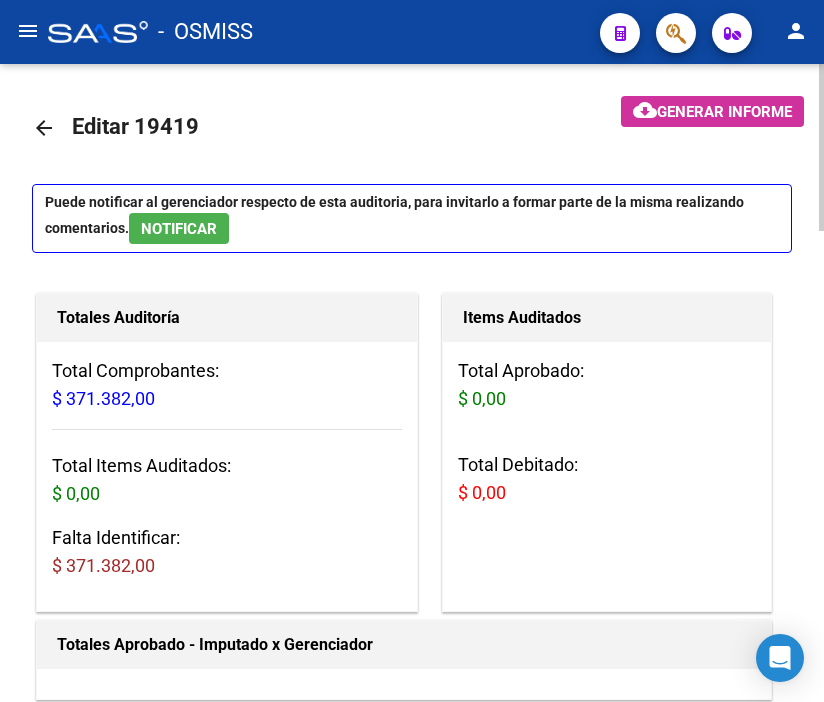 scroll, scrollTop: 0, scrollLeft: 0, axis: both 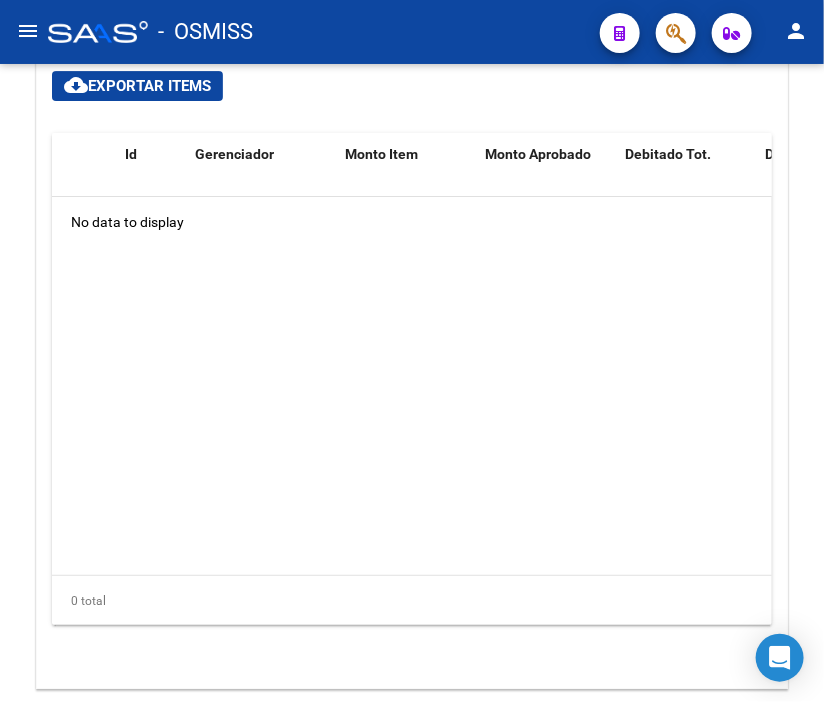 click on "-   OSMISS" 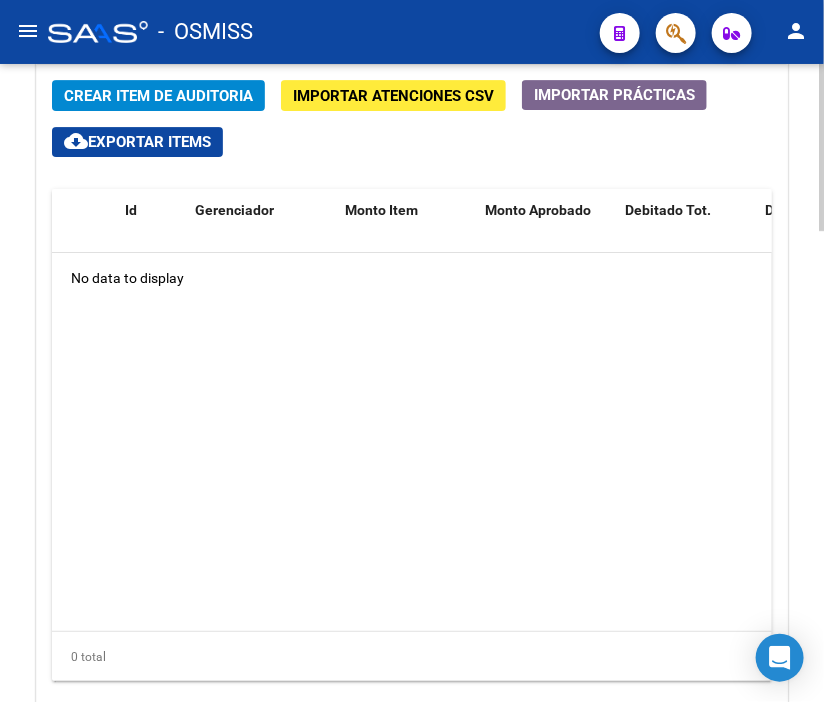 scroll, scrollTop: 1618, scrollLeft: 0, axis: vertical 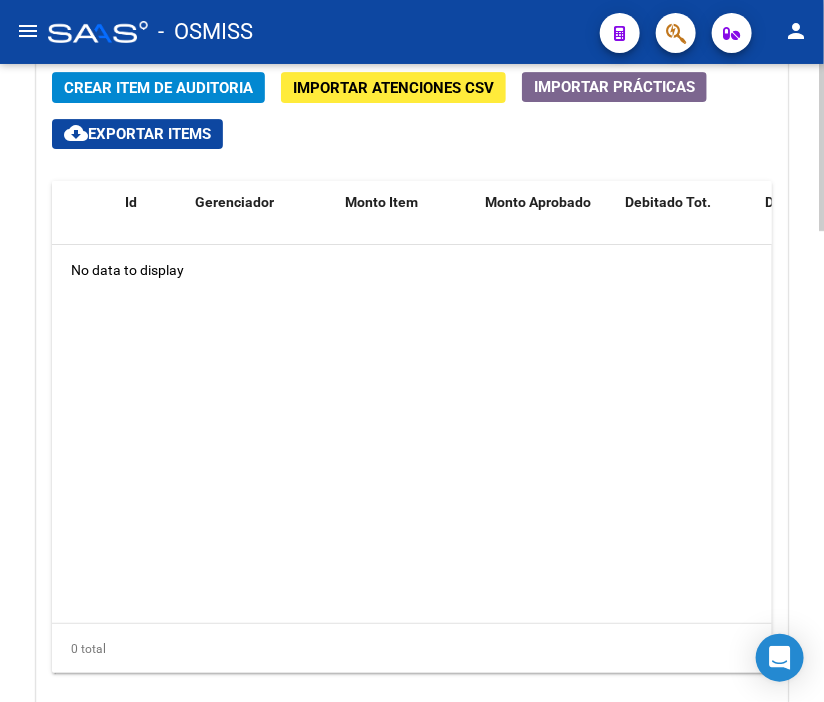 click 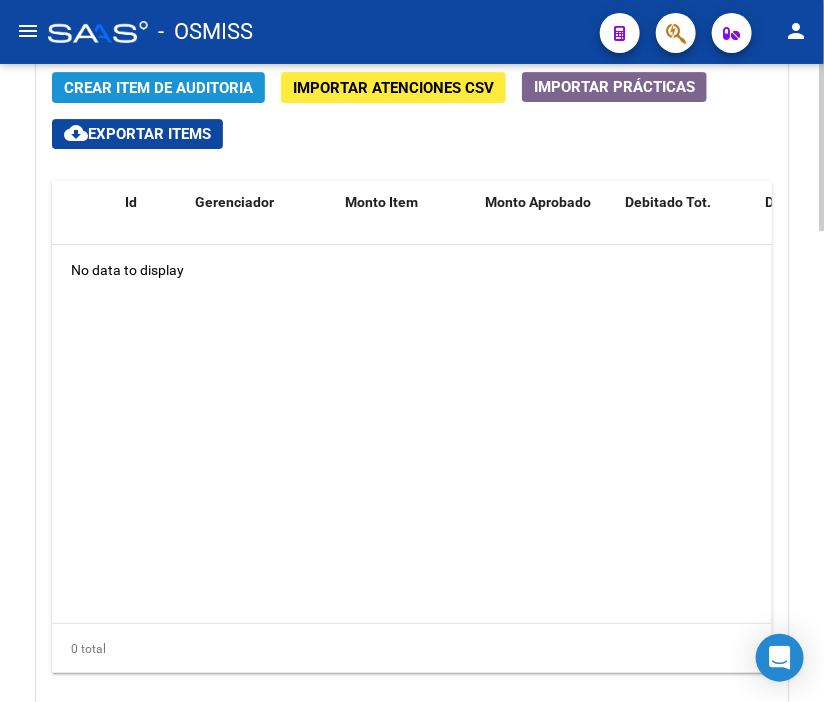 click on "Crear Item de Auditoria" 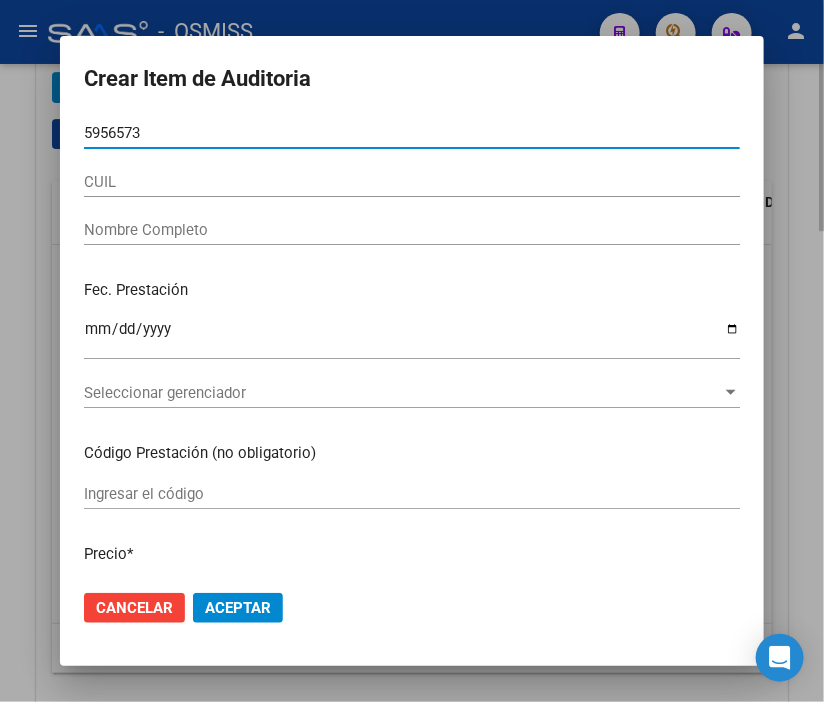 type on "[NUMBER]" 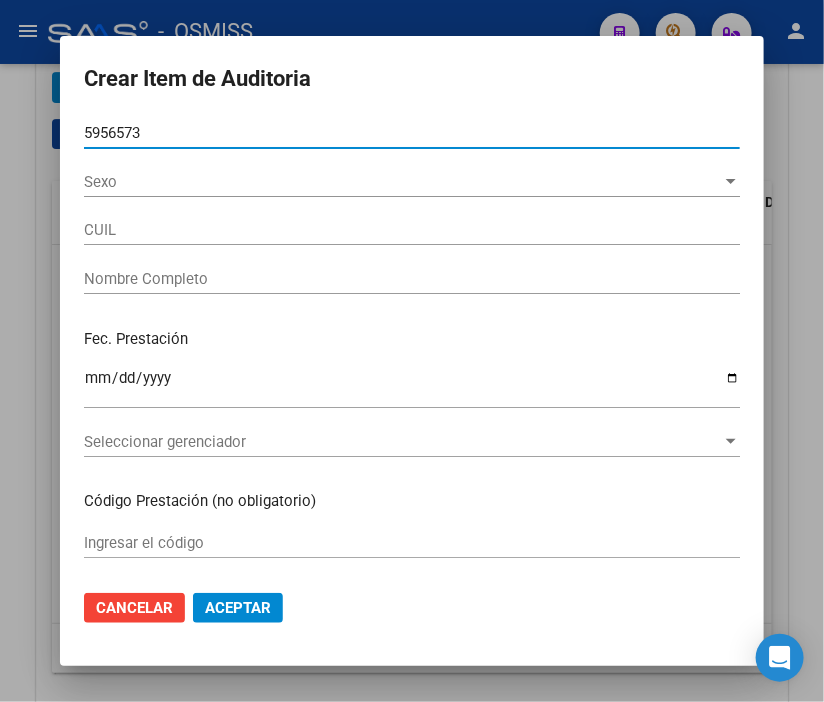 type on "[CUIL]" 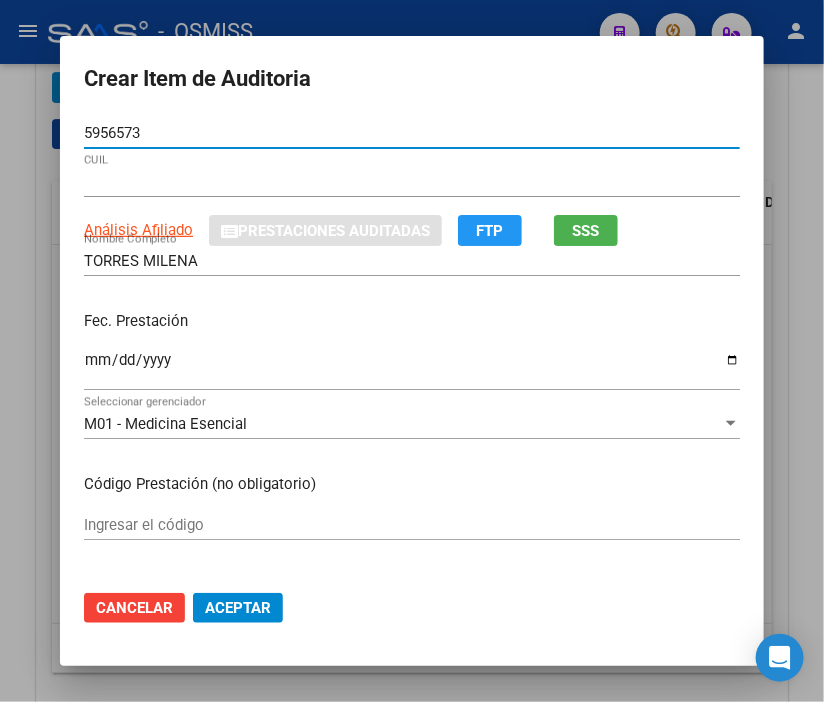type on "[NUMBER]" 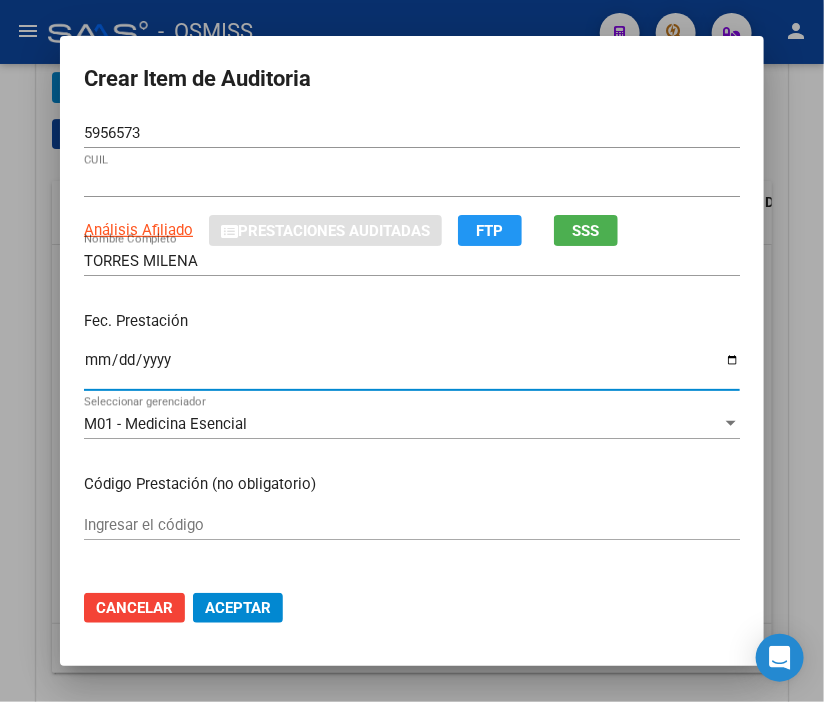 click on "Ingresar la fecha" at bounding box center [412, 368] 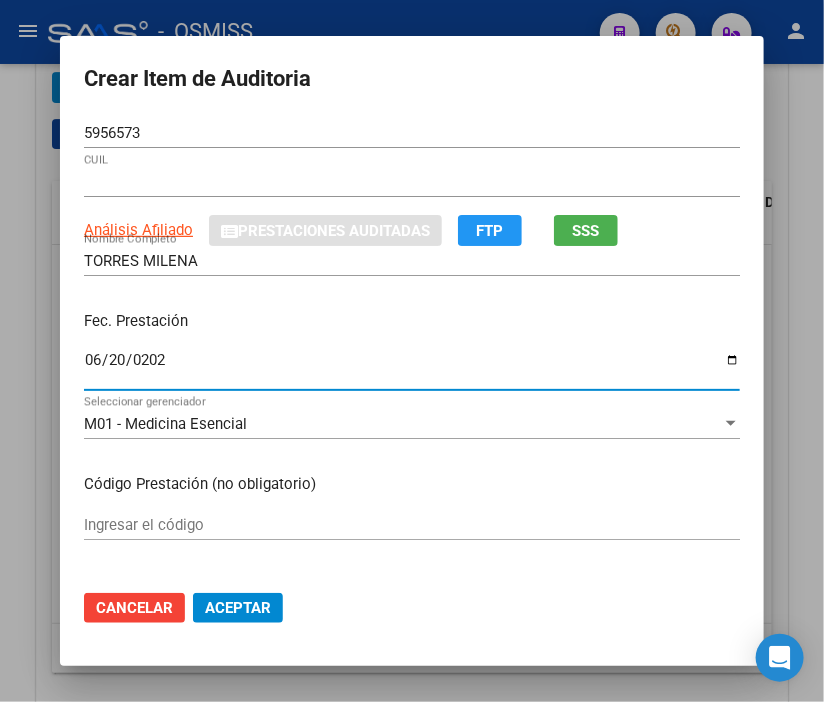 type on "2025-06-20" 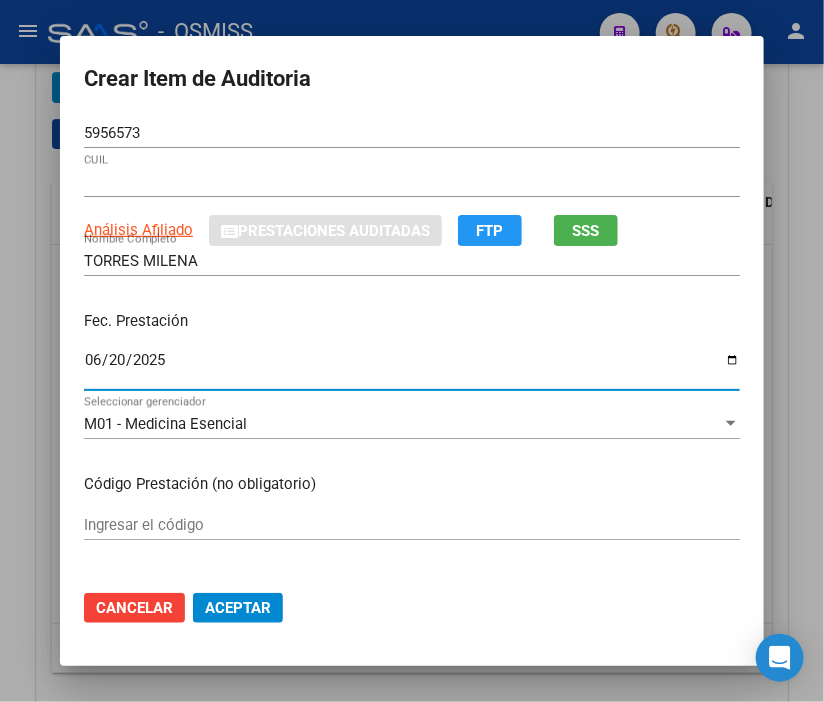 scroll, scrollTop: 111, scrollLeft: 0, axis: vertical 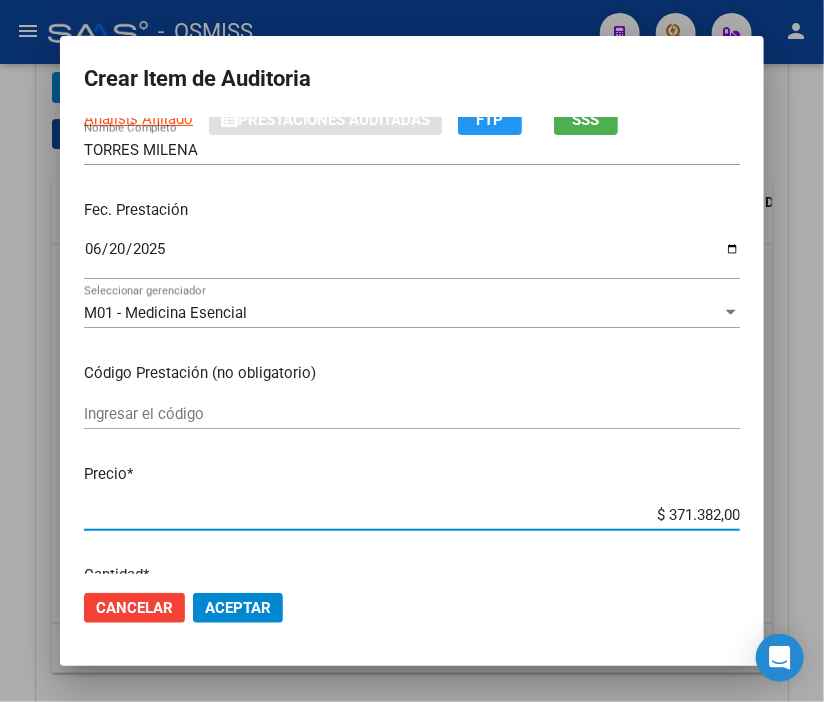 drag, startPoint x: 618, startPoint y: 510, endPoint x: 816, endPoint y: 511, distance: 198.00252 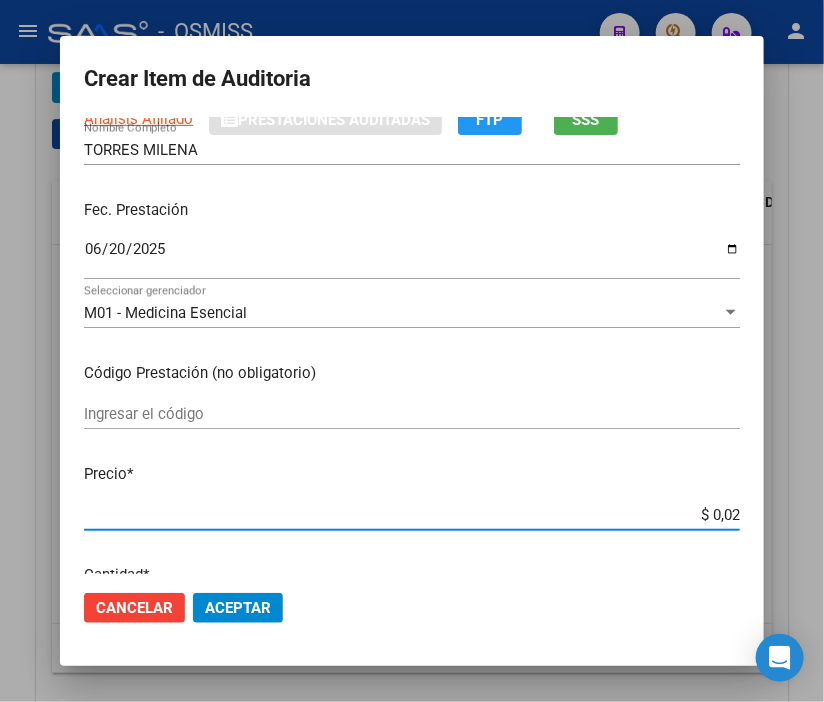 type on "$ 0,24" 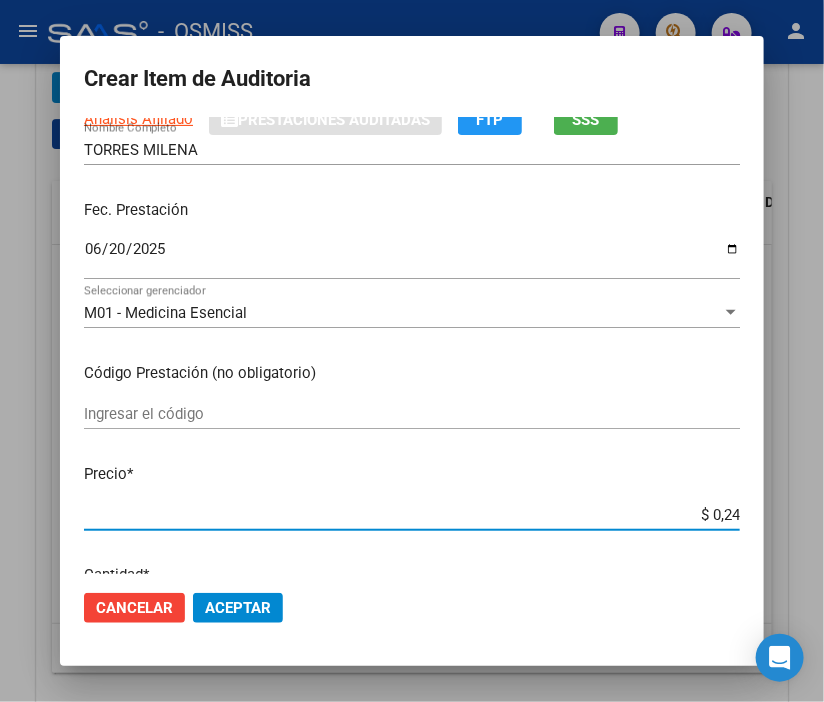 type on "$ 2,45" 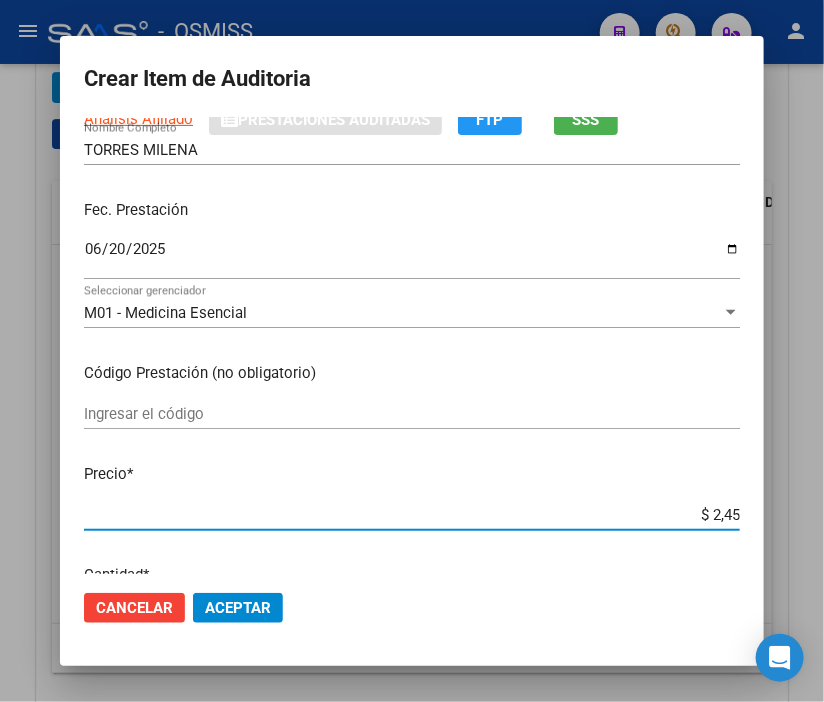 type on "$ 24,58" 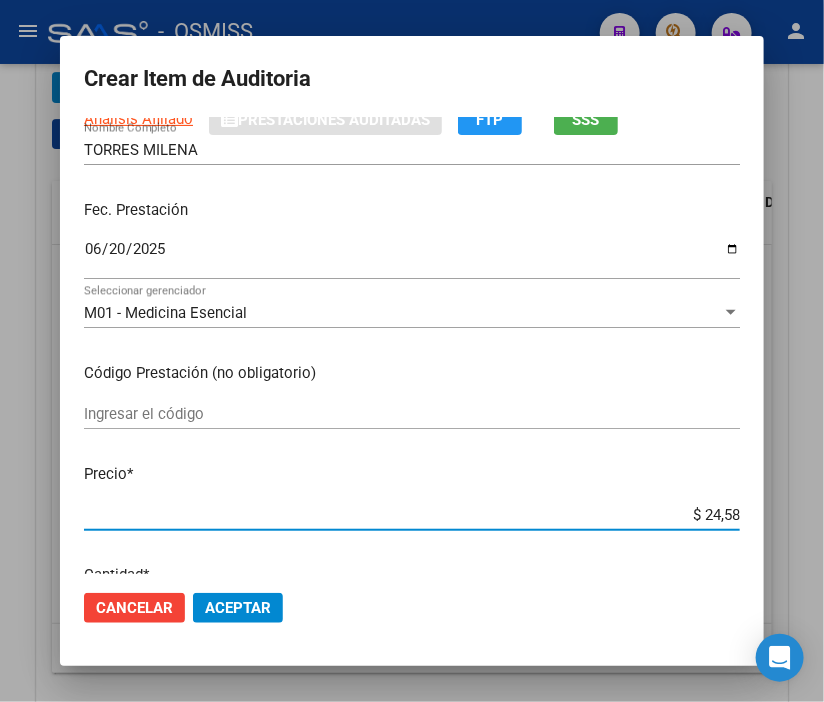 type on "$ 245,86" 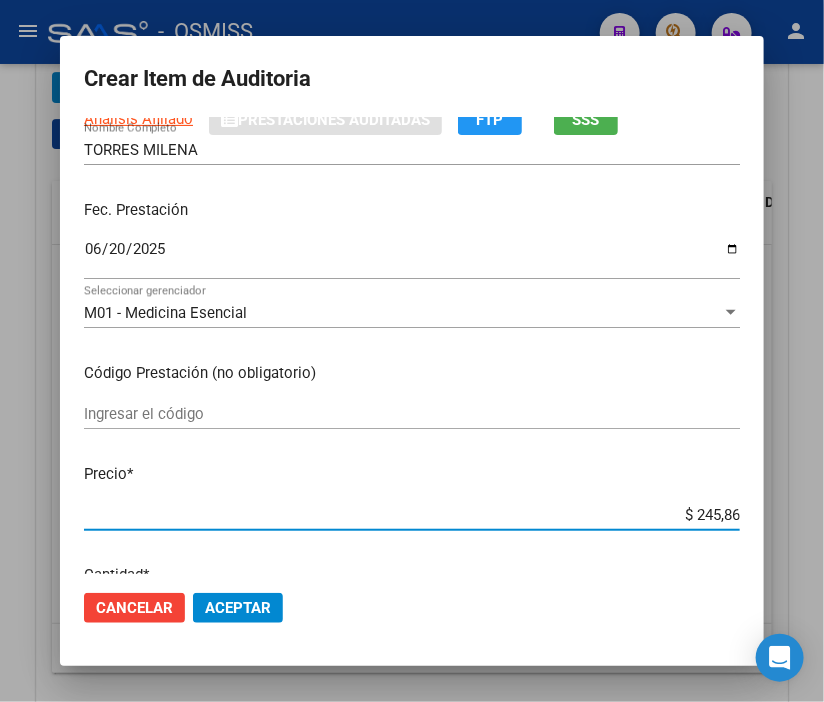 type on "$ 2.458,60" 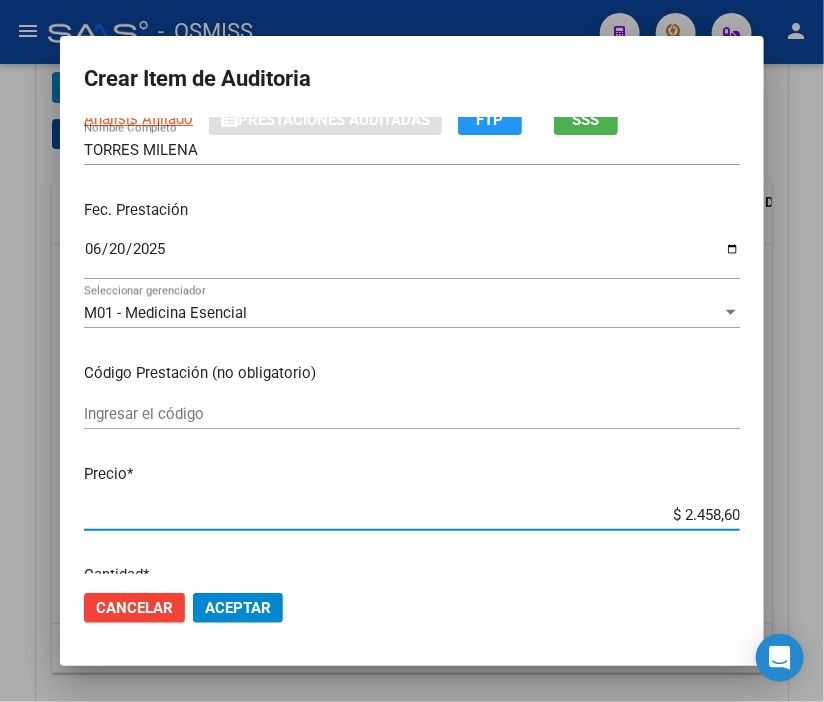 type on "$ 24.586,00" 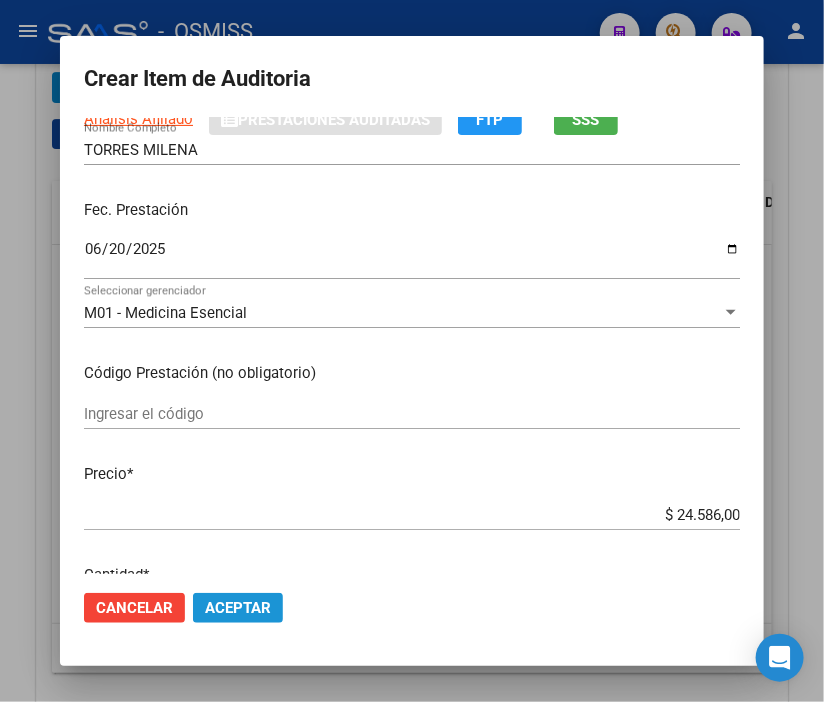 click on "Aceptar" 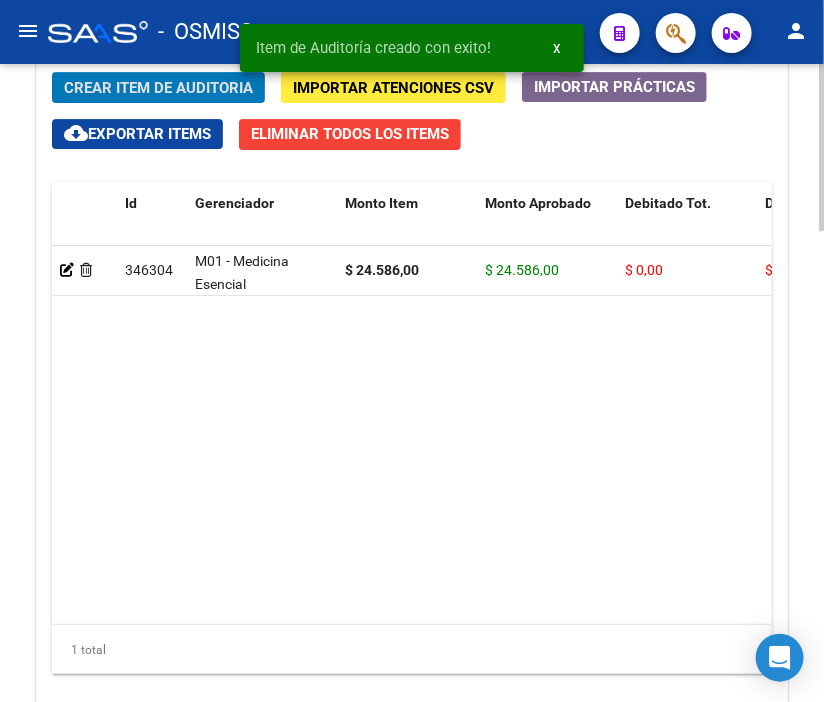 scroll, scrollTop: 1891, scrollLeft: 0, axis: vertical 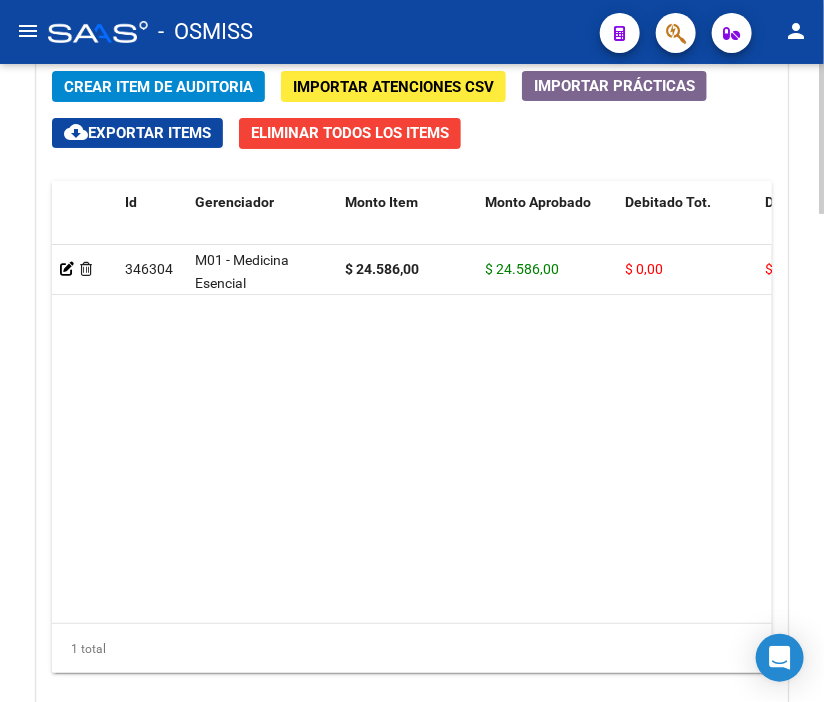click on "Crear Item de Auditoria" 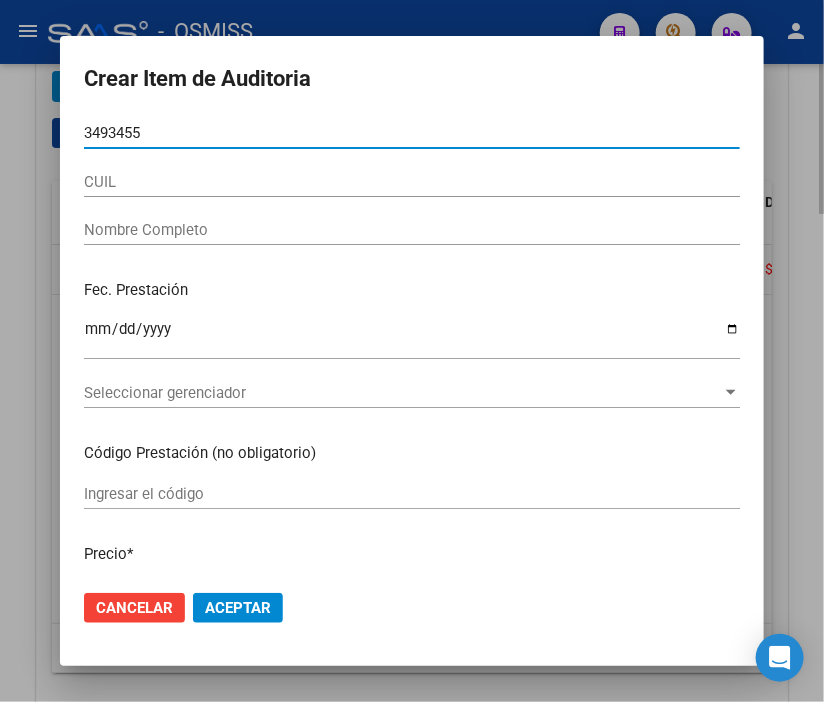 type on "[NUMBER]" 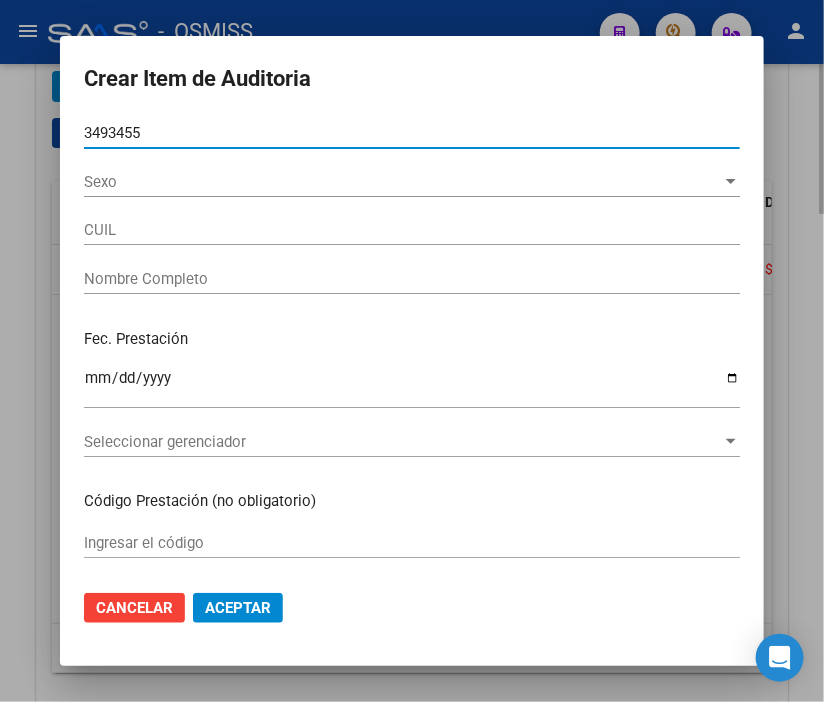 type on "[CUIL]" 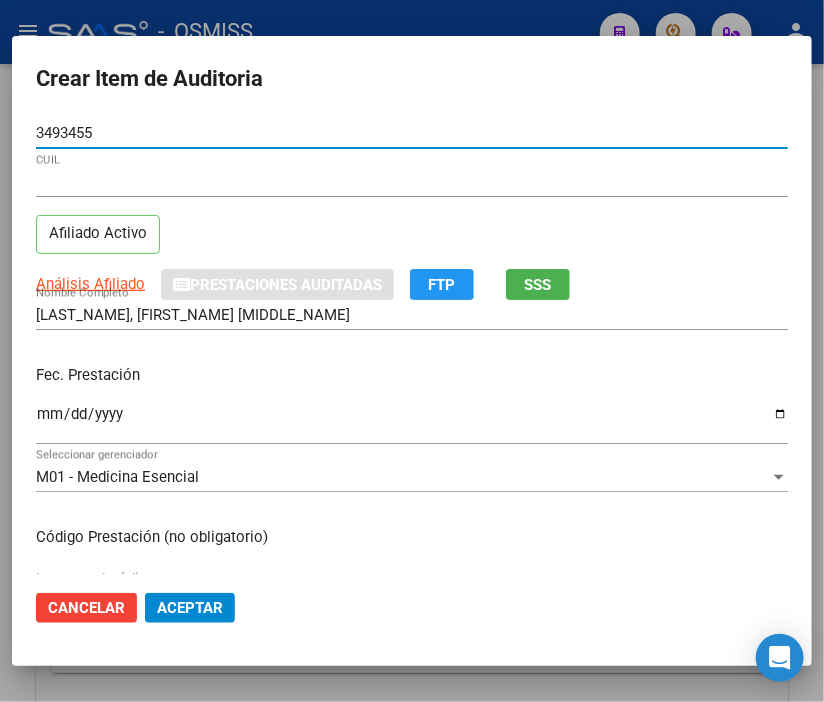 type on "[NUMBER]" 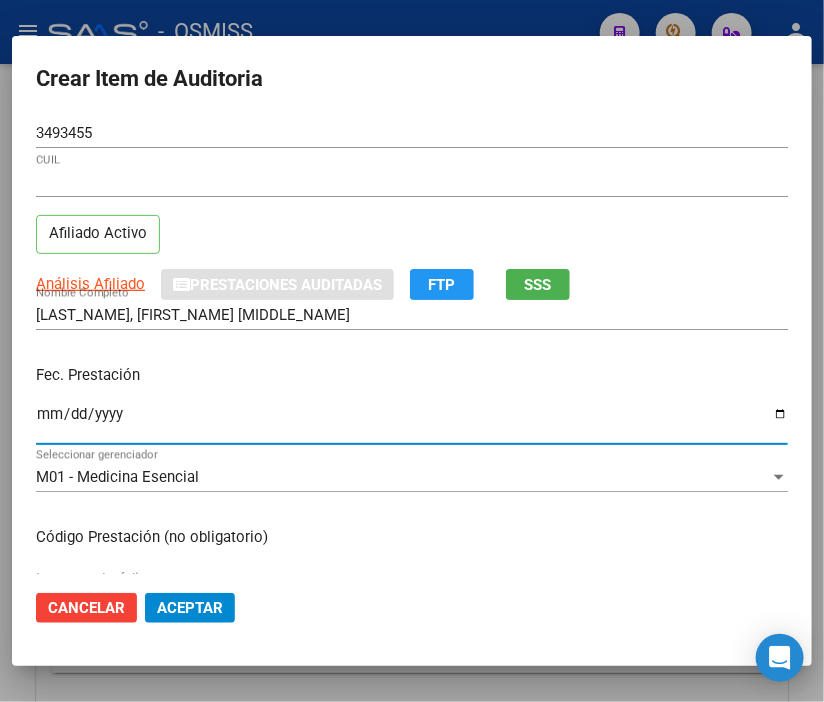 click on "Ingresar la fecha" at bounding box center (412, 422) 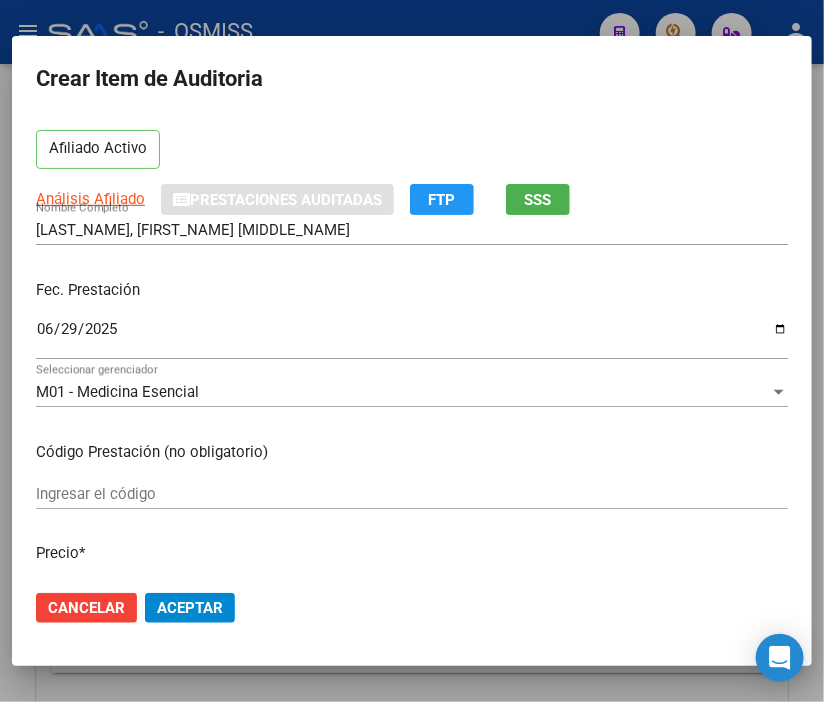 scroll, scrollTop: 333, scrollLeft: 0, axis: vertical 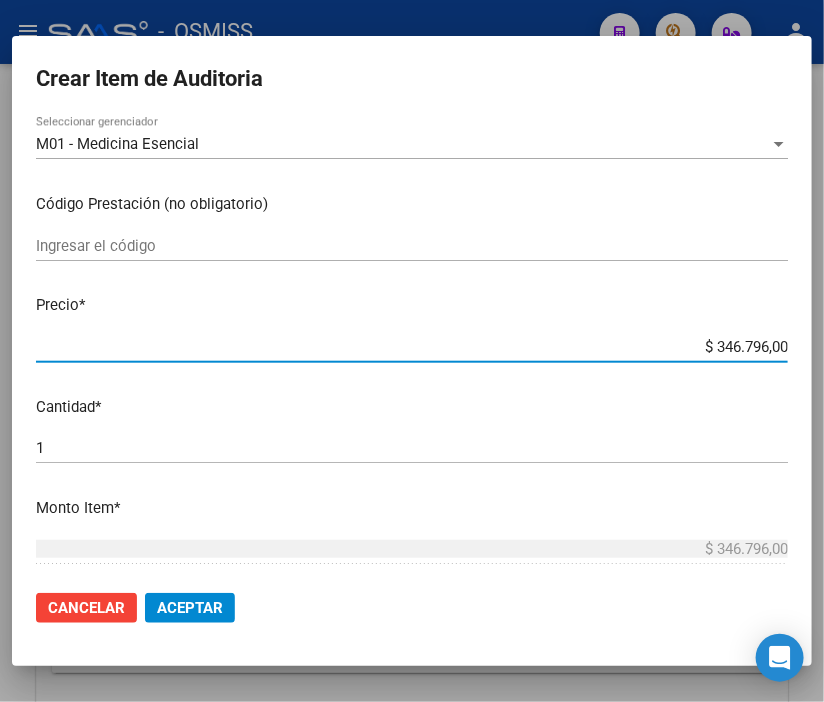 drag, startPoint x: 662, startPoint y: 352, endPoint x: 818, endPoint y: 323, distance: 158.67262 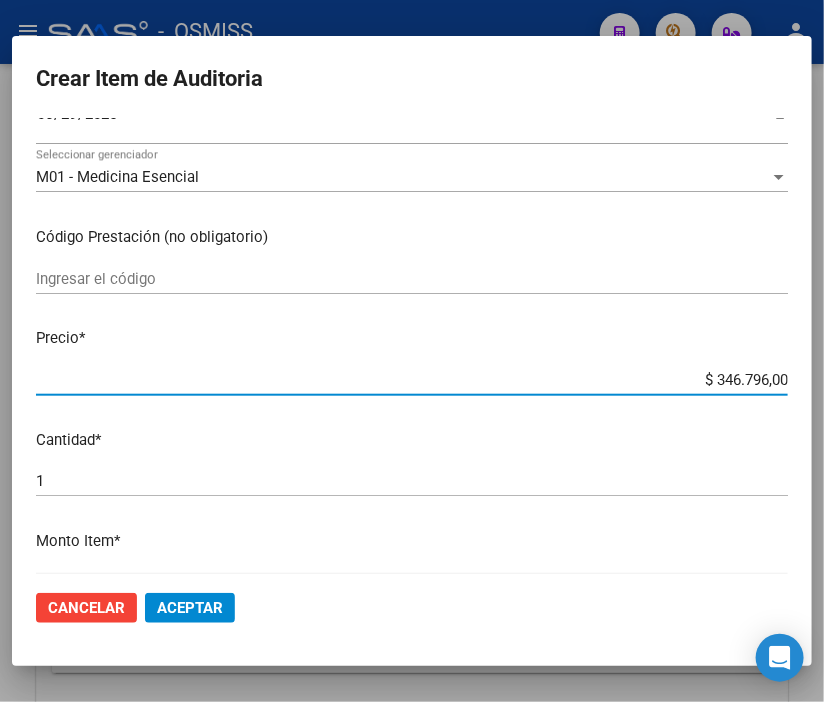 scroll, scrollTop: 333, scrollLeft: 0, axis: vertical 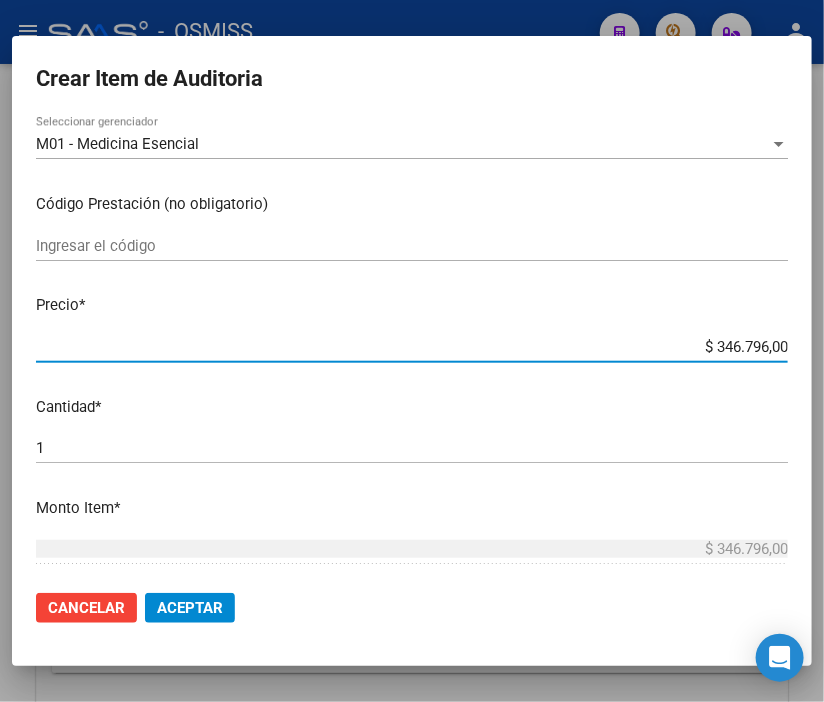 type on "$ 0,02" 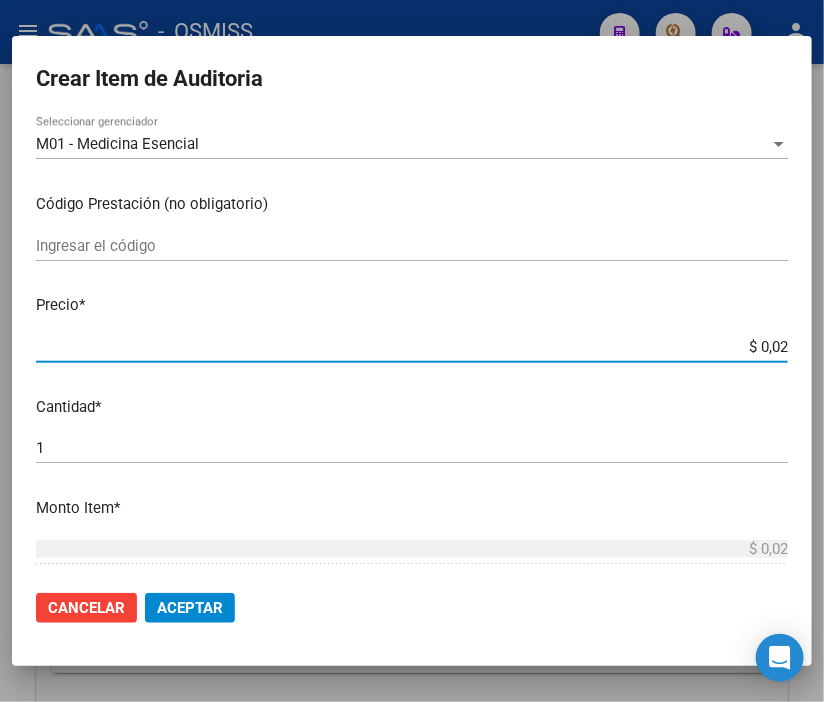 type on "$ 0,24" 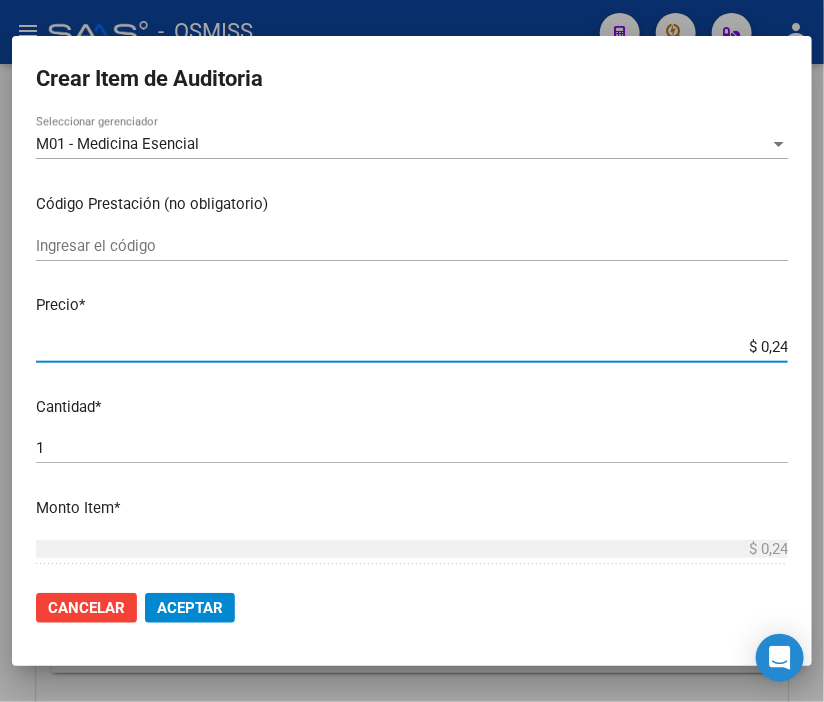 type on "$ 2,45" 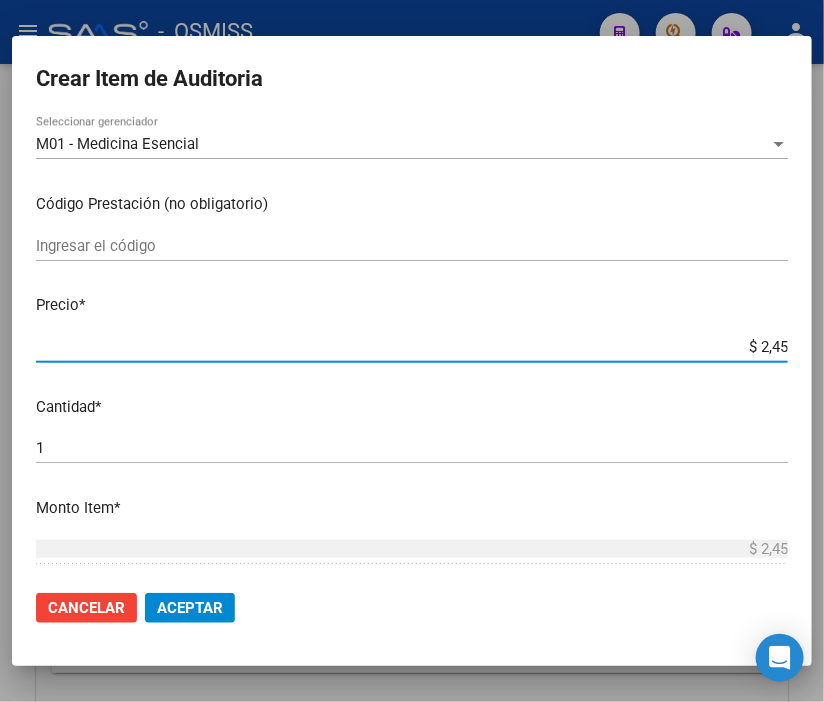 type on "$ 24,58" 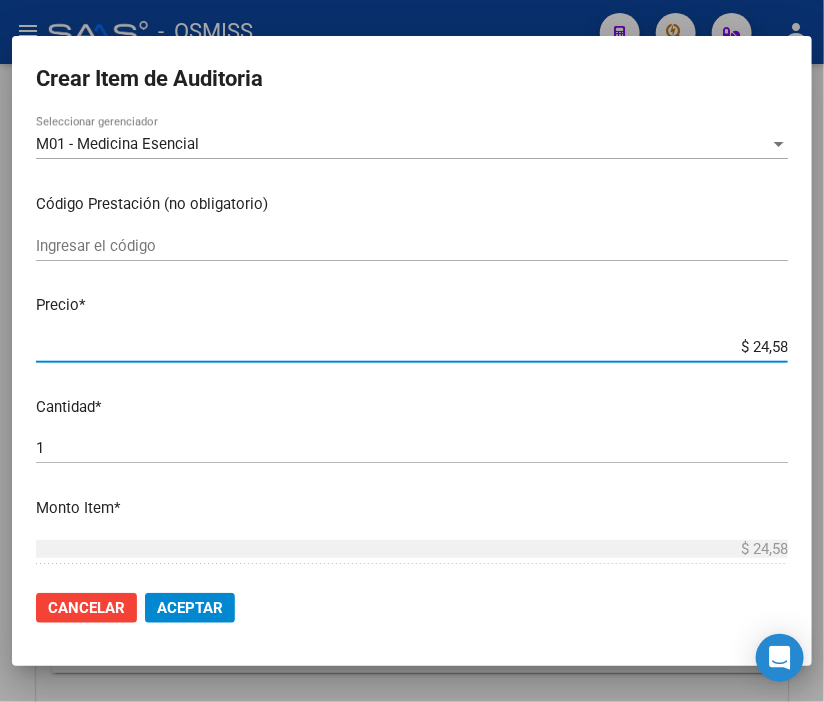 type on "$ 245,86" 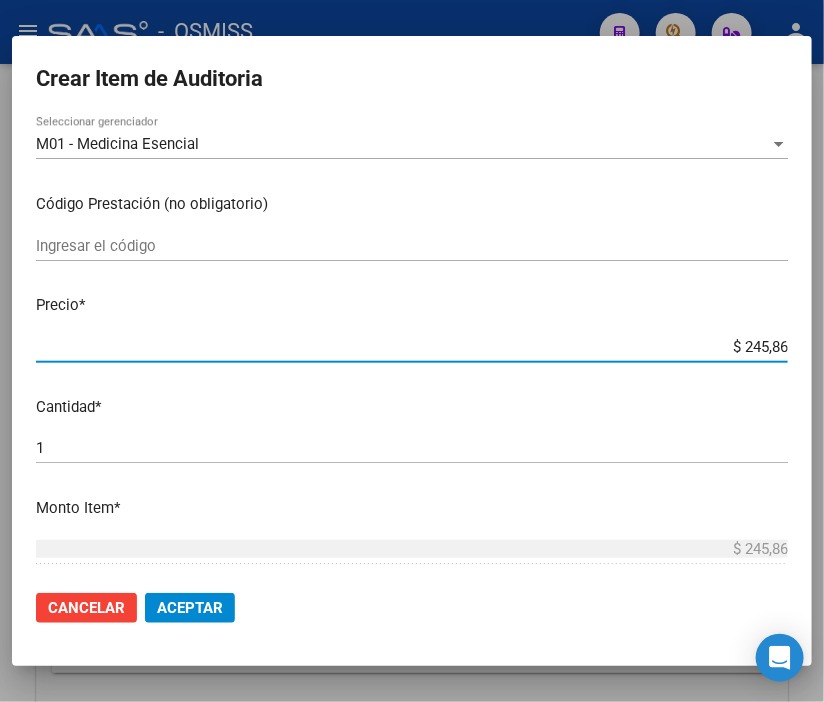 type on "$ 2.458,60" 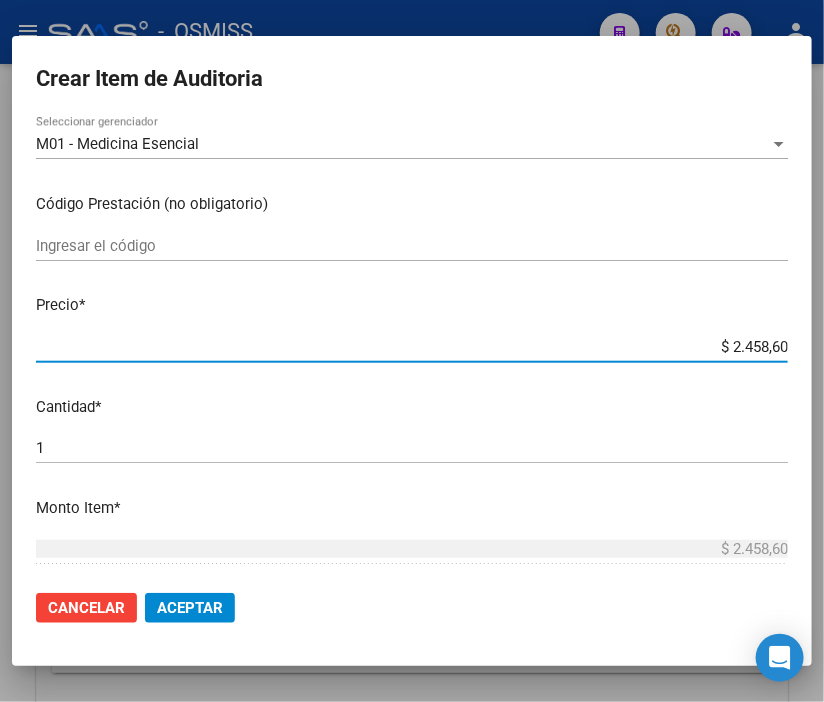 type on "$ 24.586,00" 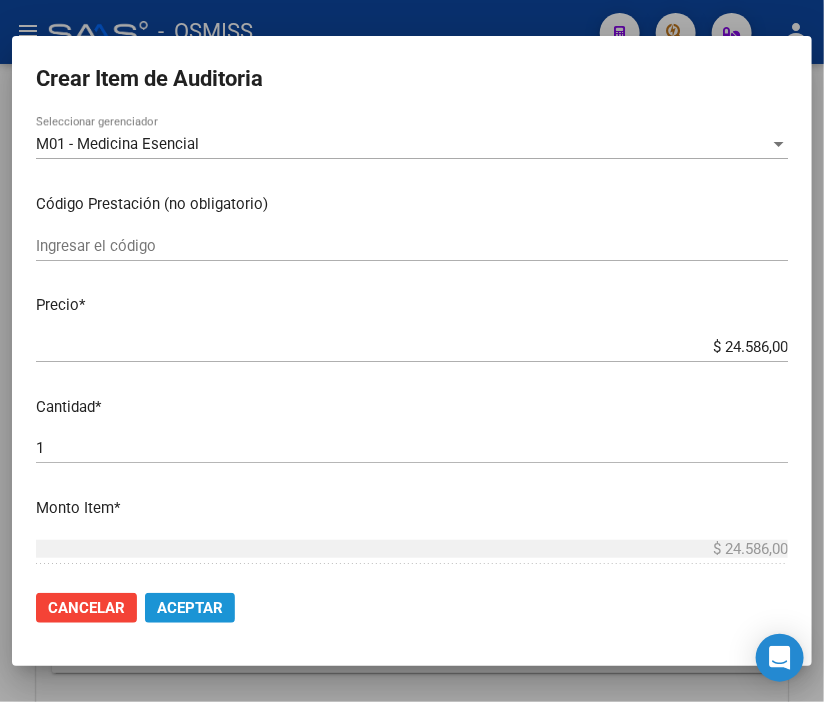 click on "Aceptar" 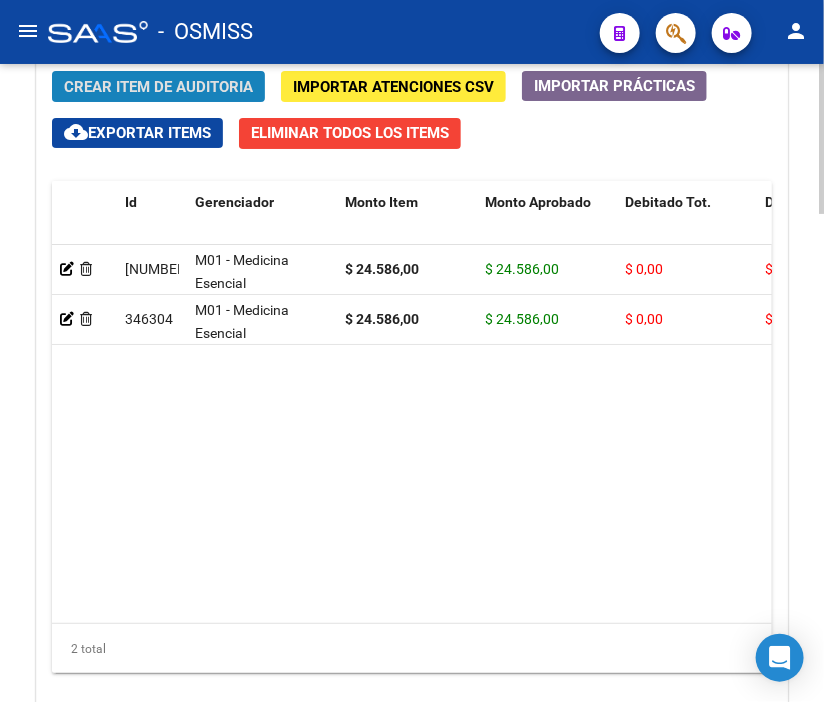 click on "Crear Item de Auditoria" 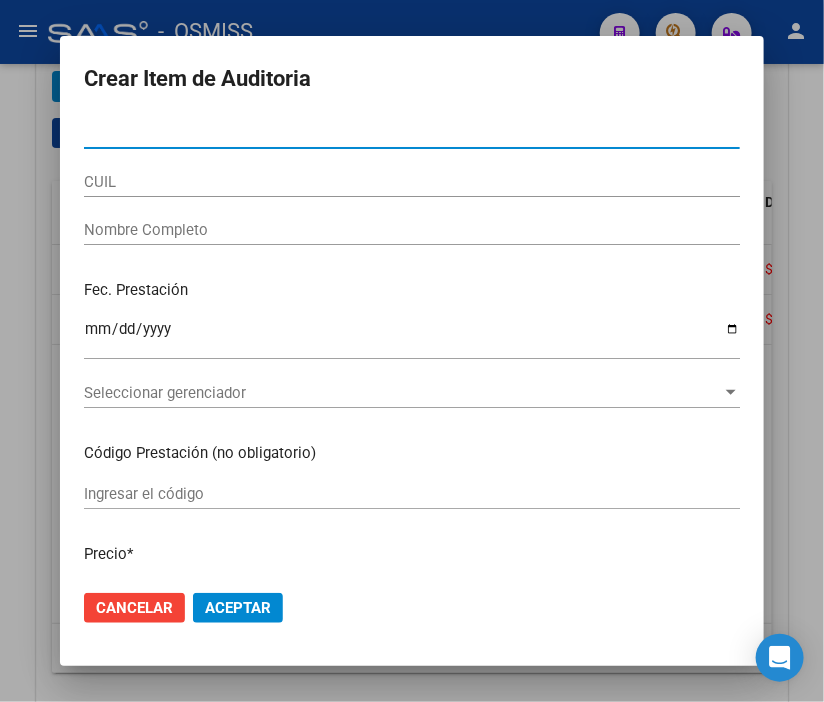 click on "Nro Documento" at bounding box center (412, 133) 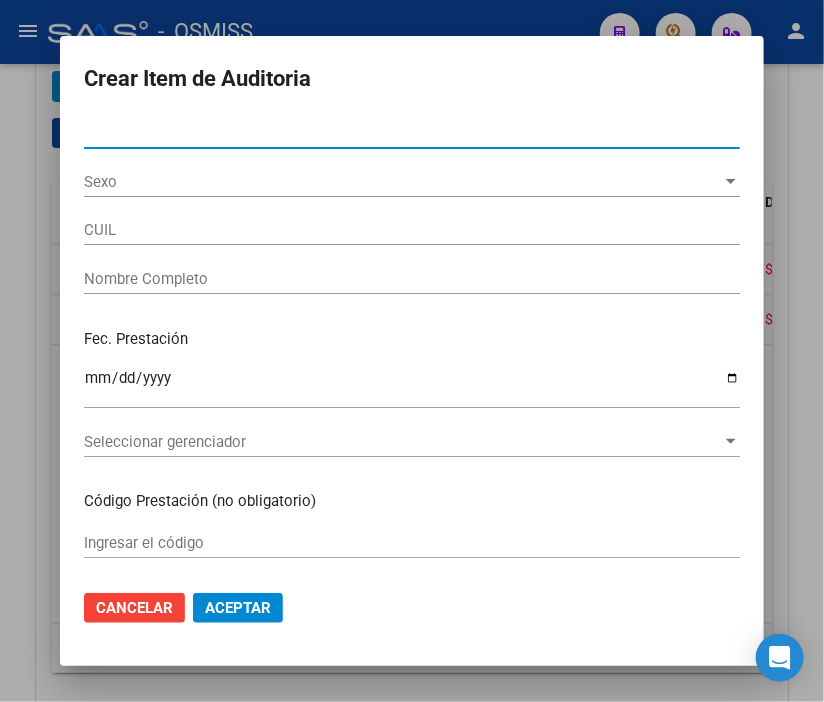 type on "[DOCUMENT]" 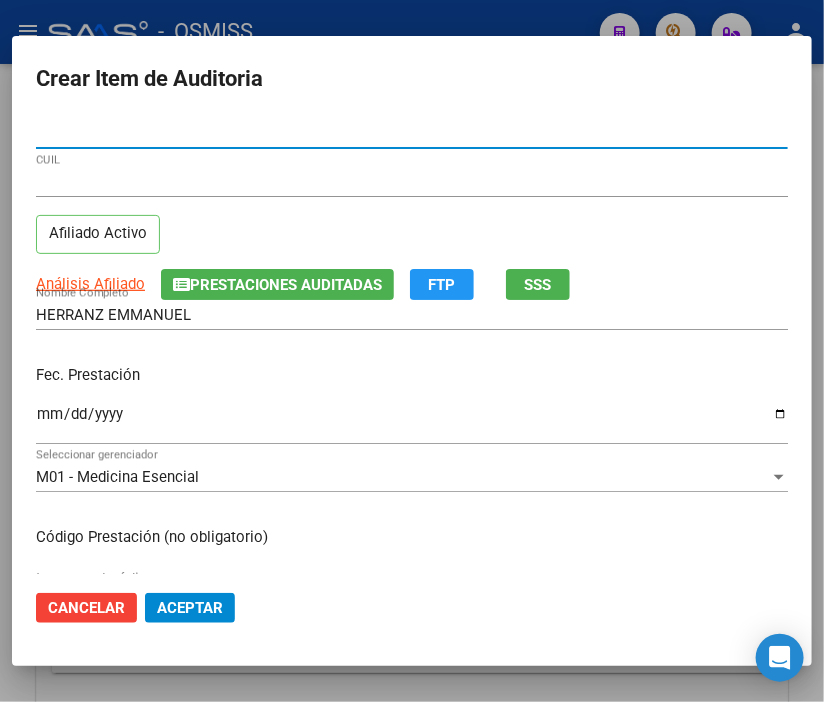 type on "[NUMBER]" 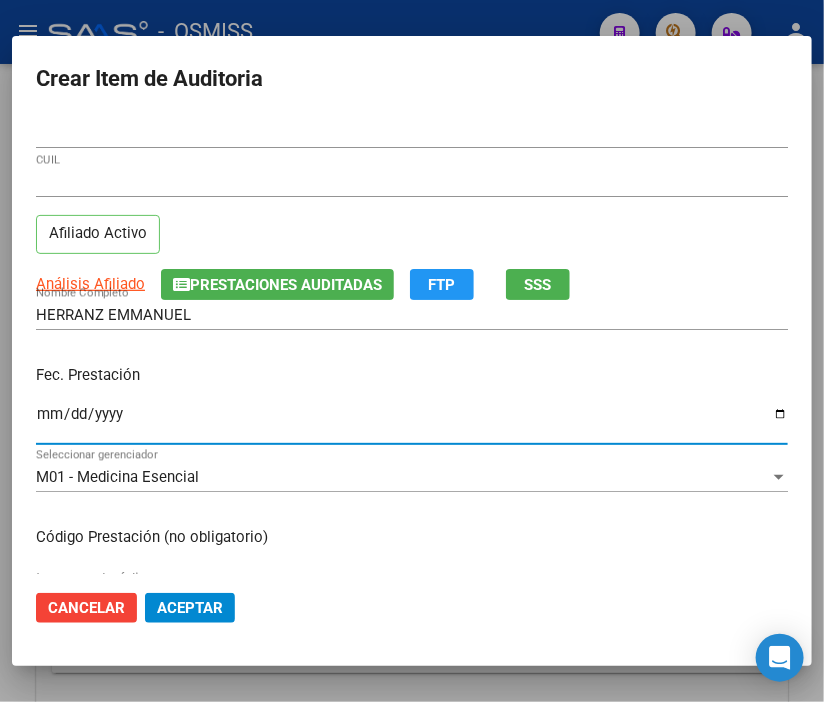 click on "Ingresar la fecha" at bounding box center (412, 422) 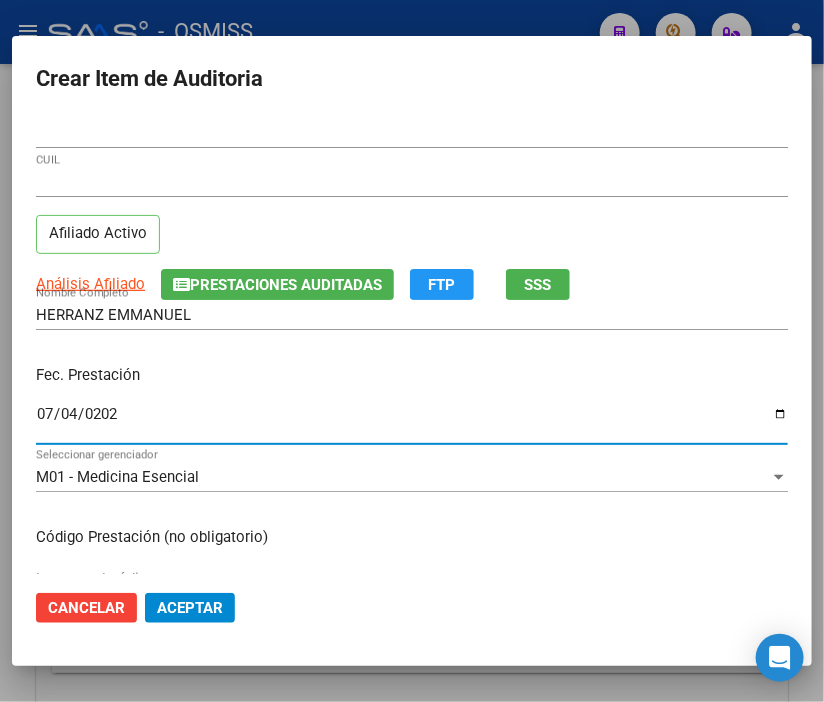 type on "2025-07-04" 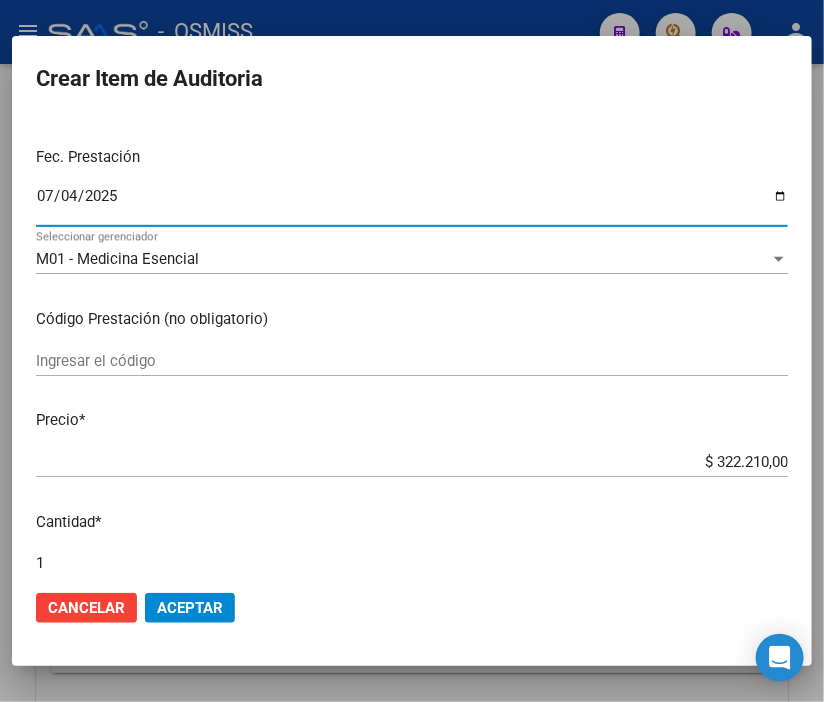scroll, scrollTop: 222, scrollLeft: 0, axis: vertical 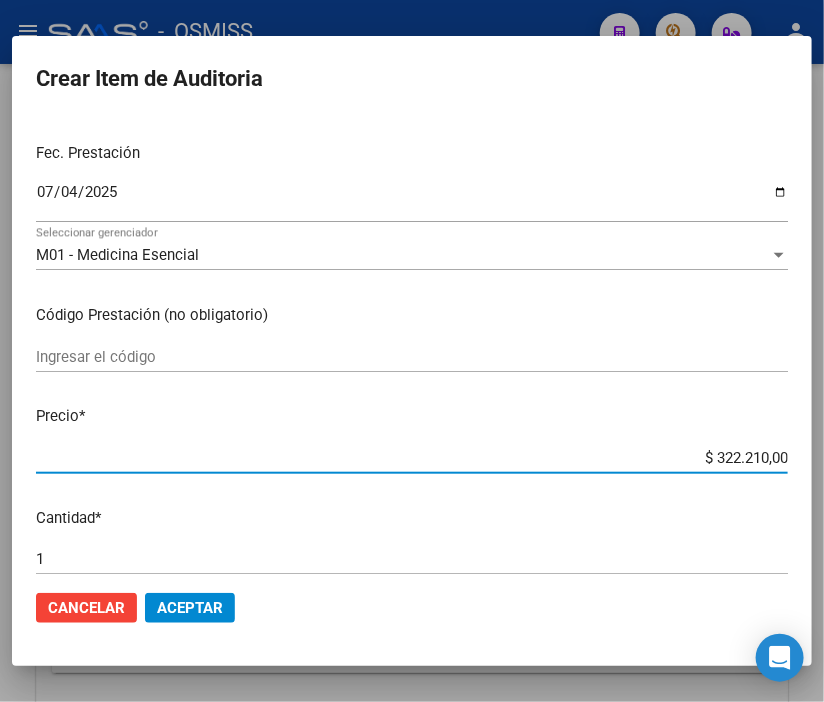 drag, startPoint x: 671, startPoint y: 461, endPoint x: 818, endPoint y: 456, distance: 147.085 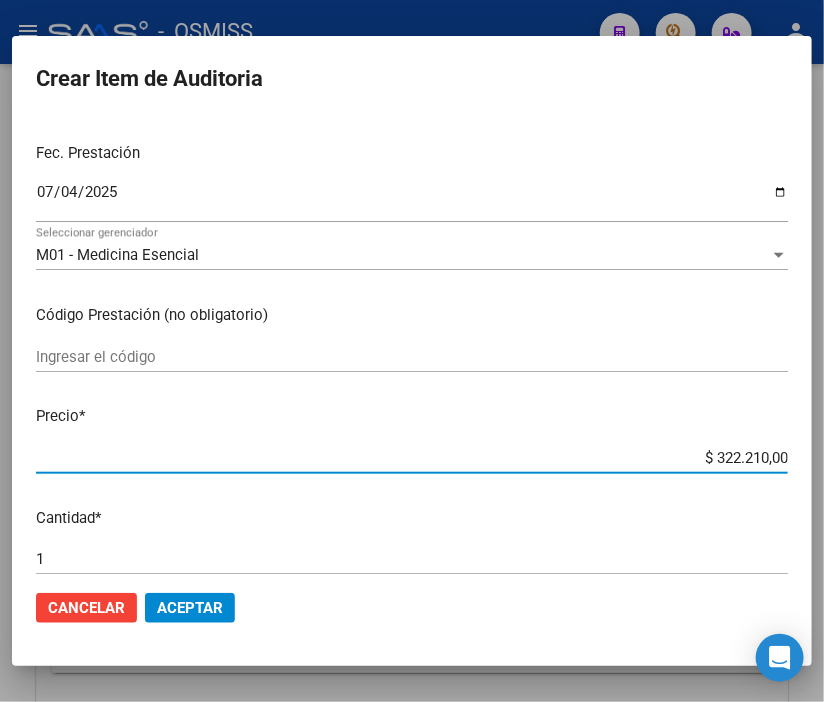 type on "$ 0,02" 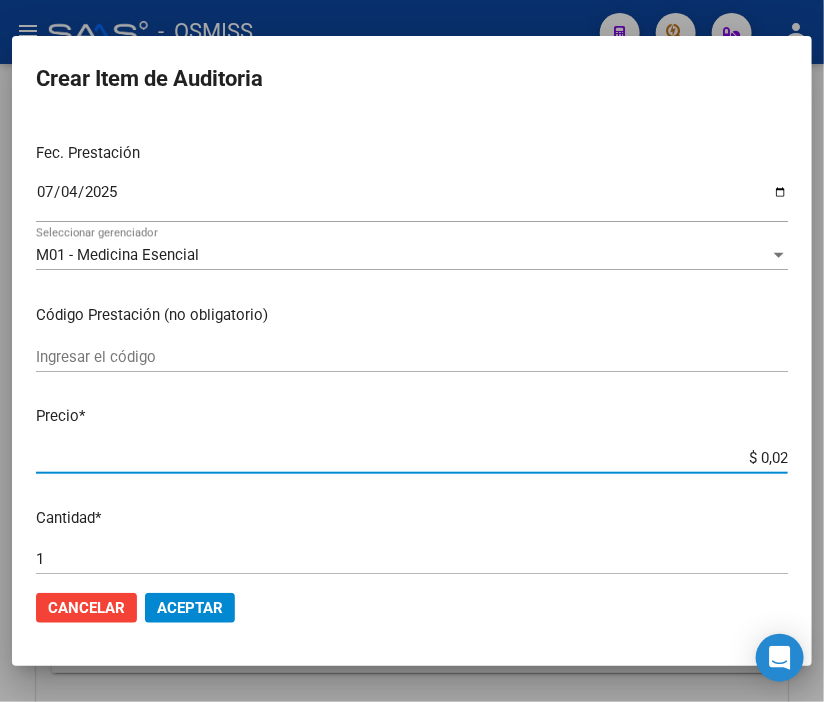 type on "$ 0,27" 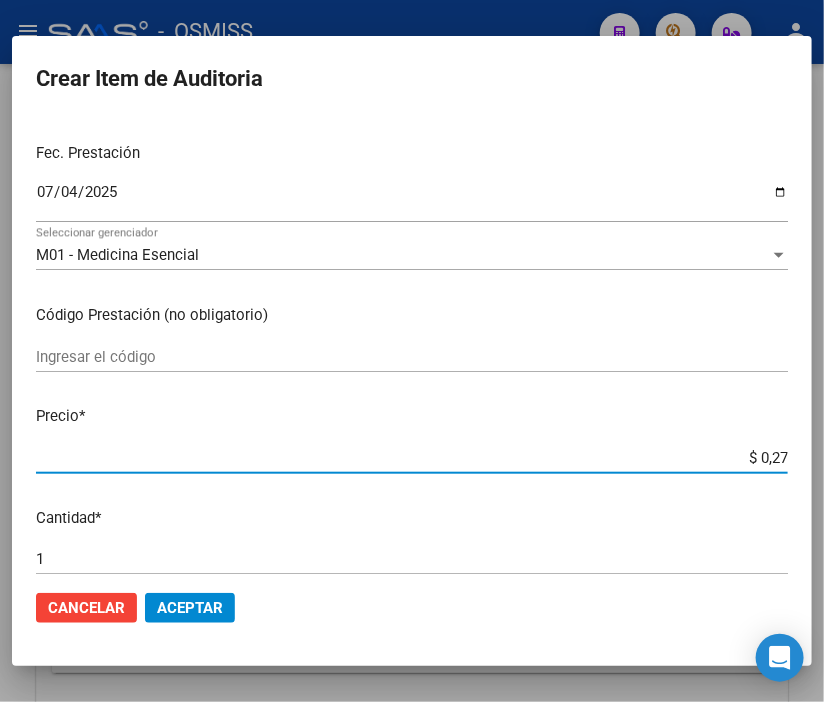 type on "$ 2,71" 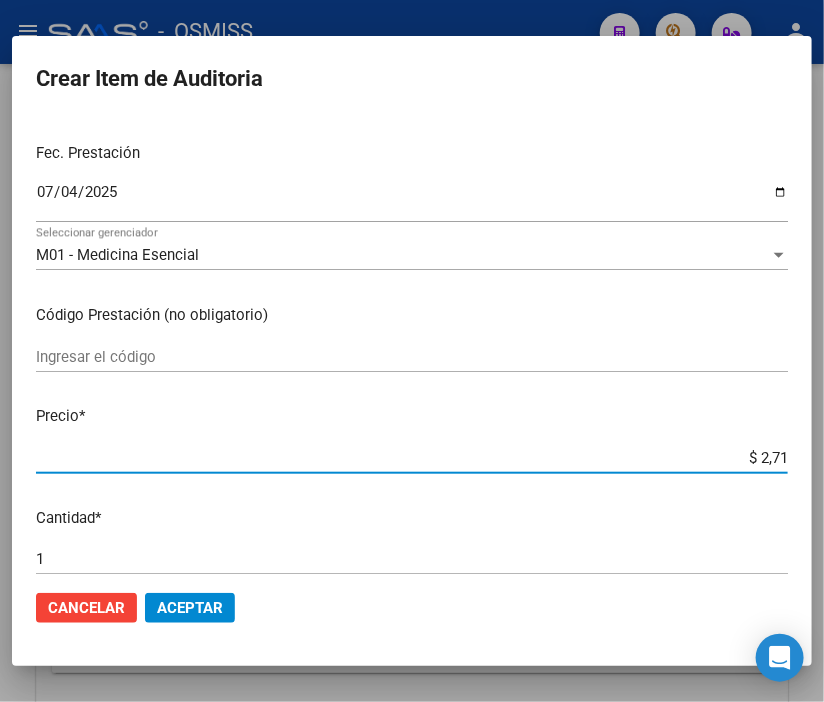 type on "$ 27,17" 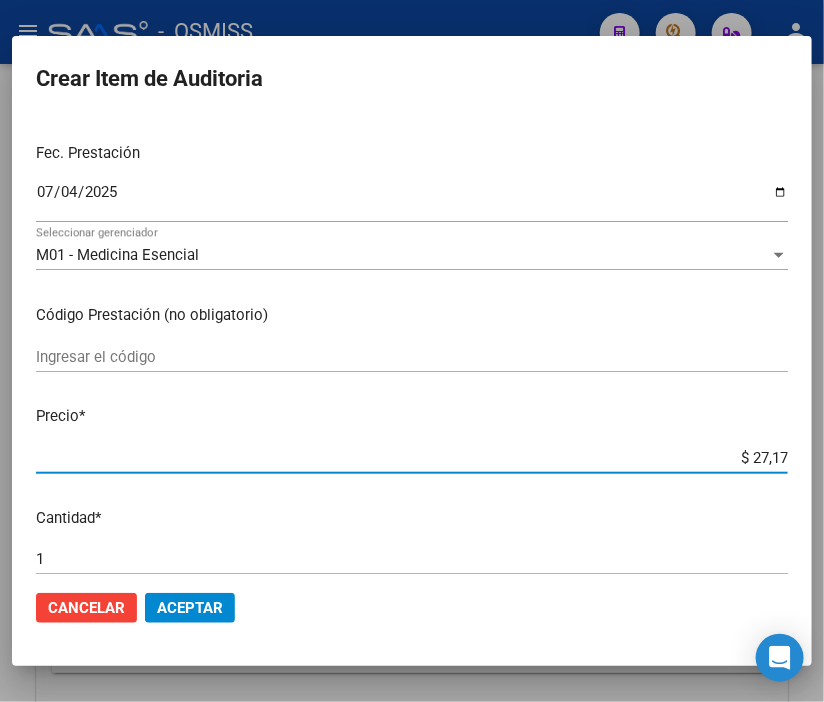 type on "$ 27,17" 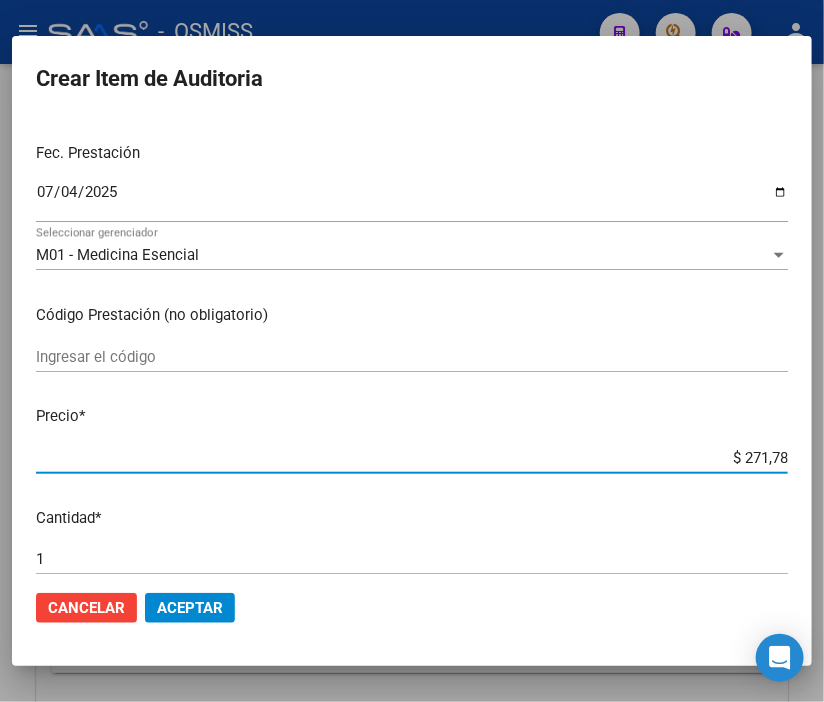 type on "$ 271,78" 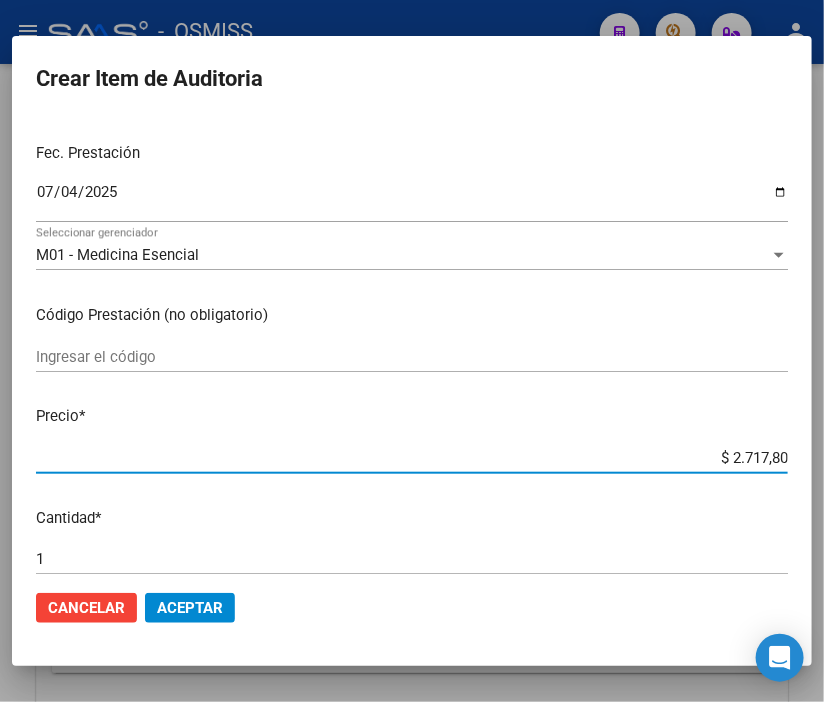 type on "$ 27.178,00" 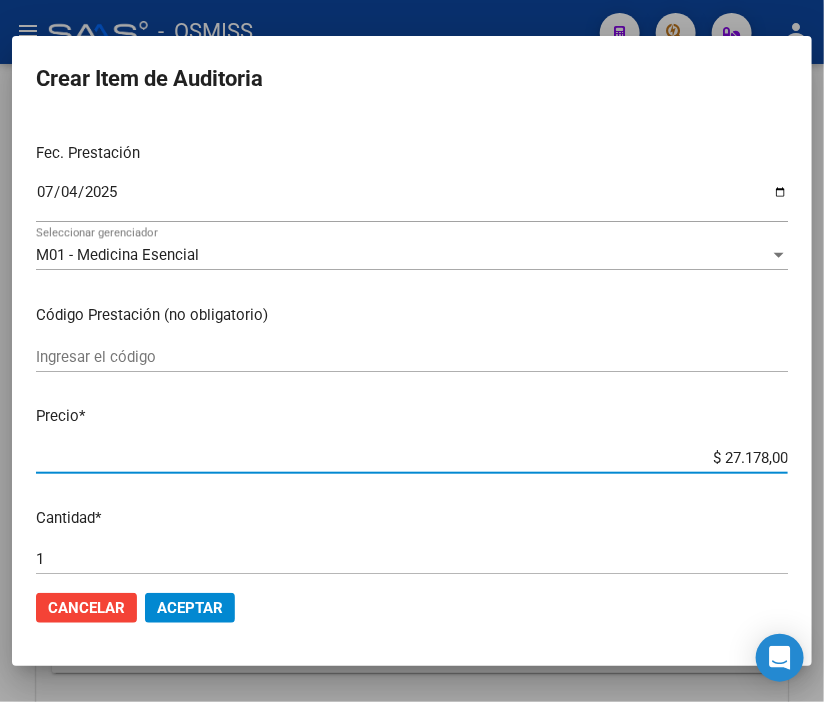 click on "Aceptar" 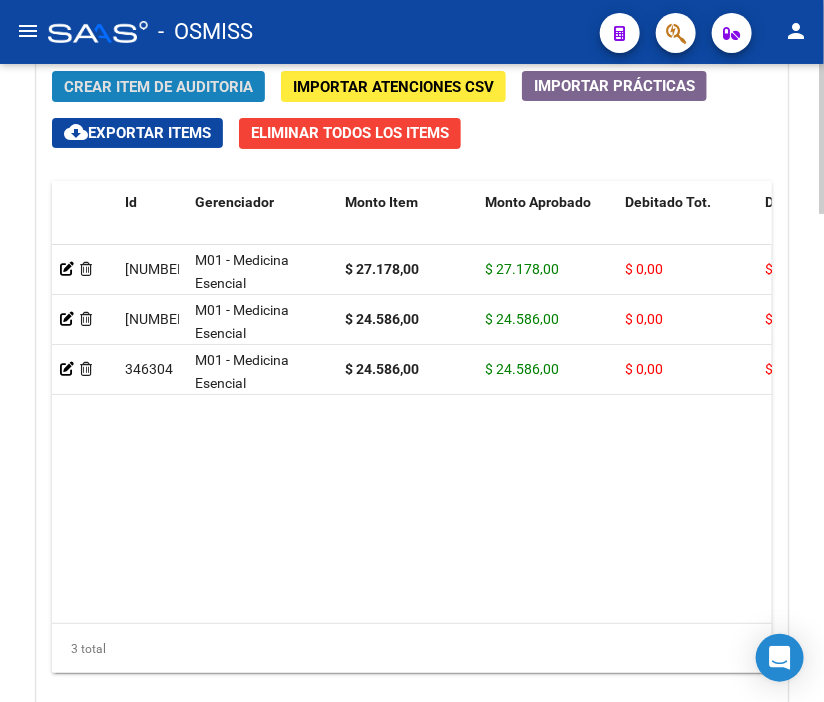 click on "Crear Item de Auditoria" 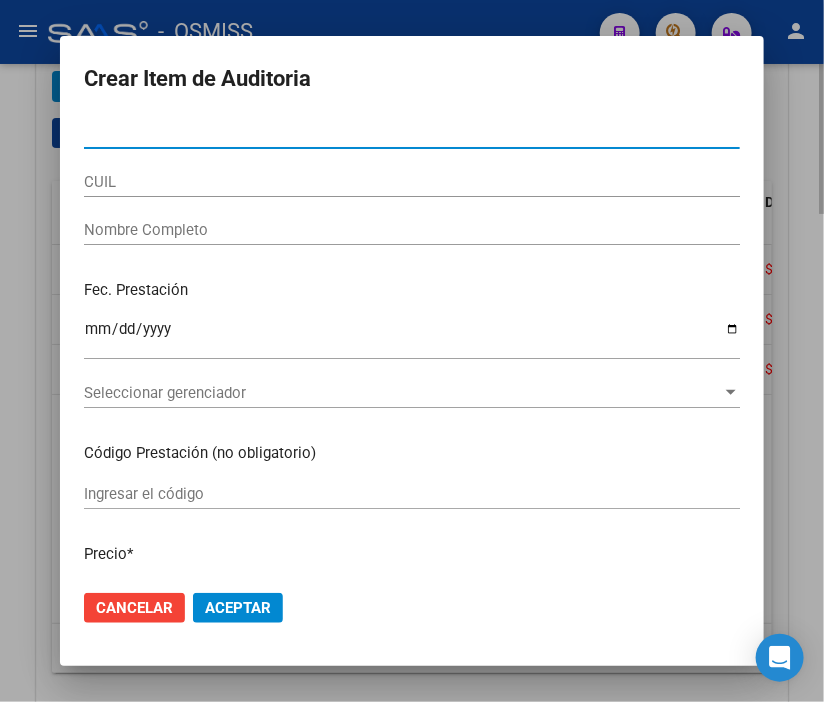 type on "[NUMBER]" 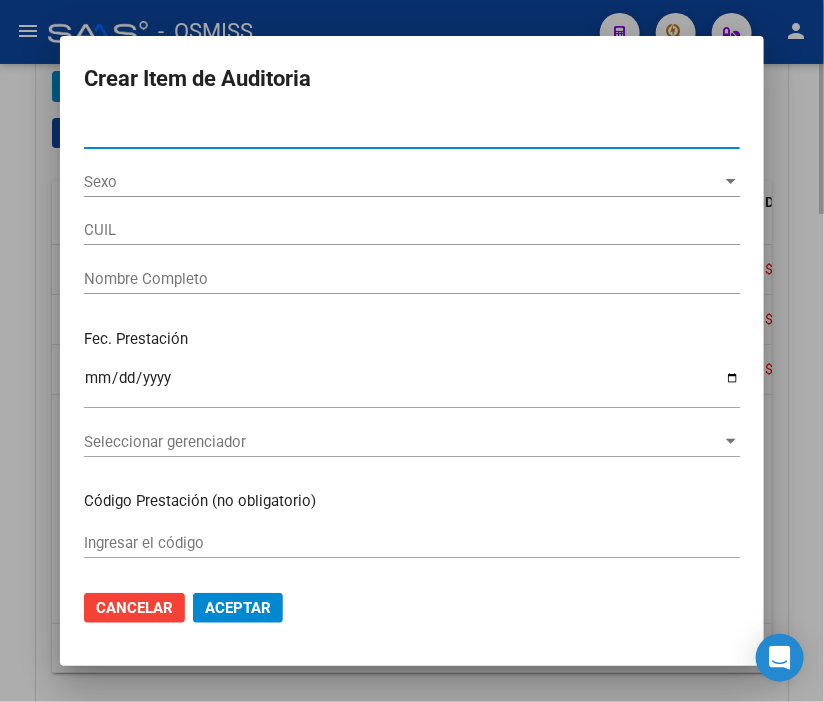 type on "[PHONE]" 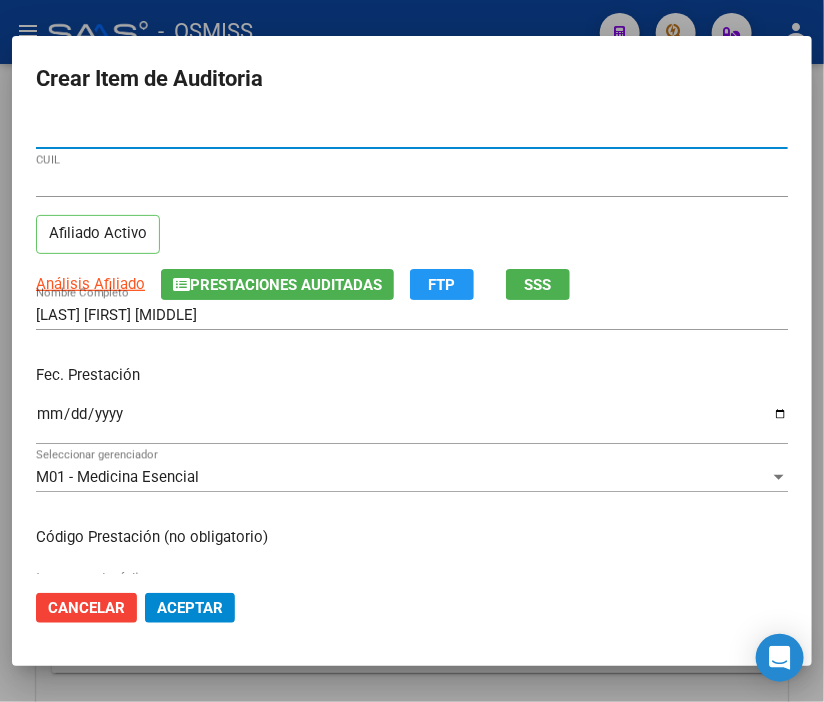type on "[NUMBER]" 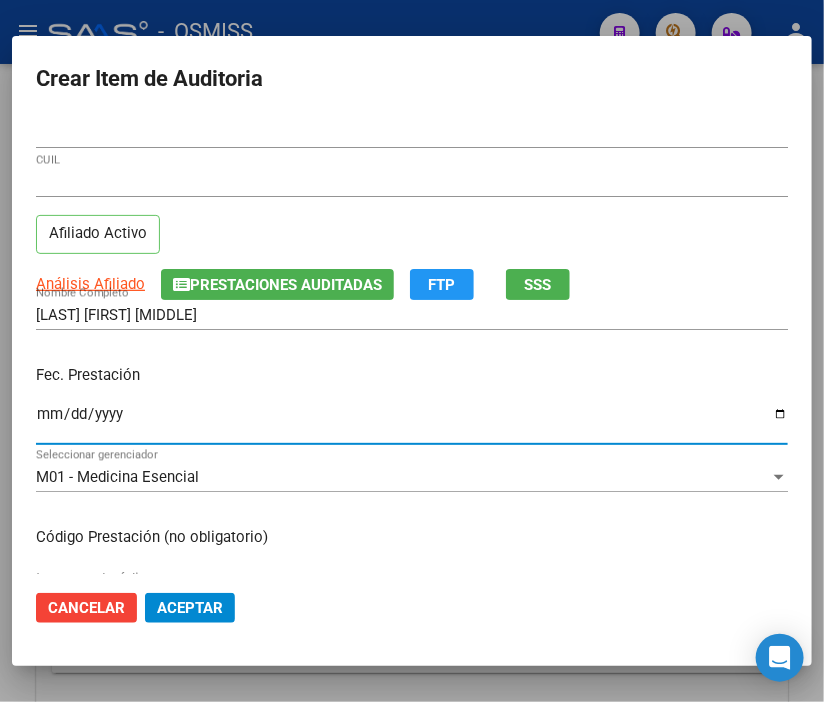 click on "Ingresar la fecha" at bounding box center [412, 422] 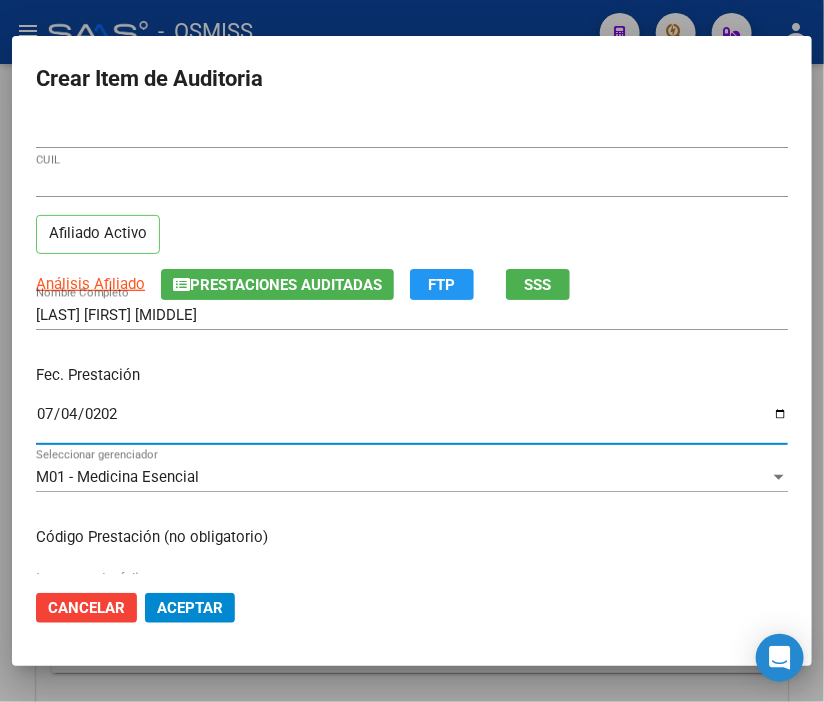type on "2025-07-04" 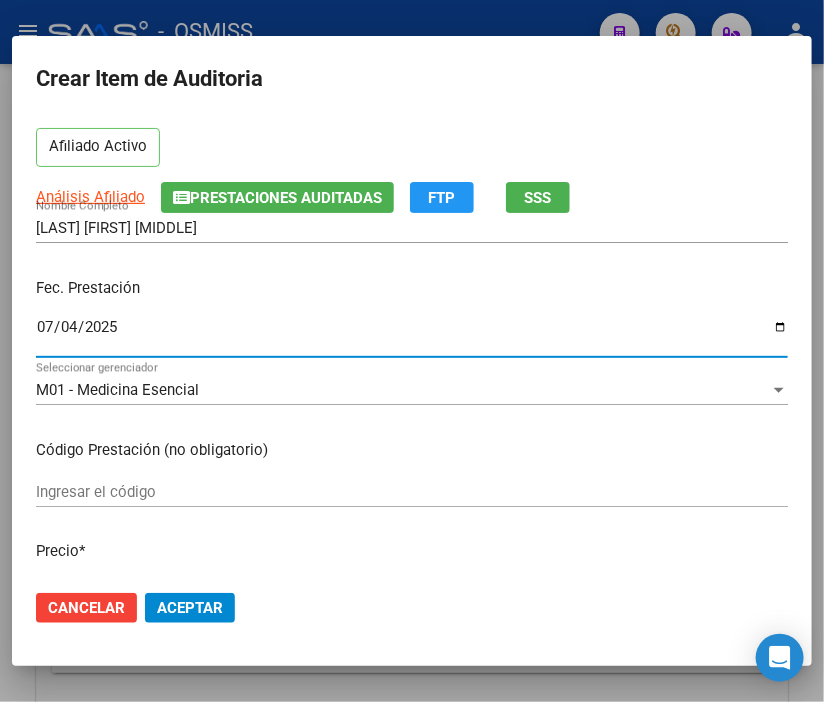 scroll, scrollTop: 222, scrollLeft: 0, axis: vertical 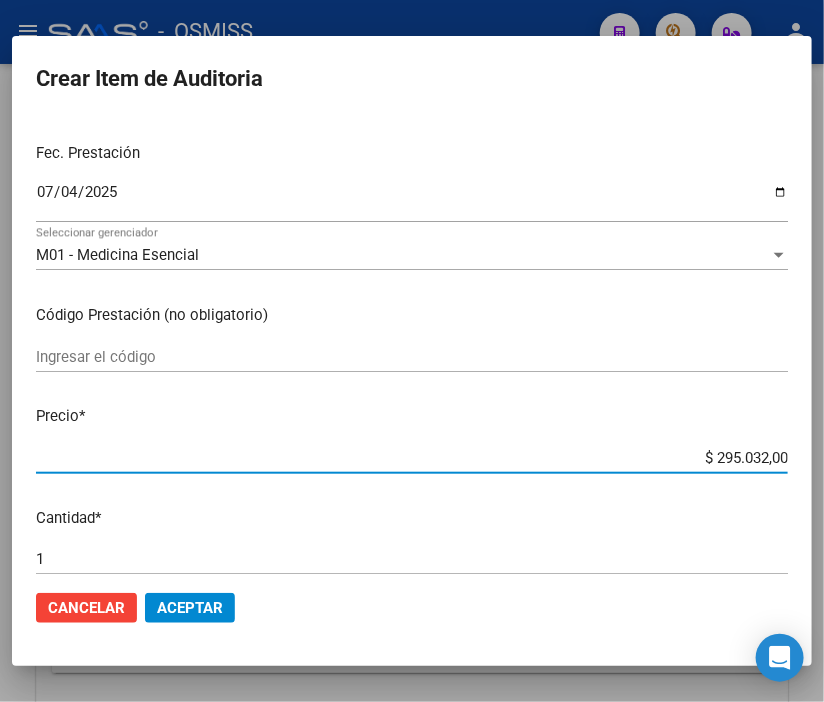 drag, startPoint x: 675, startPoint y: 461, endPoint x: 818, endPoint y: 462, distance: 143.0035 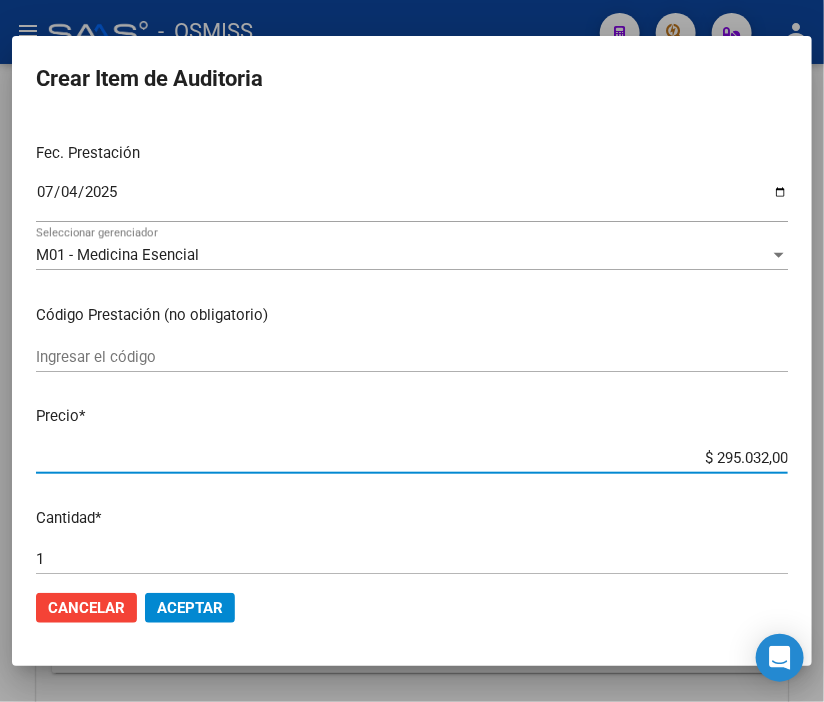 type on "$ 0,02" 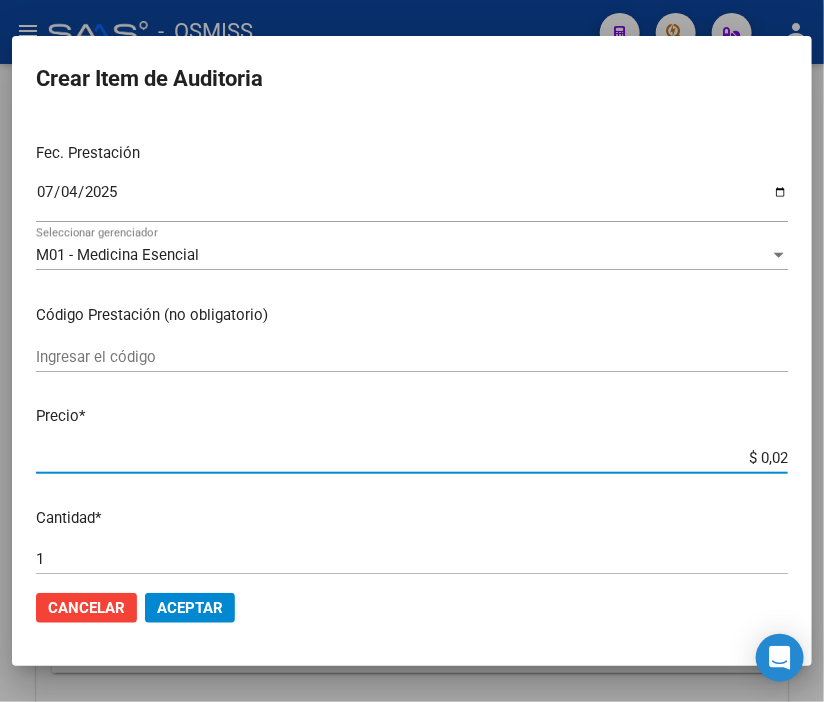 type on "$ 0,24" 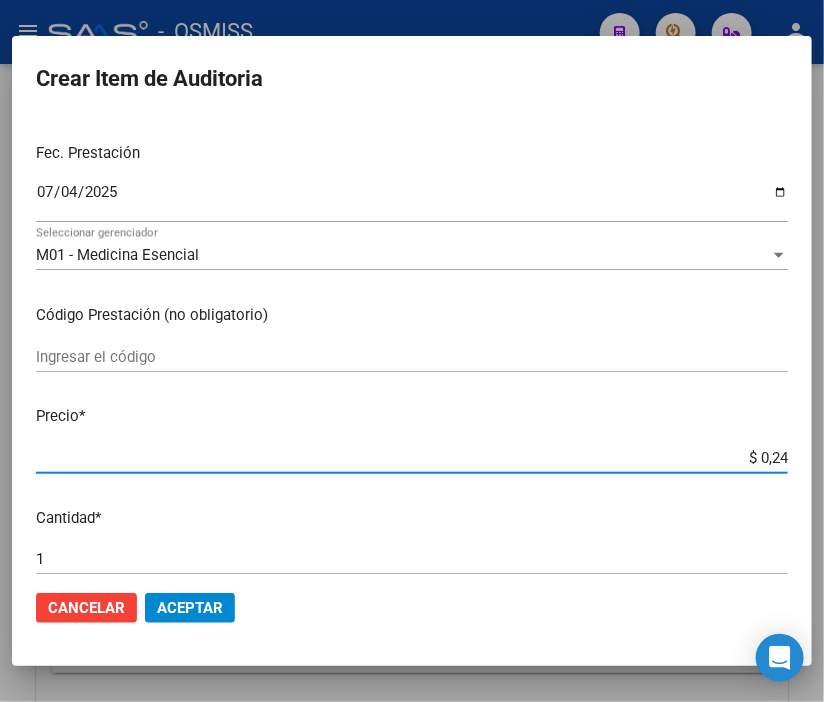 type on "$ 2,45" 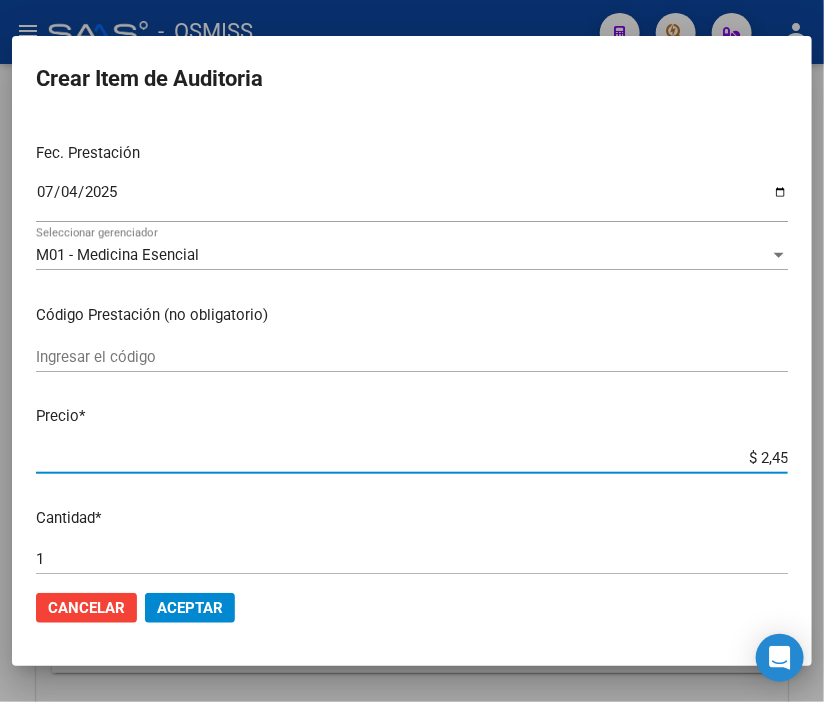 type on "$ 24,58" 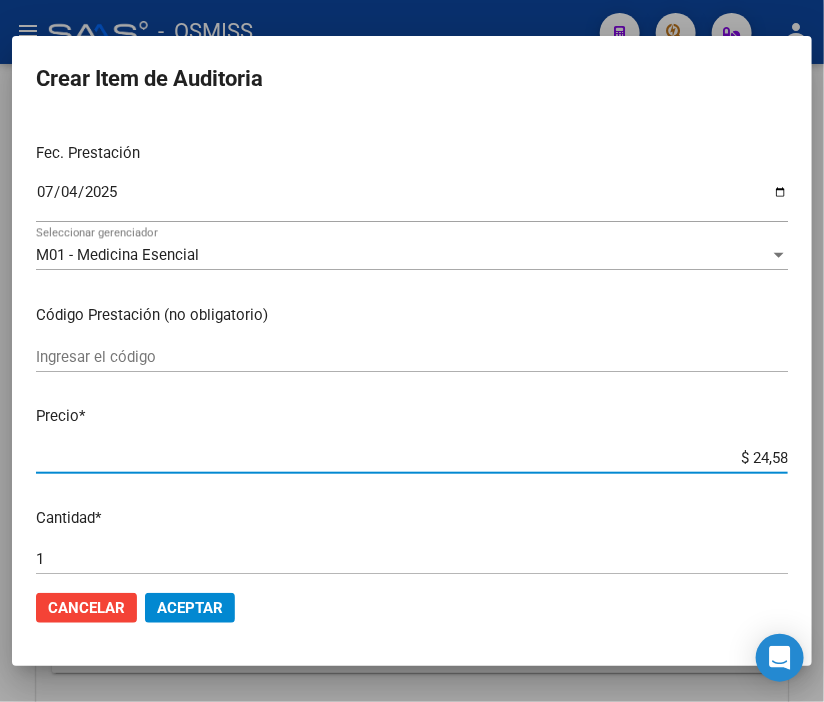 type on "$ 245,86" 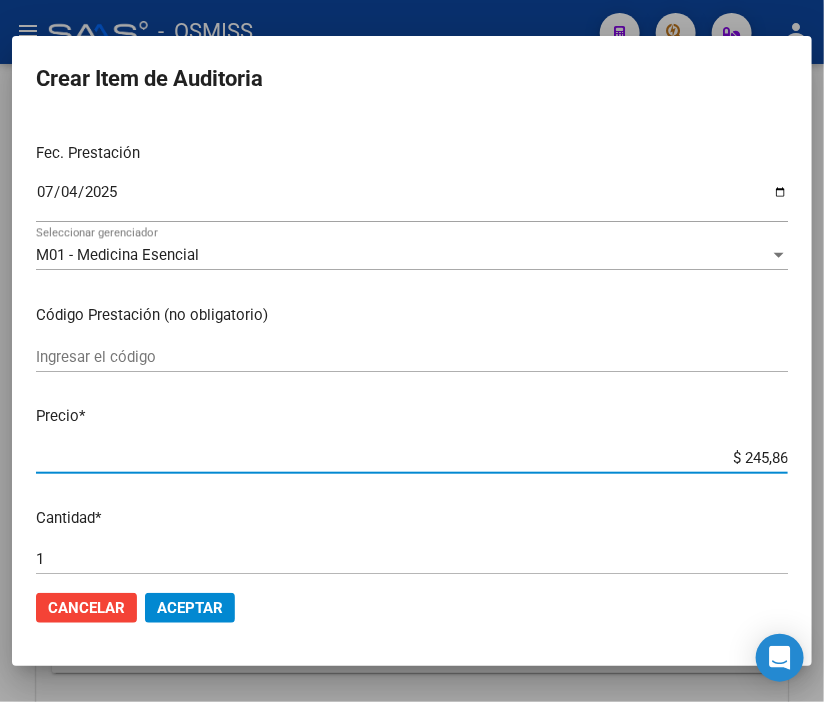 type on "$ 2.458,60" 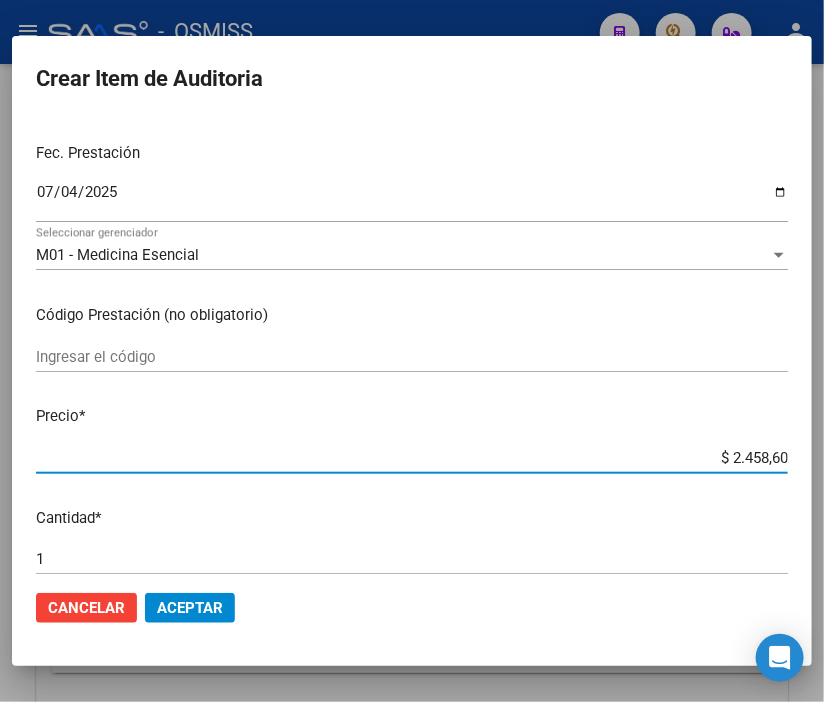 type on "$ 24.586,00" 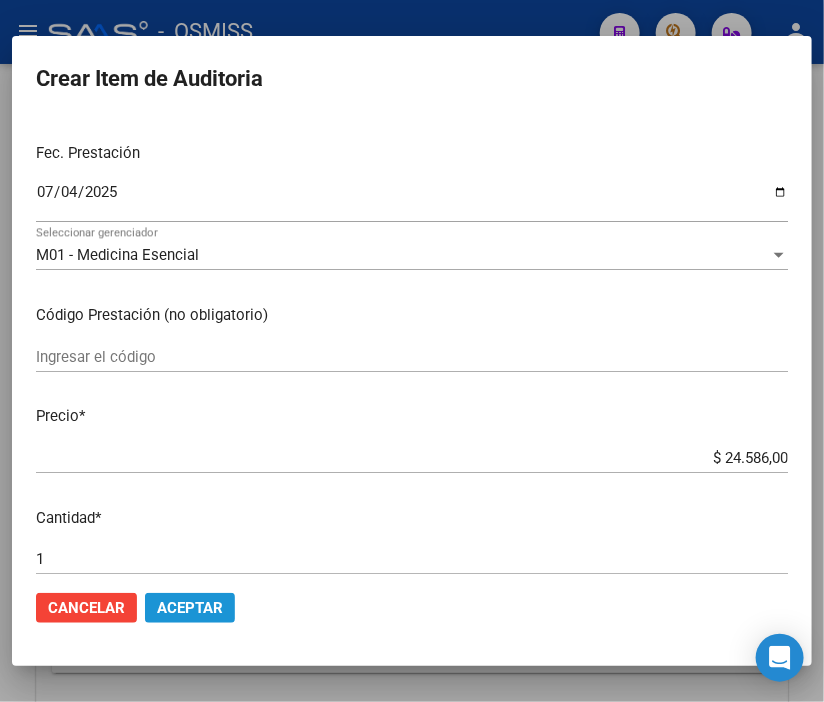 click on "Aceptar" 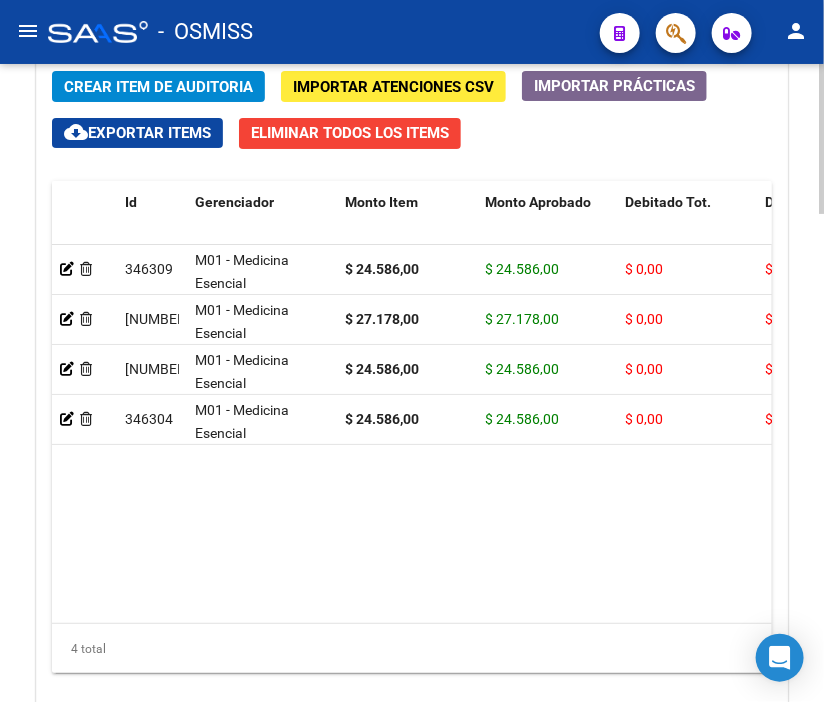 click on "Crear Item de Auditoria" 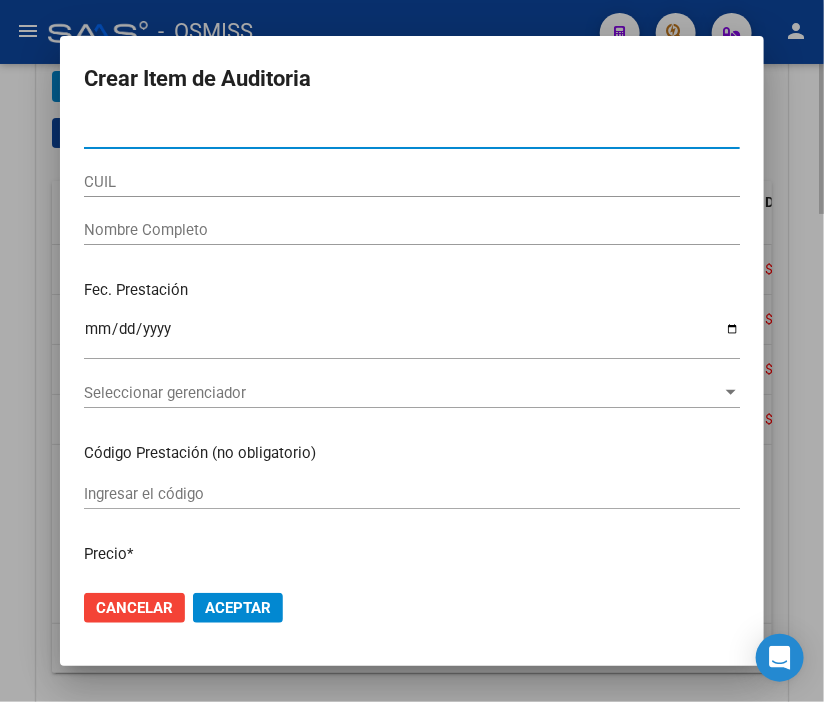 type on "[NUMBER]" 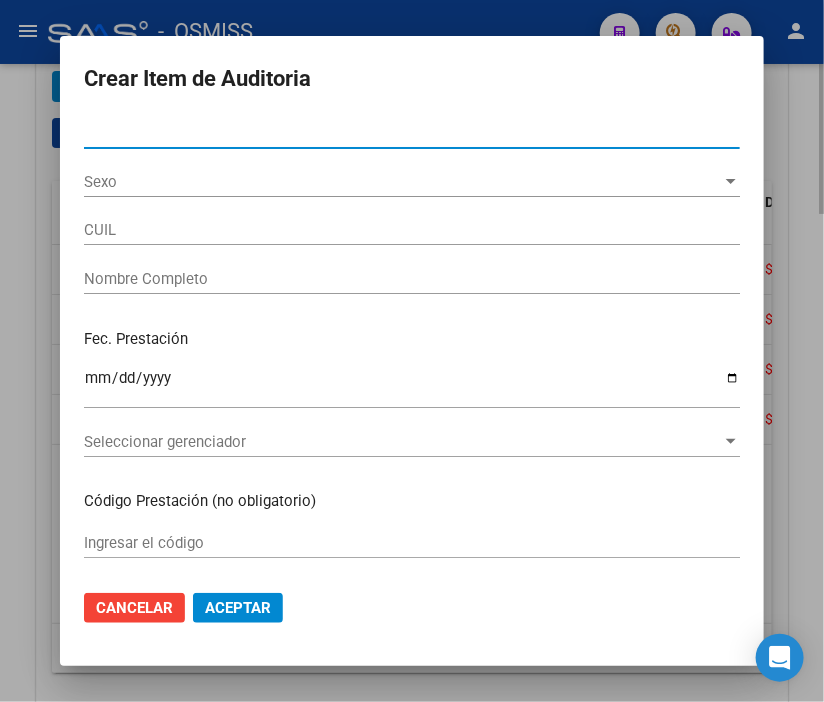 type on "[CUIL]" 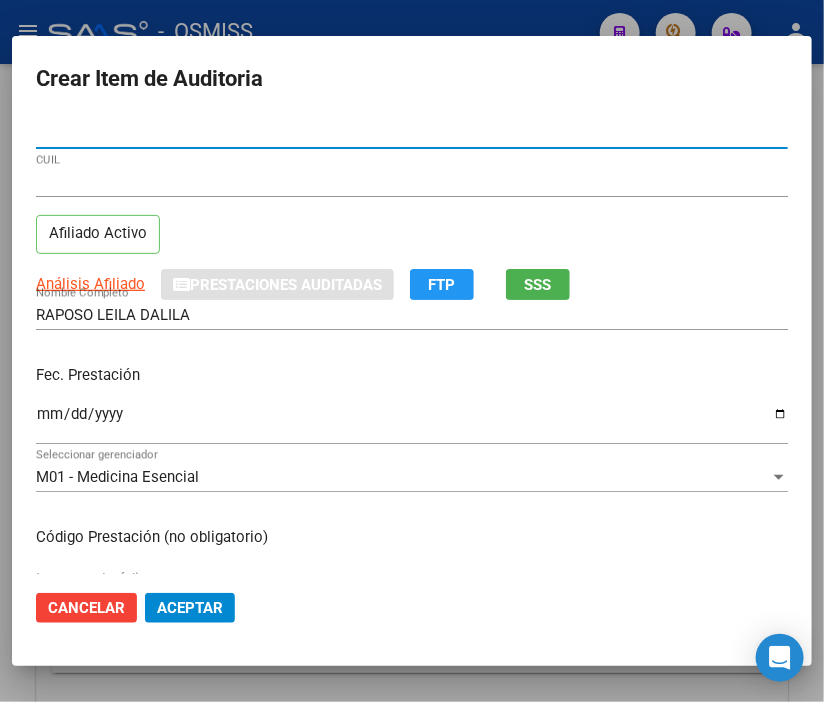 type on "[NUMBER]" 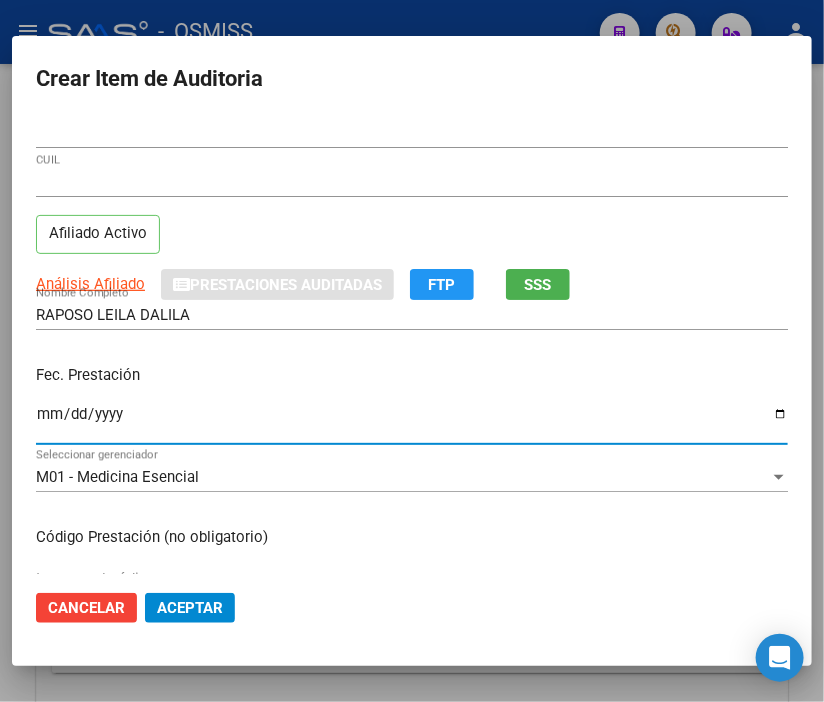 click on "Ingresar la fecha" at bounding box center [412, 422] 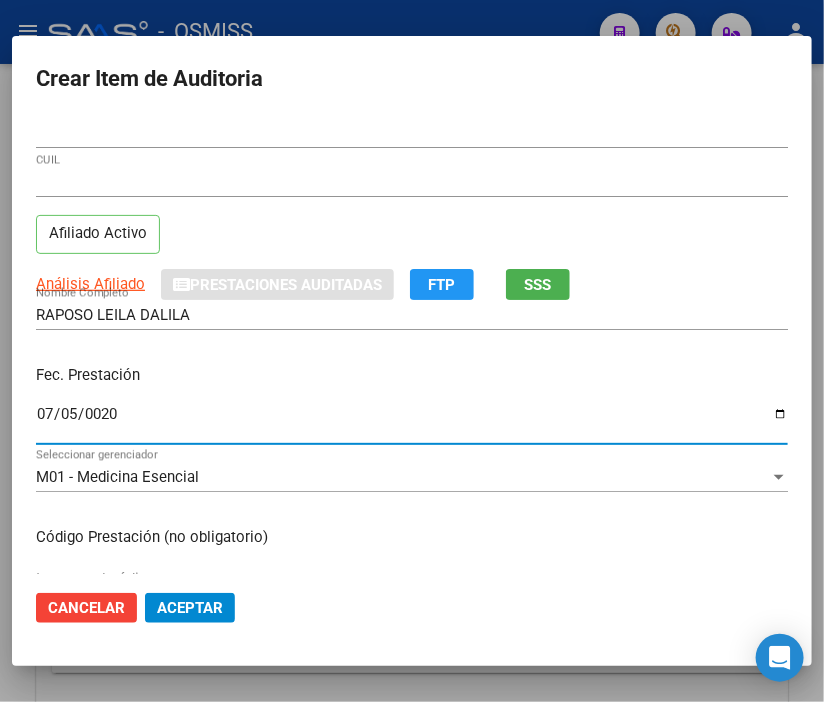 type on "[DATE]" 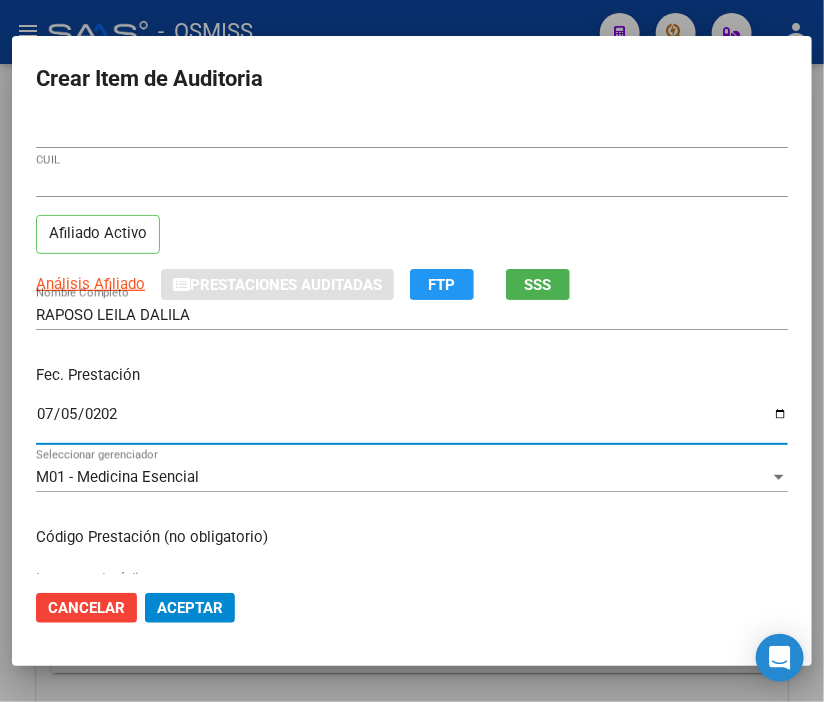 type on "2025-07-05" 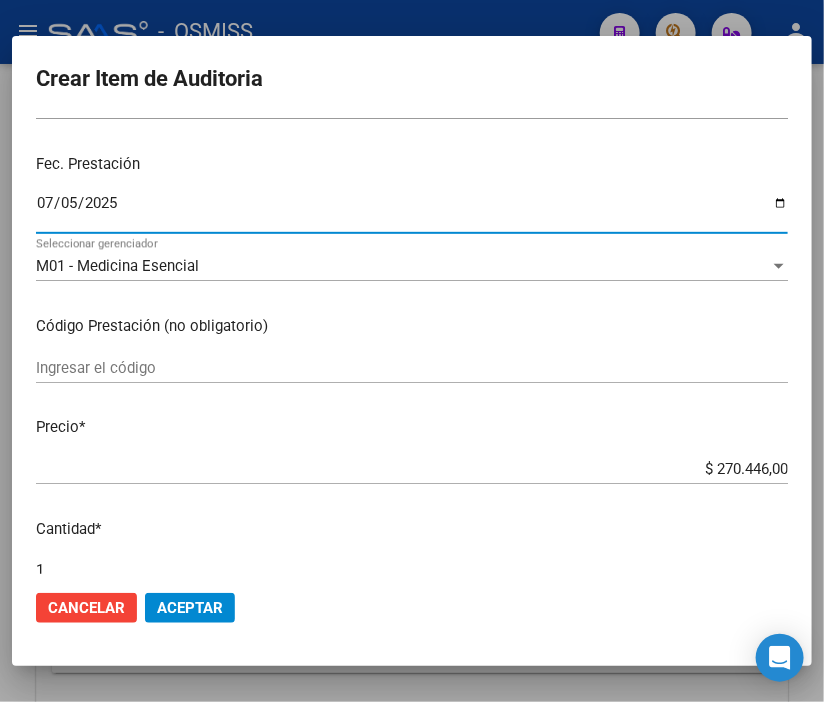 scroll, scrollTop: 222, scrollLeft: 0, axis: vertical 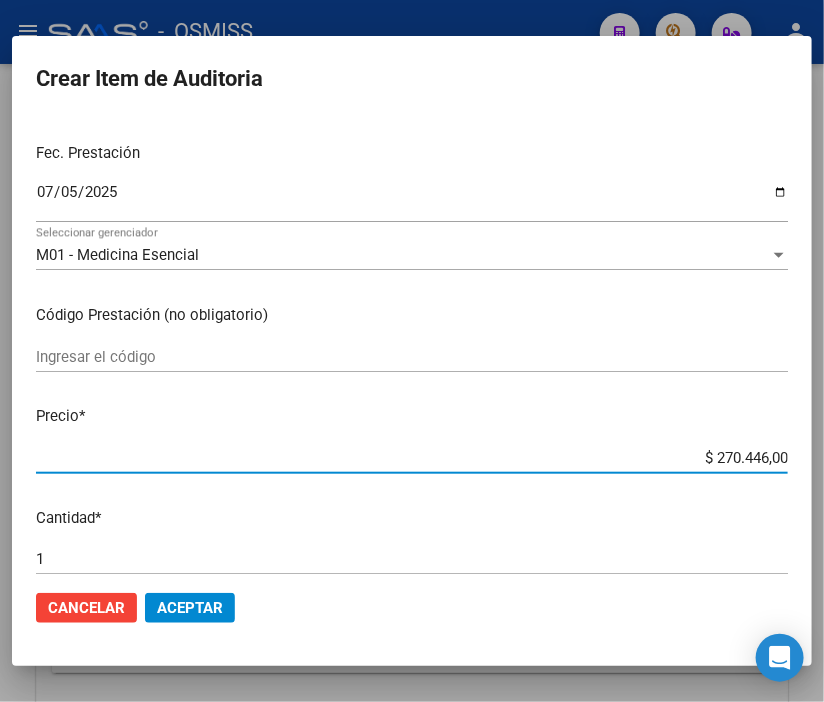 drag, startPoint x: 660, startPoint y: 456, endPoint x: 818, endPoint y: 467, distance: 158.38245 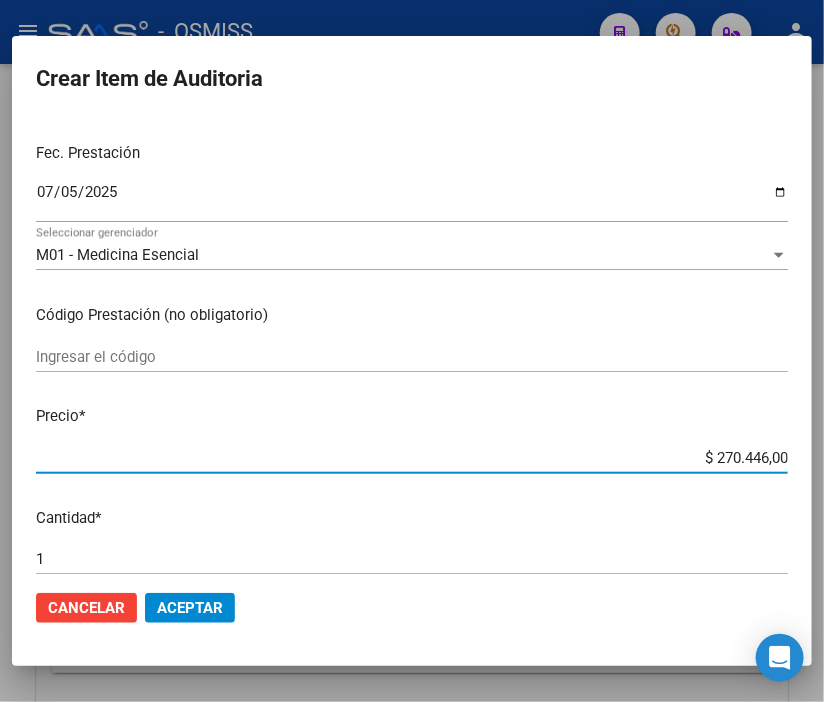 type on "$ 0,02" 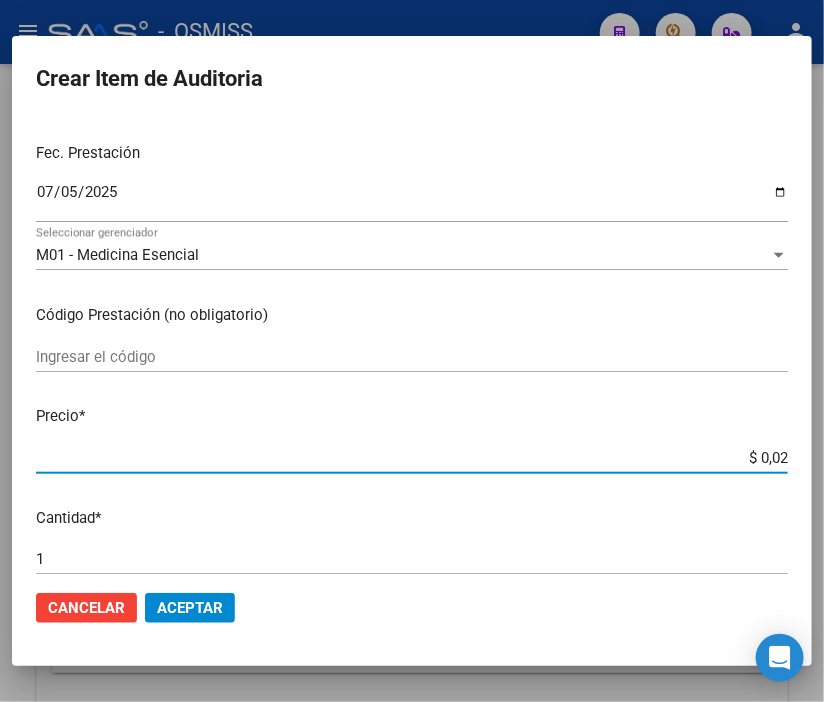 type on "$ 0,24" 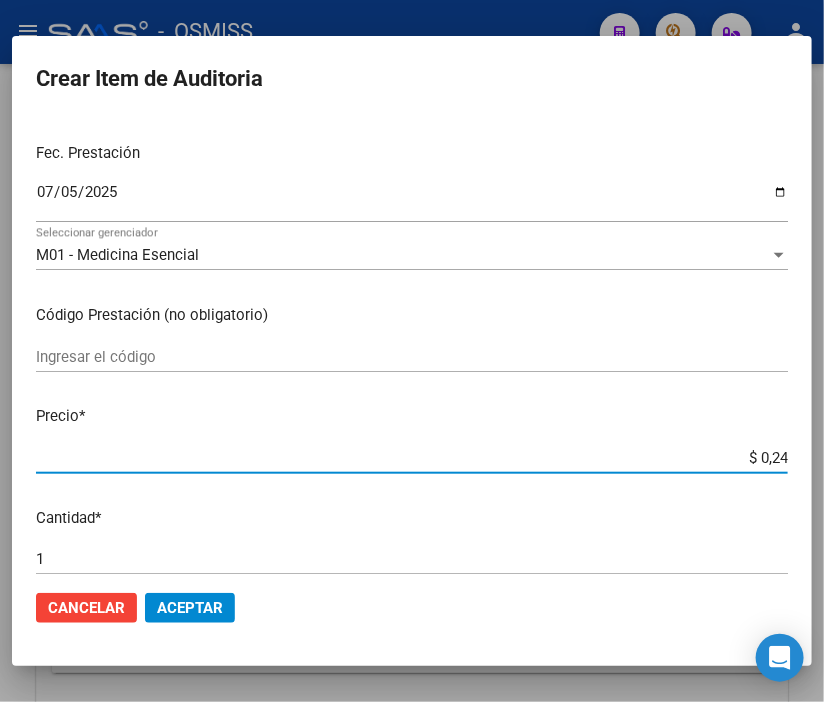 type on "$ 0,24" 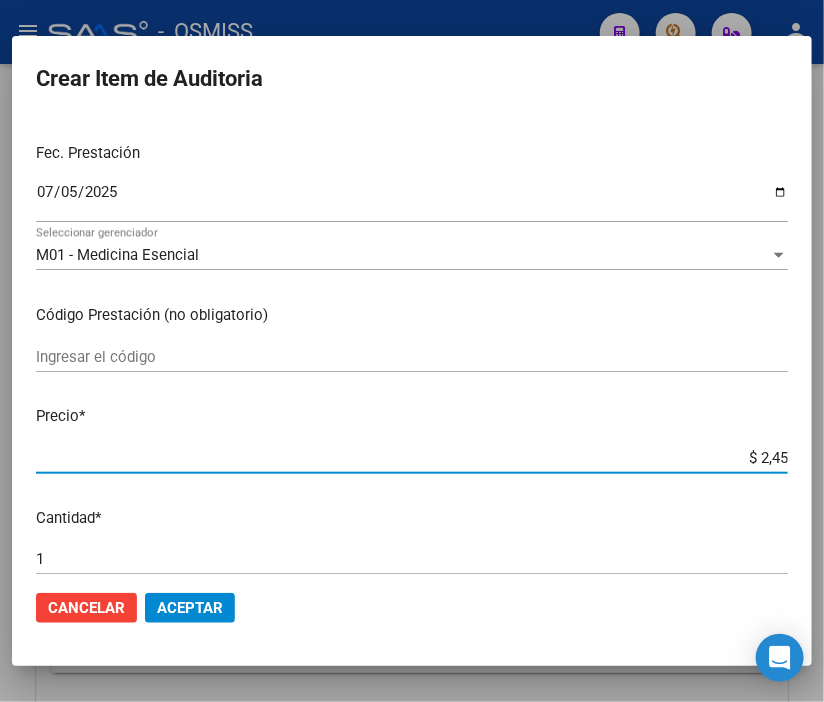 type on "$ 24,58" 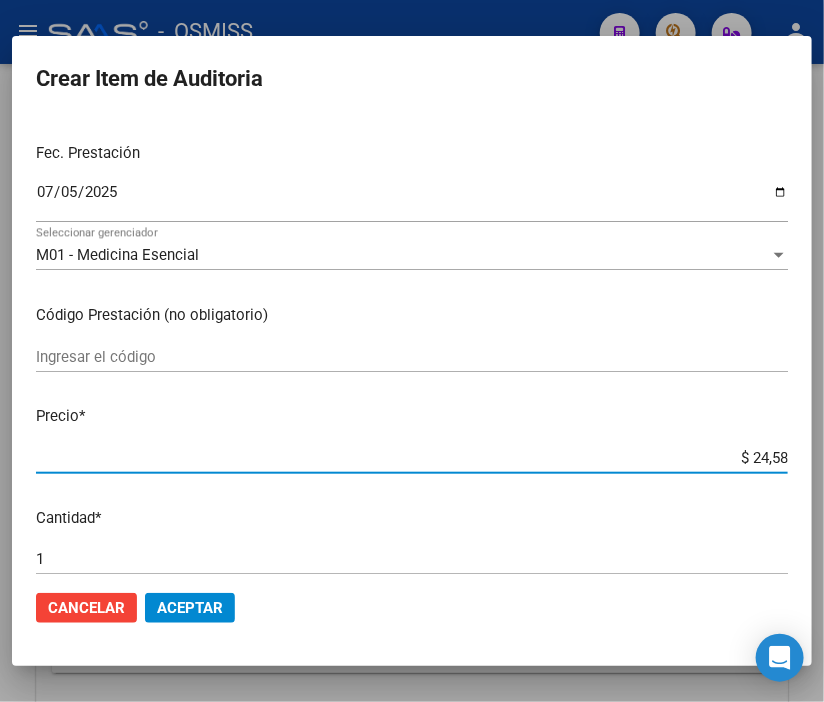 type on "$ 245,86" 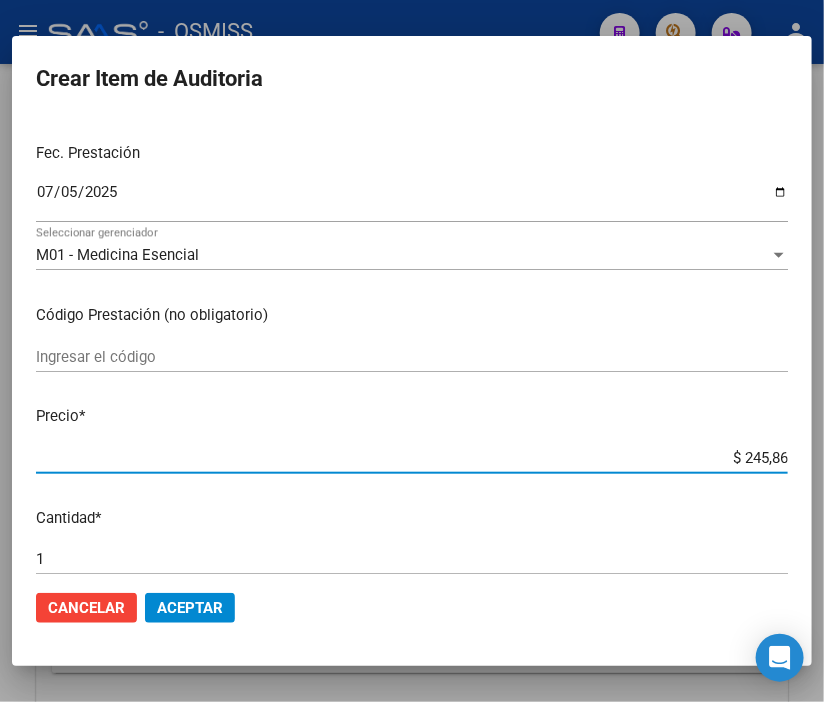 type on "$ 2.458,60" 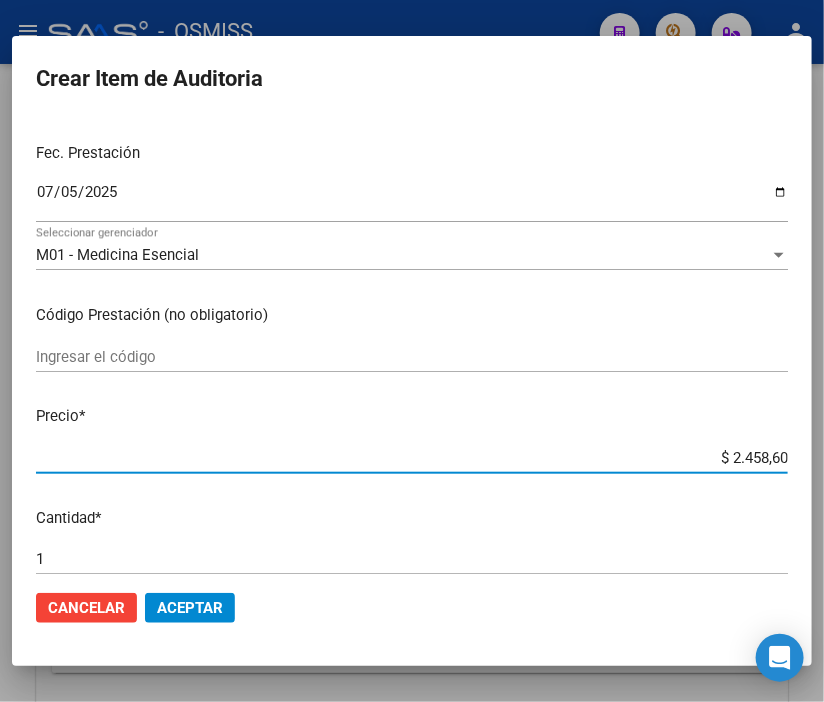 type on "$ 24.586,00" 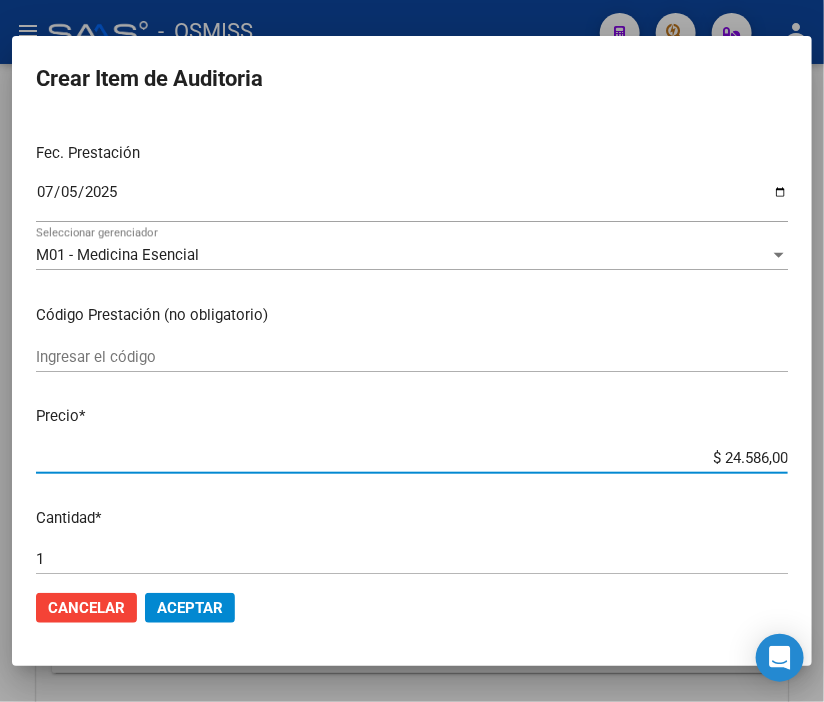 click on "Aceptar" 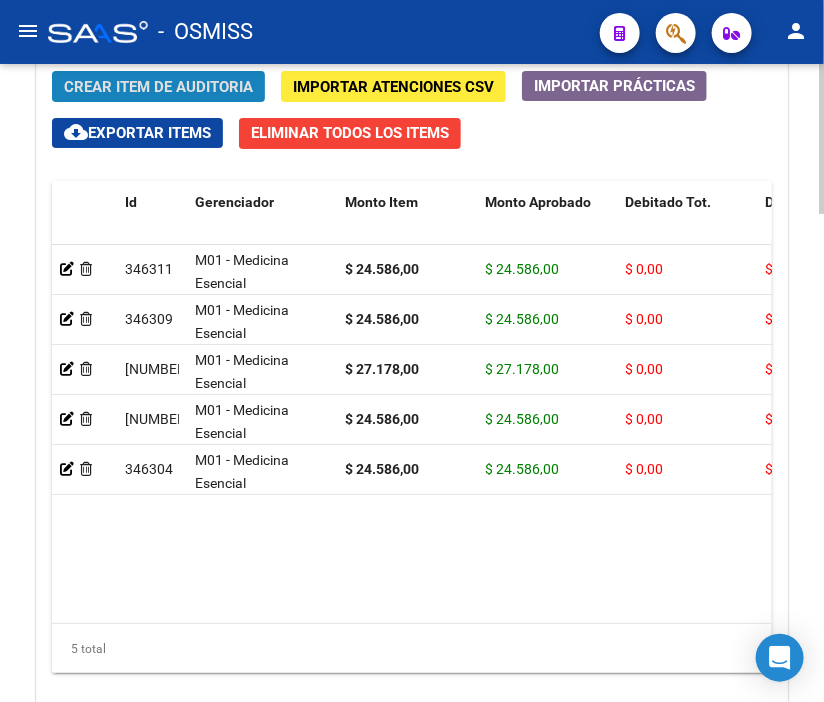 click on "Crear Item de Auditoria" 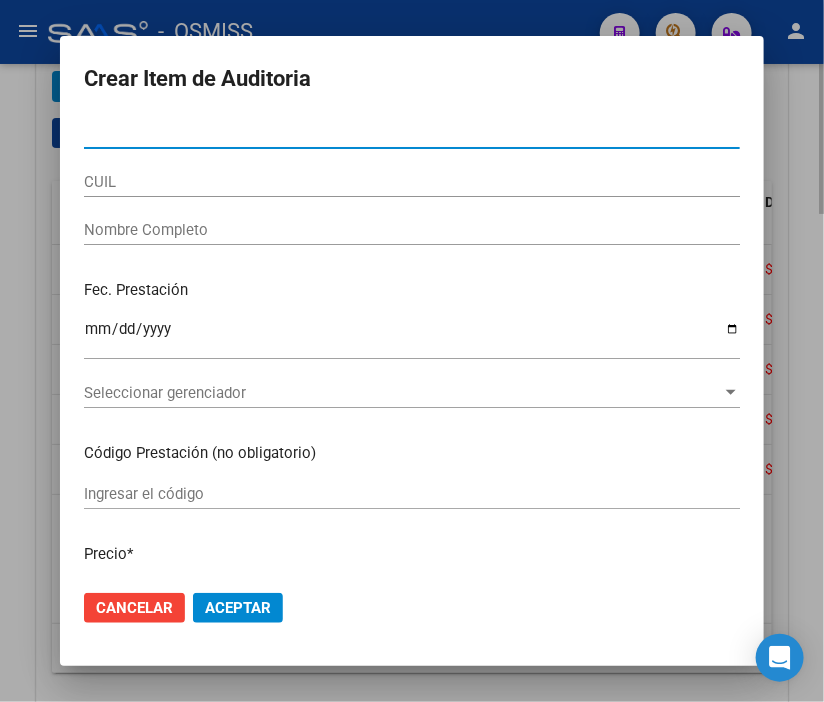 type on "[NUMBER]" 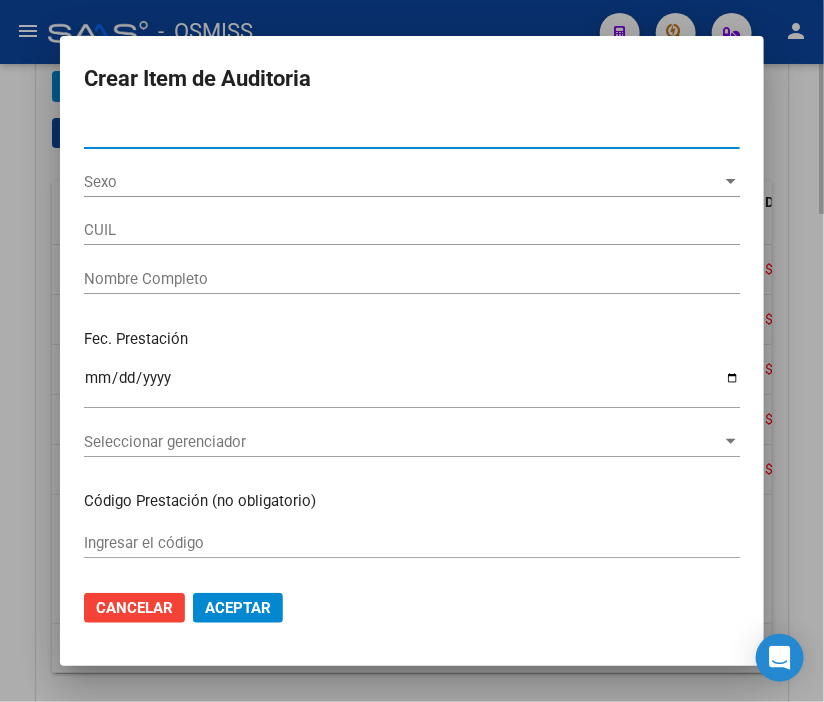 type on "[DOCUMENT]" 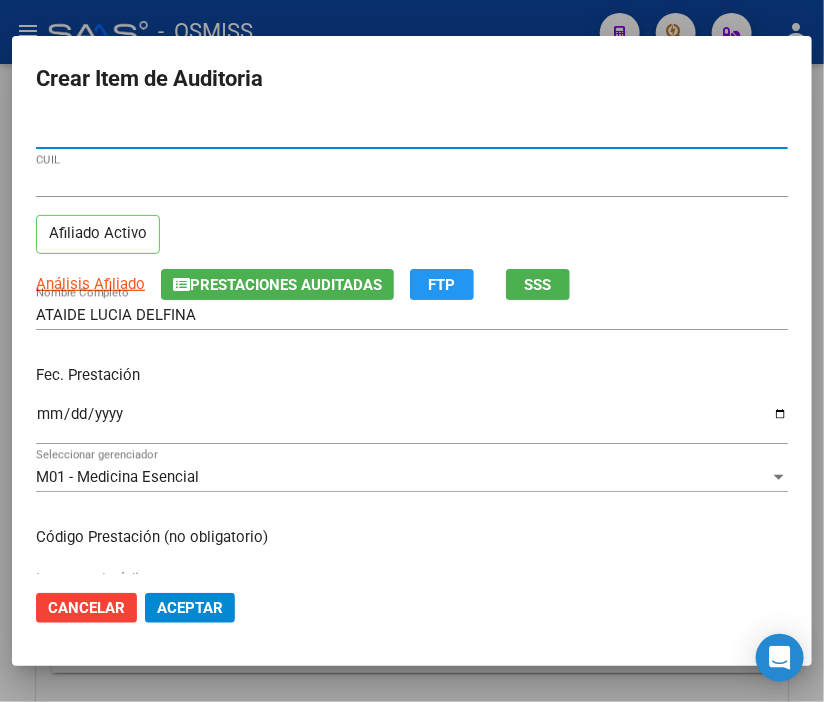 type on "[NUMBER]" 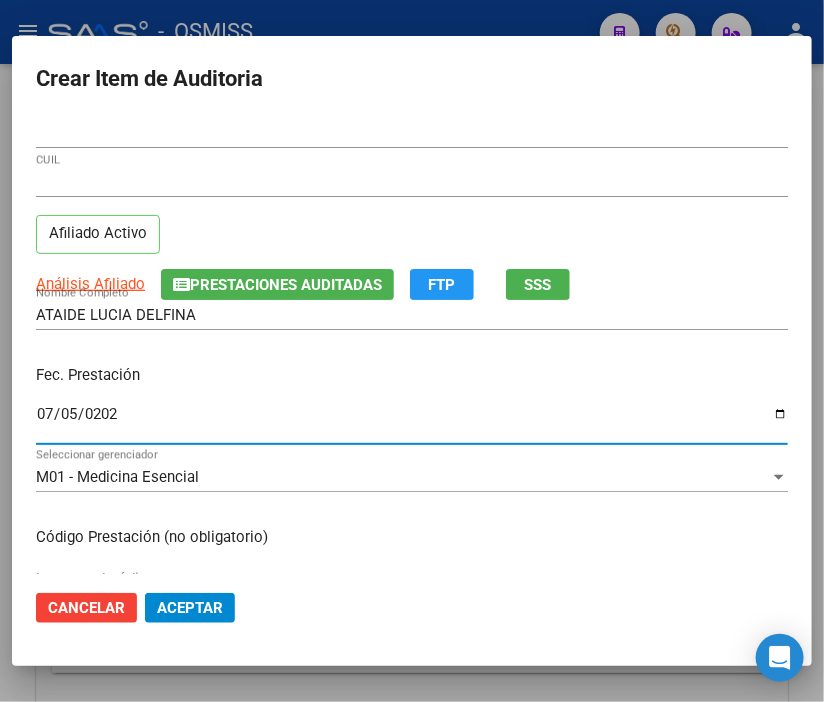 type on "2025-07-05" 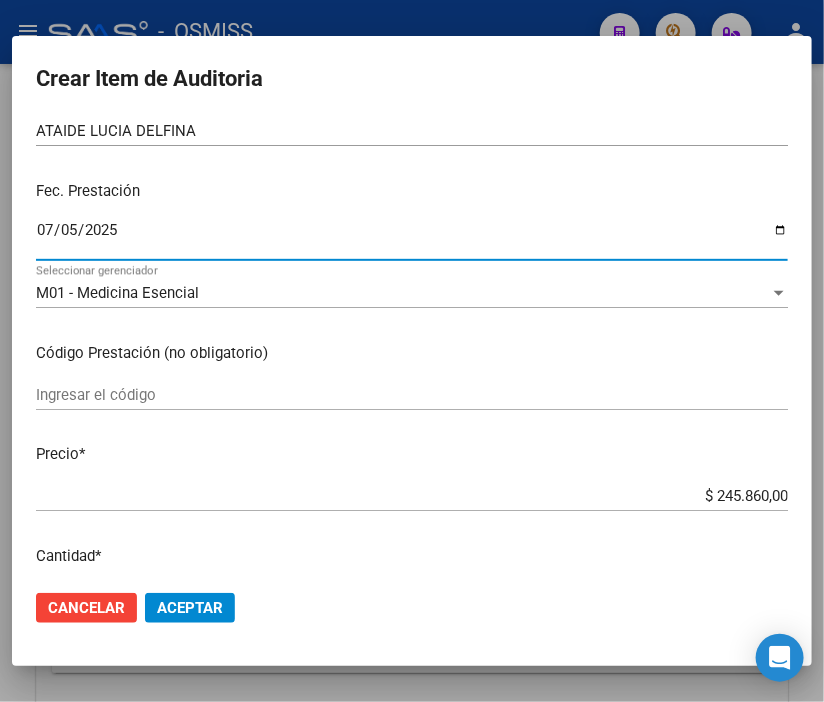 scroll, scrollTop: 222, scrollLeft: 0, axis: vertical 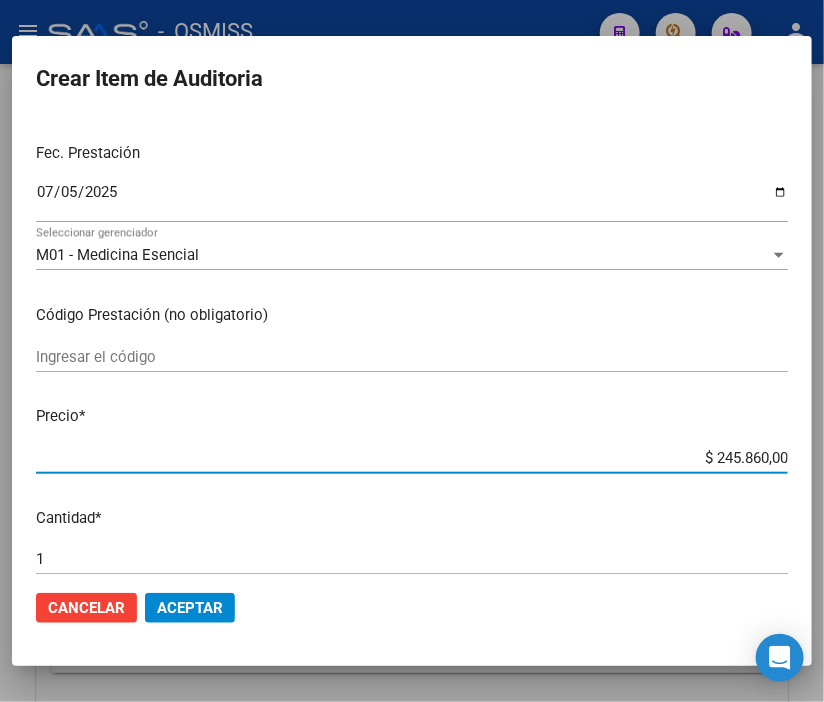drag, startPoint x: 662, startPoint y: 447, endPoint x: 811, endPoint y: 454, distance: 149.16434 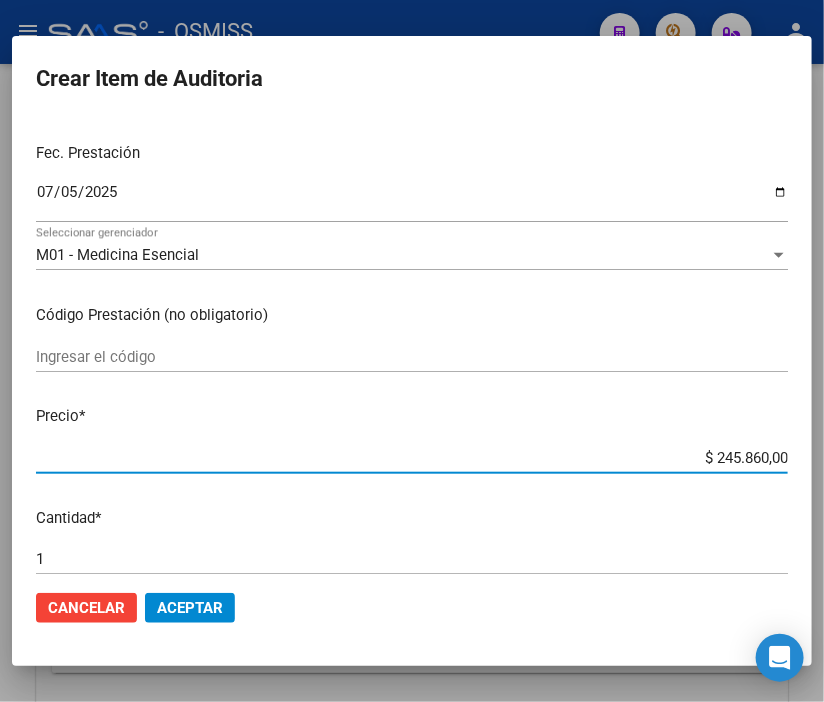 type on "$ 0,02" 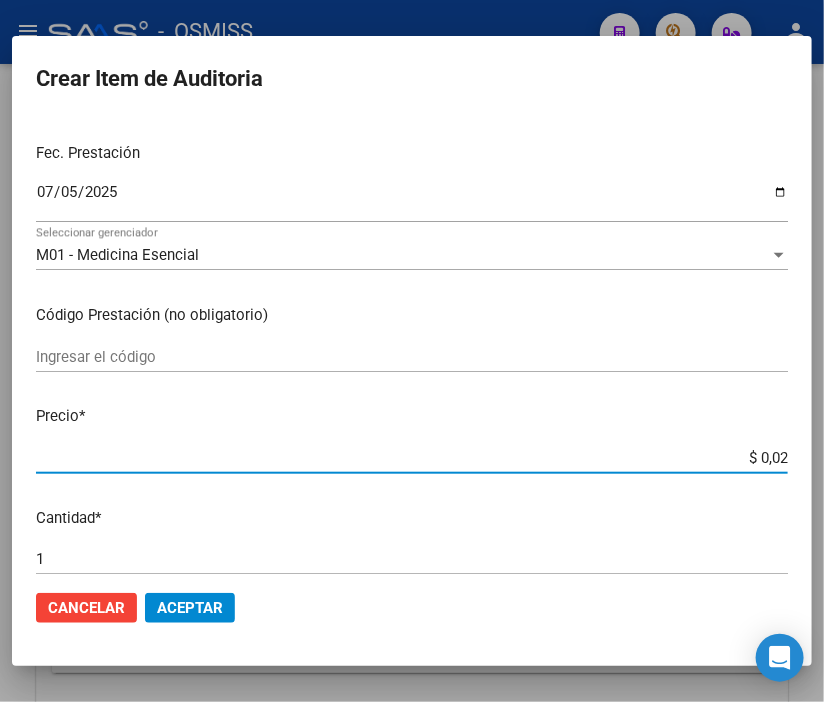type on "$ 0,24" 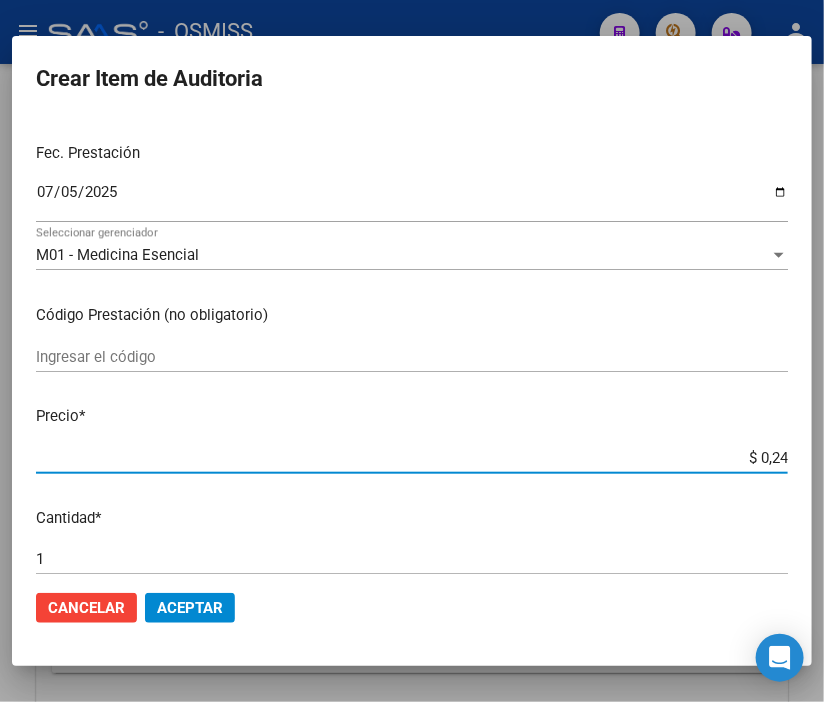 type on "$ 2,45" 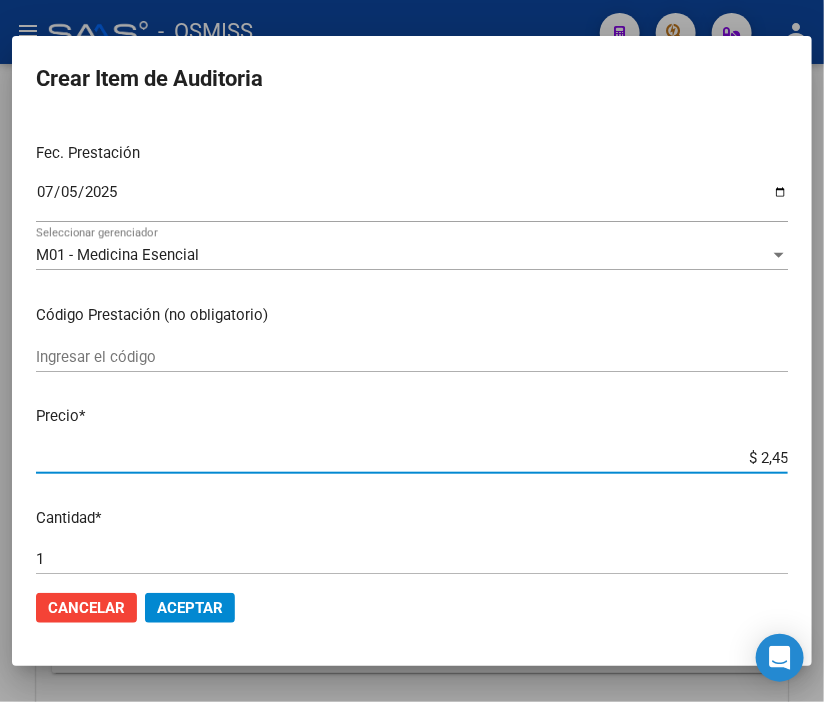 type on "$ 24,58" 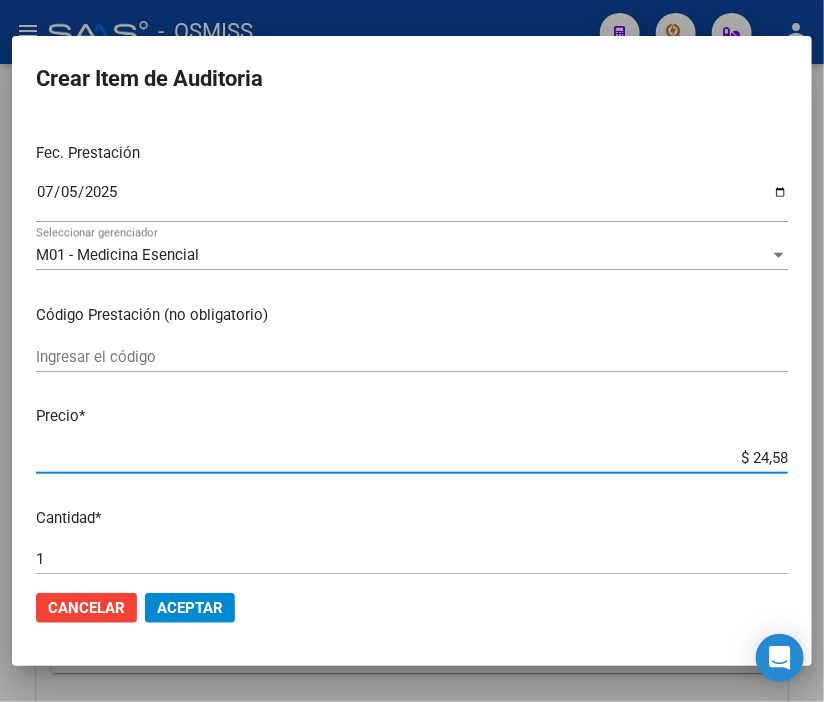 type on "$ 245,86" 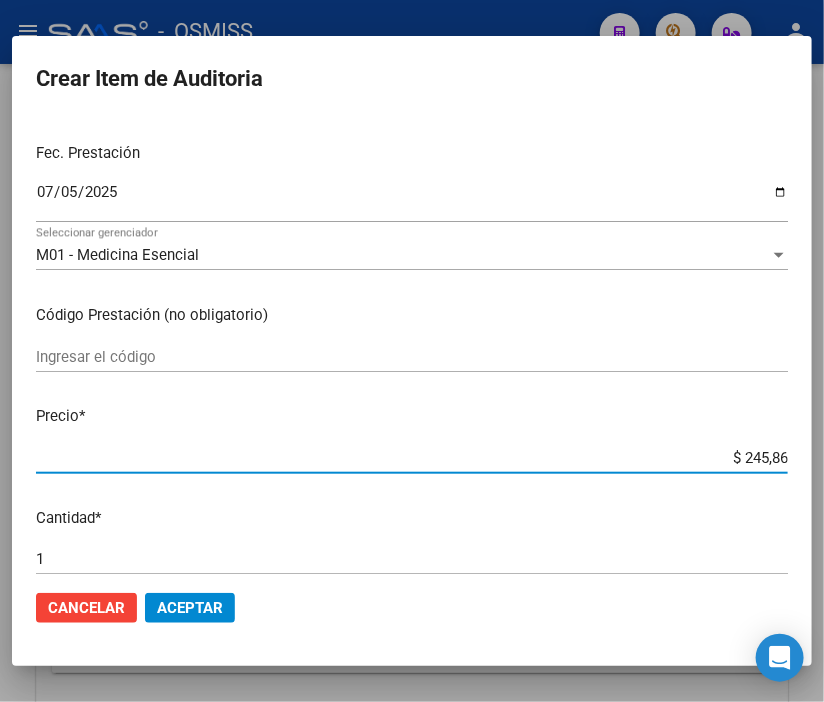 type on "$ 2.458,60" 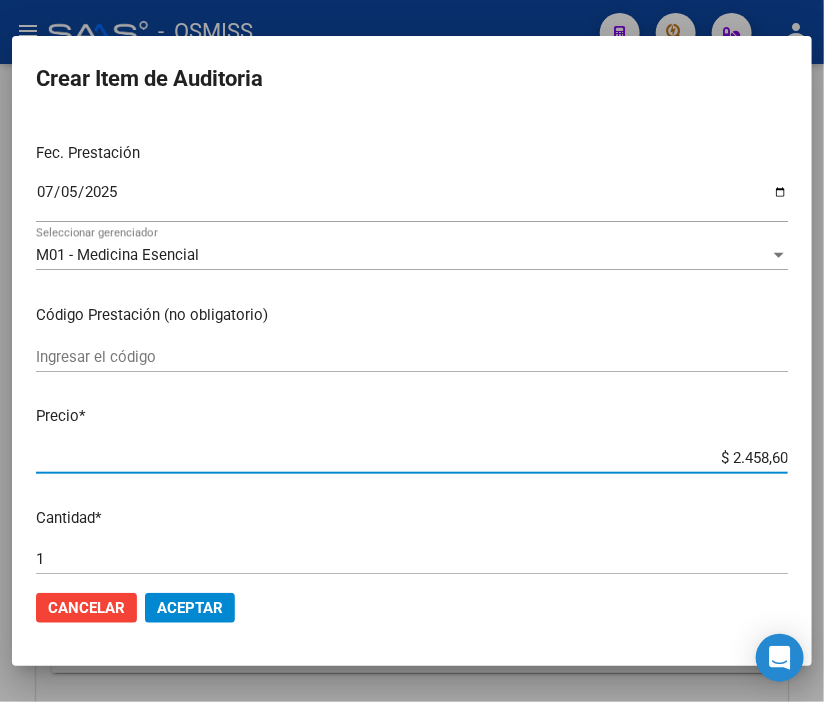 type on "$ 24.586,00" 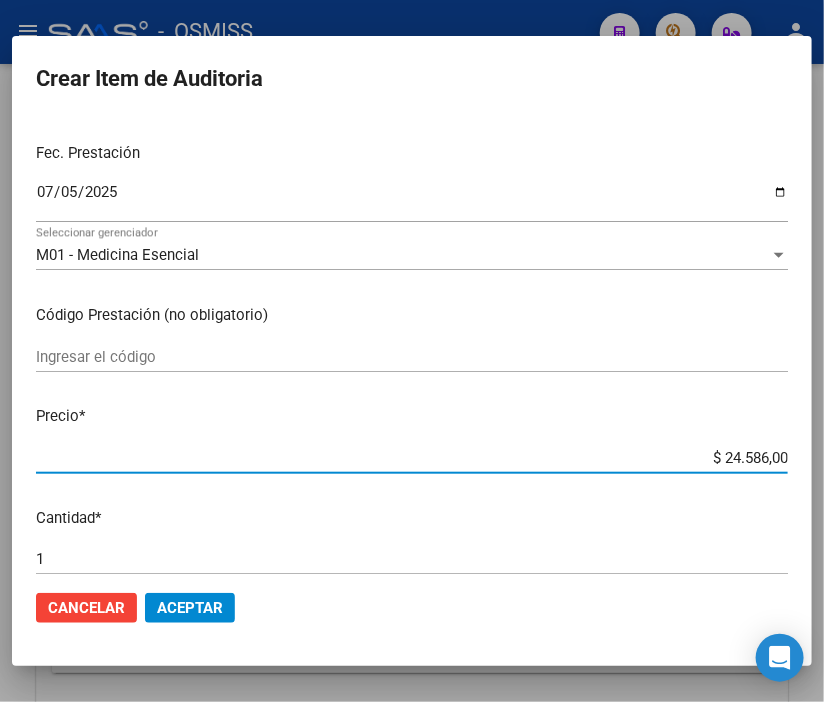 click on "Aceptar" 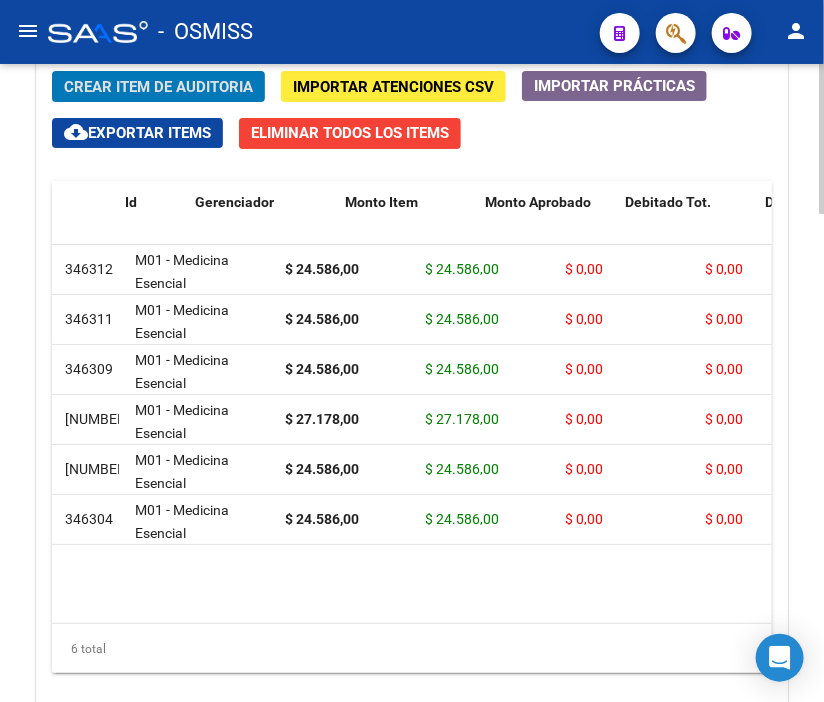 scroll, scrollTop: 0, scrollLeft: 0, axis: both 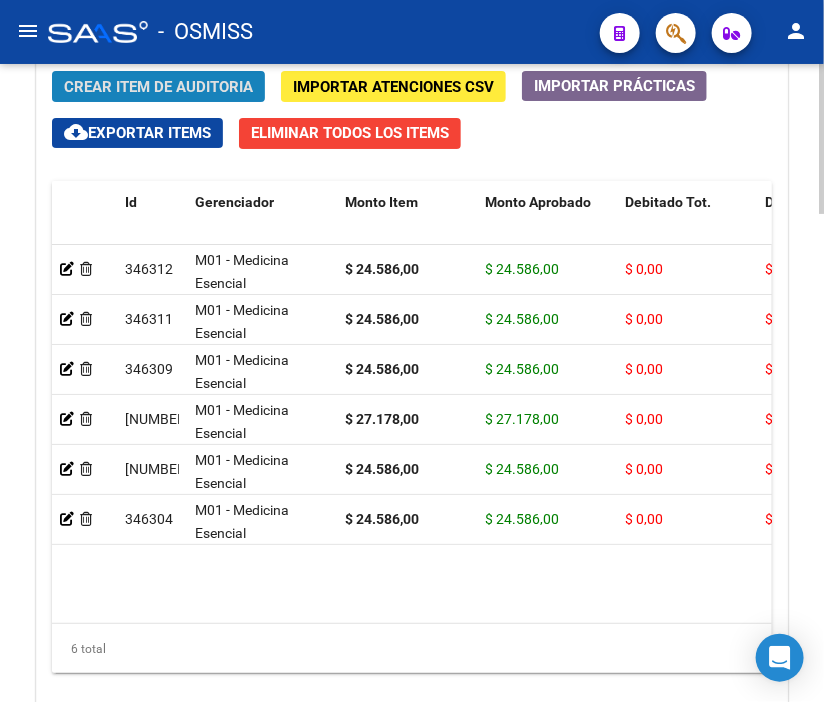 click on "Crear Item de Auditoria" 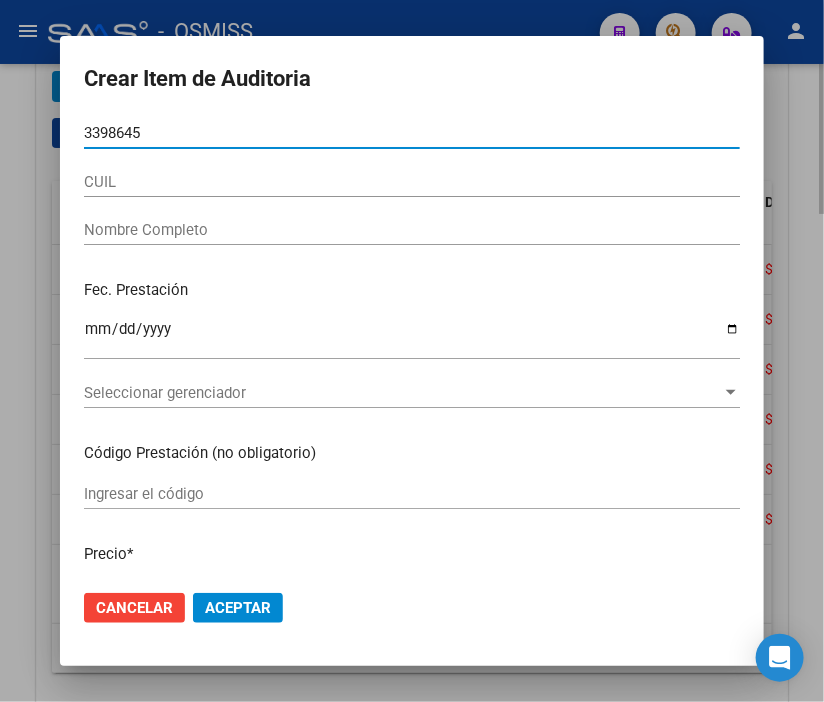 type on "[PHONE]" 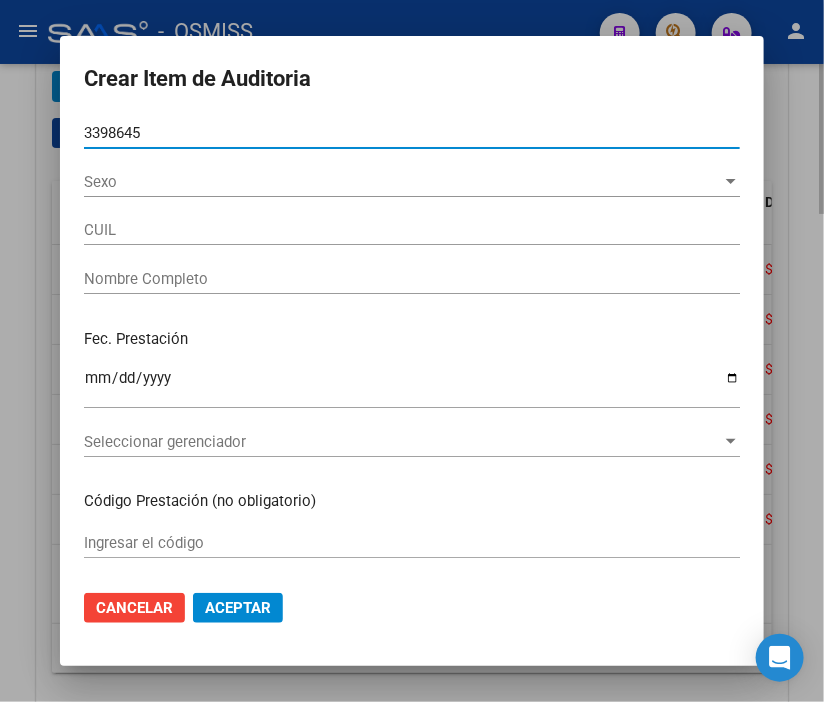 type on "27339864530" 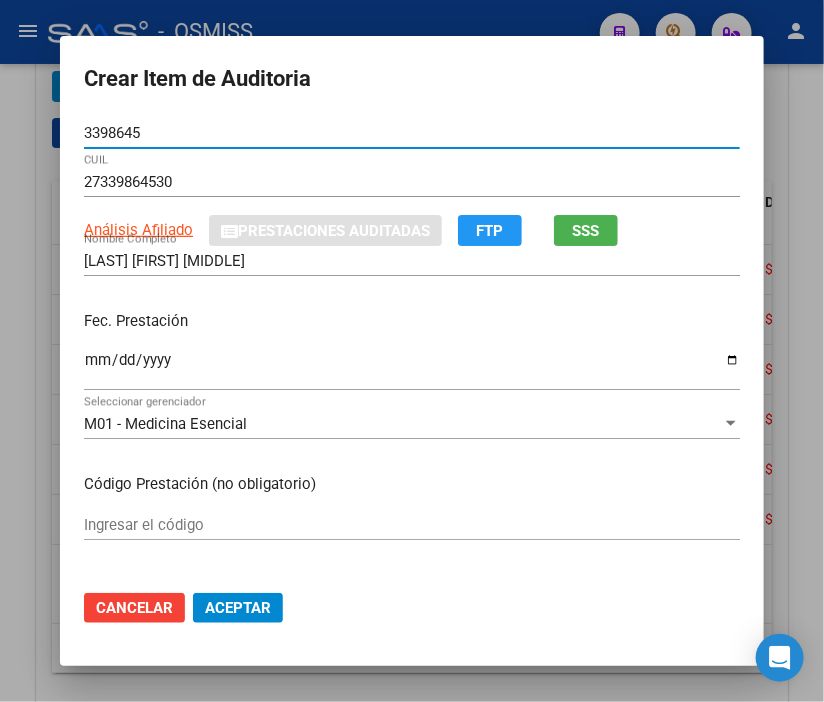 type on "[PHONE]" 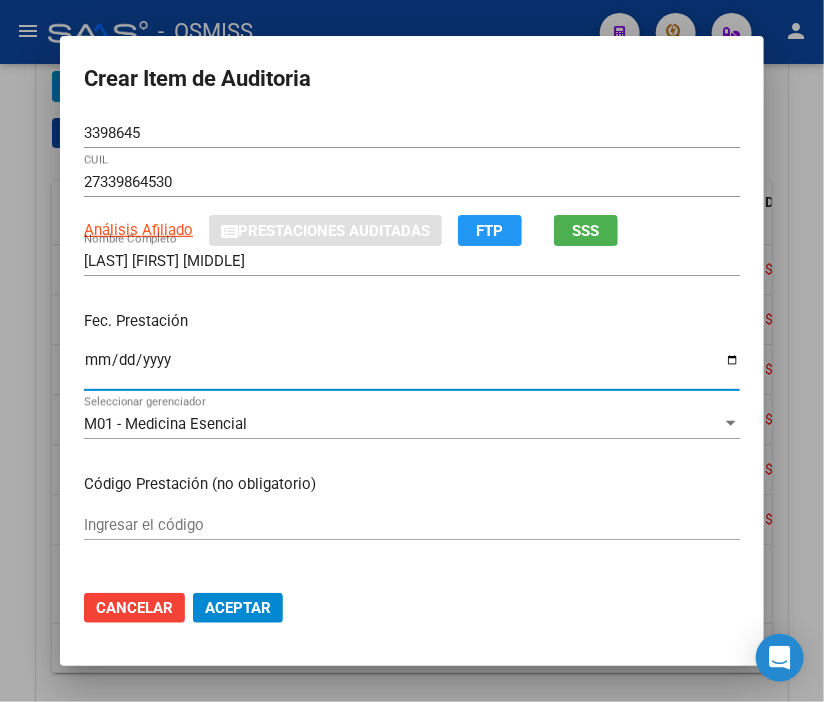 click on "Ingresar la fecha" at bounding box center [412, 368] 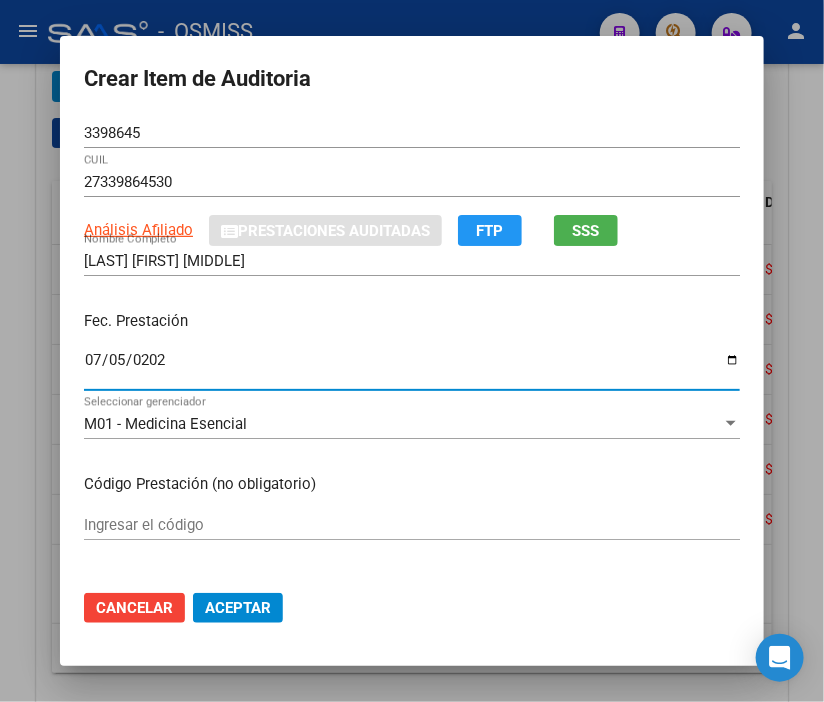 type on "2025-07-05" 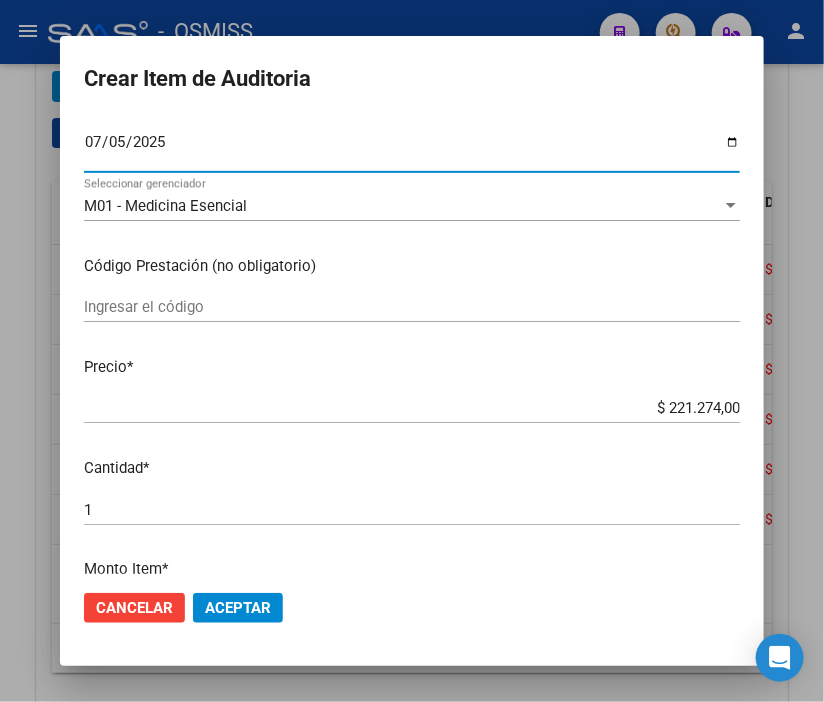 scroll, scrollTop: 222, scrollLeft: 0, axis: vertical 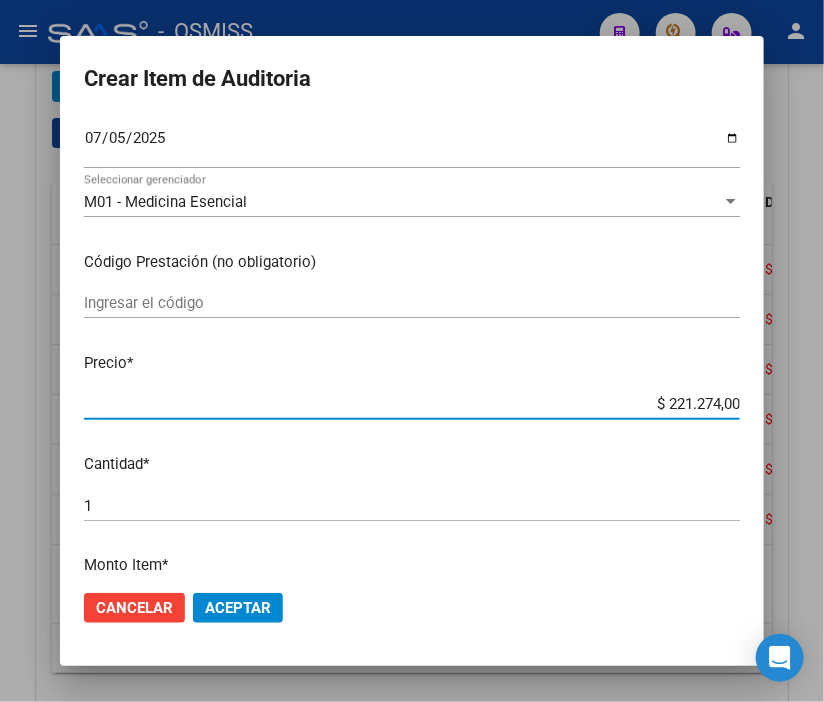 drag, startPoint x: 628, startPoint y: 406, endPoint x: 818, endPoint y: 406, distance: 190 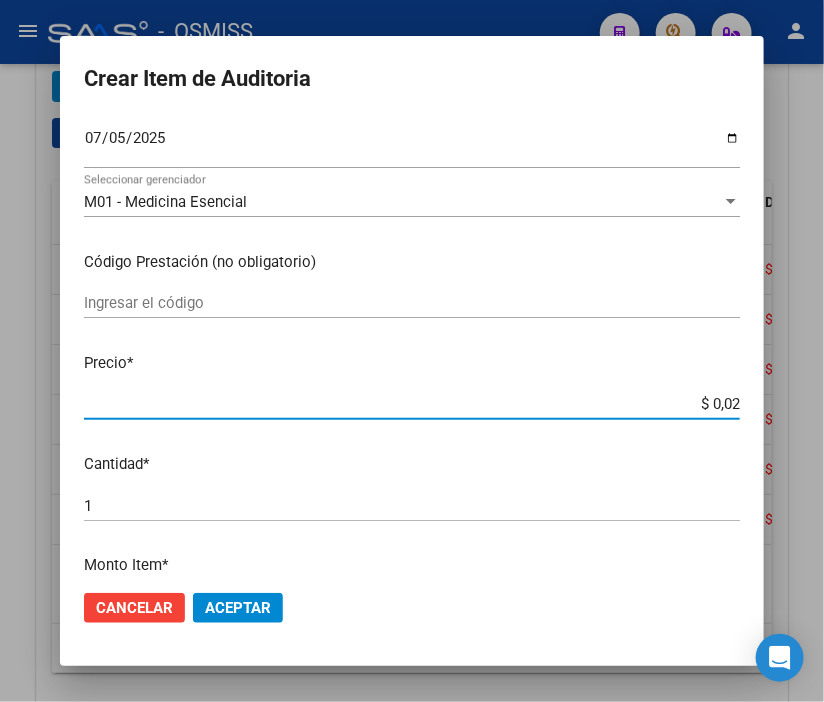 type on "$ 0,24" 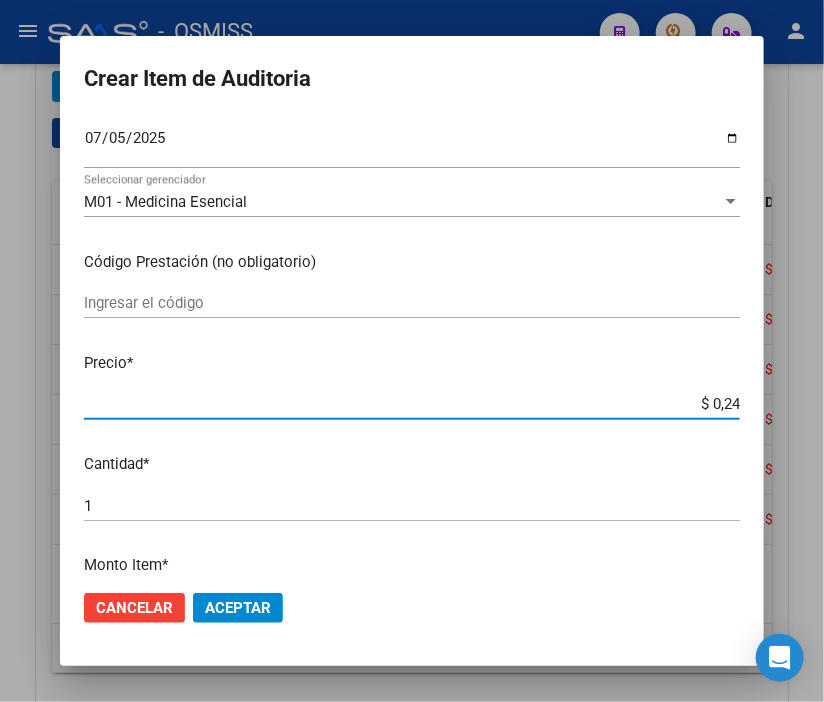 type on "$ 2,45" 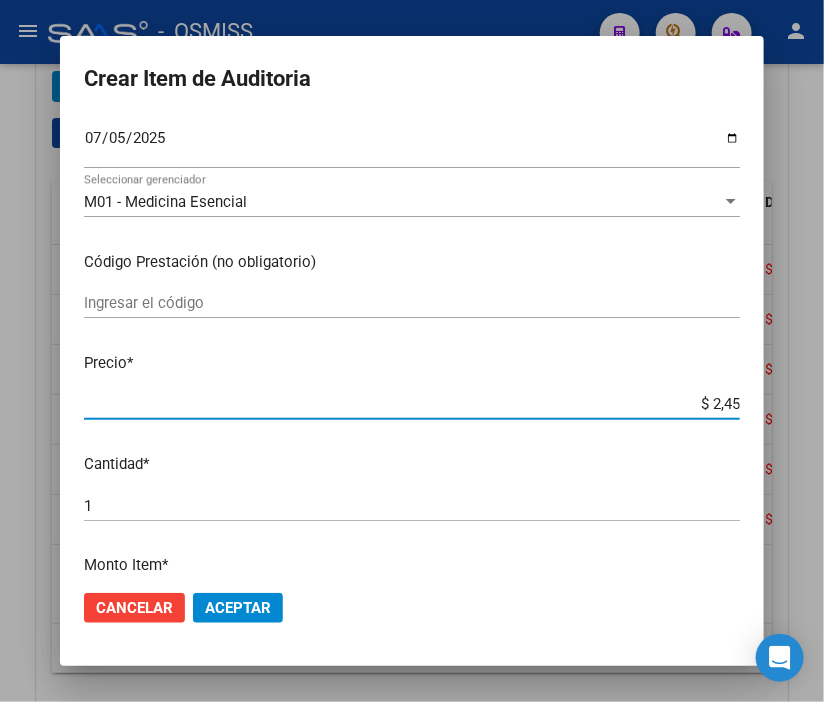 type on "$ 24,58" 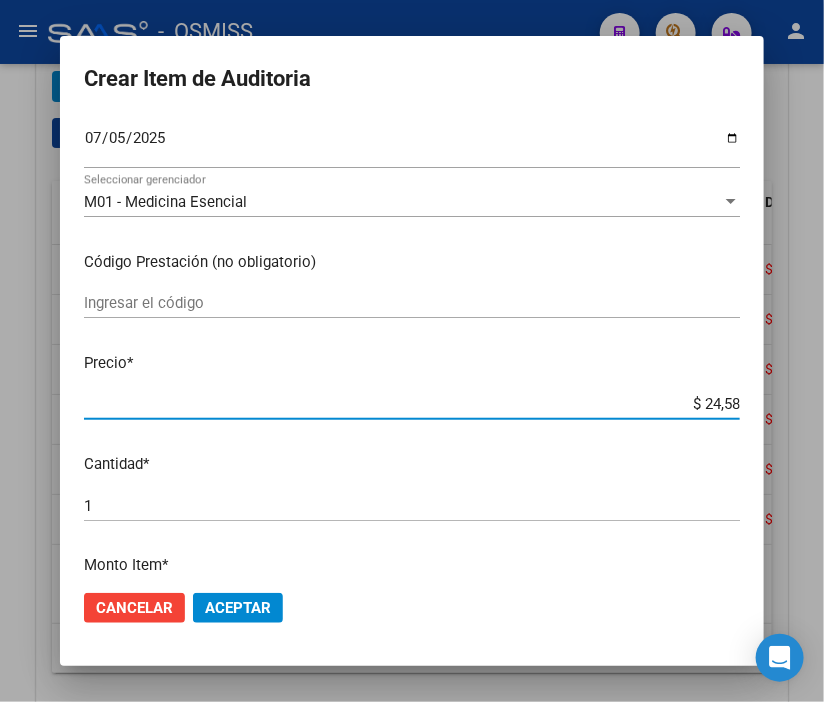 type on "$ 245,86" 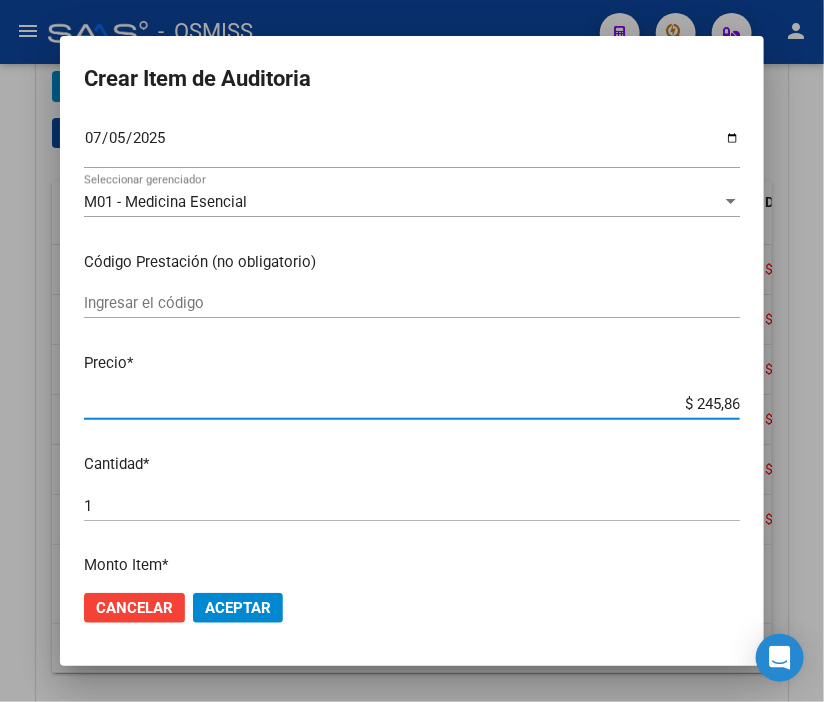 type on "$ 2.458,60" 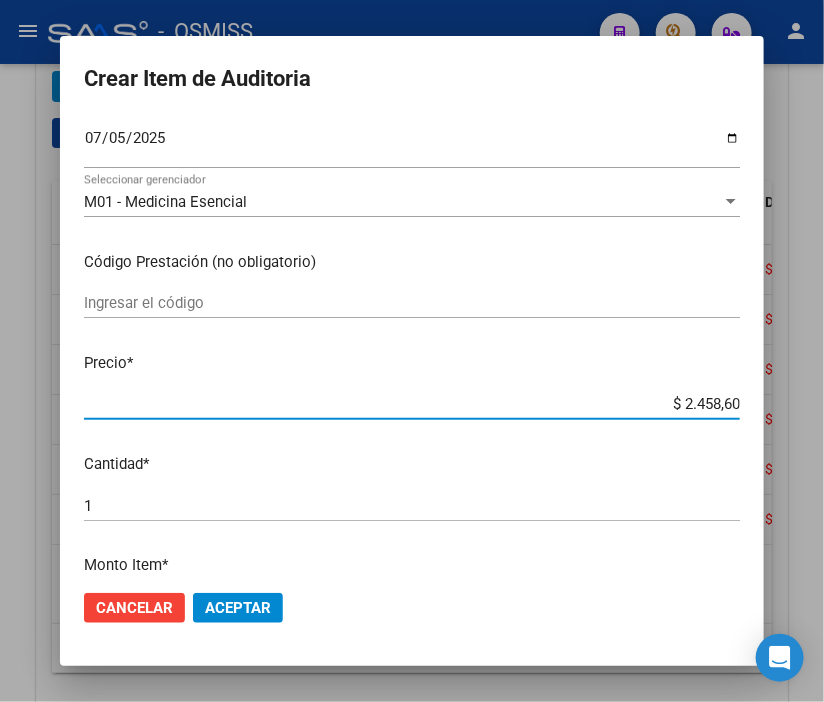 type on "$ 24.586,00" 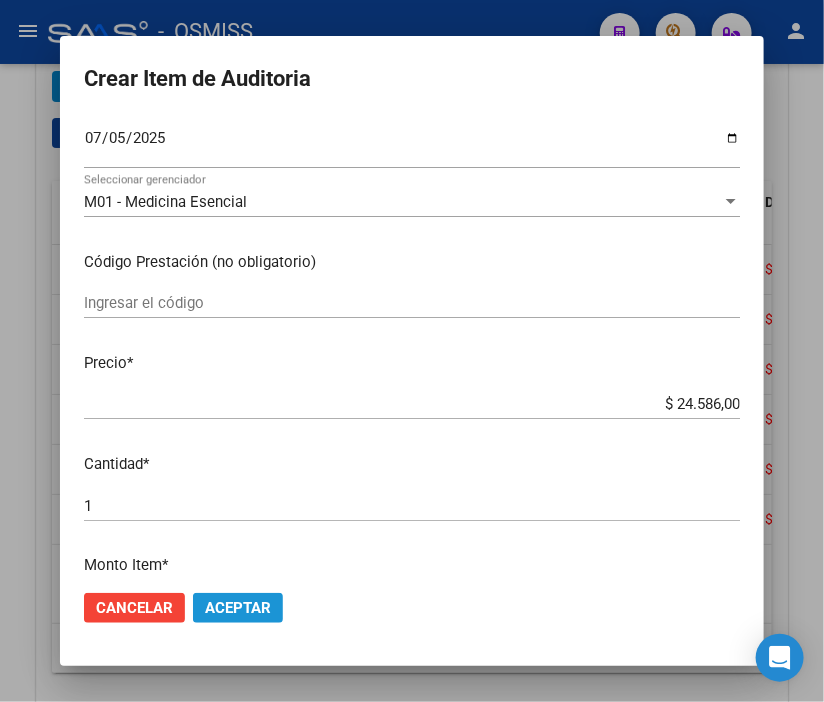 click on "Aceptar" 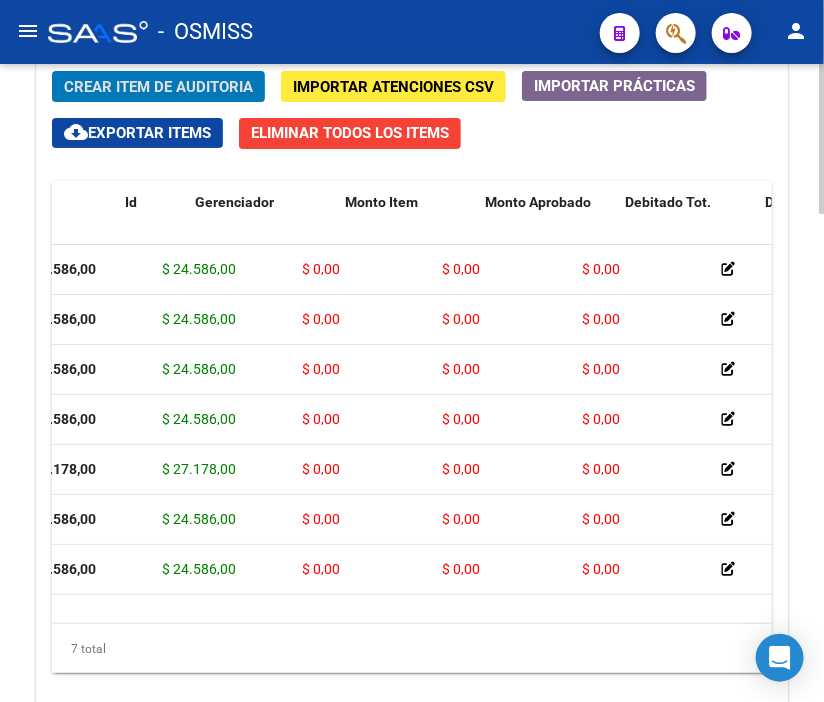 scroll, scrollTop: 0, scrollLeft: 0, axis: both 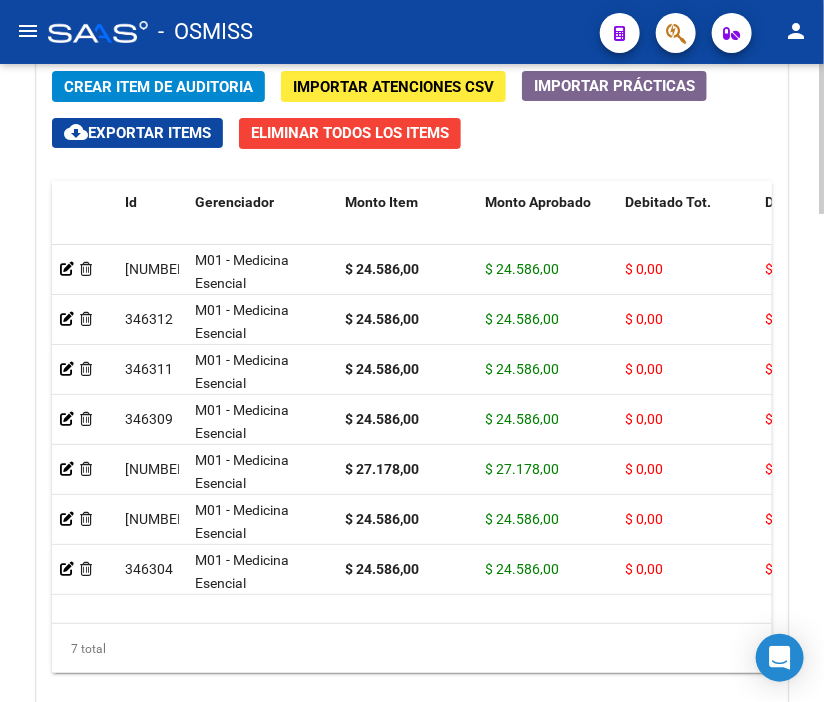 click on "Crear Item de Auditoria" 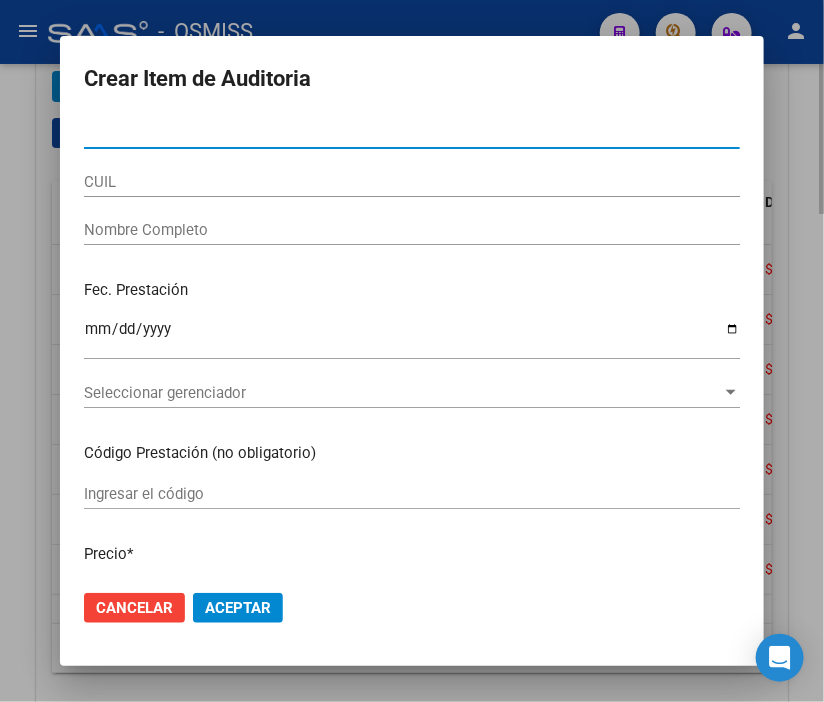 type on "27134093" 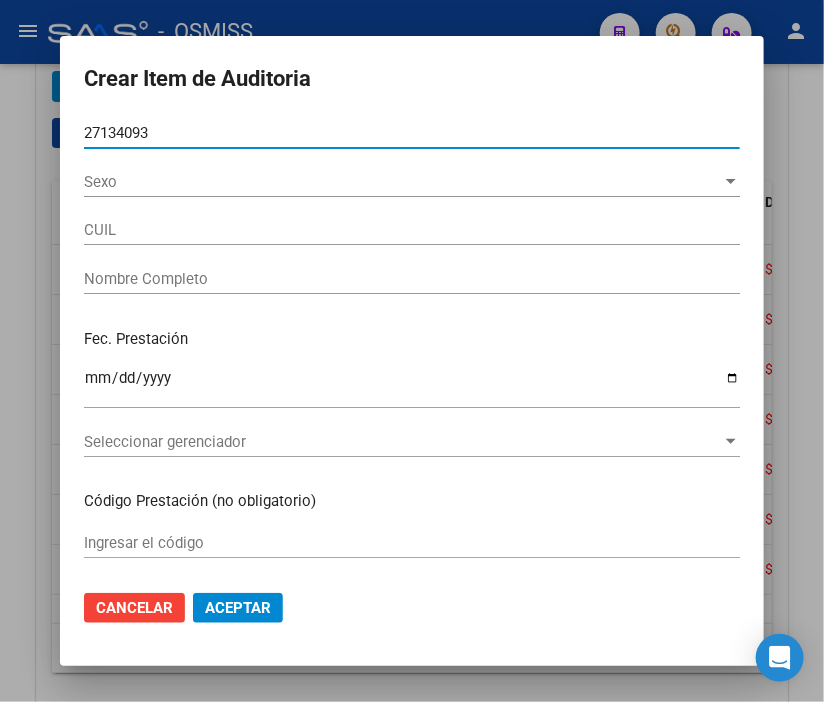 type on "[CUIL]" 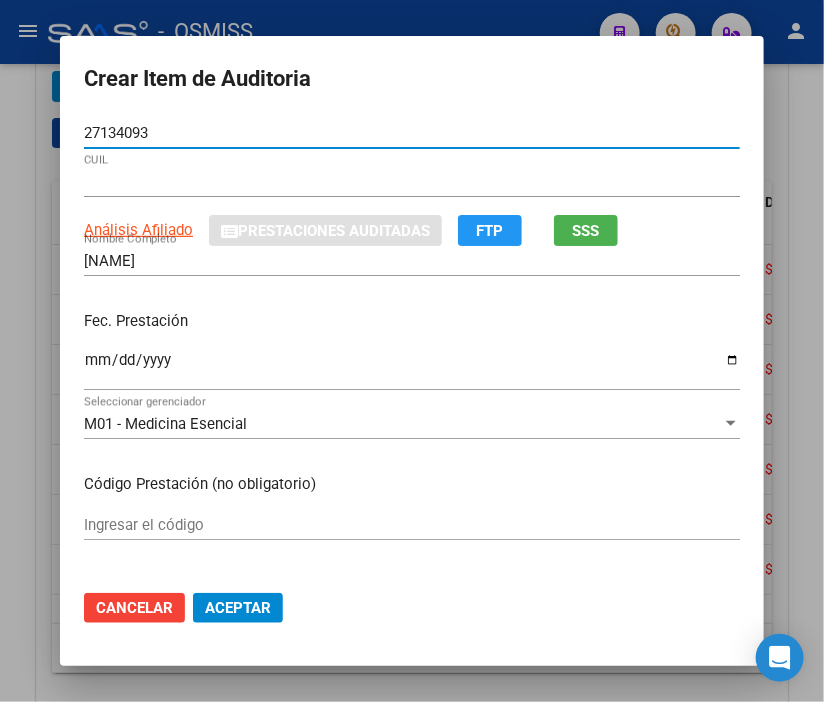 type on "27134093" 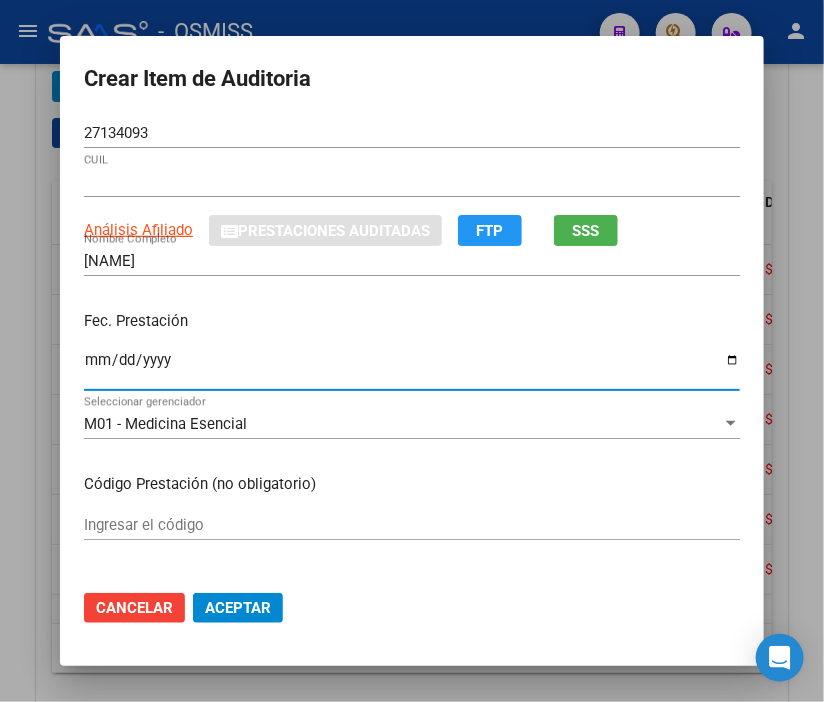 click on "Ingresar la fecha" at bounding box center [412, 368] 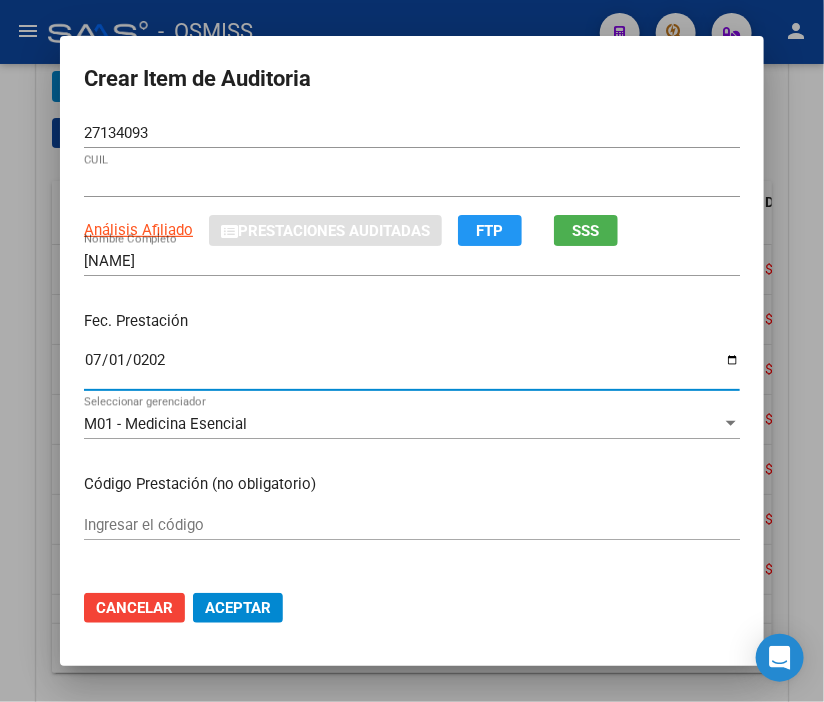 type on "2025-07-01" 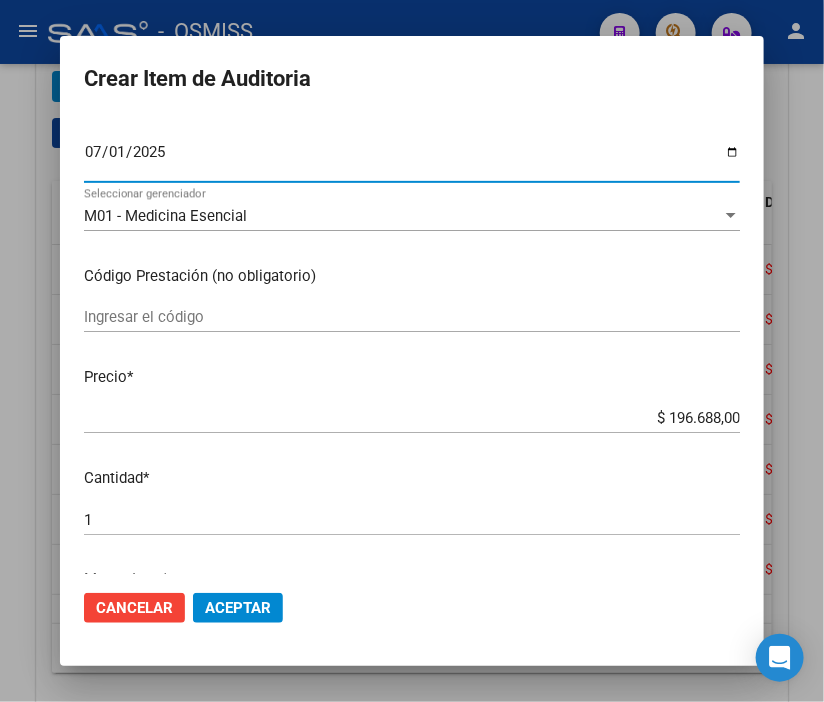 scroll, scrollTop: 222, scrollLeft: 0, axis: vertical 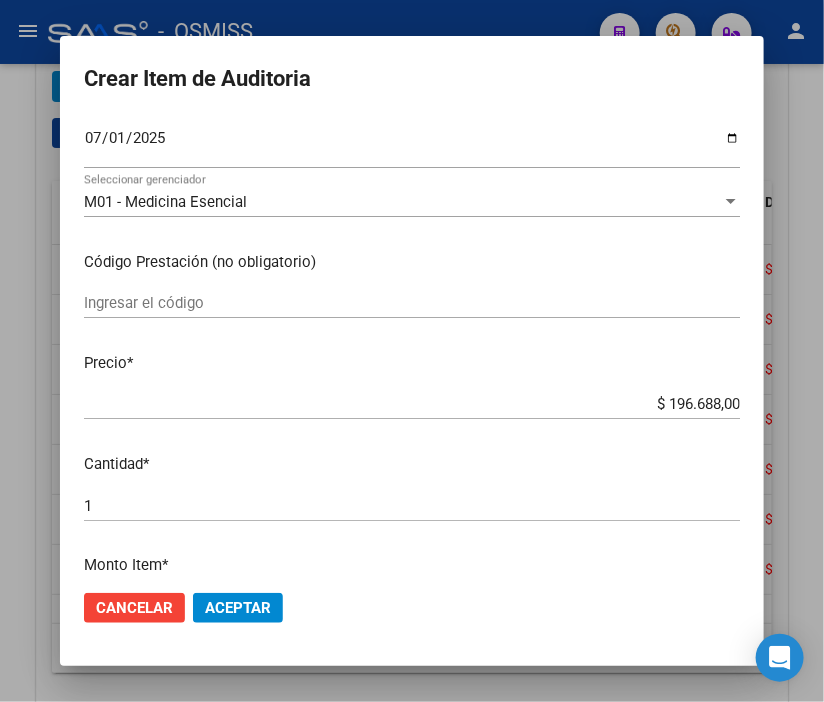 drag, startPoint x: 637, startPoint y: 416, endPoint x: 757, endPoint y: 412, distance: 120.06665 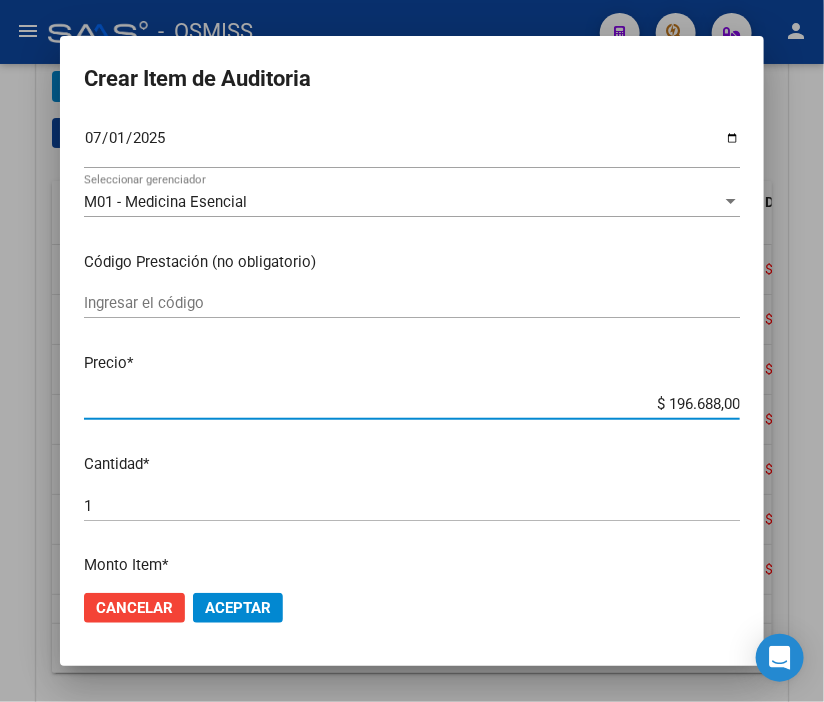 drag, startPoint x: 632, startPoint y: 407, endPoint x: 818, endPoint y: 407, distance: 186 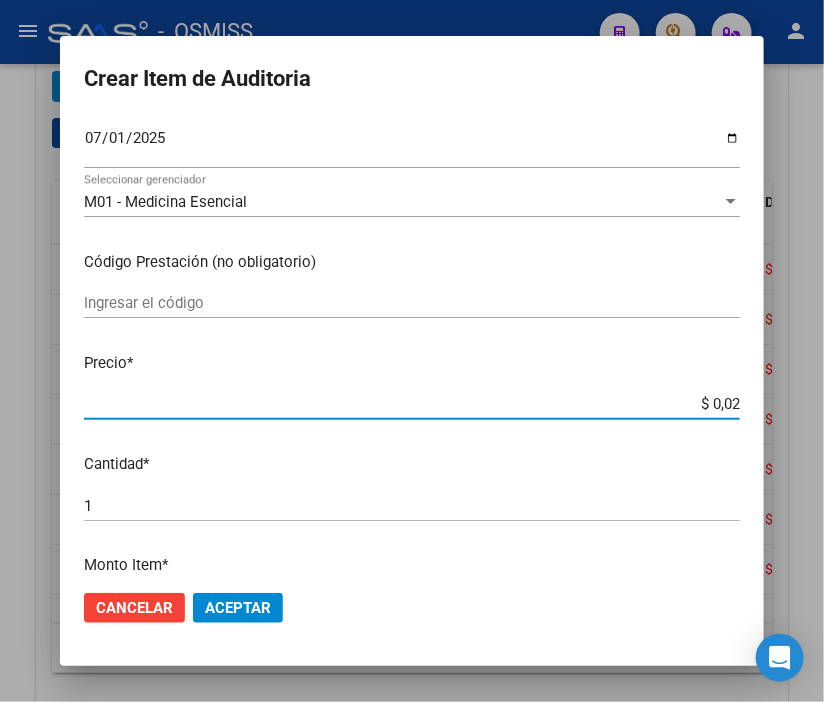 type on "$ 0,24" 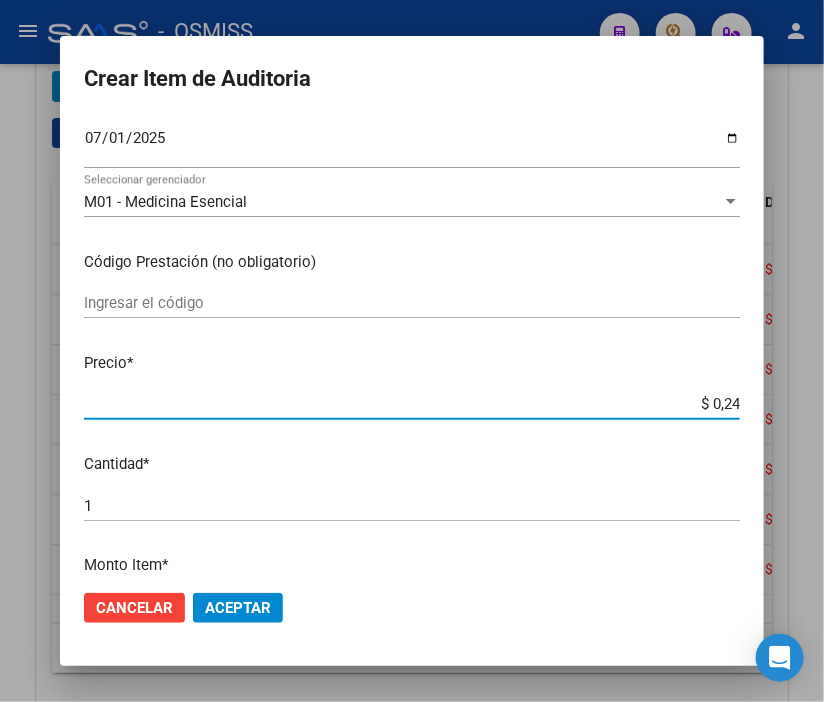 type on "$ 2,45" 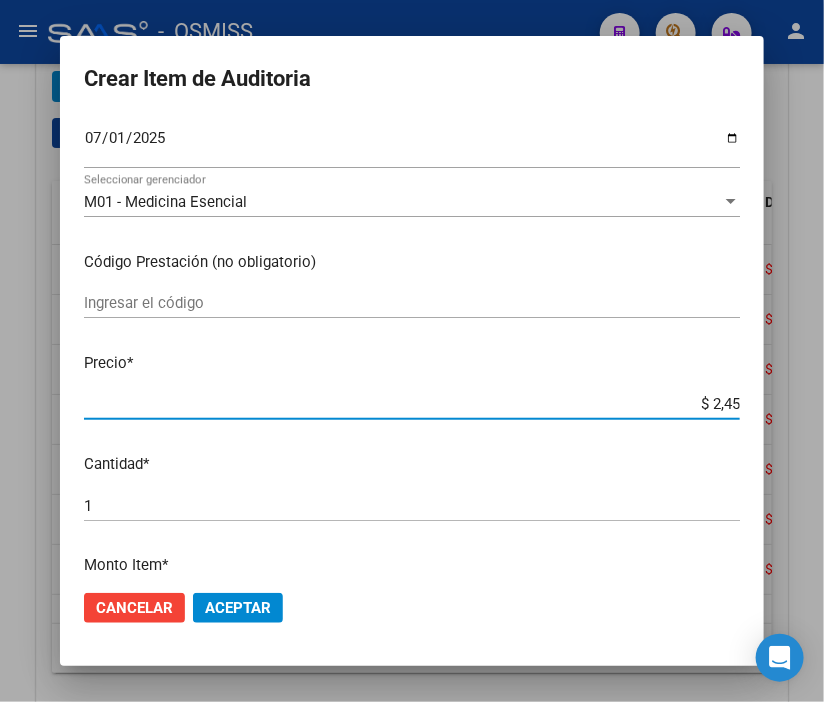 type on "$ 24,58" 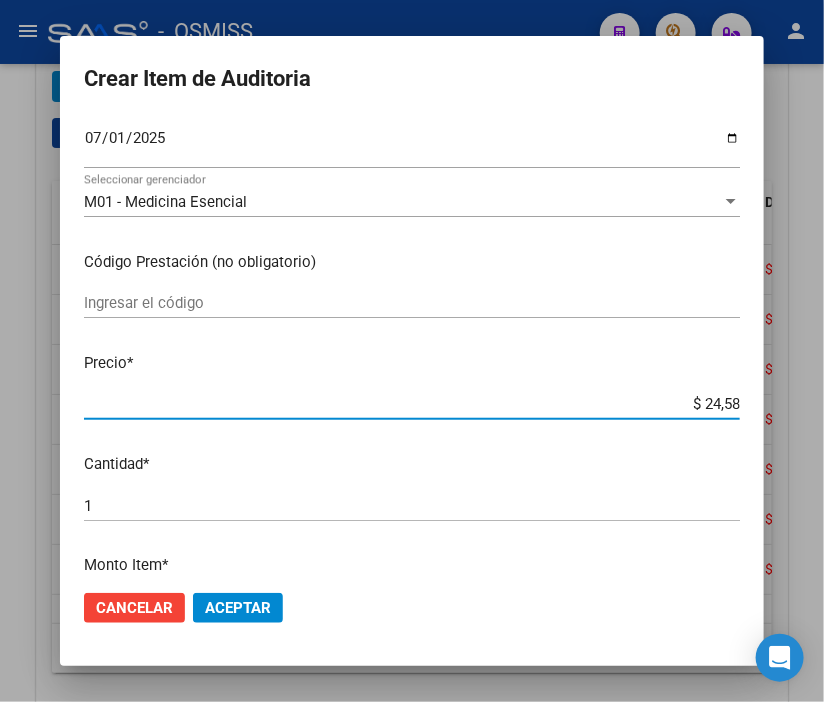 type on "$ 245,86" 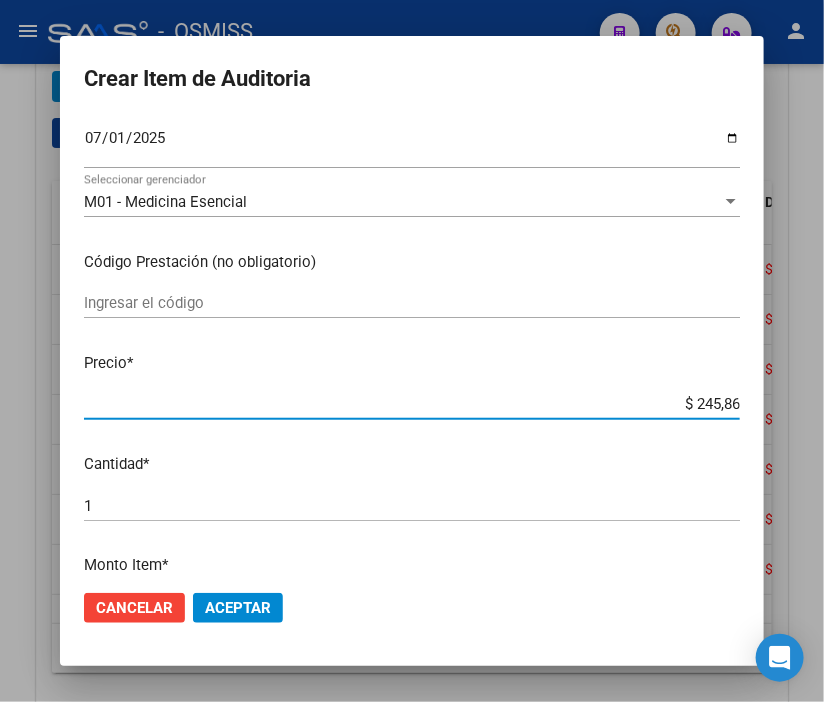 type on "$ 2.458,60" 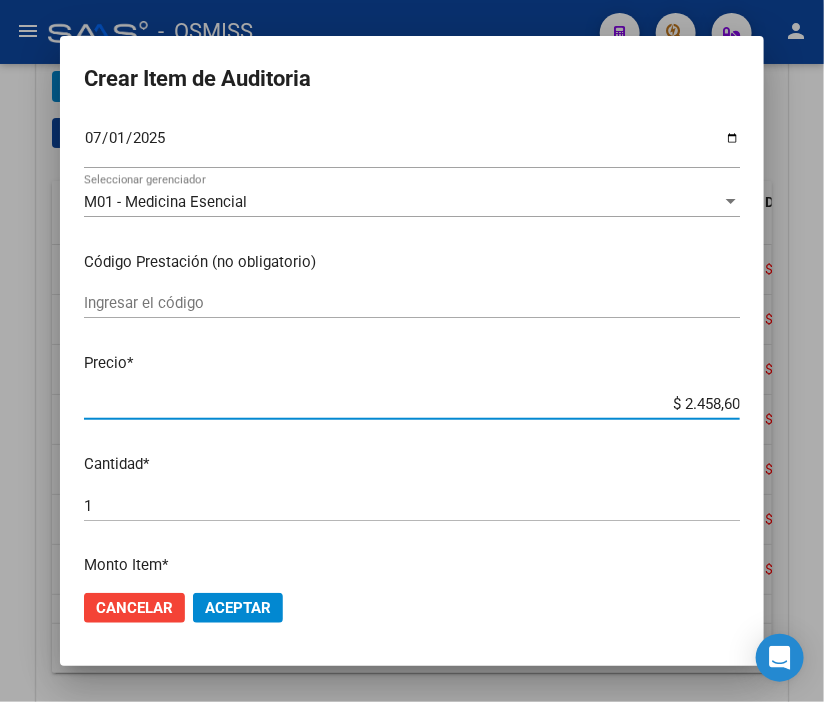 type on "$ 24.586,00" 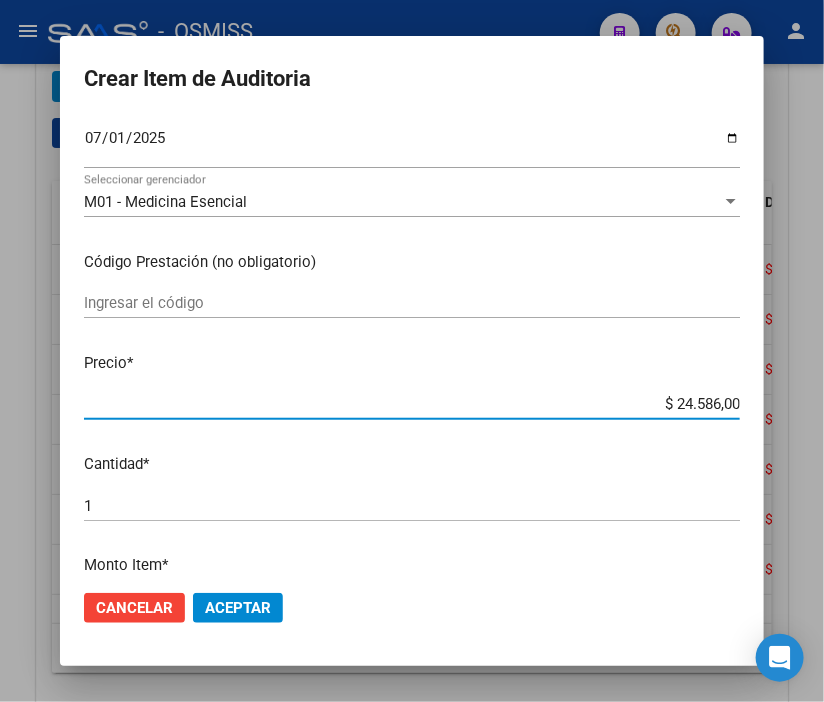 click on "Aceptar" 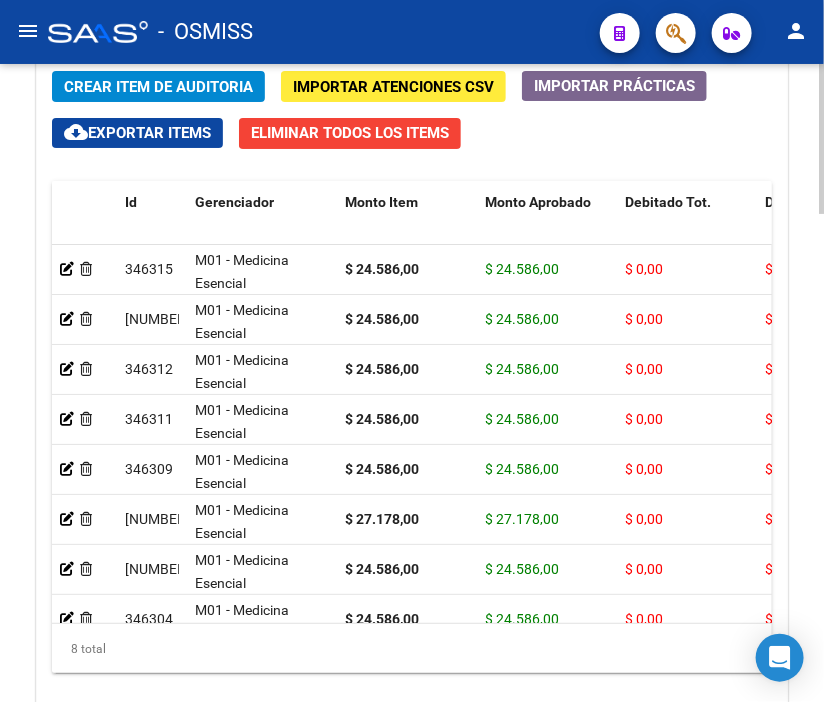 click on "Crear Item de Auditoria" 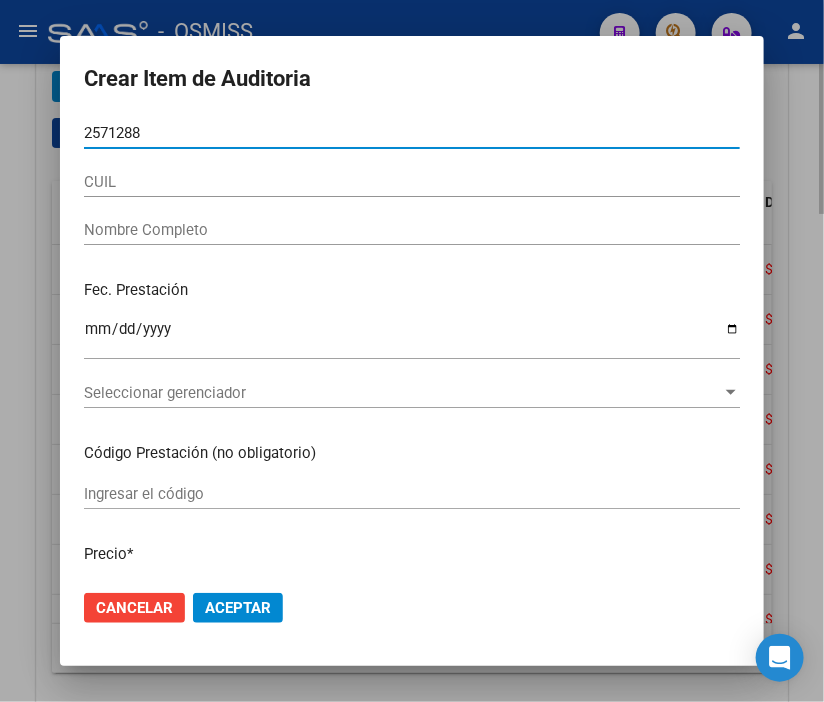 type on "25712881" 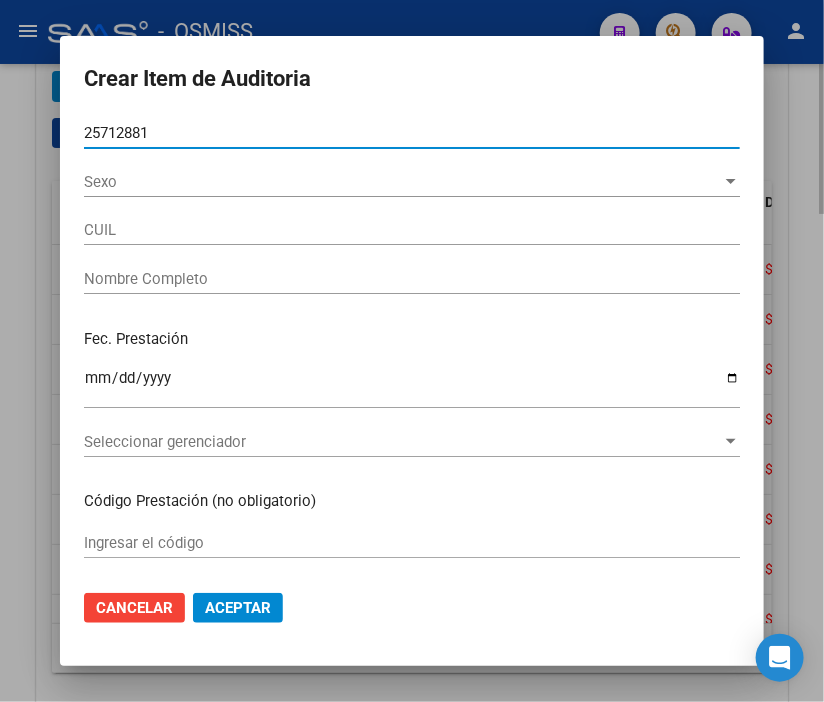 type on "[CUIL]" 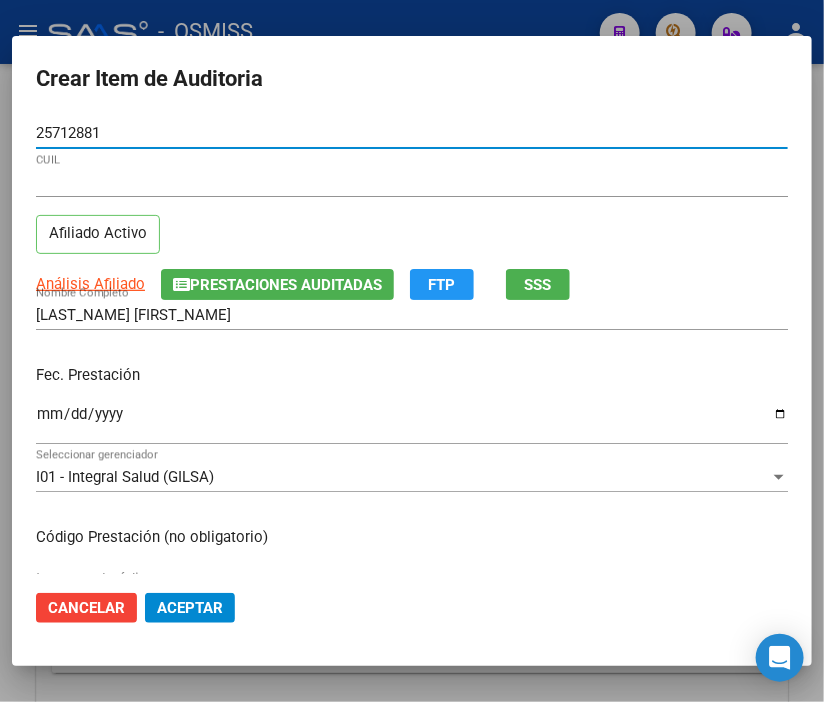 type on "25712881" 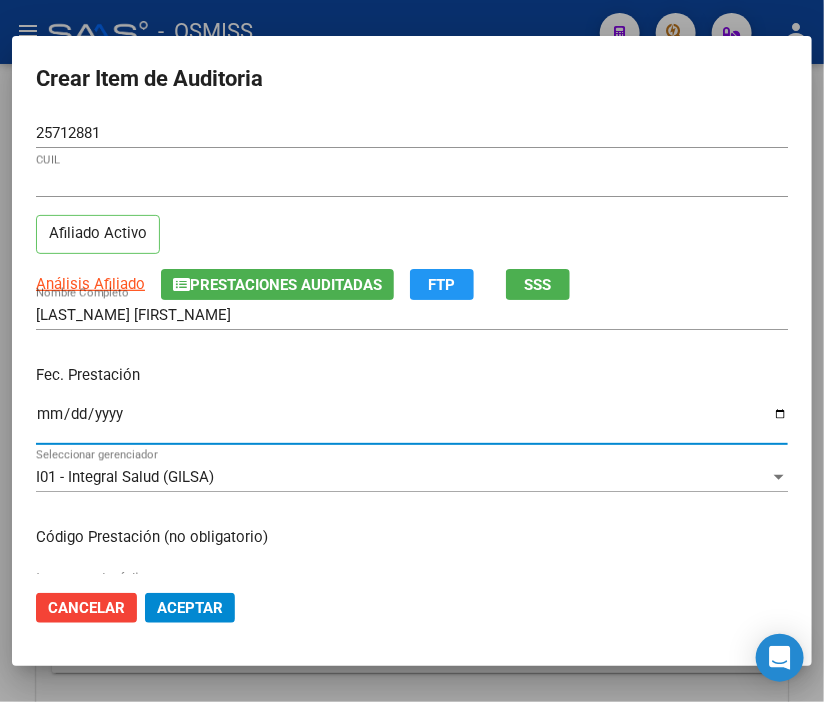 click on "Ingresar la fecha" at bounding box center (412, 422) 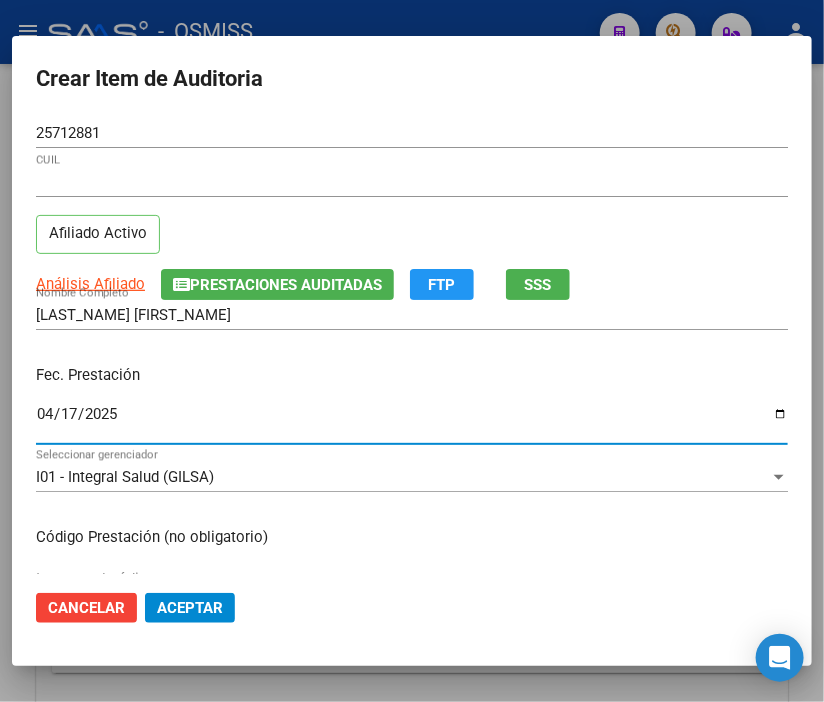 click on "2025-04-17" at bounding box center [412, 422] 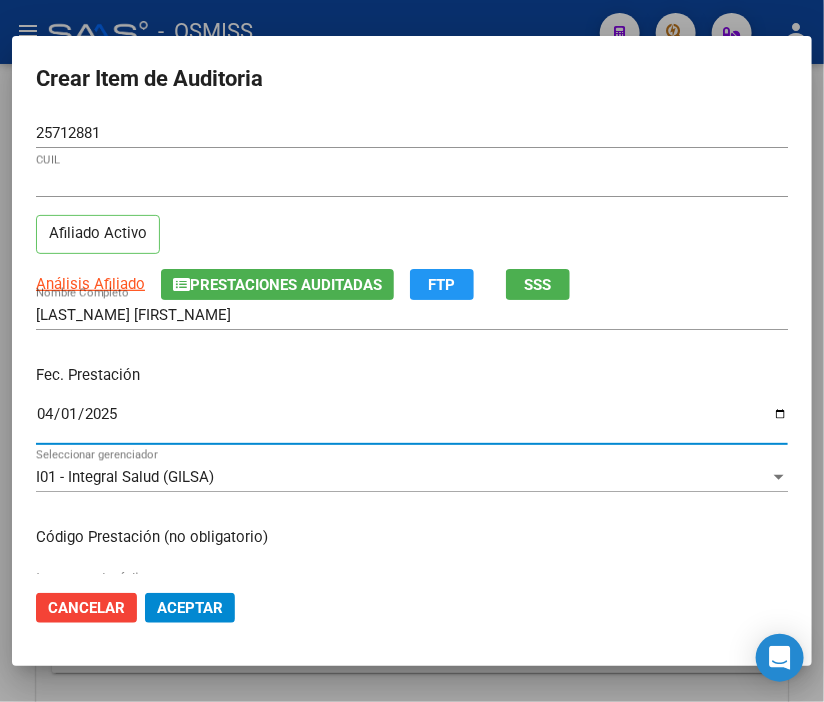 type on "2025-04-14" 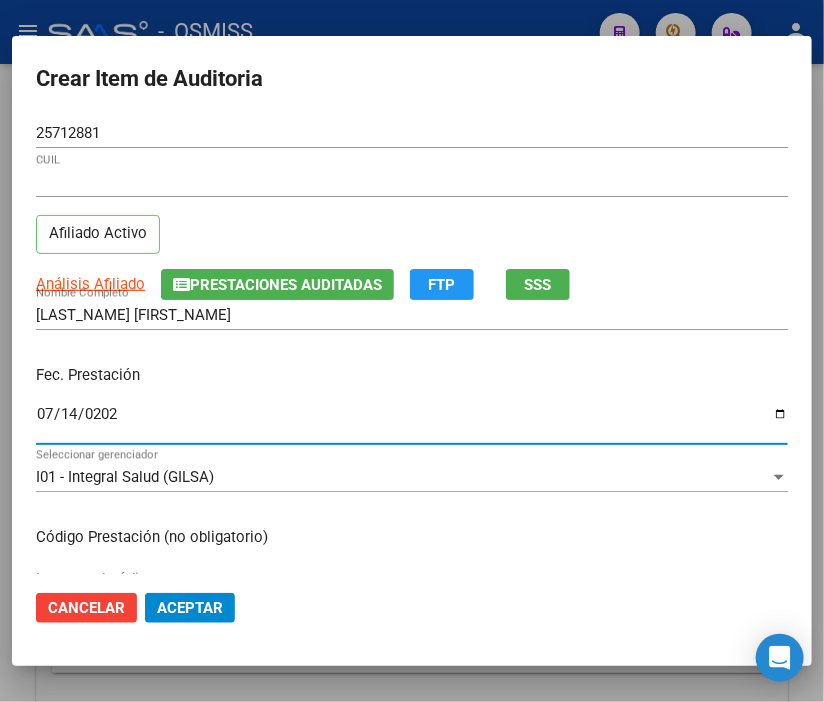 type on "2025-07-14" 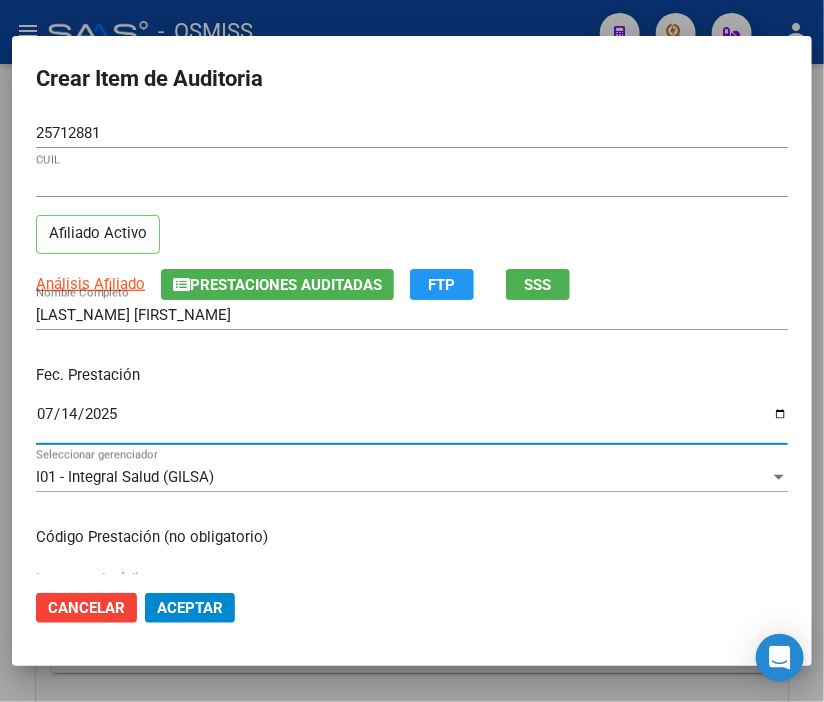 scroll, scrollTop: 222, scrollLeft: 0, axis: vertical 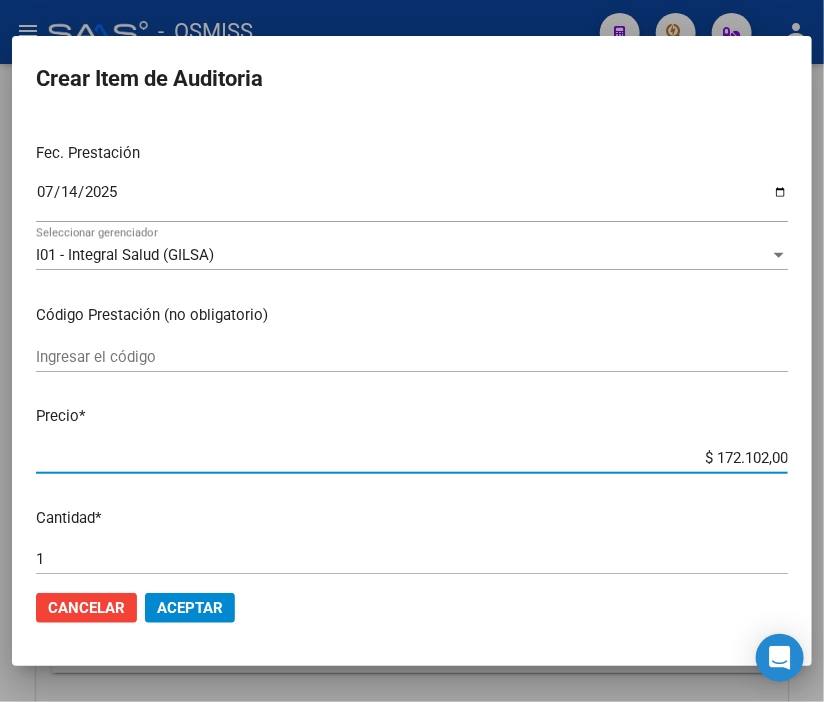 drag, startPoint x: 670, startPoint y: 463, endPoint x: 818, endPoint y: 464, distance: 148.00337 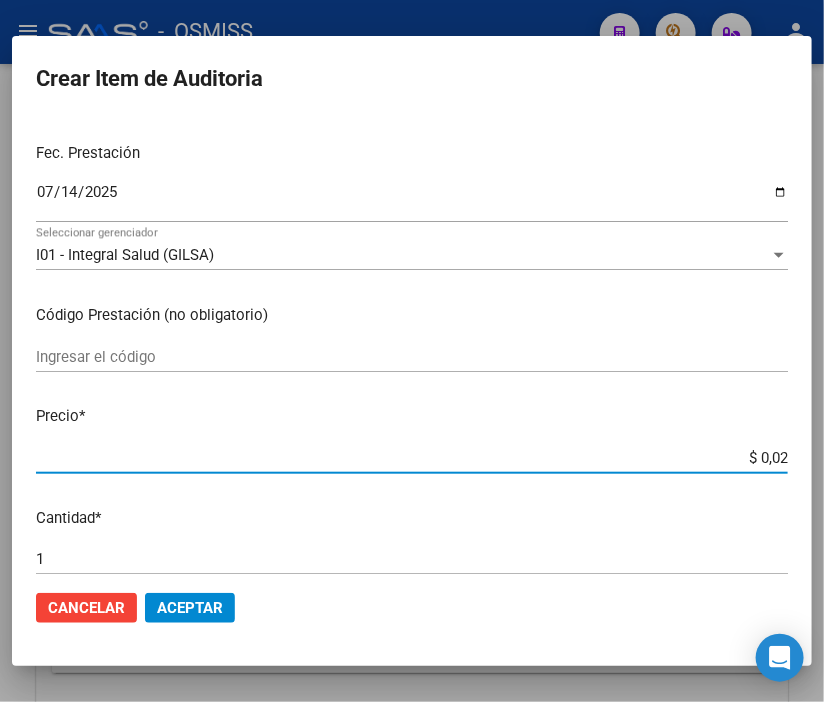 type on "$ 0,24" 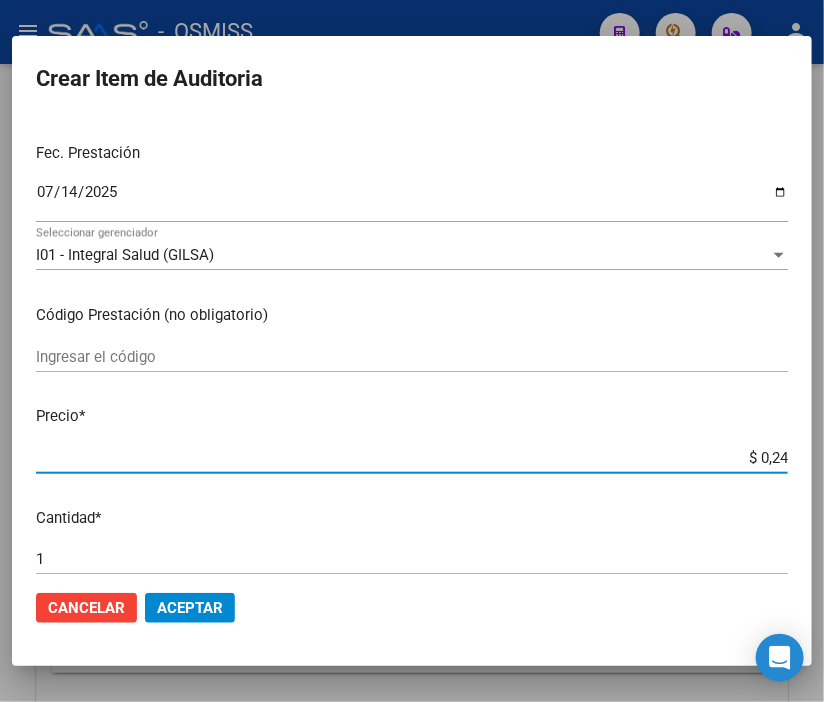 type on "$ 2,45" 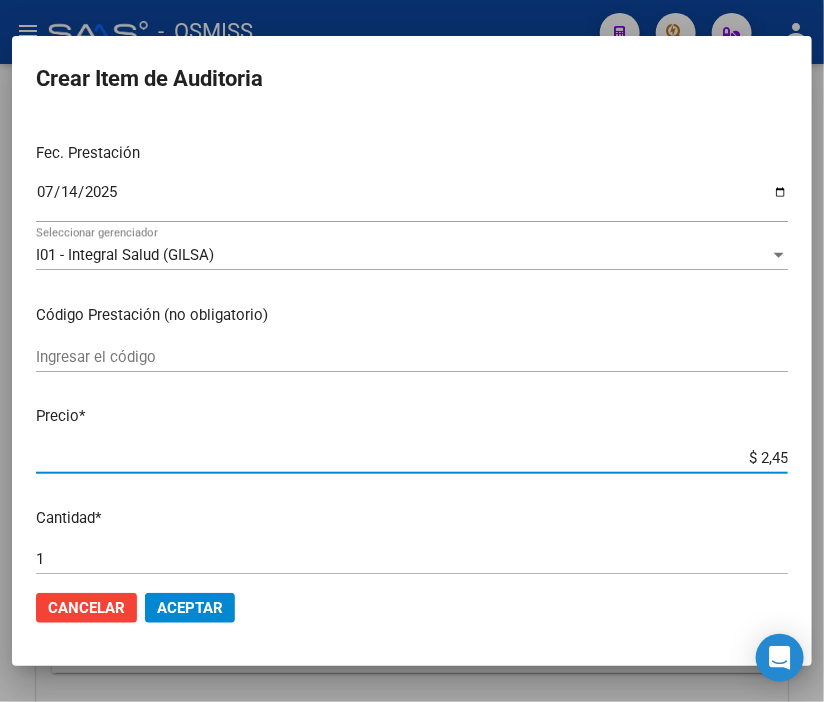 type on "$ 24,58" 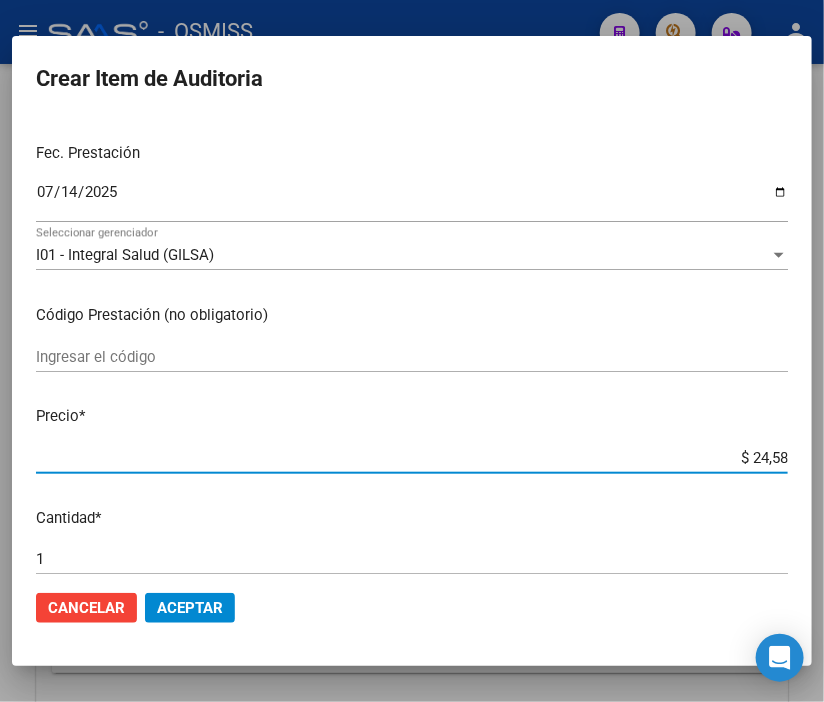 type on "$ 245,86" 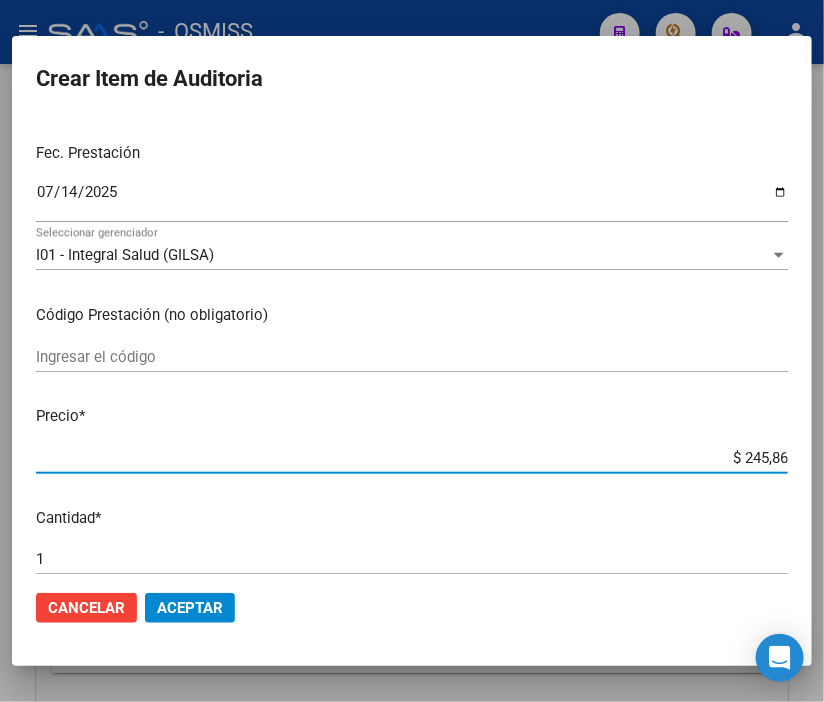 type on "$ 2.458,60" 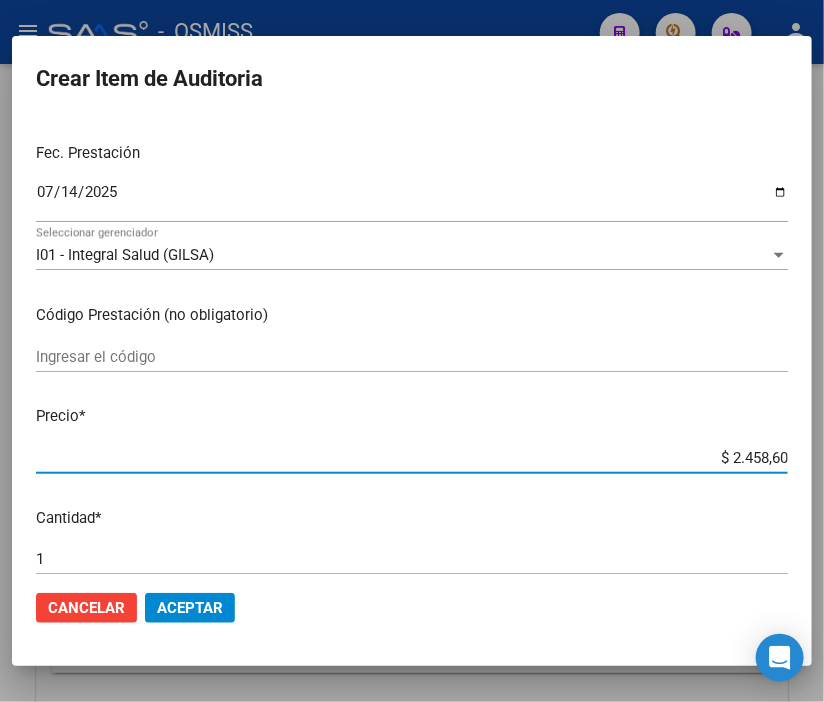 type on "$ 24.586,00" 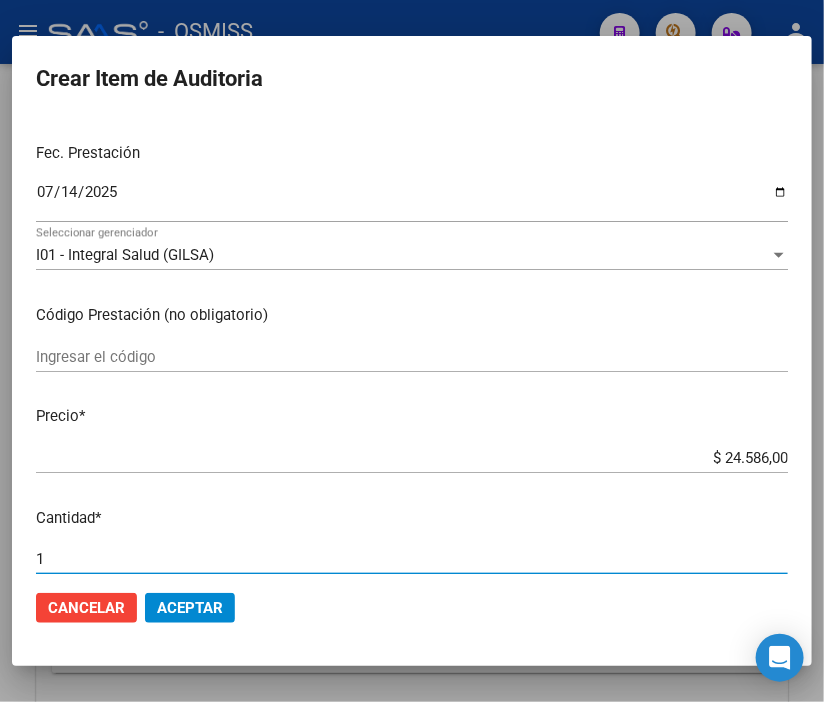 scroll, scrollTop: 236, scrollLeft: 0, axis: vertical 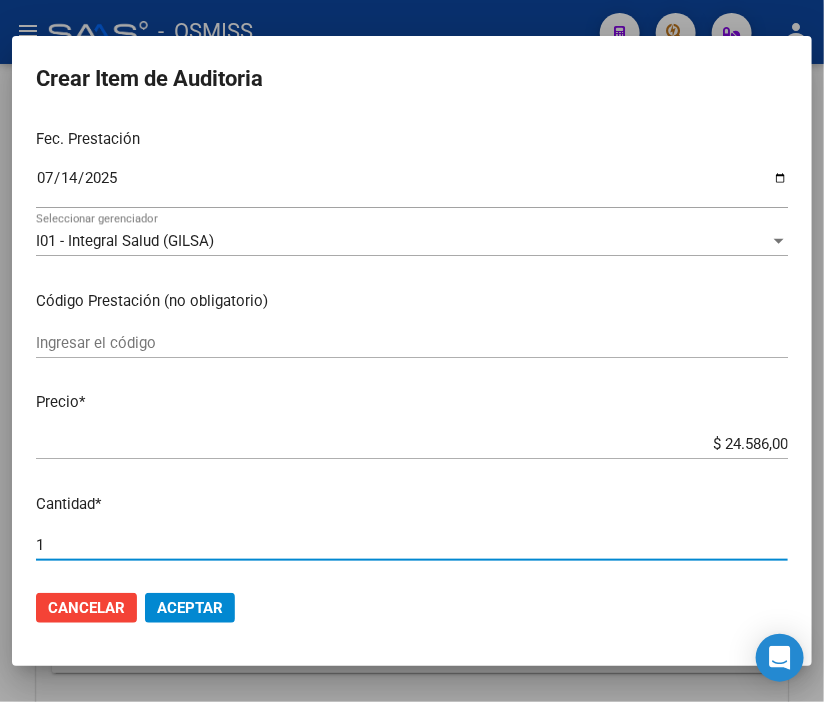 drag, startPoint x: 51, startPoint y: 557, endPoint x: -77, endPoint y: 546, distance: 128.47179 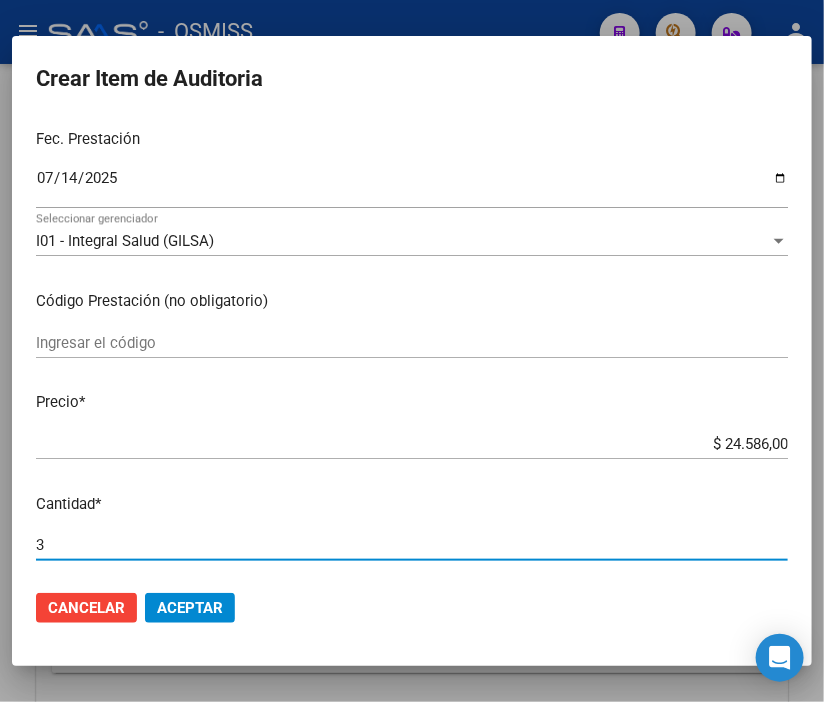 type on "3" 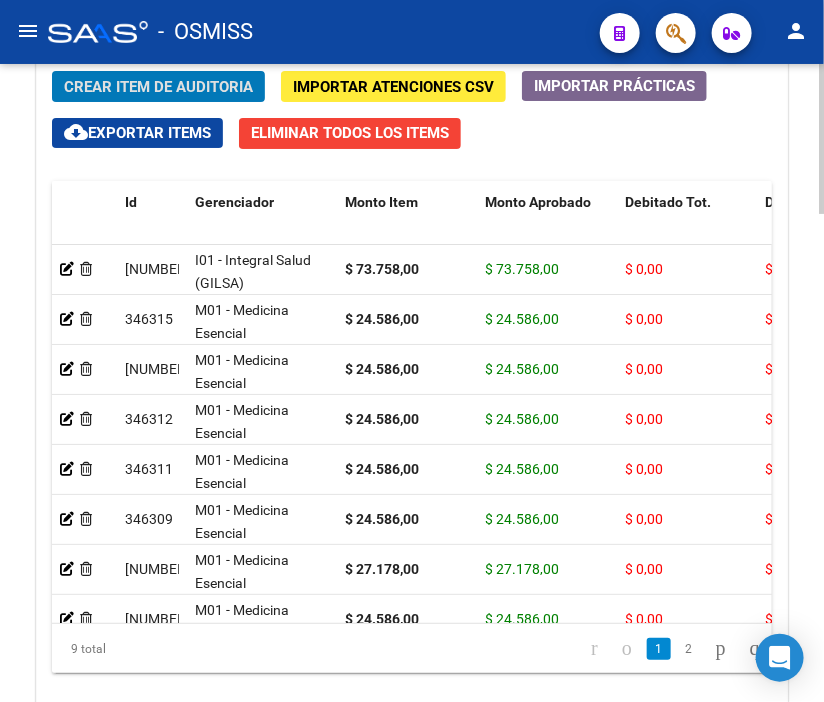 click on "Crear Item de Auditoria" 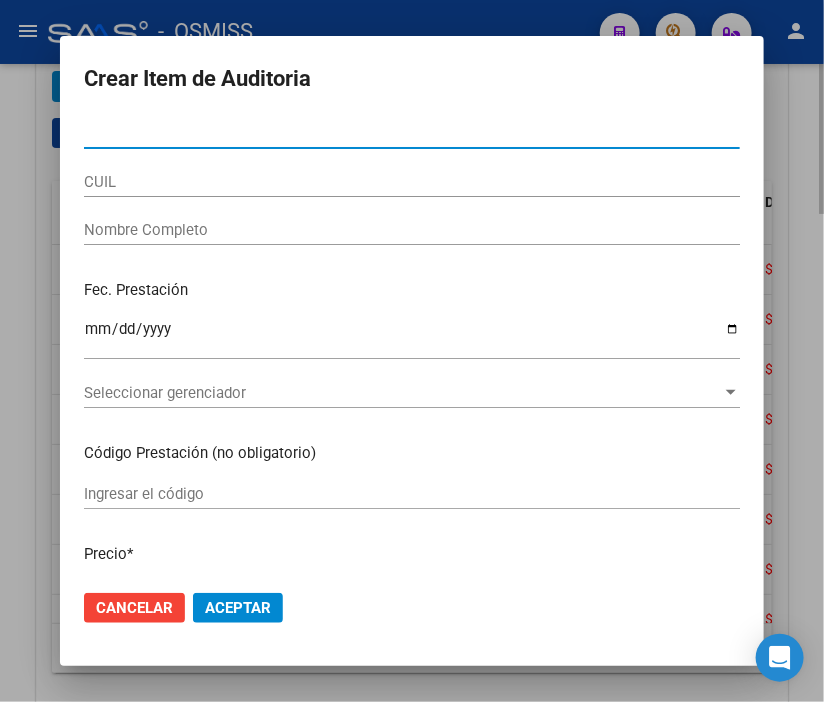 type on "32508473" 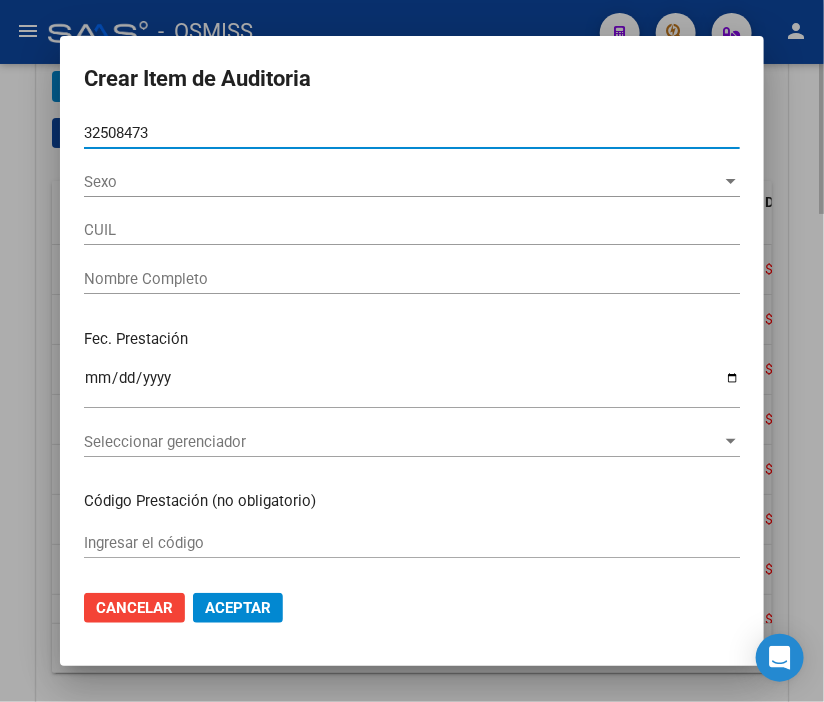 type on "[NUMBER]" 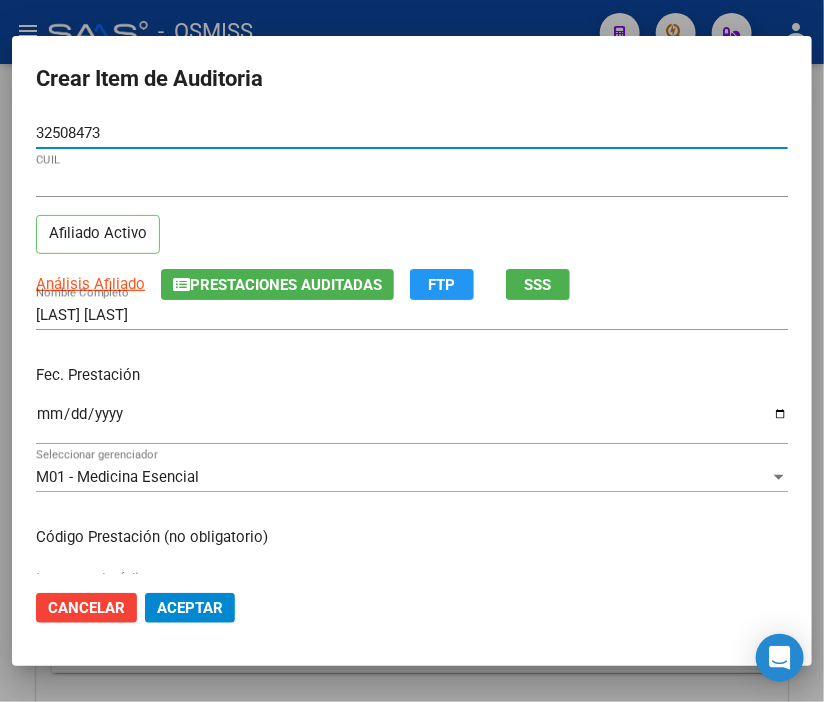 type on "32508473" 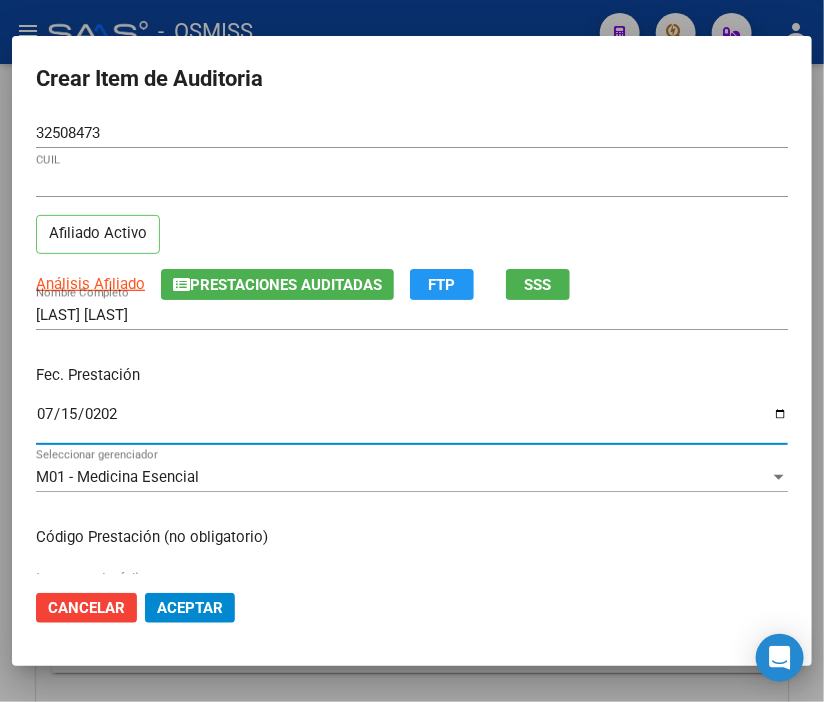 type on "2025-07-15" 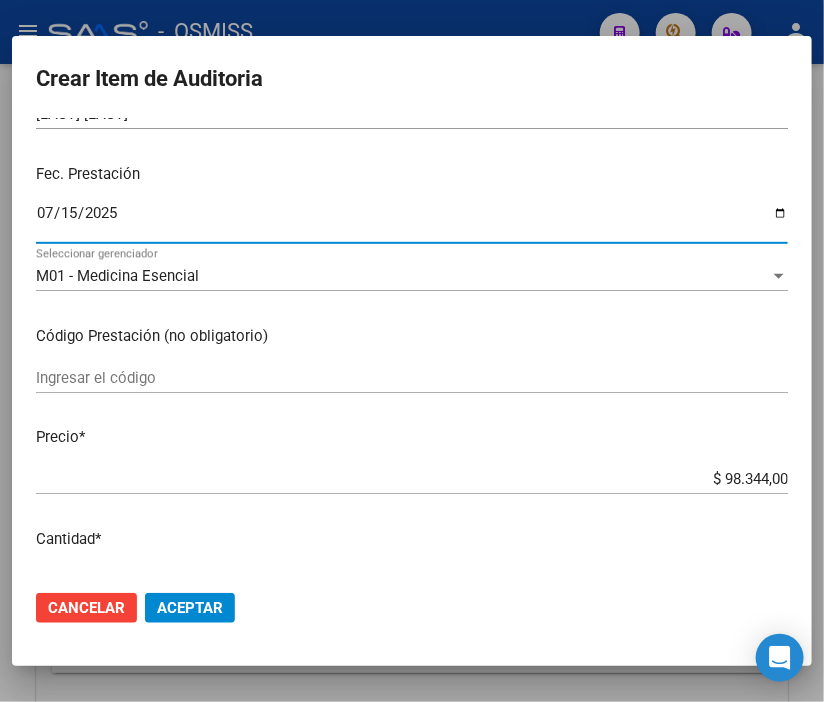 scroll, scrollTop: 333, scrollLeft: 0, axis: vertical 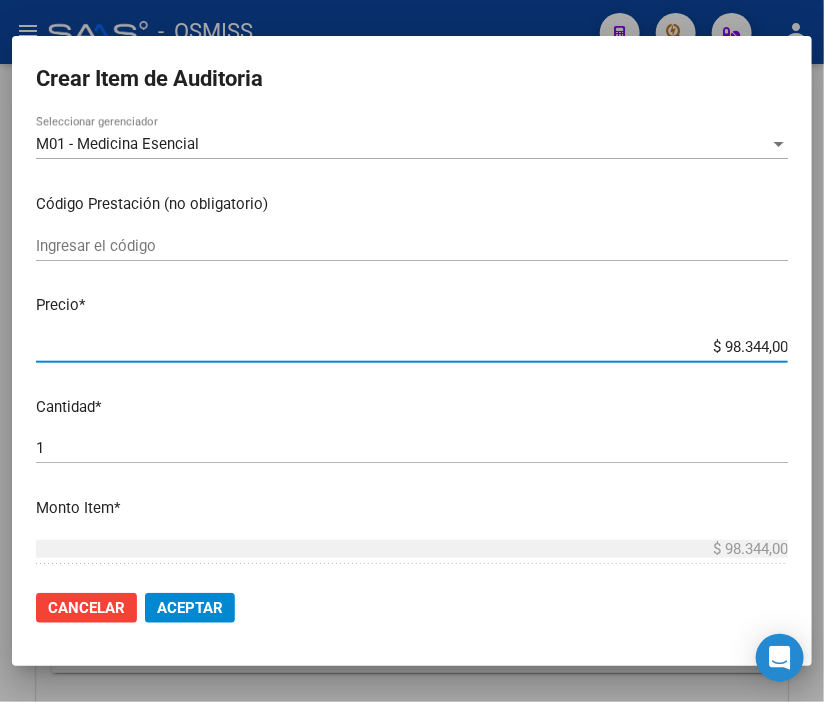 drag, startPoint x: 677, startPoint y: 341, endPoint x: 818, endPoint y: 344, distance: 141.0319 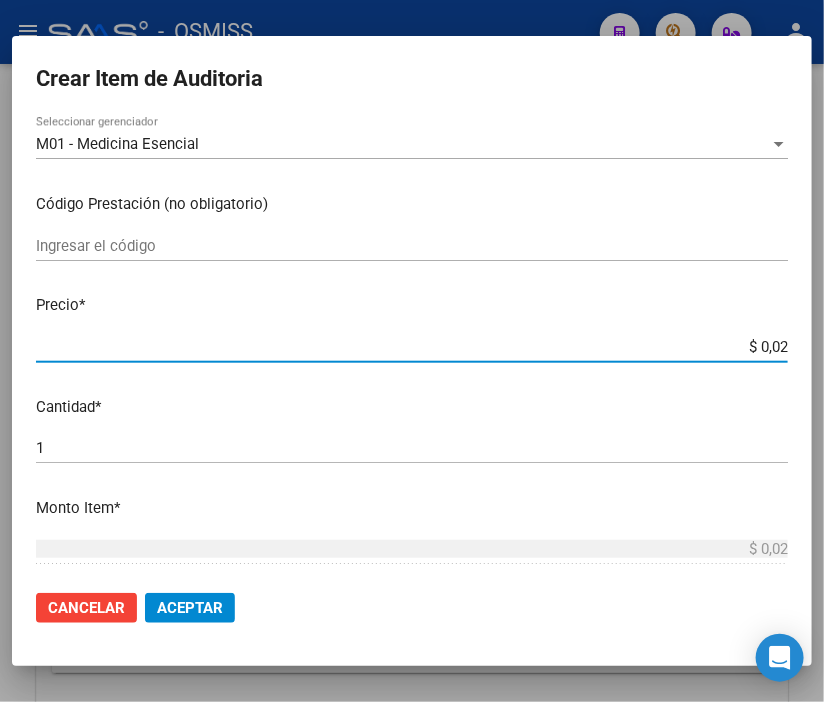 type on "$ 0,24" 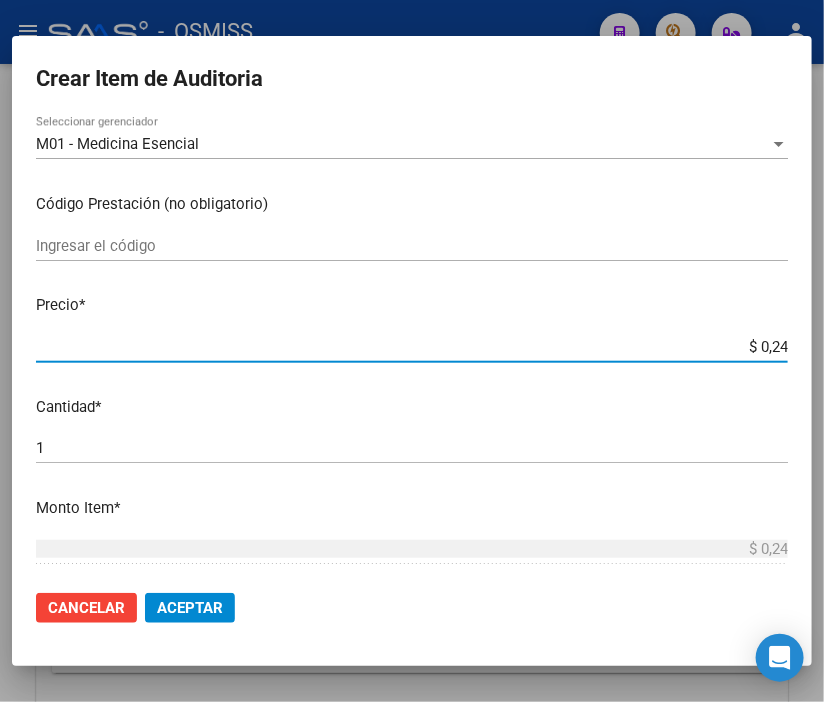 type on "$ 2,45" 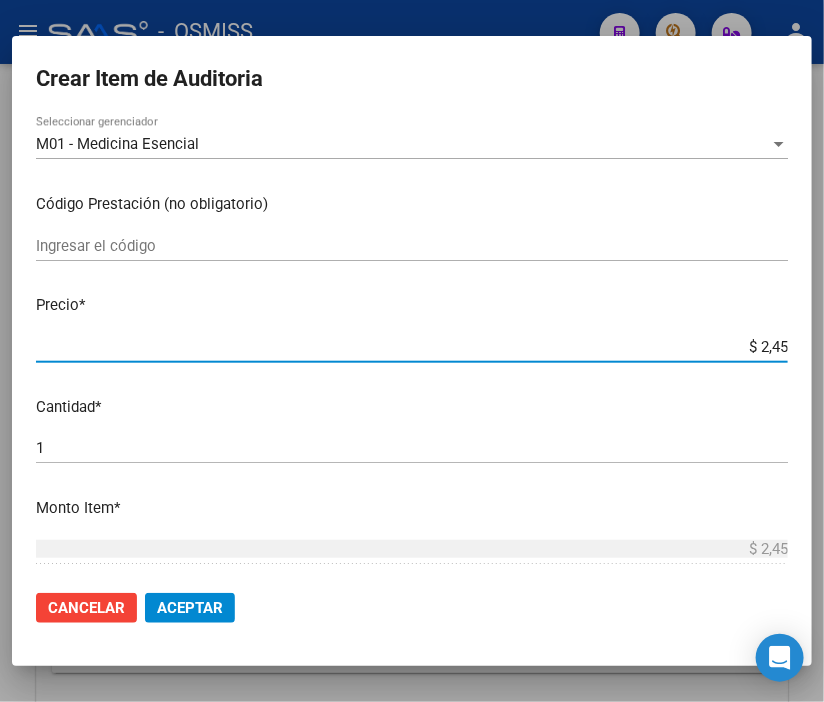 type on "$ 24,58" 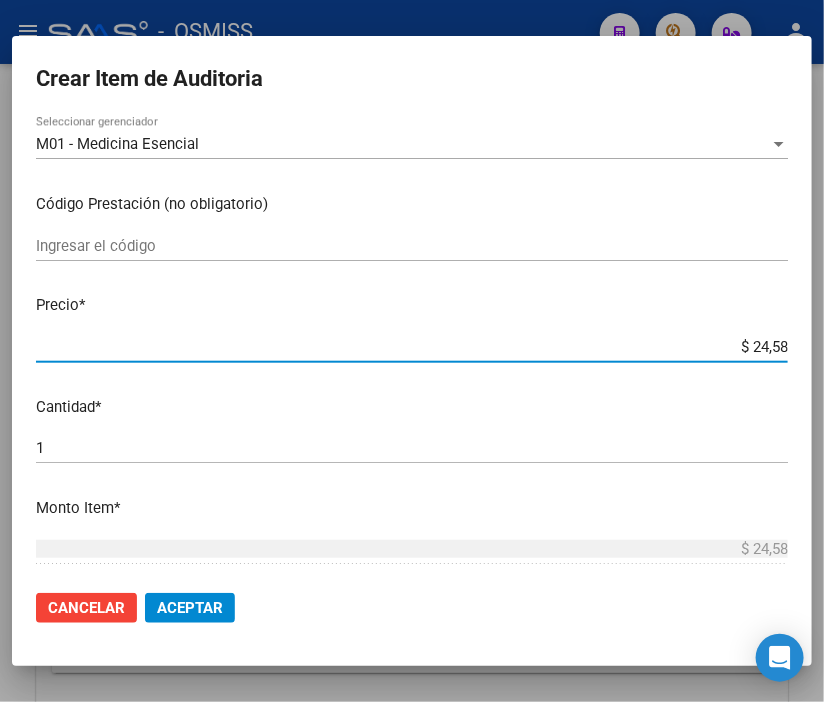 type on "$ 245,86" 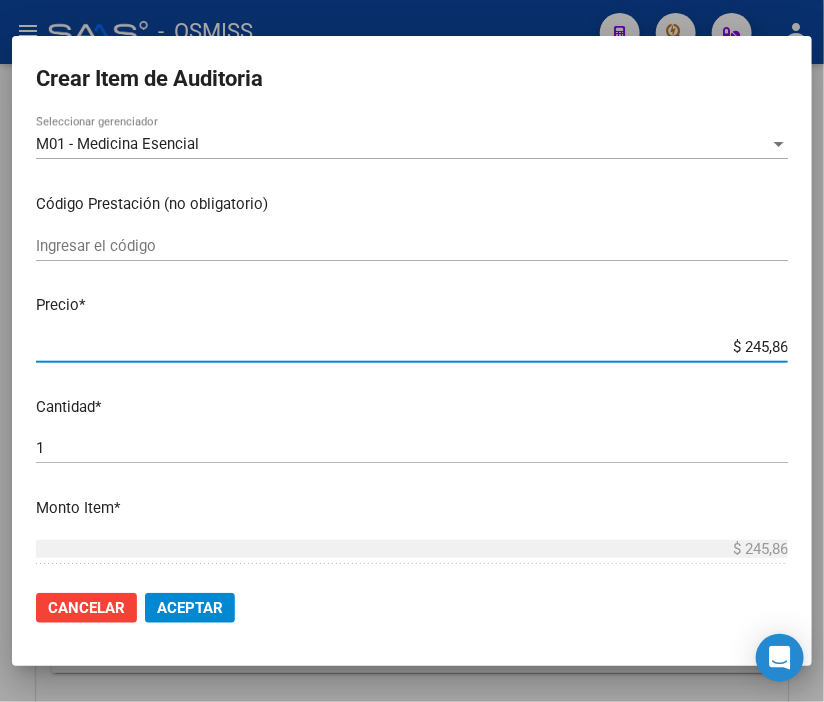 type on "$ 2.458,60" 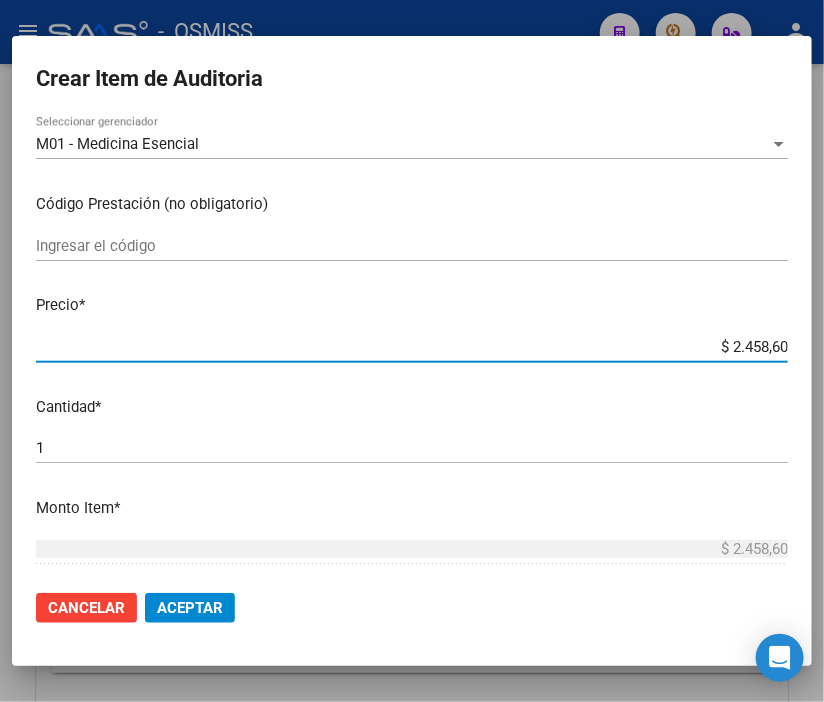 type on "$ 24.586,00" 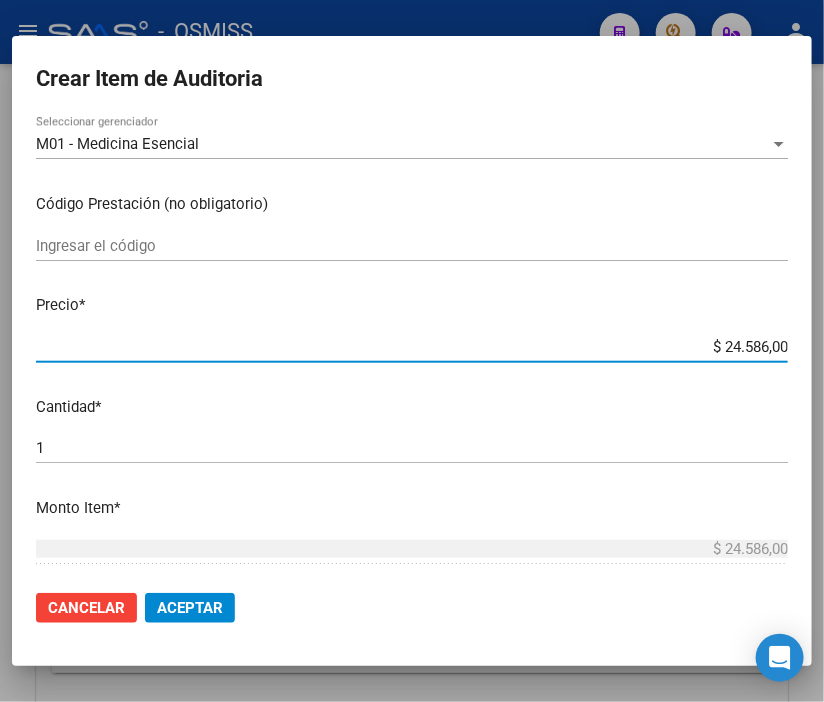 click on "Aceptar" 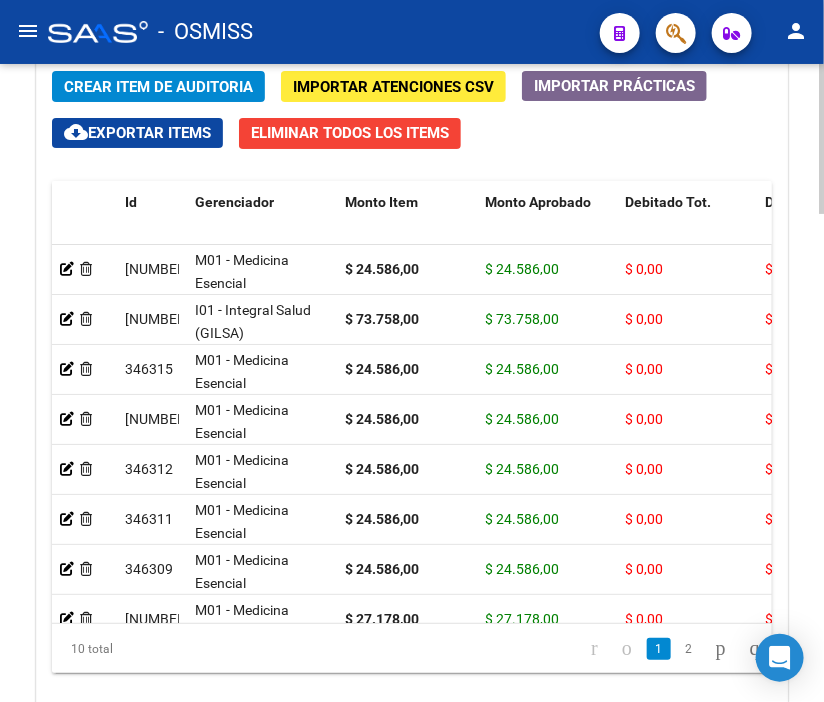 click on "Crear Item de Auditoria" 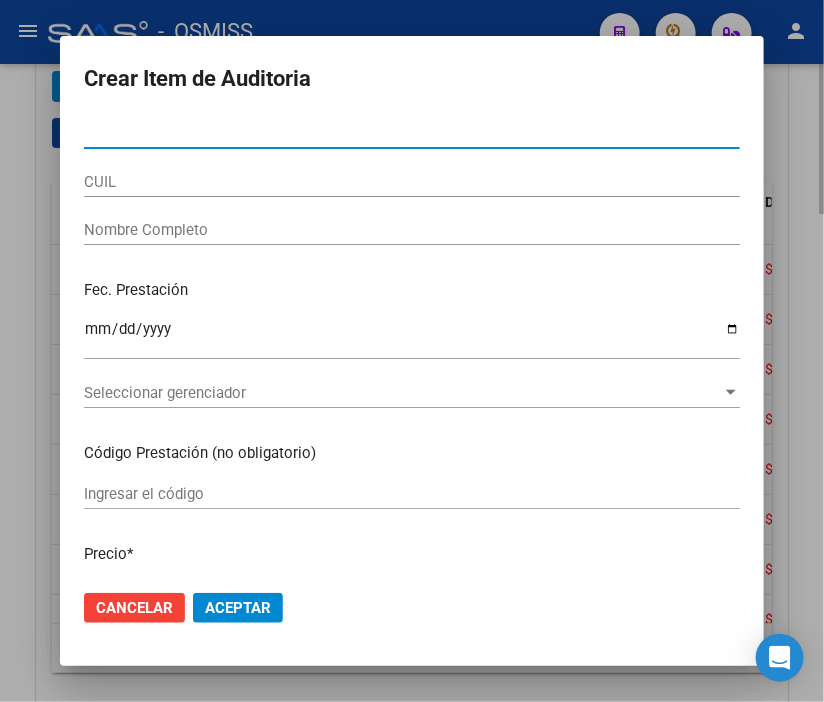 type on "[NUMBER]" 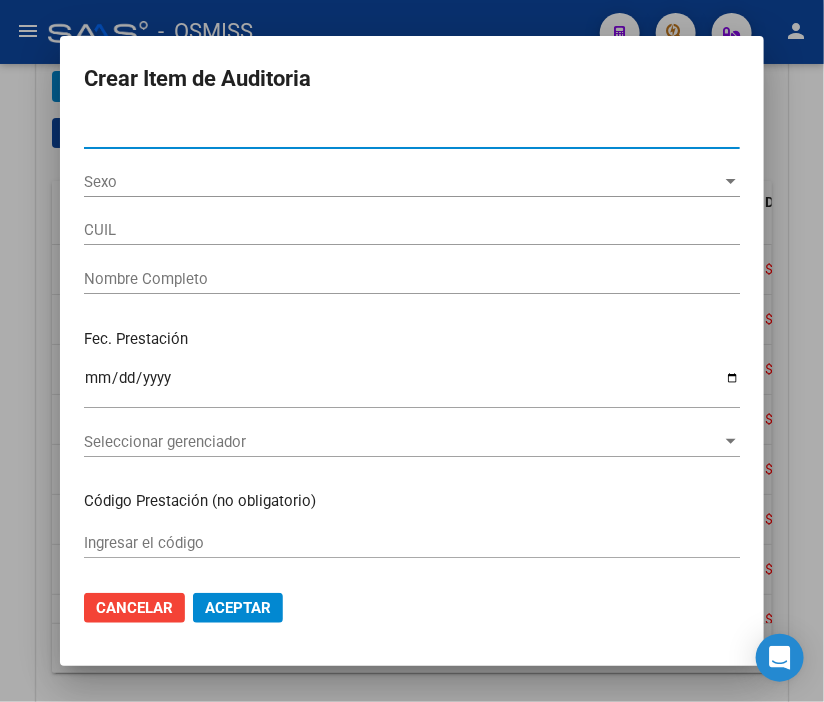 type on "[CUIL]" 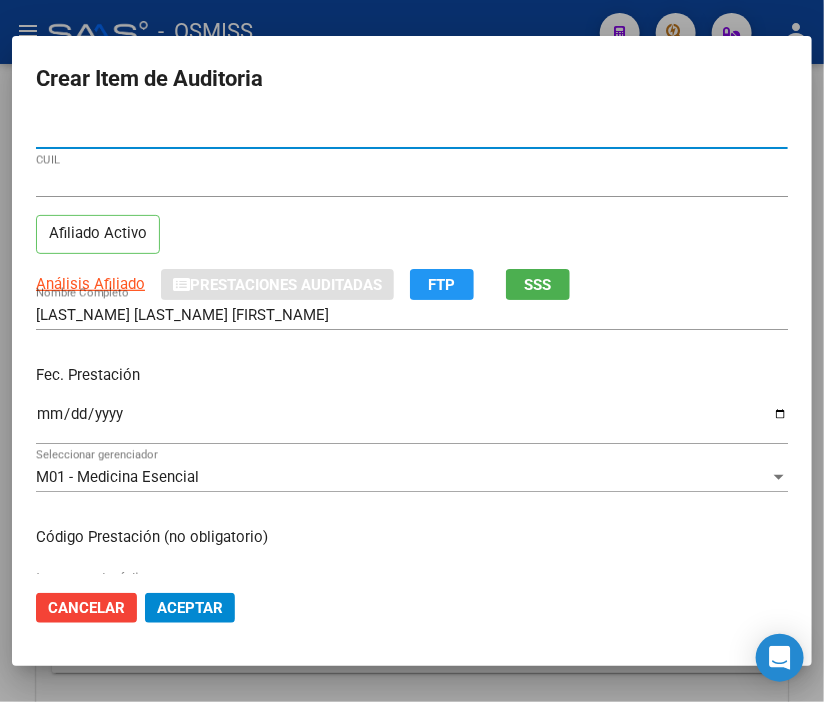 type on "[NUMBER]" 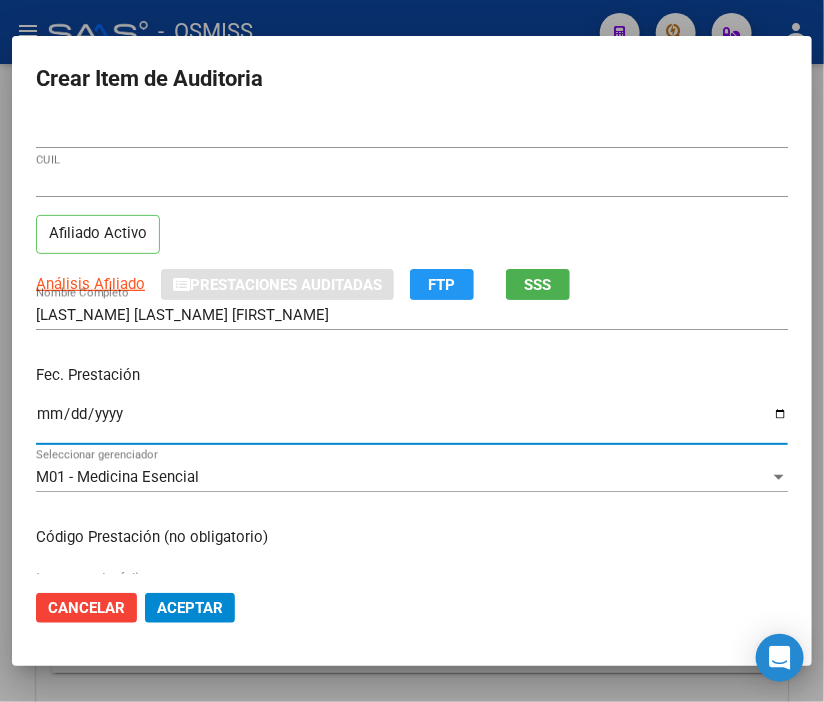 click on "Ingresar la fecha" at bounding box center [412, 422] 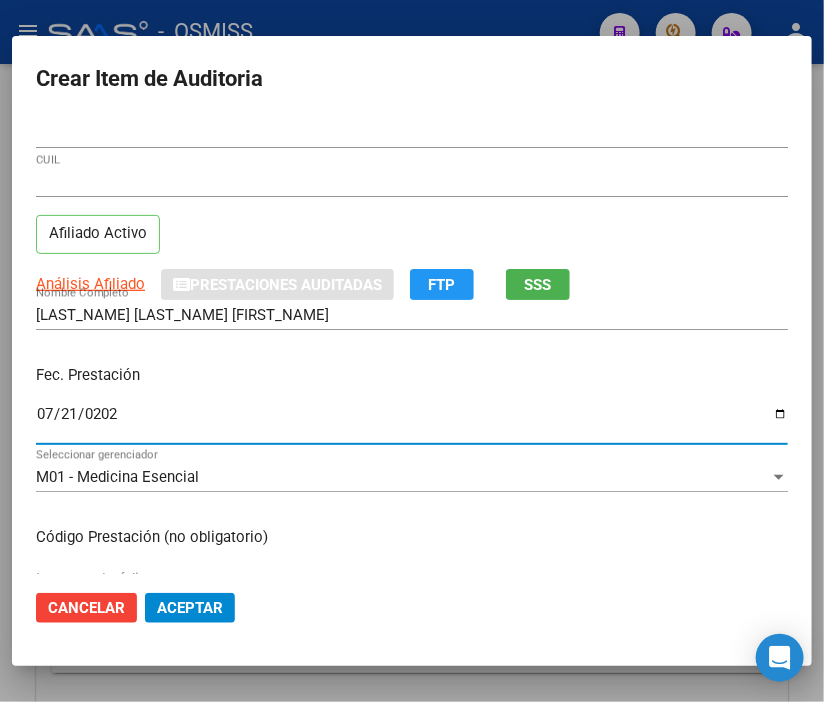 type on "2025-07-21" 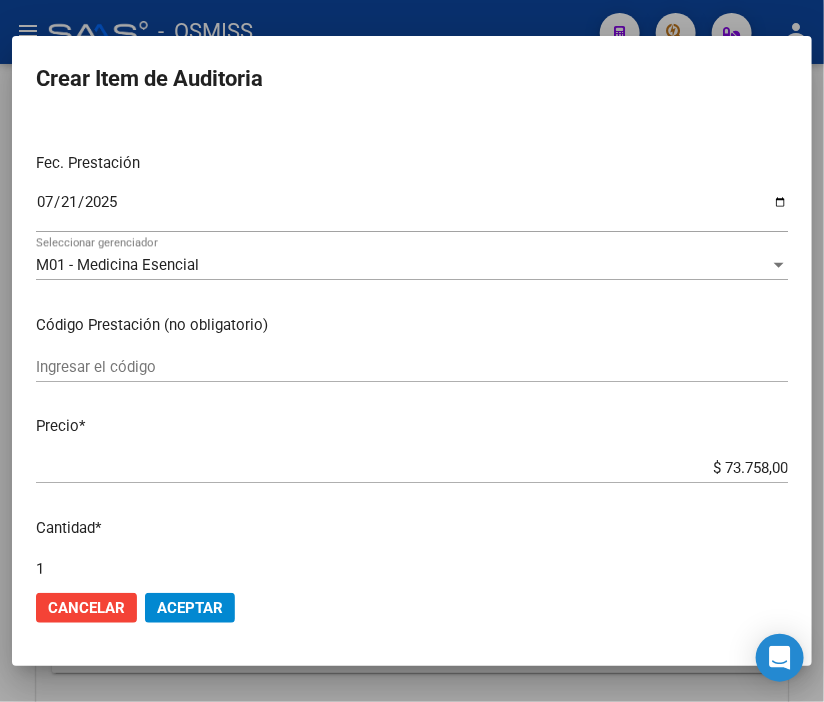 scroll, scrollTop: 222, scrollLeft: 0, axis: vertical 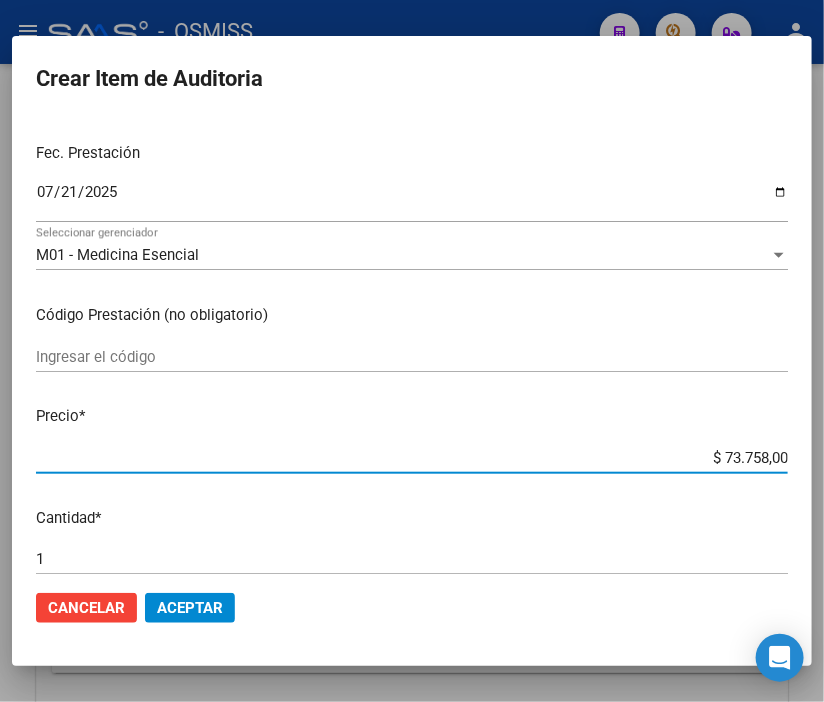 drag, startPoint x: 674, startPoint y: 455, endPoint x: 818, endPoint y: 465, distance: 144.3468 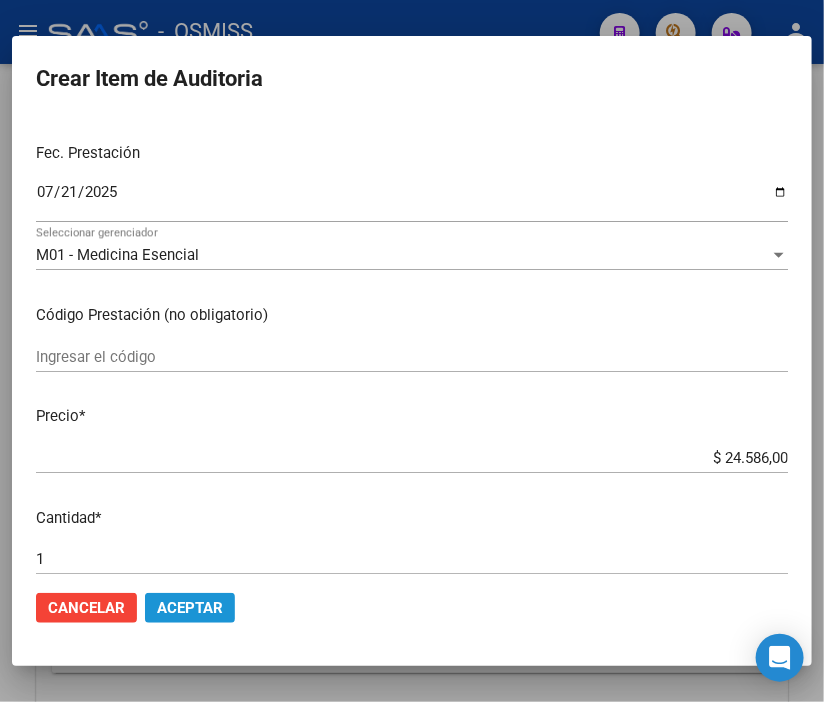 click on "Aceptar" 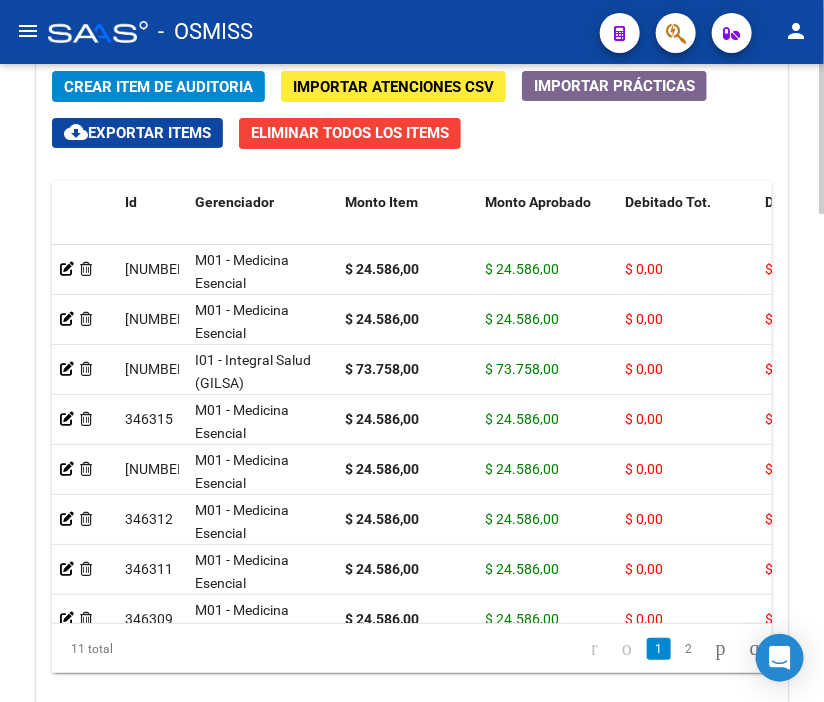 click on "Crear Item de Auditoria" 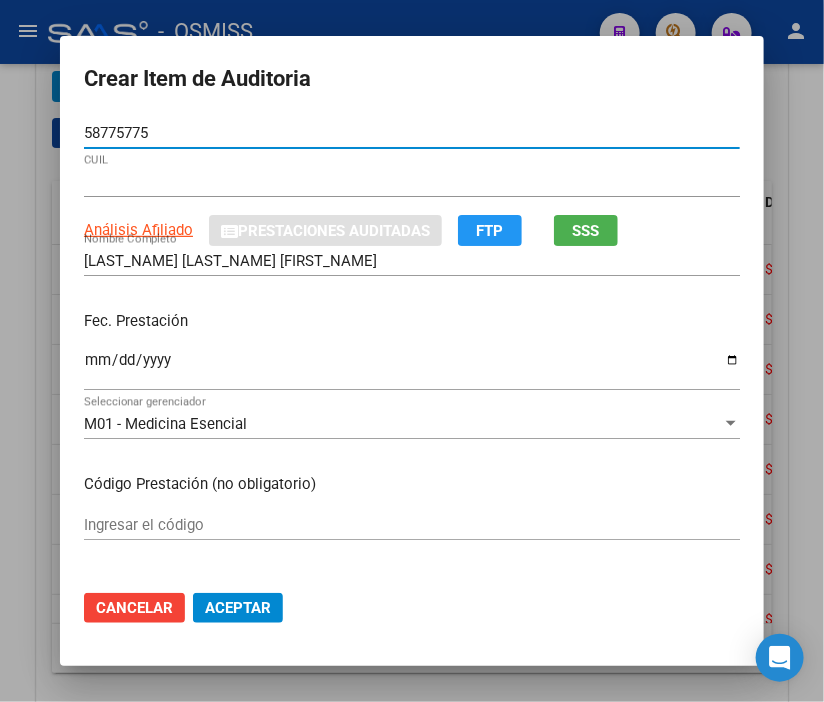 click on "Ingresar la fecha" at bounding box center (412, 368) 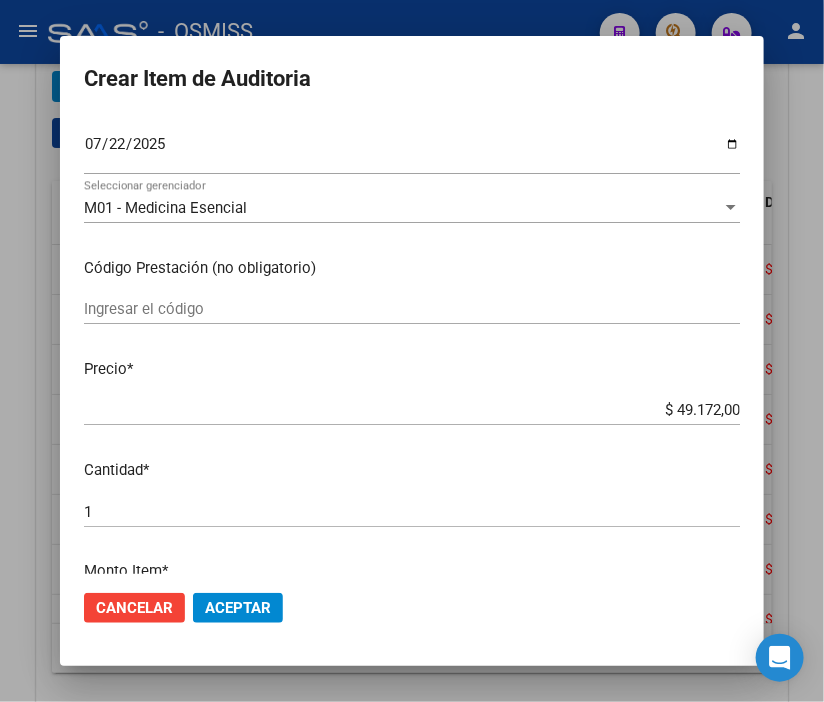 scroll, scrollTop: 222, scrollLeft: 0, axis: vertical 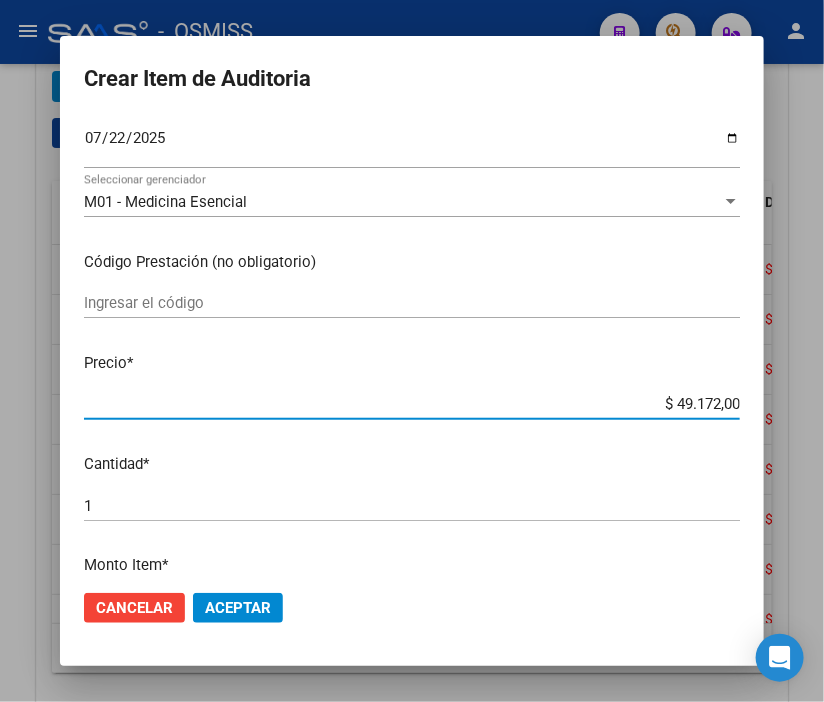 drag, startPoint x: 614, startPoint y: 403, endPoint x: 793, endPoint y: 403, distance: 179 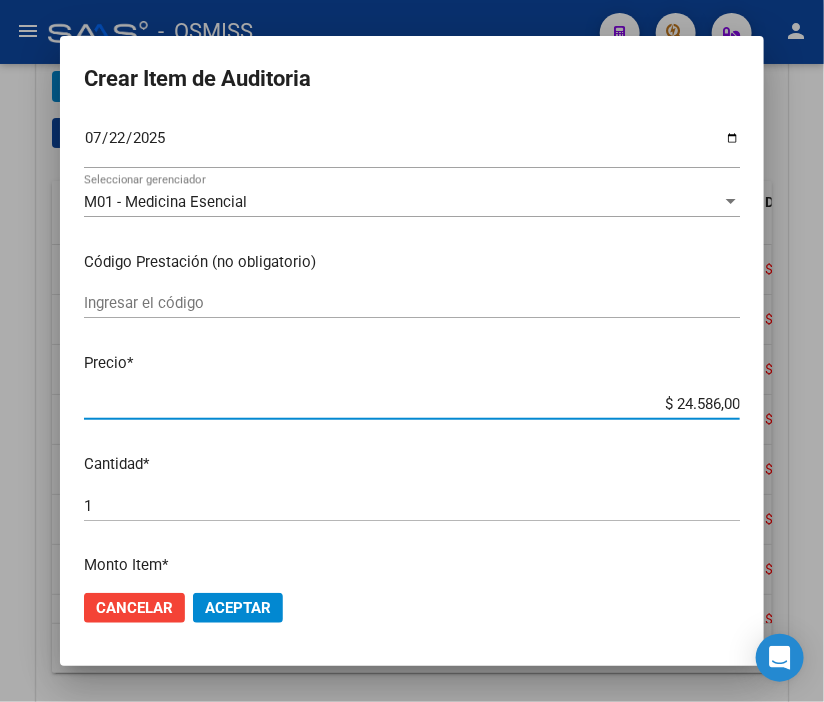click on "Aceptar" 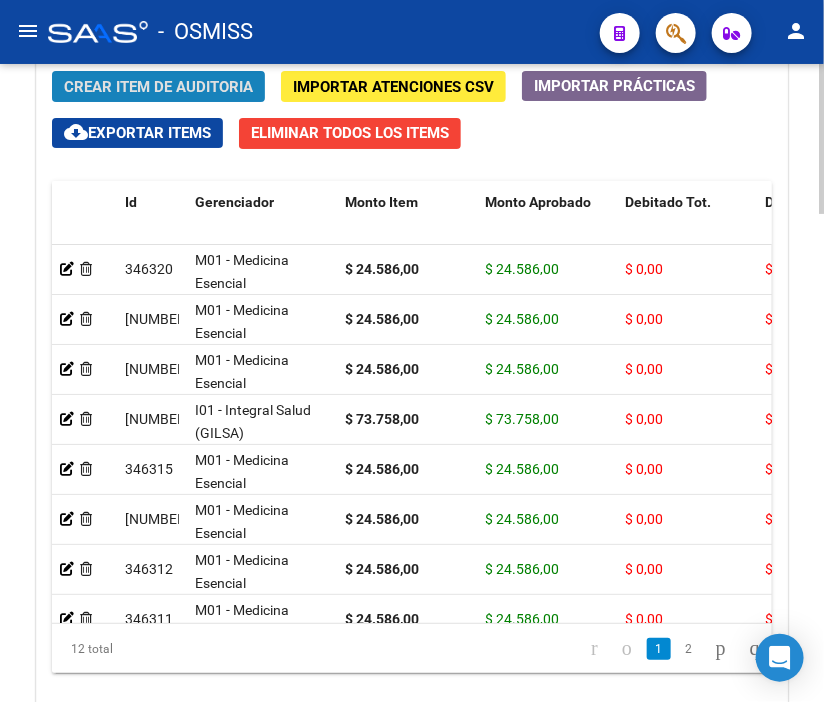 click on "Crear Item de Auditoria" 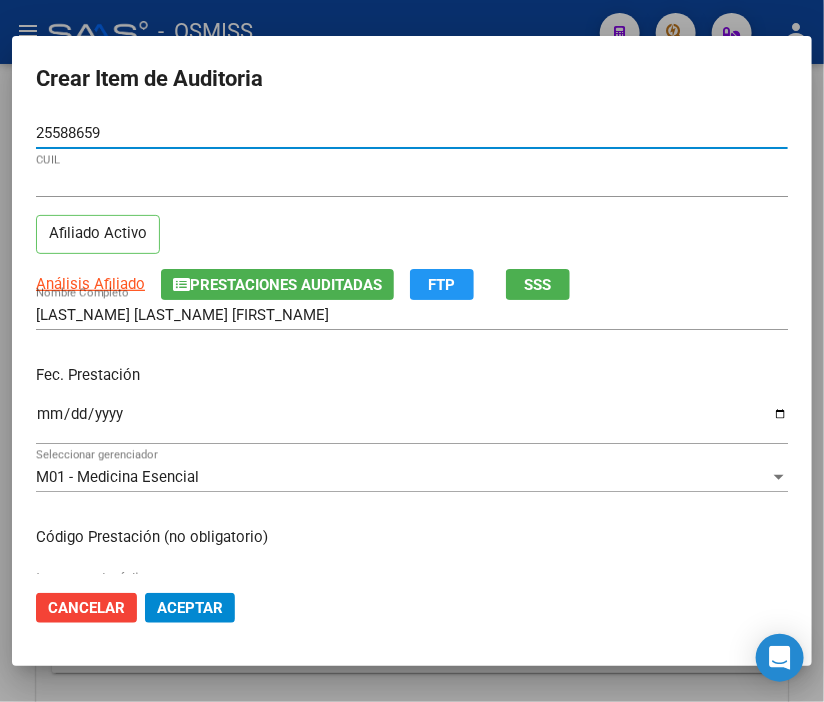 click on "Ingresar la fecha" at bounding box center [412, 422] 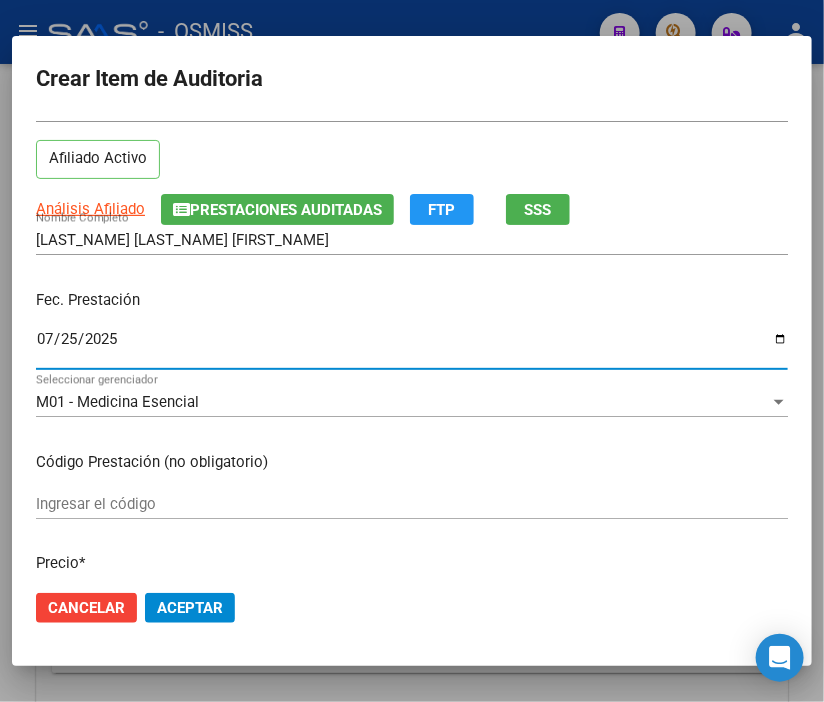 scroll, scrollTop: 222, scrollLeft: 0, axis: vertical 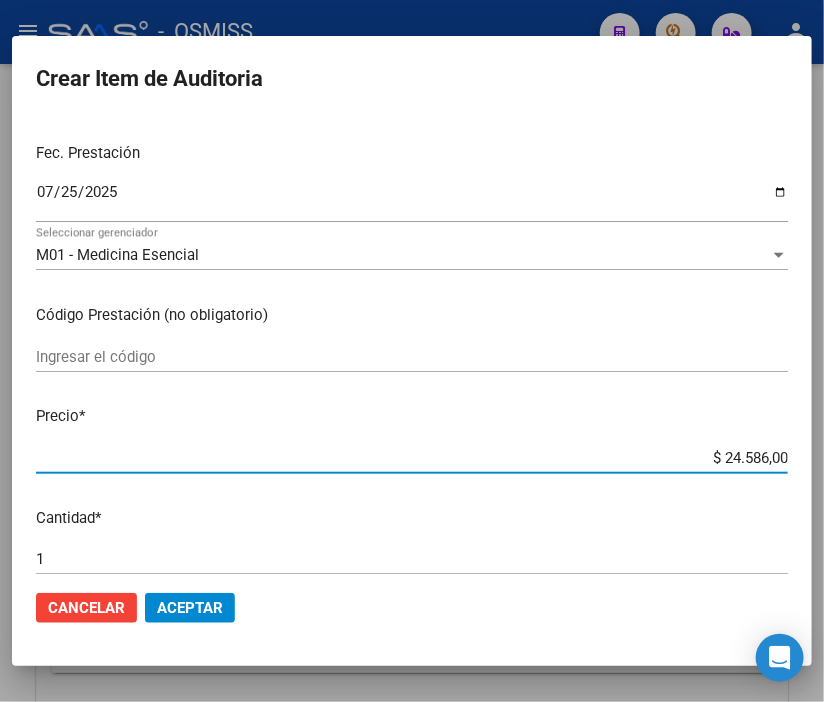 drag, startPoint x: 665, startPoint y: 460, endPoint x: 818, endPoint y: 463, distance: 153.0294 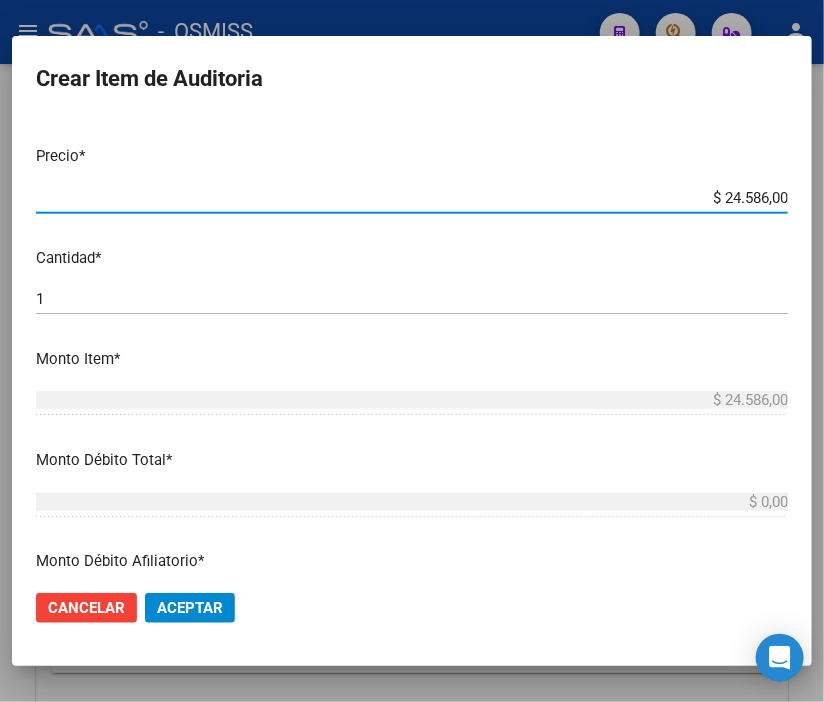 scroll, scrollTop: 555, scrollLeft: 0, axis: vertical 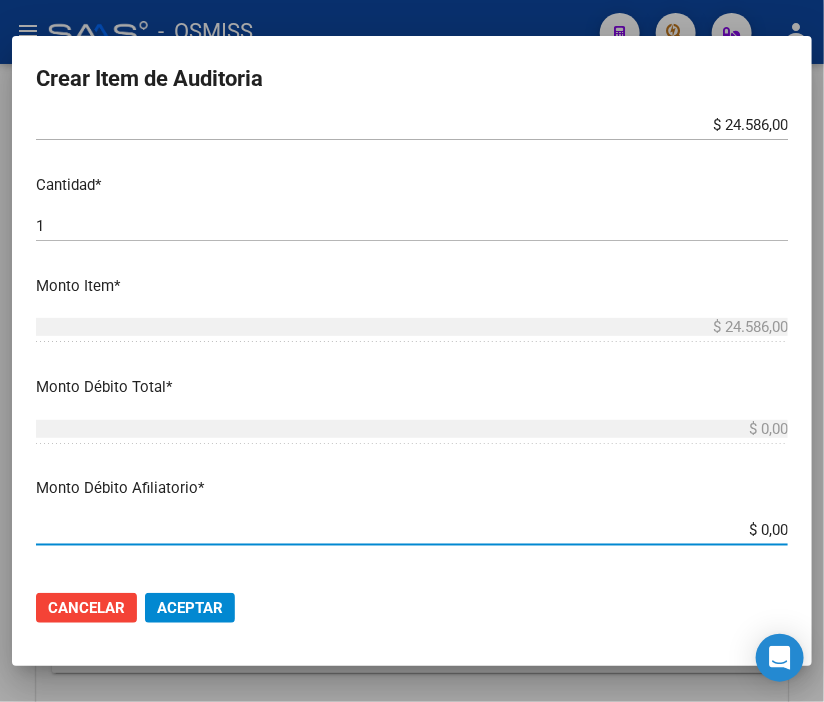 drag, startPoint x: 696, startPoint y: 520, endPoint x: 818, endPoint y: 525, distance: 122.10242 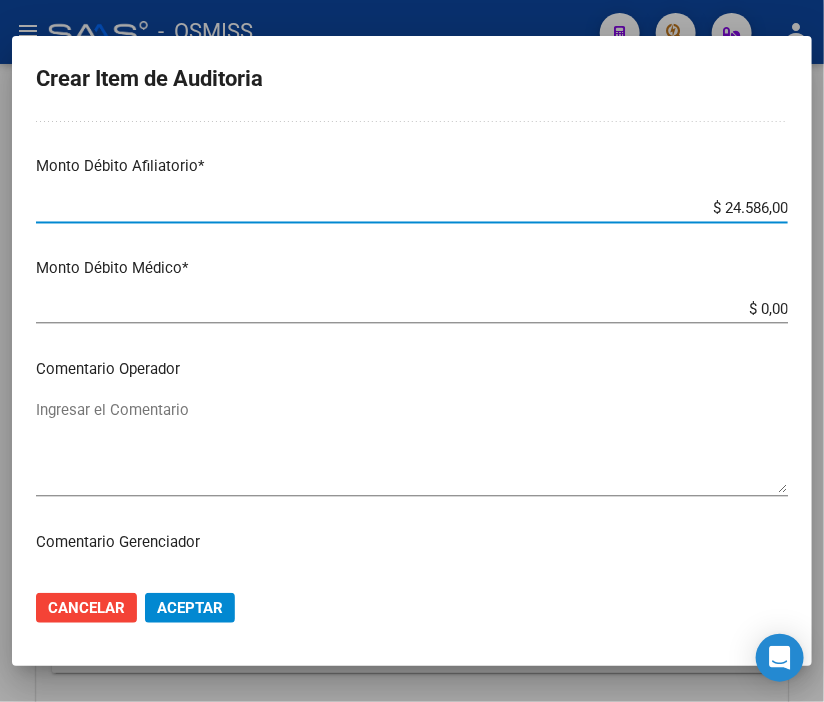scroll, scrollTop: 888, scrollLeft: 0, axis: vertical 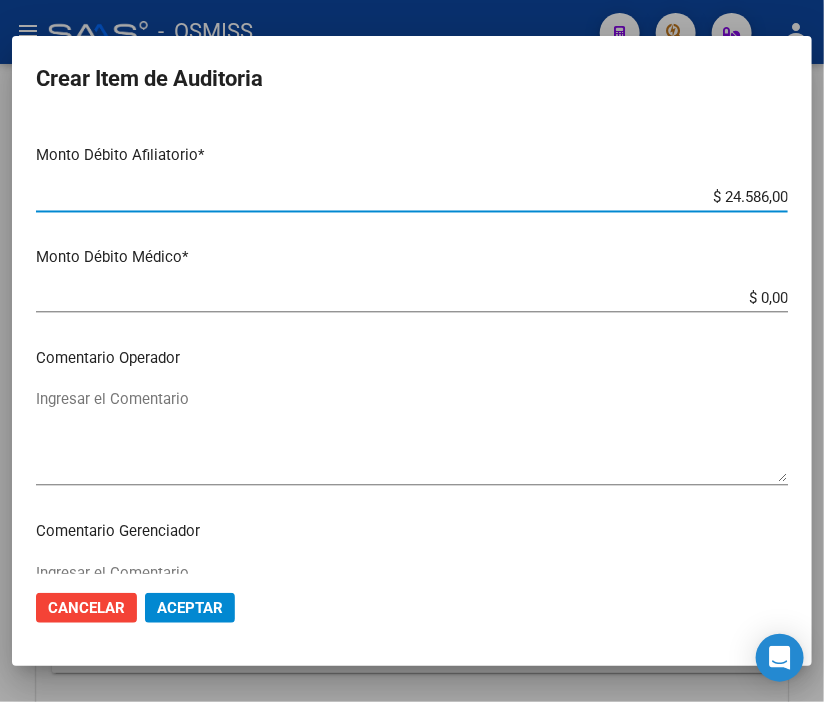 click on "Ingresar el Comentario" at bounding box center (412, 435) 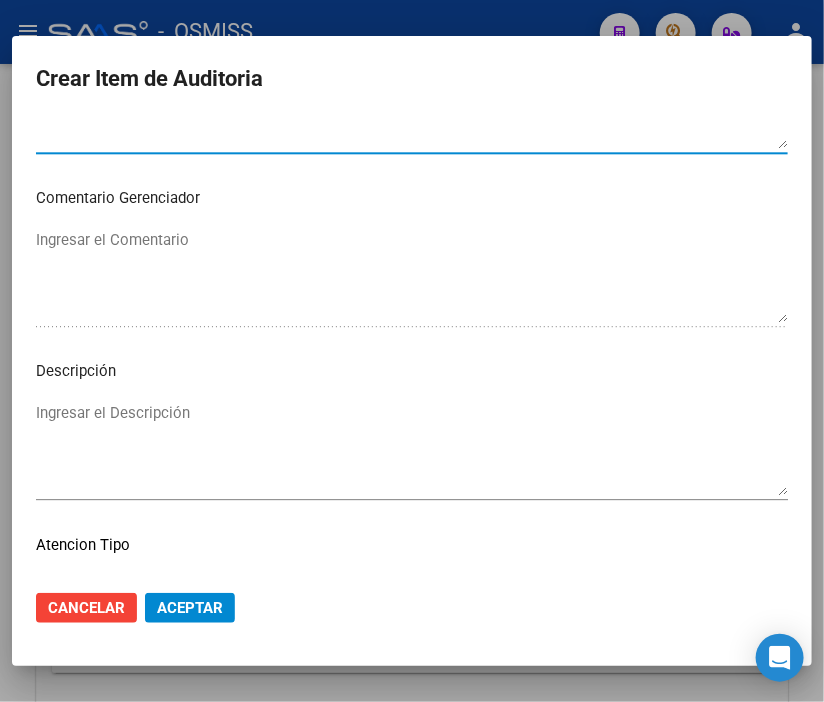 scroll, scrollTop: 1222, scrollLeft: 0, axis: vertical 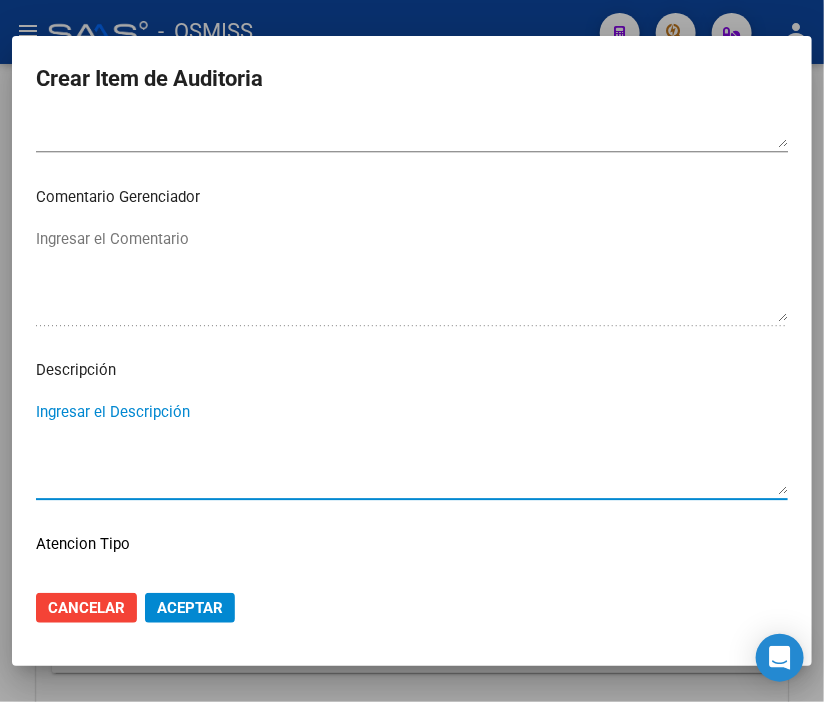 click on "Ingresar el Descripción" at bounding box center (412, 448) 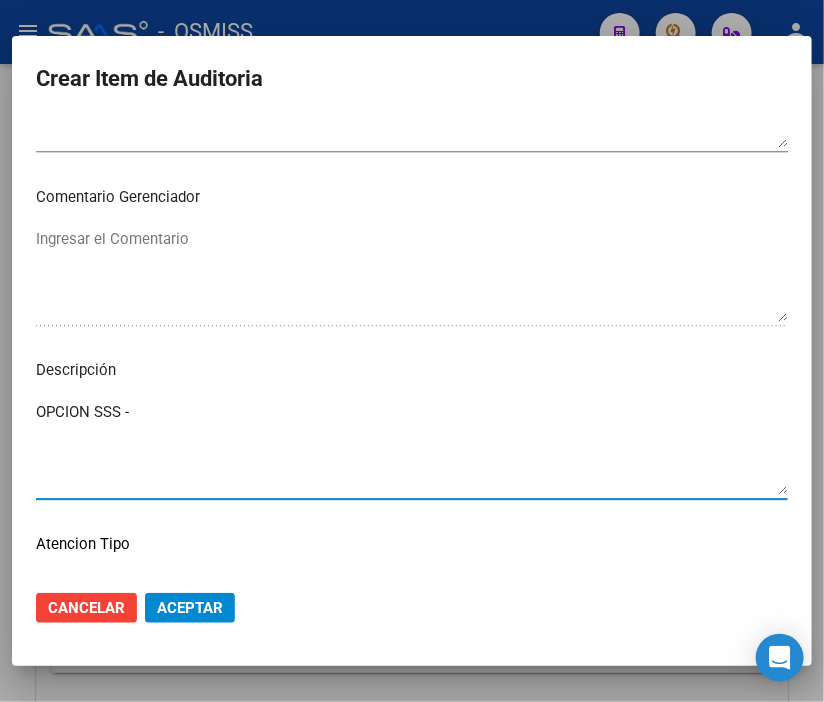 paste on "OBRA SOCIAL DE PETROLEROS" 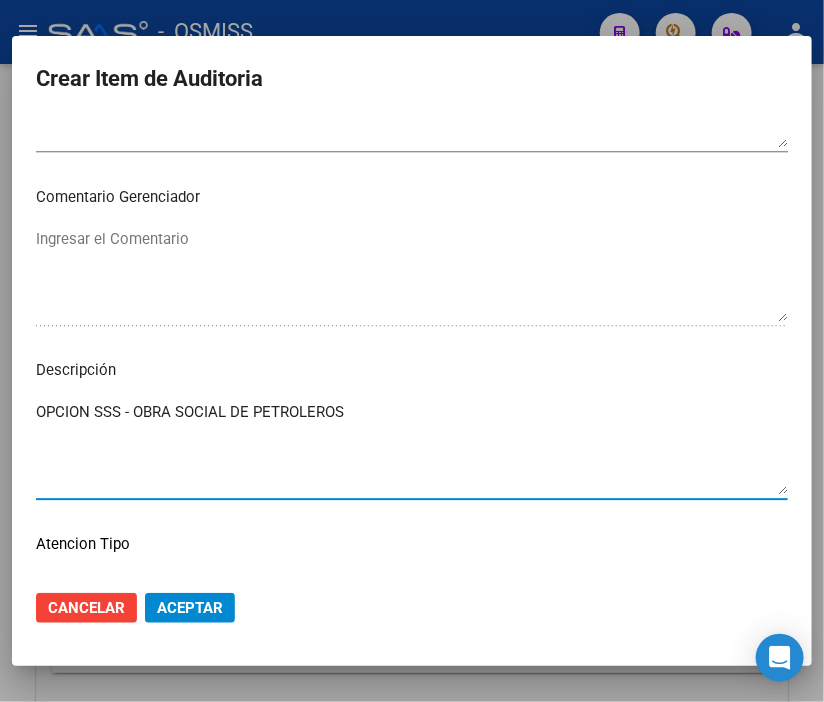 click on "Aceptar" 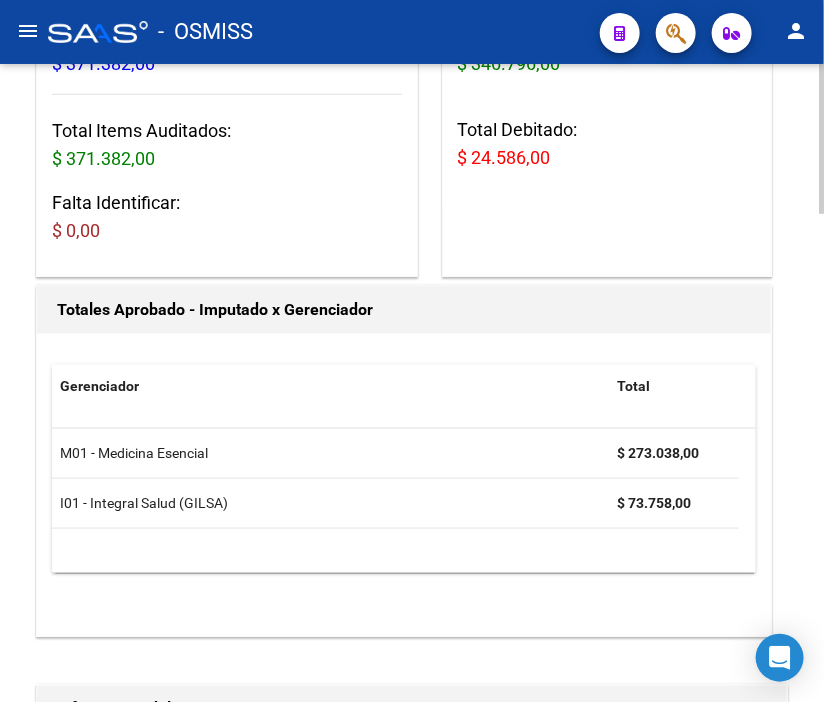 scroll, scrollTop: 0, scrollLeft: 0, axis: both 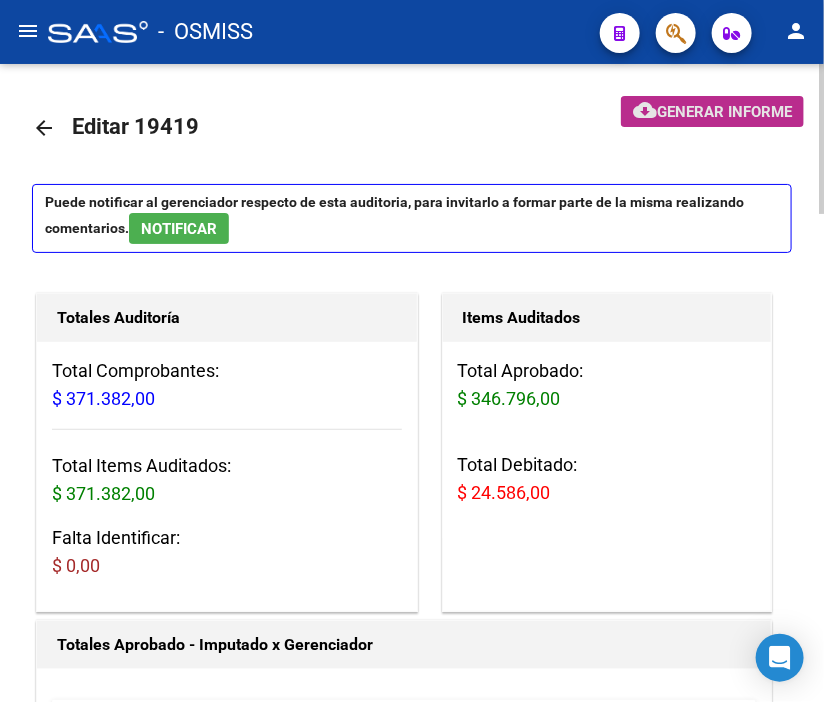 click on "Generar informe" 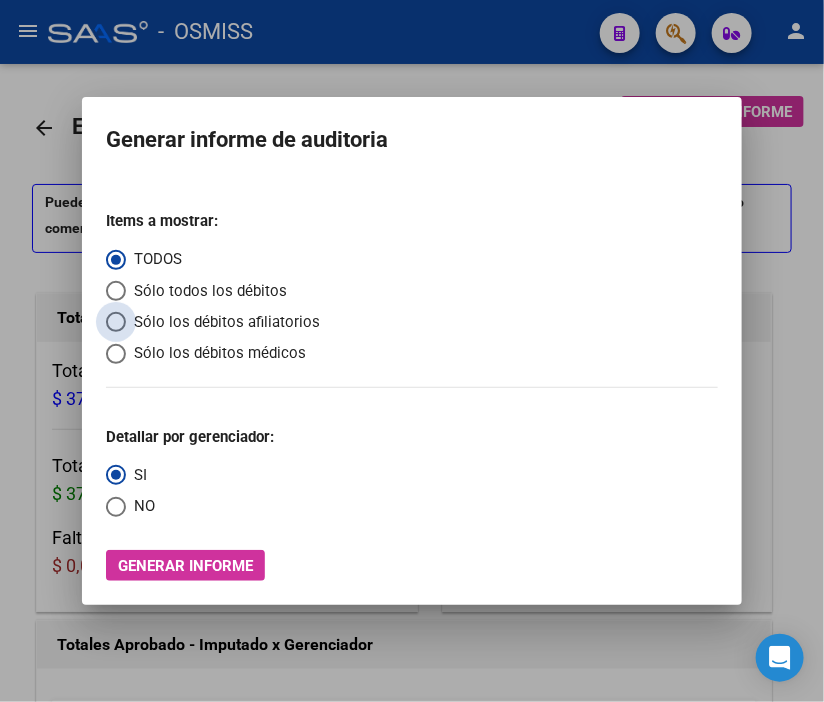 click on "Sólo los débitos afiliatorios" at bounding box center (223, 322) 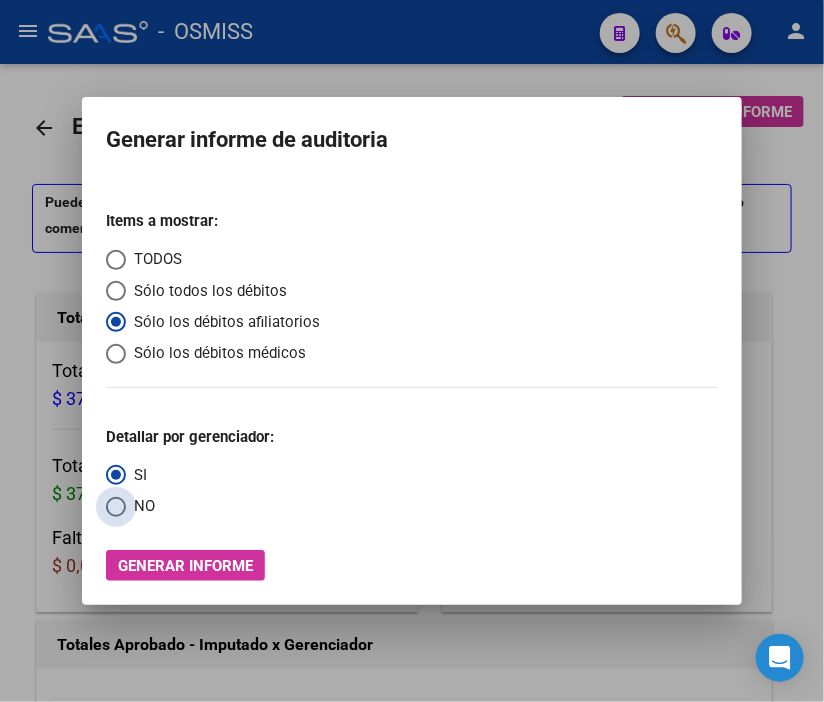 click on "NO" at bounding box center (140, 506) 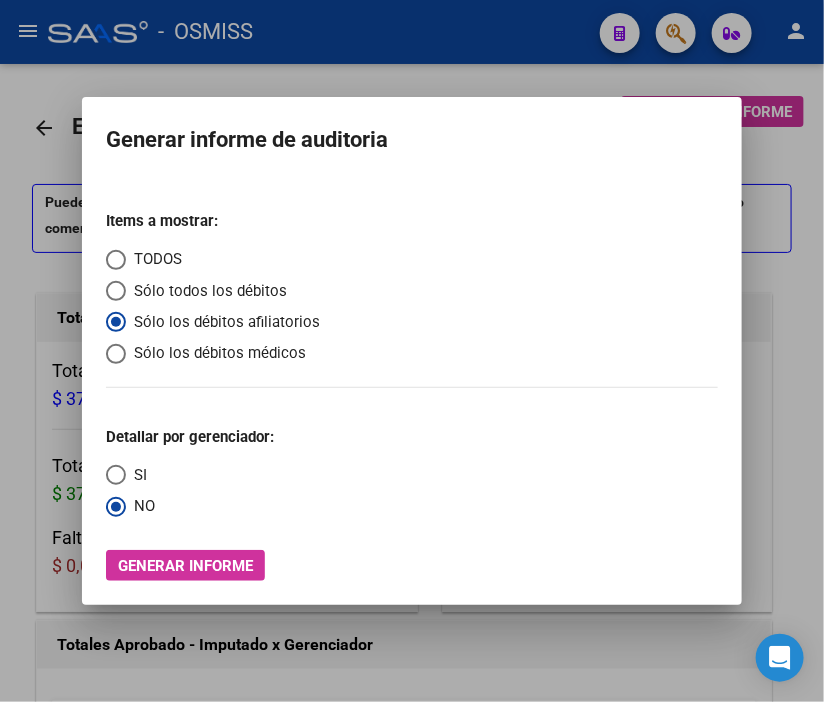 click on "Generar informe" at bounding box center [185, 566] 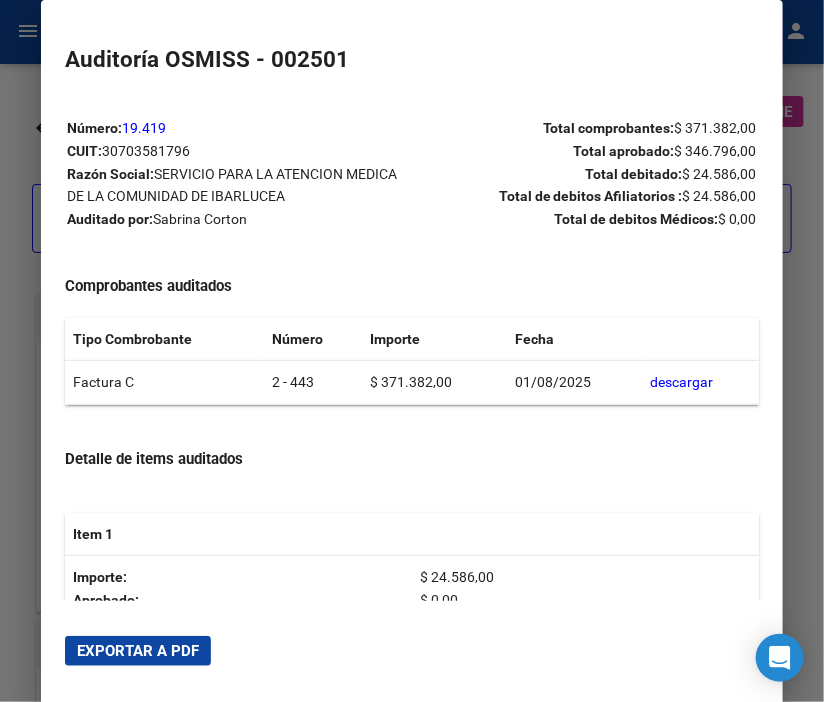 click on "Exportar a PDF" at bounding box center (138, 651) 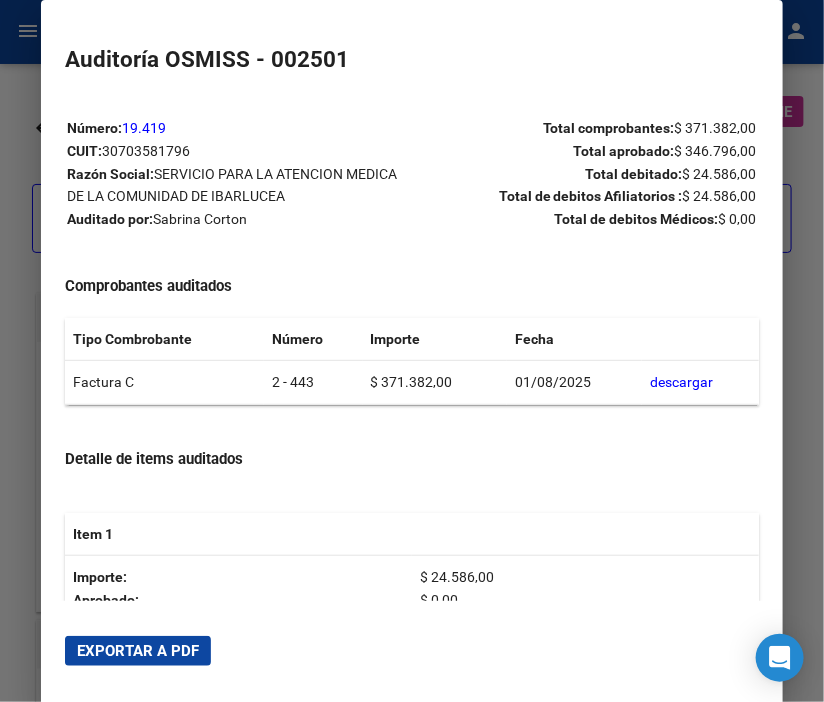 click at bounding box center (412, 351) 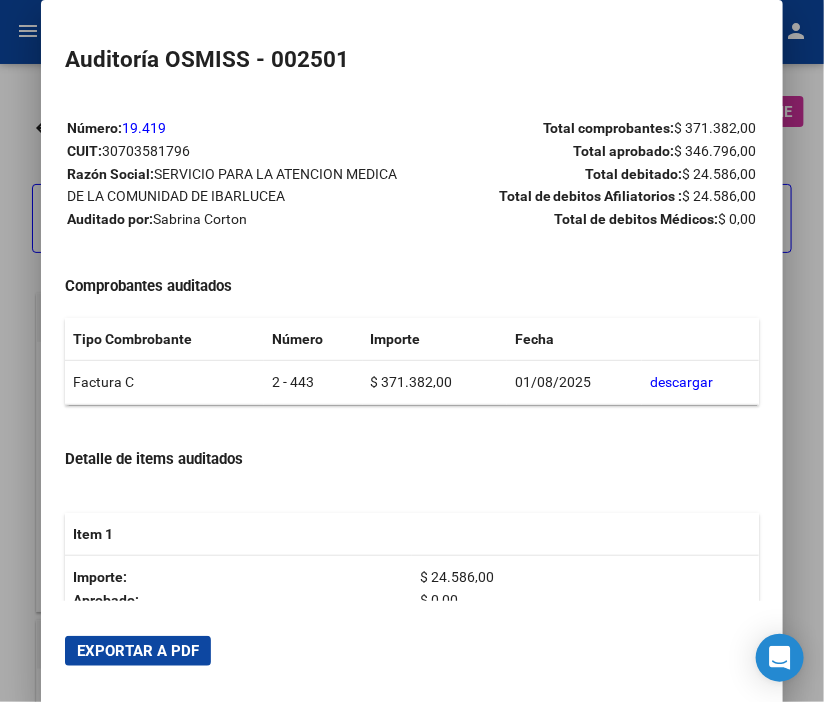 click at bounding box center (412, 351) 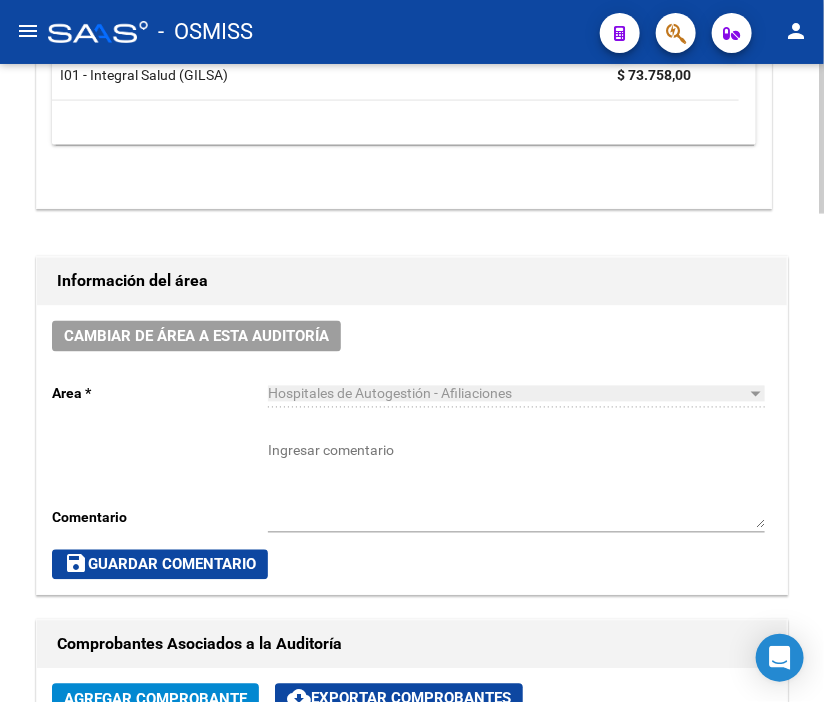 scroll, scrollTop: 777, scrollLeft: 0, axis: vertical 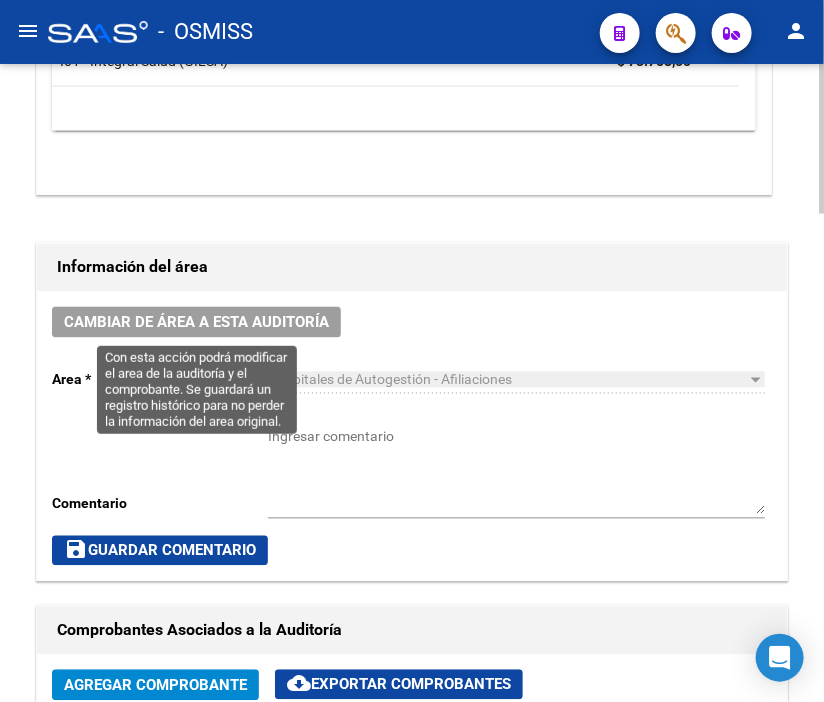 click on "Cambiar de área a esta auditoría" 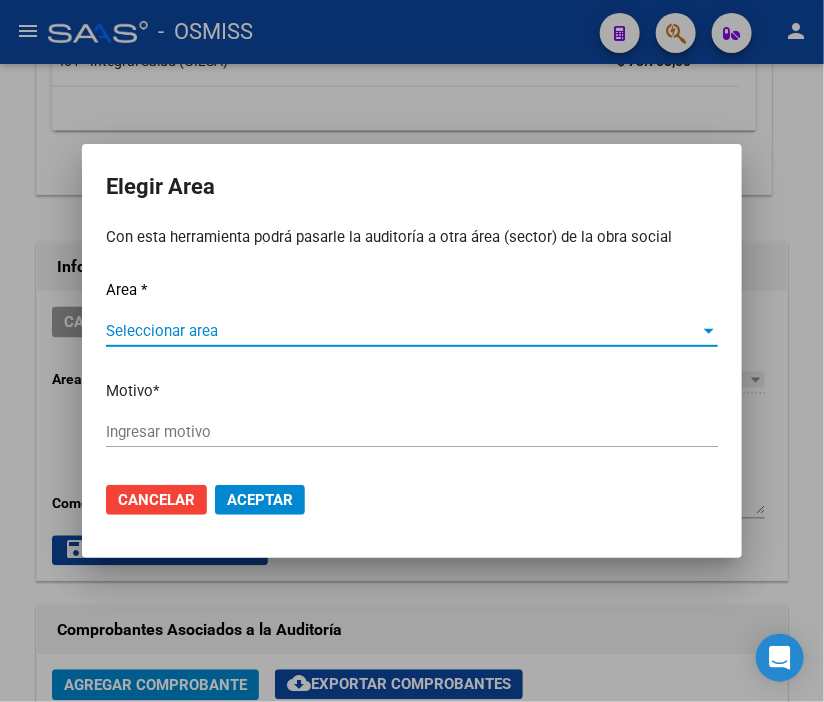 click on "Seleccionar area" at bounding box center (403, 331) 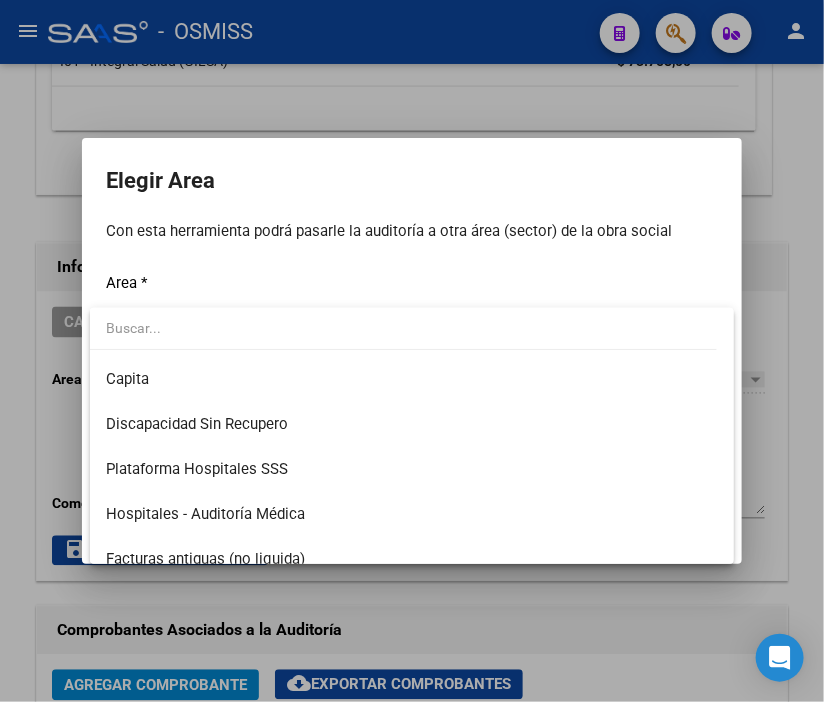 scroll, scrollTop: 222, scrollLeft: 0, axis: vertical 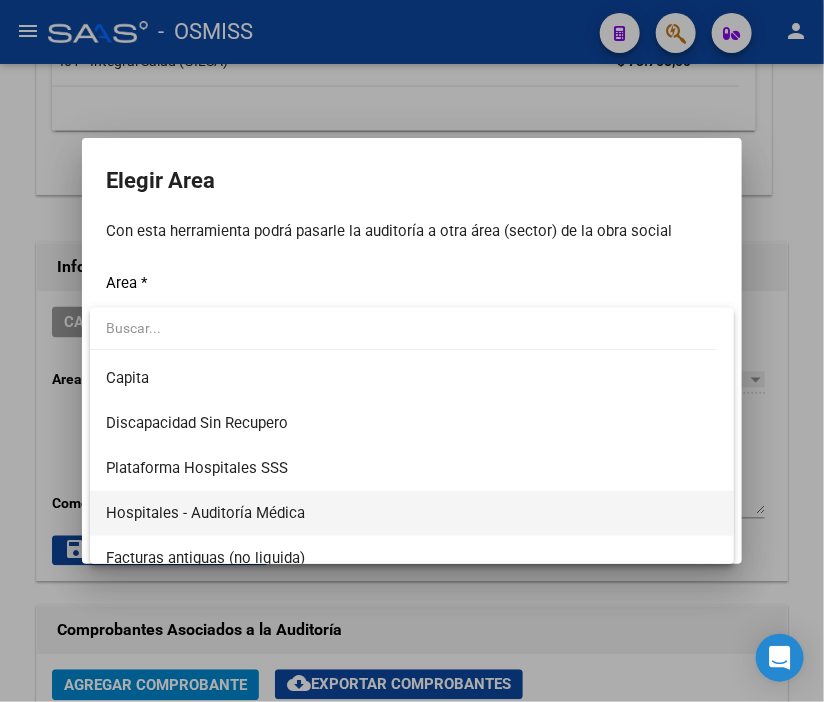 click on "Hospitales - Auditoría Médica" at bounding box center [412, 513] 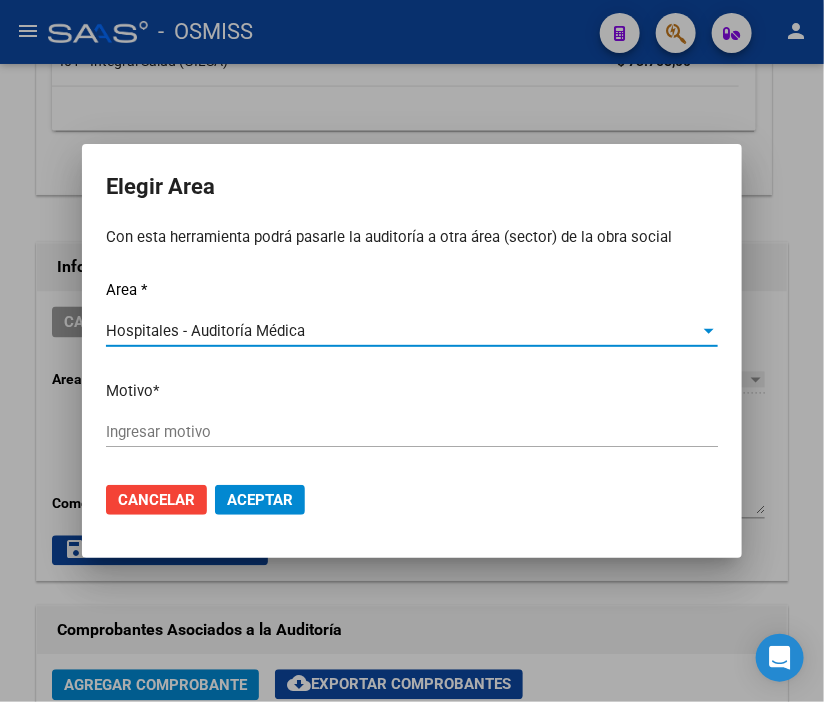 click on "Ingresar motivo" at bounding box center (412, 432) 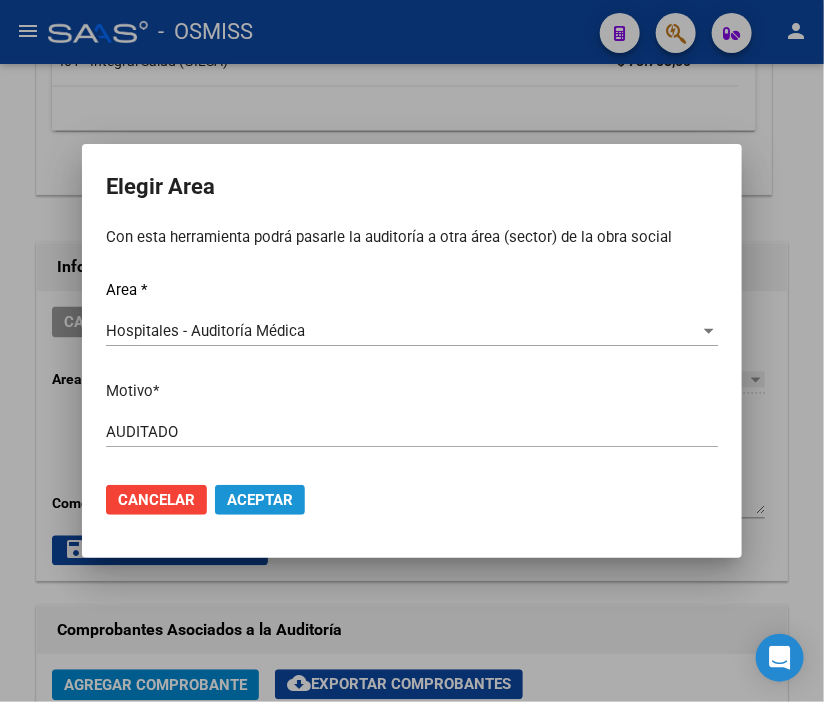 click on "Aceptar" at bounding box center (260, 500) 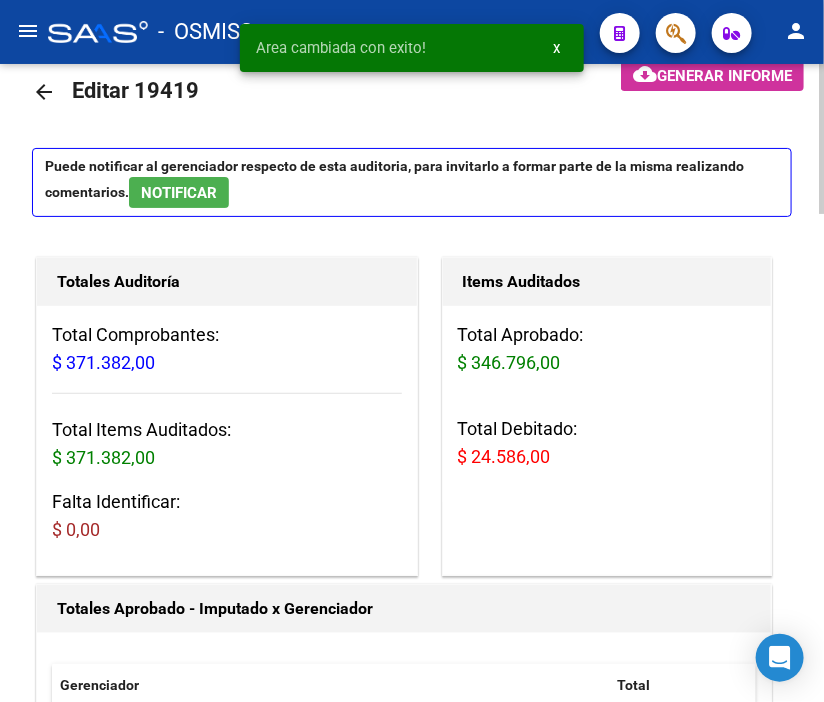 scroll, scrollTop: 0, scrollLeft: 0, axis: both 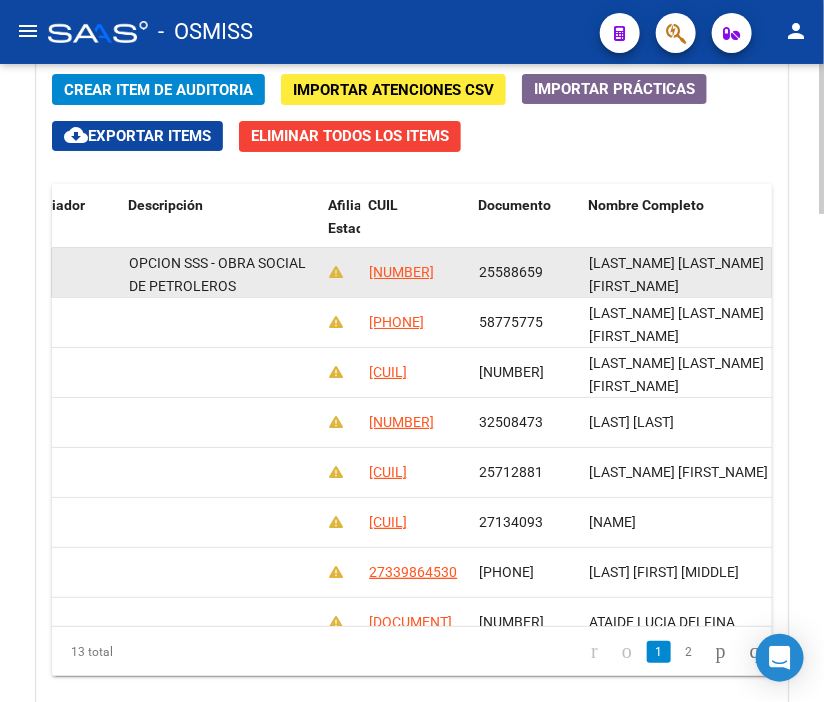 drag, startPoint x: 477, startPoint y: 267, endPoint x: 546, endPoint y: 265, distance: 69.02898 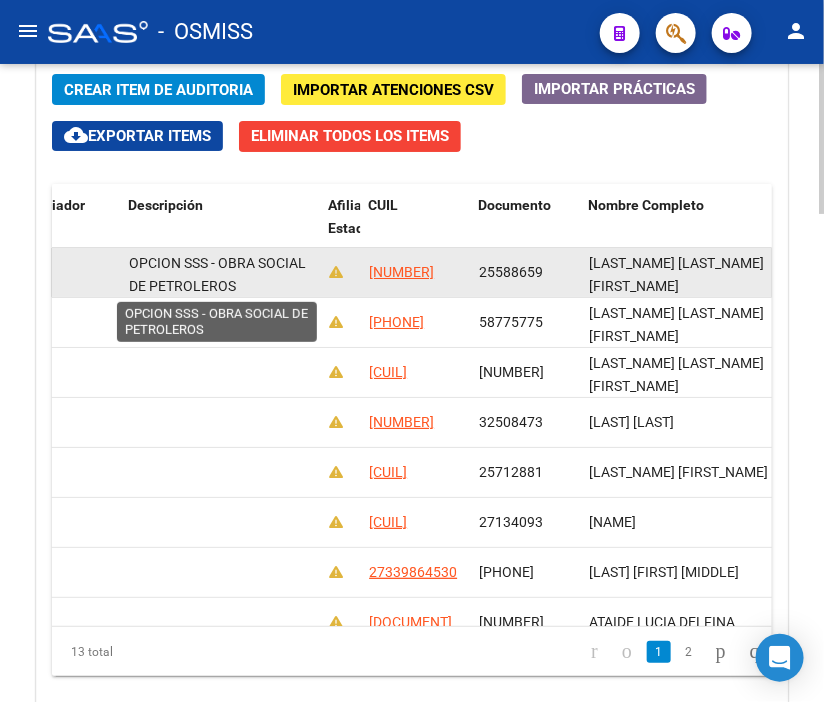 scroll, scrollTop: 3, scrollLeft: 0, axis: vertical 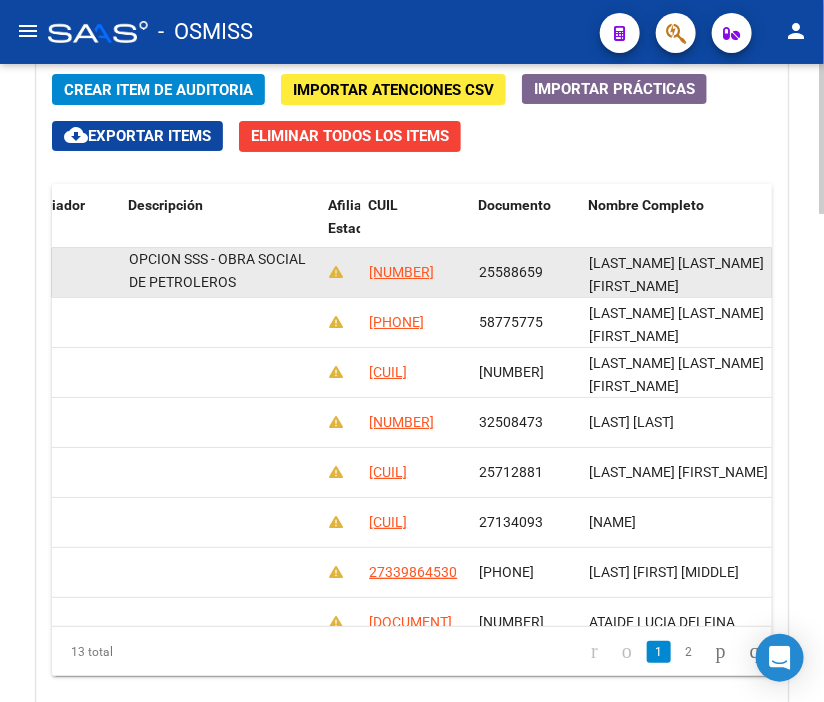 drag, startPoint x: 131, startPoint y: 261, endPoint x: 240, endPoint y: 280, distance: 110.64357 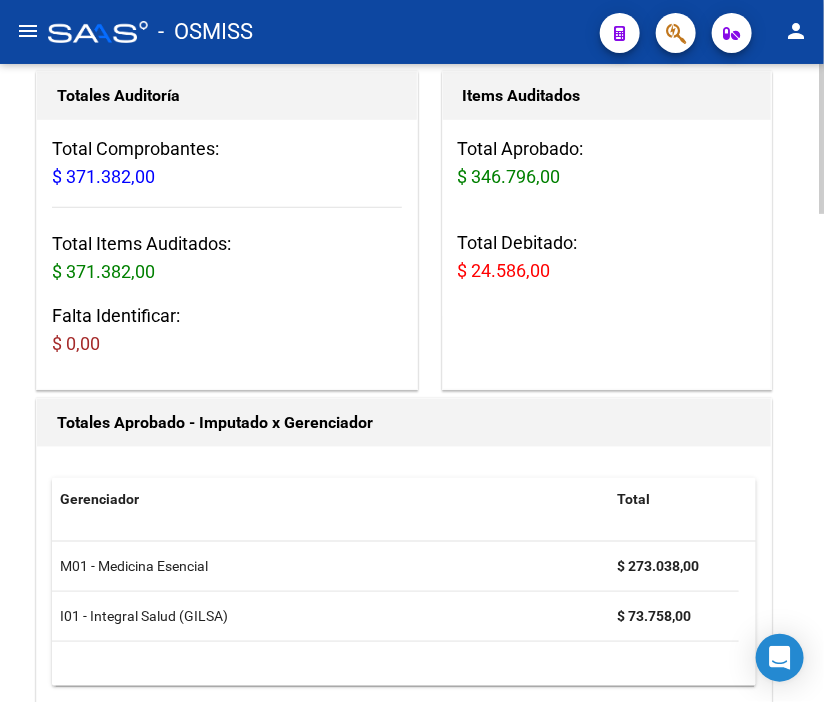 scroll, scrollTop: 0, scrollLeft: 0, axis: both 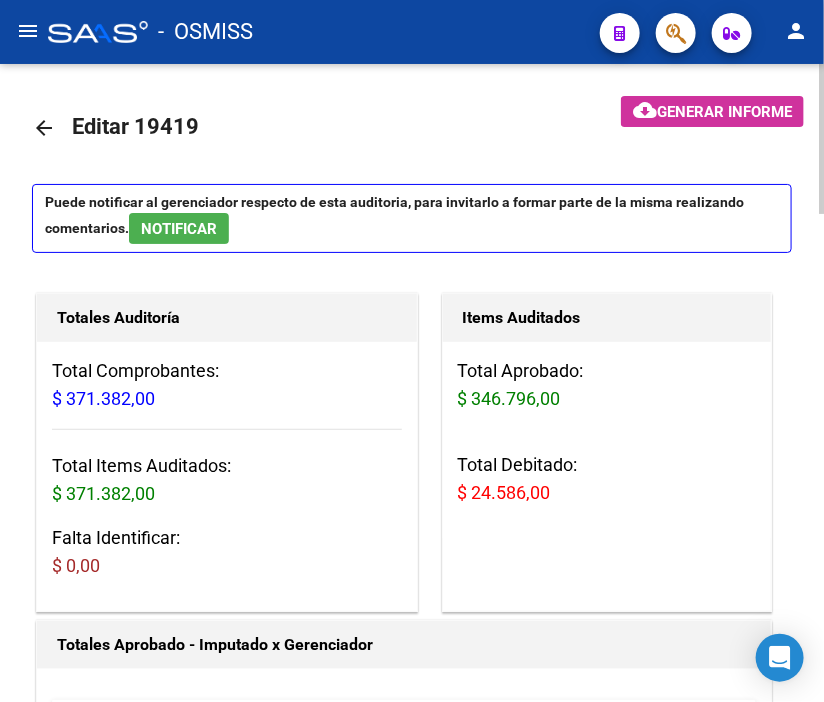 click on "arrow_back" 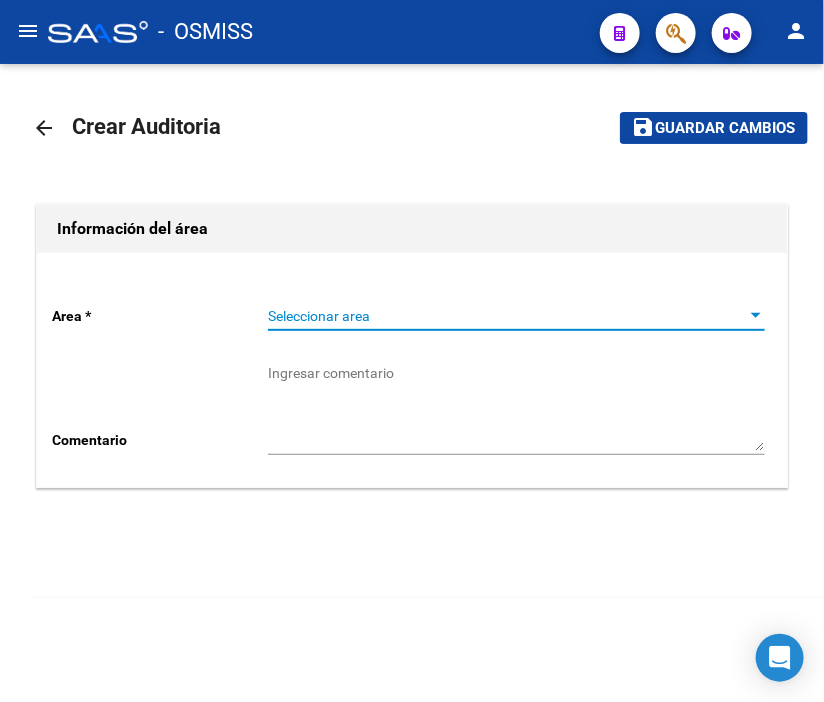 click on "Seleccionar area" at bounding box center (507, 316) 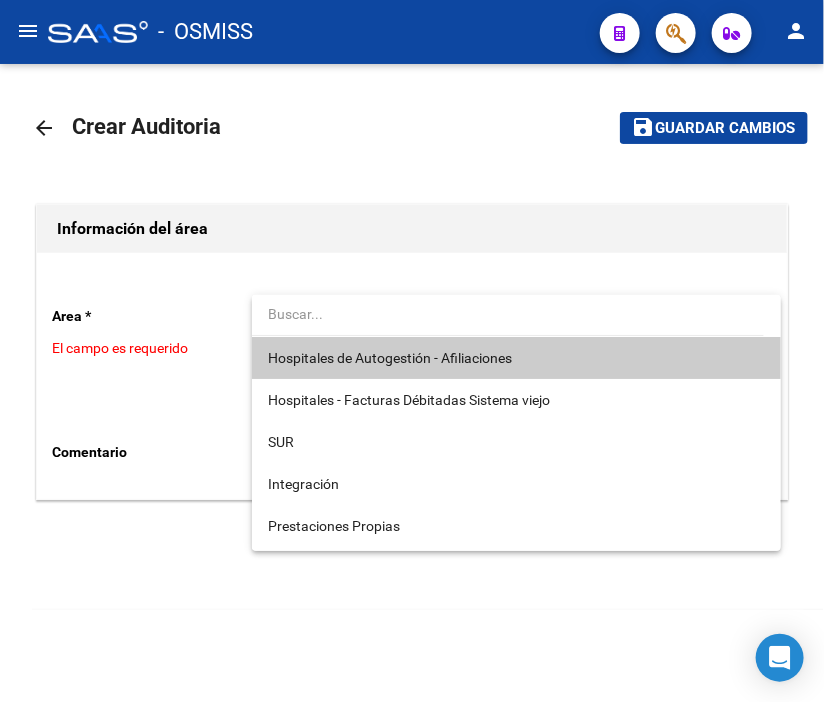 click on "Hospitales de Autogestión - Afiliaciones" at bounding box center (390, 358) 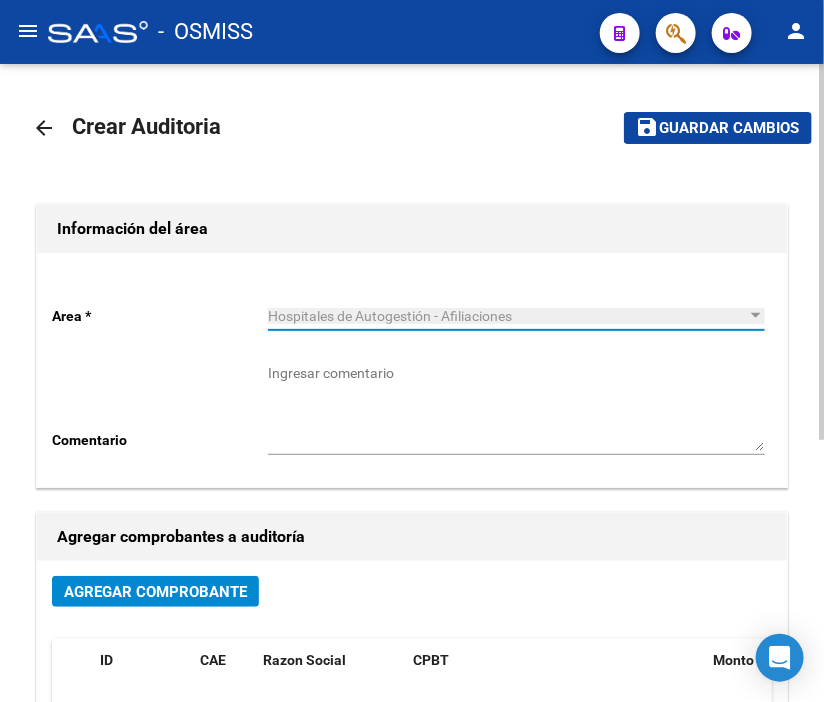 click on "Agregar Comprobante" 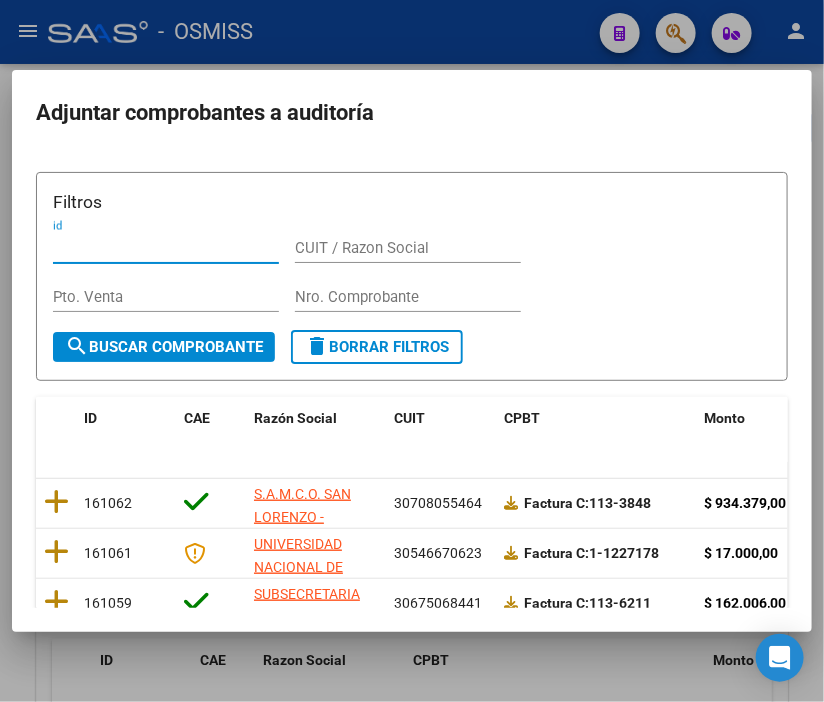 click on "Nro. Comprobante" at bounding box center (408, 297) 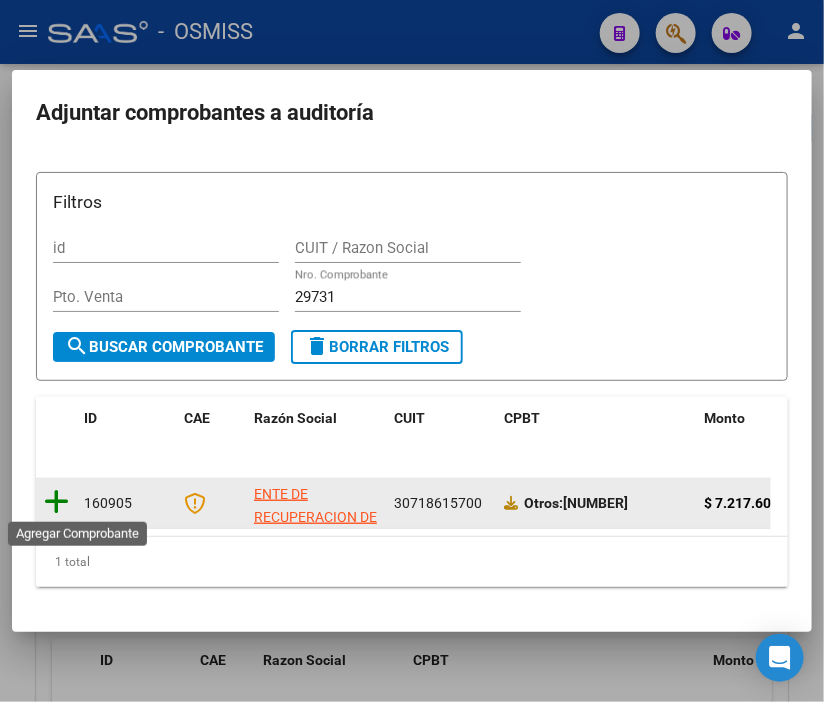 click 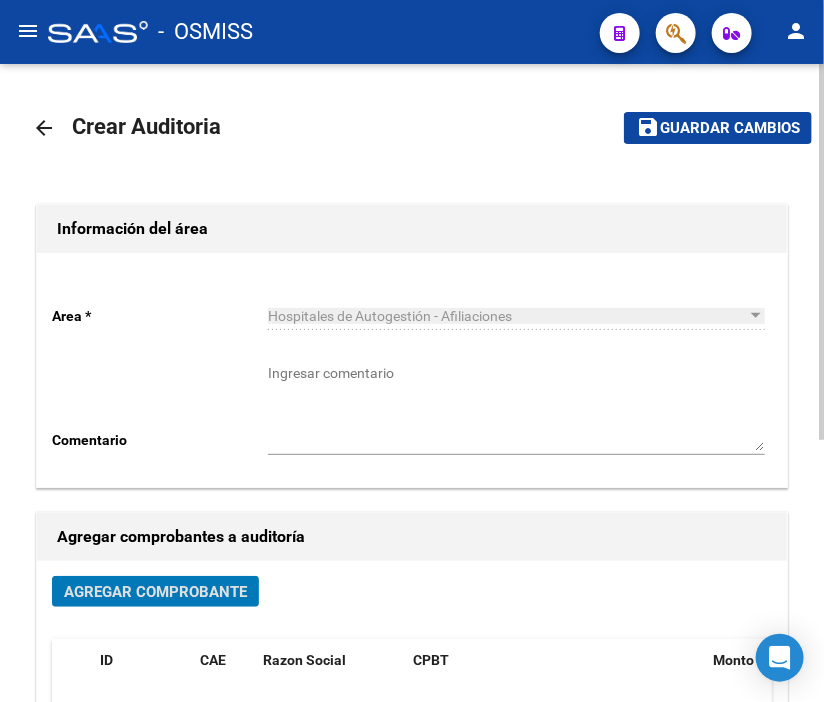 click on "Guardar cambios" 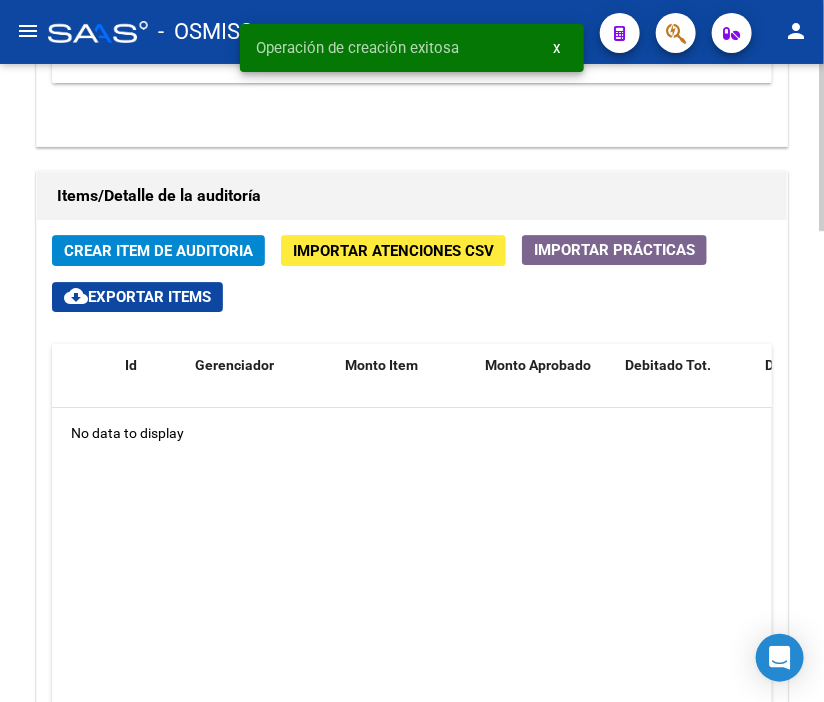 scroll, scrollTop: 1555, scrollLeft: 0, axis: vertical 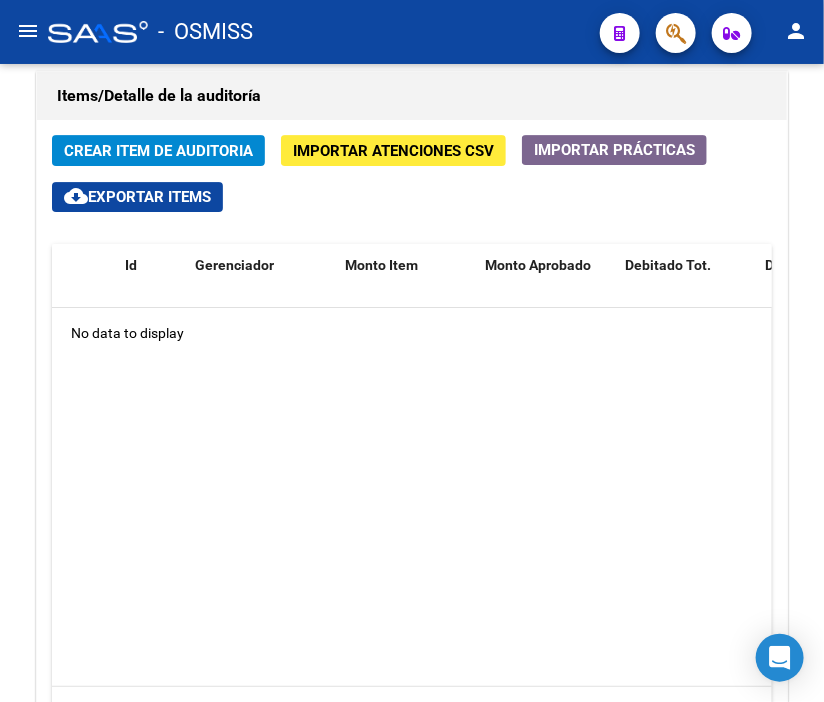 drag, startPoint x: 451, startPoint y: 11, endPoint x: 460, endPoint y: 30, distance: 21.023796 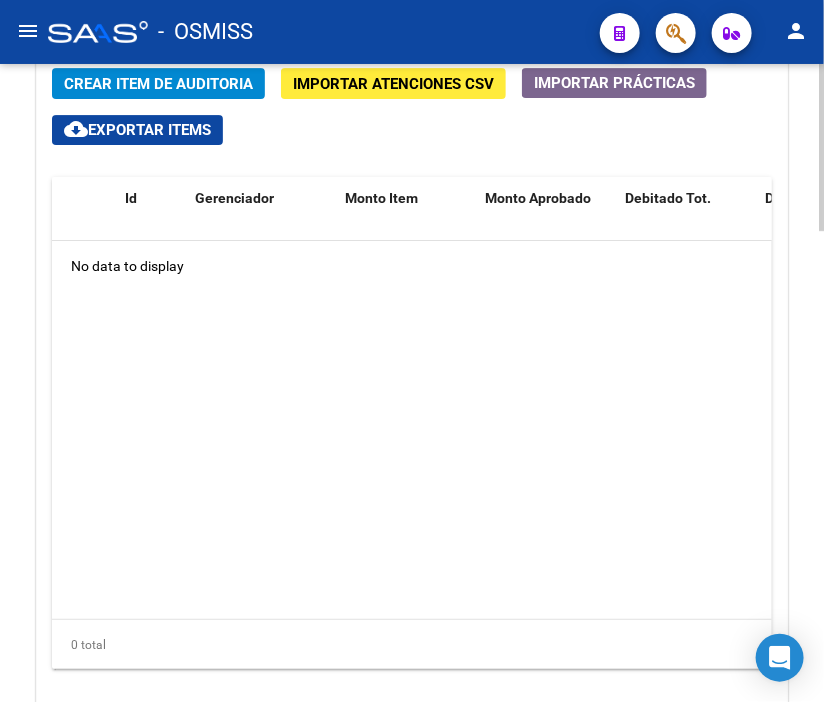 scroll, scrollTop: 1626, scrollLeft: 0, axis: vertical 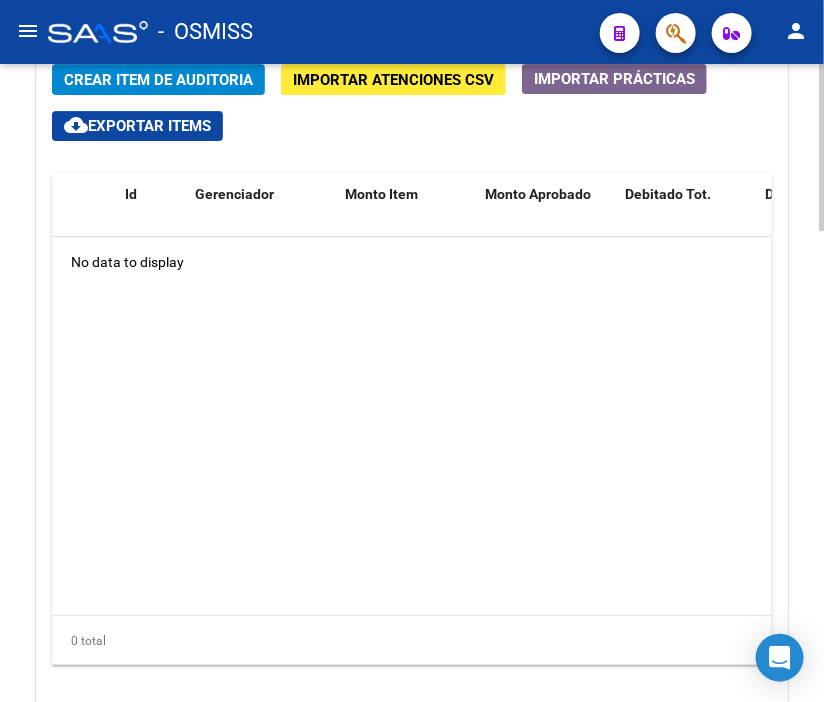 click 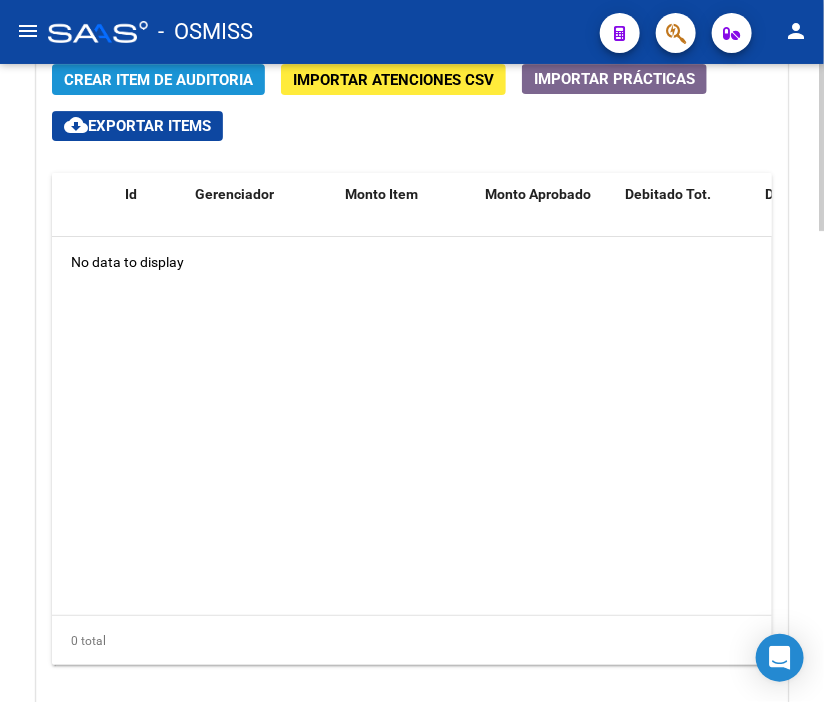 click on "Crear Item de Auditoria" 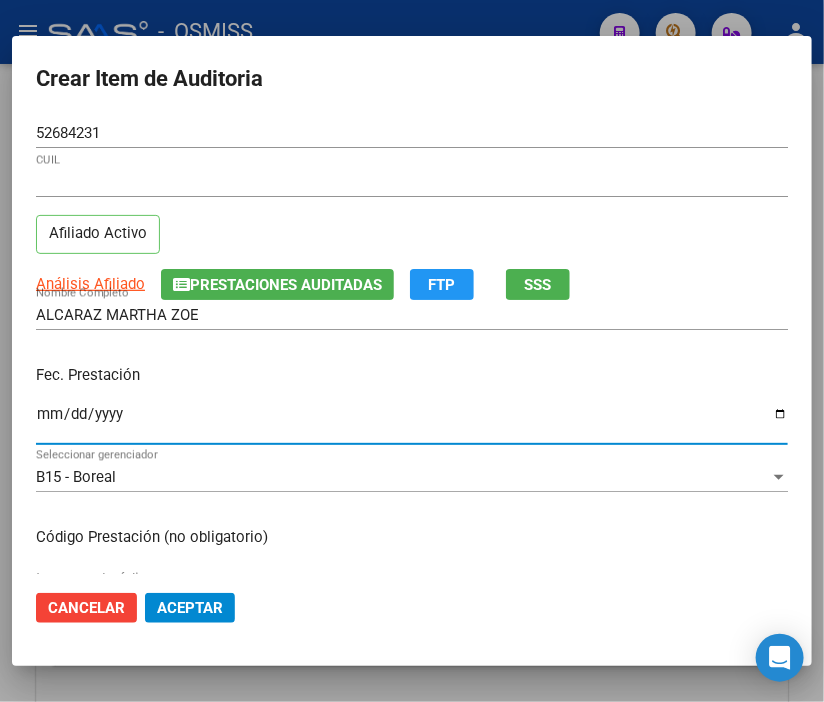 click on "Ingresar la fecha" at bounding box center [412, 422] 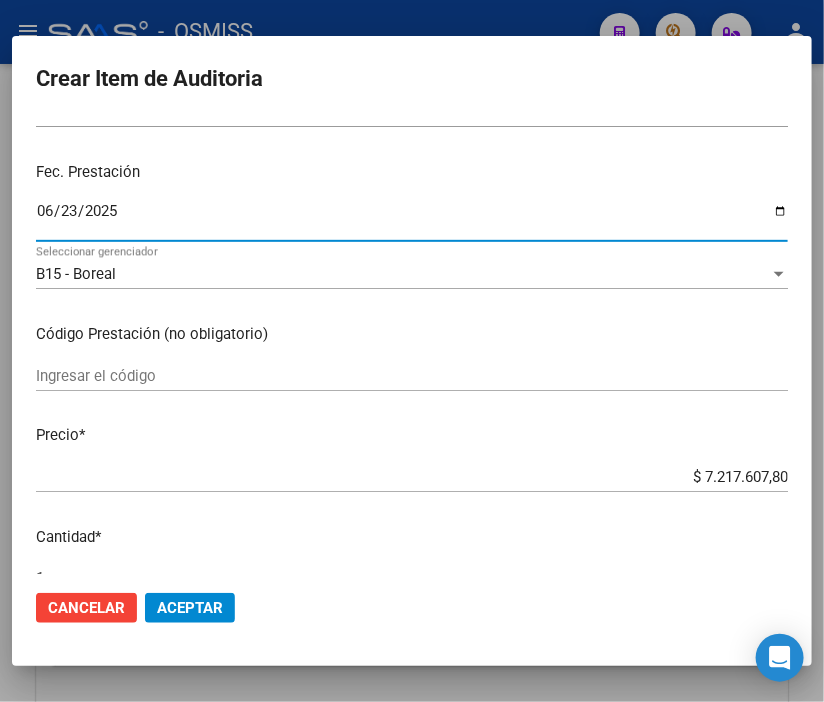 scroll, scrollTop: 222, scrollLeft: 0, axis: vertical 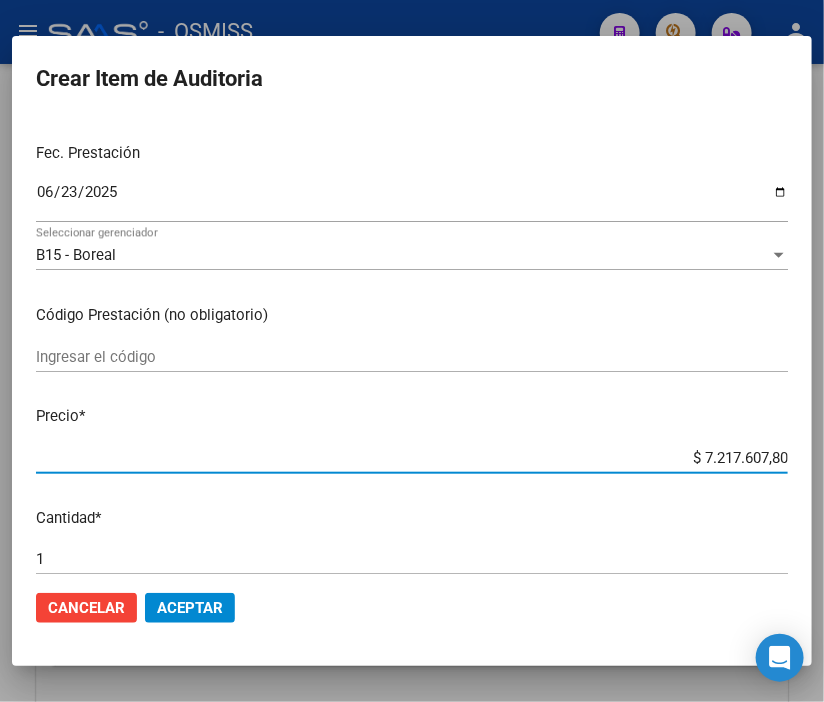 drag, startPoint x: 667, startPoint y: 456, endPoint x: 823, endPoint y: 461, distance: 156.08011 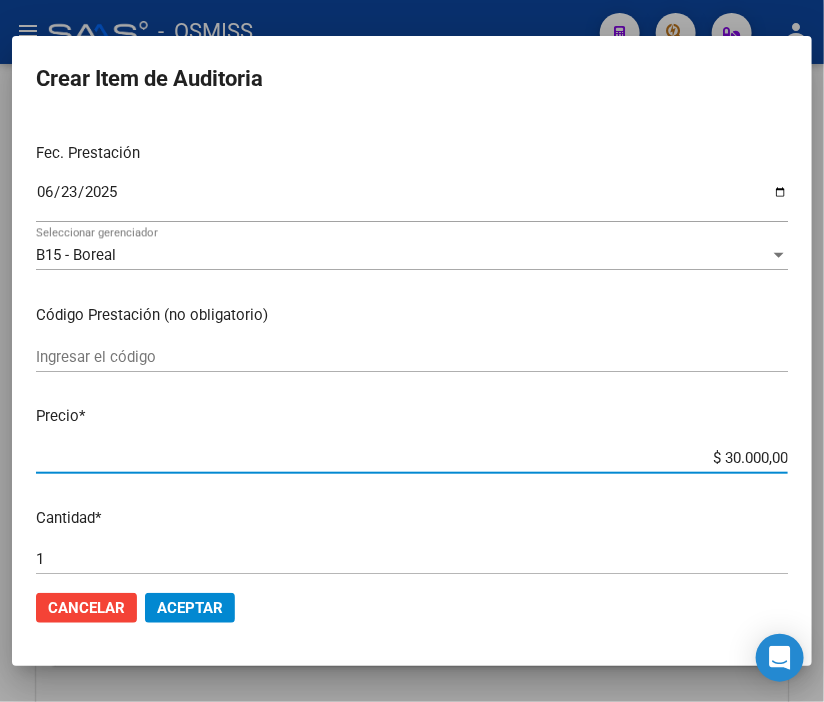 click on "Aceptar" 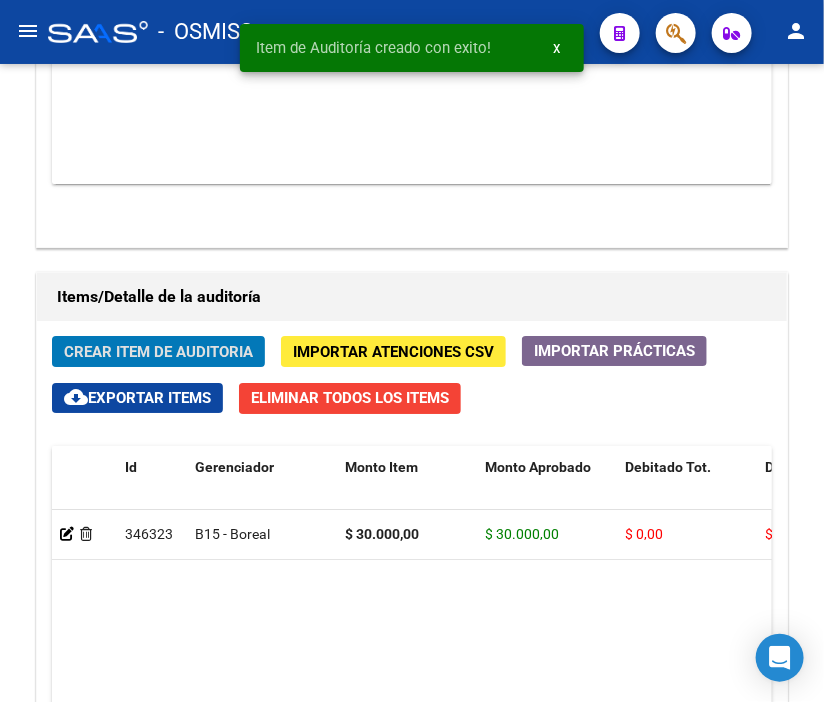 scroll, scrollTop: 1898, scrollLeft: 0, axis: vertical 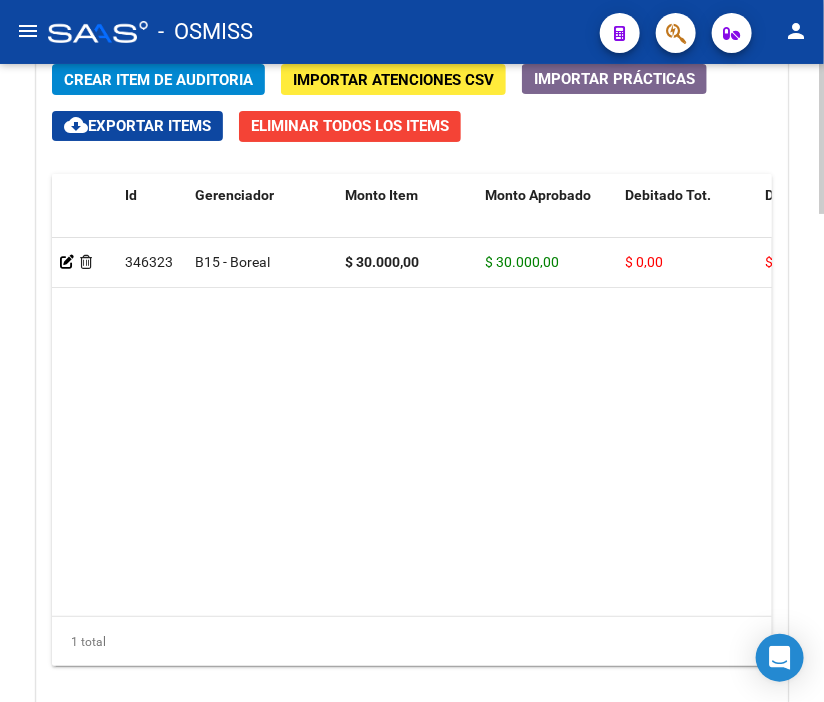 click on "Crear Item de Auditoria" 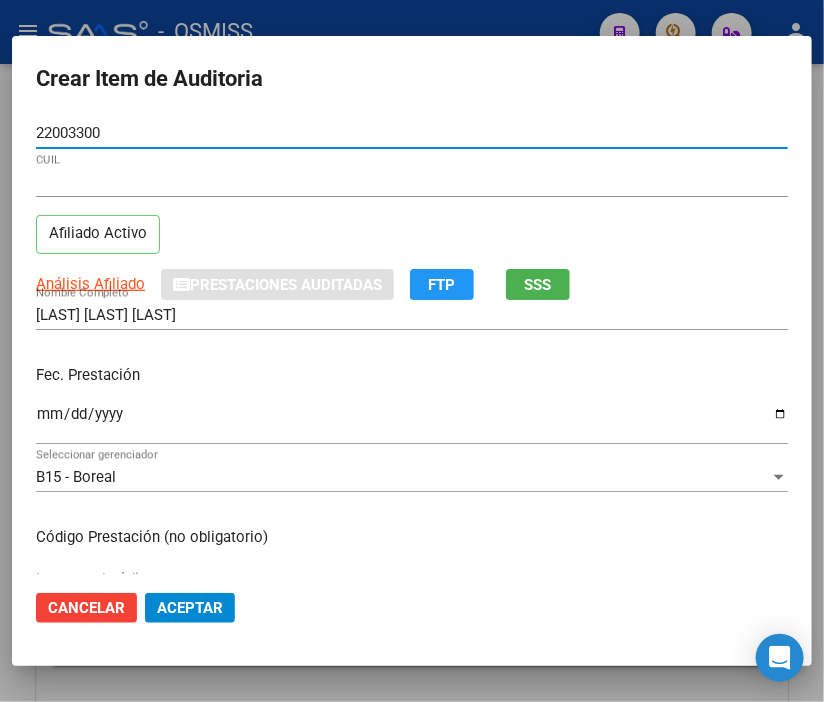 click on "Ingresar la fecha" at bounding box center (412, 422) 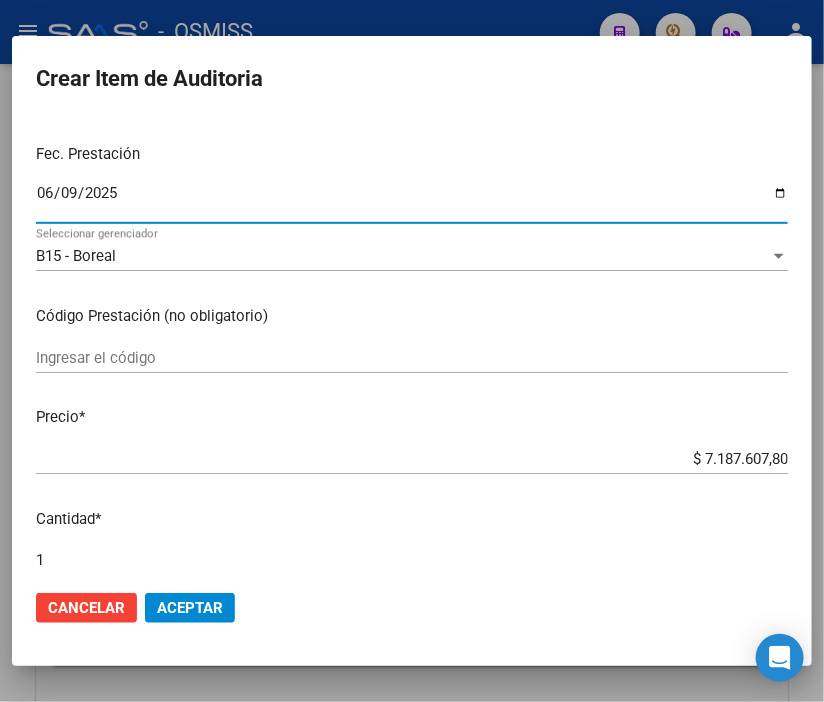 scroll, scrollTop: 222, scrollLeft: 0, axis: vertical 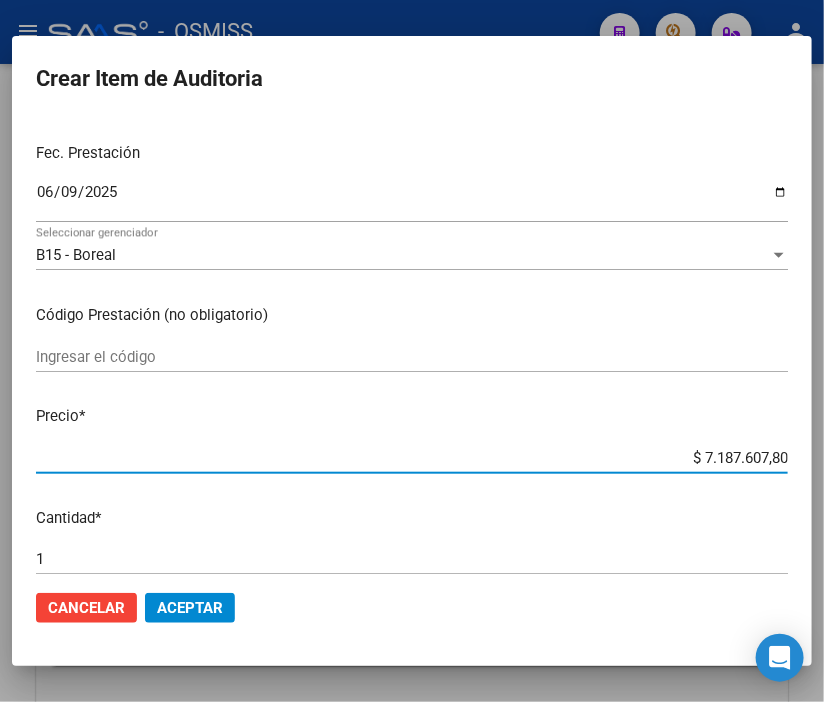 drag, startPoint x: 652, startPoint y: 461, endPoint x: 823, endPoint y: 461, distance: 171 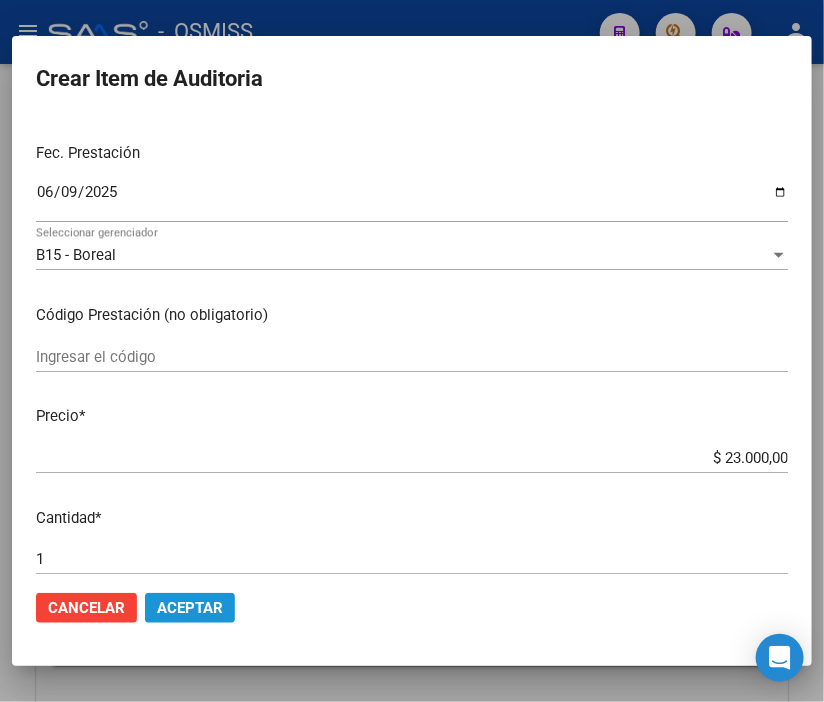 click on "Aceptar" 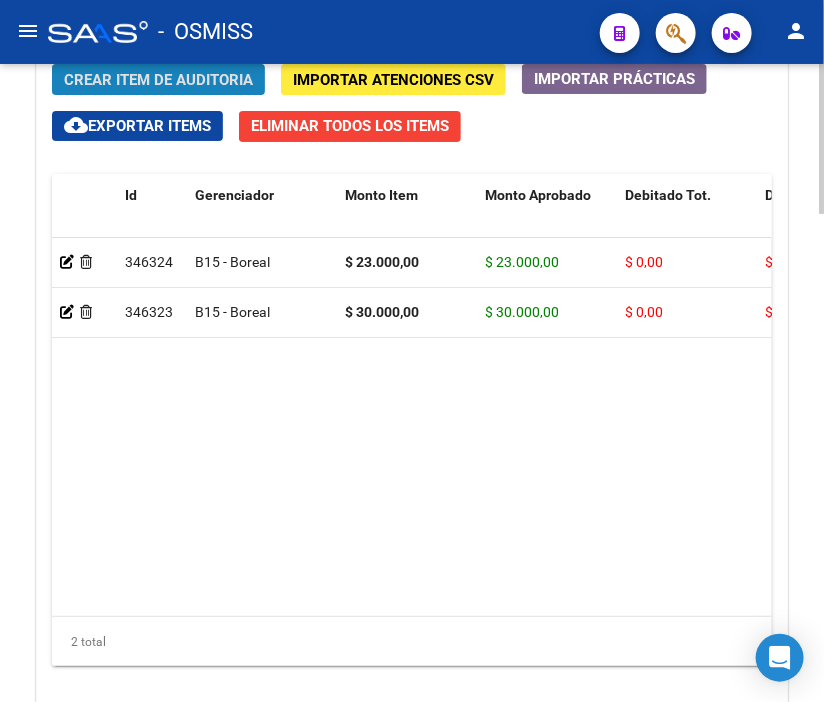 click on "Crear Item de Auditoria" 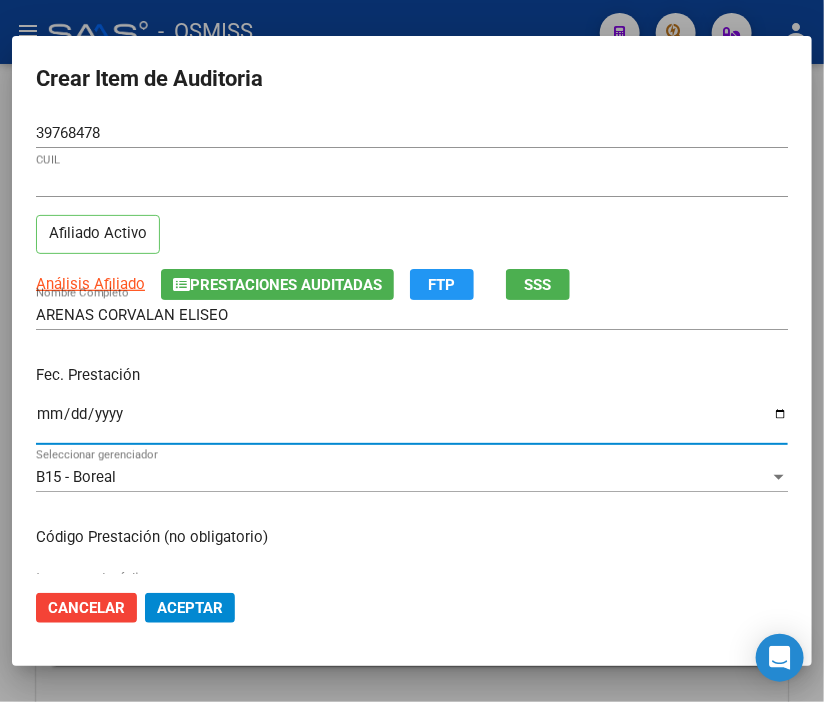 click on "Ingresar la fecha" at bounding box center [412, 422] 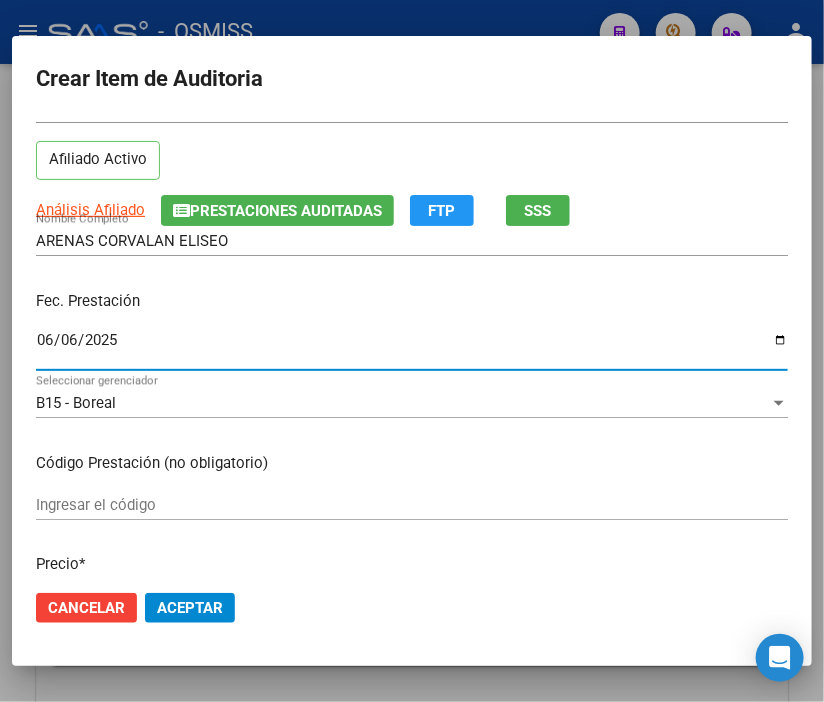 scroll, scrollTop: 222, scrollLeft: 0, axis: vertical 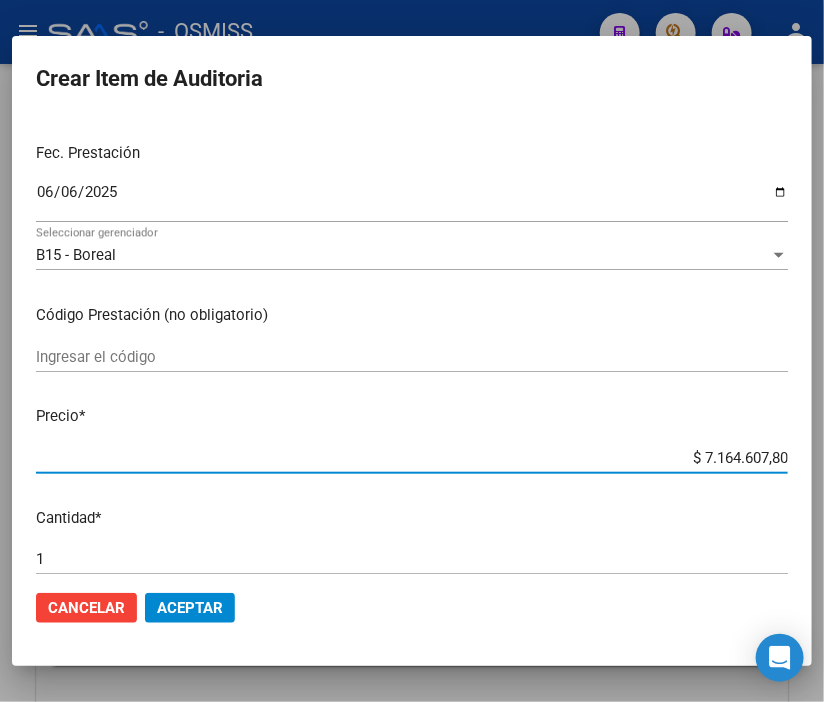 drag, startPoint x: 667, startPoint y: 453, endPoint x: 823, endPoint y: 460, distance: 156.15697 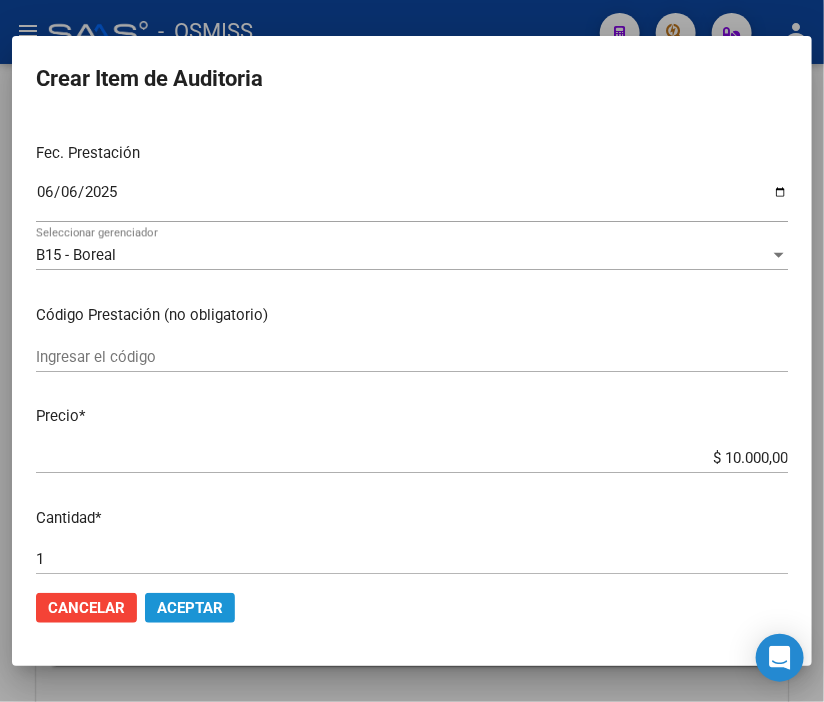 click on "Aceptar" 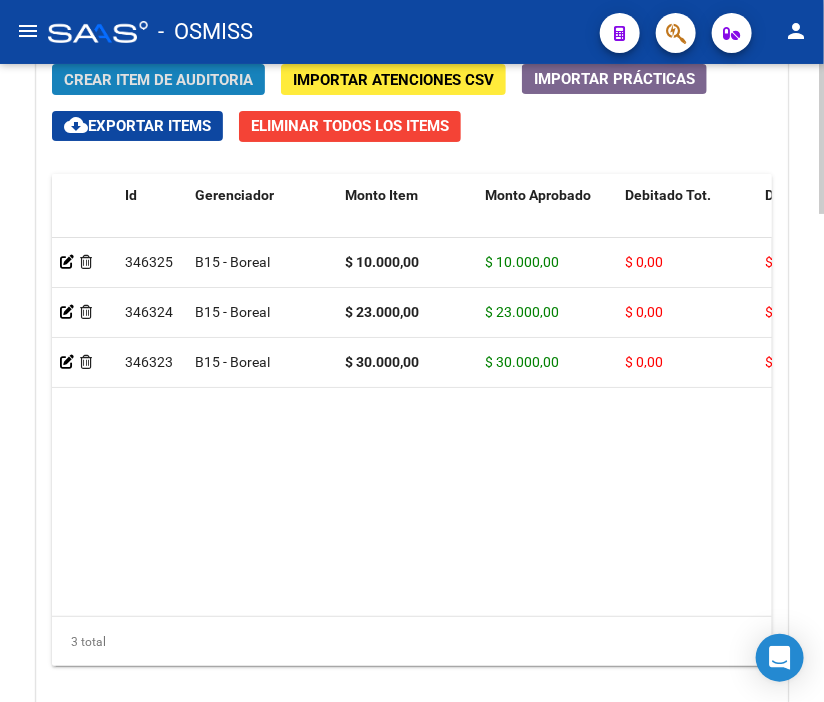 click on "Crear Item de Auditoria" 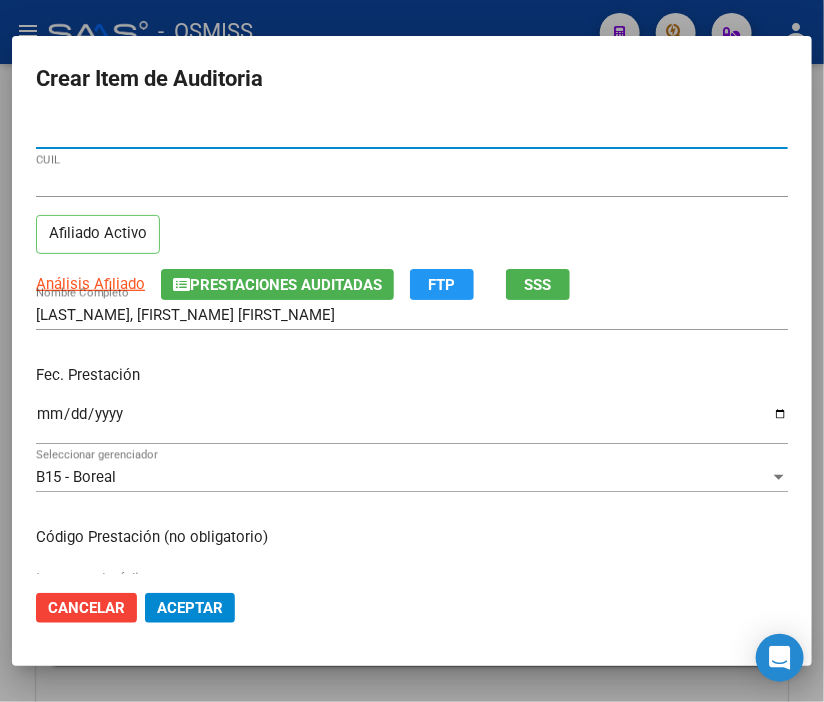 click on "Ingresar la fecha" at bounding box center [412, 422] 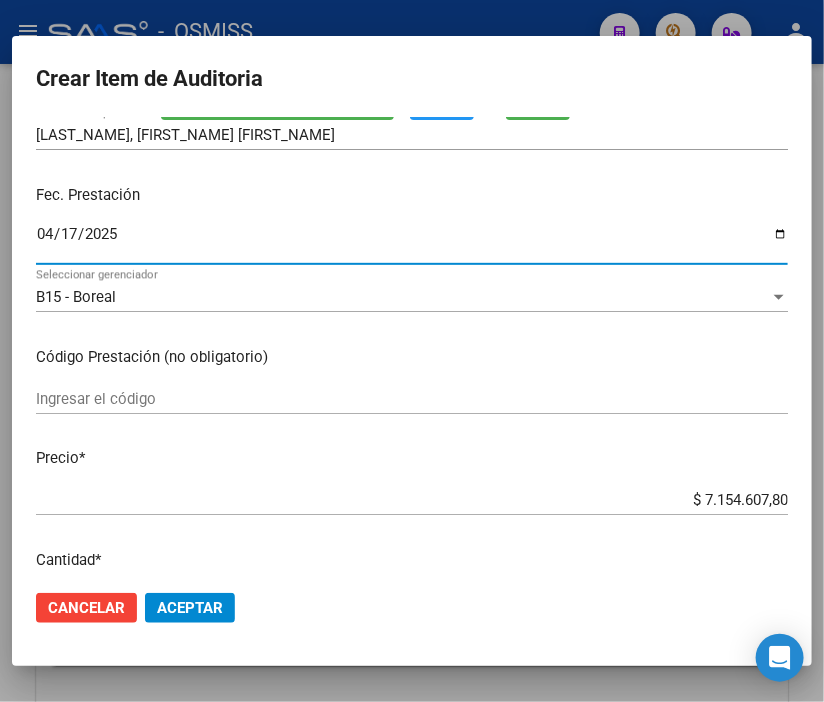 scroll, scrollTop: 222, scrollLeft: 0, axis: vertical 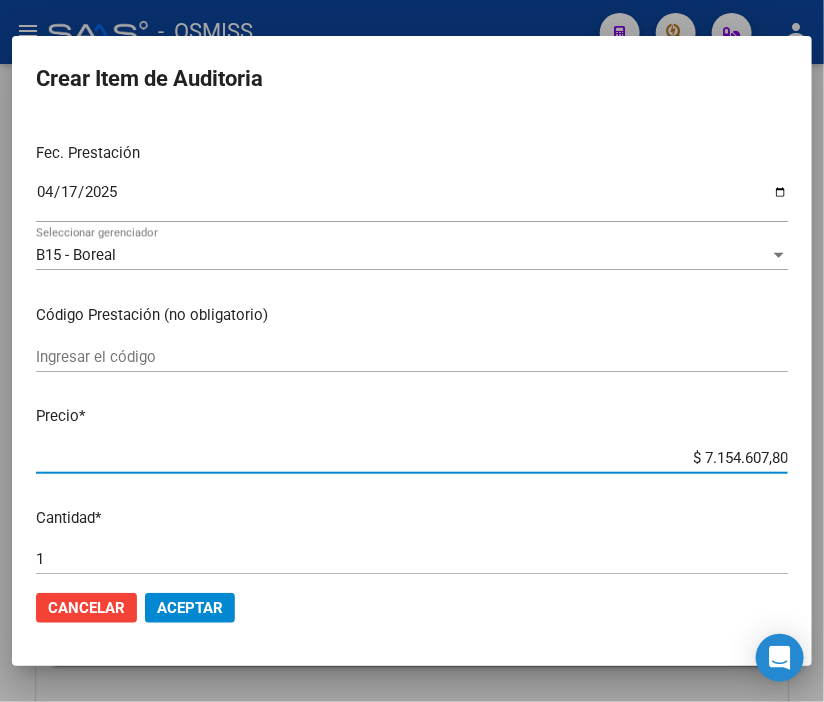 drag, startPoint x: 655, startPoint y: 453, endPoint x: 823, endPoint y: 476, distance: 169.5671 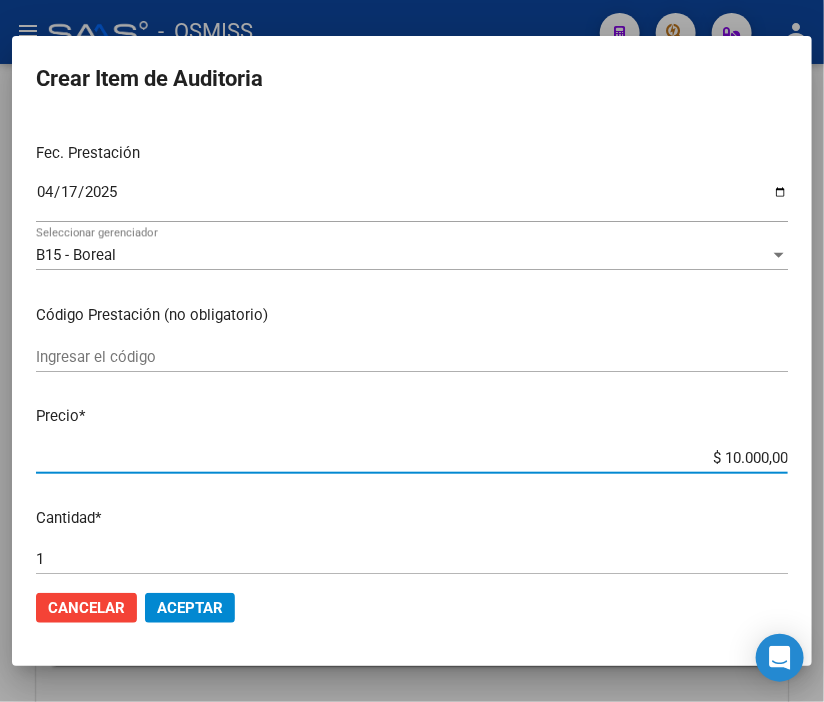 click on "Aceptar" 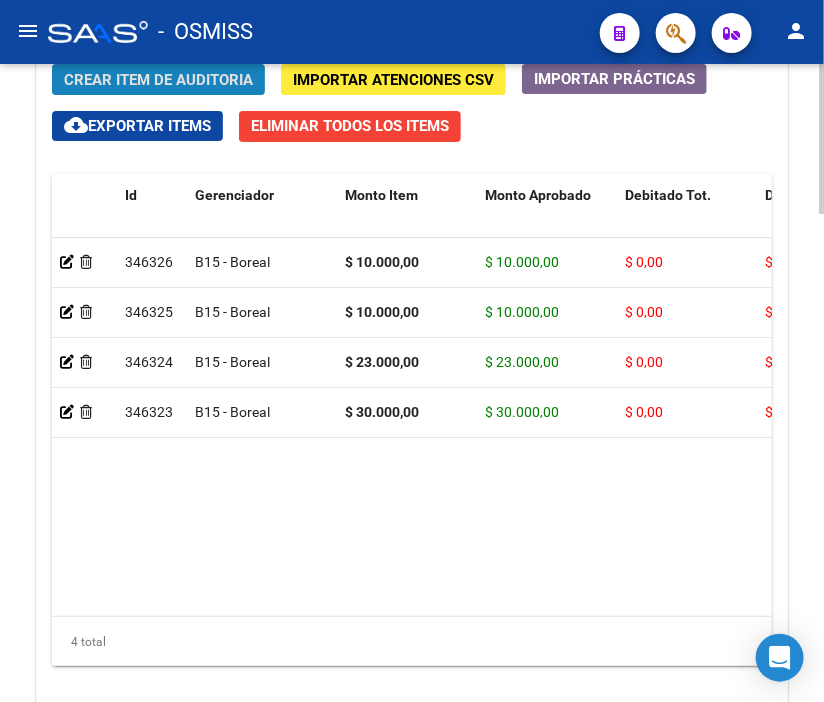 click on "Crear Item de Auditoria" 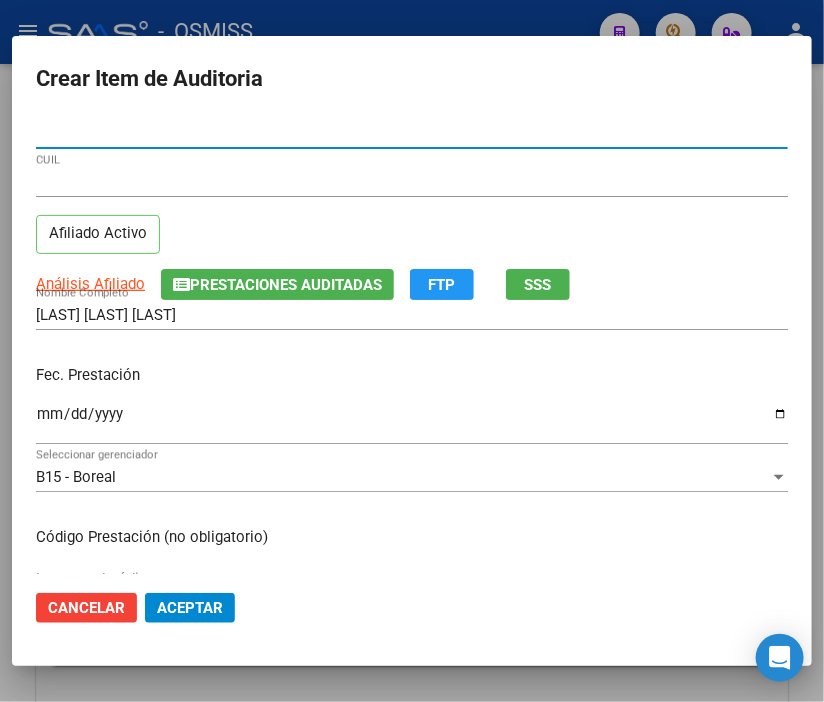 click on "Ingresar la fecha" at bounding box center [412, 422] 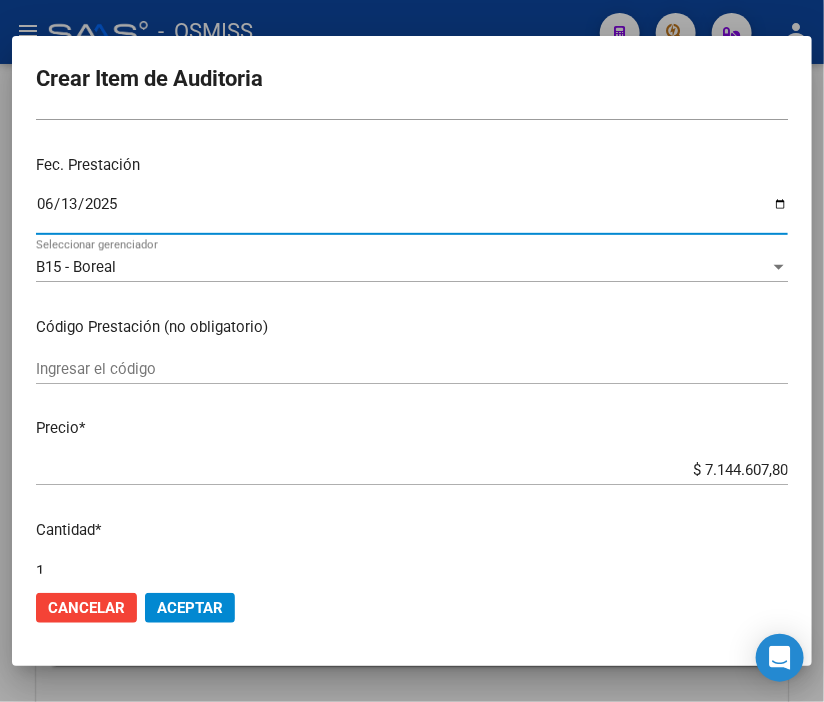 scroll, scrollTop: 222, scrollLeft: 0, axis: vertical 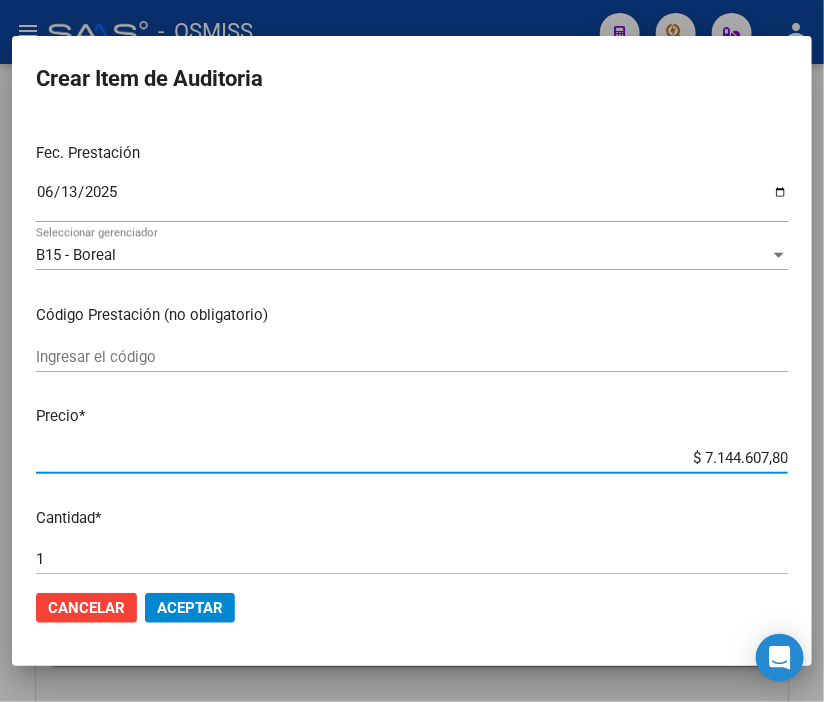 drag, startPoint x: 666, startPoint y: 455, endPoint x: 823, endPoint y: 458, distance: 157.02866 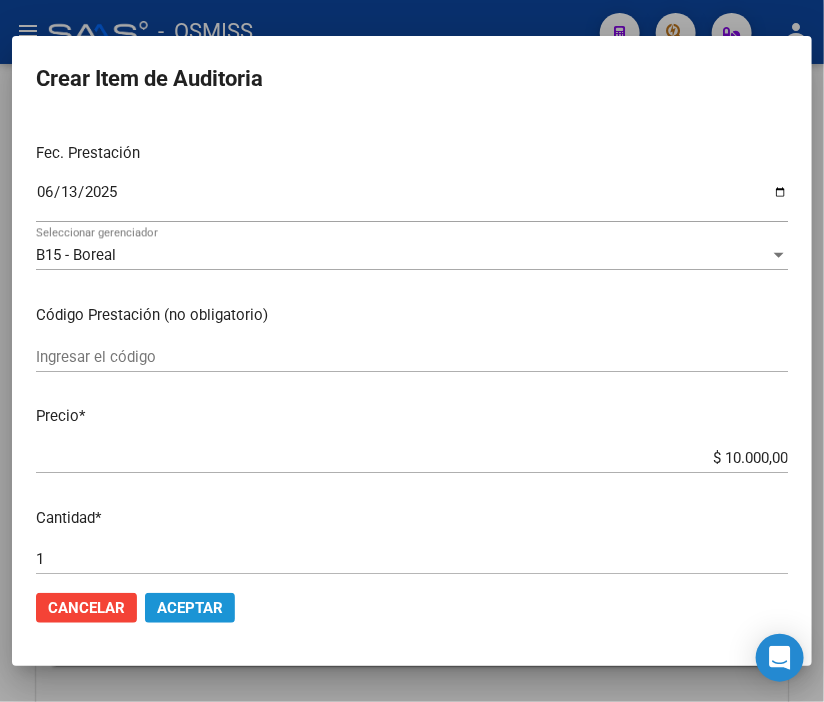 click on "Aceptar" 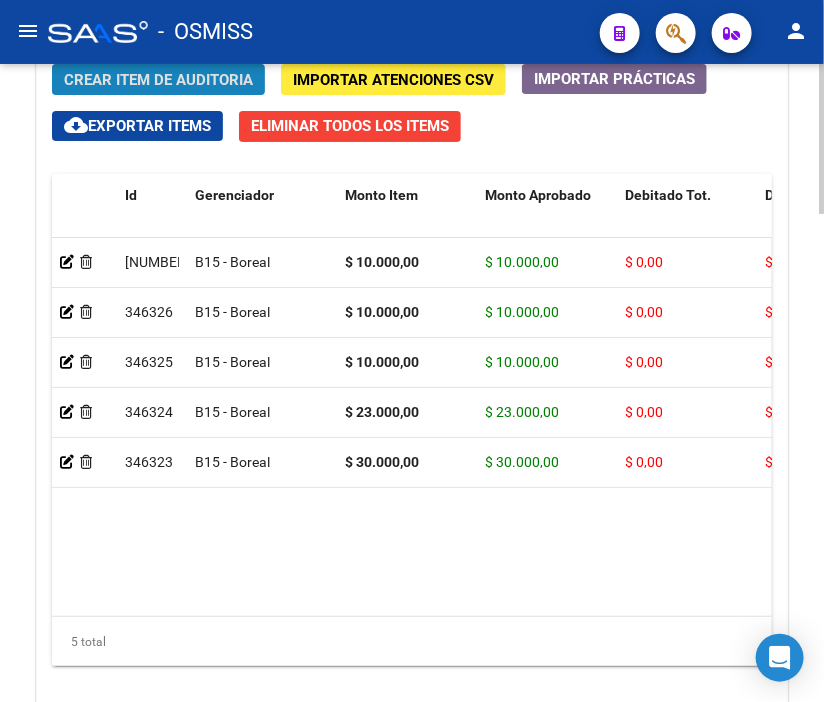 click on "Crear Item de Auditoria" 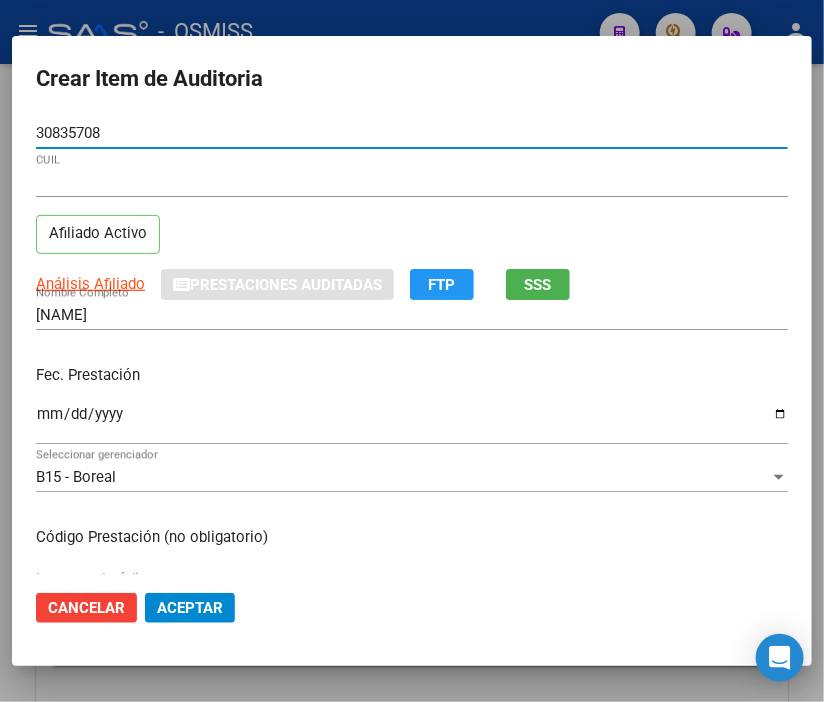 click on "Ingresar la fecha" at bounding box center (412, 422) 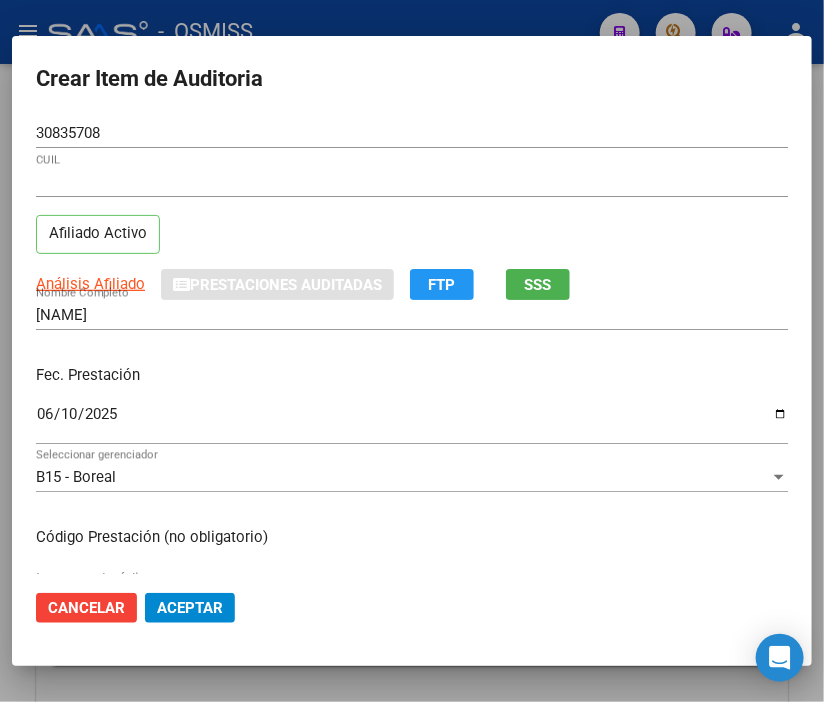 scroll, scrollTop: 222, scrollLeft: 0, axis: vertical 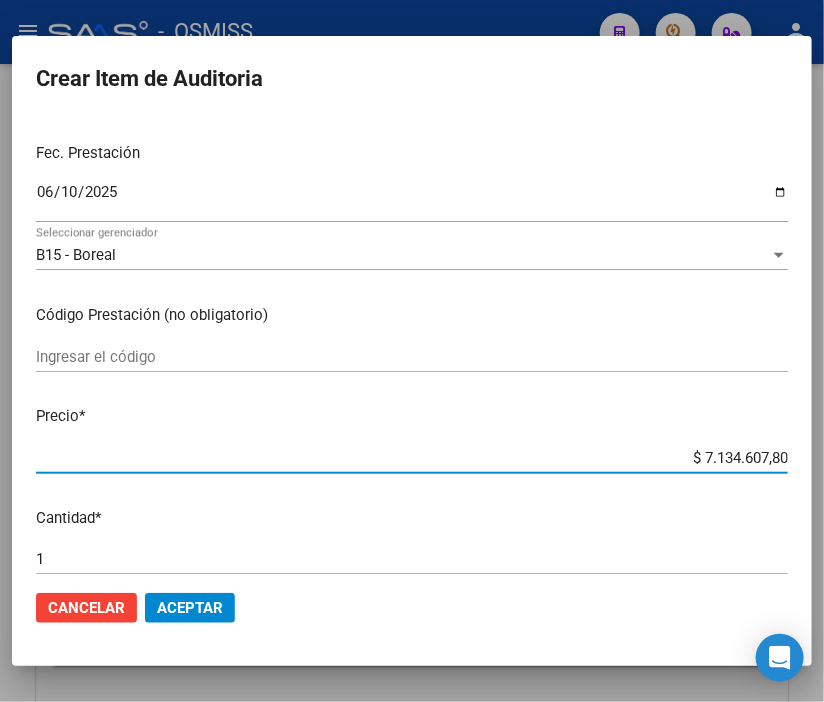 drag, startPoint x: 646, startPoint y: 454, endPoint x: 823, endPoint y: 457, distance: 177.02542 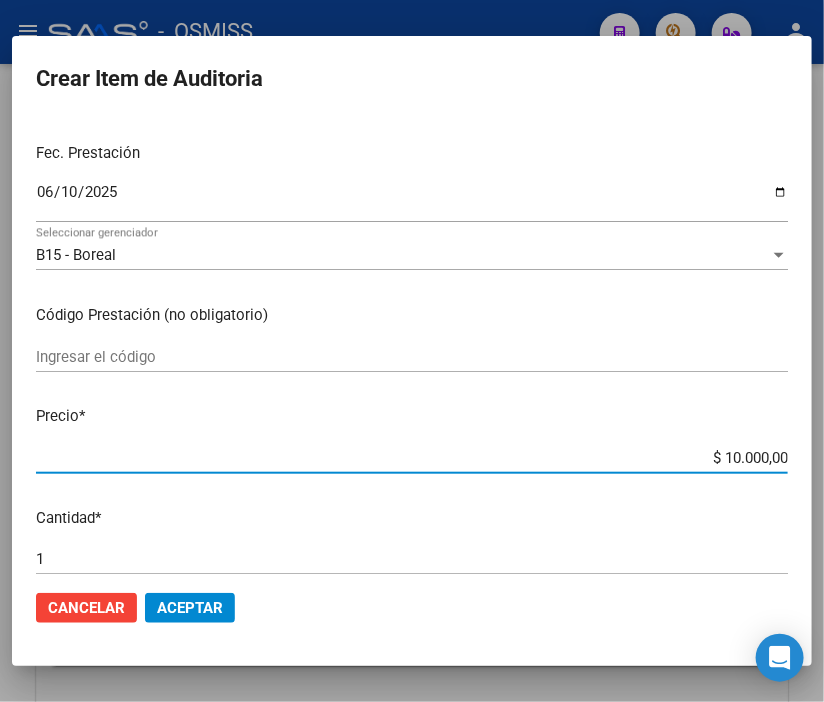click on "Cancelar Aceptar" 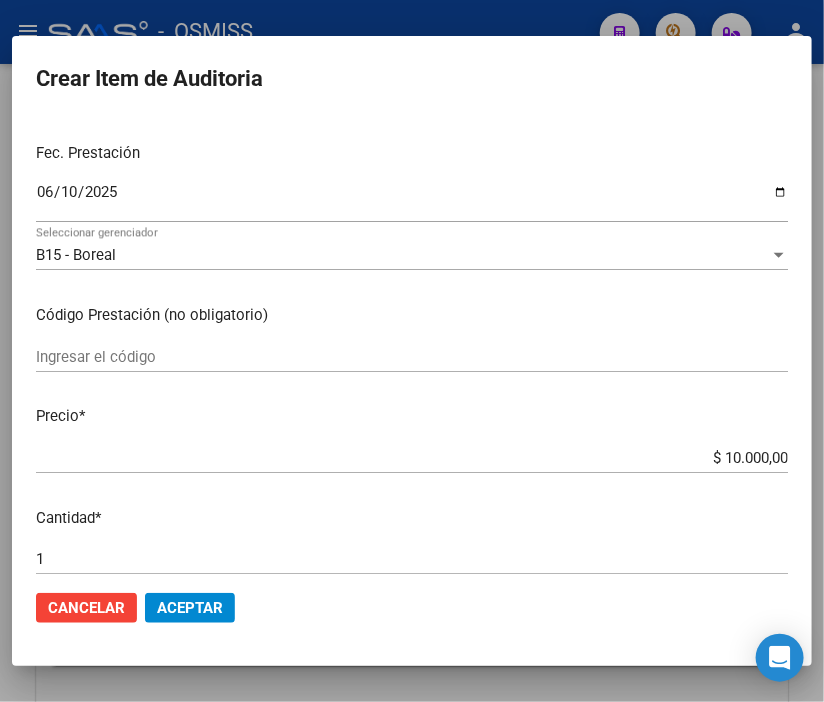 click on "Aceptar" 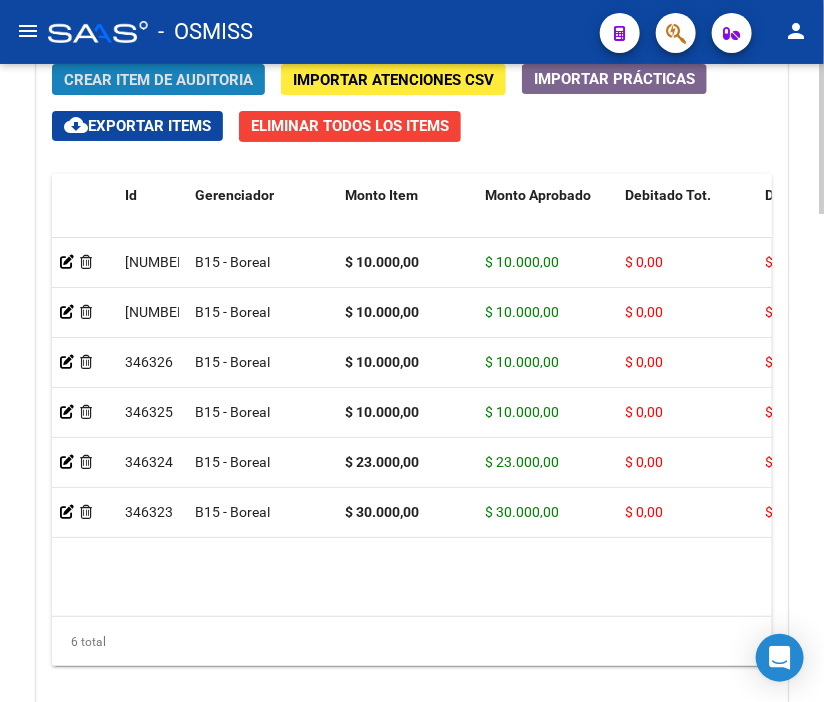 click on "Crear Item de Auditoria" 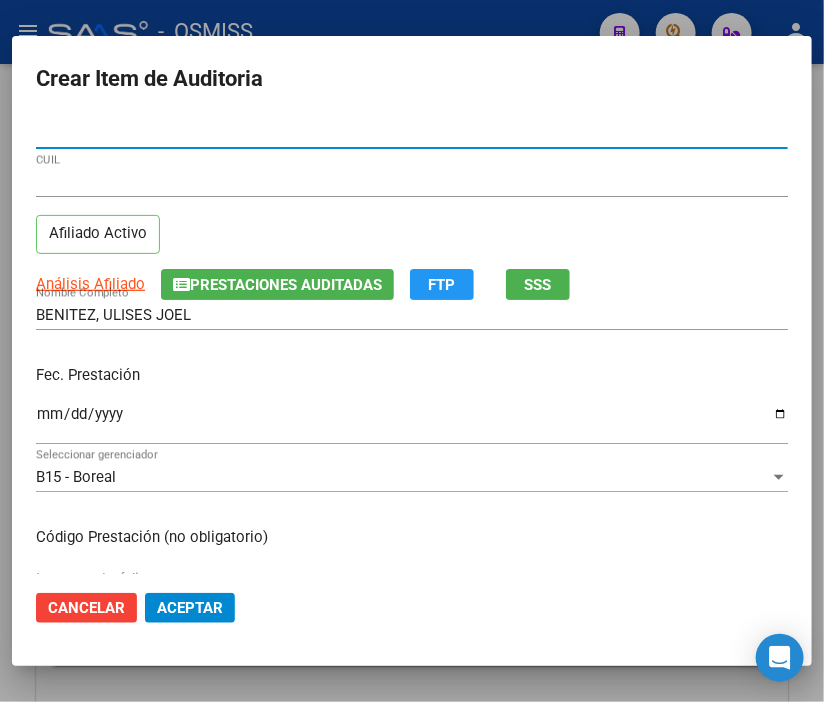 click on "Ingresar la fecha" at bounding box center [412, 422] 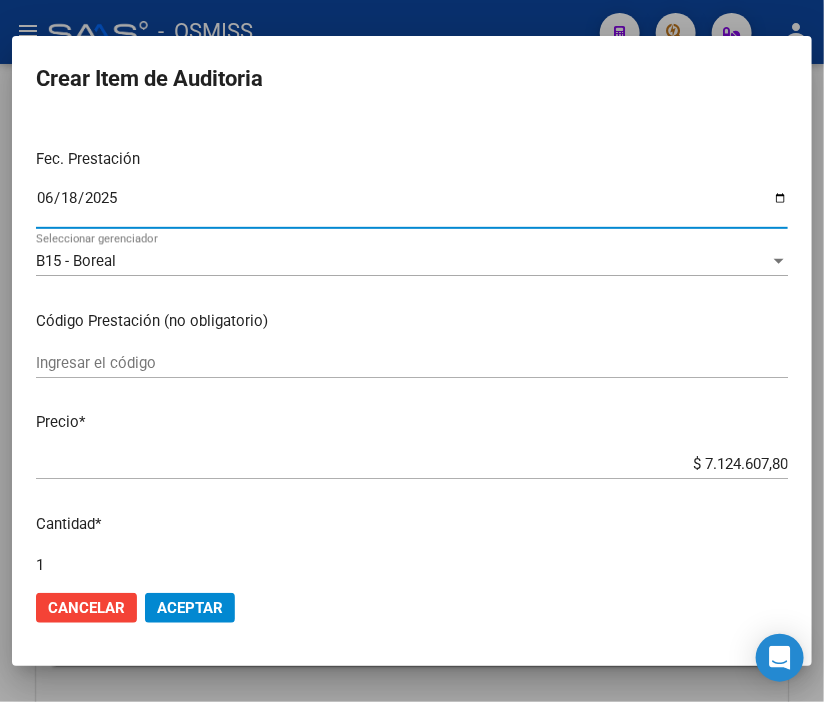 scroll, scrollTop: 222, scrollLeft: 0, axis: vertical 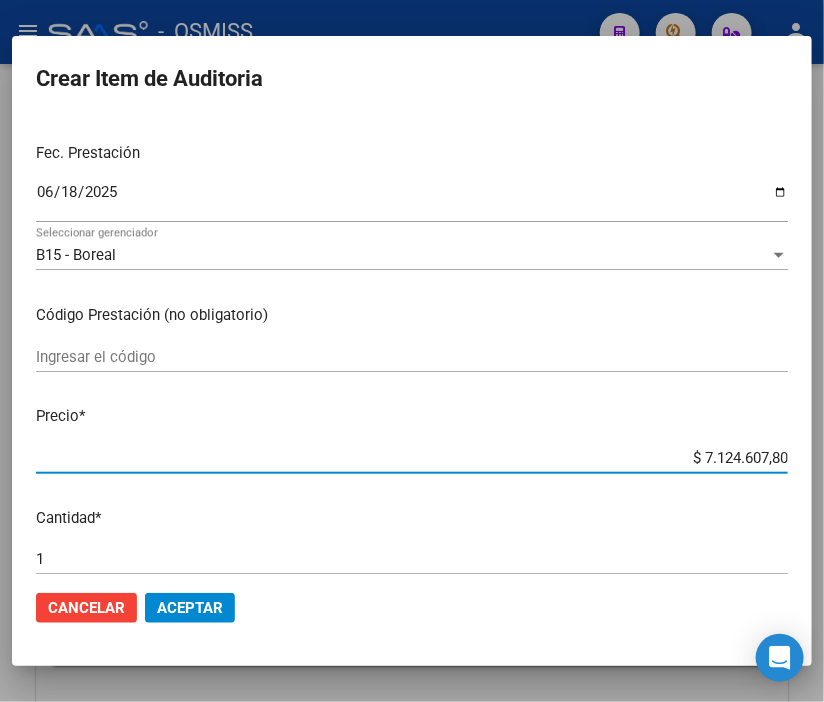drag, startPoint x: 663, startPoint y: 454, endPoint x: 816, endPoint y: 464, distance: 153.32645 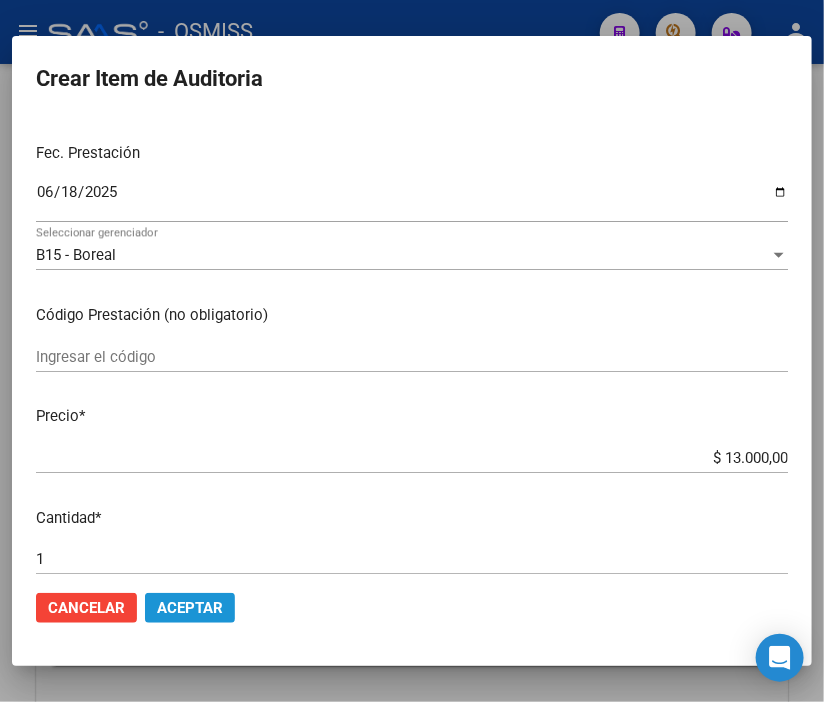 click on "Aceptar" 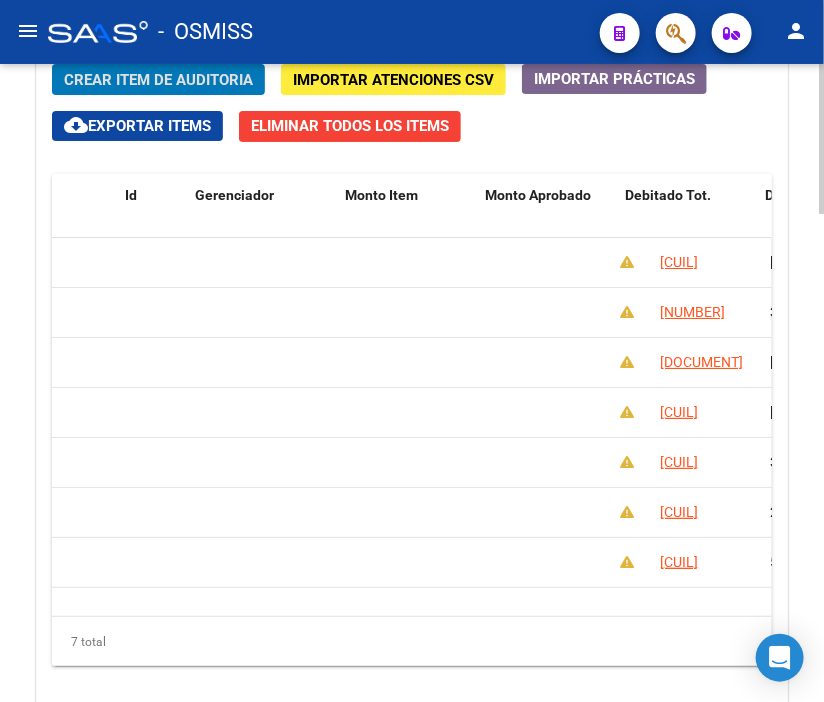 scroll, scrollTop: 0, scrollLeft: 0, axis: both 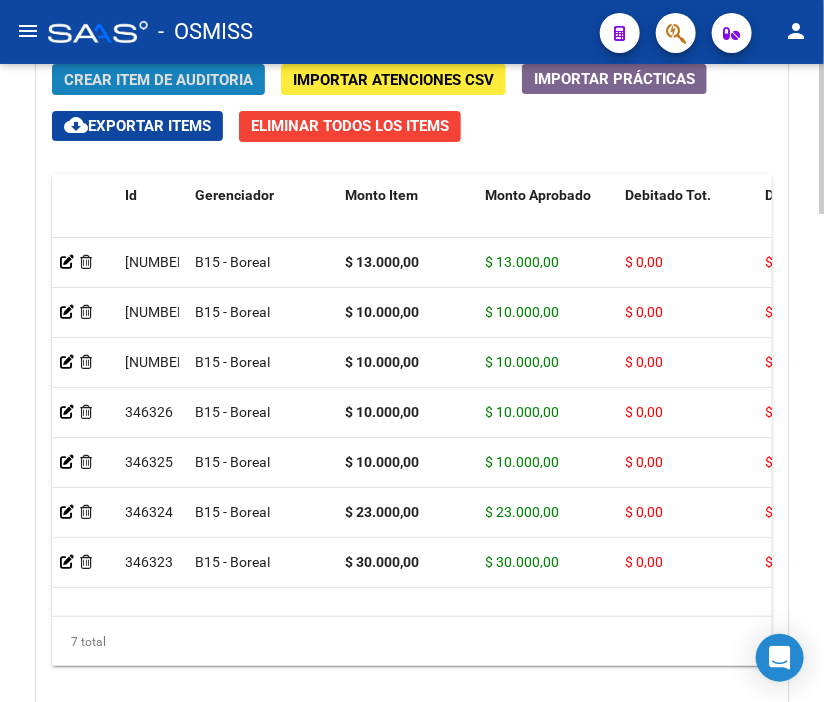 click on "Crear Item de Auditoria" 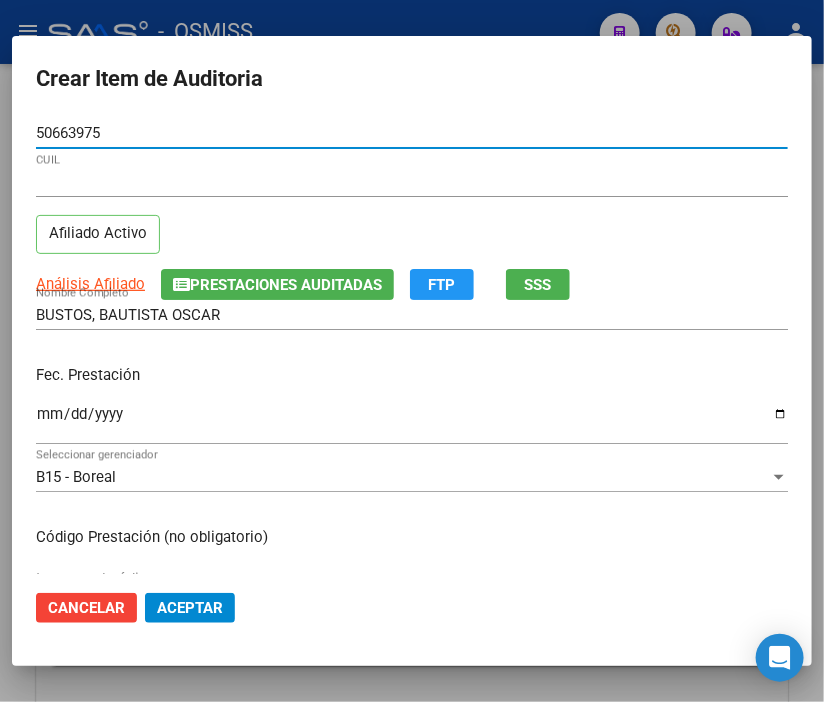 click on "Ingresar la fecha" at bounding box center (412, 422) 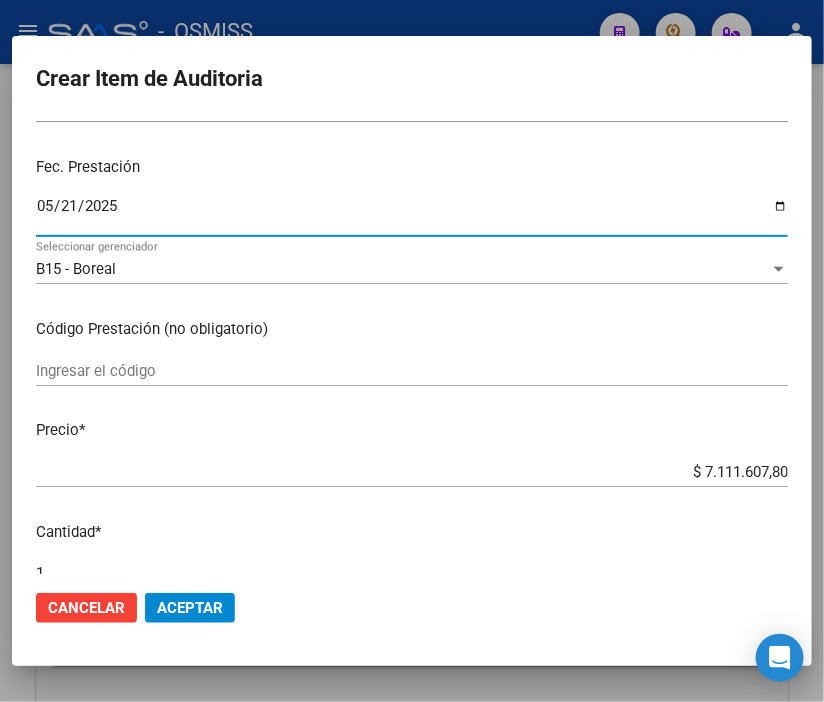 scroll, scrollTop: 222, scrollLeft: 0, axis: vertical 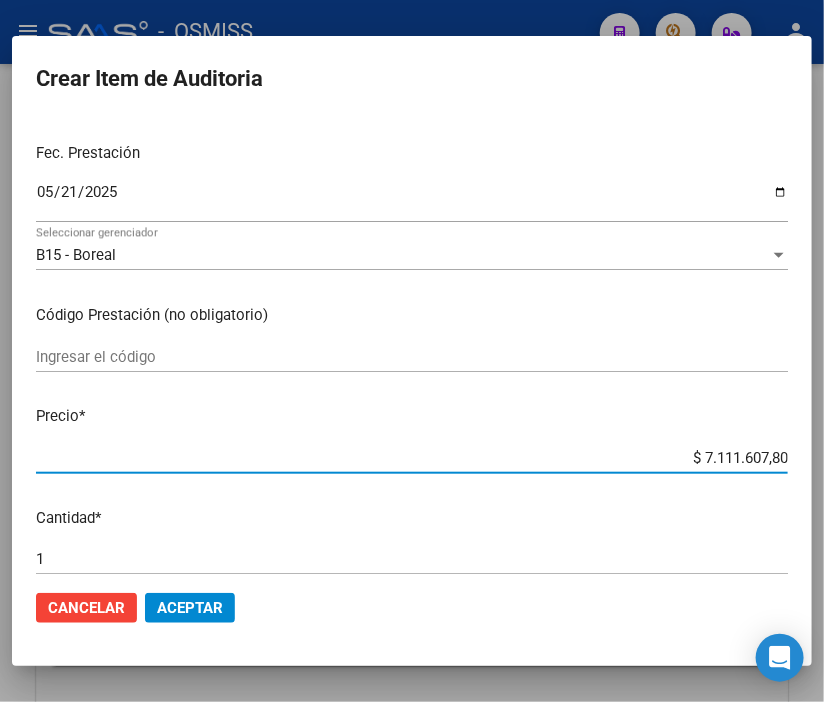 drag, startPoint x: 658, startPoint y: 464, endPoint x: 823, endPoint y: 486, distance: 166.4602 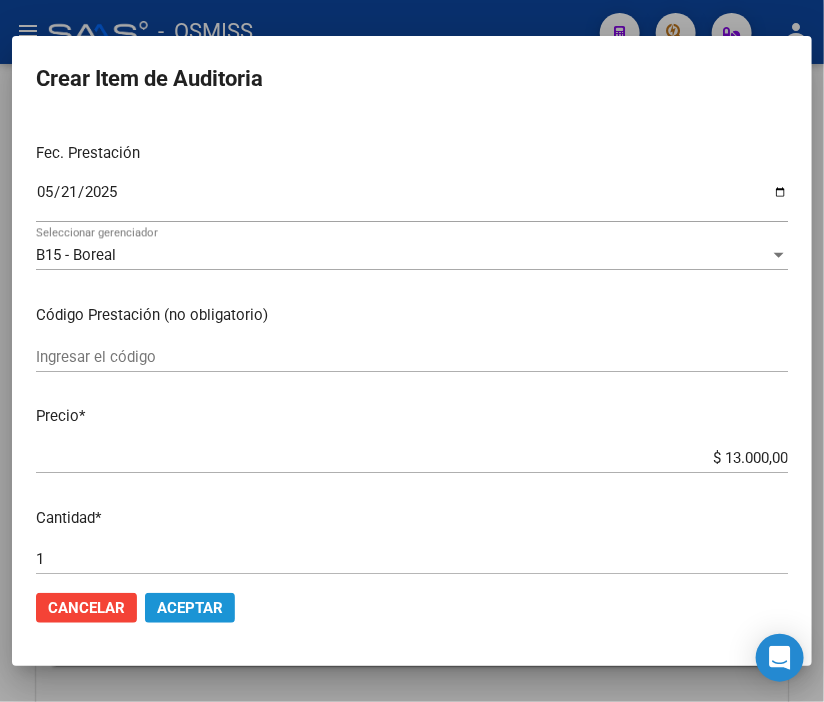 click on "Aceptar" 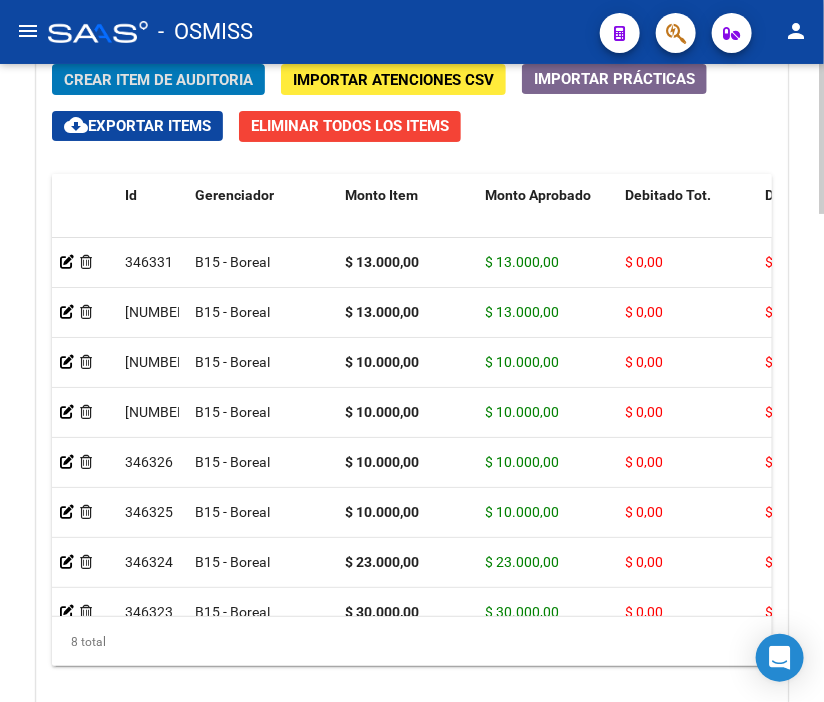 click on "Crear Item de Auditoria" 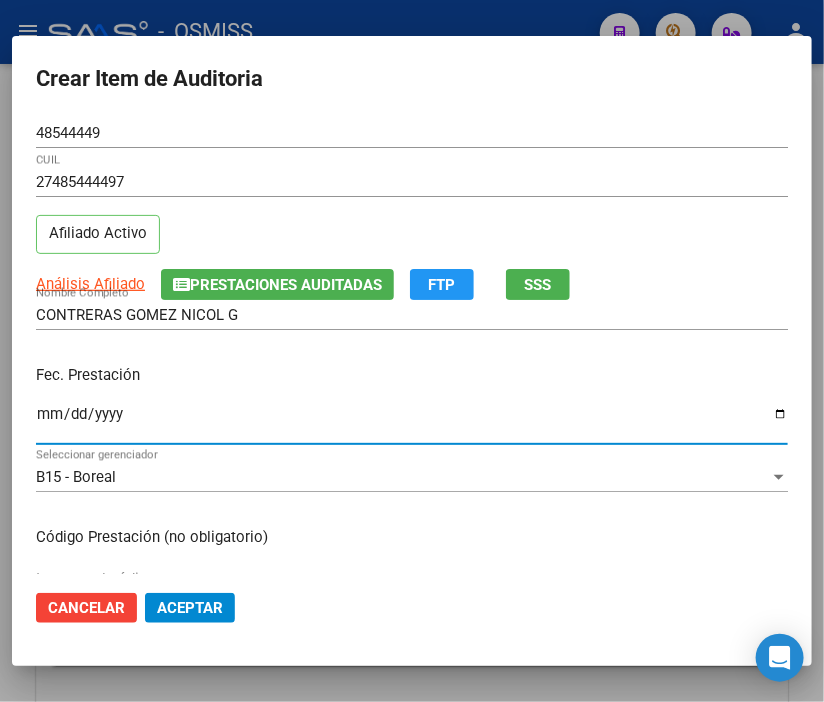 click on "Ingresar la fecha" at bounding box center (412, 422) 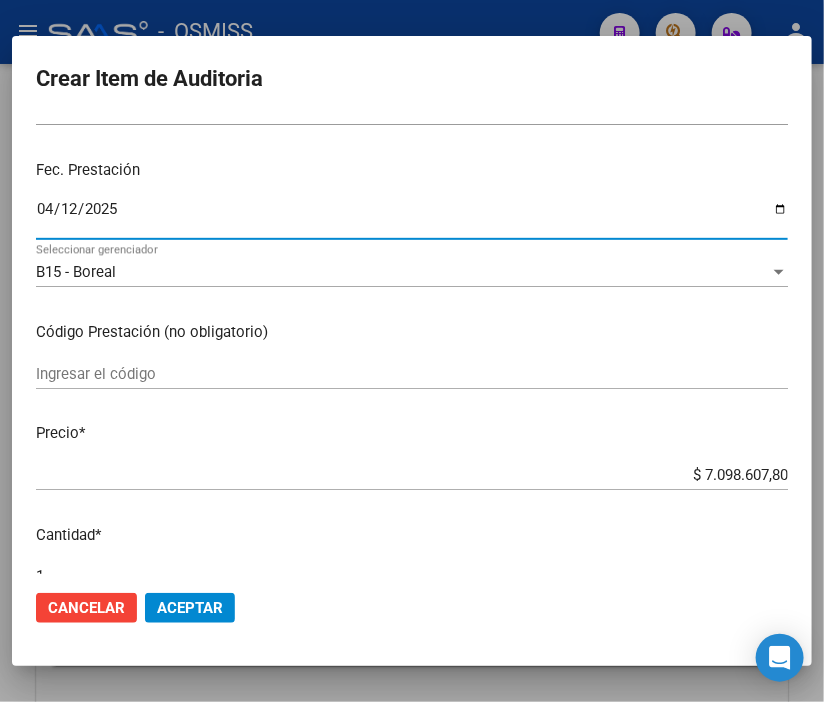 scroll, scrollTop: 222, scrollLeft: 0, axis: vertical 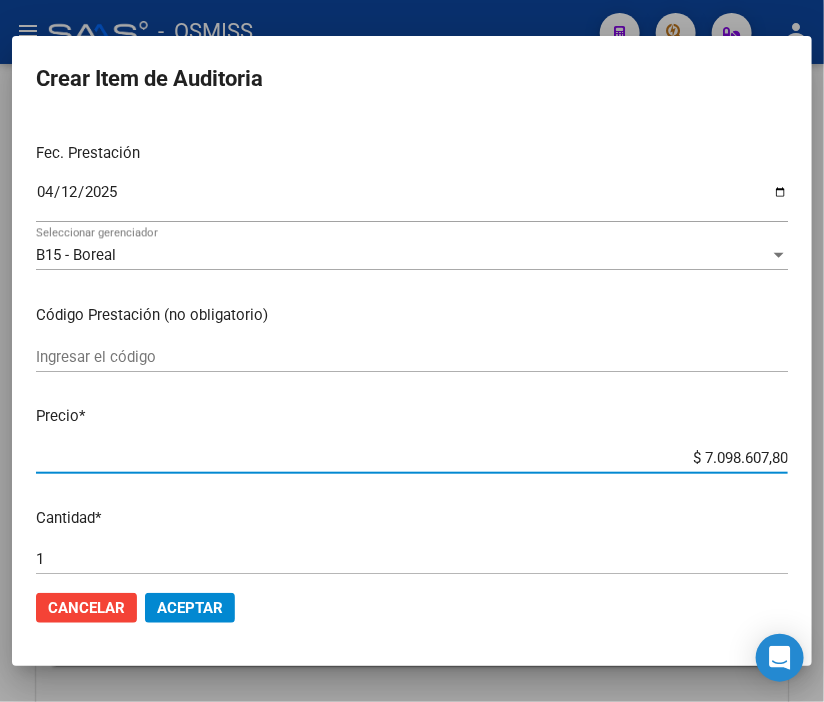drag, startPoint x: 660, startPoint y: 455, endPoint x: 823, endPoint y: 456, distance: 163.00307 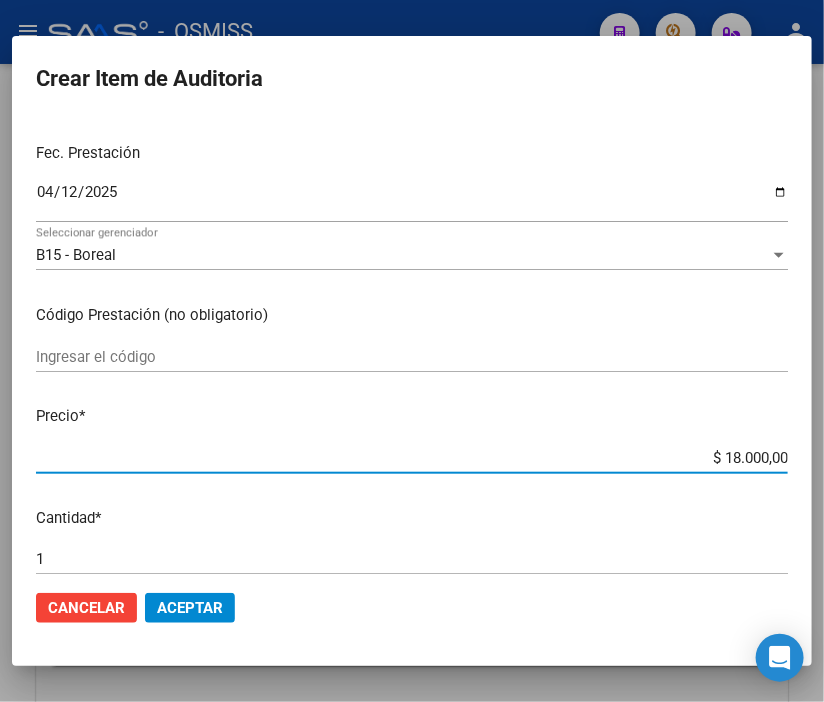 click on "Aceptar" 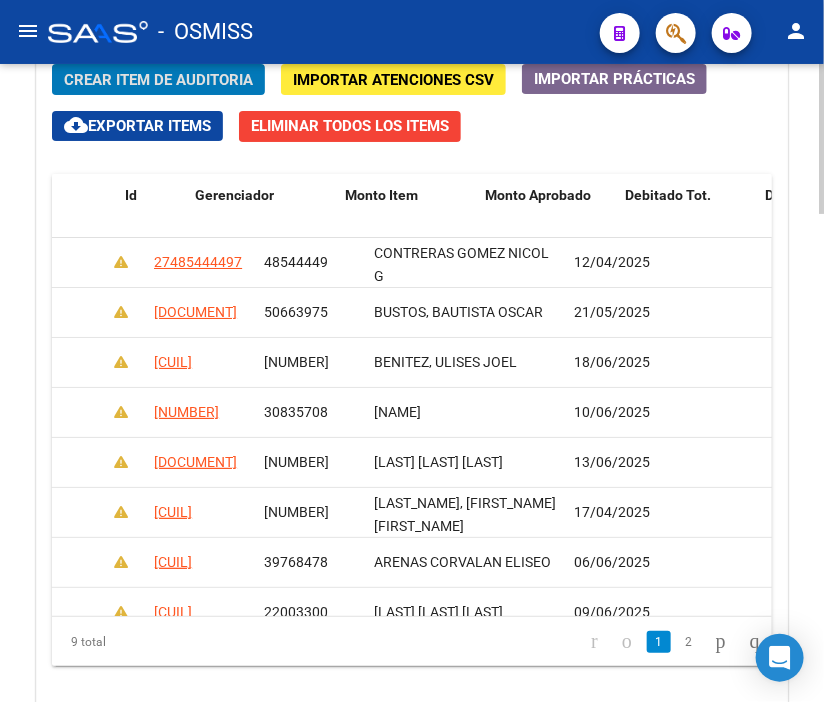 scroll, scrollTop: 0, scrollLeft: 0, axis: both 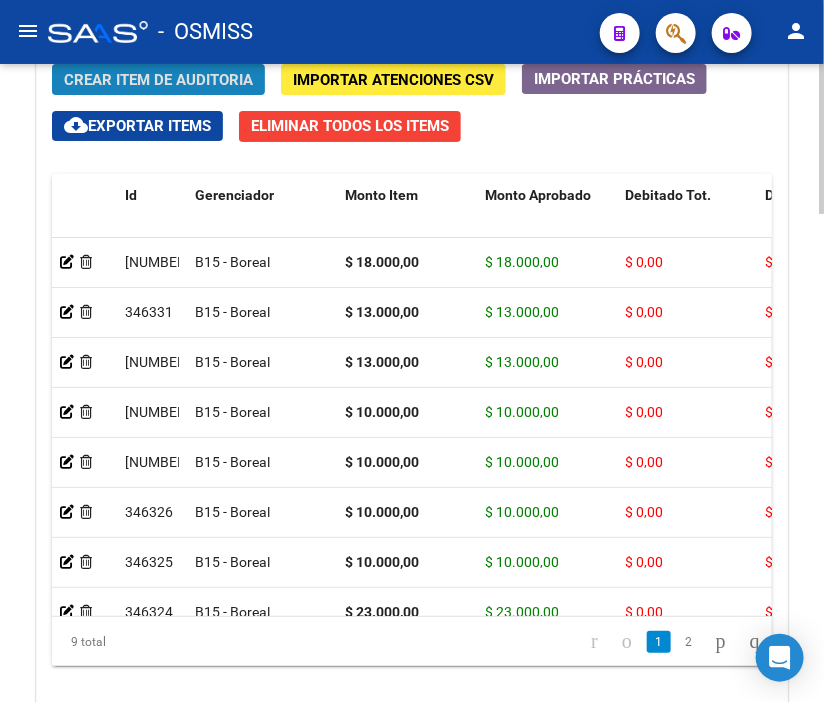 click on "Crear Item de Auditoria" 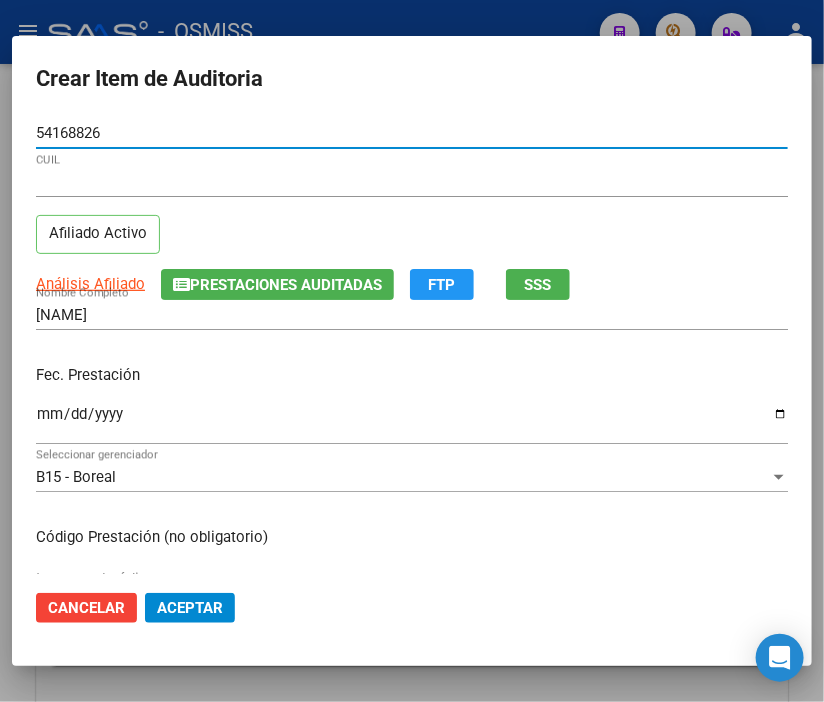 click on "Ingresar la fecha" at bounding box center (412, 422) 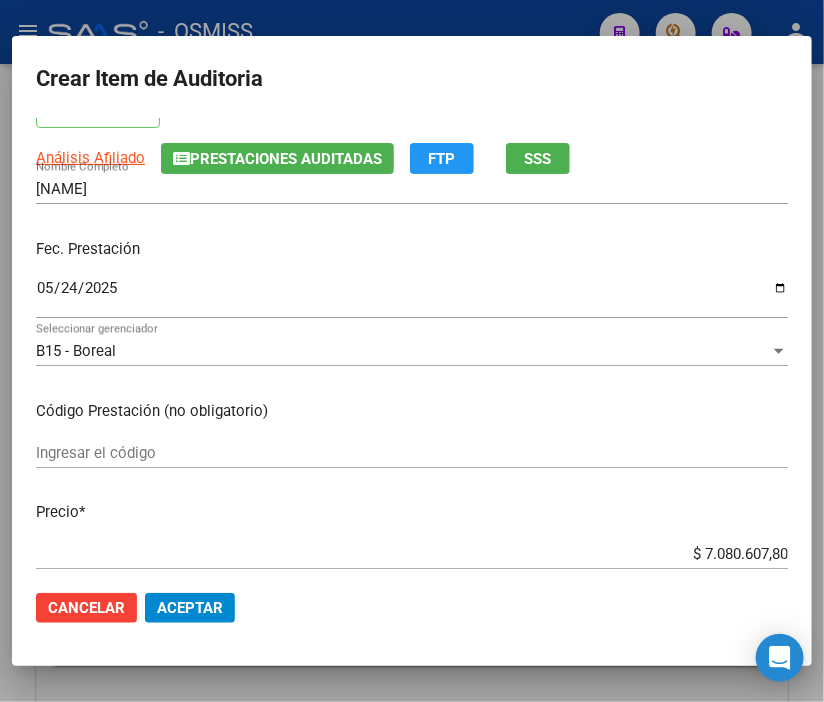 scroll, scrollTop: 222, scrollLeft: 0, axis: vertical 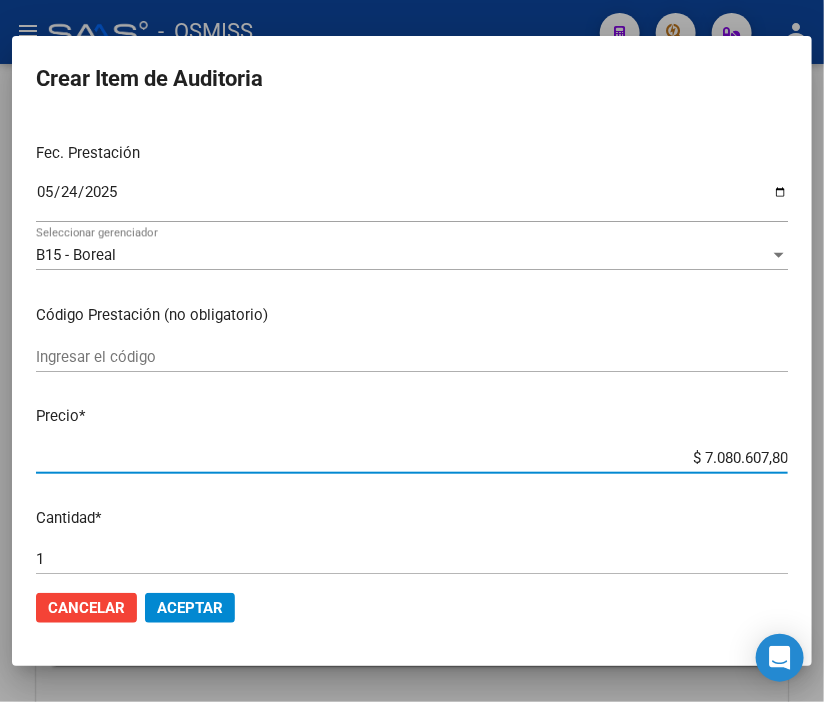 drag, startPoint x: 643, startPoint y: 461, endPoint x: 823, endPoint y: 474, distance: 180.46883 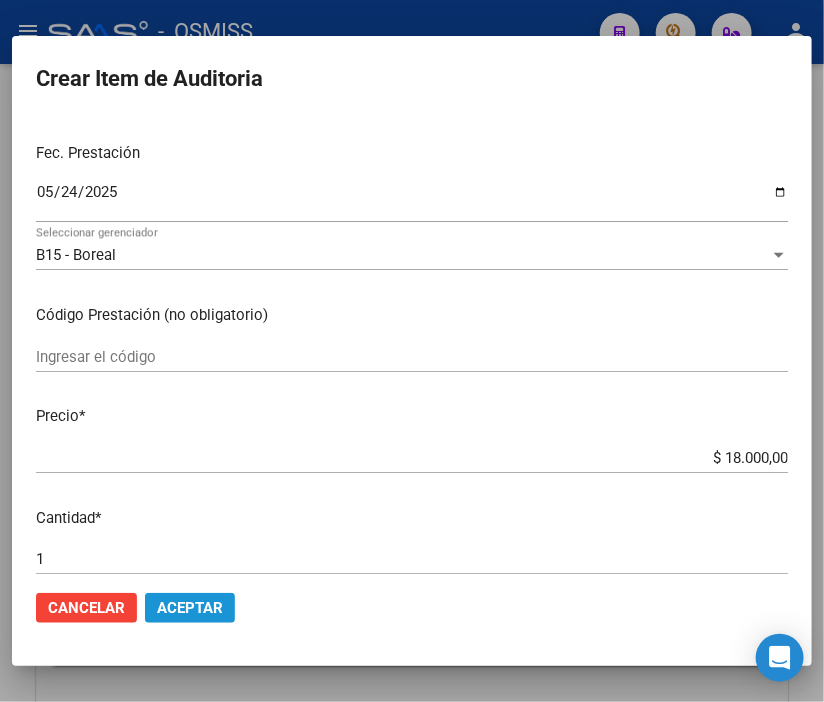 click on "Aceptar" 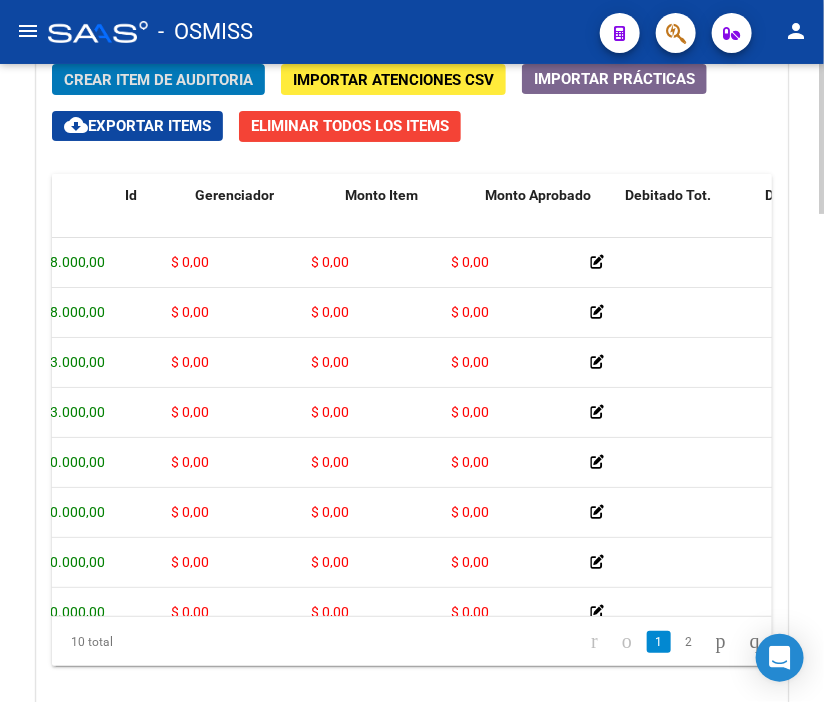 scroll, scrollTop: 0, scrollLeft: 0, axis: both 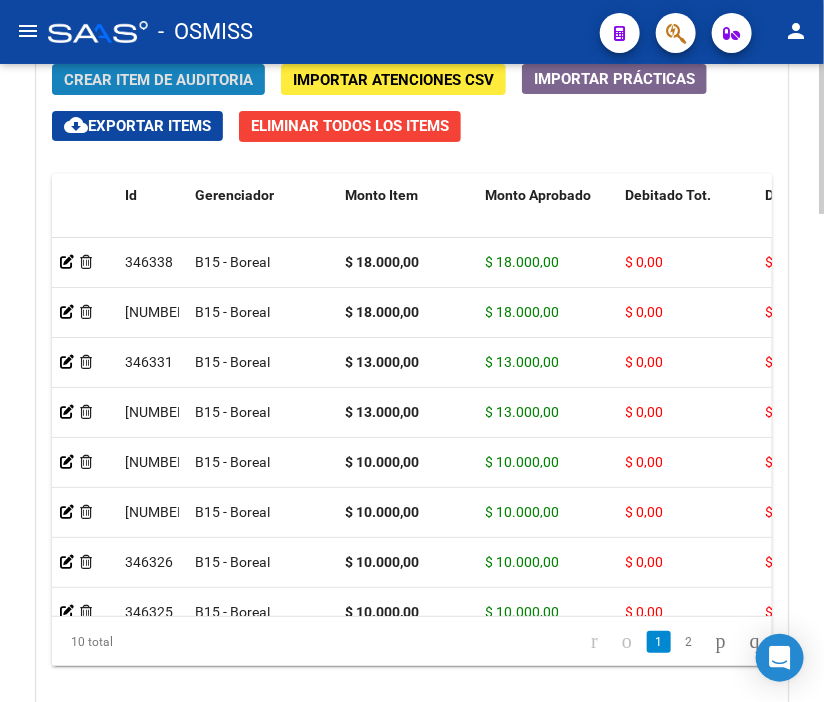 click on "Crear Item de Auditoria" 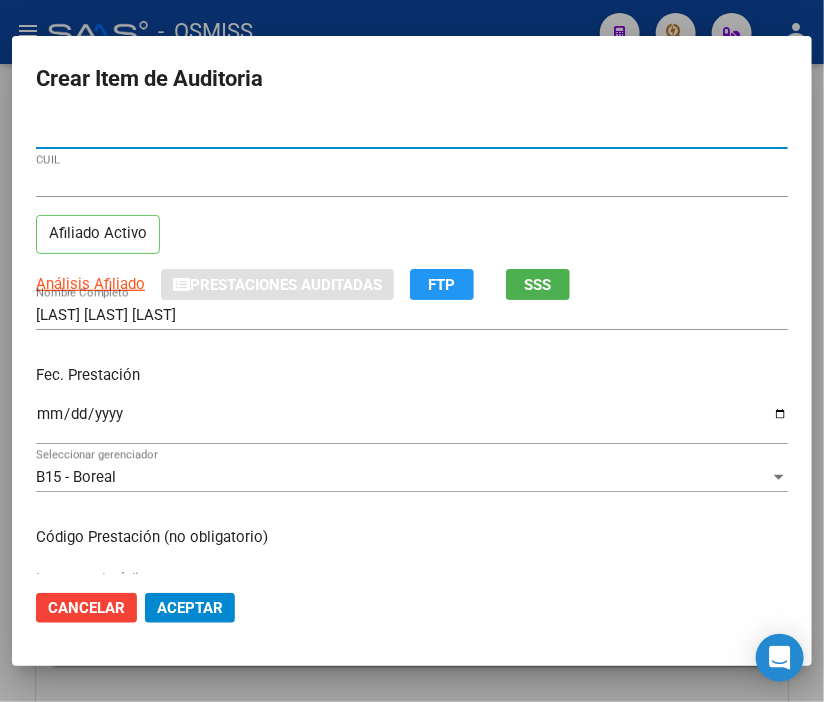 click on "Ingresar la fecha" at bounding box center [412, 422] 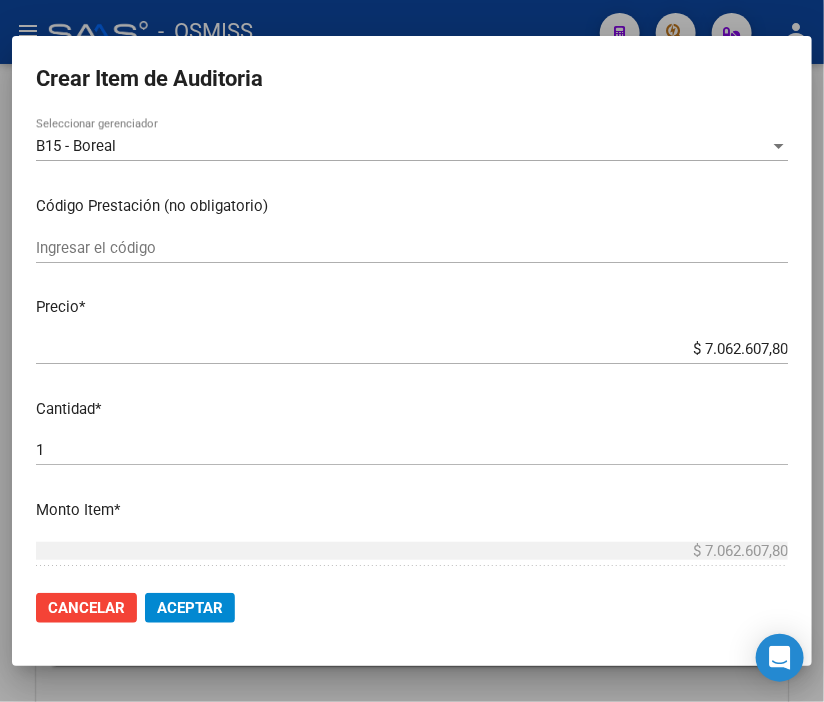 scroll, scrollTop: 333, scrollLeft: 0, axis: vertical 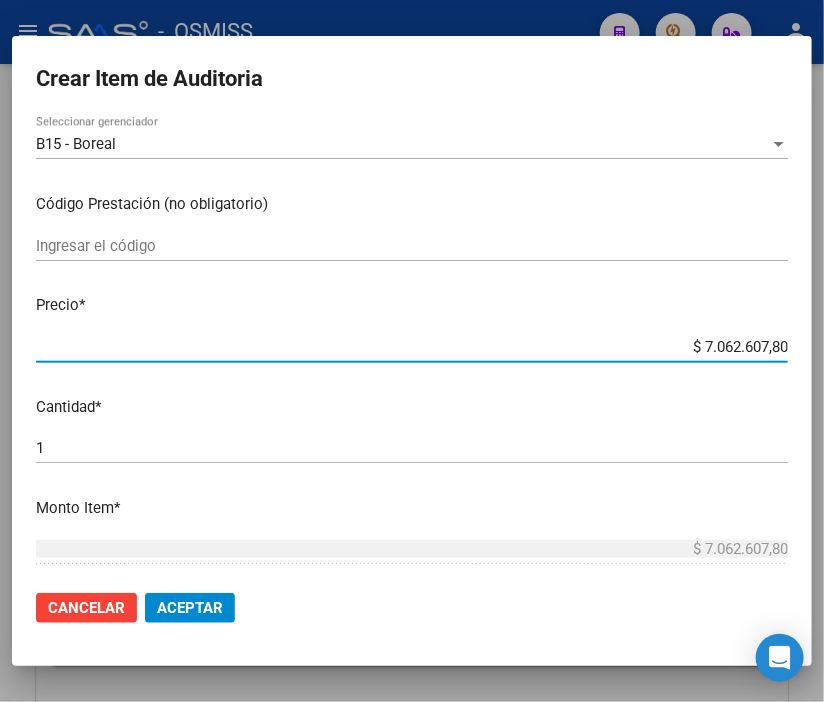 drag, startPoint x: 627, startPoint y: 340, endPoint x: 823, endPoint y: 340, distance: 196 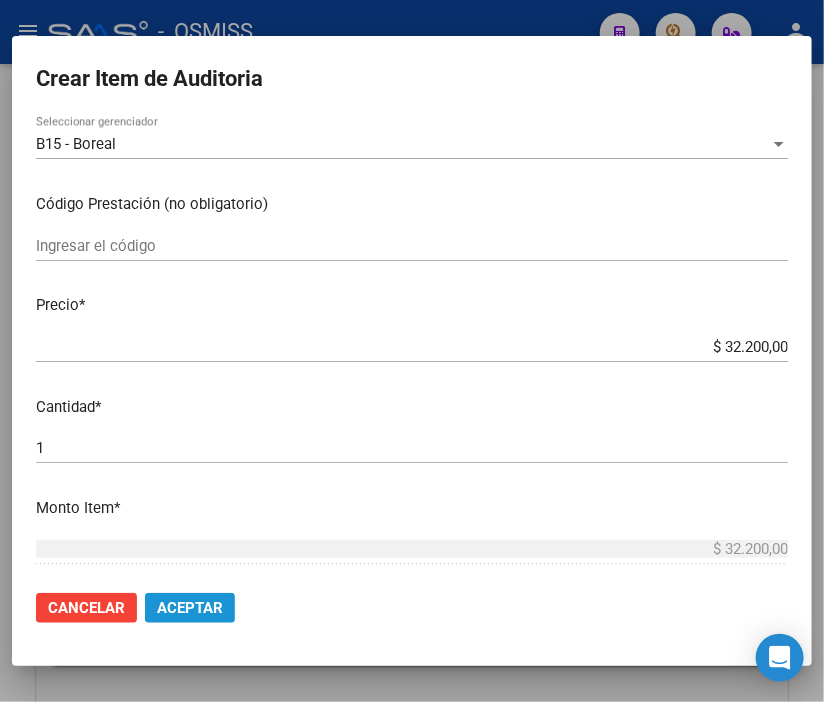 click on "Aceptar" 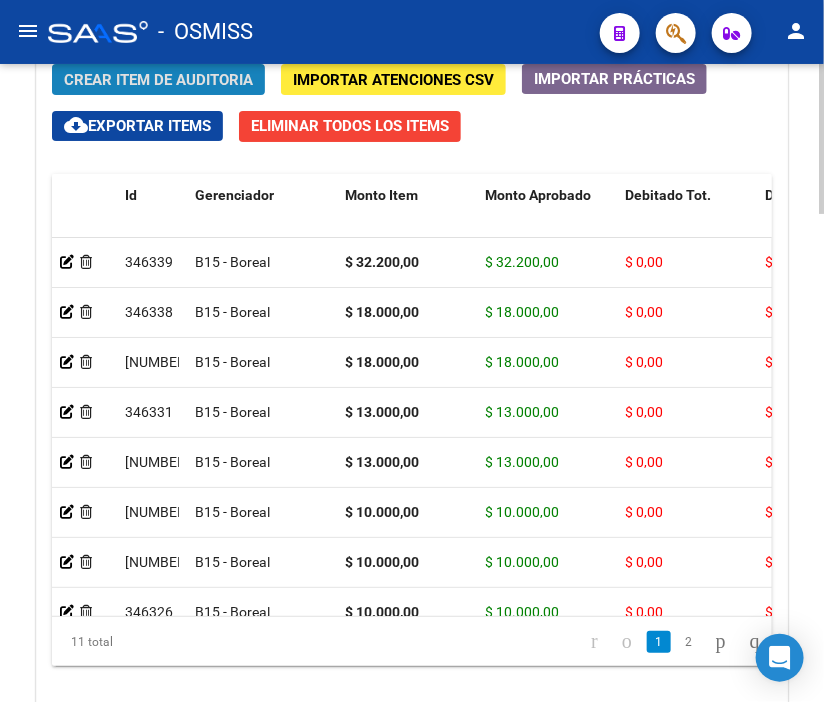 click on "Crear Item de Auditoria" 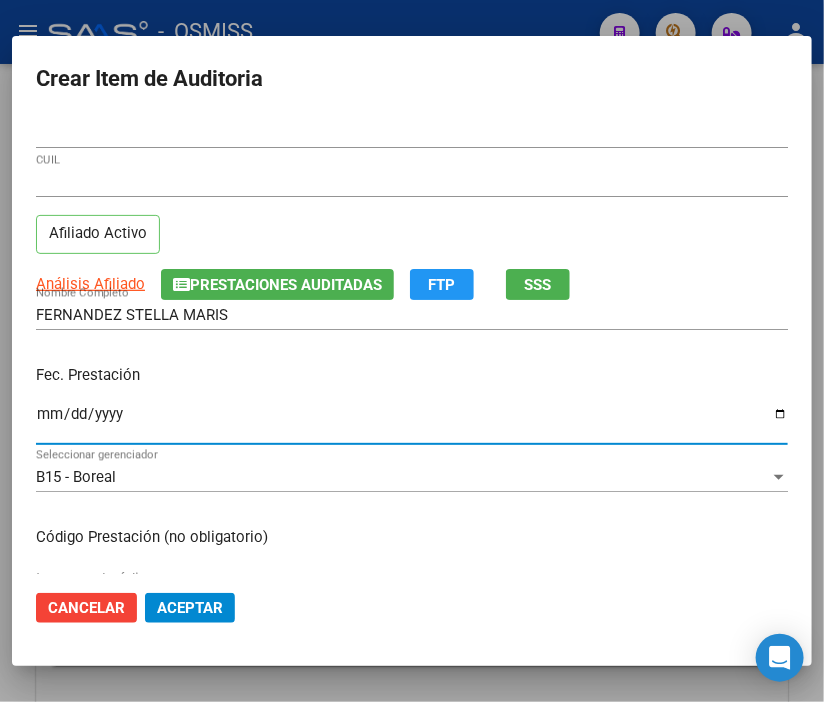 click on "Ingresar la fecha" at bounding box center [412, 422] 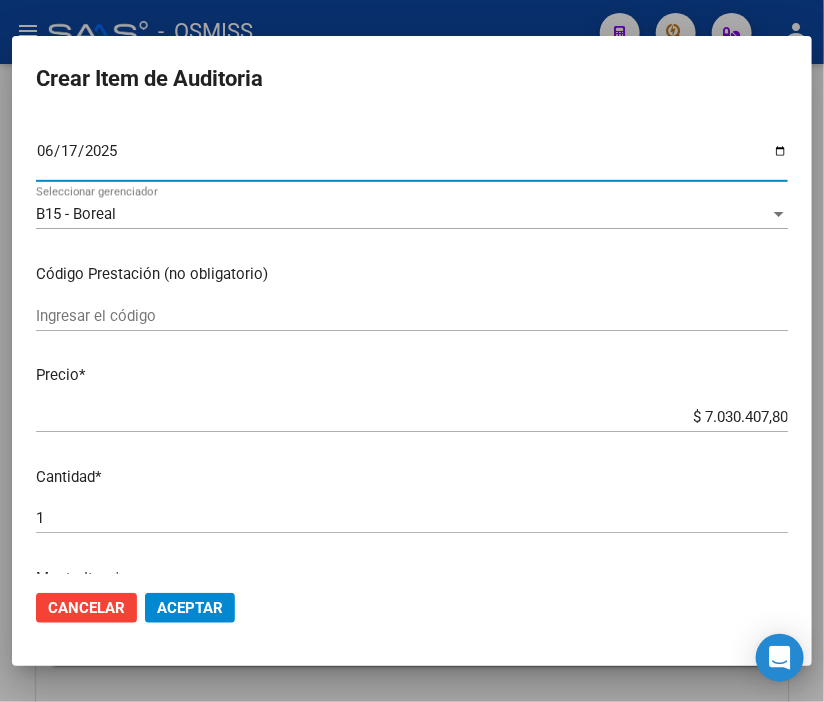 scroll, scrollTop: 333, scrollLeft: 0, axis: vertical 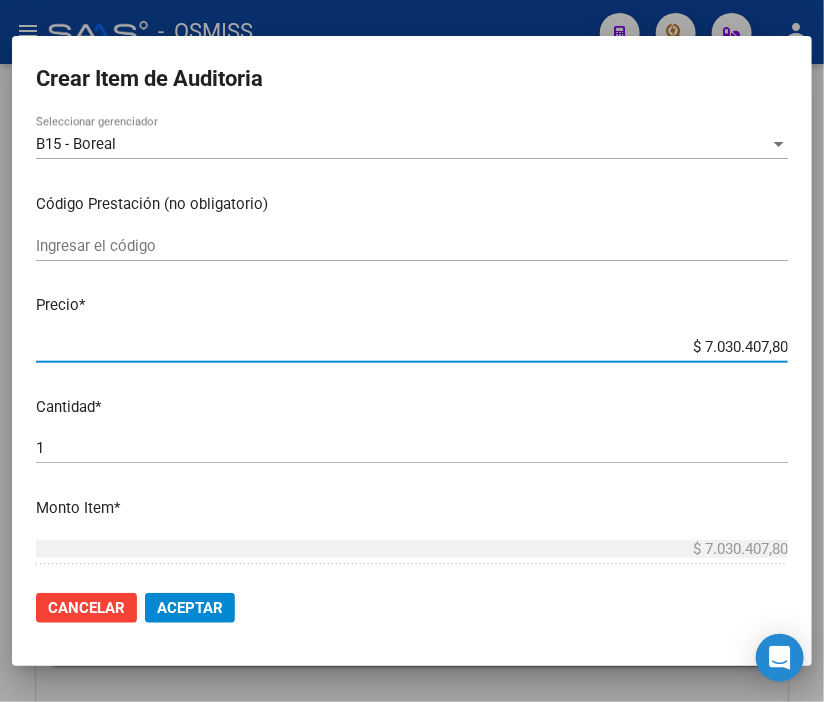 drag, startPoint x: 665, startPoint y: 351, endPoint x: 823, endPoint y: 348, distance: 158.02847 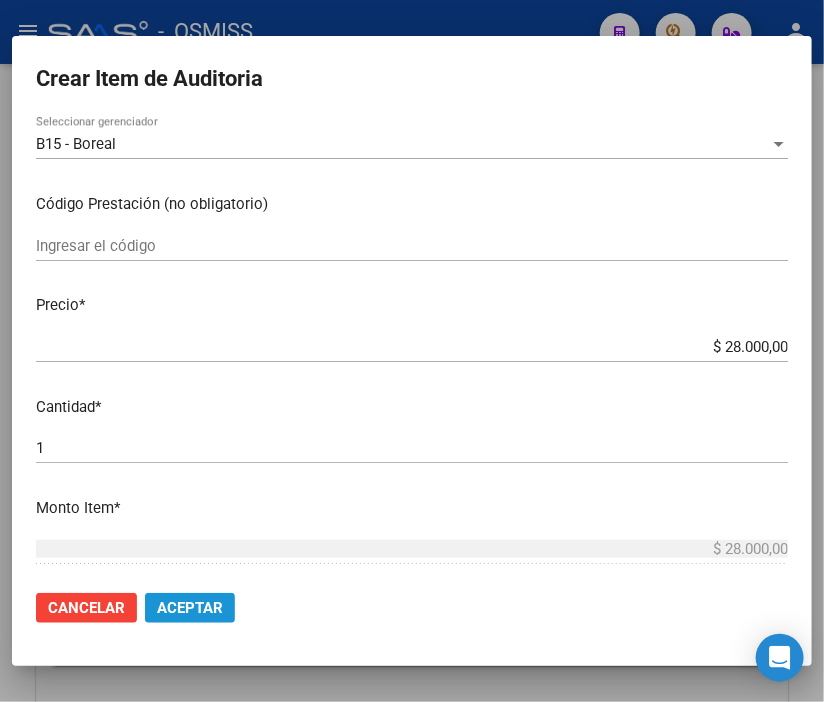 click on "Aceptar" 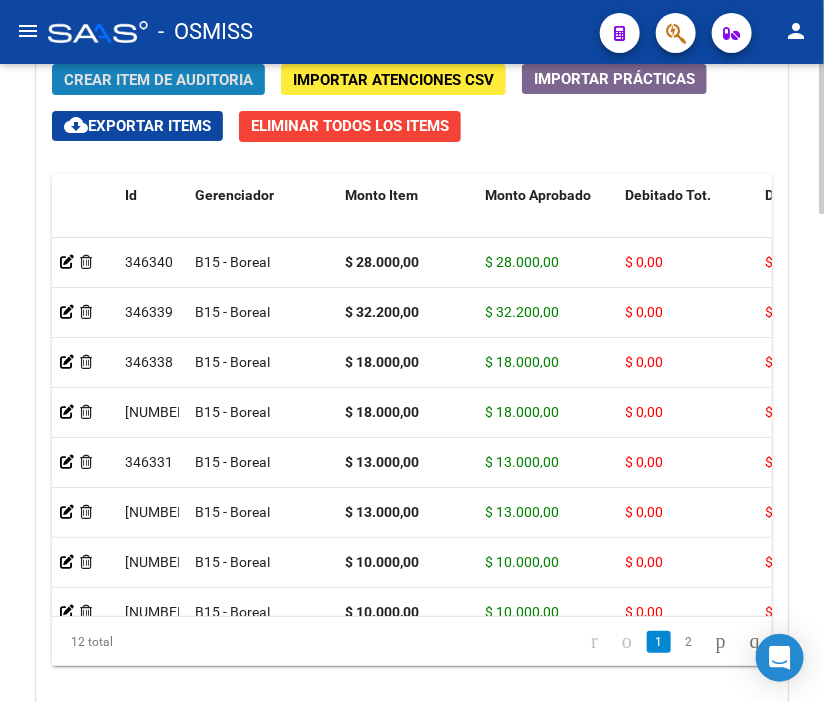 click on "Crear Item de Auditoria" 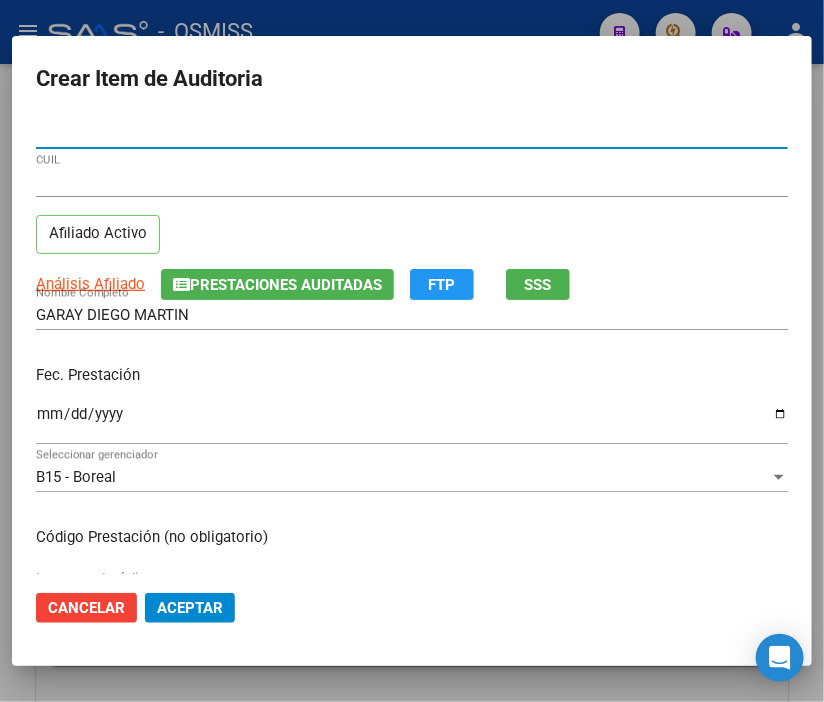 click on "Ingresar la fecha" at bounding box center (412, 422) 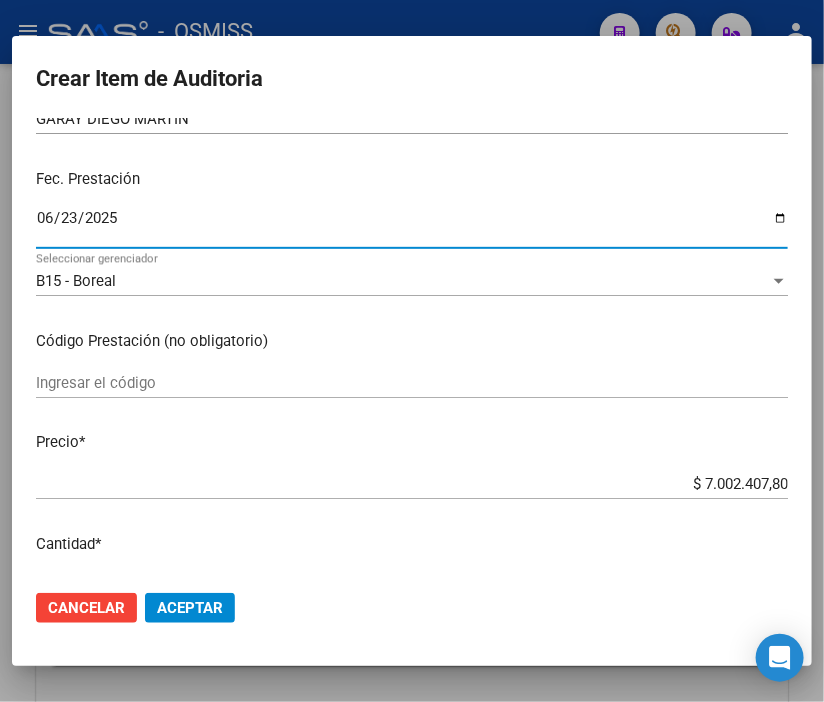 scroll, scrollTop: 222, scrollLeft: 0, axis: vertical 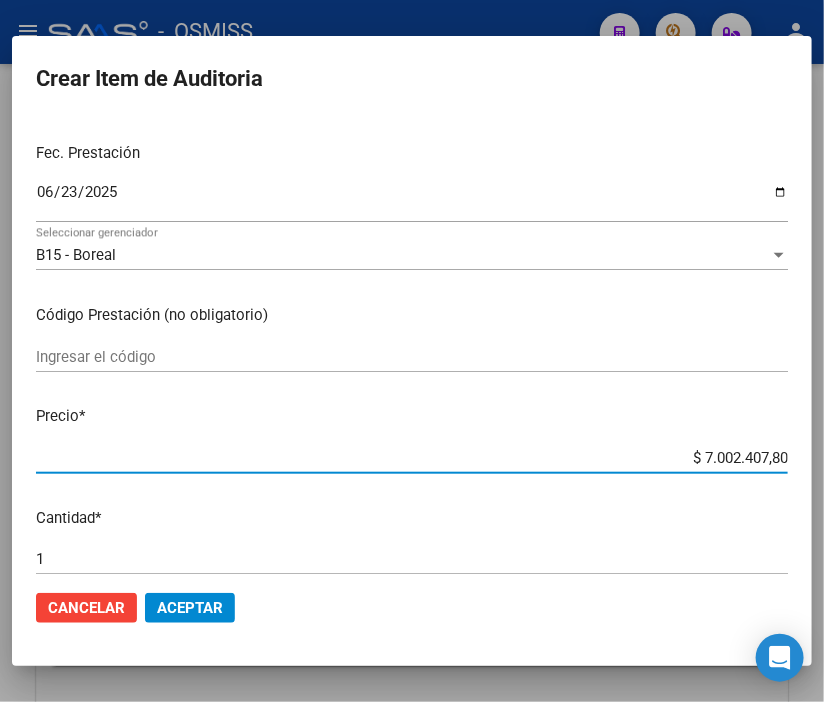 drag, startPoint x: 627, startPoint y: 452, endPoint x: 823, endPoint y: 470, distance: 196.8248 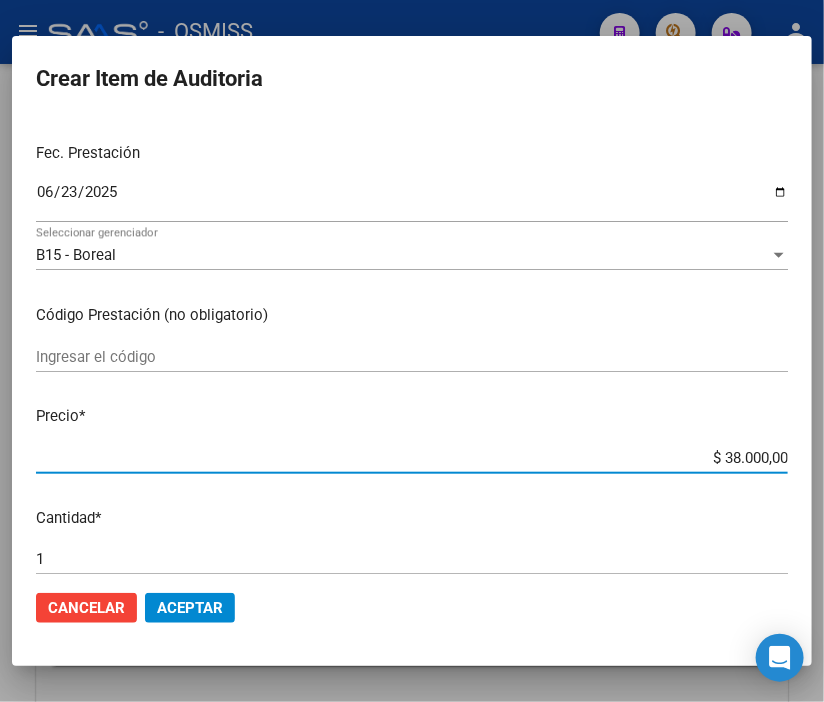 click on "Aceptar" 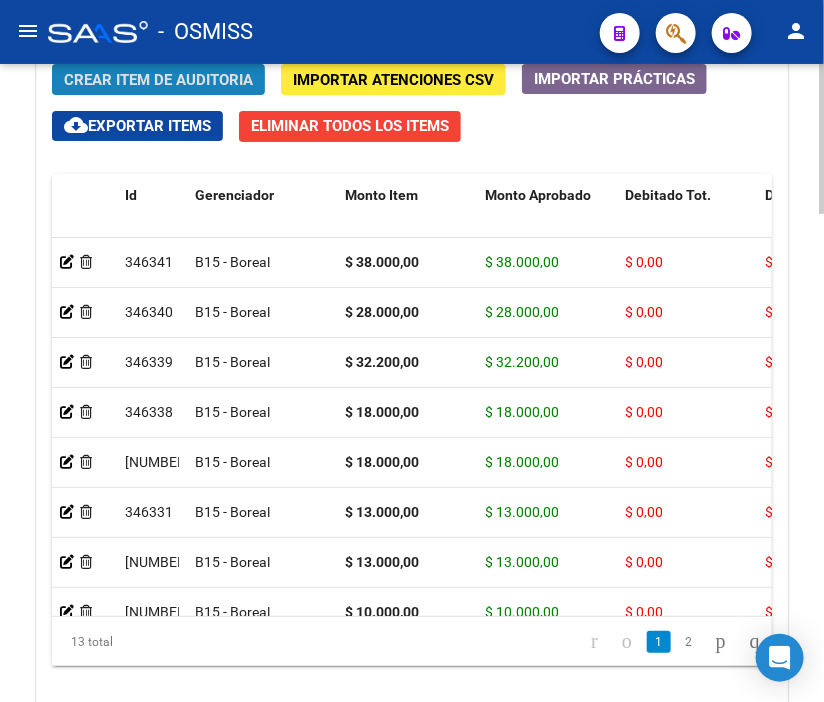 click on "Crear Item de Auditoria" 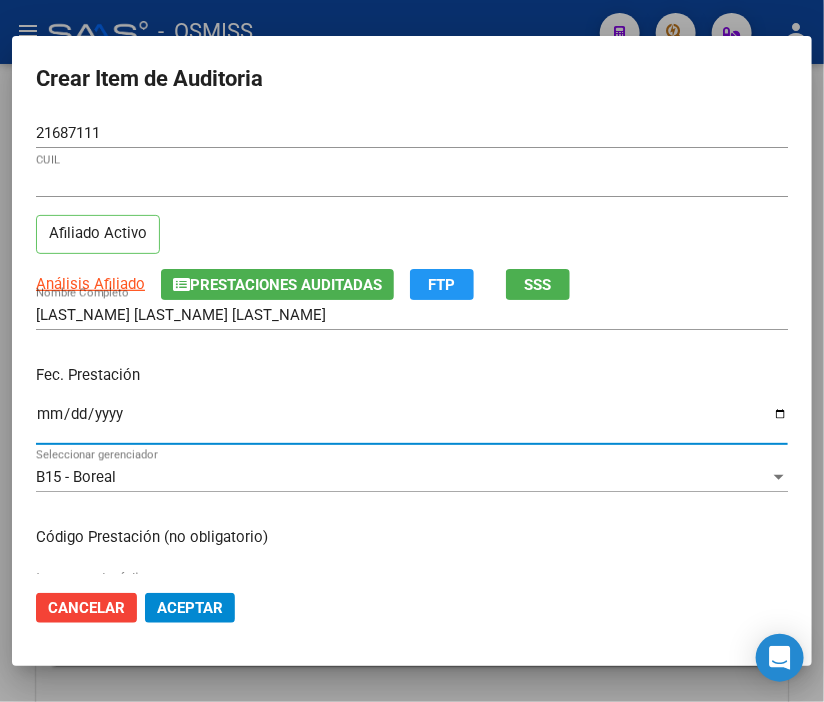 click on "Ingresar la fecha" at bounding box center [412, 422] 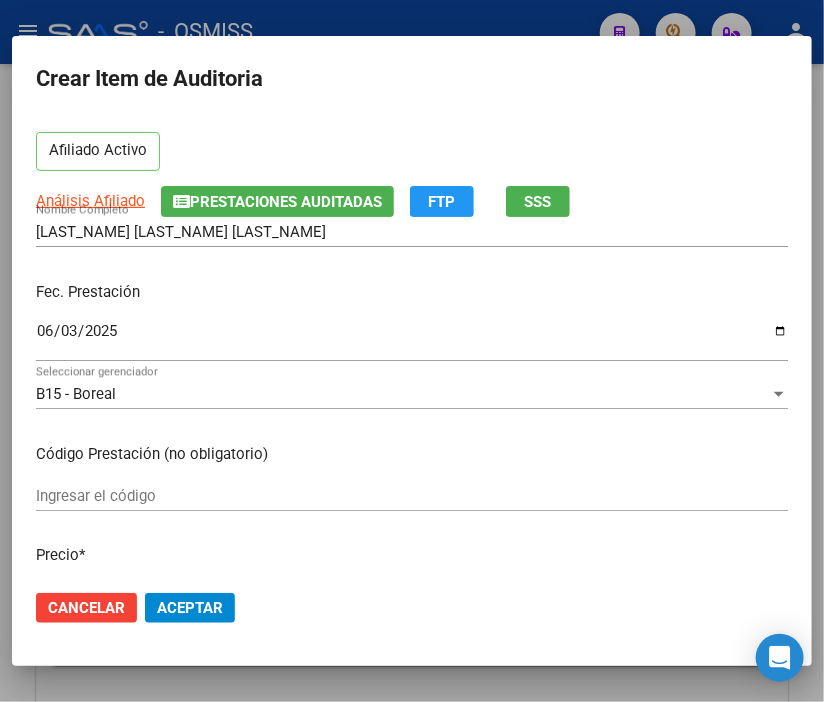 scroll, scrollTop: 222, scrollLeft: 0, axis: vertical 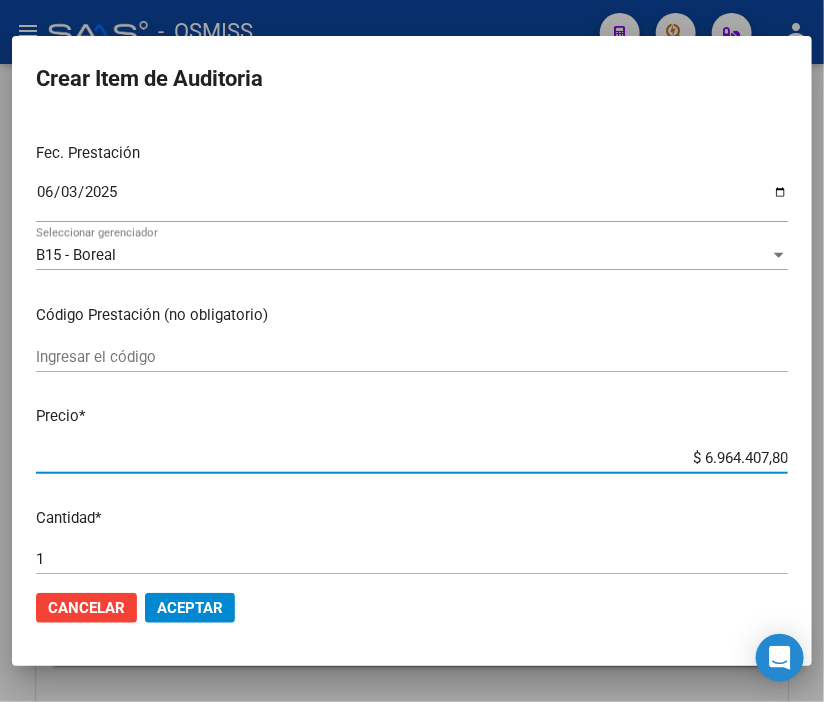 drag, startPoint x: 636, startPoint y: 458, endPoint x: 823, endPoint y: 461, distance: 187.02406 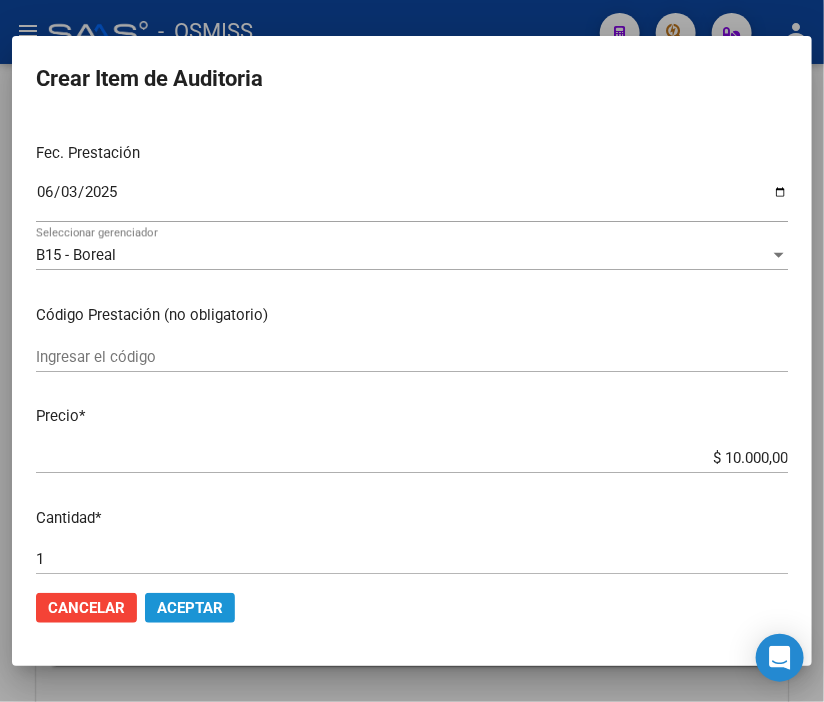 click on "Aceptar" 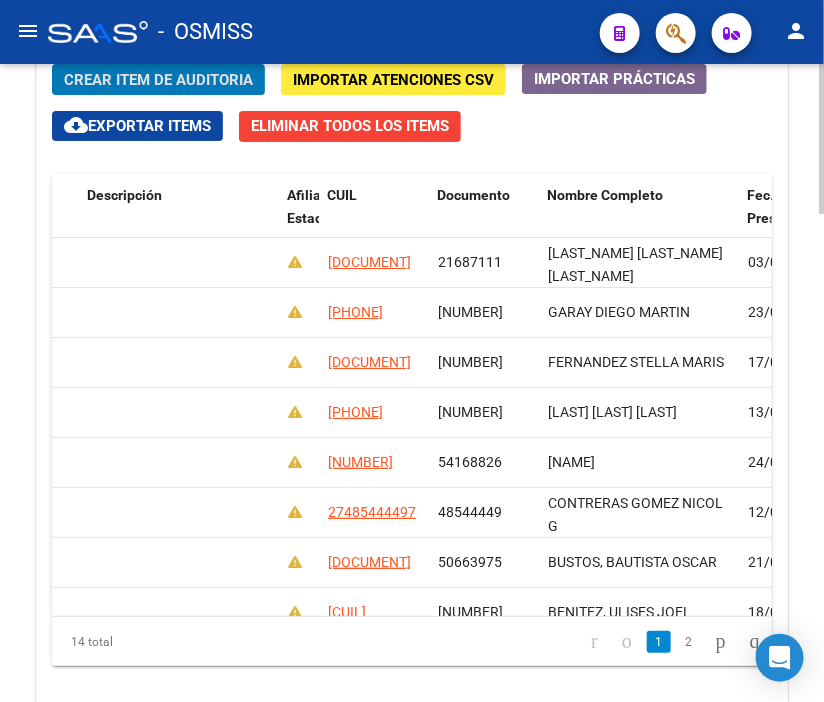 scroll, scrollTop: 0, scrollLeft: 0, axis: both 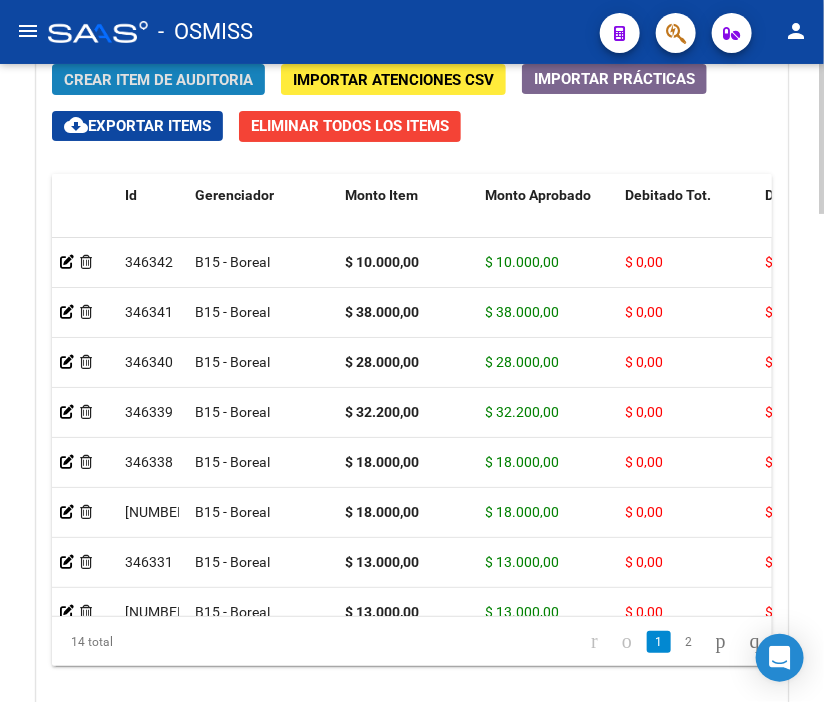 click on "Crear Item de Auditoria" 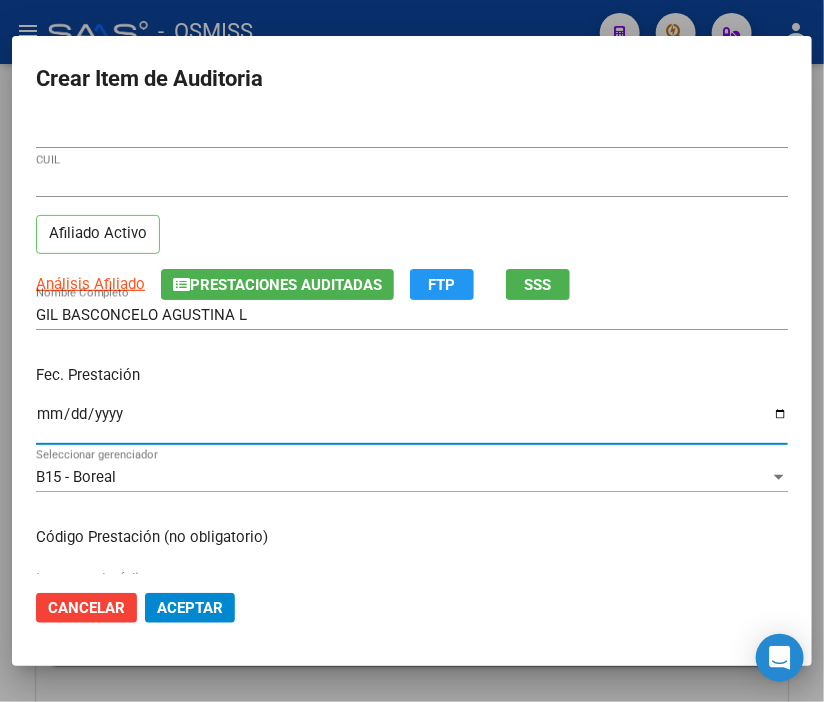 click on "Ingresar la fecha" at bounding box center (412, 422) 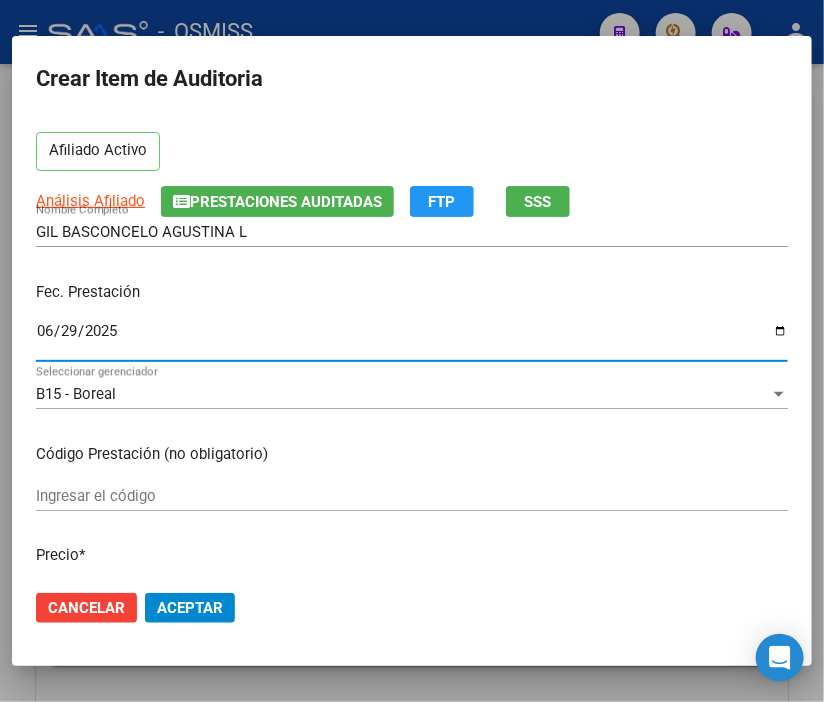 scroll, scrollTop: 222, scrollLeft: 0, axis: vertical 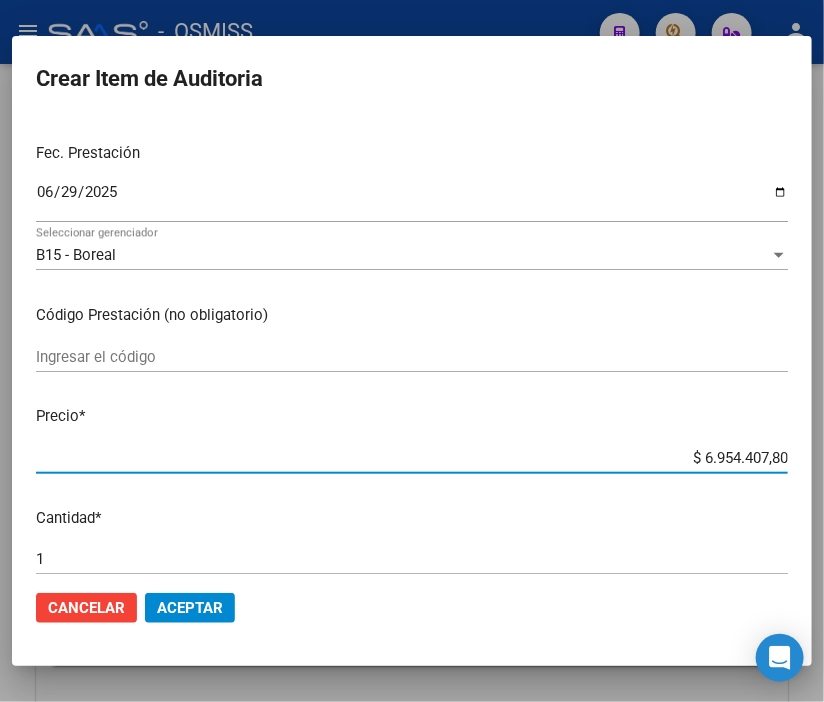 drag, startPoint x: 636, startPoint y: 462, endPoint x: 823, endPoint y: 462, distance: 187 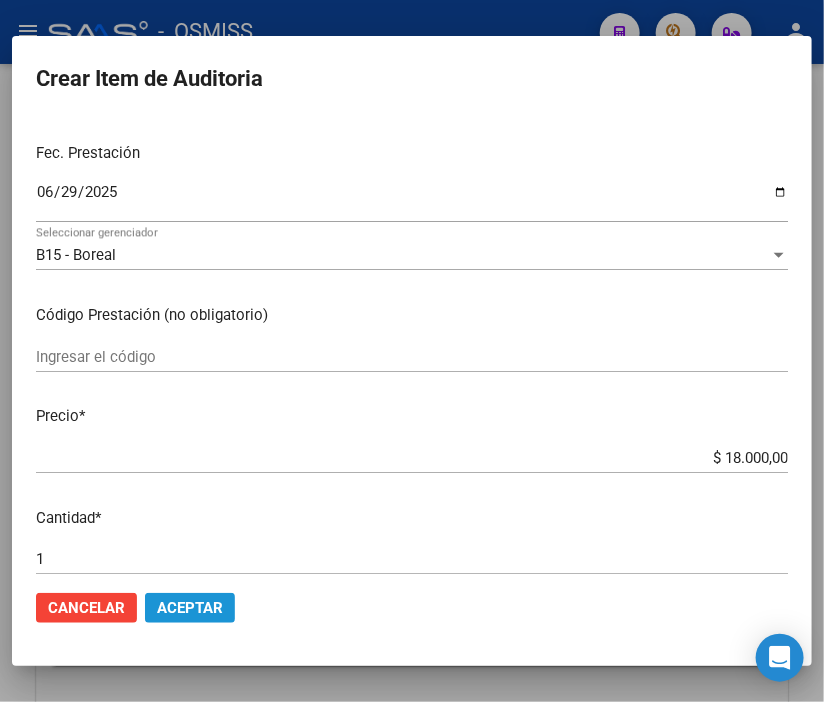 click on "Aceptar" 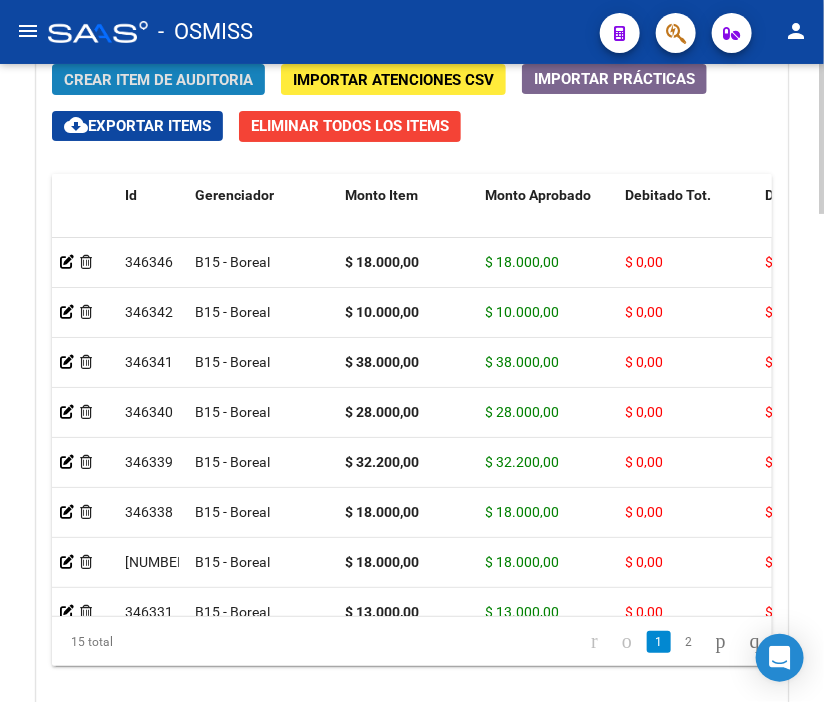 click on "Crear Item de Auditoria" 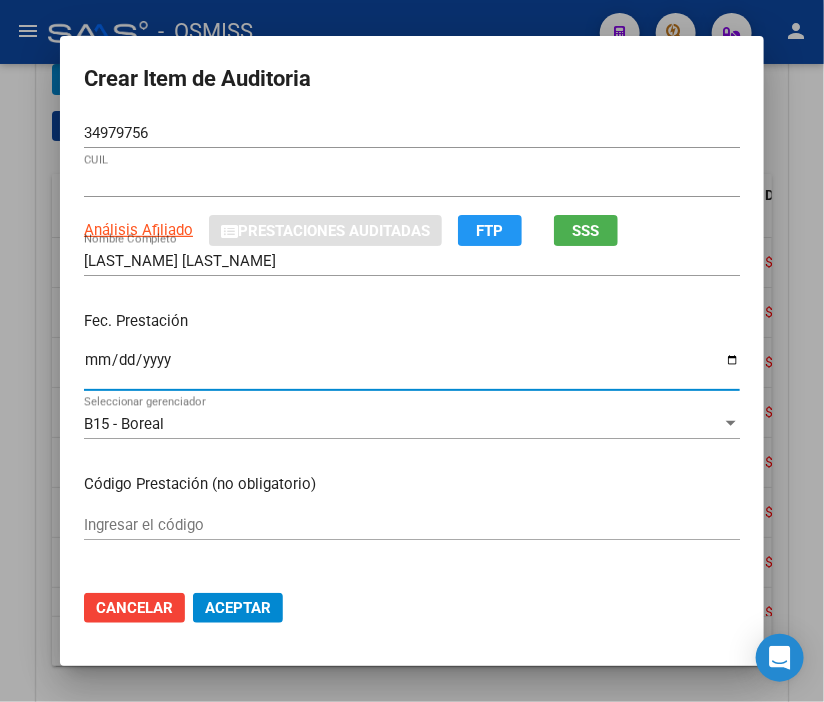 click on "Ingresar la fecha" at bounding box center (412, 368) 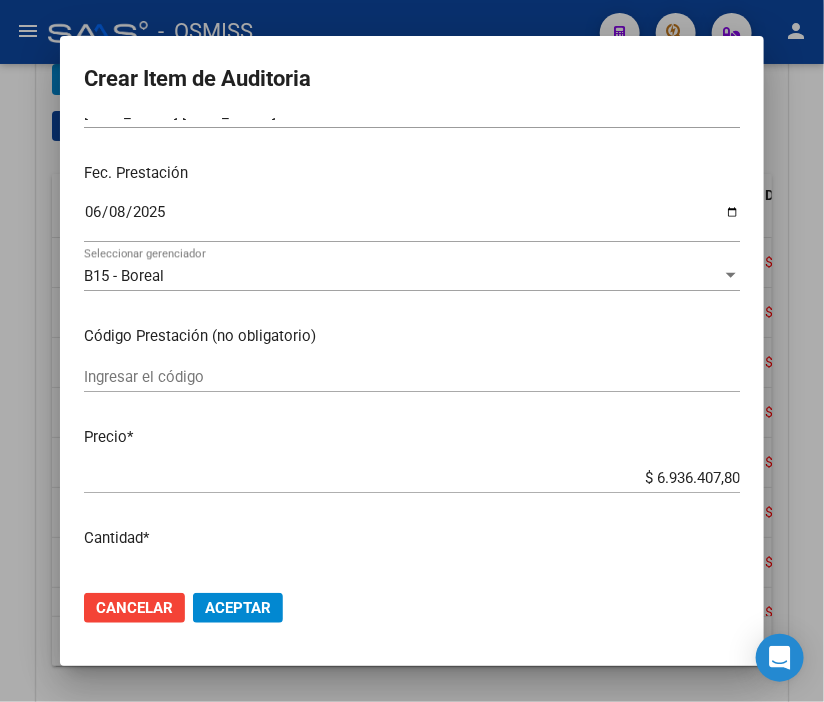 scroll, scrollTop: 222, scrollLeft: 0, axis: vertical 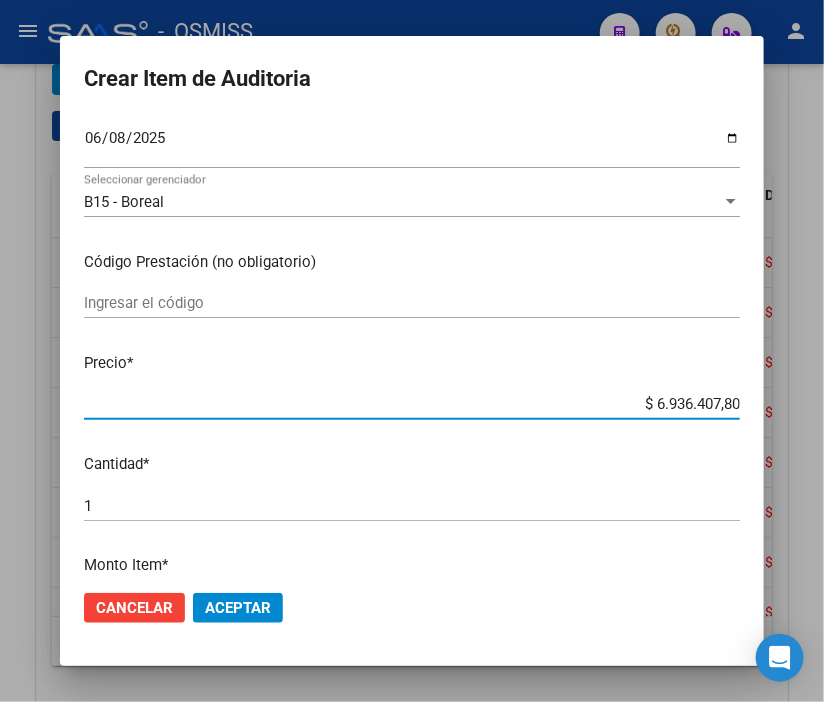 drag, startPoint x: 637, startPoint y: 411, endPoint x: 823, endPoint y: 407, distance: 186.043 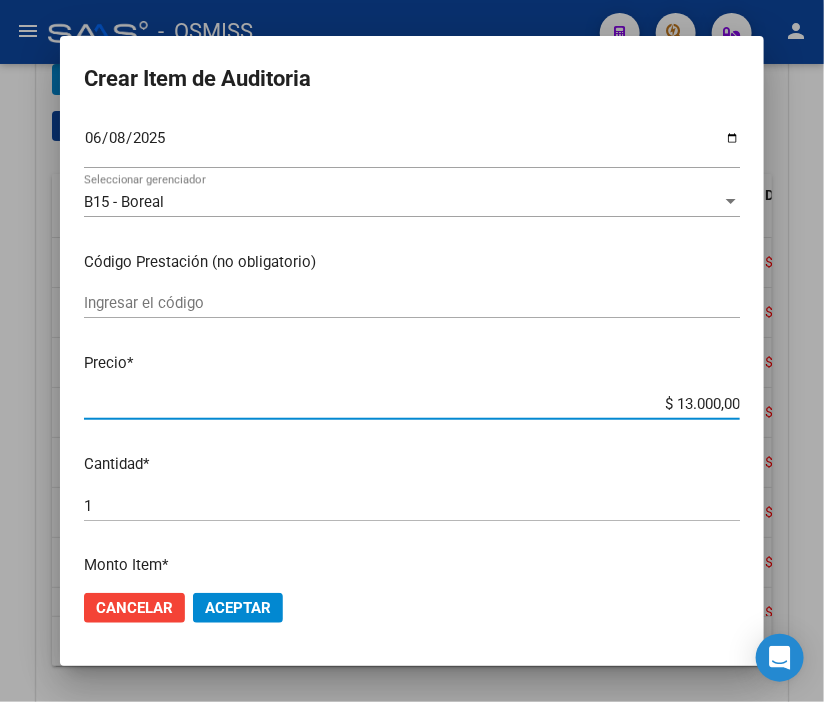 click on "Aceptar" 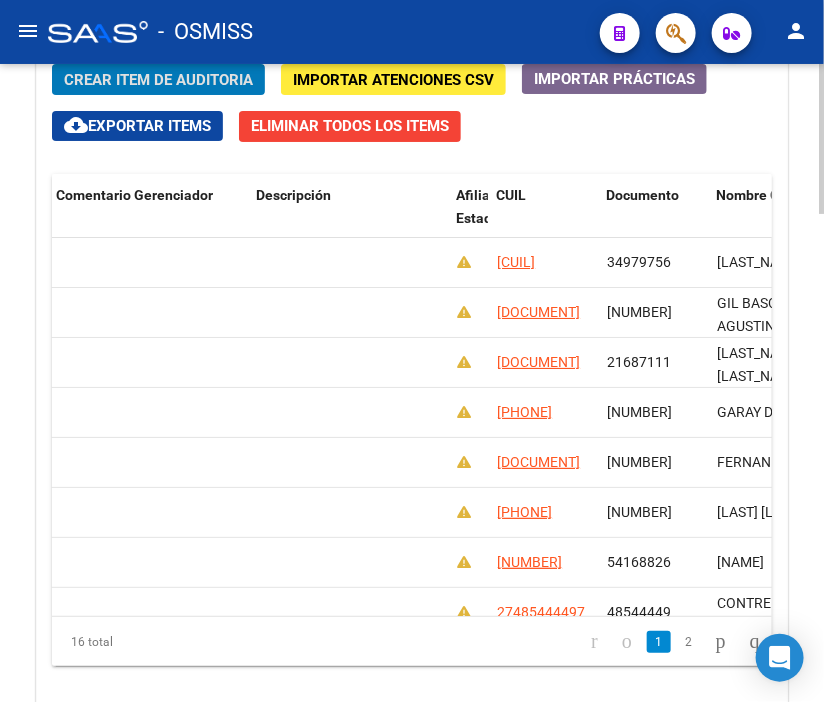 scroll, scrollTop: 0, scrollLeft: 0, axis: both 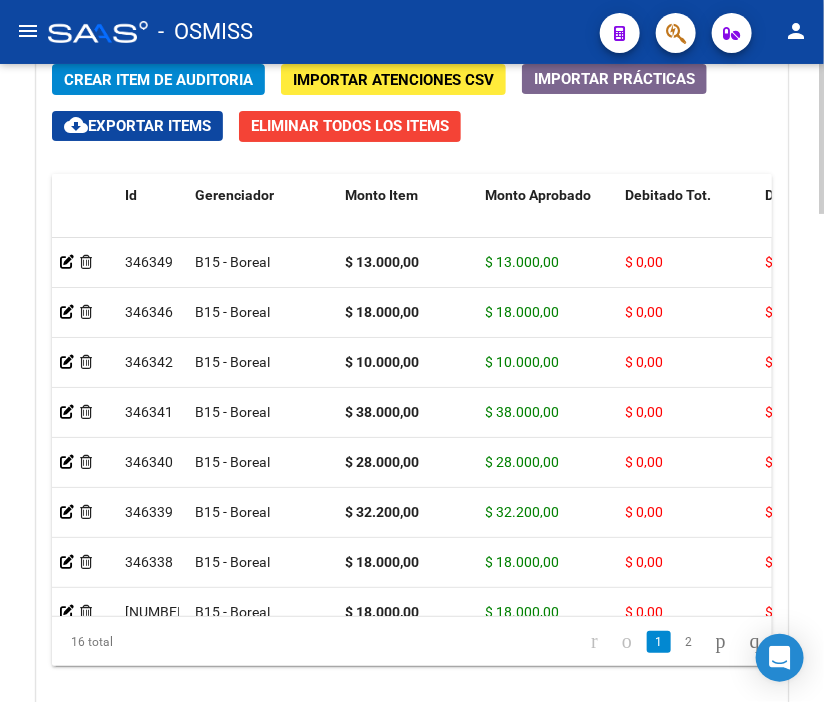 click on "Crear Item de Auditoria" 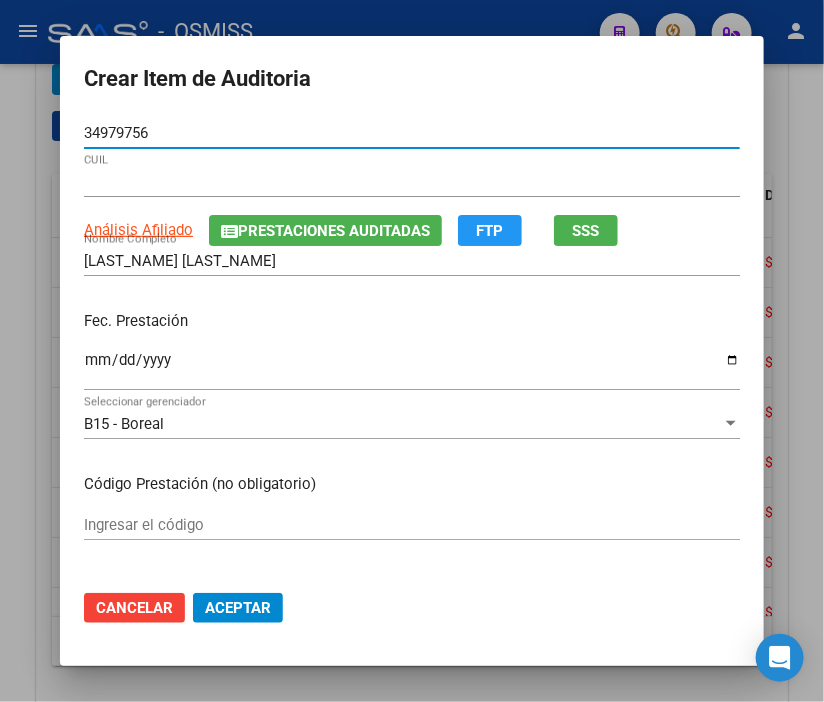 click on "Ingresar la fecha" at bounding box center [412, 368] 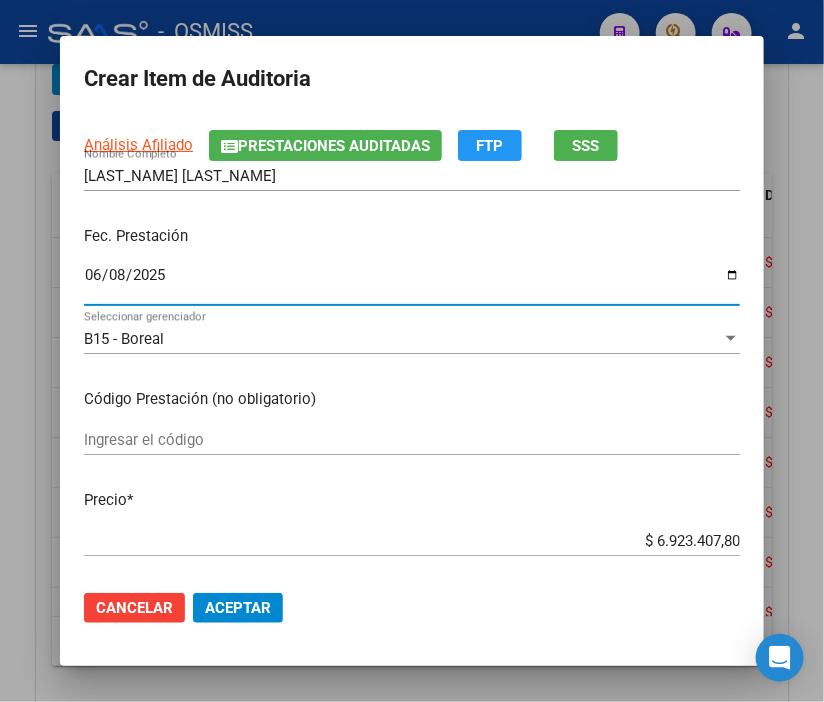 scroll, scrollTop: 222, scrollLeft: 0, axis: vertical 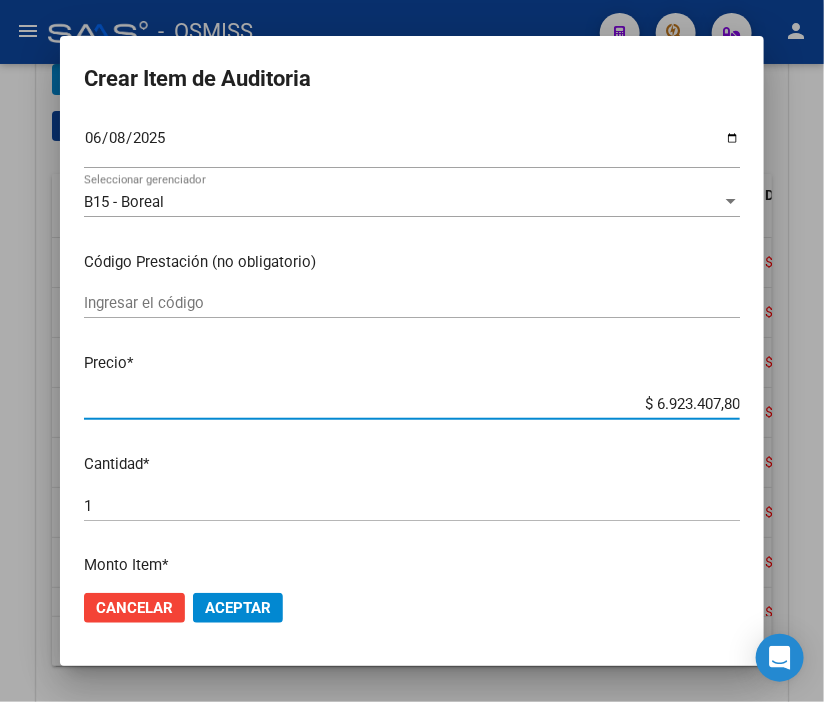 drag, startPoint x: 624, startPoint y: 410, endPoint x: 823, endPoint y: 421, distance: 199.30379 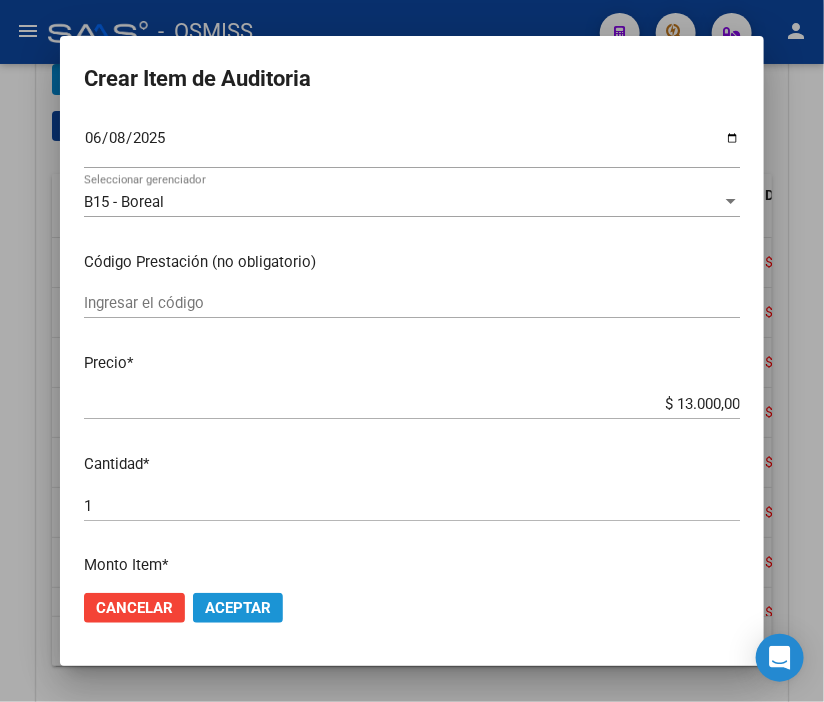 click on "Aceptar" 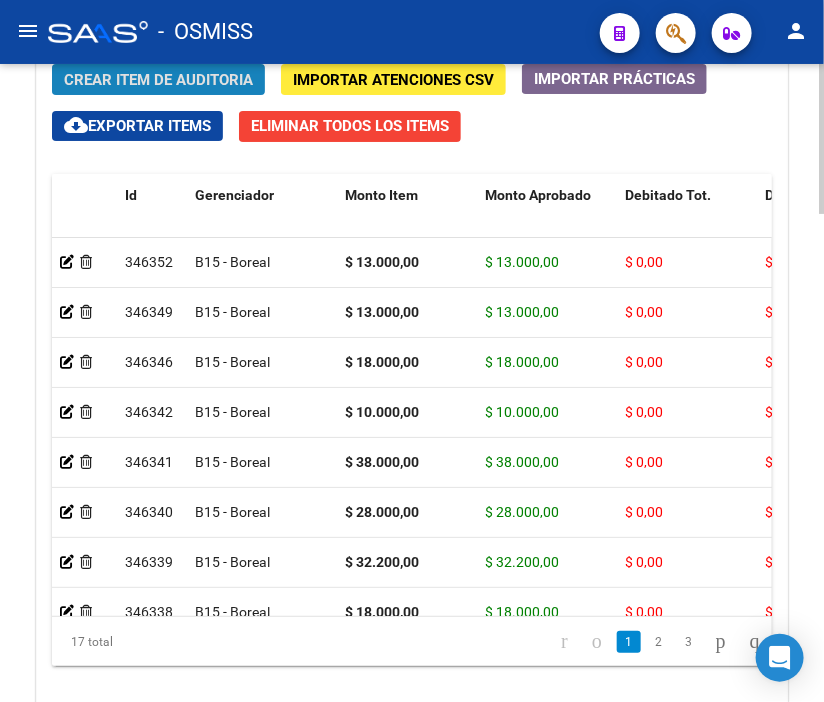 click on "Crear Item de Auditoria" 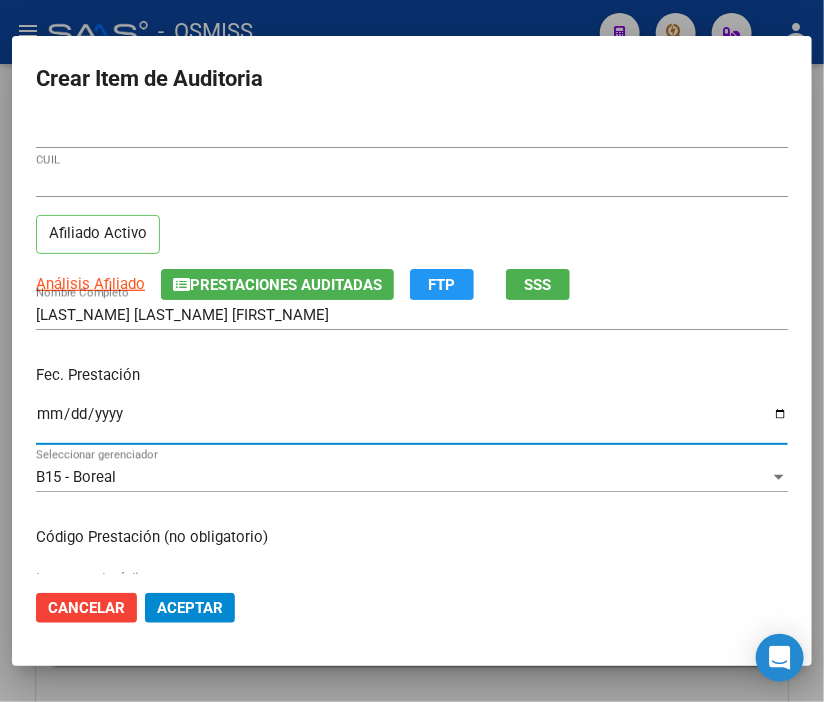click on "Ingresar la fecha" at bounding box center [412, 422] 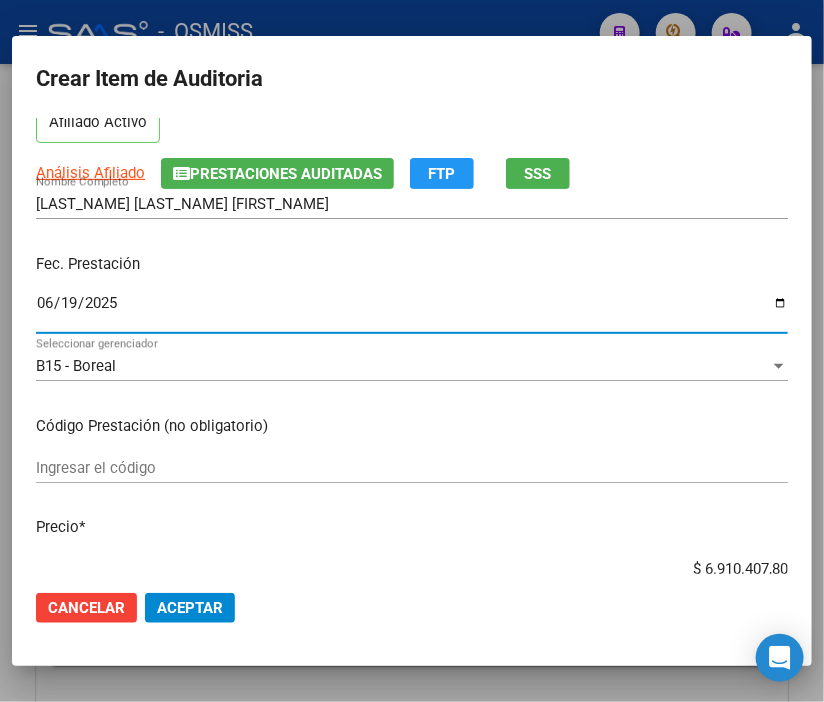 scroll, scrollTop: 222, scrollLeft: 0, axis: vertical 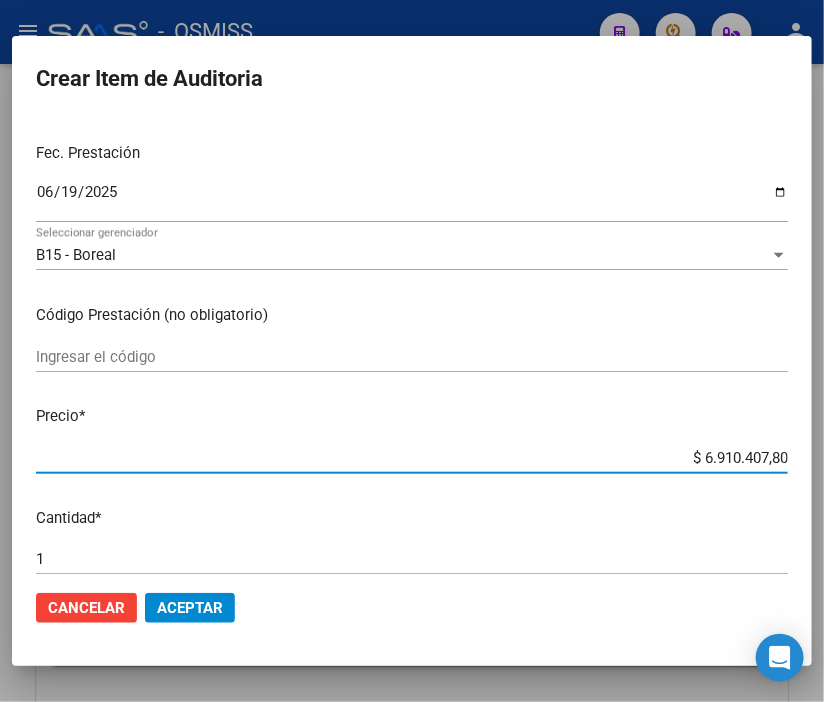 drag, startPoint x: 635, startPoint y: 456, endPoint x: 823, endPoint y: 458, distance: 188.01064 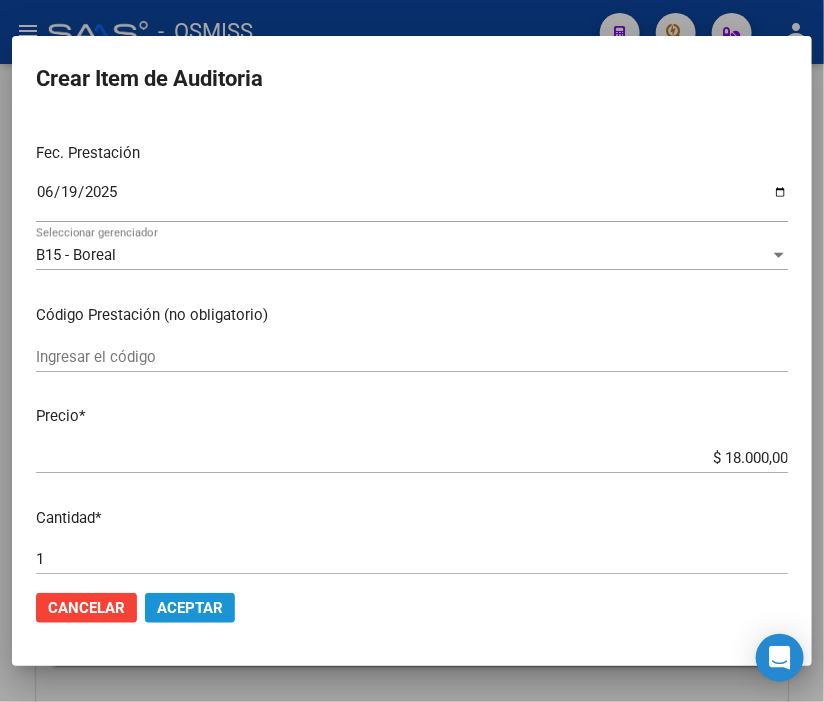 click on "Aceptar" 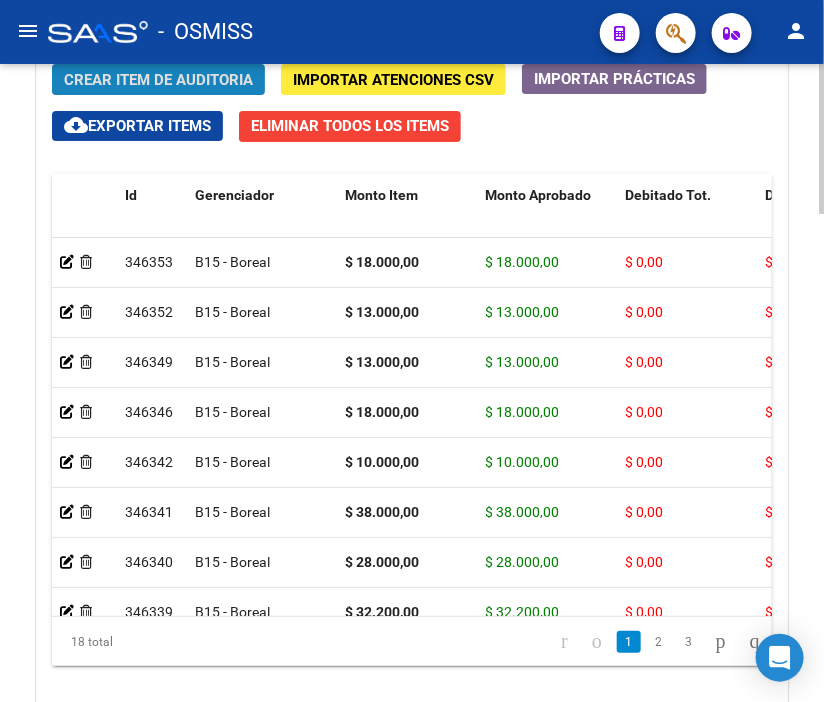 click on "Crear Item de Auditoria" 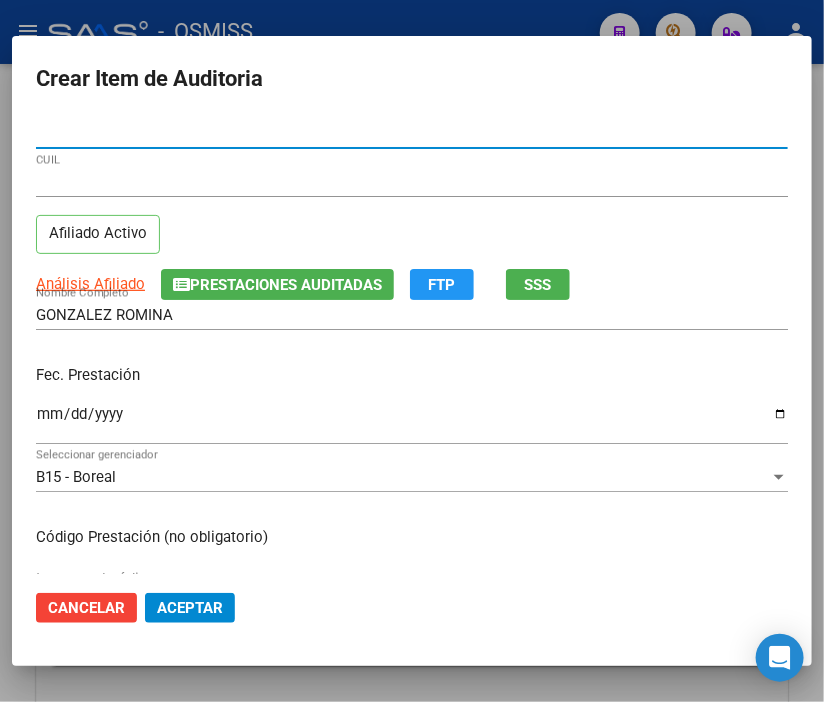 click on "Ingresar la fecha" at bounding box center (412, 422) 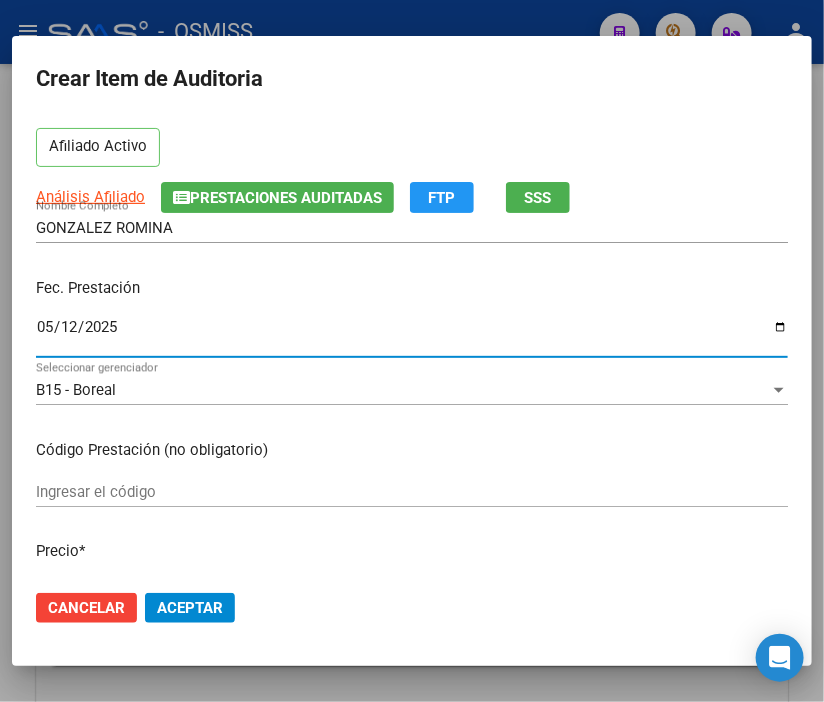scroll, scrollTop: 333, scrollLeft: 0, axis: vertical 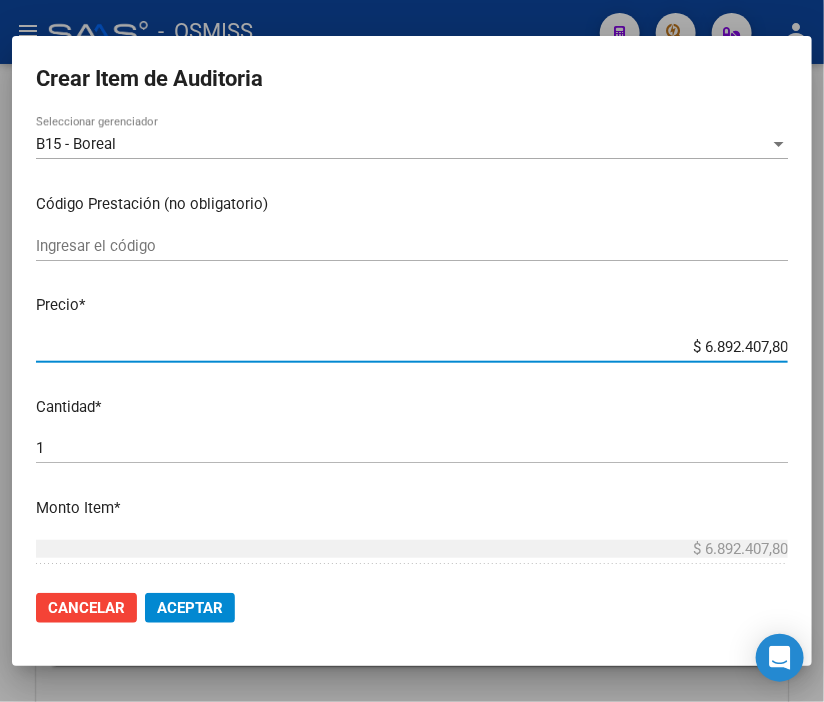 drag, startPoint x: 601, startPoint y: 338, endPoint x: 823, endPoint y: 358, distance: 222.89908 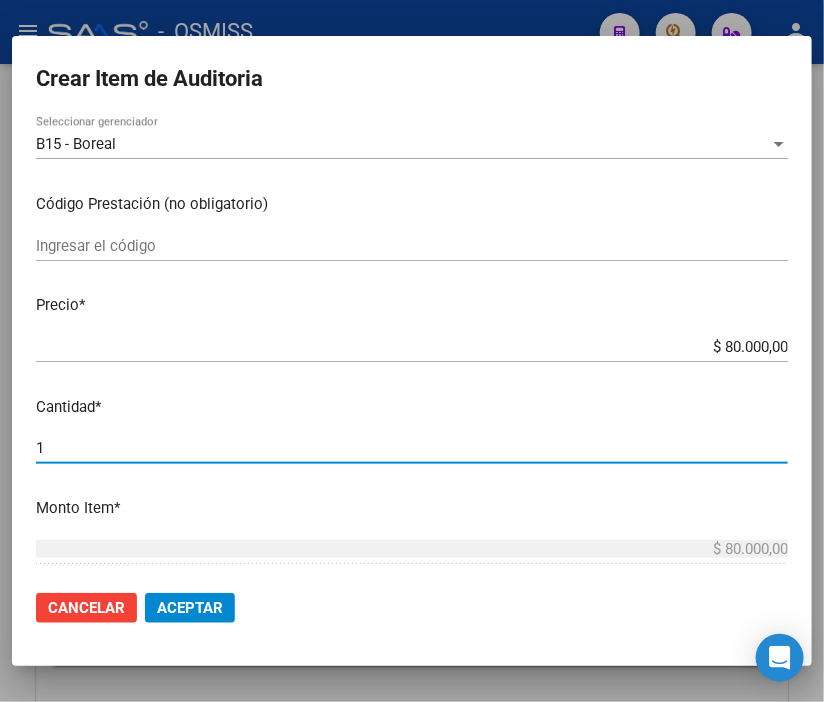 drag, startPoint x: 85, startPoint y: 441, endPoint x: -5, endPoint y: 438, distance: 90.04999 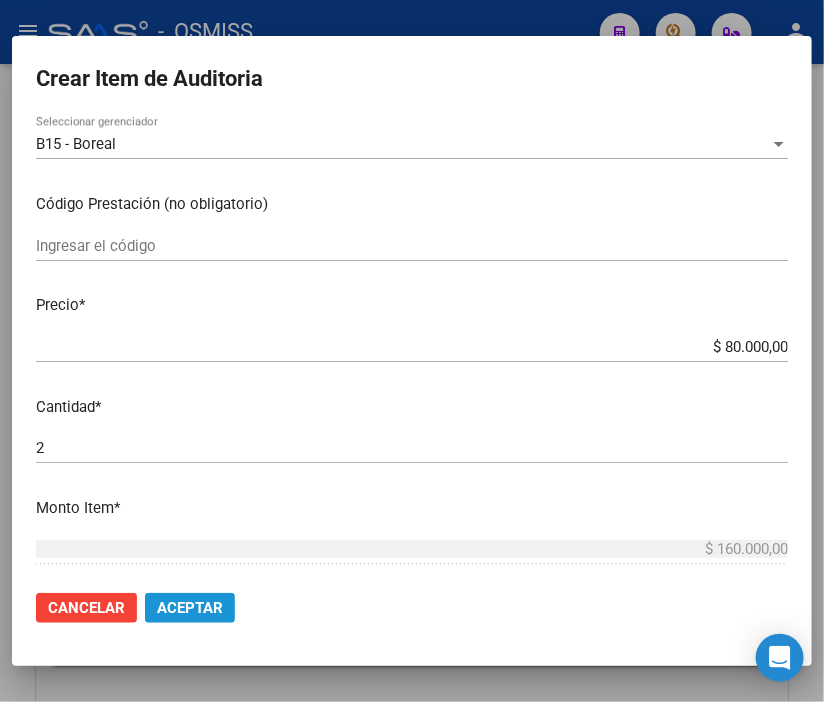 click on "Aceptar" 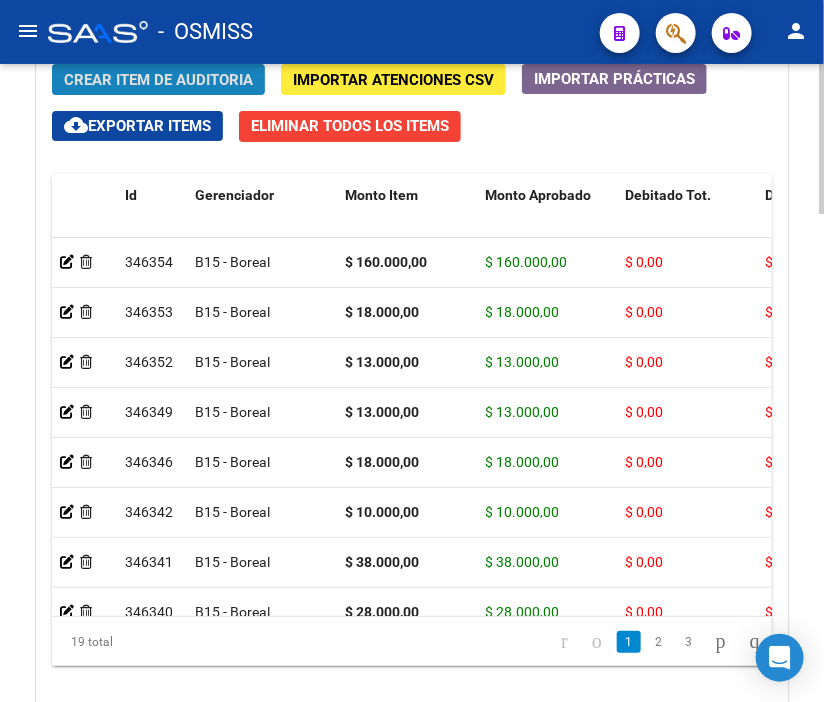 click on "Crear Item de Auditoria" 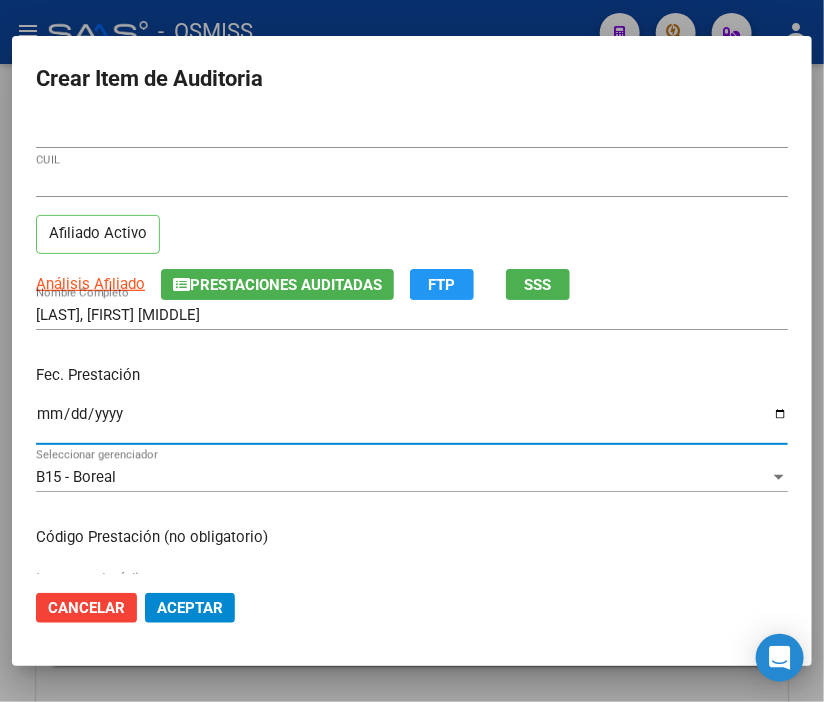 click on "Ingresar la fecha" at bounding box center (412, 422) 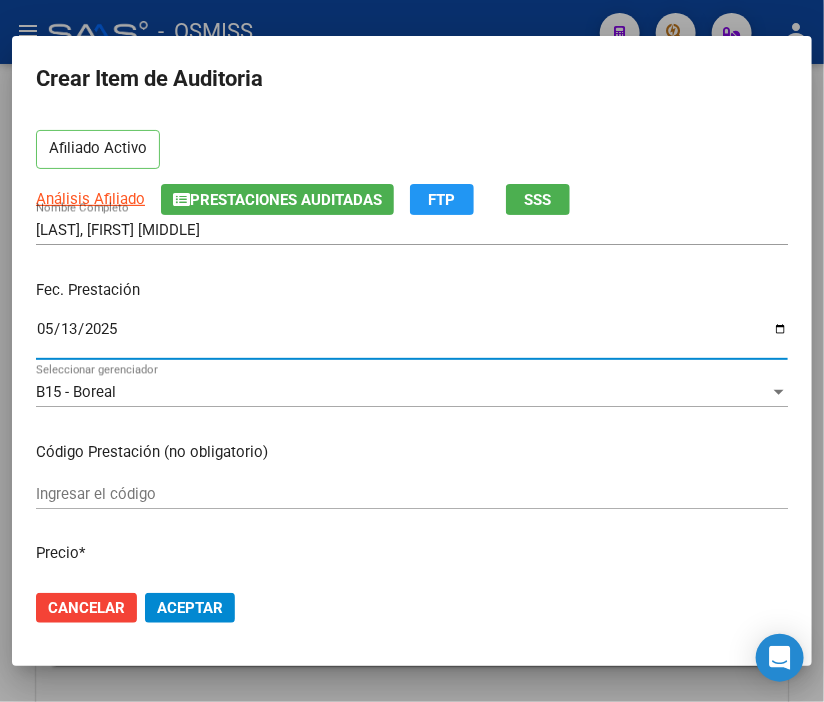 scroll, scrollTop: 222, scrollLeft: 0, axis: vertical 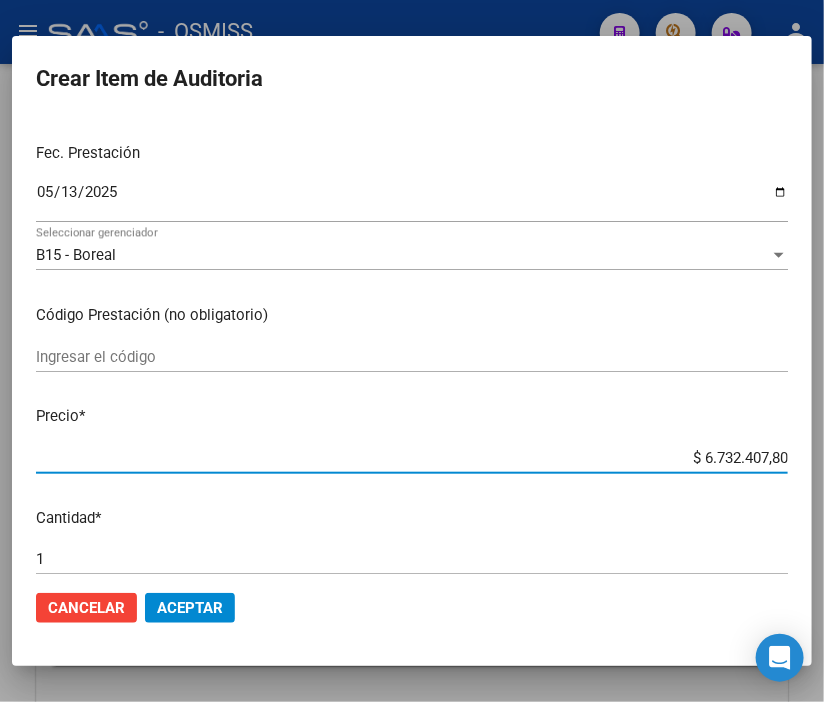 drag, startPoint x: 661, startPoint y: 457, endPoint x: 823, endPoint y: 490, distance: 165.32695 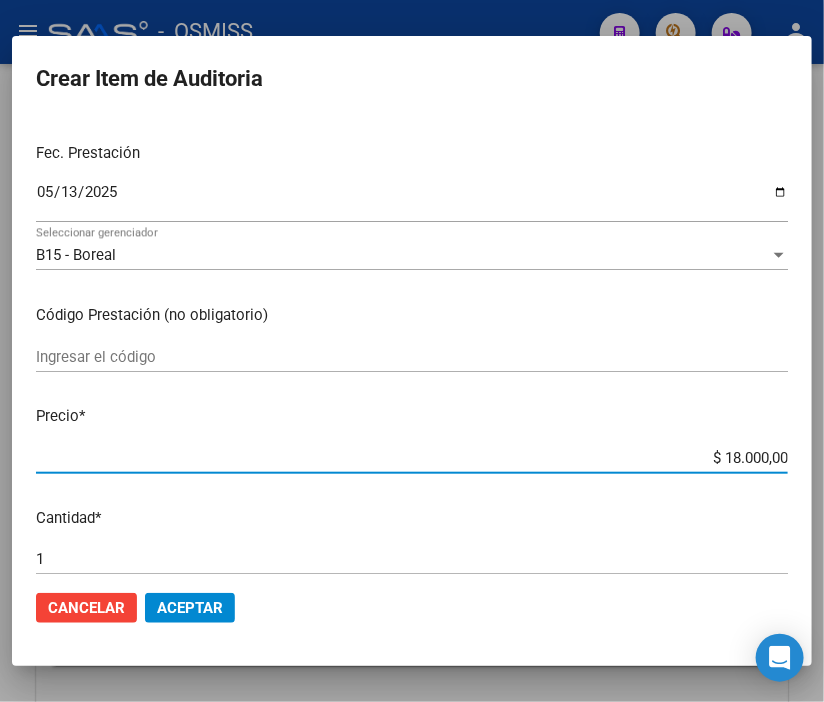 click on "Aceptar" 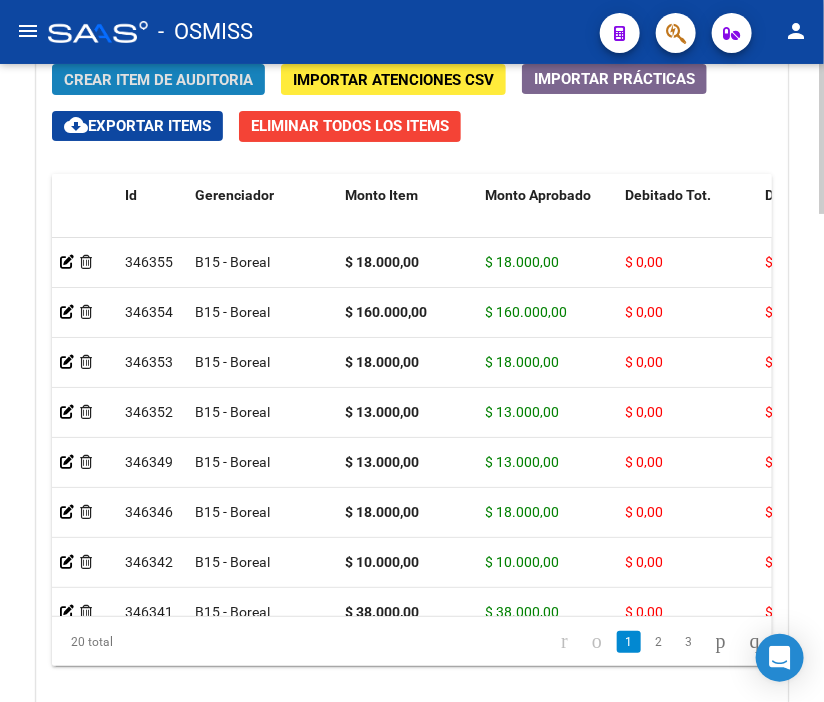 click on "Crear Item de Auditoria" 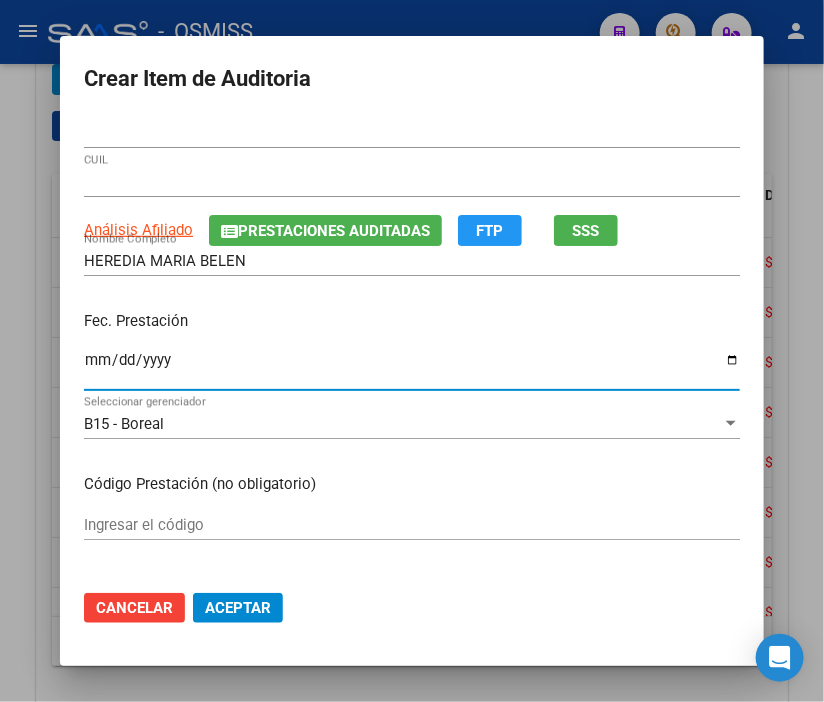 click on "Ingresar la fecha" at bounding box center [412, 368] 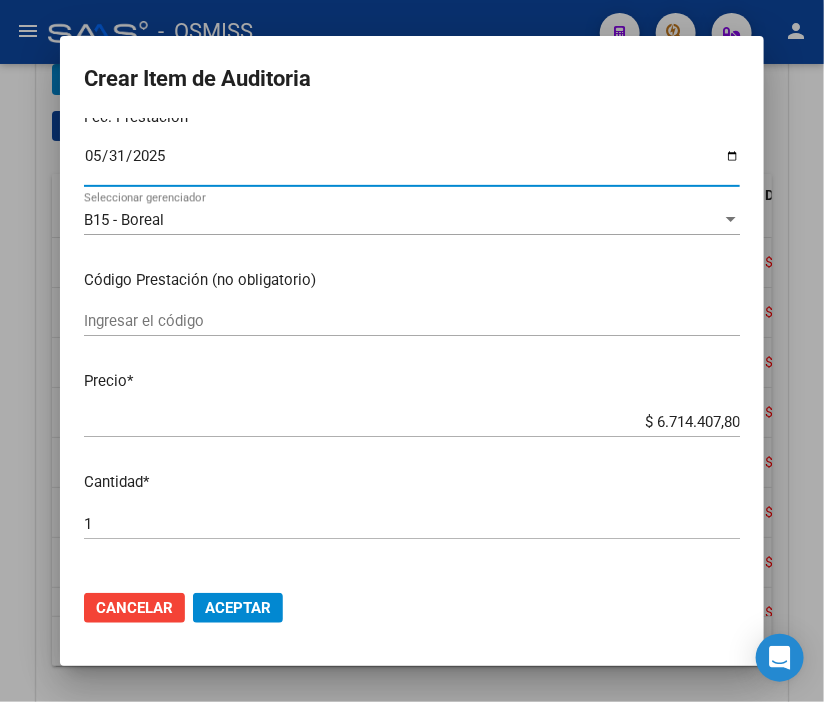 scroll, scrollTop: 222, scrollLeft: 0, axis: vertical 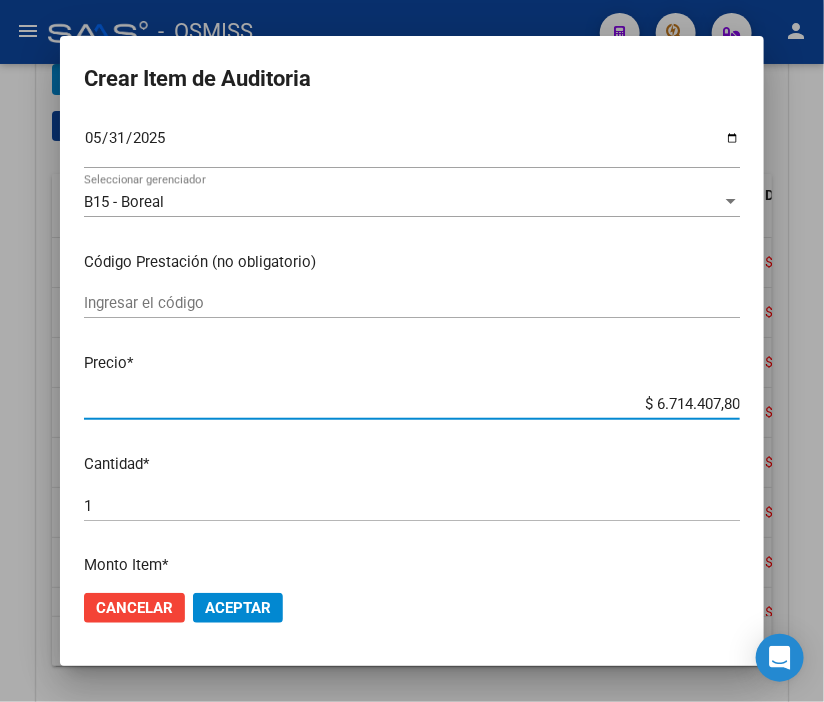 drag, startPoint x: 614, startPoint y: 403, endPoint x: 823, endPoint y: 402, distance: 209.0024 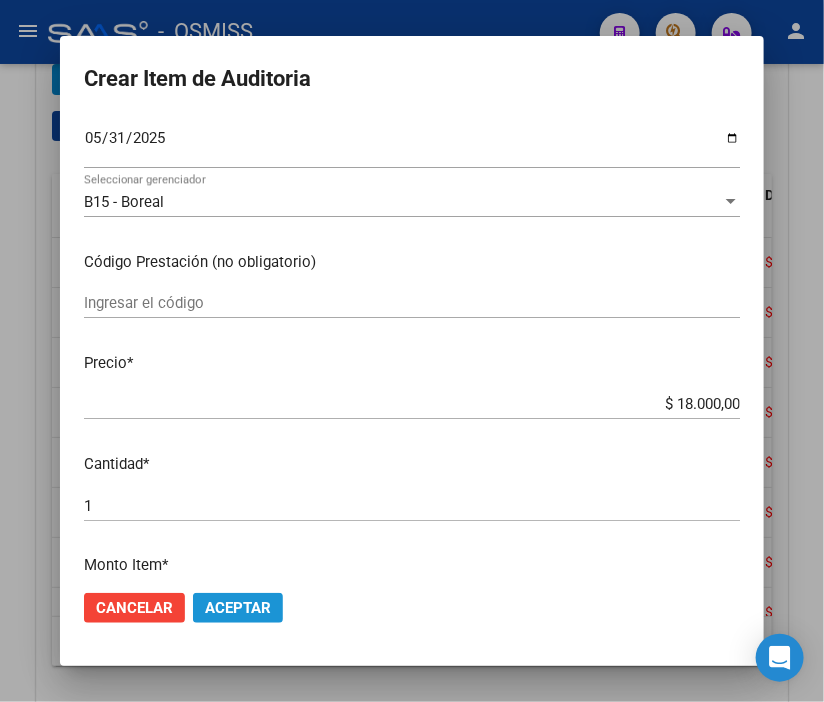 click on "Aceptar" 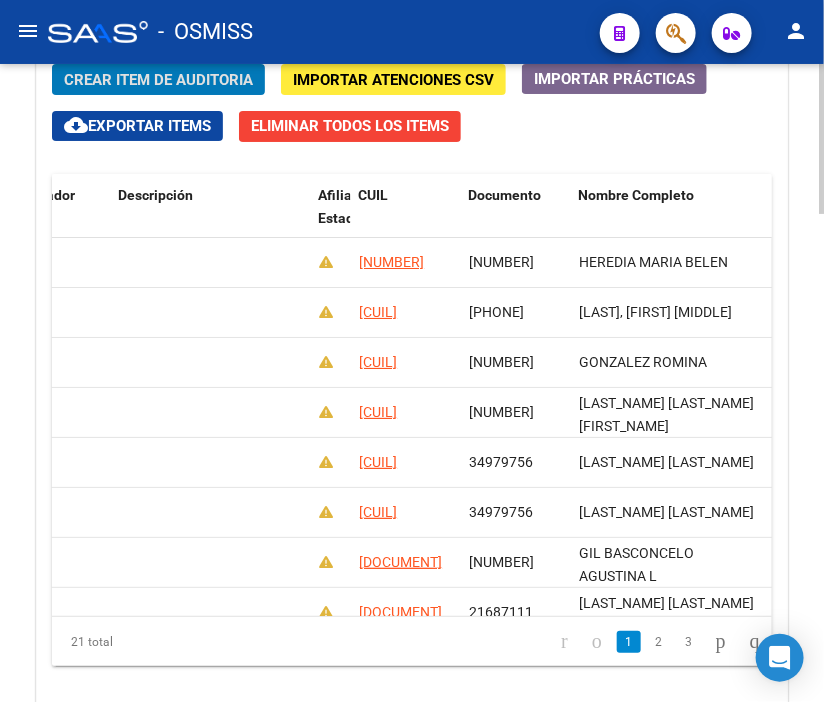 scroll, scrollTop: 0, scrollLeft: 0, axis: both 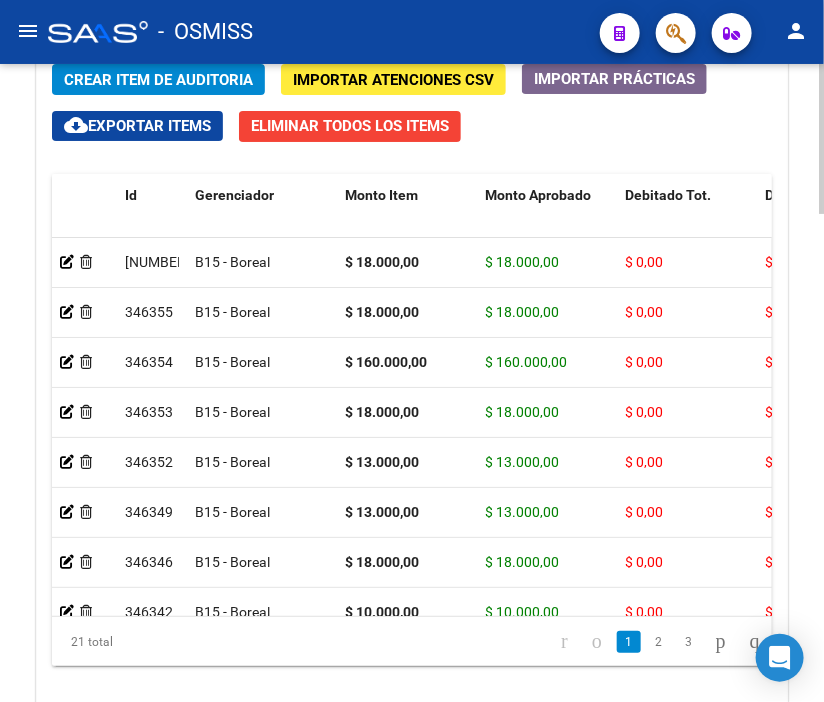 click on "Crear Item de Auditoria" 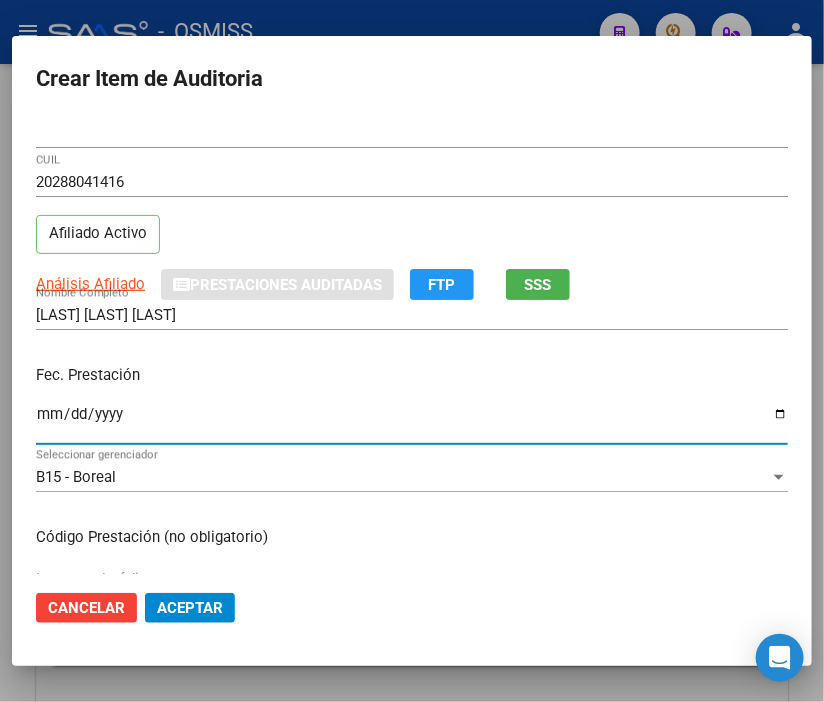 click on "Ingresar la fecha" at bounding box center [412, 422] 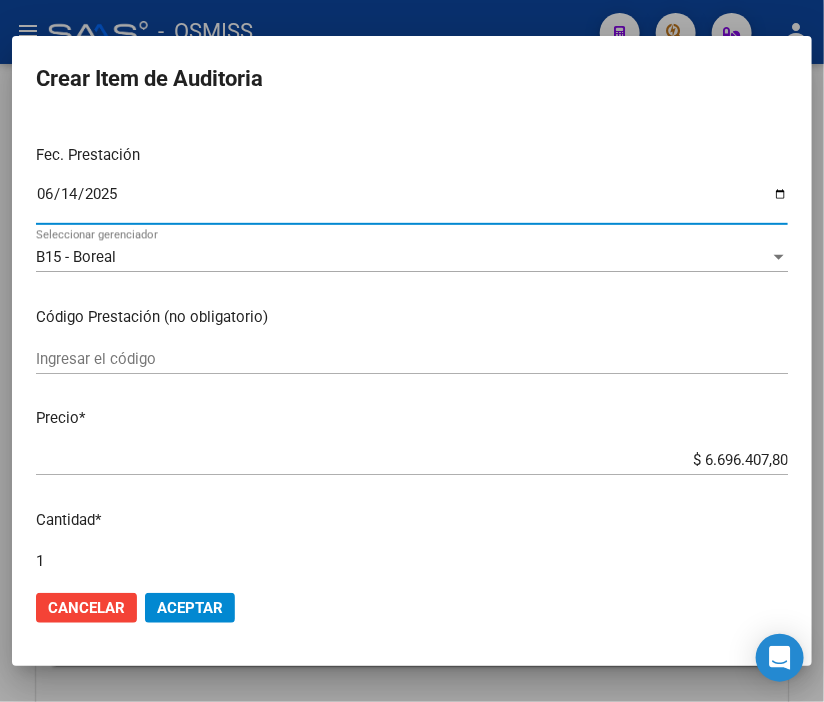 scroll, scrollTop: 222, scrollLeft: 0, axis: vertical 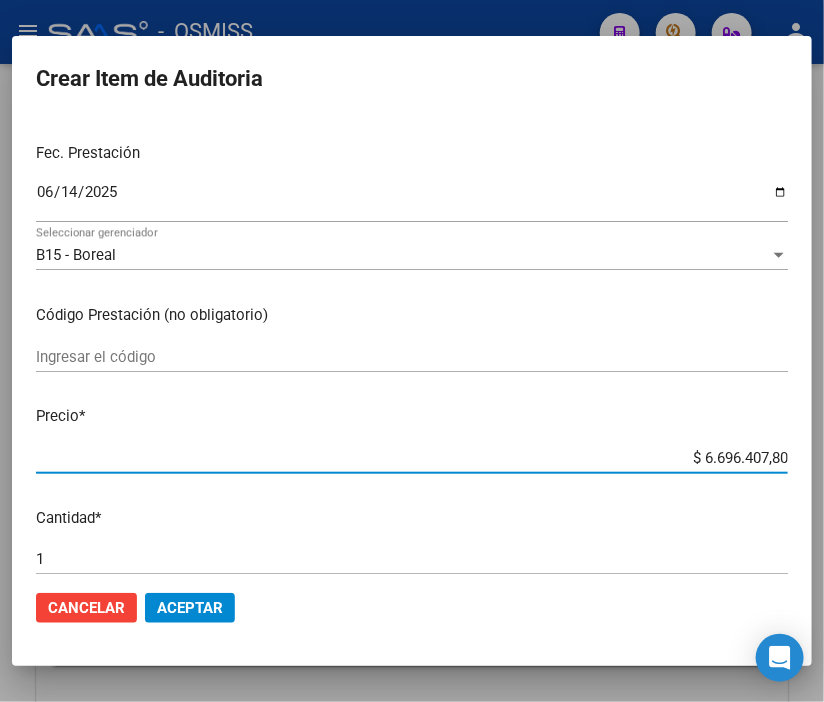 drag, startPoint x: 653, startPoint y: 455, endPoint x: 823, endPoint y: 457, distance: 170.01176 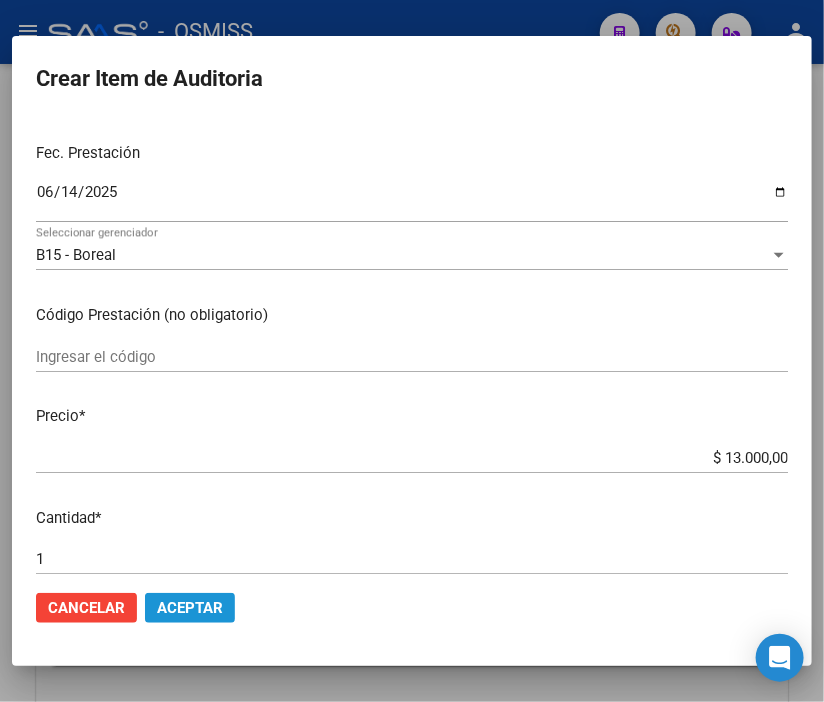 click on "Aceptar" 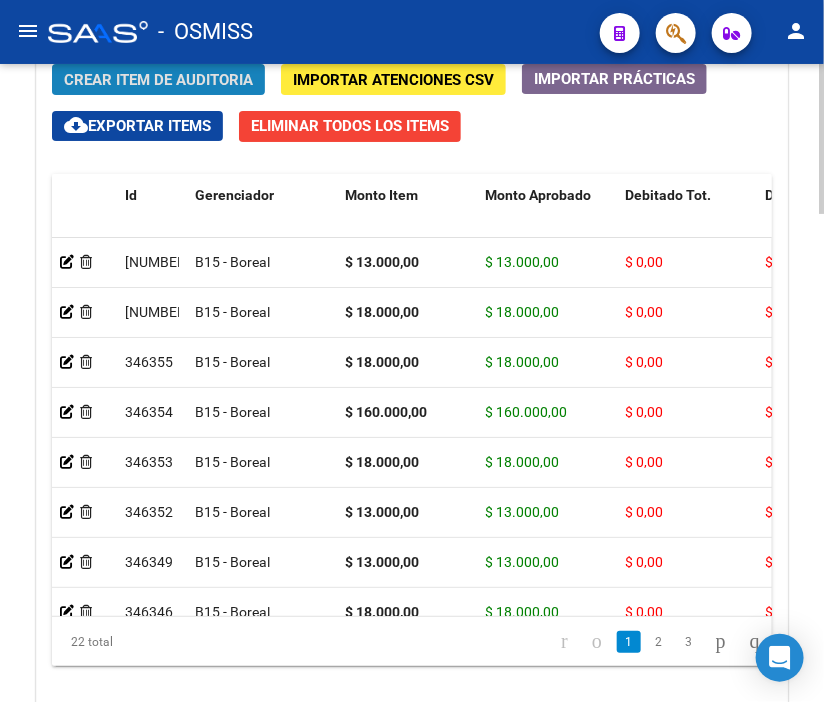 click on "Crear Item de Auditoria" 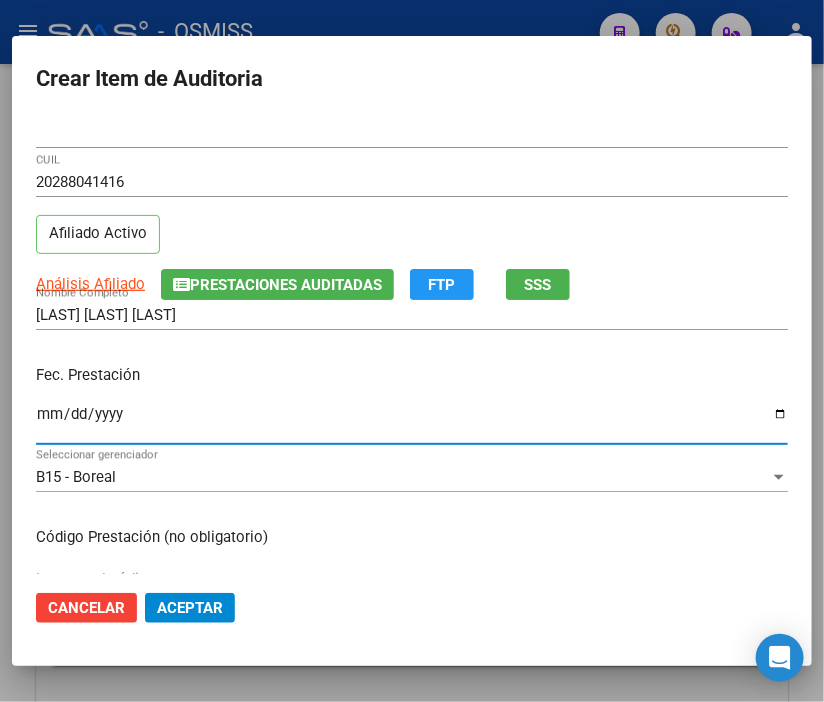 click on "Ingresar la fecha" at bounding box center [412, 422] 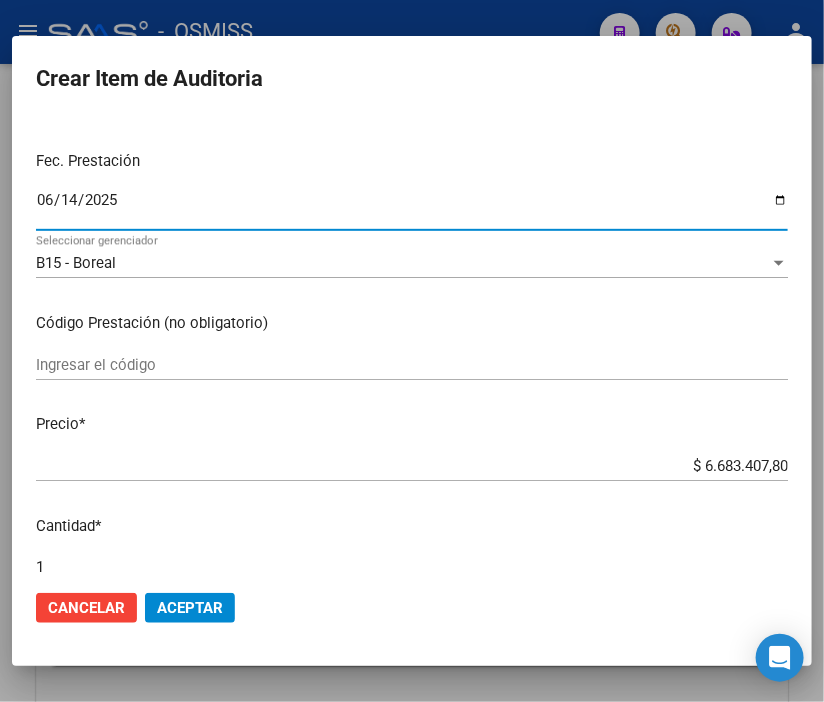 scroll, scrollTop: 222, scrollLeft: 0, axis: vertical 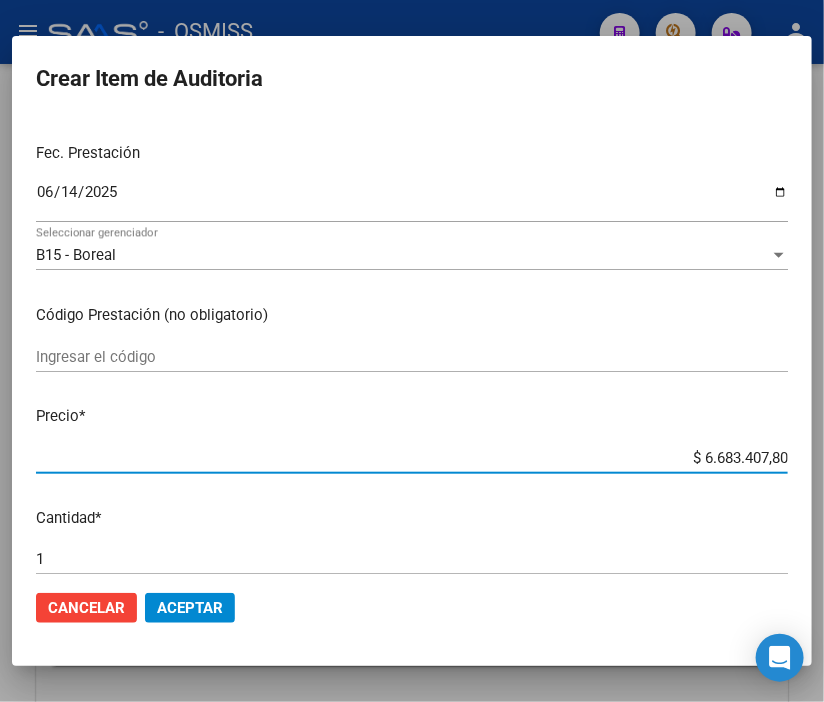 drag, startPoint x: 643, startPoint y: 450, endPoint x: 812, endPoint y: 451, distance: 169.00296 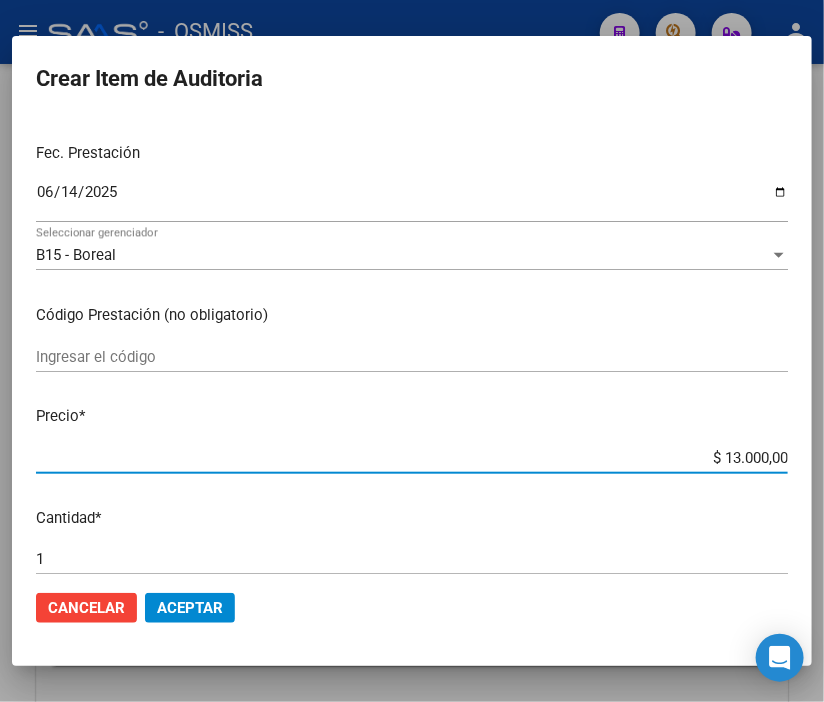 click on "Cancelar Aceptar" 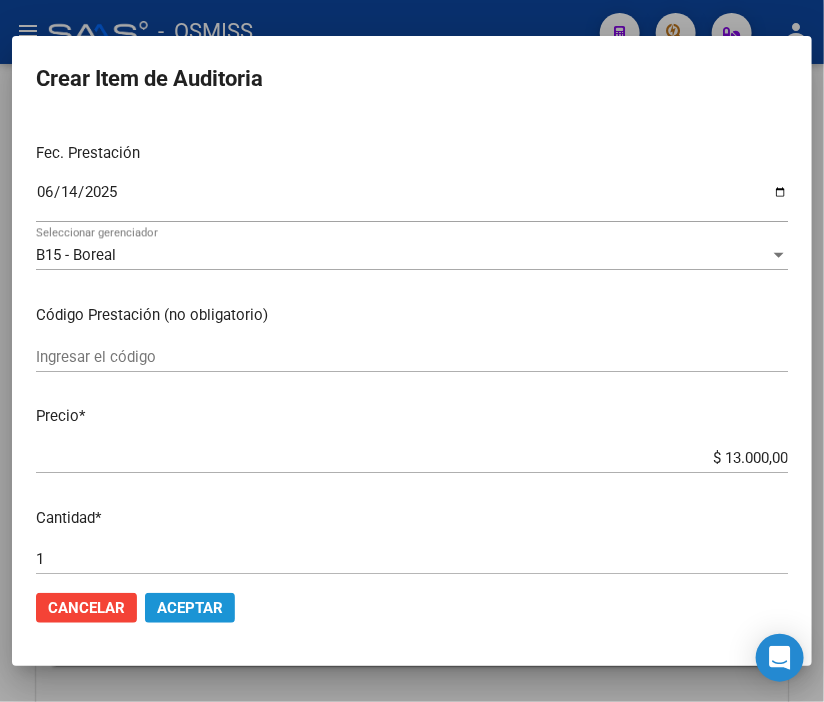 click on "Aceptar" 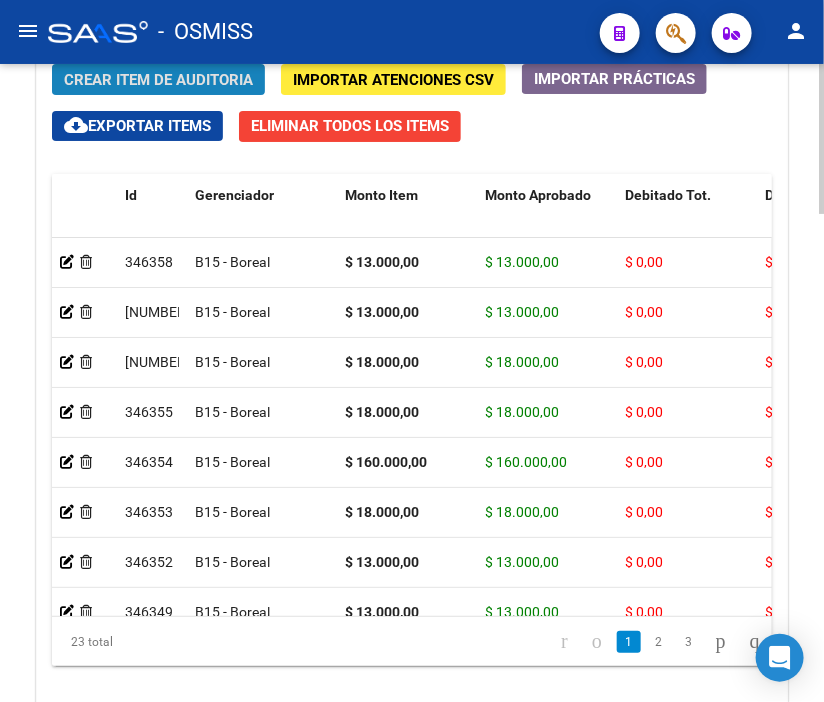 click on "Crear Item de Auditoria" 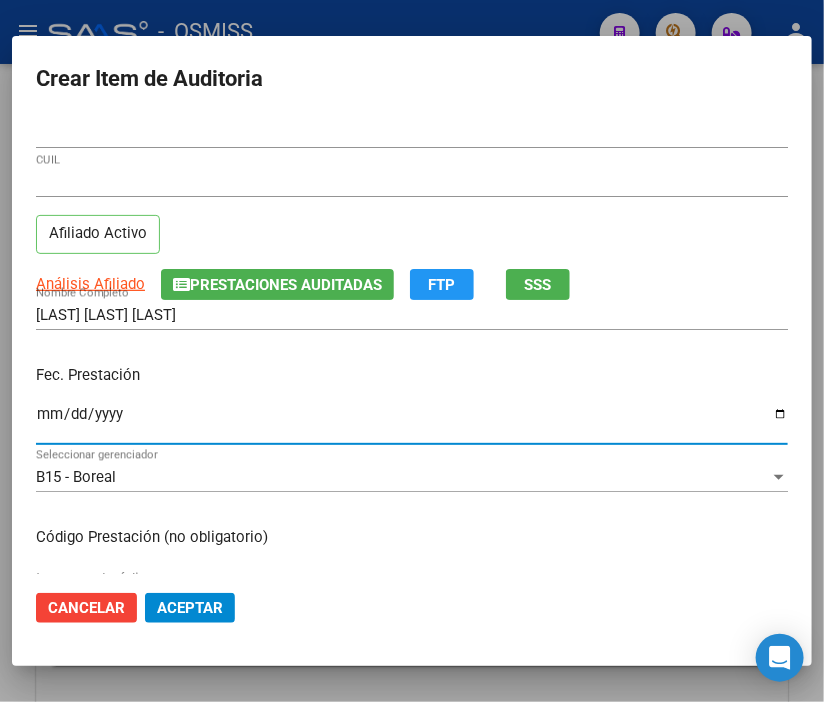 click on "Ingresar la fecha" at bounding box center (412, 422) 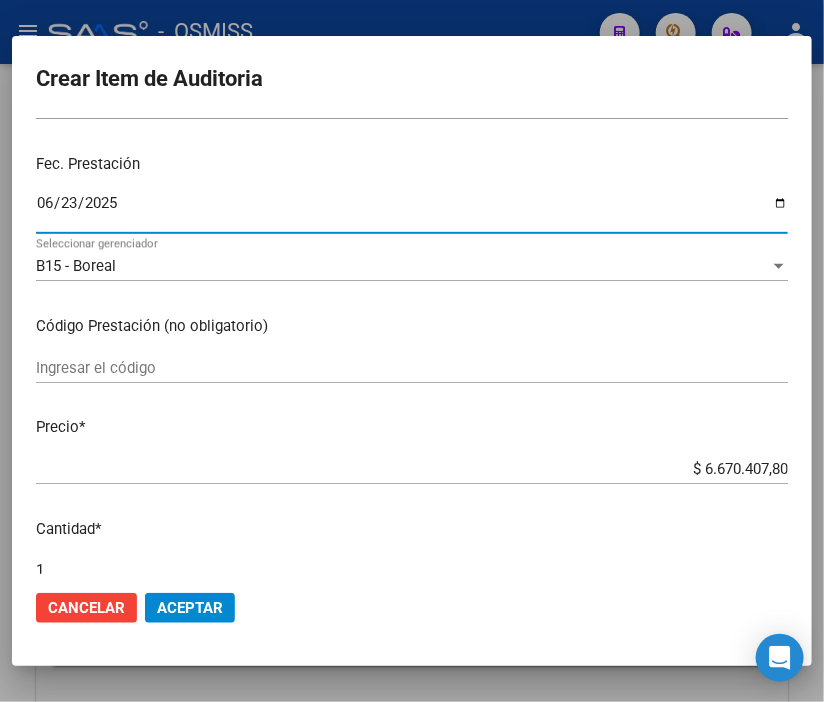 scroll, scrollTop: 222, scrollLeft: 0, axis: vertical 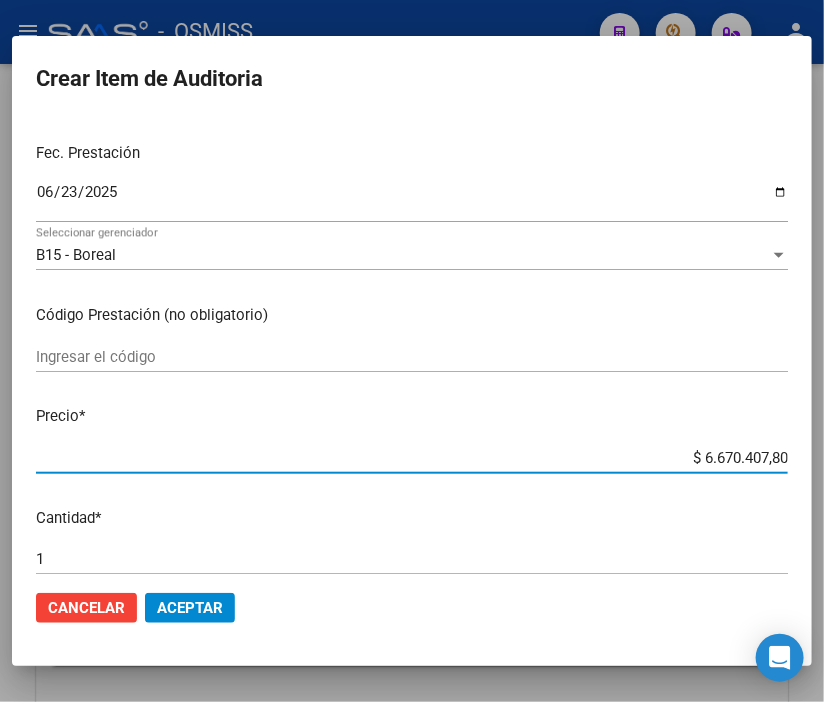 drag, startPoint x: 650, startPoint y: 456, endPoint x: 823, endPoint y: 466, distance: 173.28877 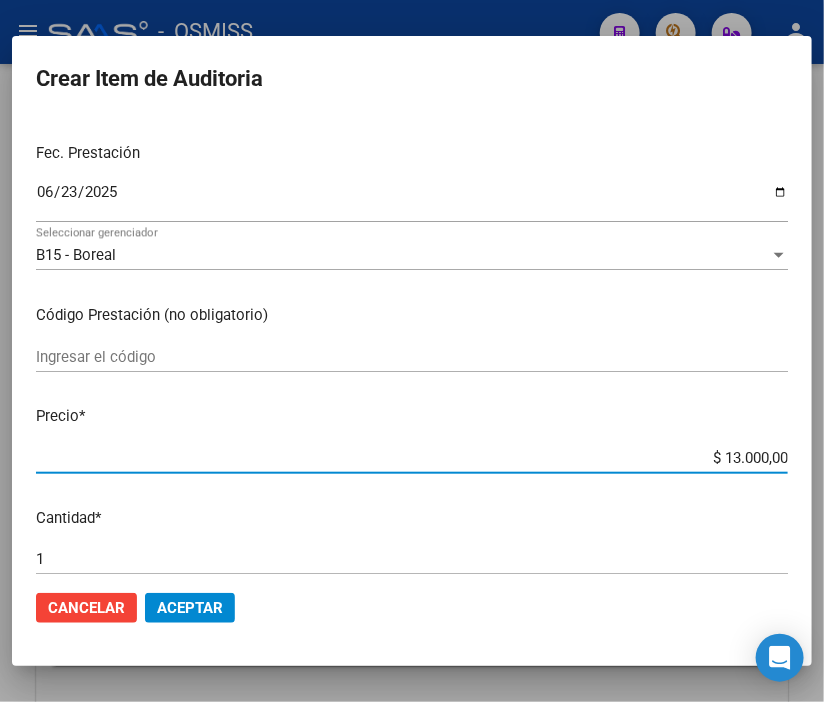 click on "Aceptar" 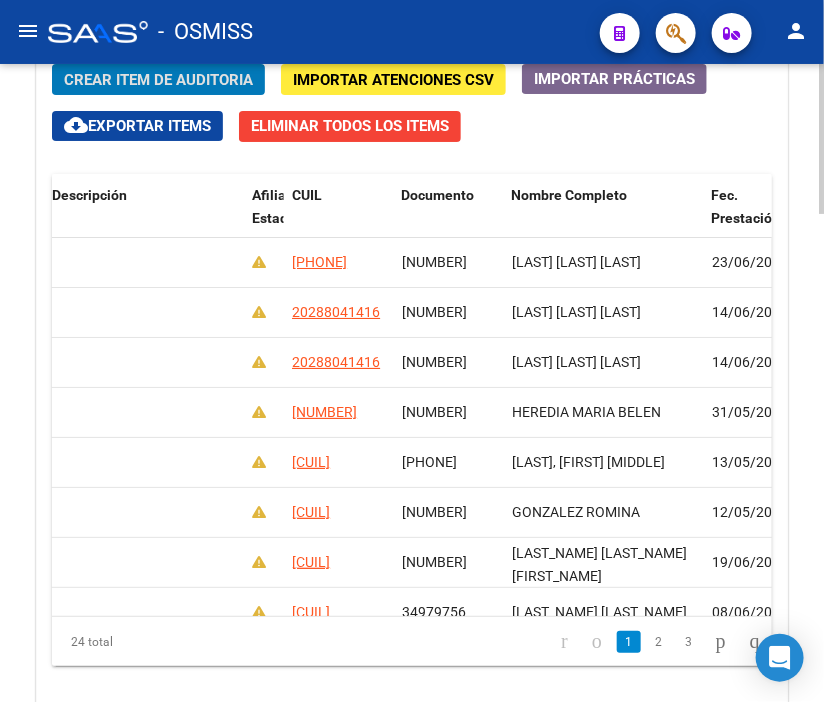 scroll, scrollTop: 0, scrollLeft: 0, axis: both 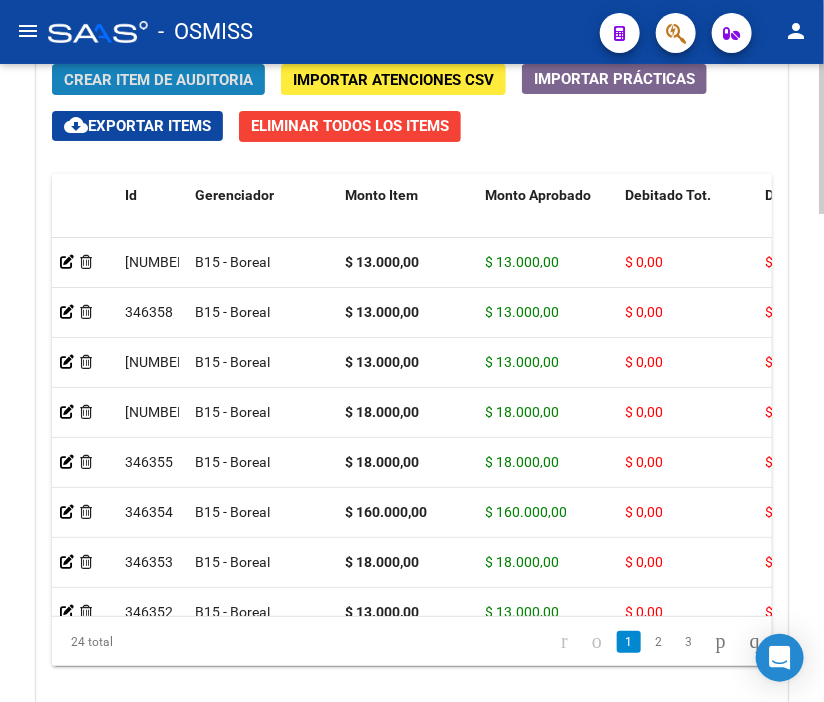 click on "Crear Item de Auditoria" 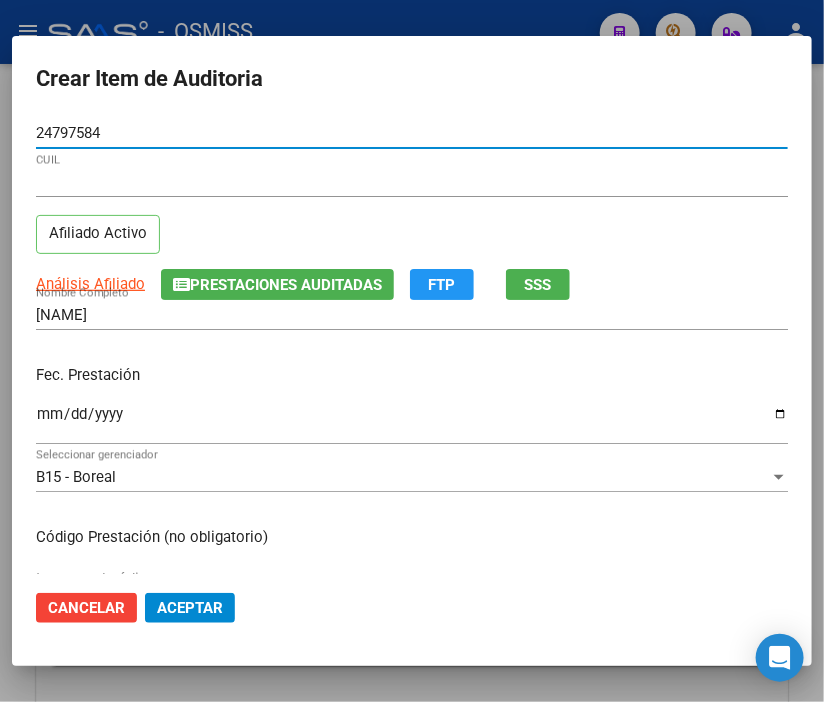 click on "Prestaciones Auditadas" 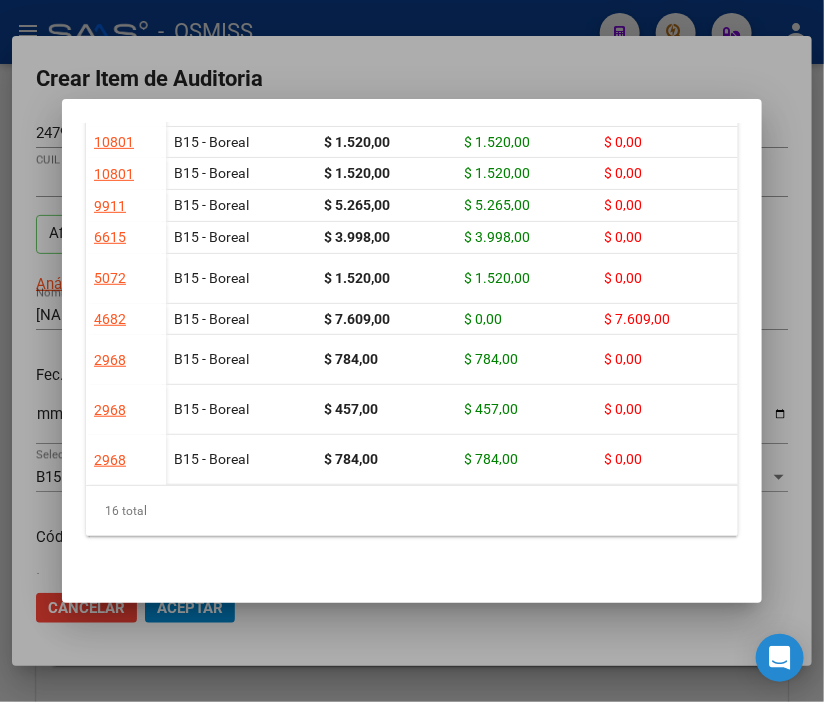 scroll, scrollTop: 385, scrollLeft: 0, axis: vertical 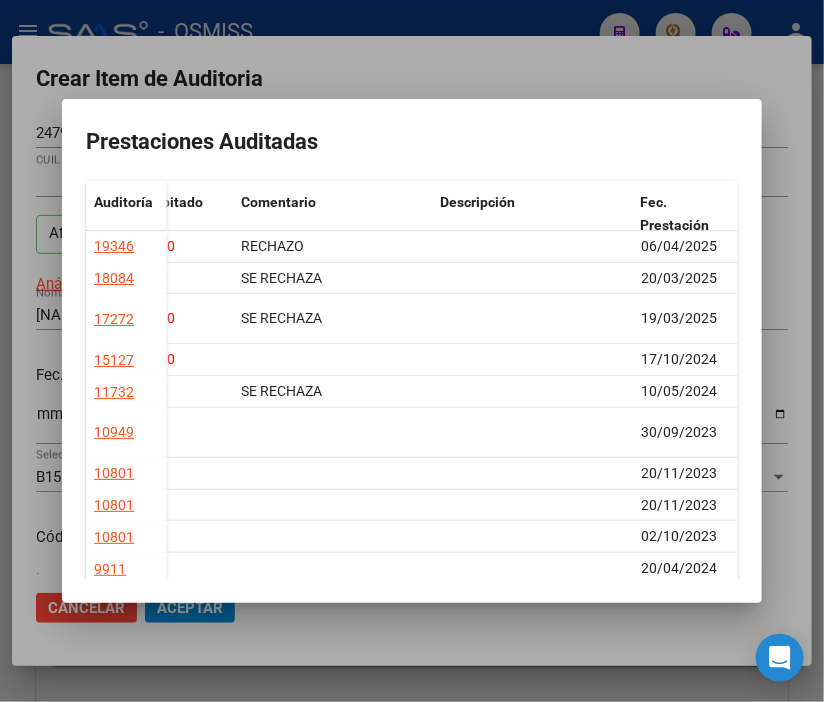 click at bounding box center (412, 351) 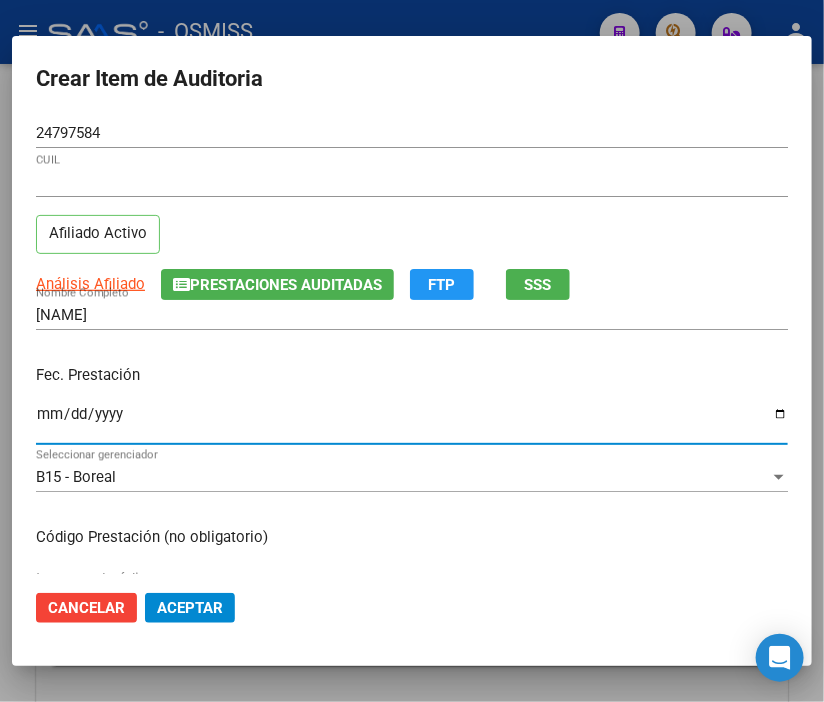 click on "Ingresar la fecha" at bounding box center (412, 422) 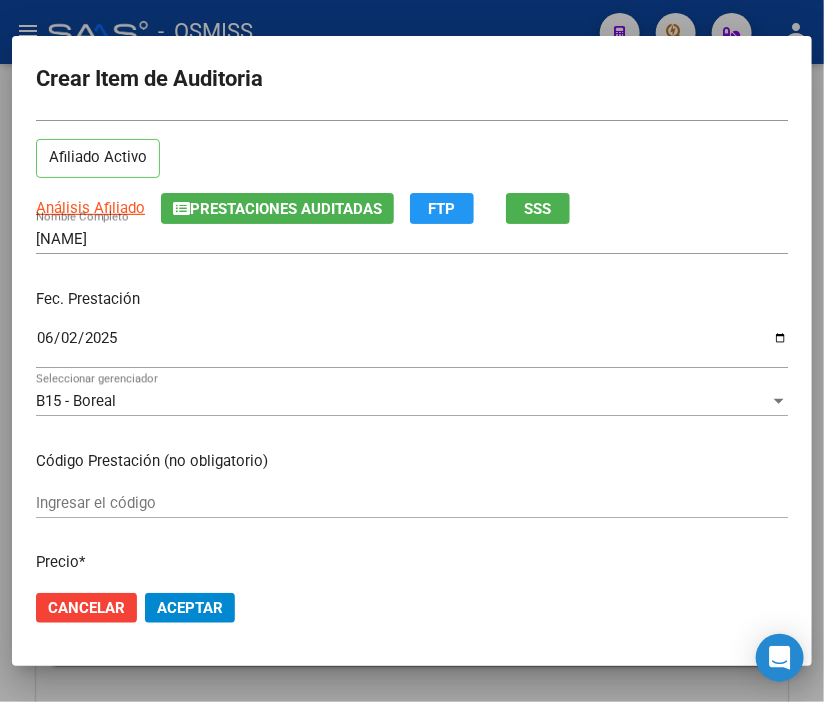 scroll, scrollTop: 111, scrollLeft: 0, axis: vertical 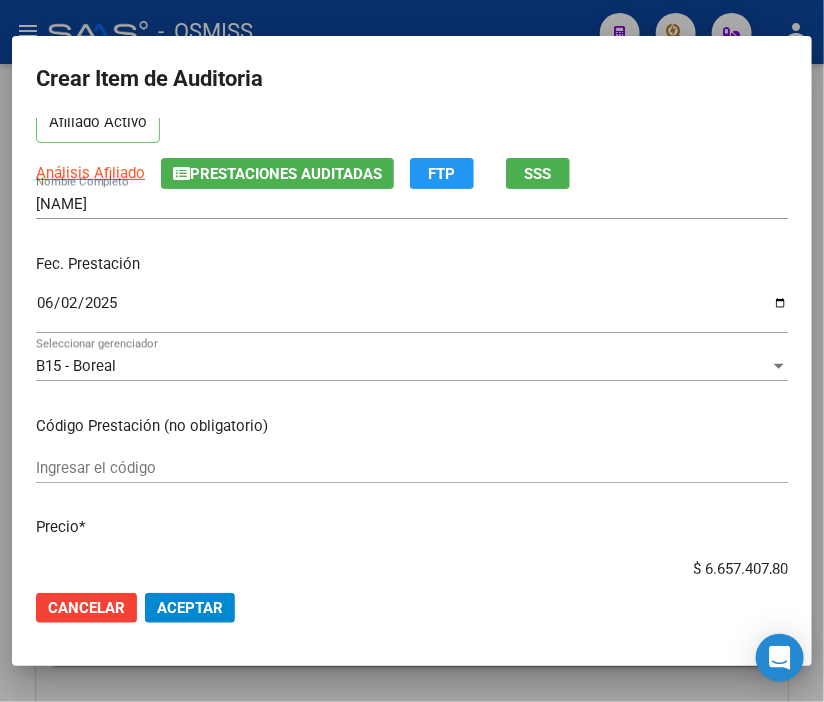 click on "[NUMBER] Nro Documento    [CUIL]   Afiliado Activo  Análisis Afiliado  Prestaciones Auditadas FTP SSS   [LAST_NAME] [FIRST_NAME] [MIDDLE_NAME] Nombre Completo  Fec. Prestación    [DATE] Ingresar la fecha  B15 - Boreal Seleccionar gerenciador Código Prestación (no obligatorio)    Ingresar el código  Precio  *   $ 6.657.407,80 Ingresar el precio  Cantidad  *   1 Ingresar la cantidad  Monto Item  *   $ 6.657.407,80 Ingresar el monto  Monto Débito Total  *   $ 0,00 Ingresar el monto  Monto Débito Afiliatorio  *   $ 0,00 Ingresar el monto Afiliatorio  Monto Débito Médico  *   $ 0,00 Ingresar el monto Hospitalario  Comentario Operador    Ingresar el Comentario  Comentario Gerenciador    Ingresar el Comentario  Descripción    Ingresar el Descripción   Atencion Tipo  Seleccionar tipo Seleccionar tipo  Nomenclador  Seleccionar Nomenclador Seleccionar Nomenclador" at bounding box center (412, 346) 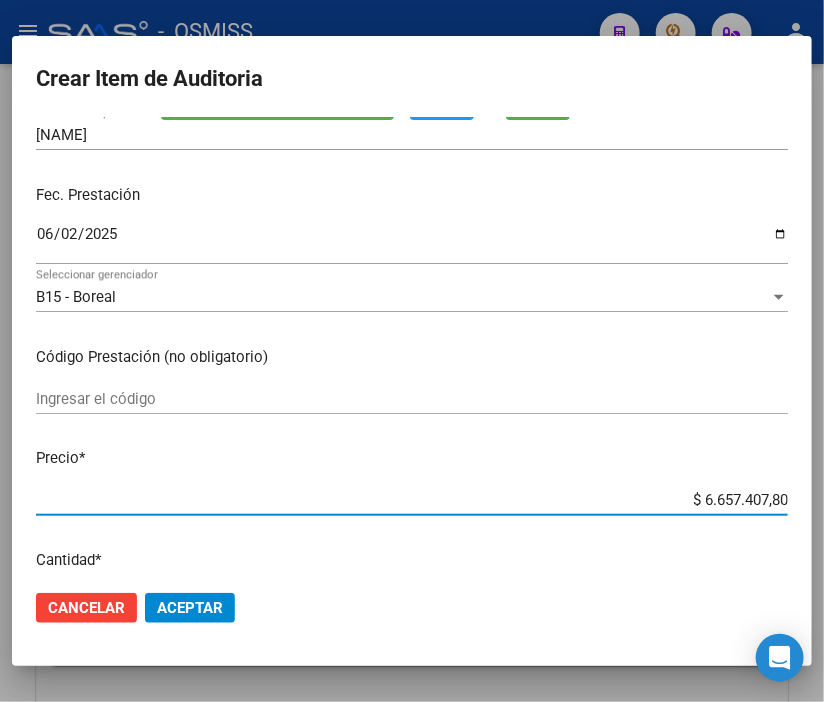 scroll, scrollTop: 192, scrollLeft: 0, axis: vertical 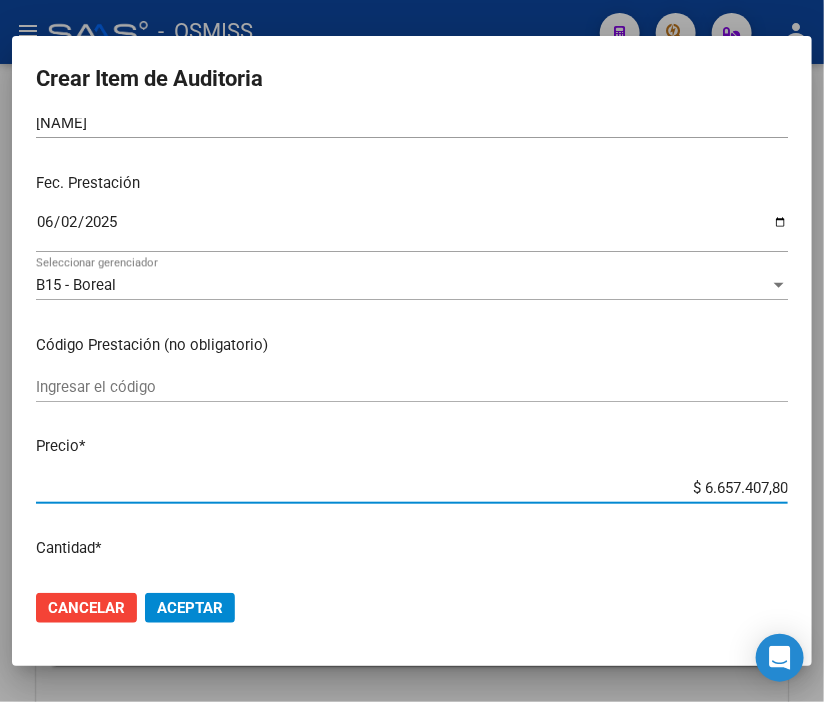 drag, startPoint x: 672, startPoint y: 558, endPoint x: 823, endPoint y: 524, distance: 154.78049 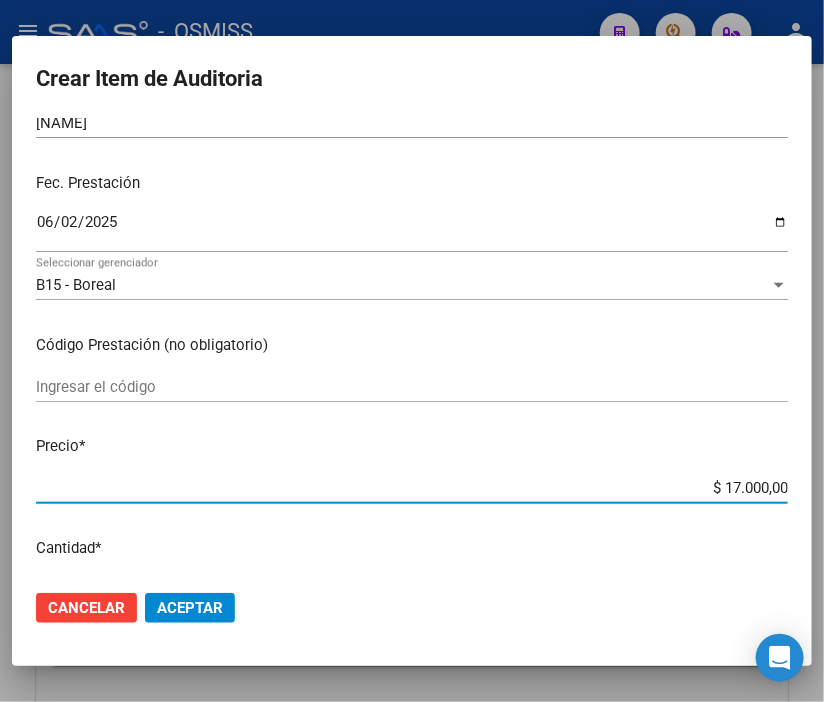 click on "Aceptar" 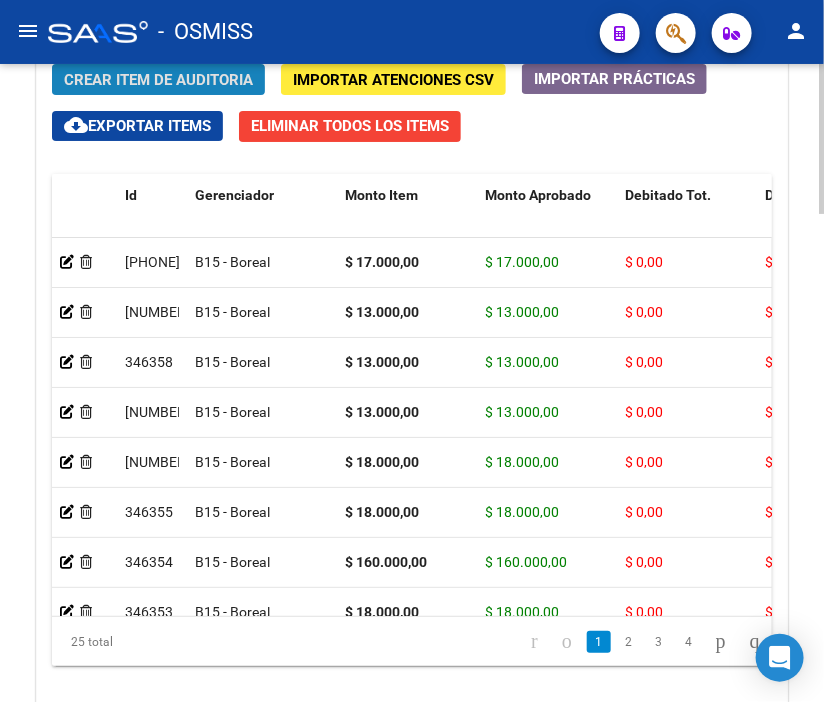 click on "Crear Item de Auditoria" 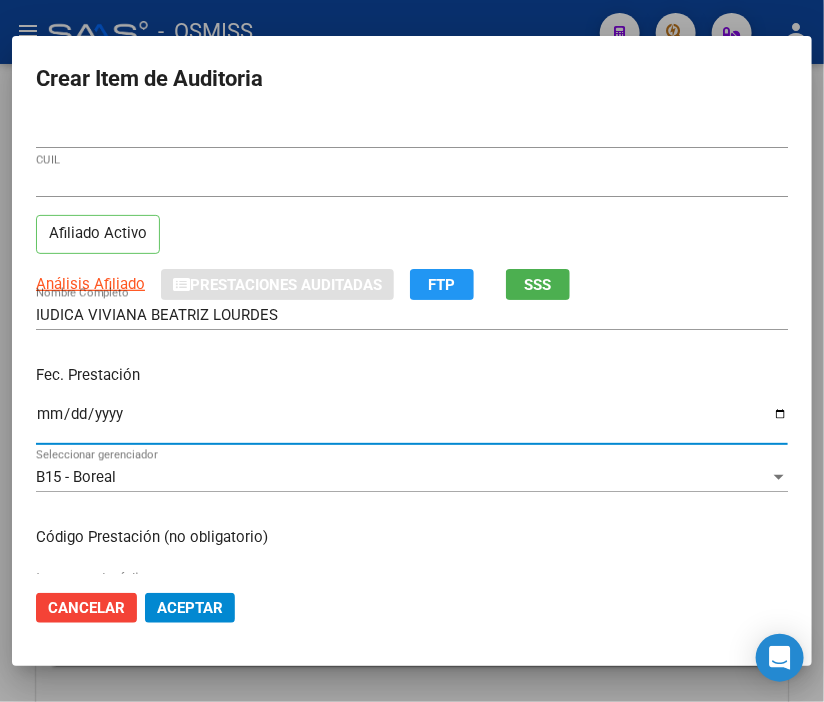 click on "Ingresar la fecha" at bounding box center [412, 422] 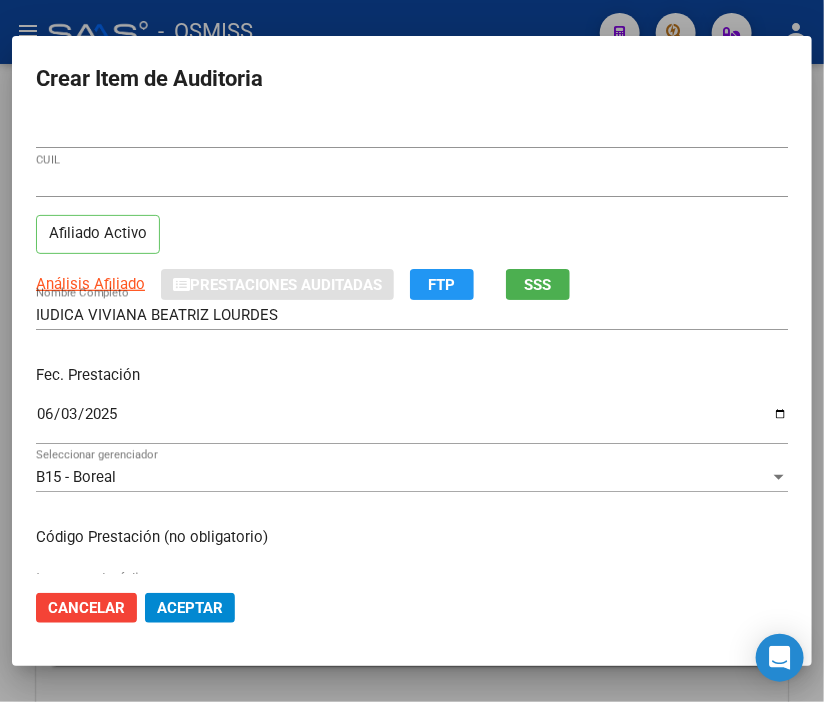 drag, startPoint x: 282, startPoint y: 124, endPoint x: 246, endPoint y: 133, distance: 37.107952 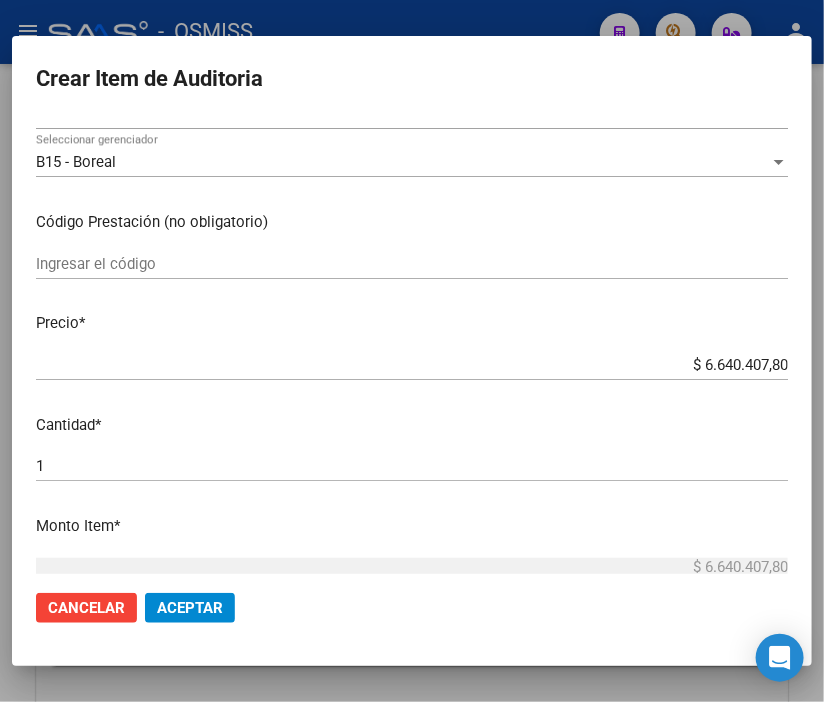 scroll, scrollTop: 333, scrollLeft: 0, axis: vertical 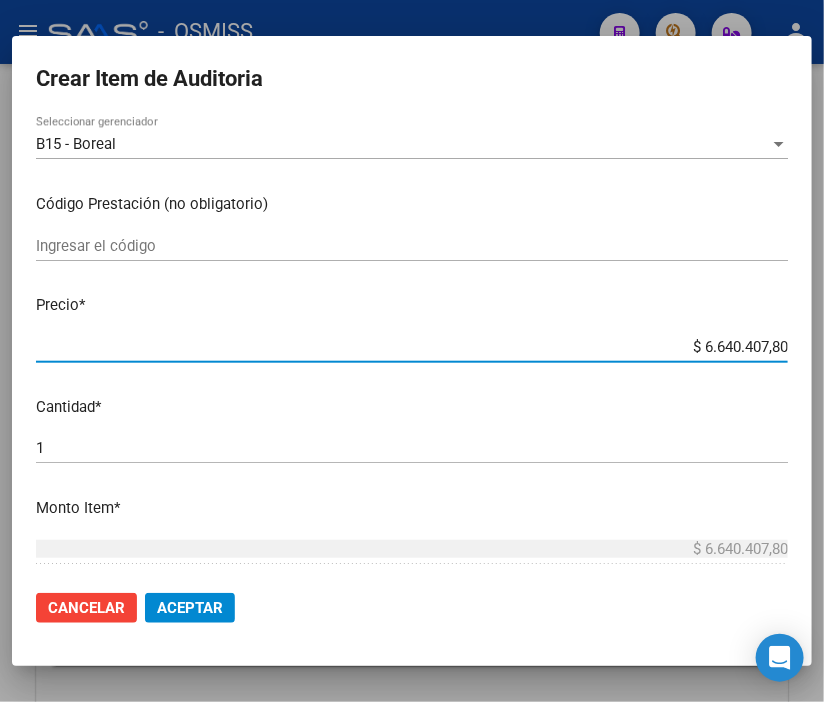 drag, startPoint x: 664, startPoint y: 347, endPoint x: 823, endPoint y: 347, distance: 159 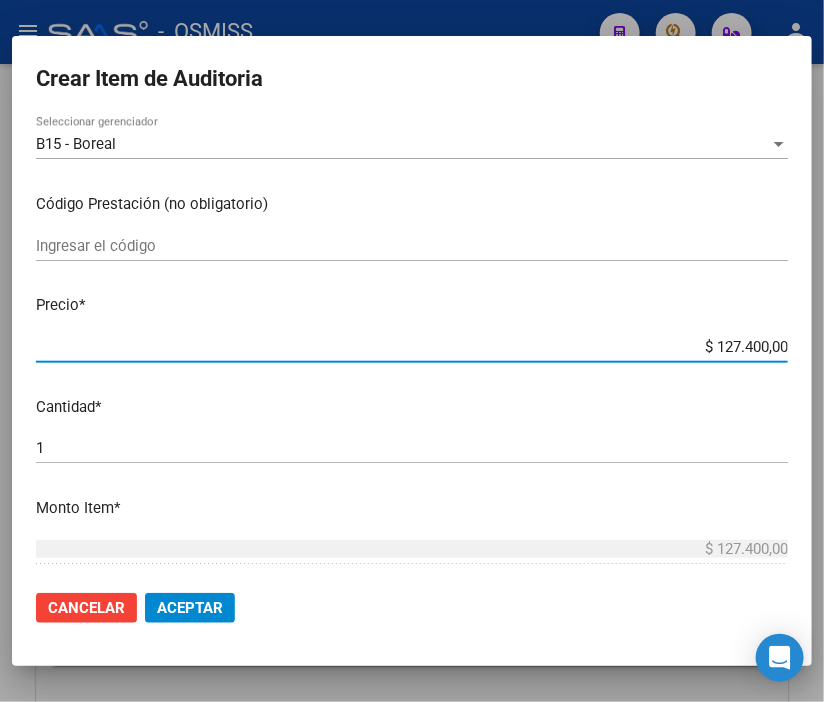 click on "Aceptar" 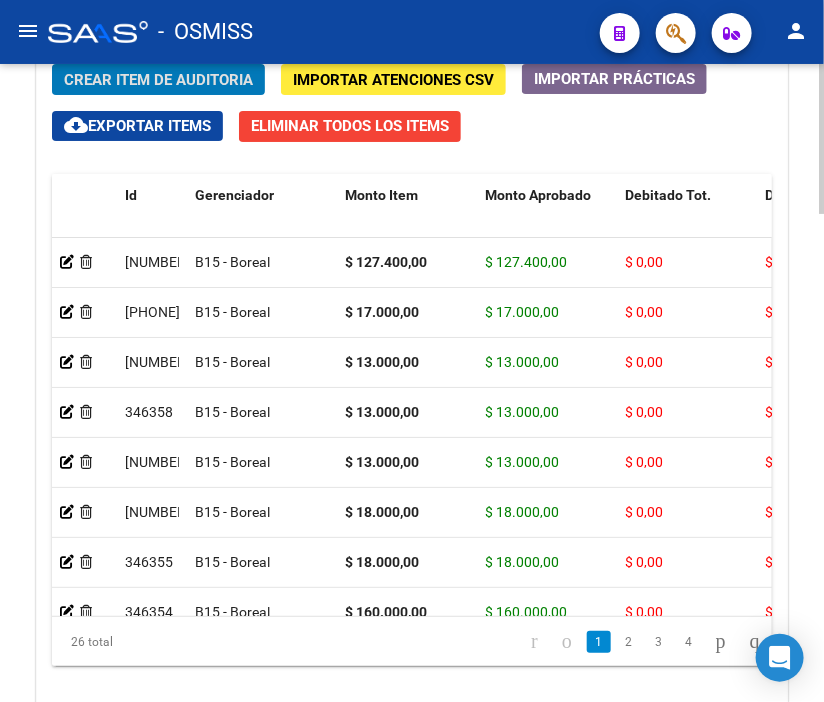 click on "Crear Item de Auditoria" 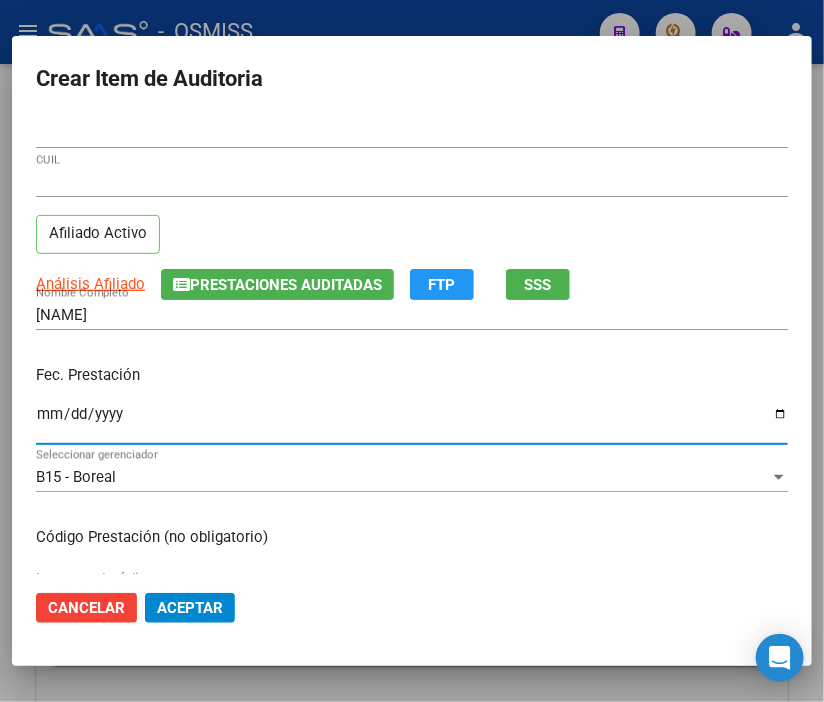 click on "Ingresar la fecha" at bounding box center (412, 422) 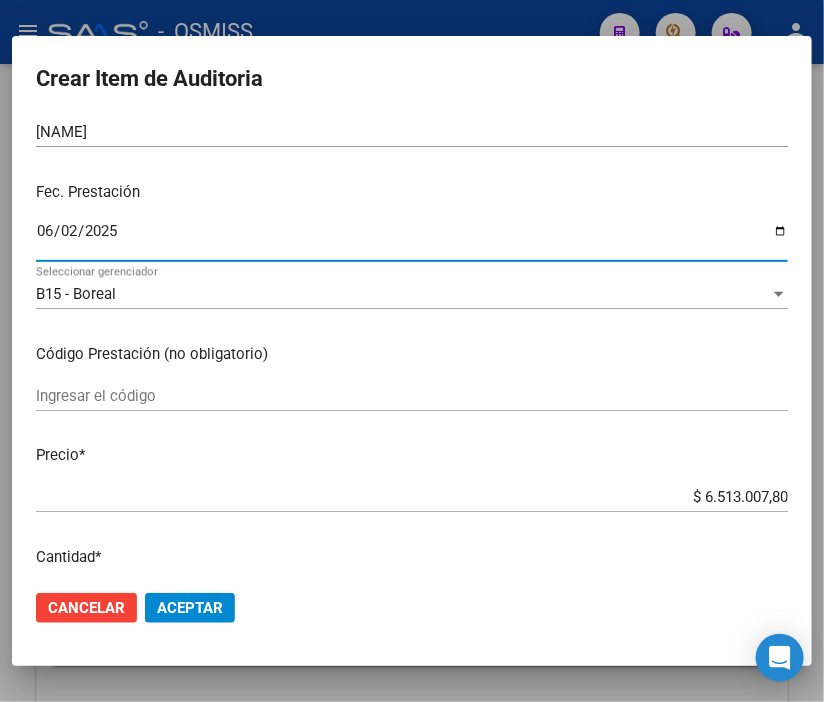 scroll, scrollTop: 222, scrollLeft: 0, axis: vertical 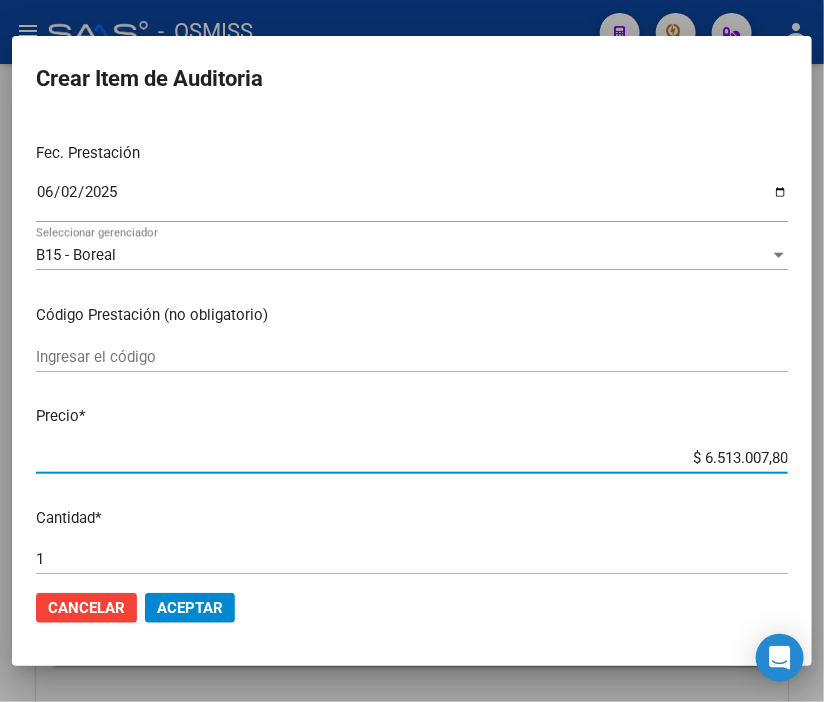 drag, startPoint x: 631, startPoint y: 451, endPoint x: 823, endPoint y: 456, distance: 192.0651 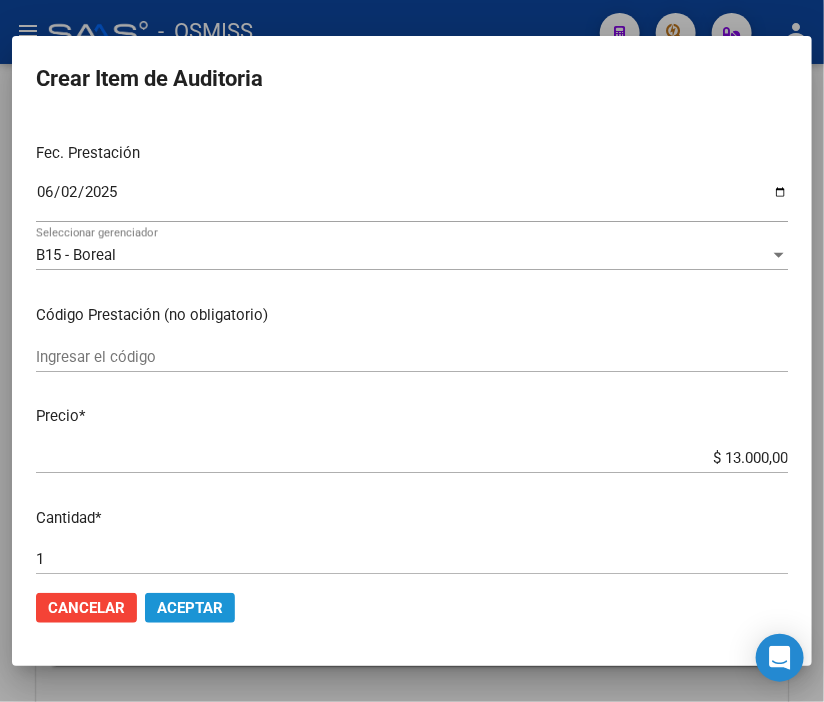click on "Aceptar" 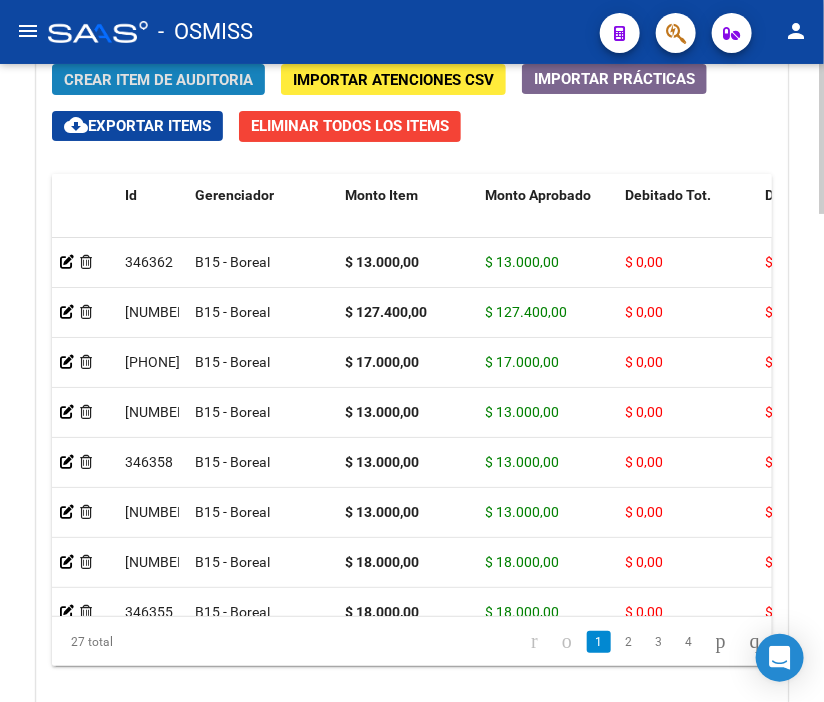 click on "Crear Item de Auditoria" 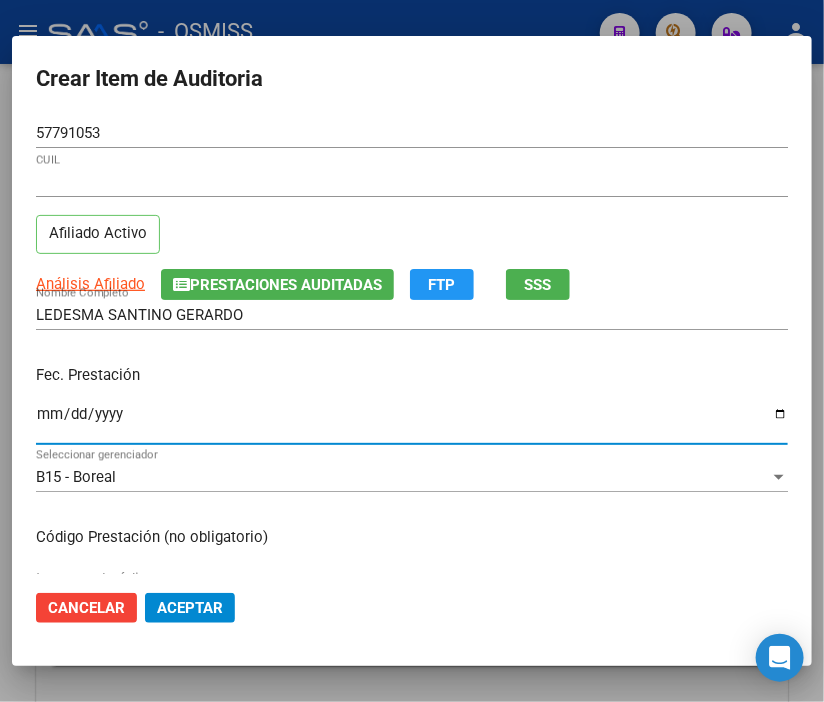click on "Ingresar la fecha" at bounding box center (412, 422) 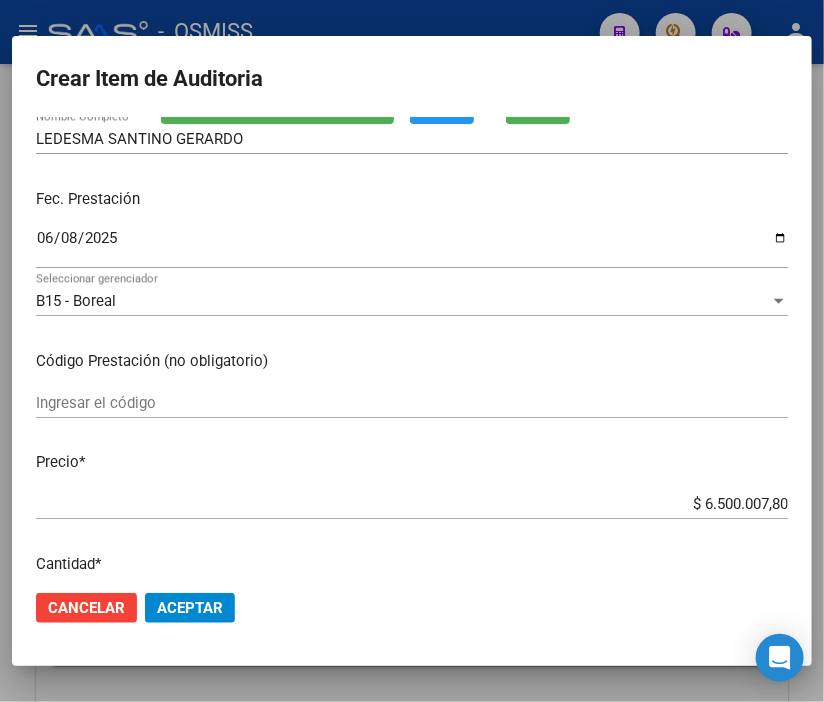 scroll, scrollTop: 222, scrollLeft: 0, axis: vertical 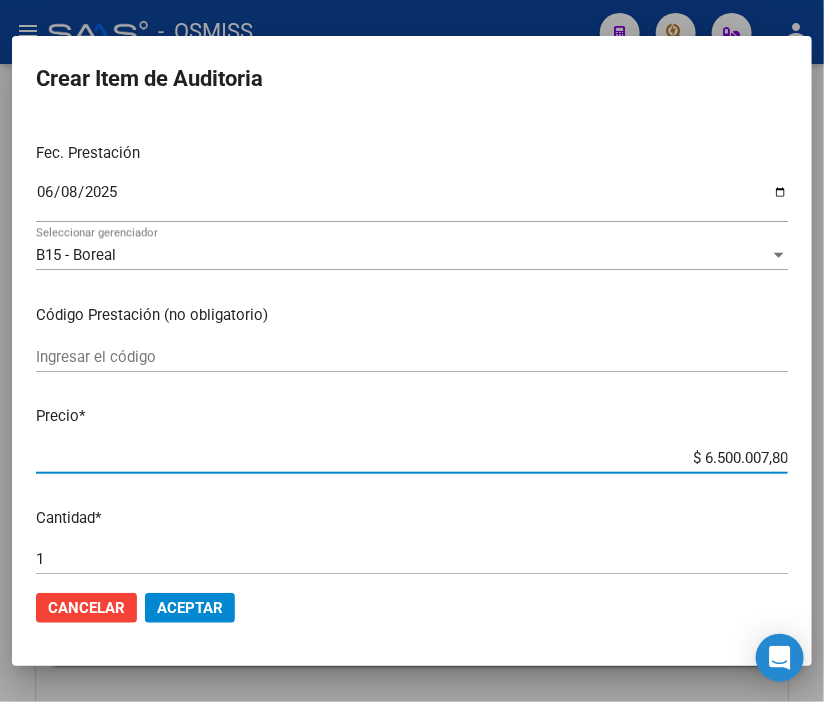 drag, startPoint x: 665, startPoint y: 447, endPoint x: 823, endPoint y: 453, distance: 158.11388 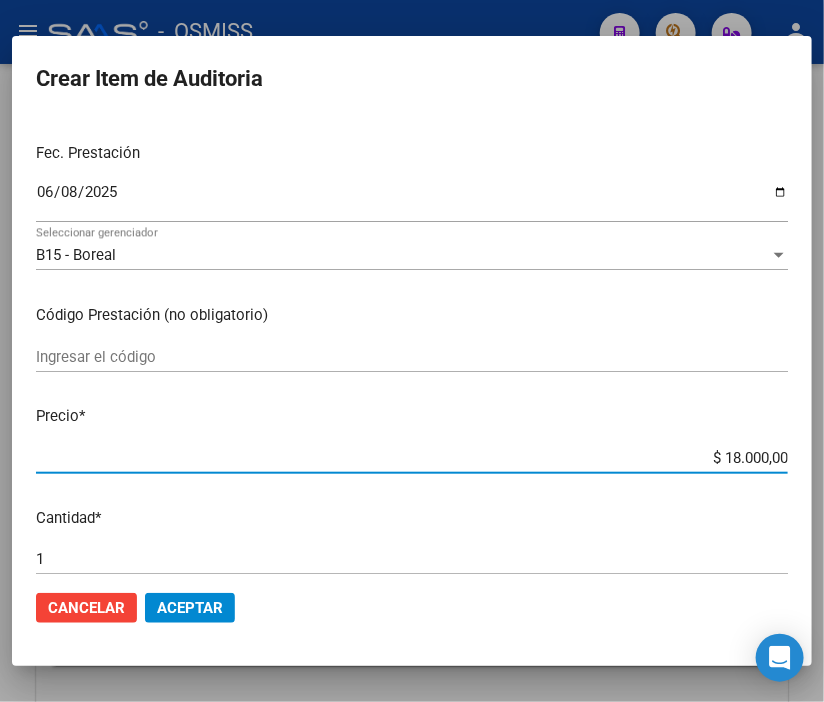 click on "Aceptar" 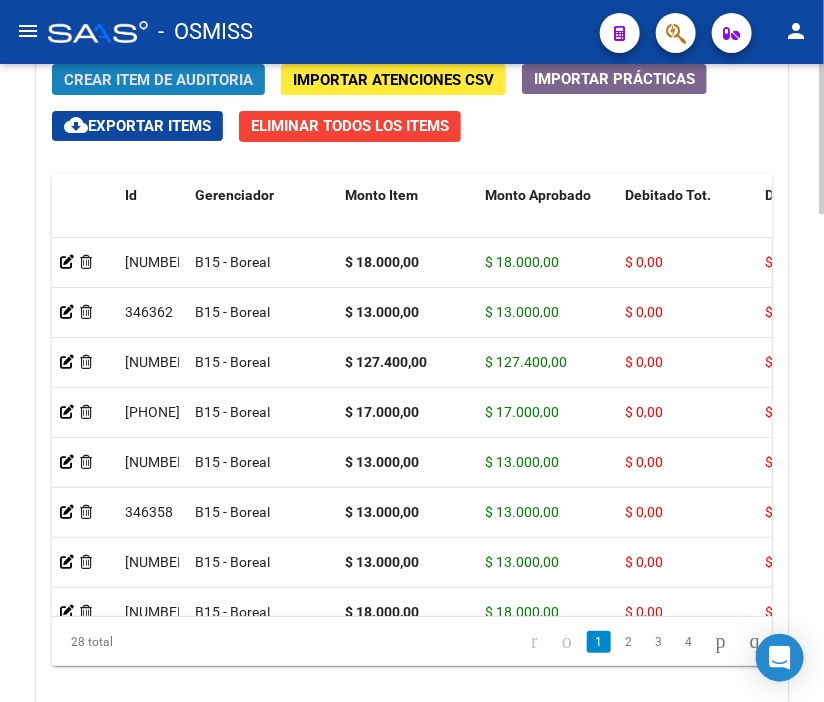 click on "Crear Item de Auditoria" 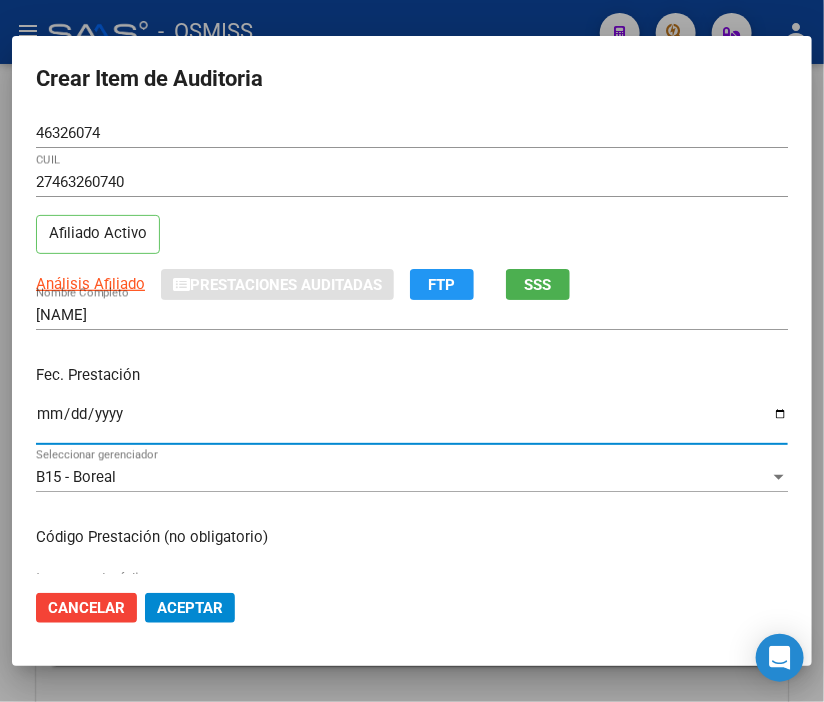 click on "Ingresar la fecha" at bounding box center [412, 422] 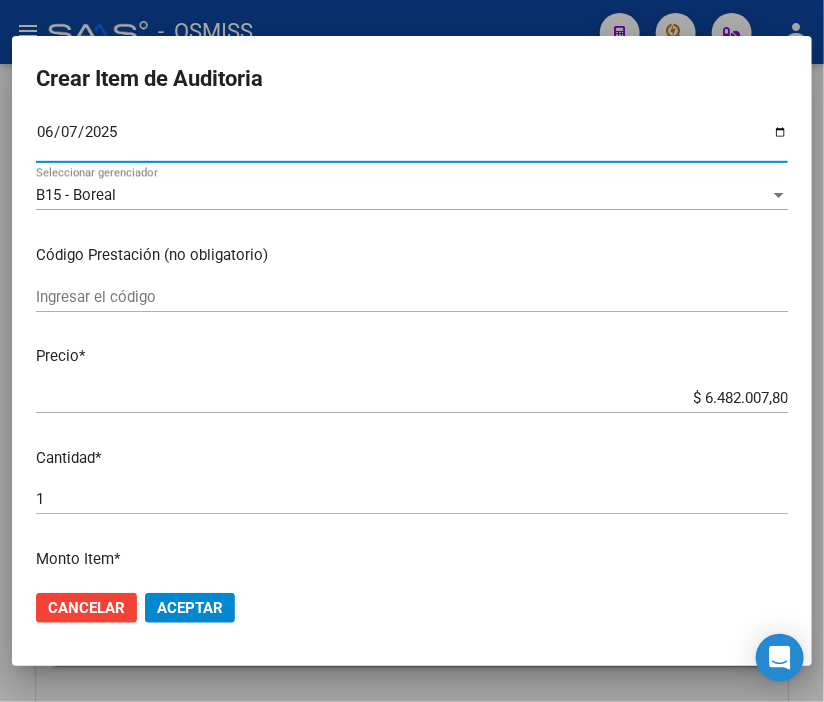 scroll, scrollTop: 333, scrollLeft: 0, axis: vertical 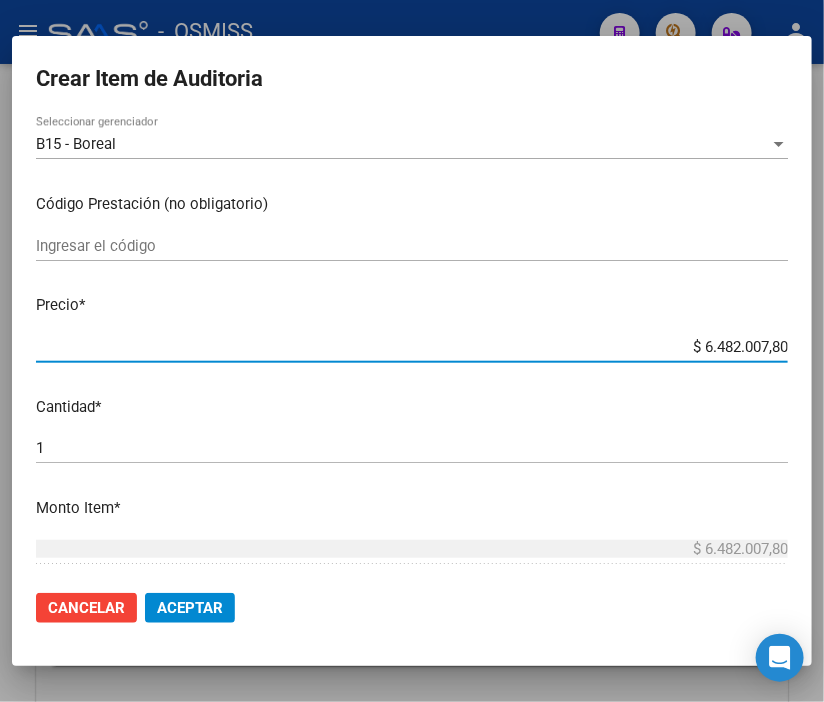 drag, startPoint x: 656, startPoint y: 352, endPoint x: 823, endPoint y: 363, distance: 167.36188 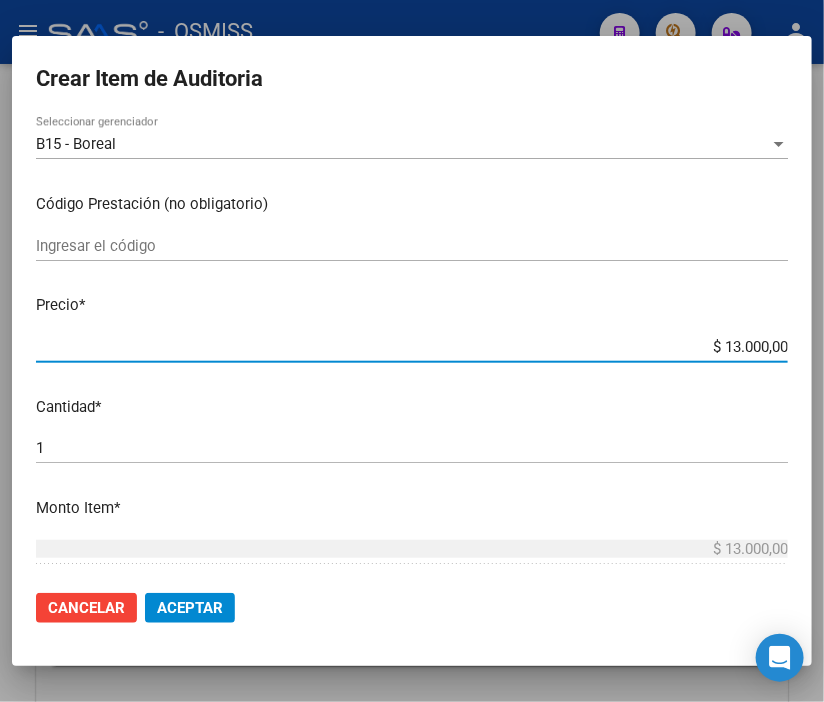 scroll, scrollTop: 444, scrollLeft: 0, axis: vertical 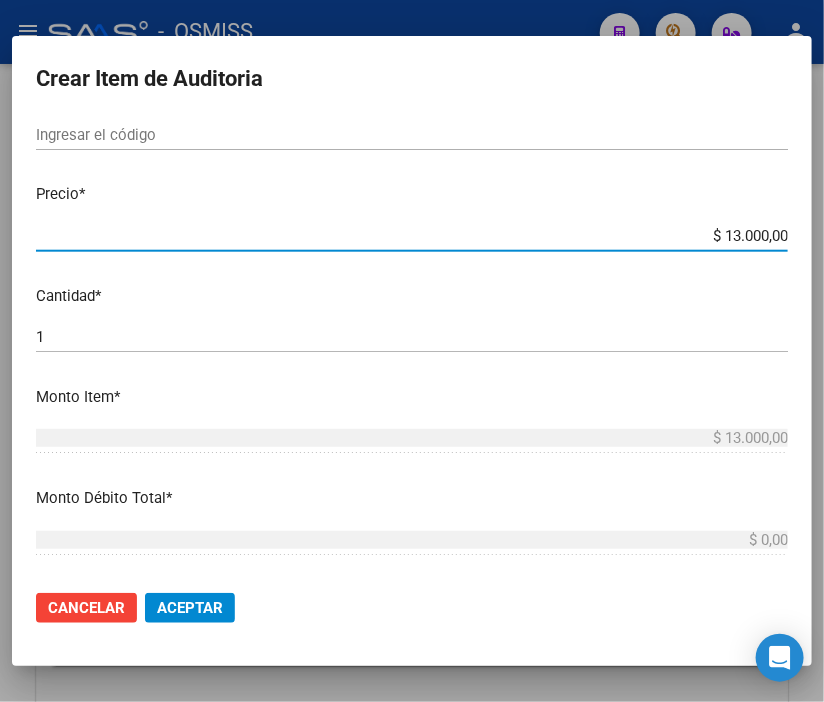 click on "Aceptar" 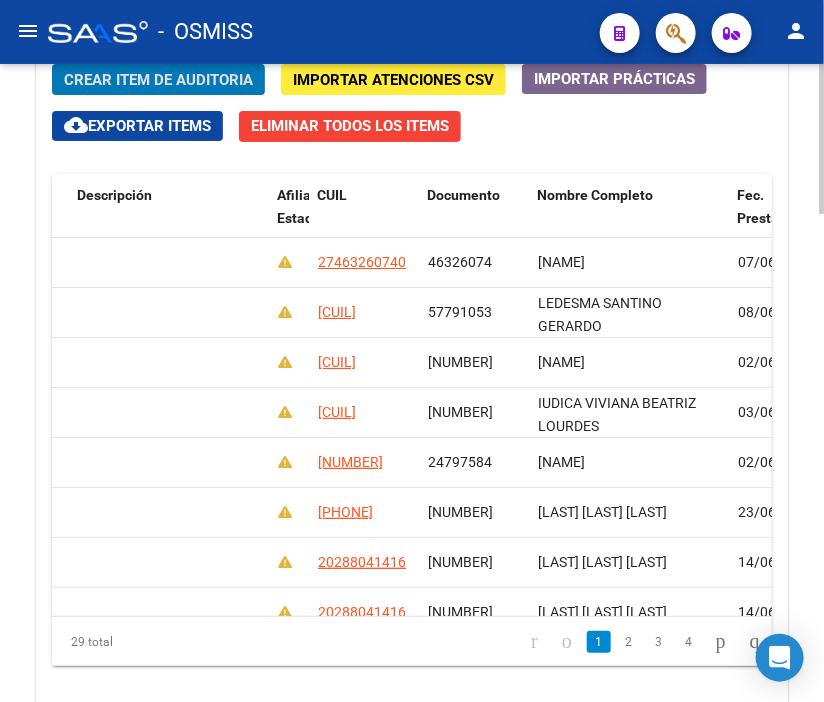 scroll, scrollTop: 0, scrollLeft: 0, axis: both 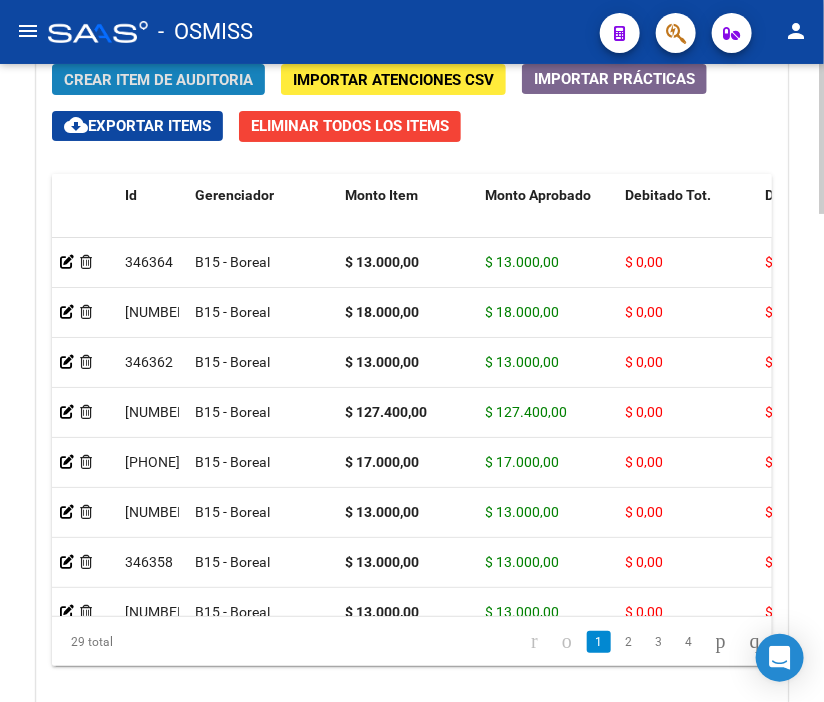 click on "Crear Item de Auditoria" 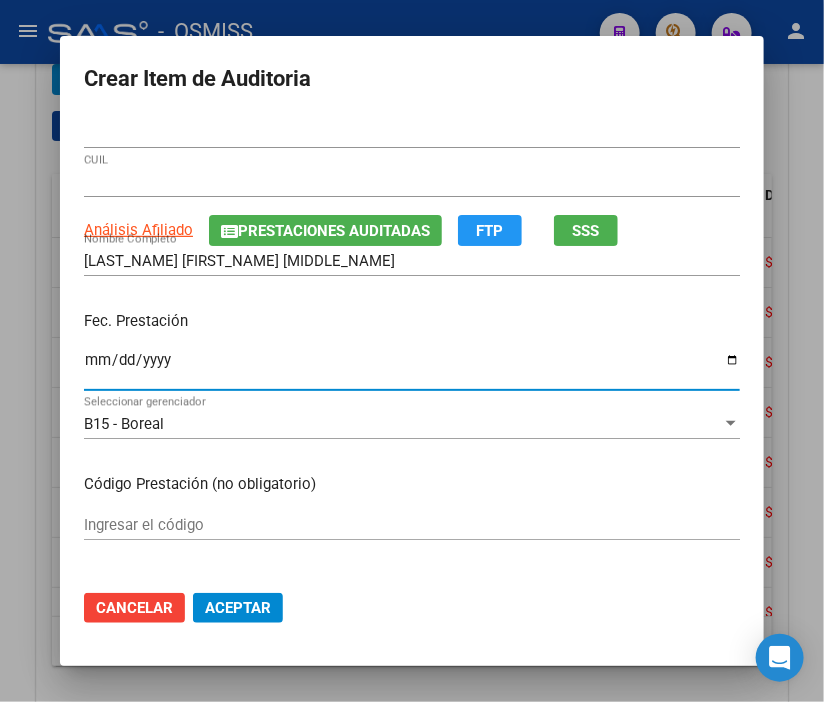 click on "Ingresar la fecha" at bounding box center [412, 368] 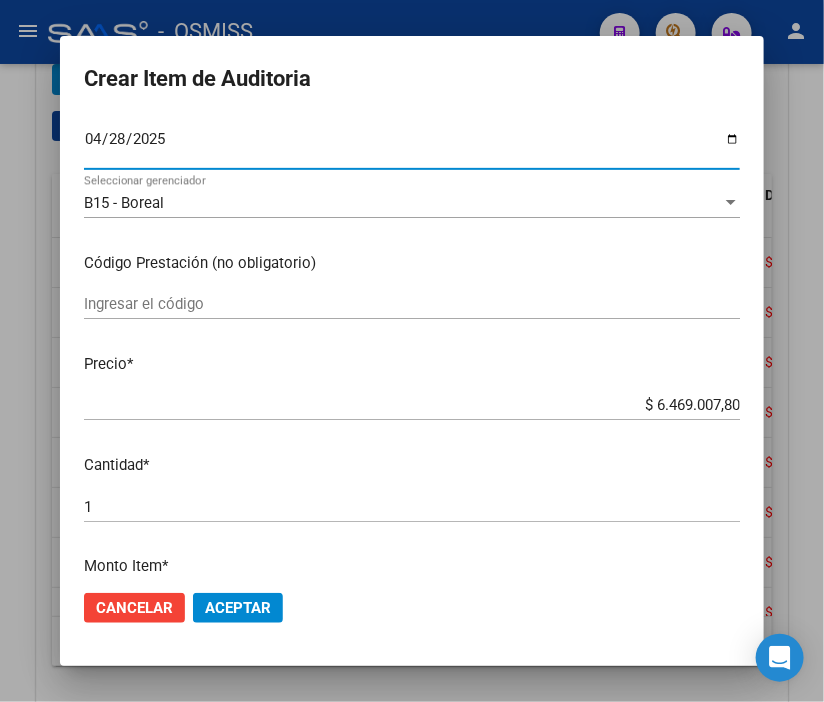 scroll, scrollTop: 222, scrollLeft: 0, axis: vertical 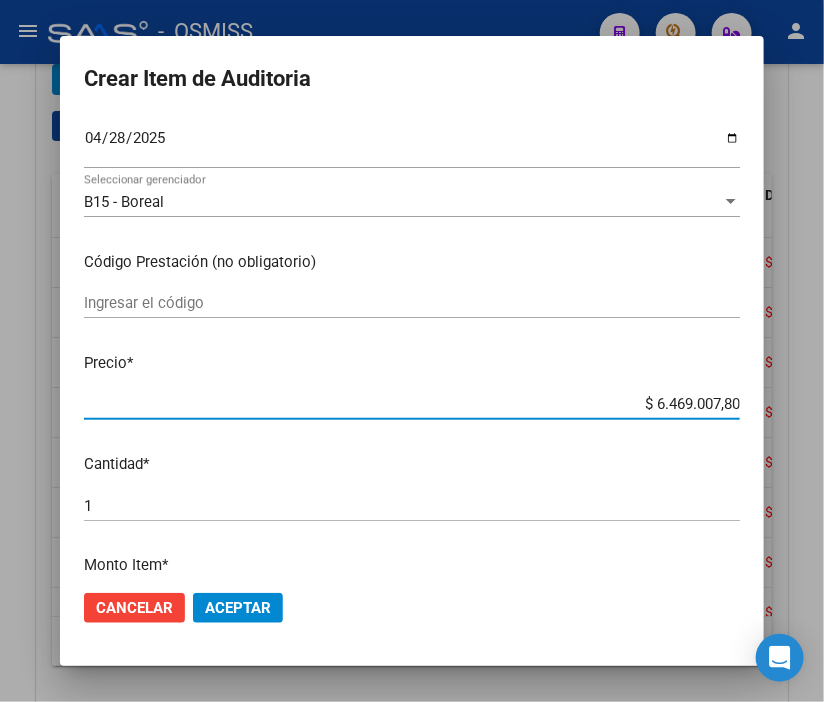 drag, startPoint x: 612, startPoint y: 403, endPoint x: 823, endPoint y: 404, distance: 211.00237 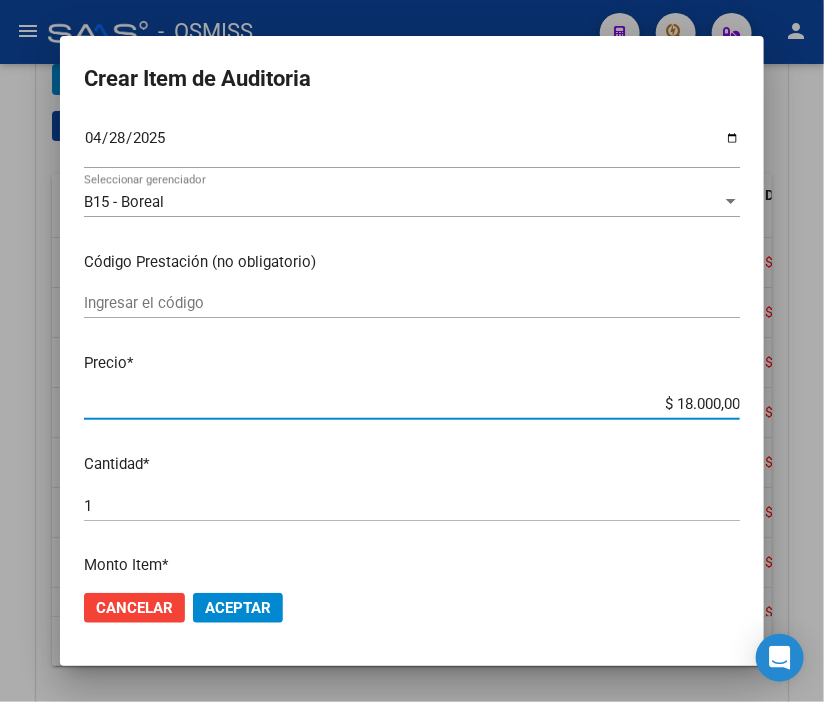click on "Aceptar" 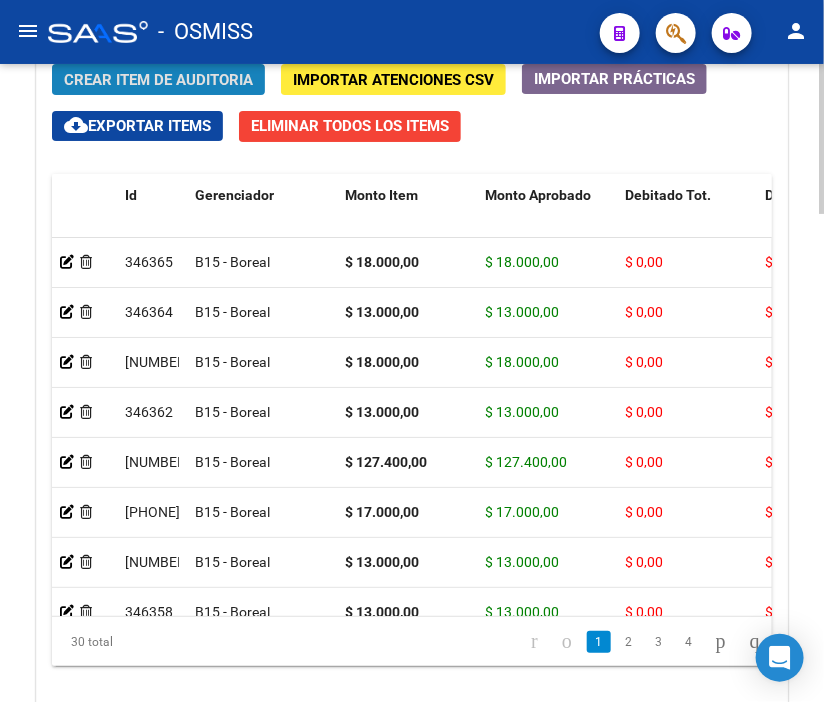 click on "Crear Item de Auditoria" 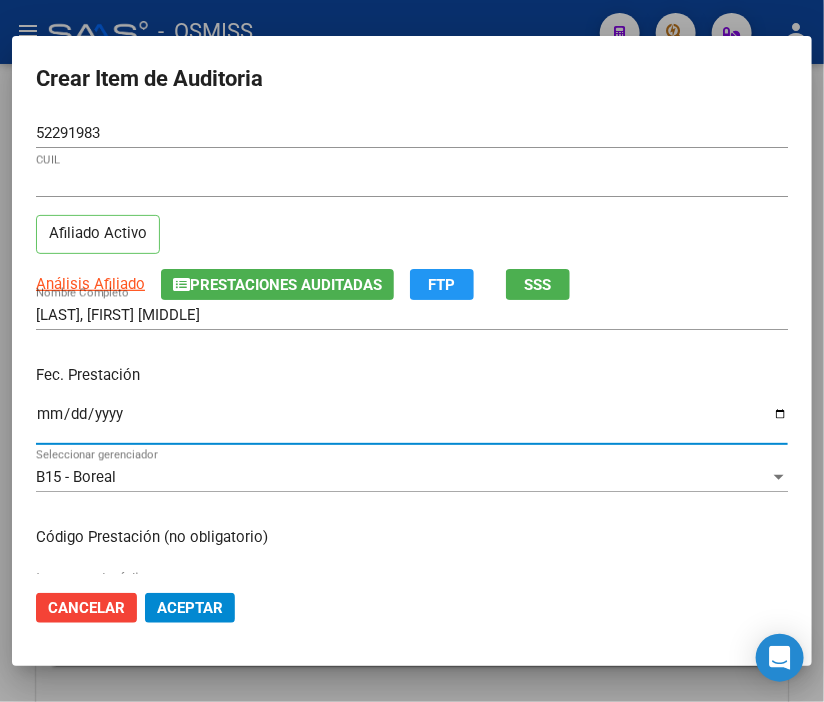 click on "Ingresar la fecha" at bounding box center [412, 422] 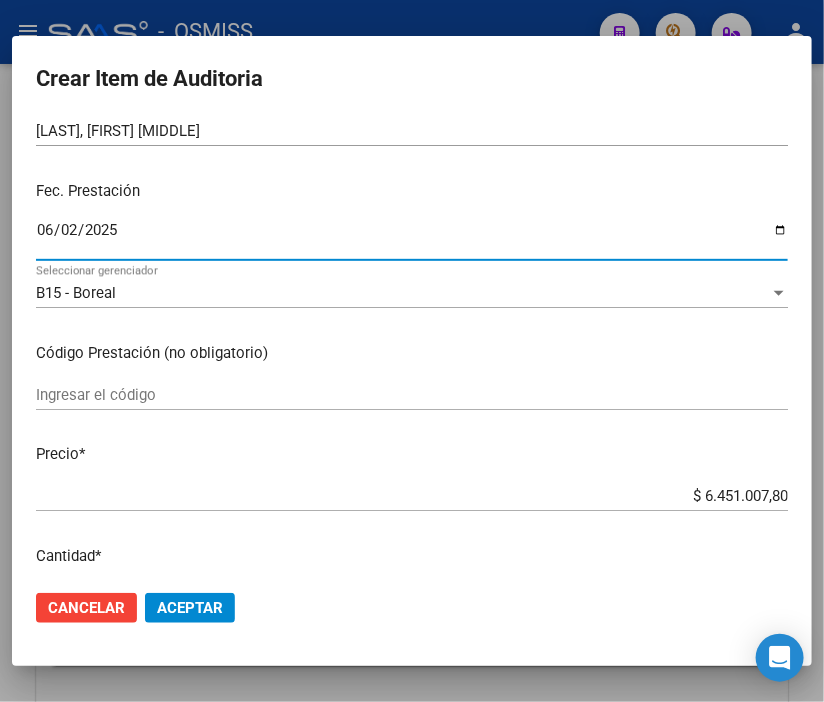 scroll, scrollTop: 222, scrollLeft: 0, axis: vertical 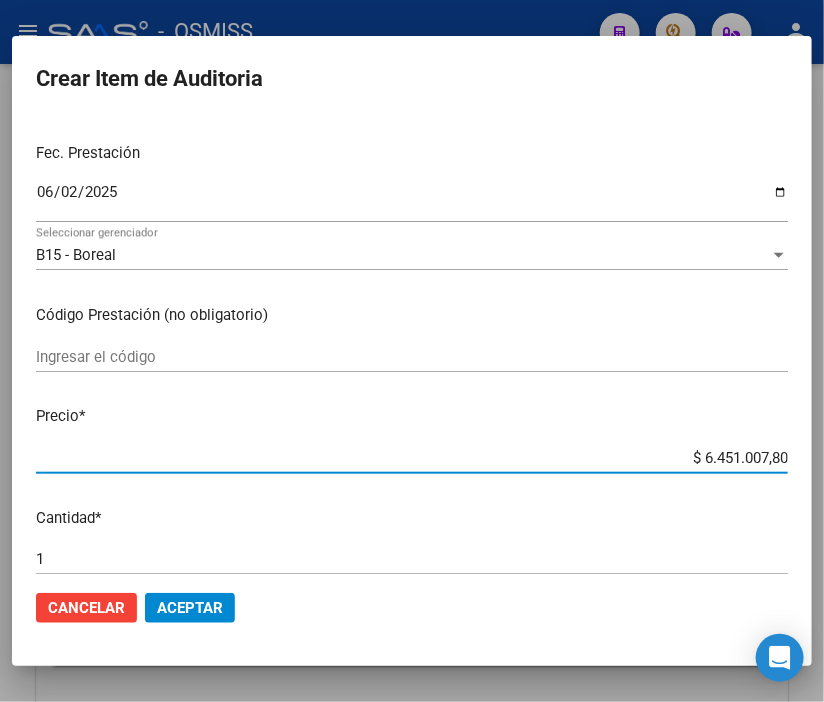 drag, startPoint x: 667, startPoint y: 464, endPoint x: 823, endPoint y: 454, distance: 156.32019 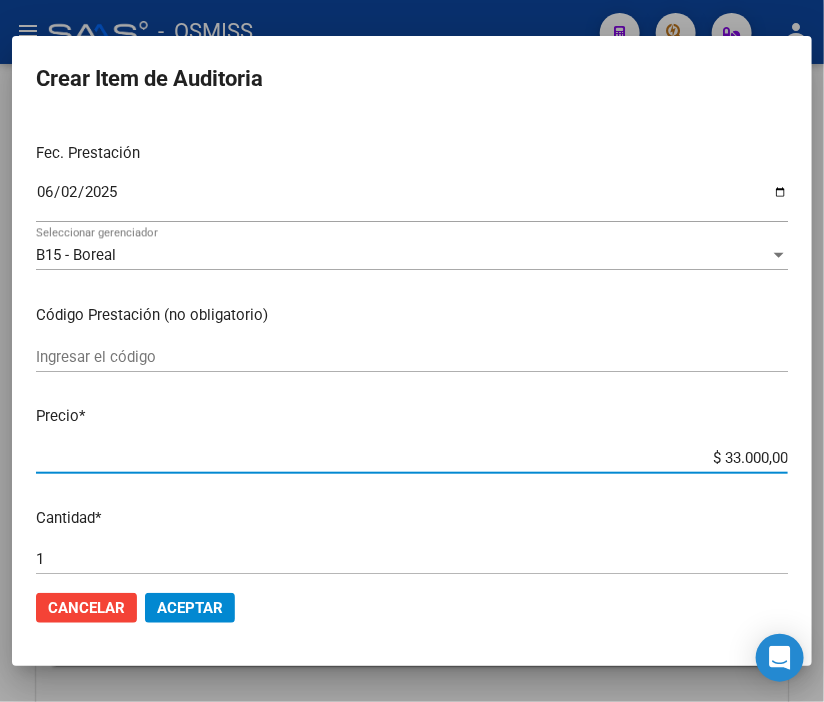 click on "Aceptar" 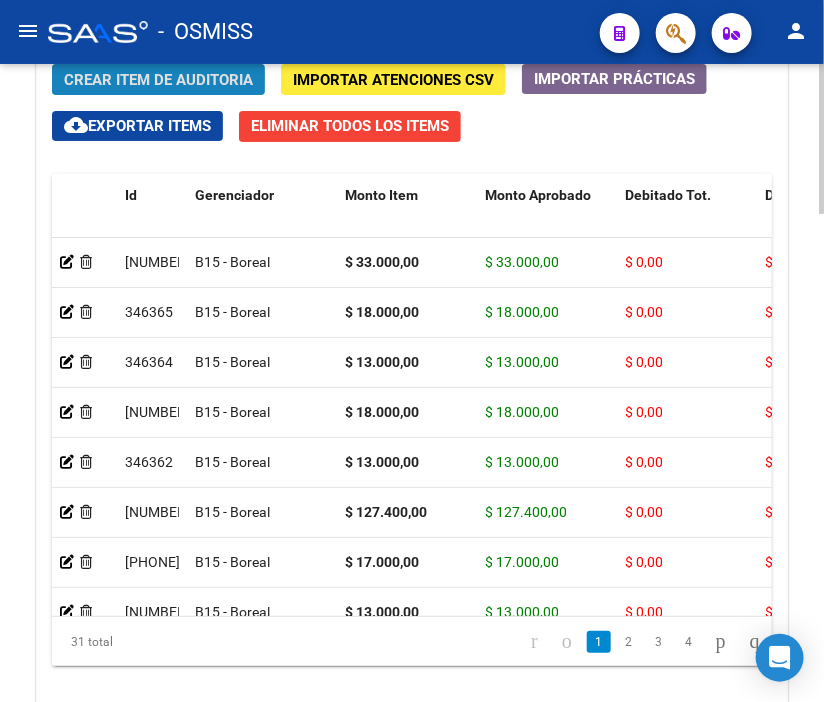 click on "Crear Item de Auditoria" 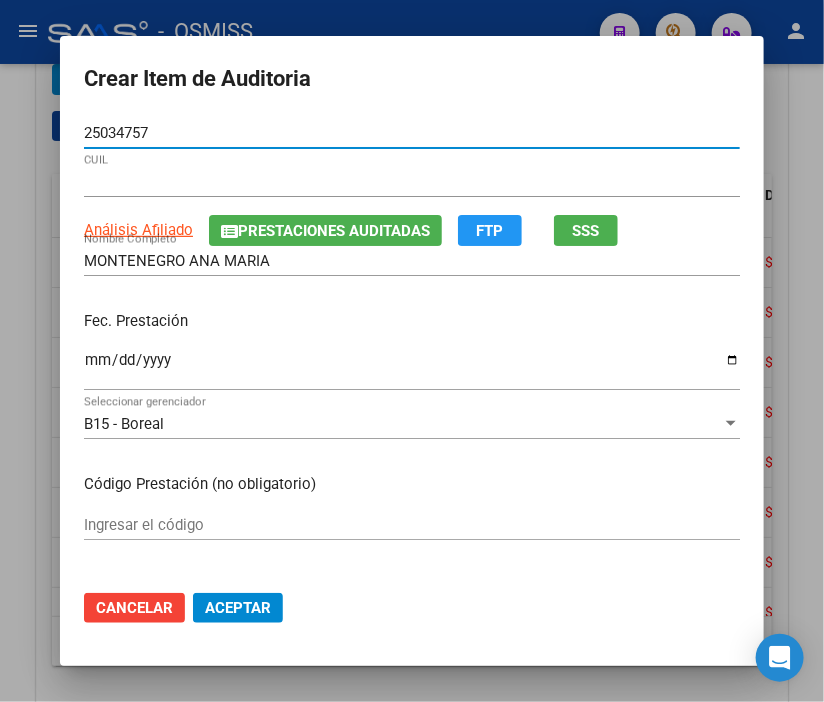 click on "Ingresar la fecha" at bounding box center [412, 368] 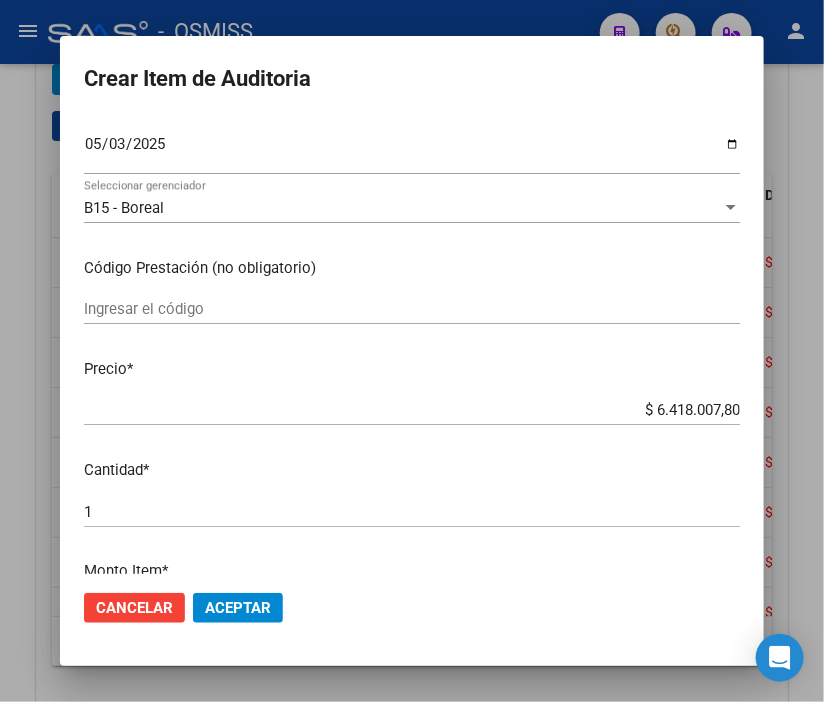 scroll, scrollTop: 222, scrollLeft: 0, axis: vertical 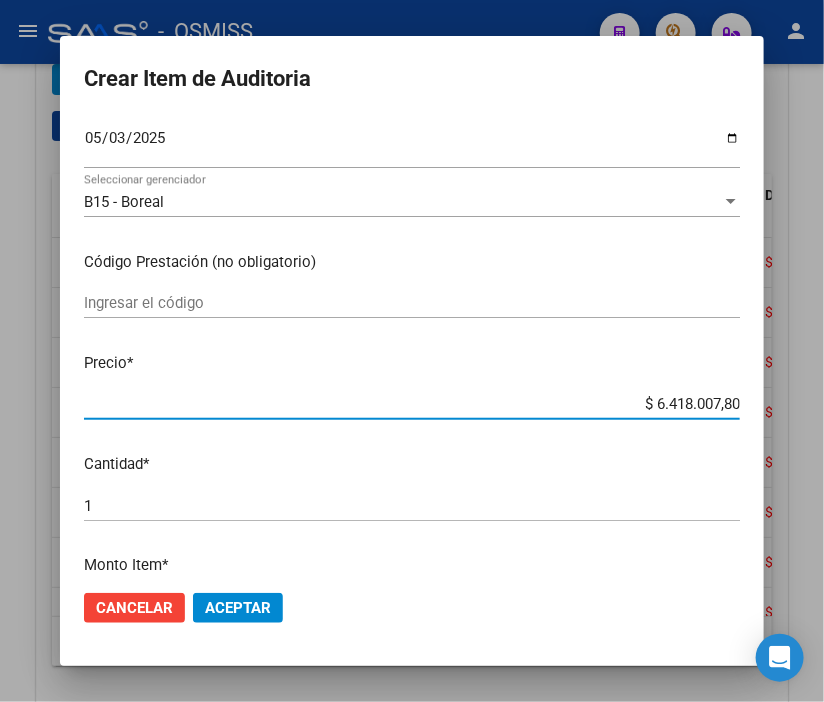 drag, startPoint x: 602, startPoint y: 407, endPoint x: 823, endPoint y: 397, distance: 221.22614 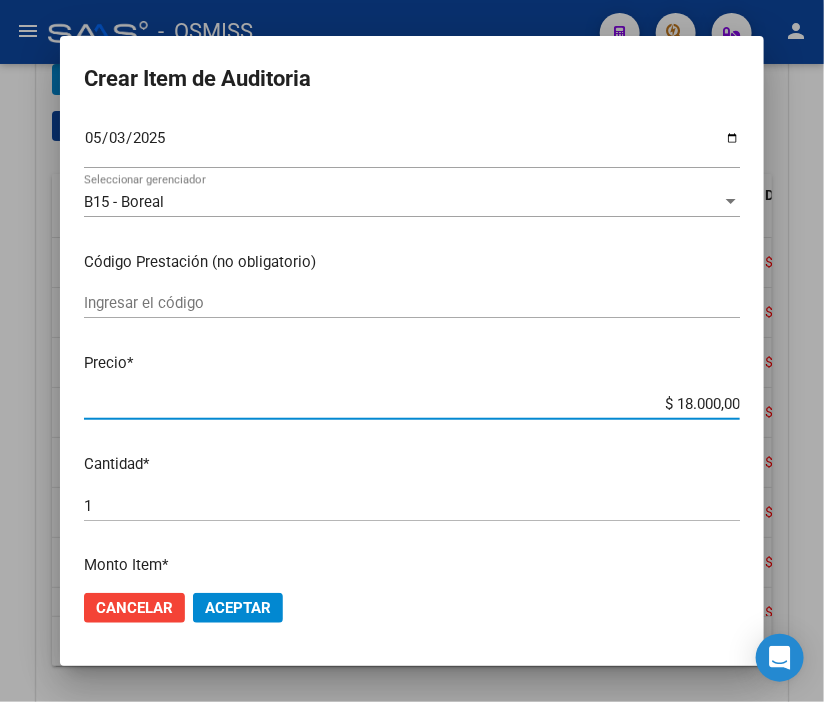 click on "Aceptar" 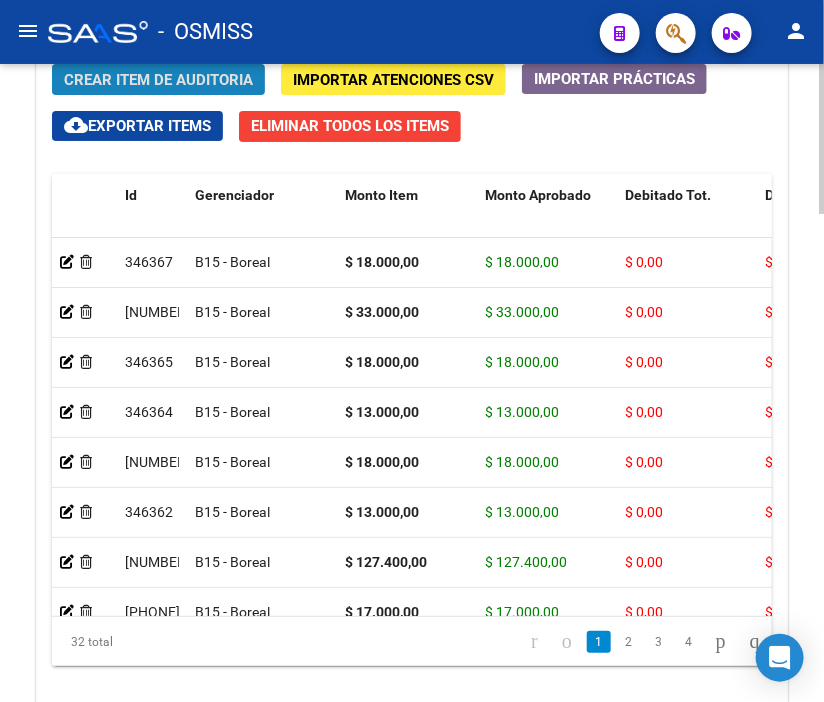 click on "Crear Item de Auditoria" 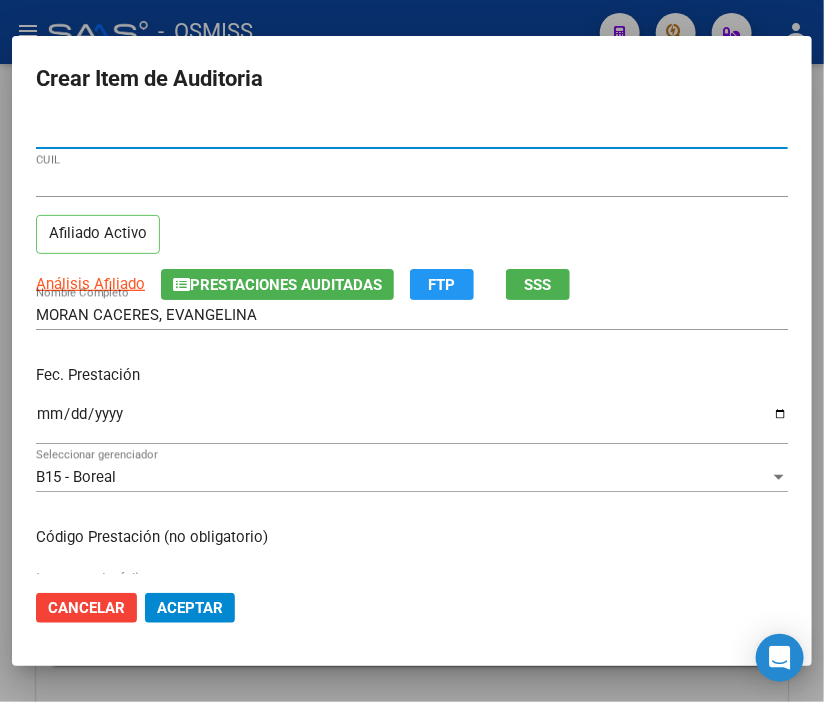 click on "Ingresar la fecha" at bounding box center (412, 422) 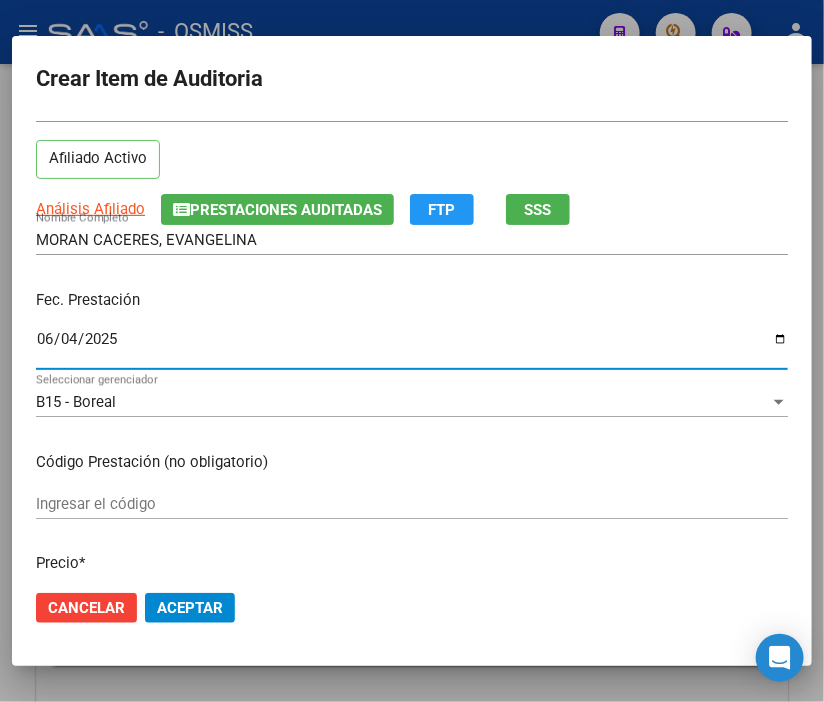 scroll, scrollTop: 222, scrollLeft: 0, axis: vertical 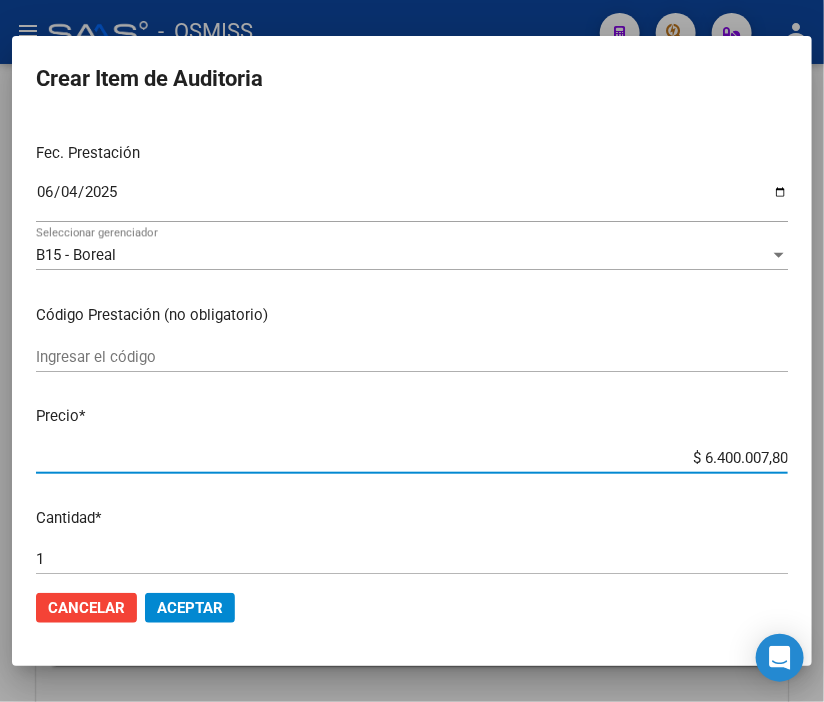 drag, startPoint x: 672, startPoint y: 452, endPoint x: 823, endPoint y: 451, distance: 151.00331 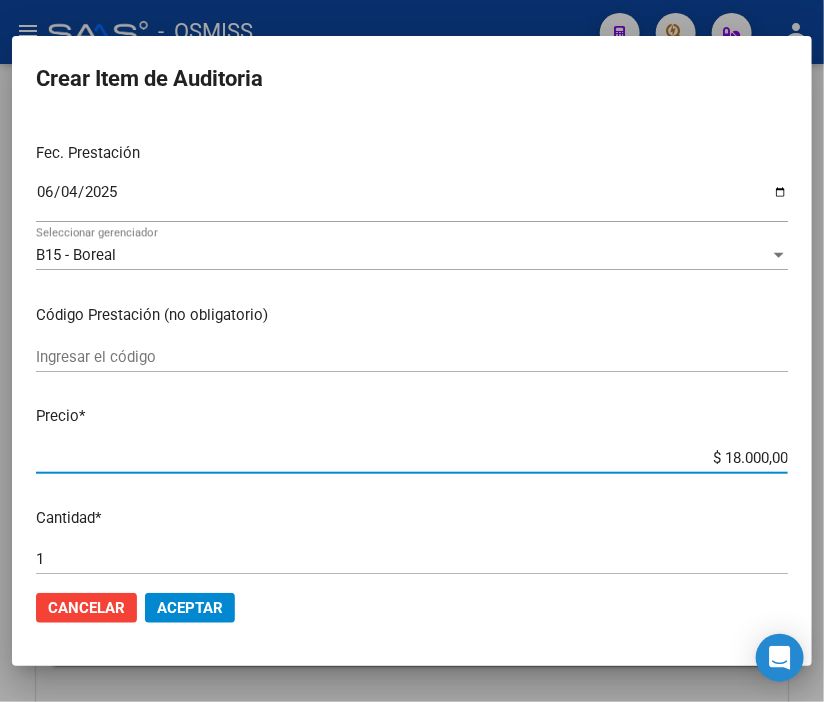 click on "Aceptar" 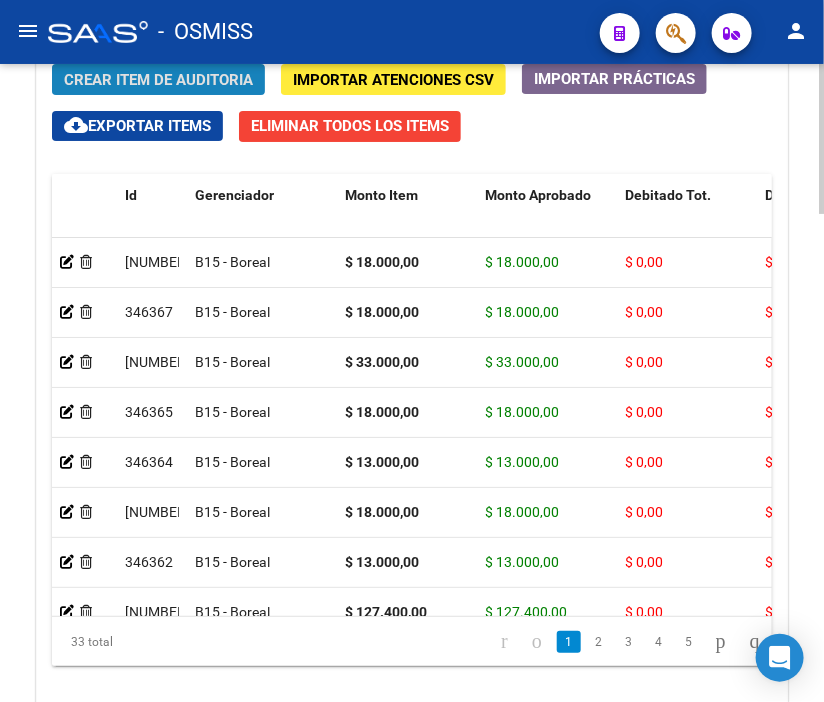 click on "Crear Item de Auditoria" 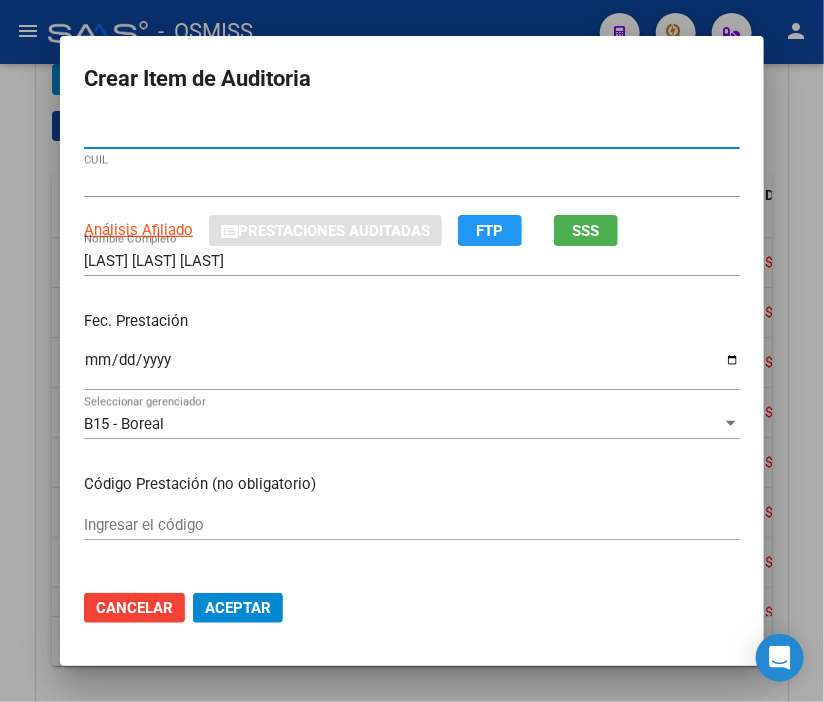 click on "Ingresar la fecha" at bounding box center [412, 368] 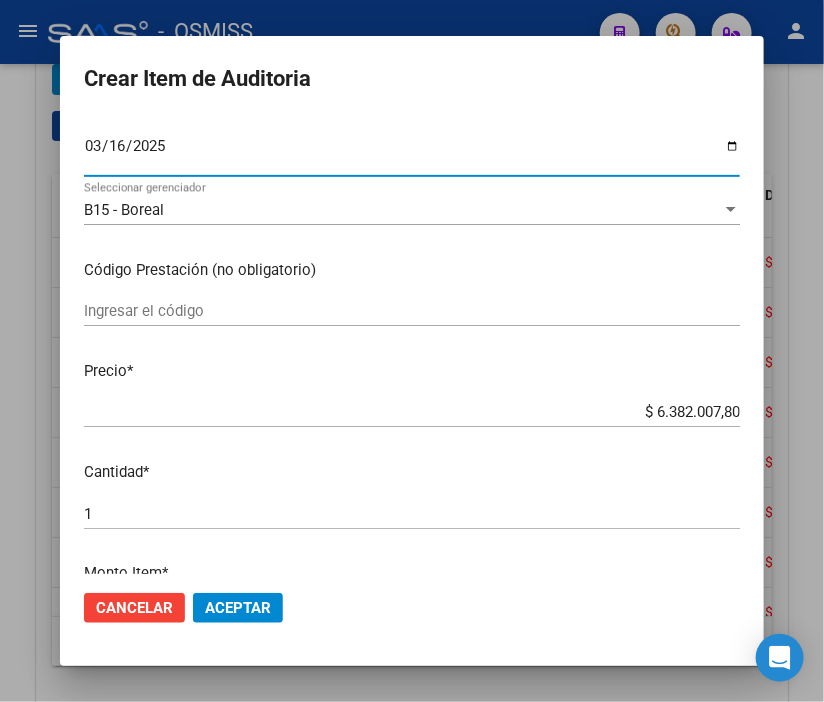 scroll, scrollTop: 222, scrollLeft: 0, axis: vertical 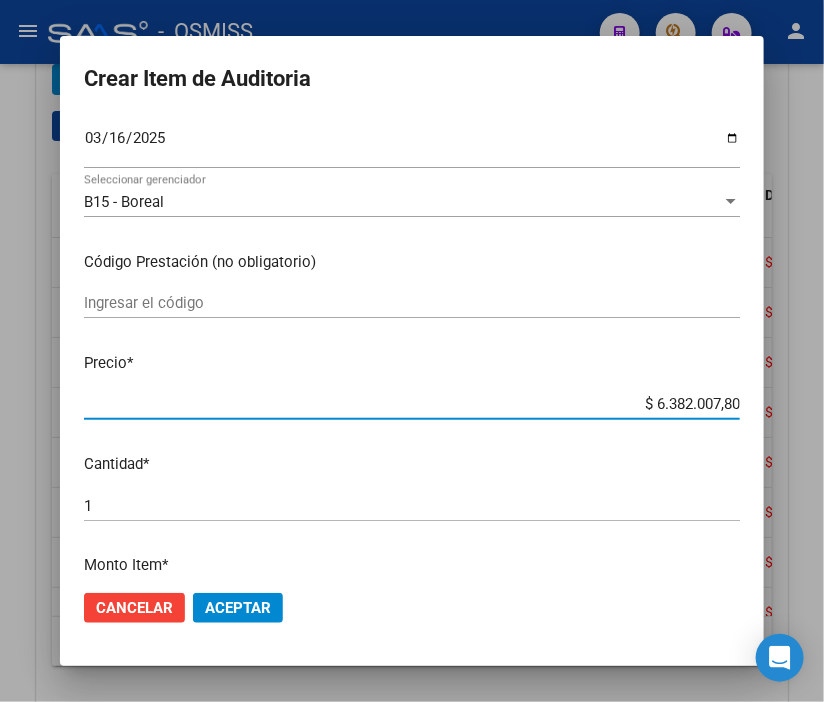 drag, startPoint x: 616, startPoint y: 405, endPoint x: 796, endPoint y: 404, distance: 180.00278 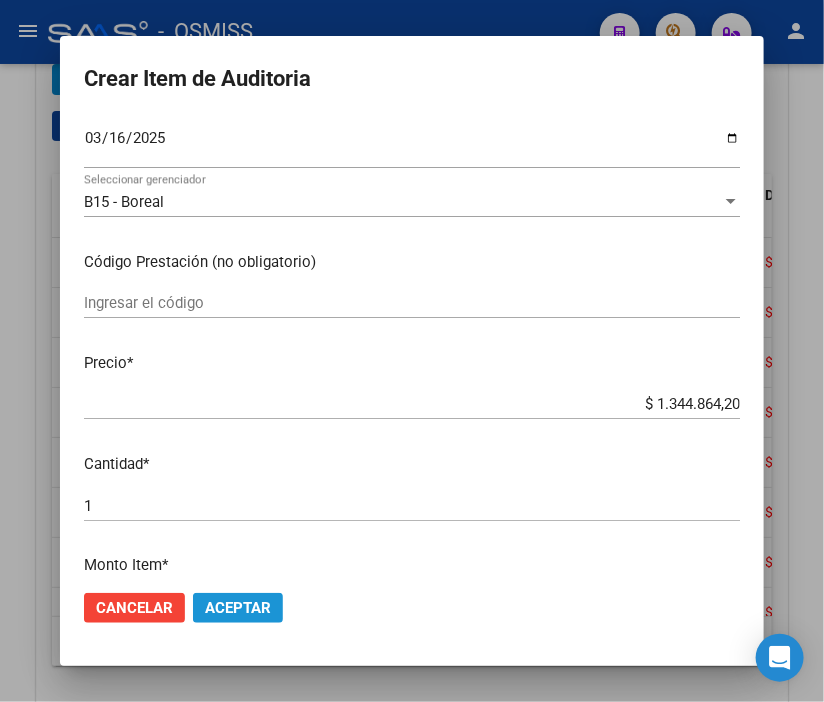 click on "Aceptar" 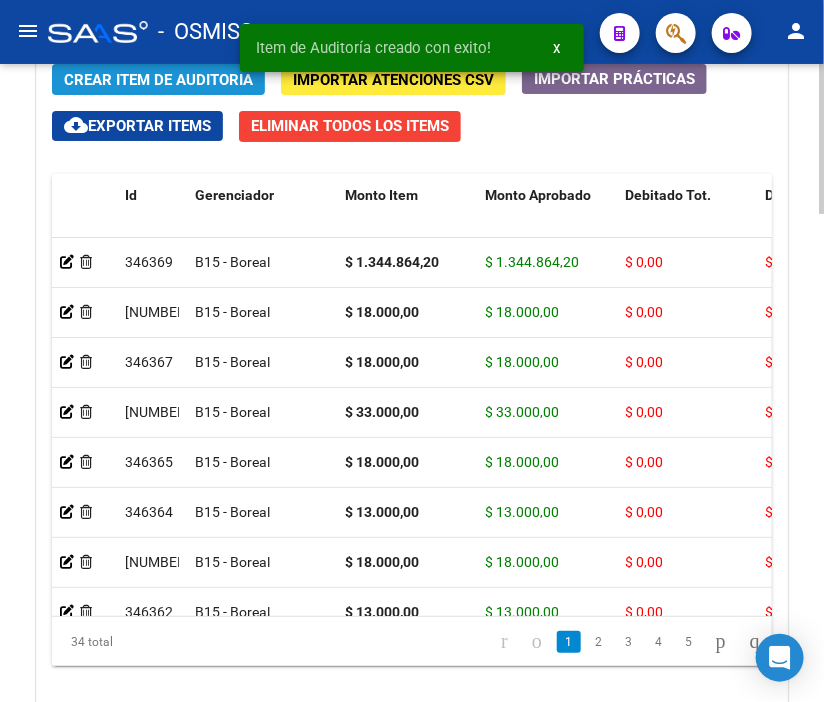 click on "Crear Item de Auditoria" 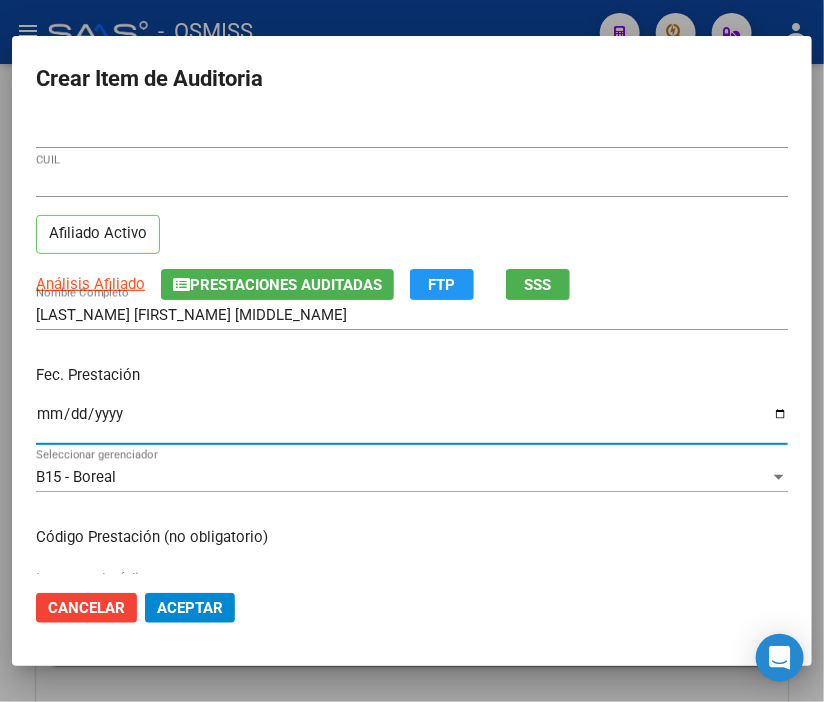 click on "Ingresar la fecha" at bounding box center (412, 422) 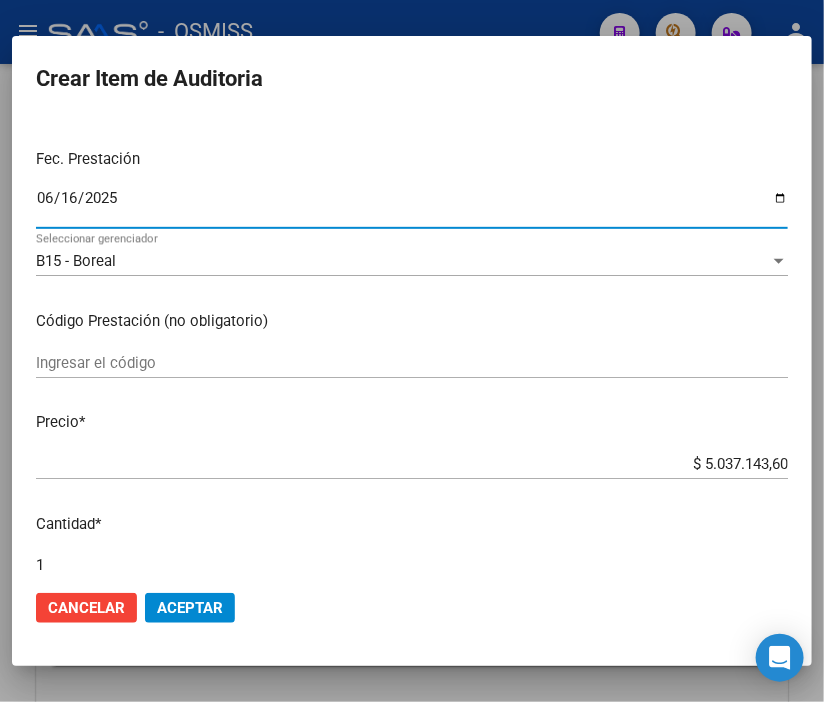 scroll, scrollTop: 222, scrollLeft: 0, axis: vertical 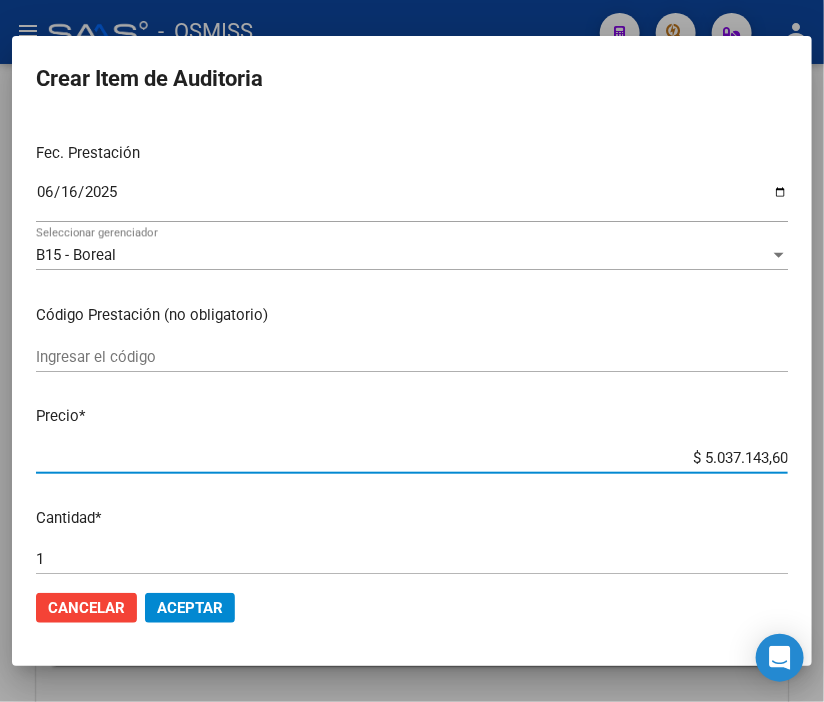 drag, startPoint x: 657, startPoint y: 454, endPoint x: 823, endPoint y: 440, distance: 166.58931 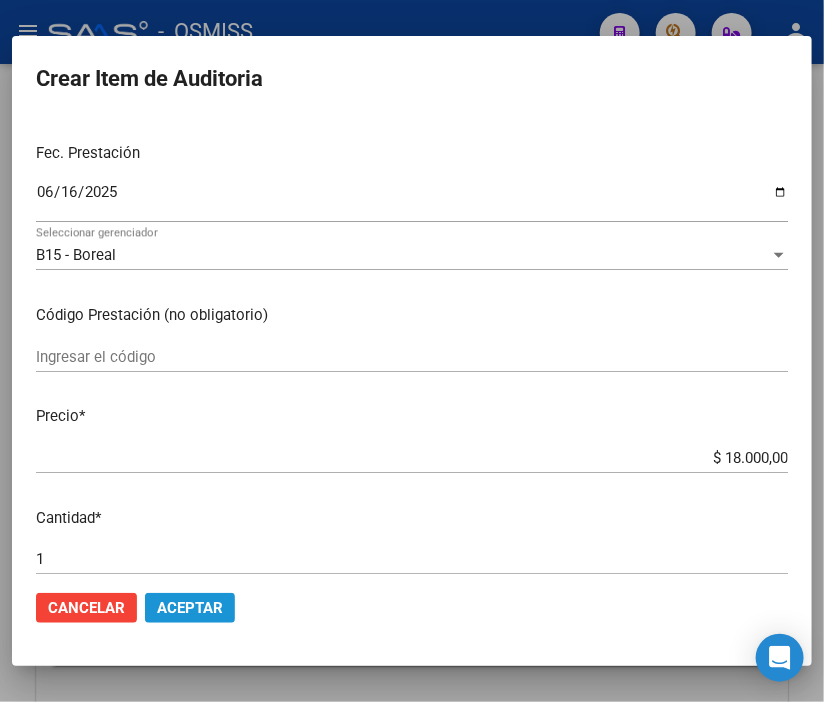 click on "Aceptar" 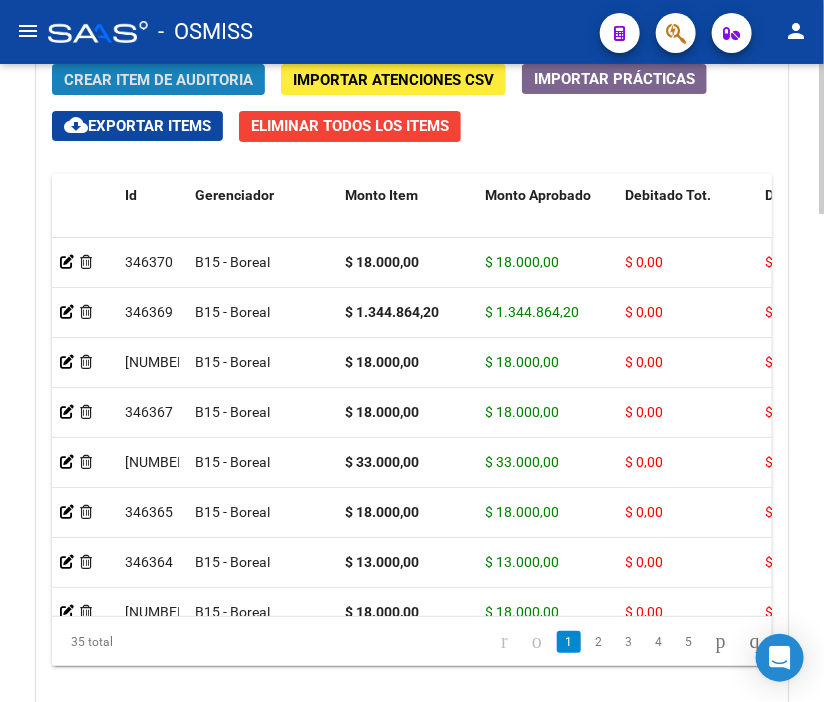 click on "Crear Item de Auditoria" 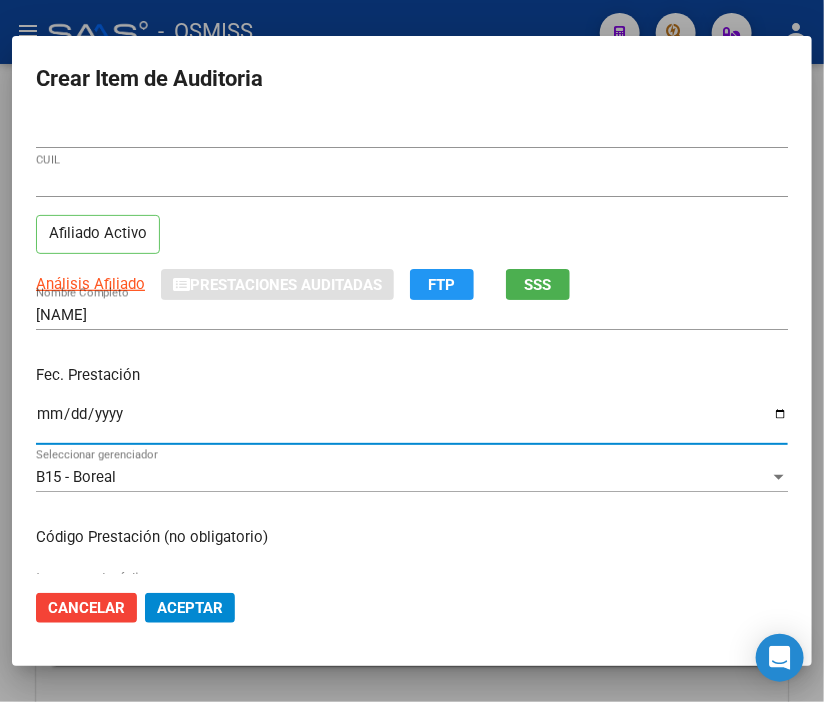 click on "Ingresar la fecha" at bounding box center (412, 422) 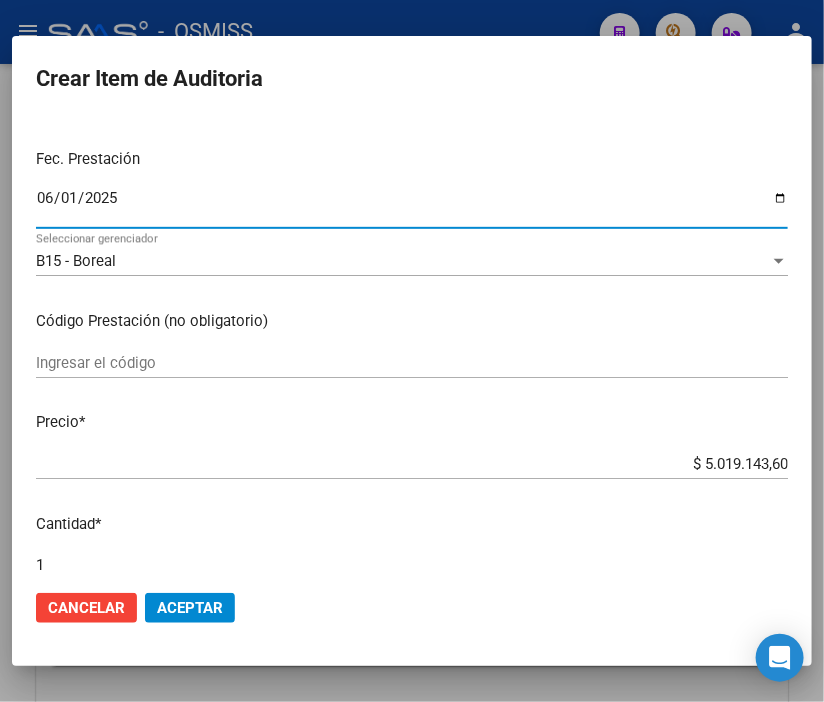 scroll, scrollTop: 222, scrollLeft: 0, axis: vertical 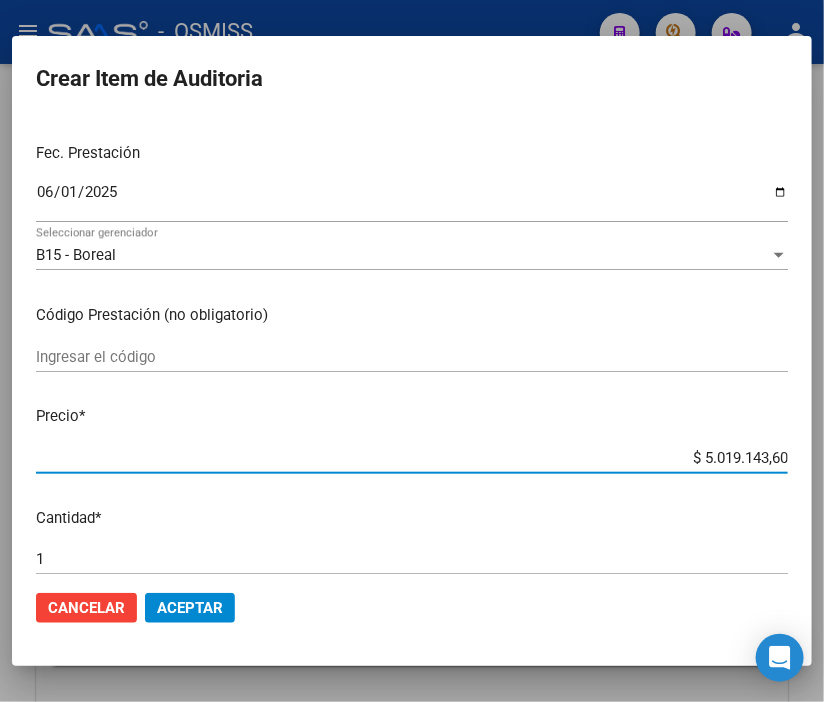 drag, startPoint x: 610, startPoint y: 458, endPoint x: 823, endPoint y: 460, distance: 213.00938 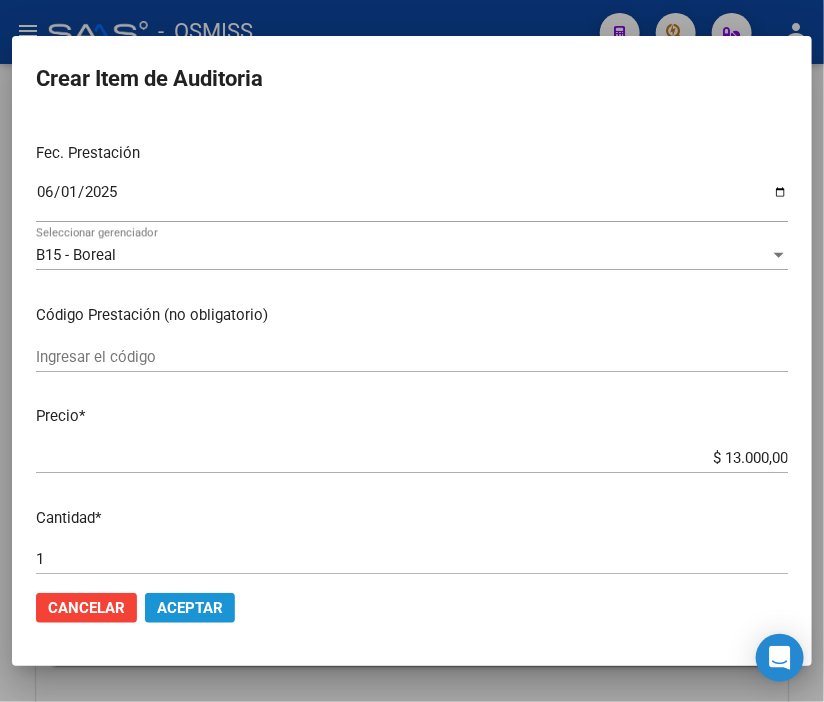 click on "Aceptar" 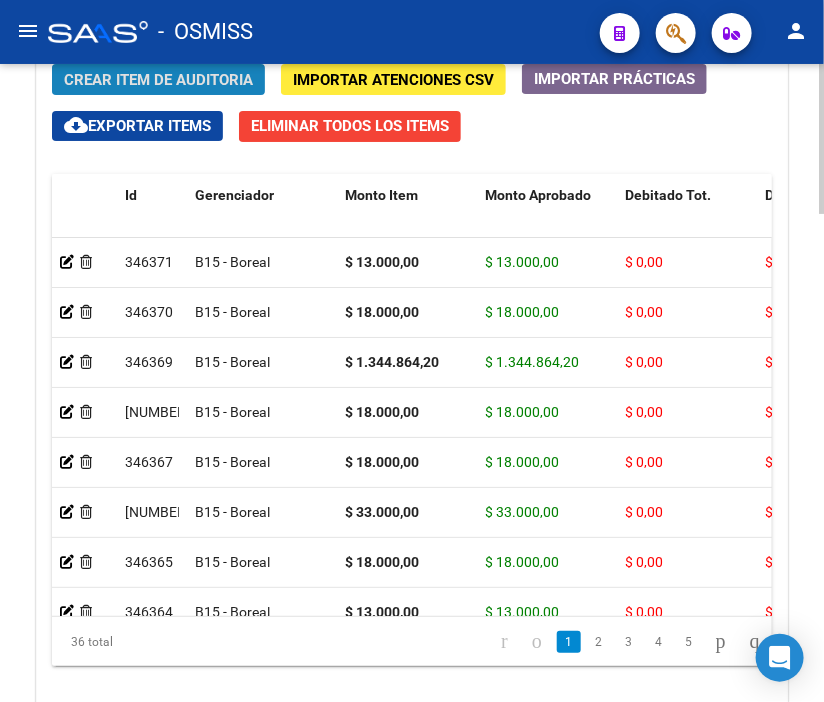 click on "Crear Item de Auditoria" 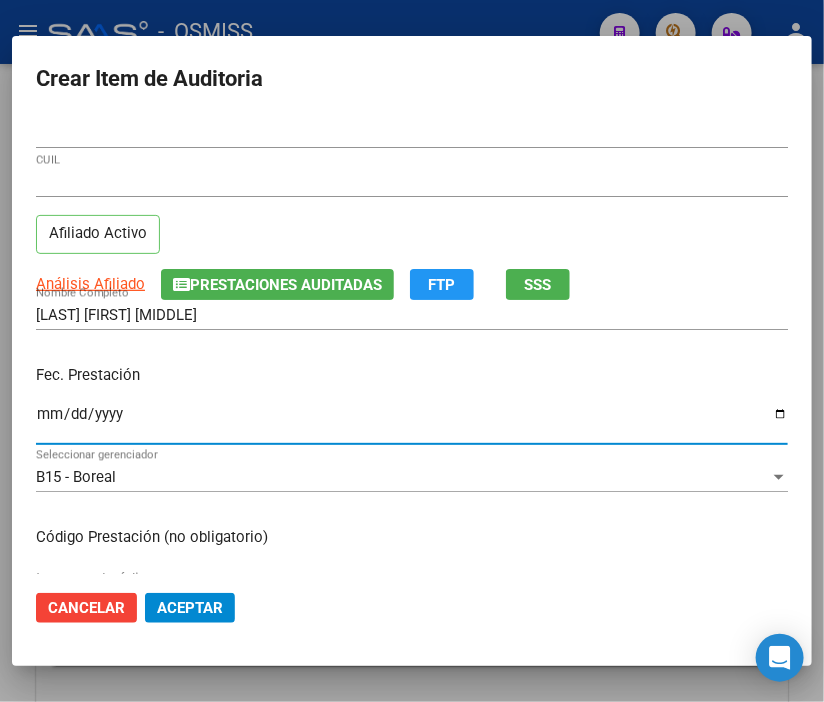 click on "Ingresar la fecha" at bounding box center (412, 422) 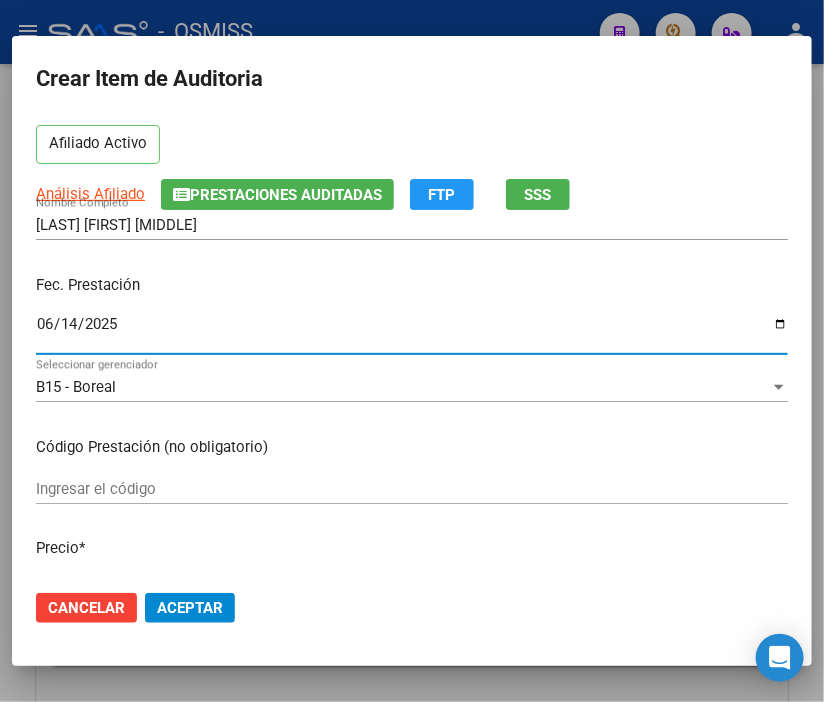scroll, scrollTop: 222, scrollLeft: 0, axis: vertical 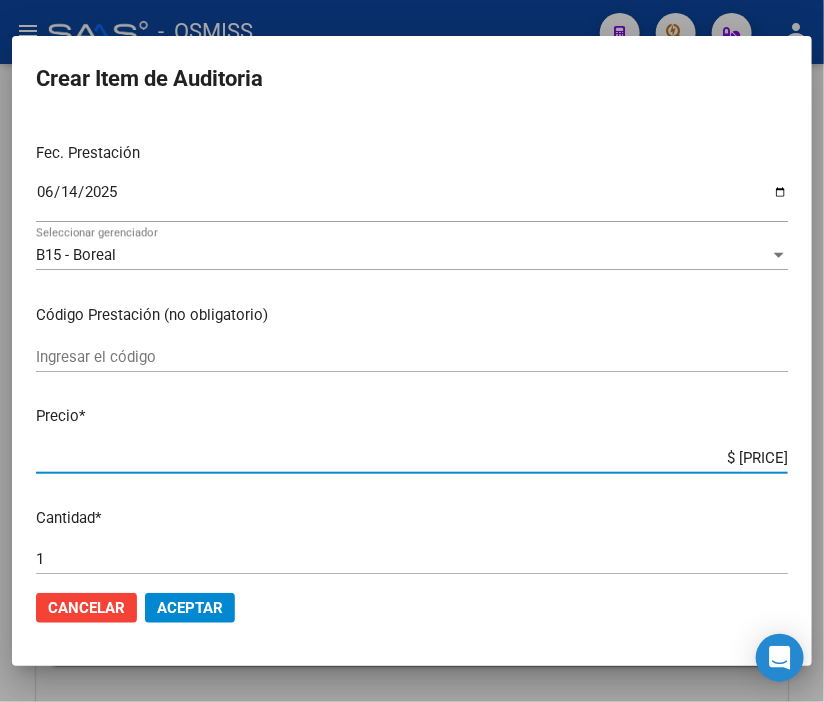 drag, startPoint x: 658, startPoint y: 462, endPoint x: 823, endPoint y: 444, distance: 165.97891 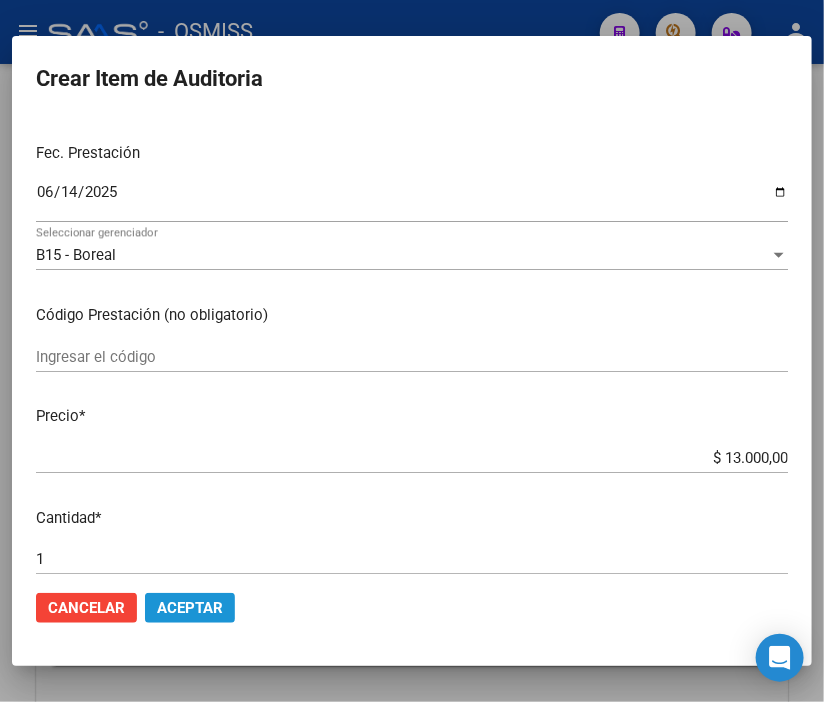 click on "Aceptar" 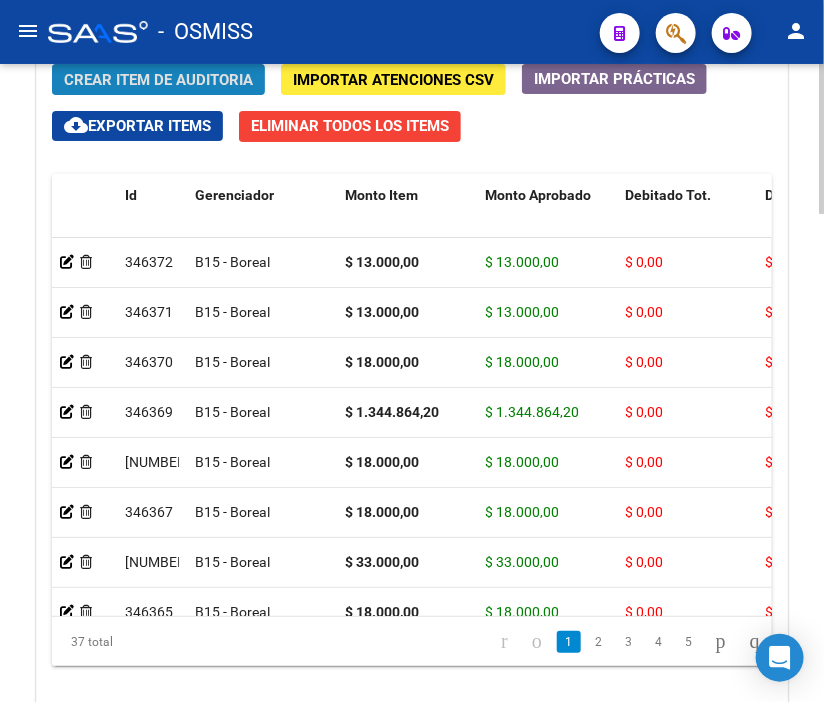 click on "Crear Item de Auditoria" 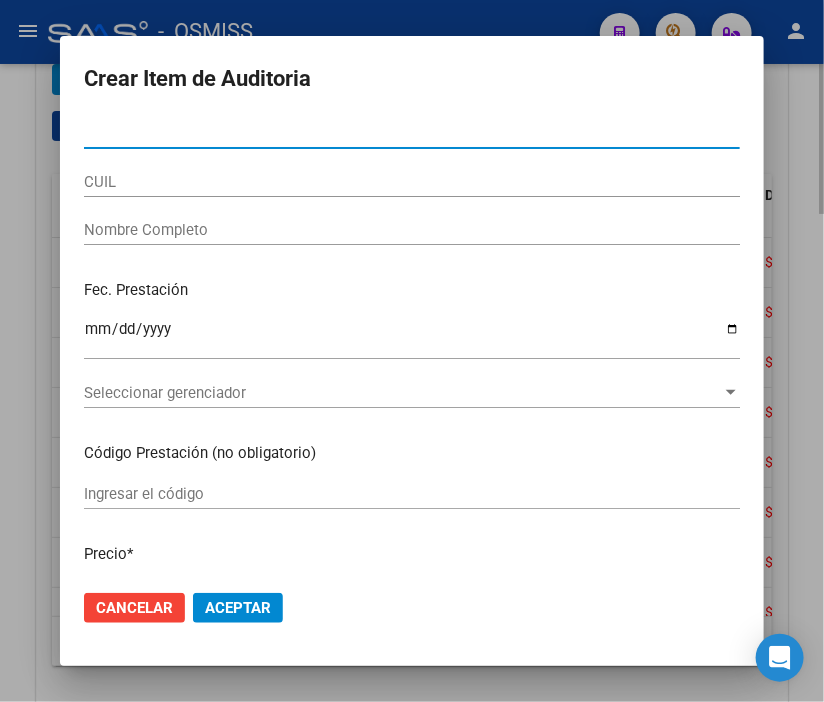 click on "Aceptar" 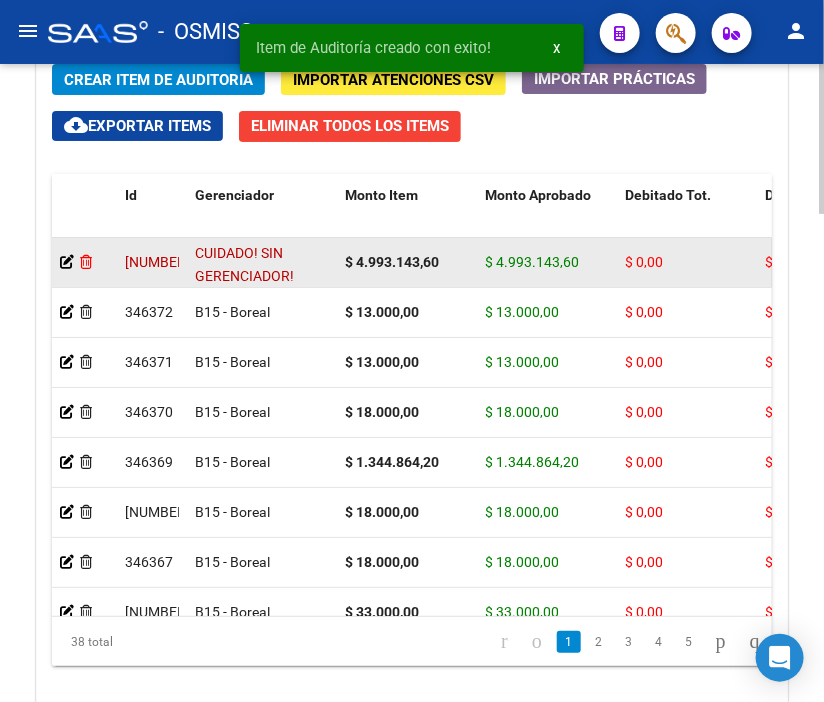 click 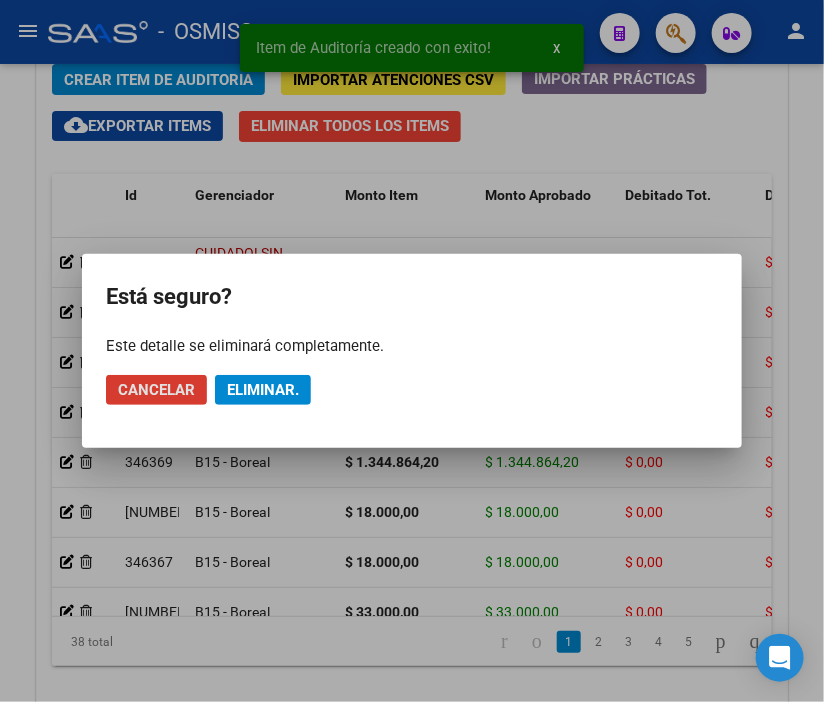 click on "Eliminar." 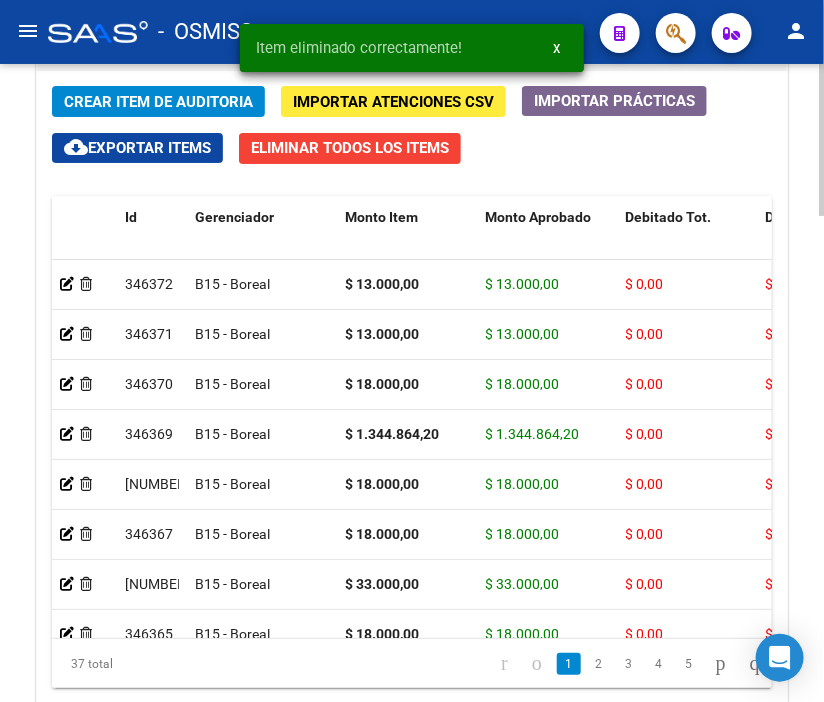 scroll, scrollTop: 1855, scrollLeft: 0, axis: vertical 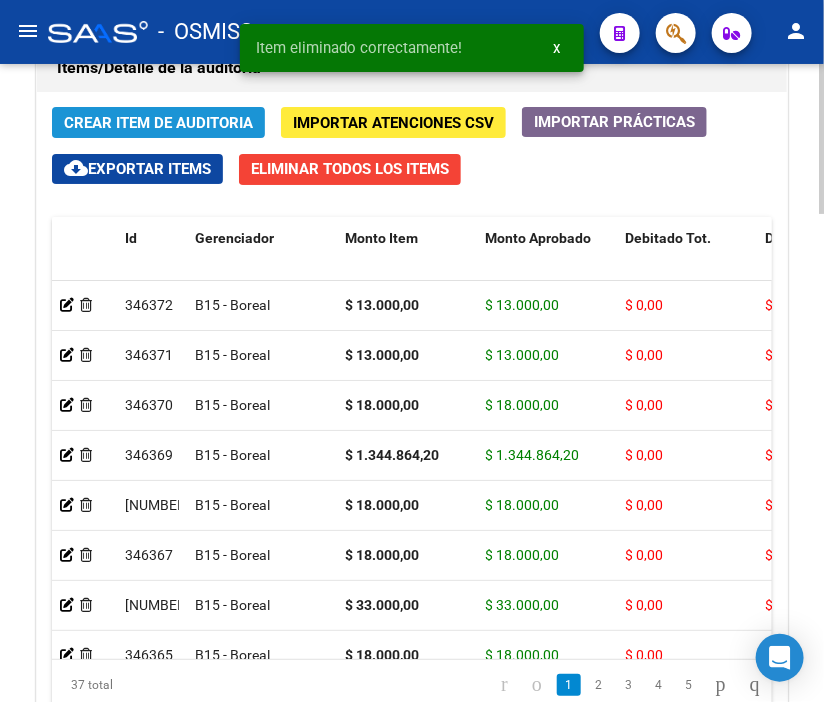 click on "Crear Item de Auditoria" 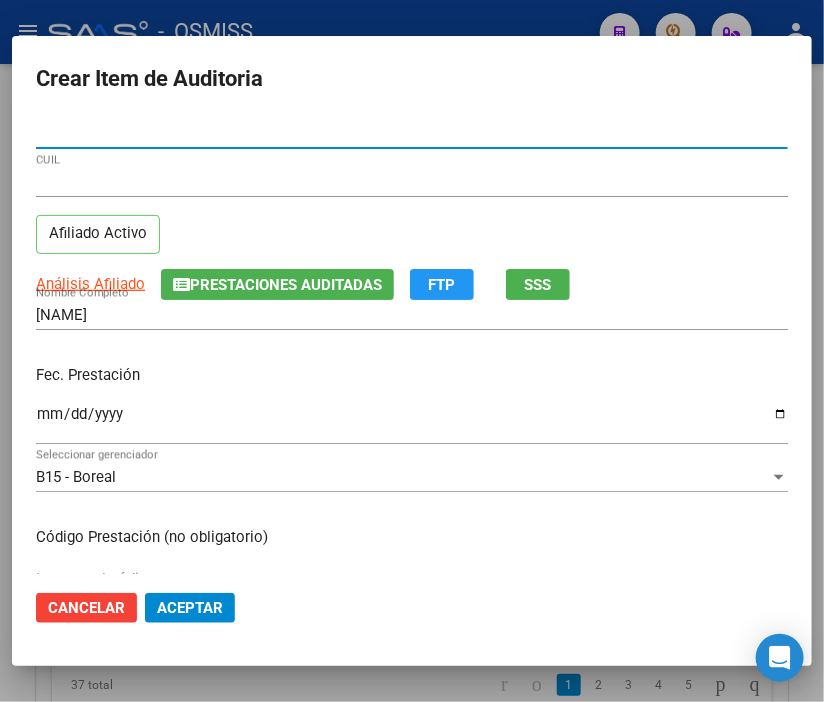 click on "Ingresar la fecha" at bounding box center (412, 422) 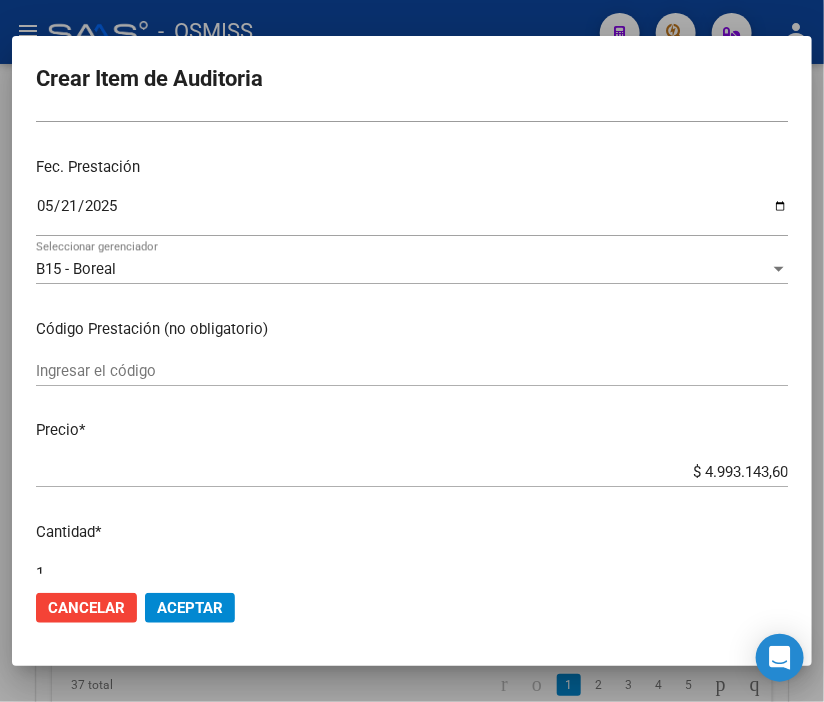 scroll, scrollTop: 222, scrollLeft: 0, axis: vertical 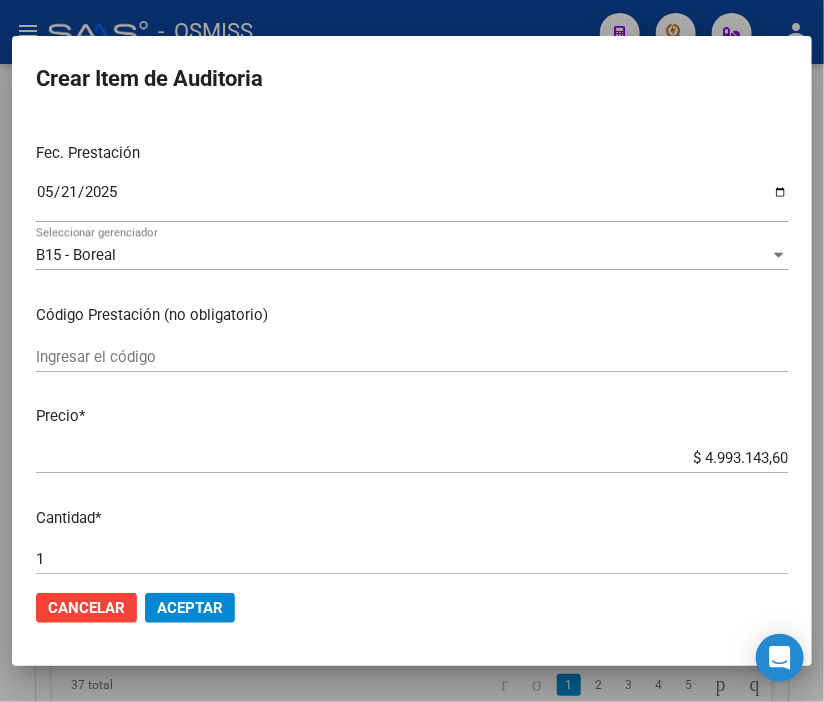 drag, startPoint x: 650, startPoint y: 467, endPoint x: 763, endPoint y: 462, distance: 113.110565 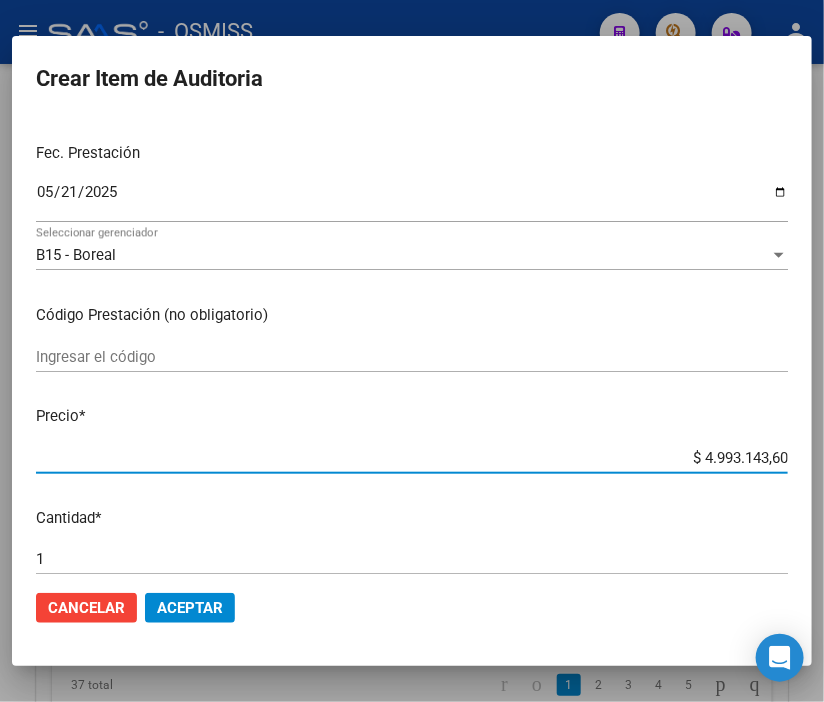 drag, startPoint x: 656, startPoint y: 463, endPoint x: 823, endPoint y: 463, distance: 167 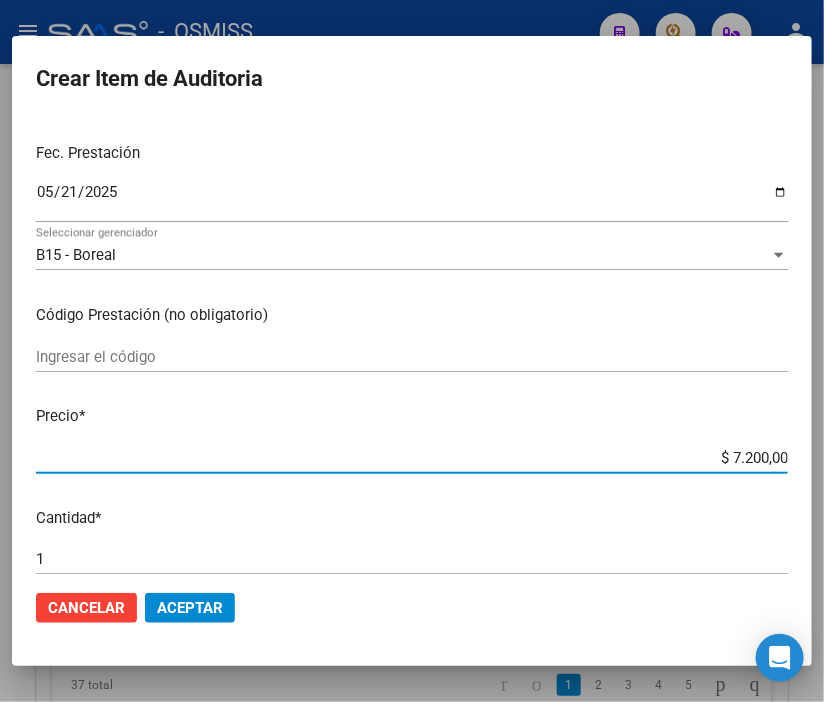 click on "Aceptar" 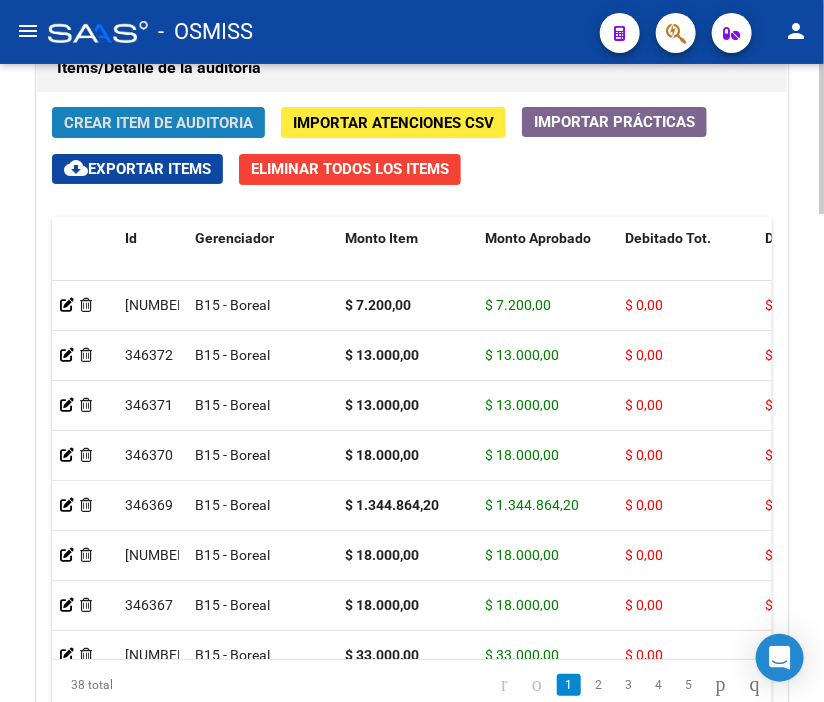 click on "Crear Item de Auditoria" 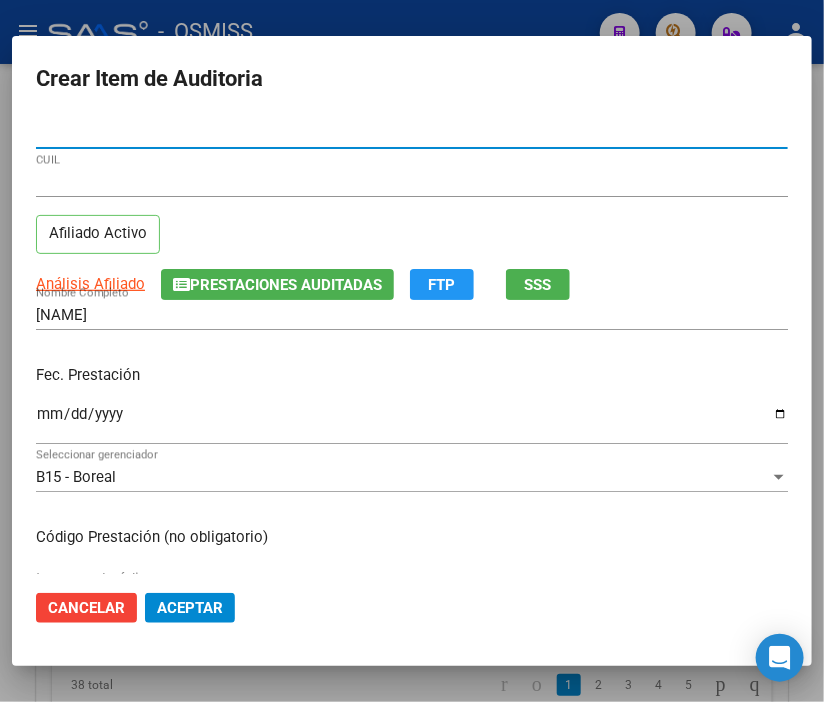 click on "Ingresar la fecha" at bounding box center [412, 422] 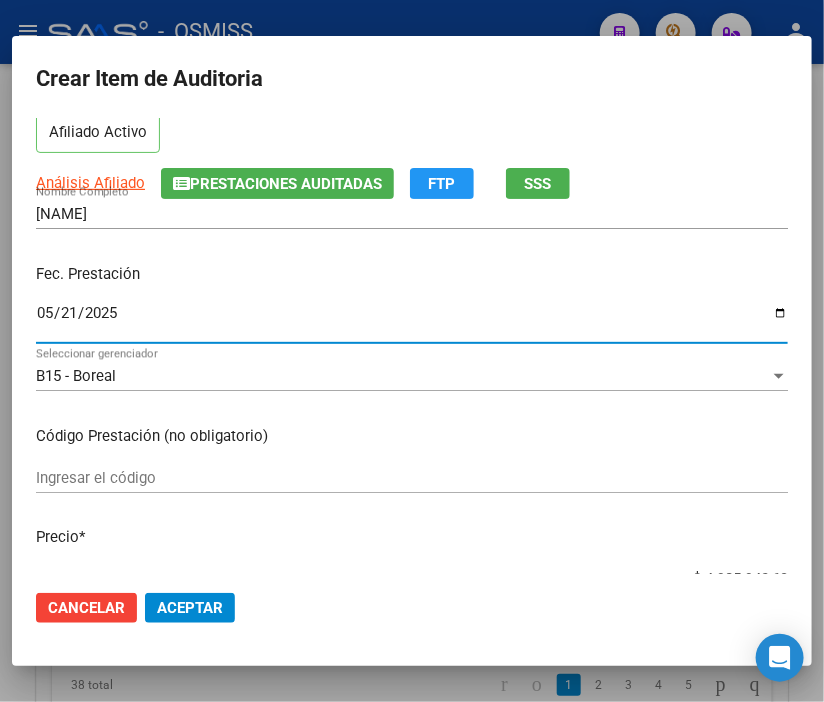 scroll, scrollTop: 222, scrollLeft: 0, axis: vertical 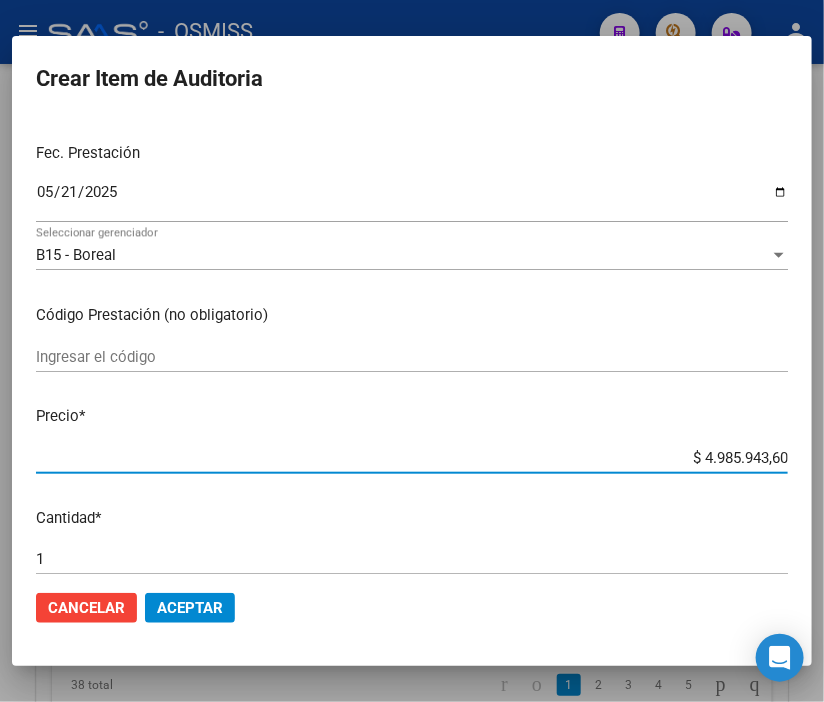 drag, startPoint x: 646, startPoint y: 466, endPoint x: 823, endPoint y: 463, distance: 177.02542 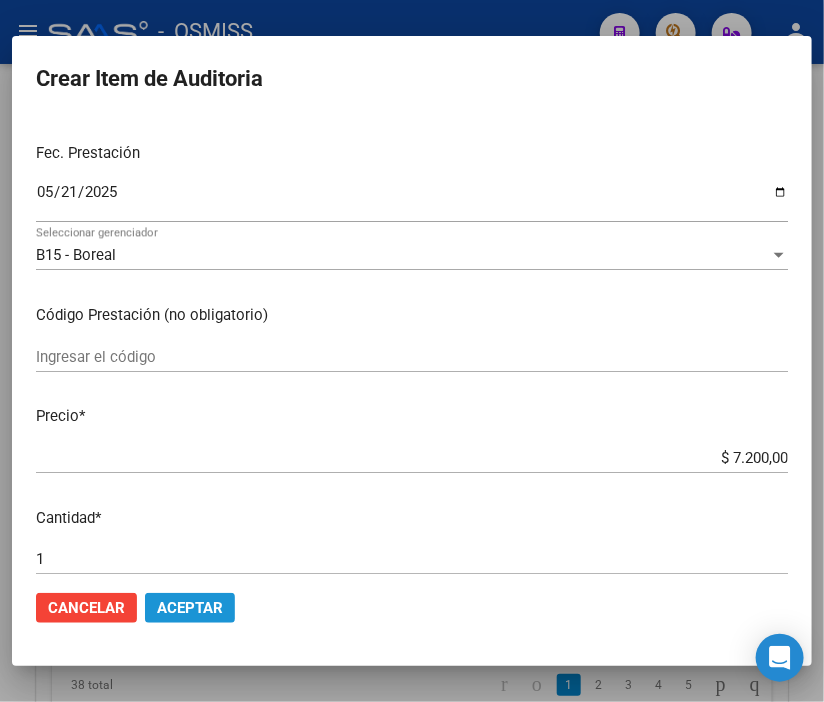 click on "Aceptar" 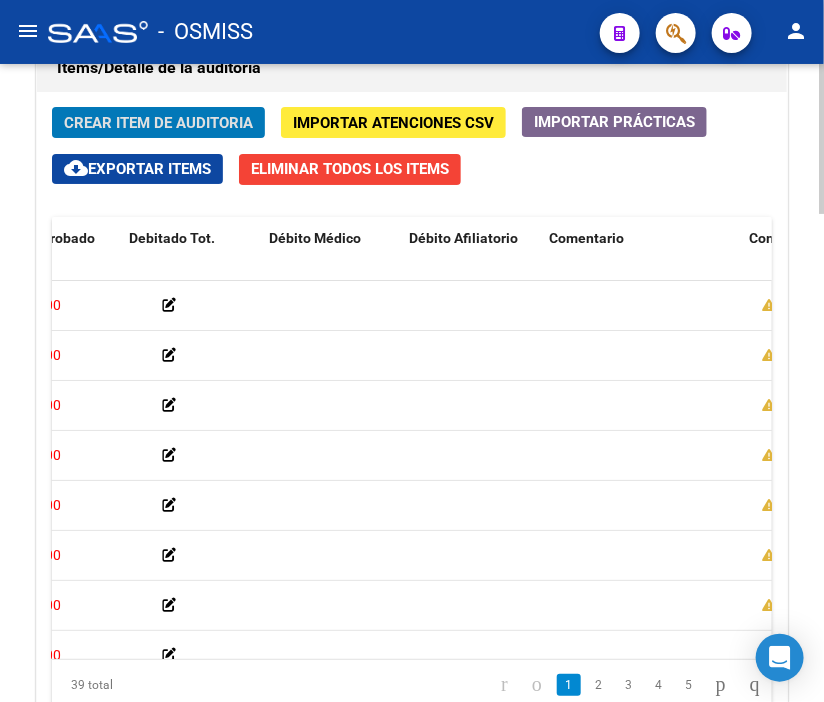 scroll, scrollTop: 0, scrollLeft: 0, axis: both 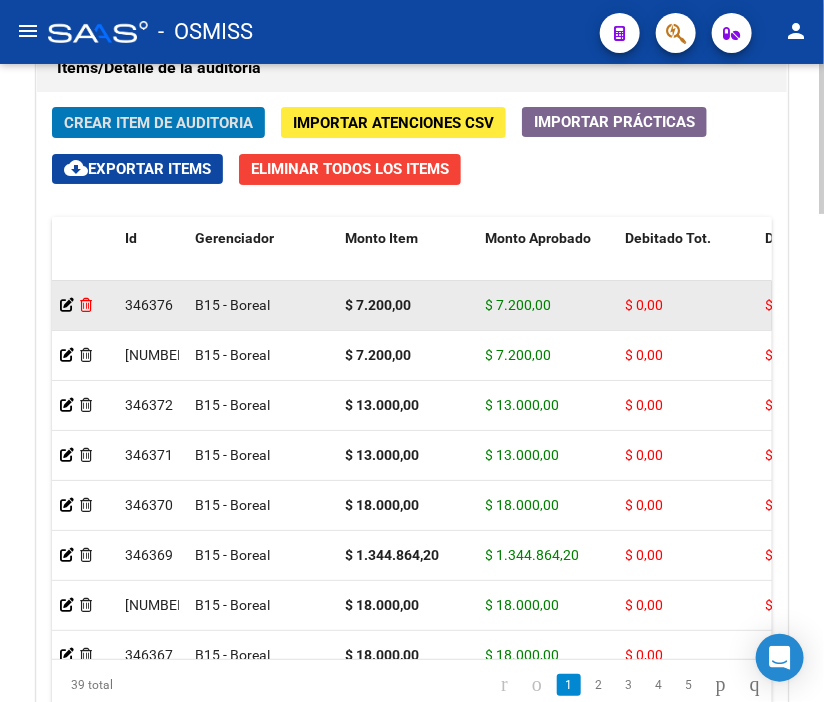 click 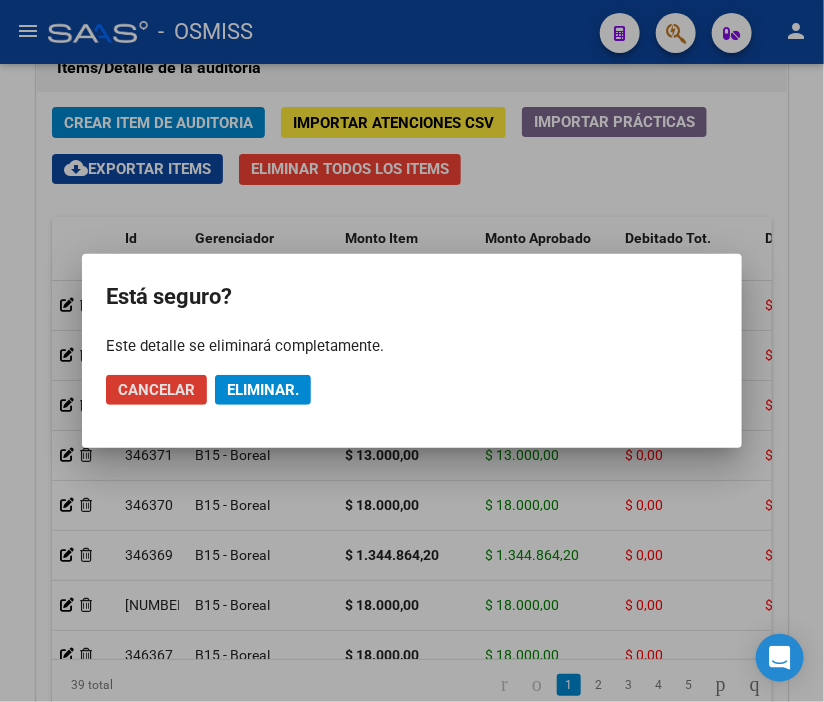 click on "Eliminar." 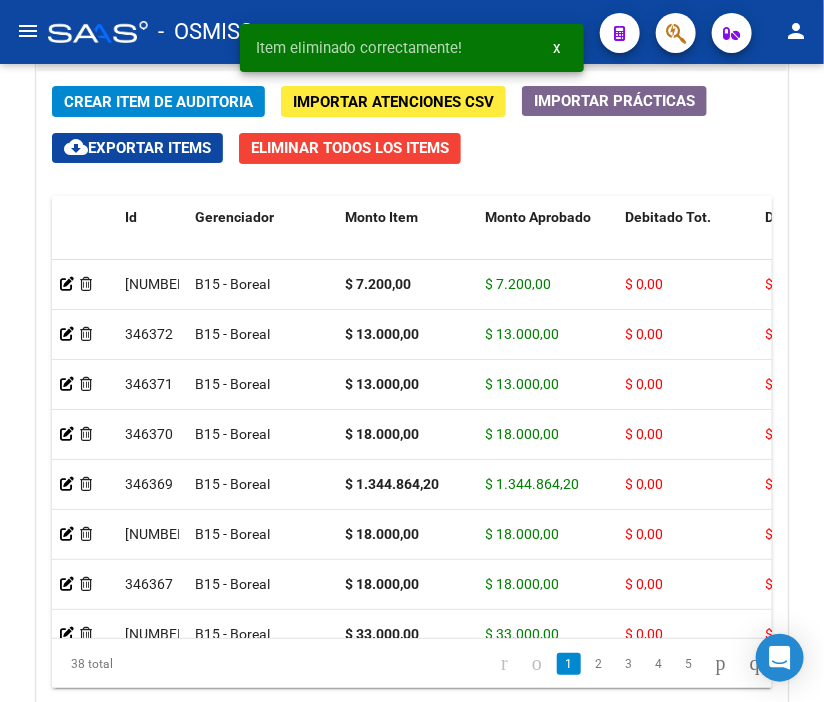 scroll, scrollTop: 1855, scrollLeft: 0, axis: vertical 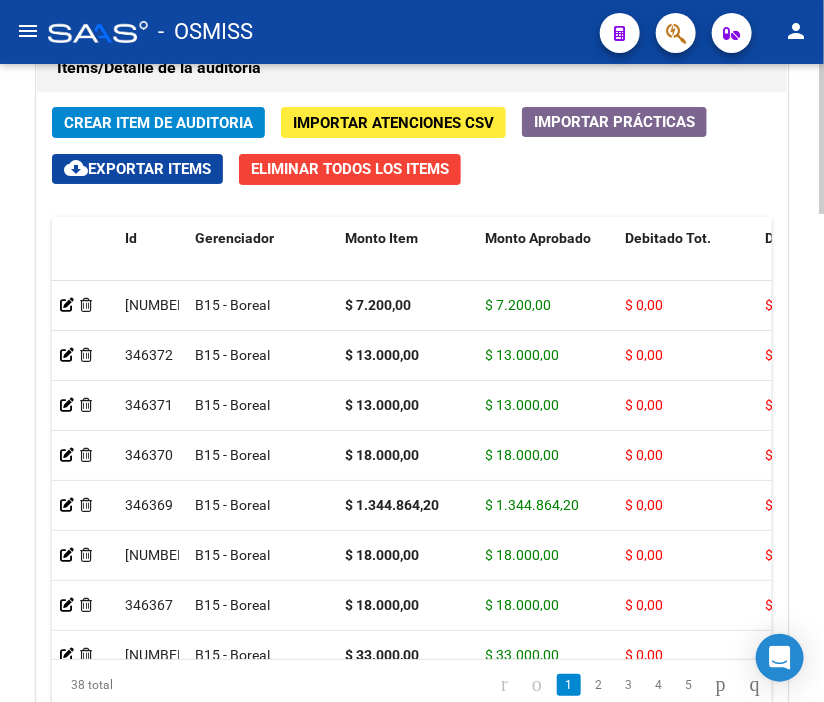 click on "Crear Item de Auditoria" 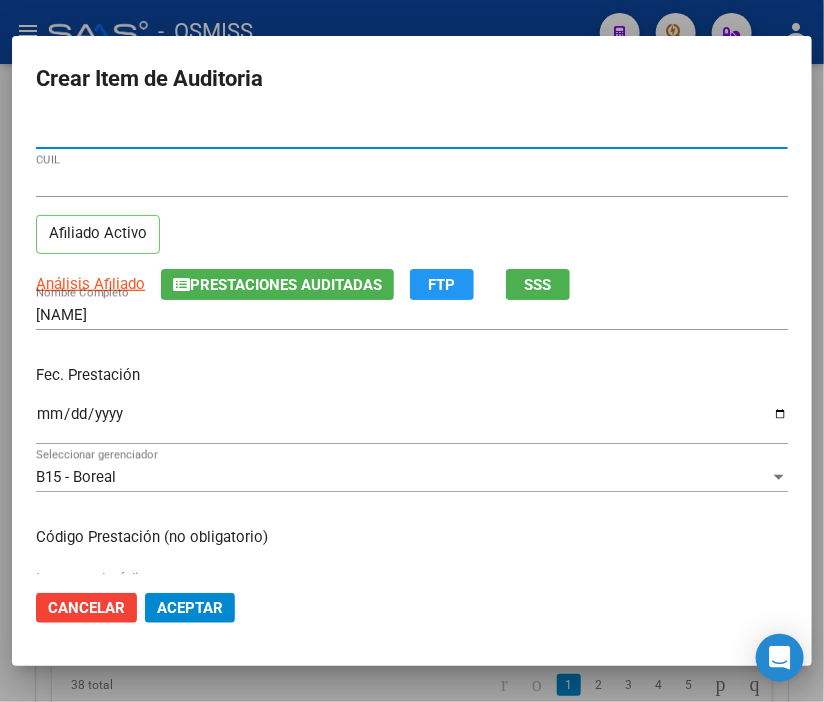 click on "Ingresar la fecha" at bounding box center [412, 422] 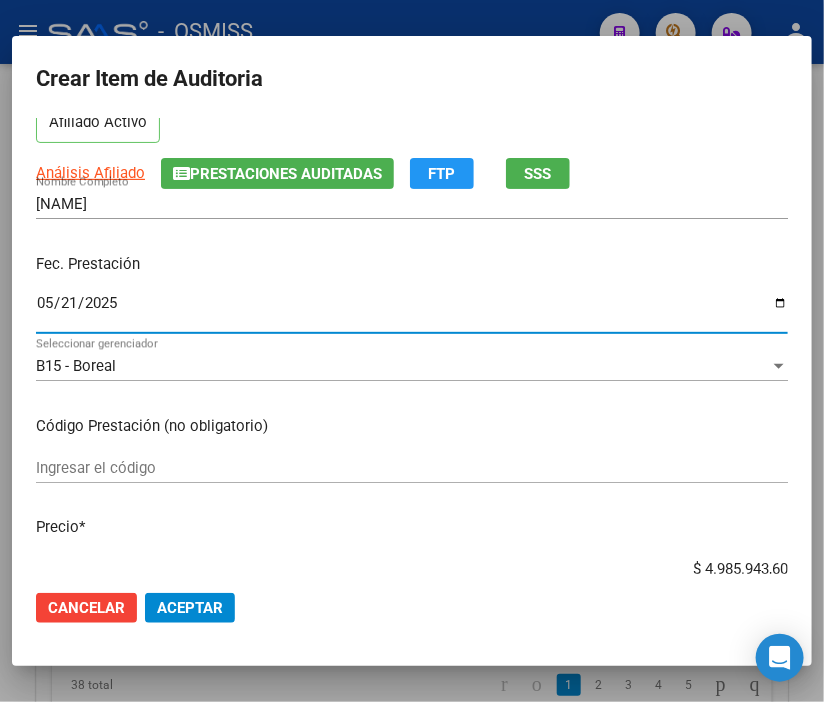 scroll, scrollTop: 222, scrollLeft: 0, axis: vertical 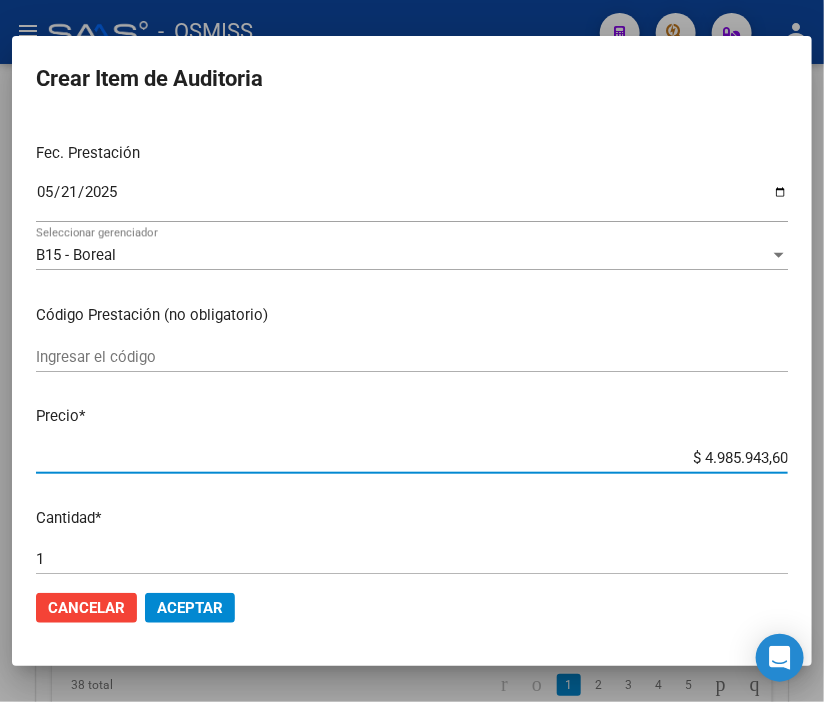drag, startPoint x: 648, startPoint y: 460, endPoint x: 823, endPoint y: 460, distance: 175 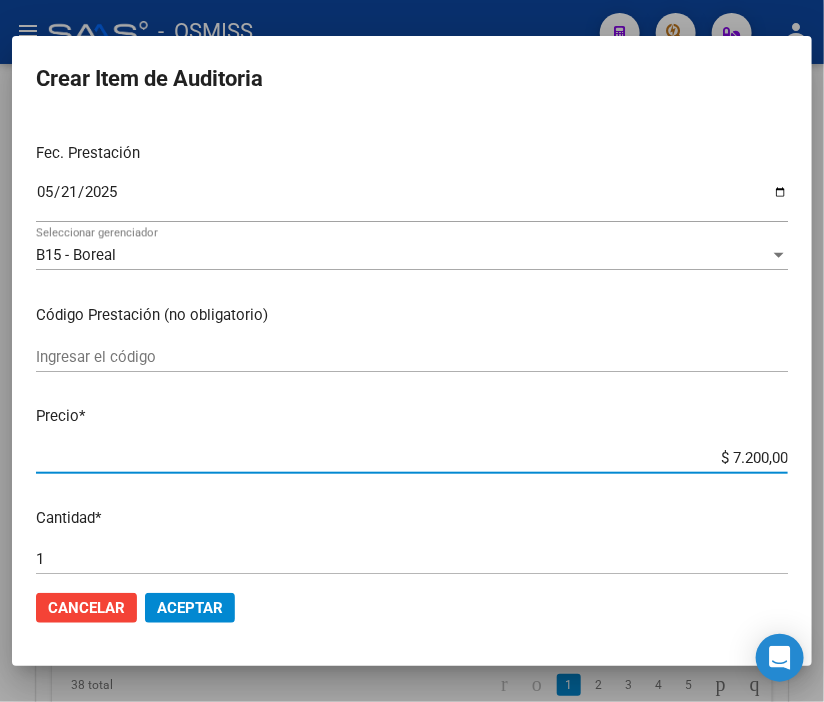 click on "Aceptar" 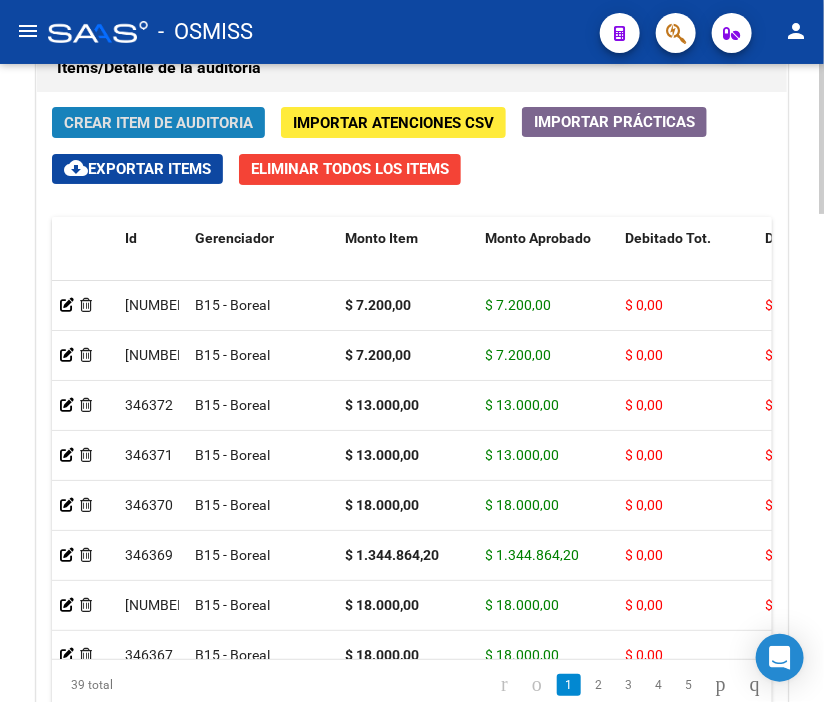 click on "Crear Item de Auditoria" 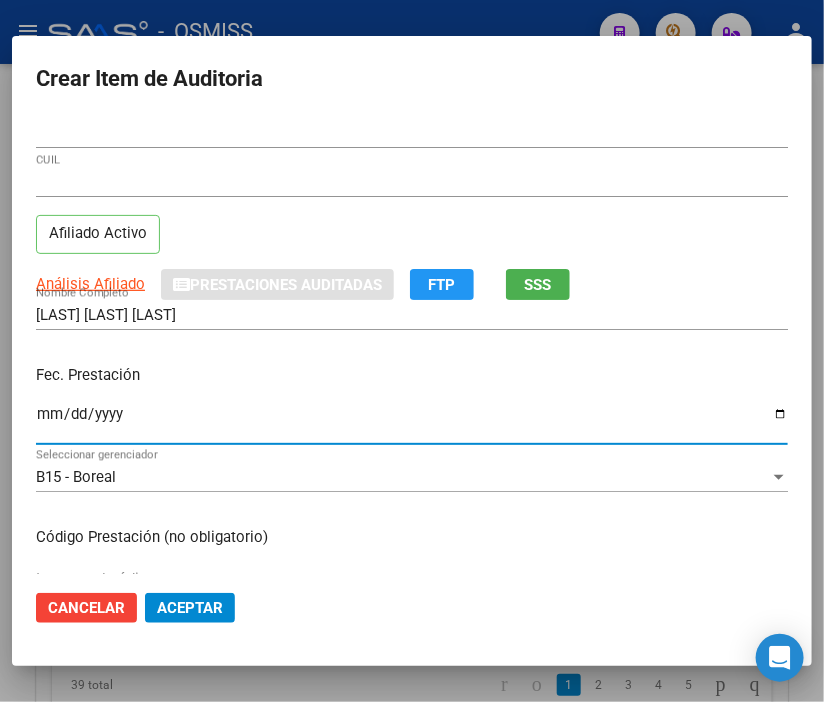 click on "Ingresar la fecha" at bounding box center (412, 422) 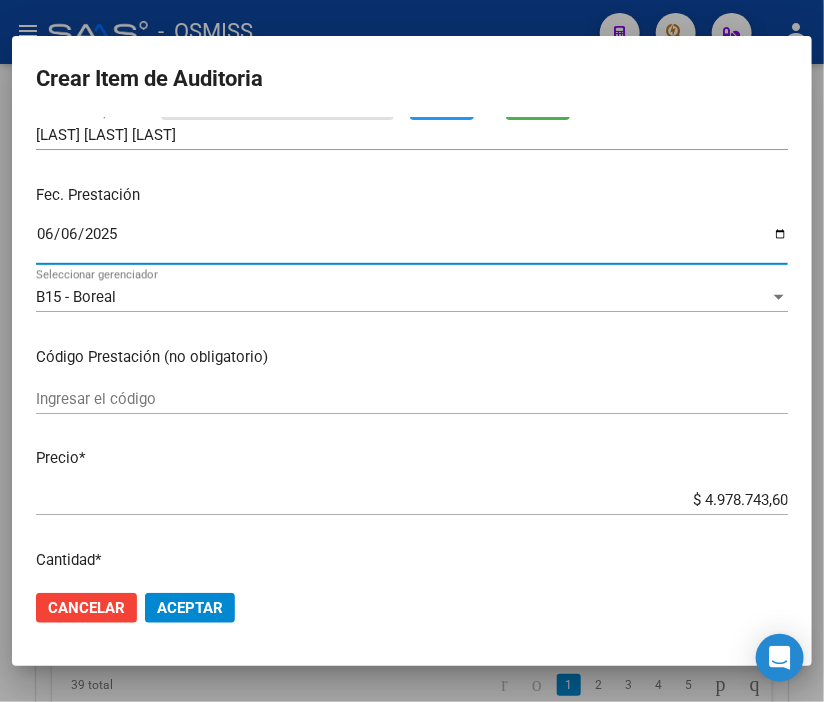 scroll, scrollTop: 222, scrollLeft: 0, axis: vertical 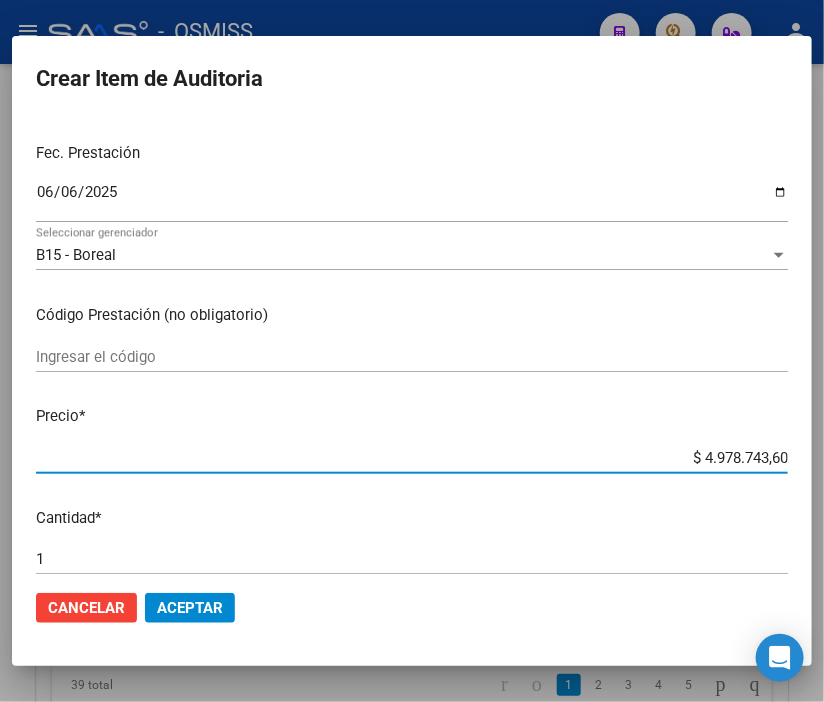 drag, startPoint x: 636, startPoint y: 454, endPoint x: 823, endPoint y: 453, distance: 187.00267 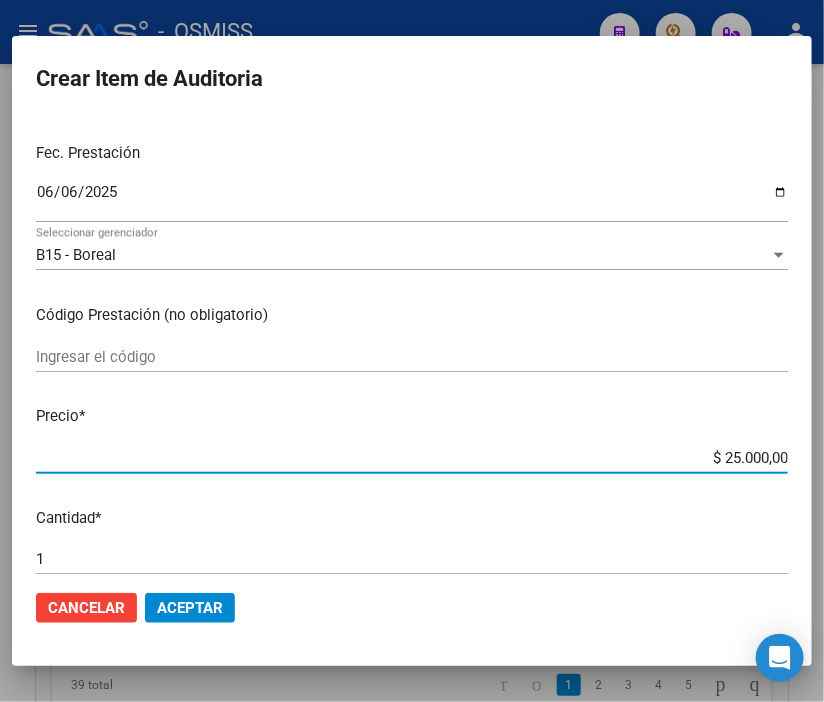 click on "Aceptar" 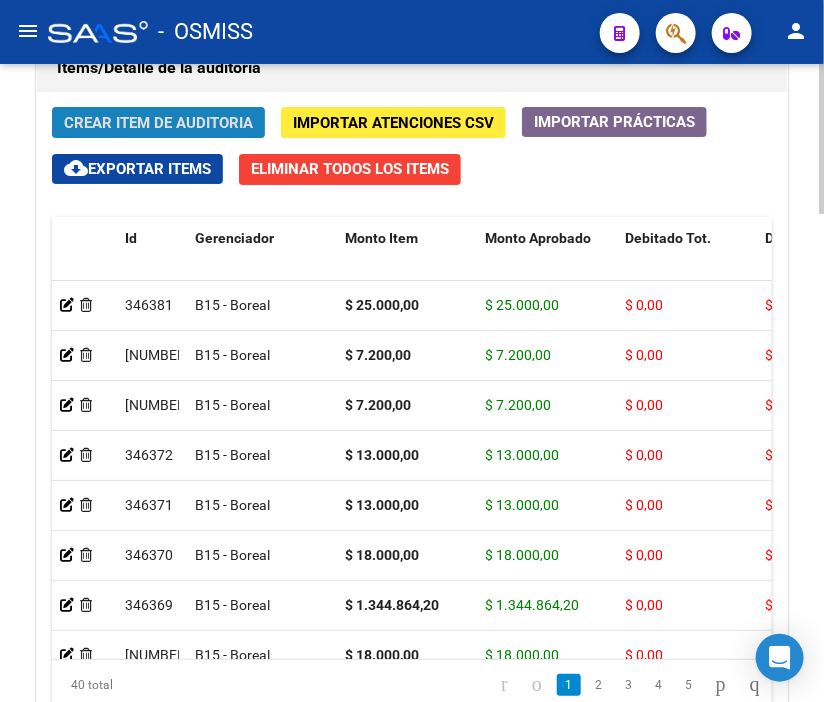click on "Crear Item de Auditoria" 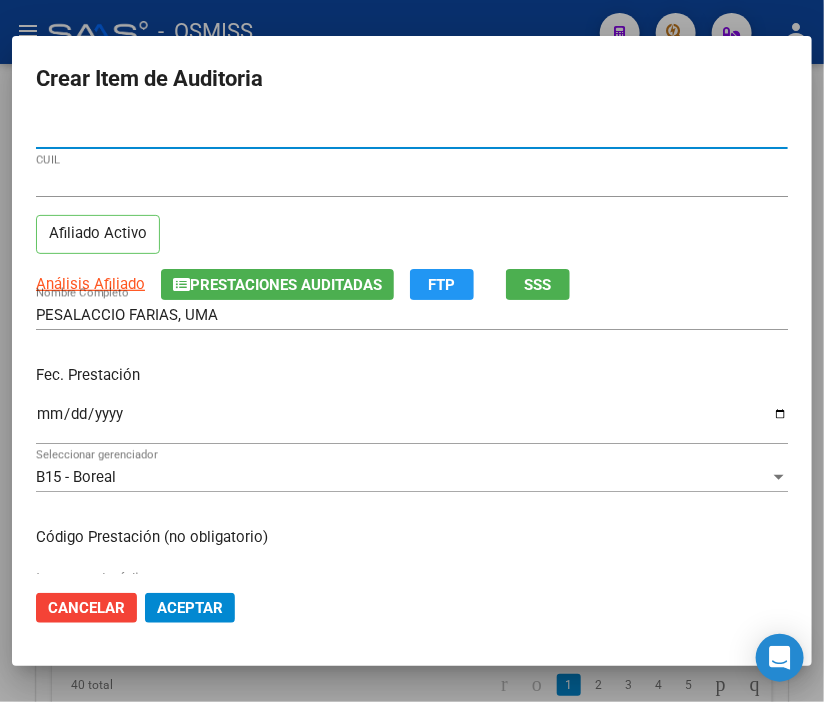 click on "Ingresar la fecha" at bounding box center [412, 422] 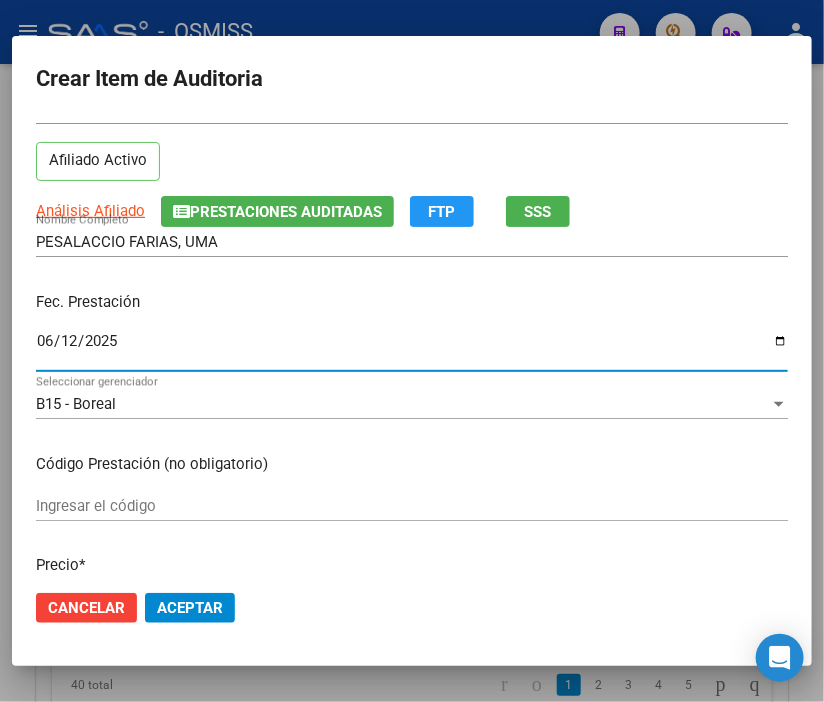 scroll, scrollTop: 222, scrollLeft: 0, axis: vertical 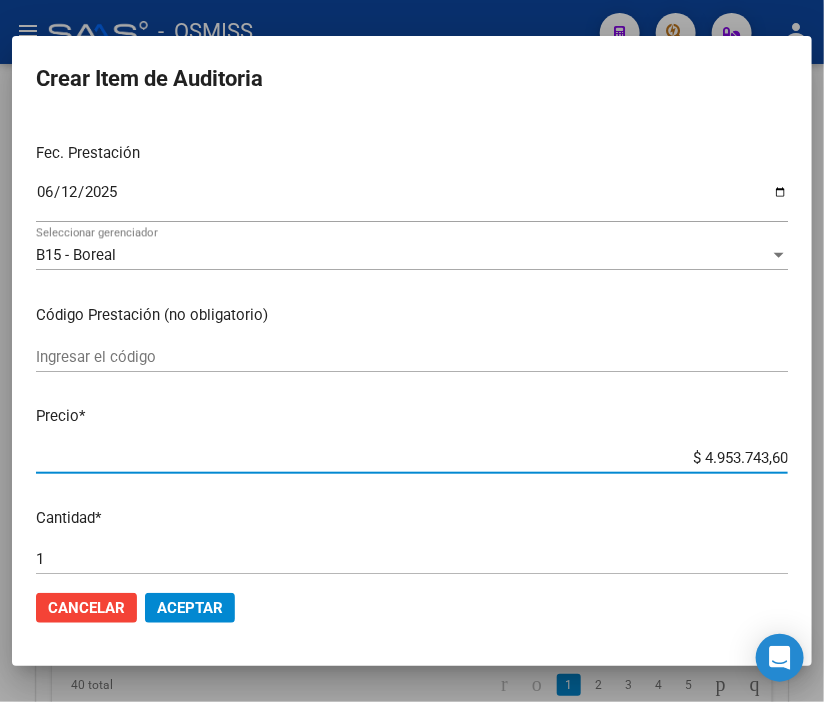 drag, startPoint x: 662, startPoint y: 454, endPoint x: 823, endPoint y: 466, distance: 161.44658 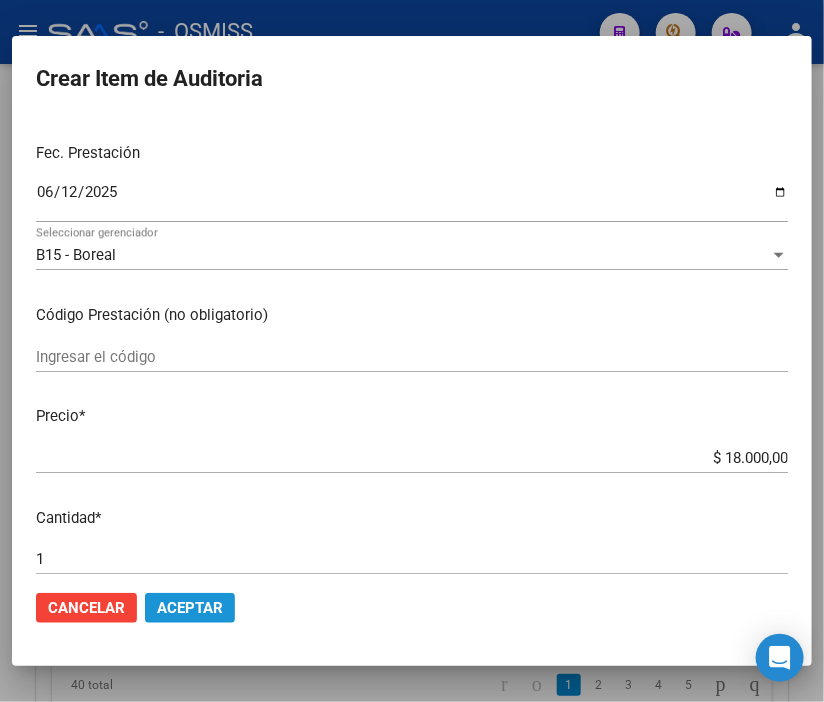 click on "Aceptar" 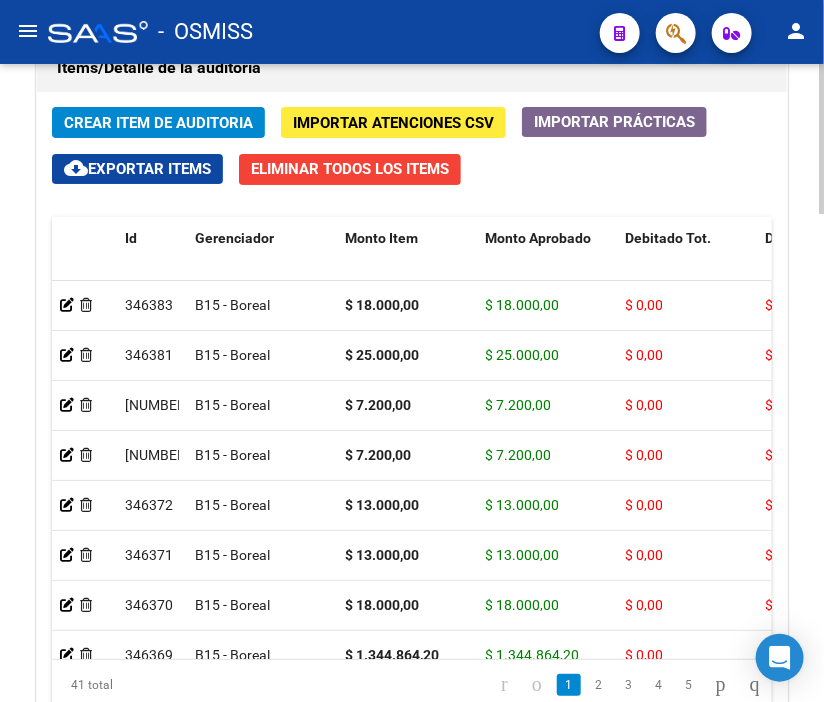 click on "Crear Item de Auditoria" 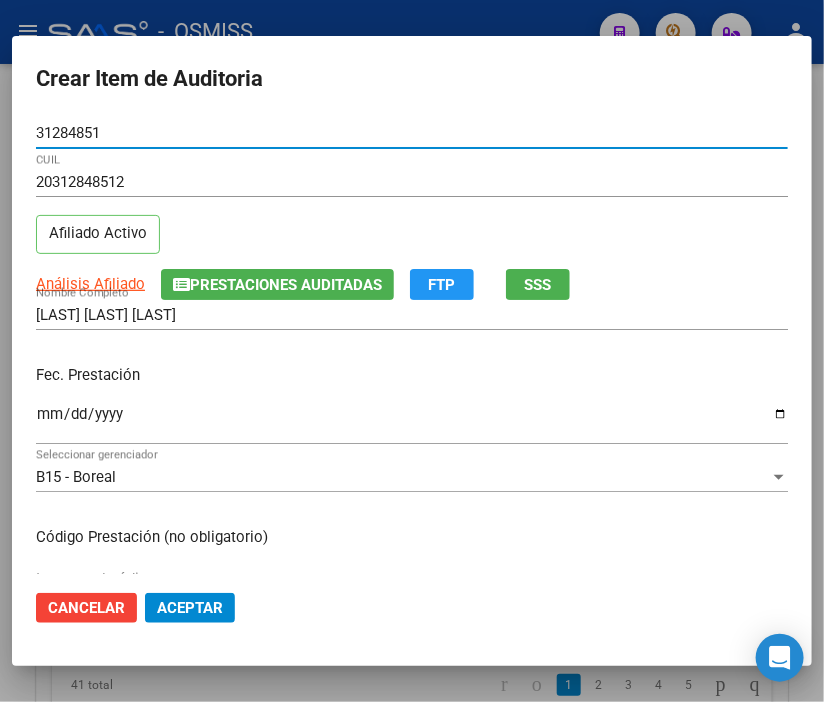 click on "Ingresar la fecha" at bounding box center (412, 422) 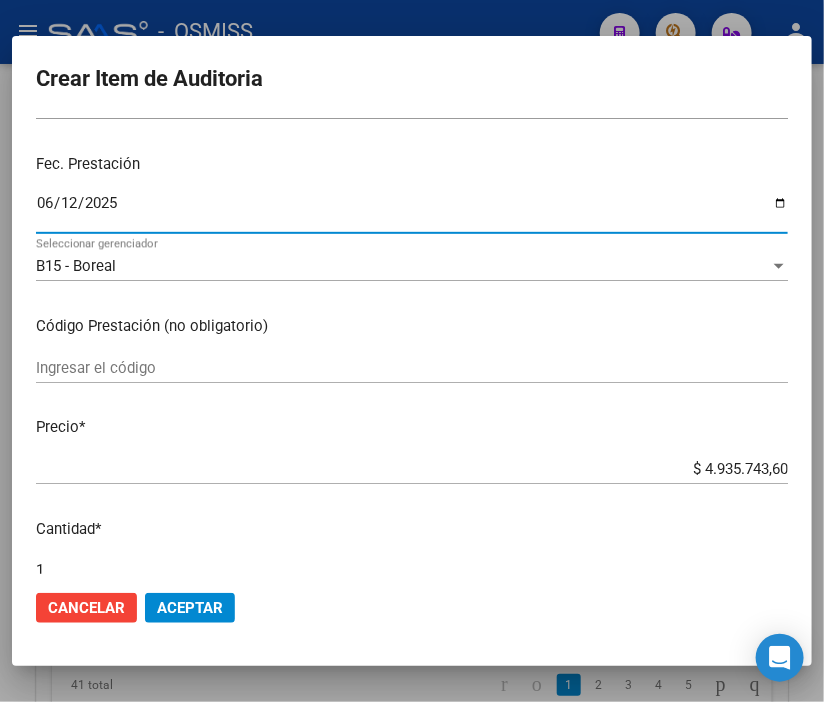 scroll, scrollTop: 222, scrollLeft: 0, axis: vertical 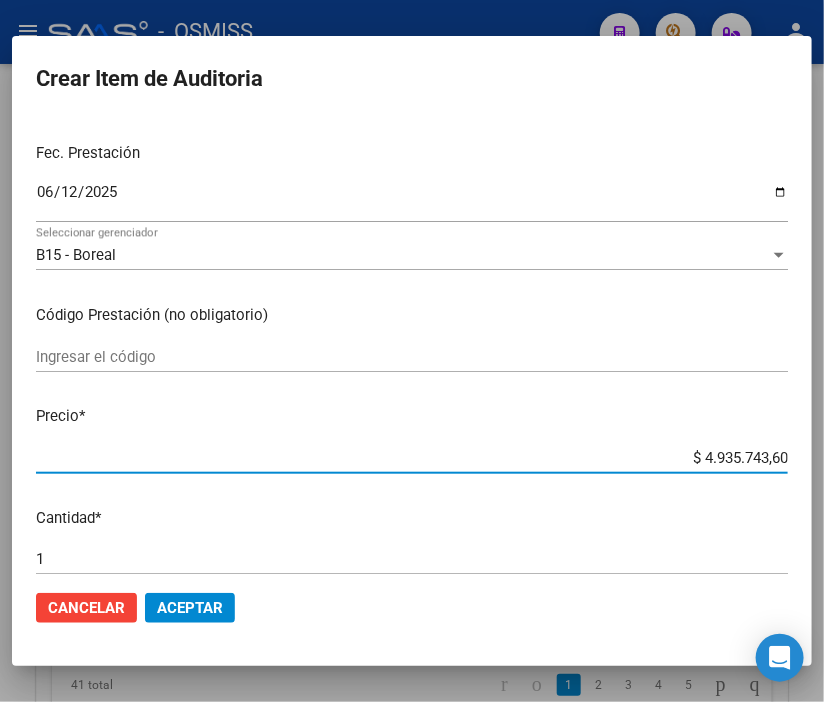 drag, startPoint x: 672, startPoint y: 454, endPoint x: 823, endPoint y: 493, distance: 155.95512 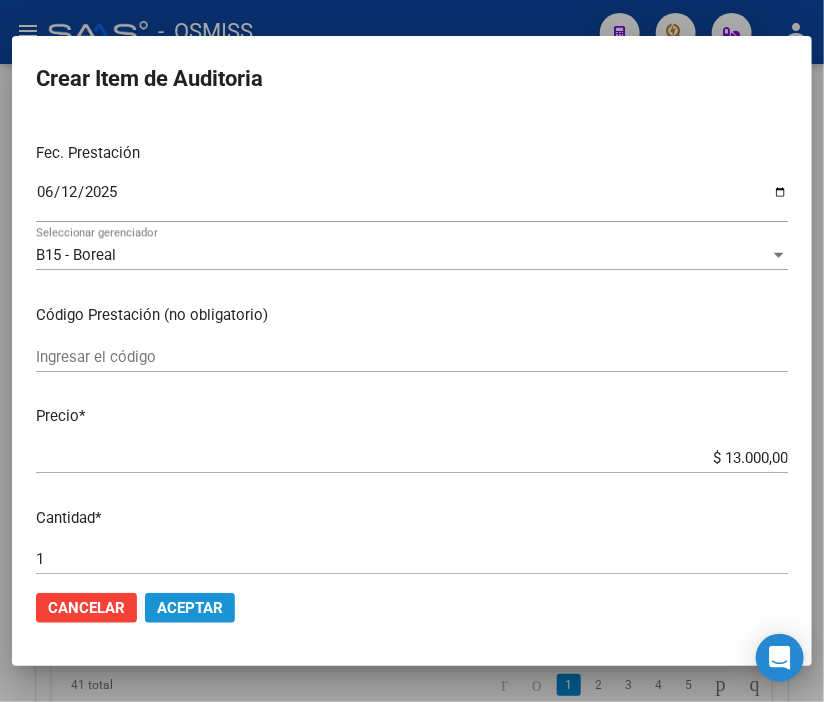 click on "Aceptar" 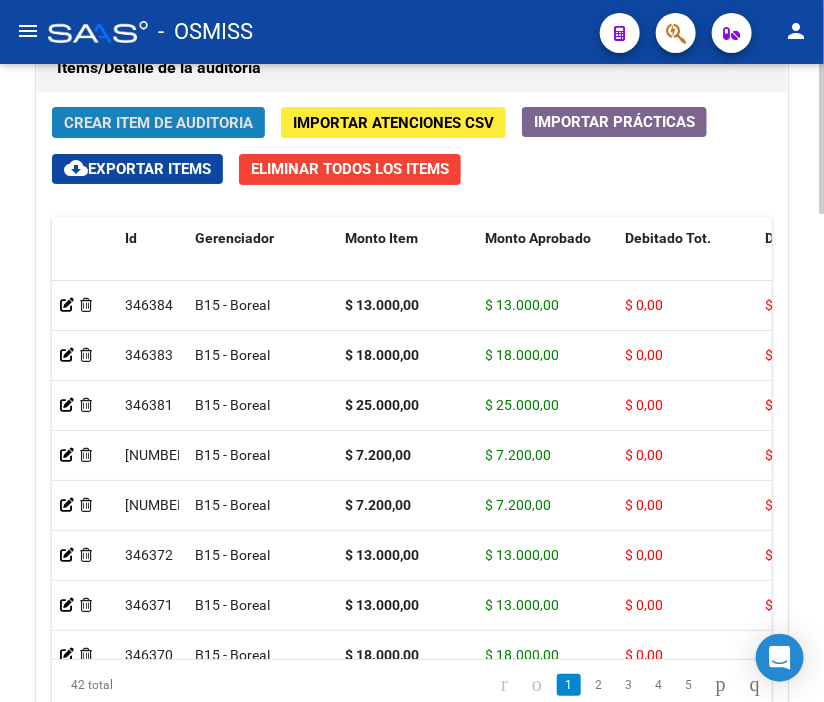 click on "Crear Item de Auditoria" 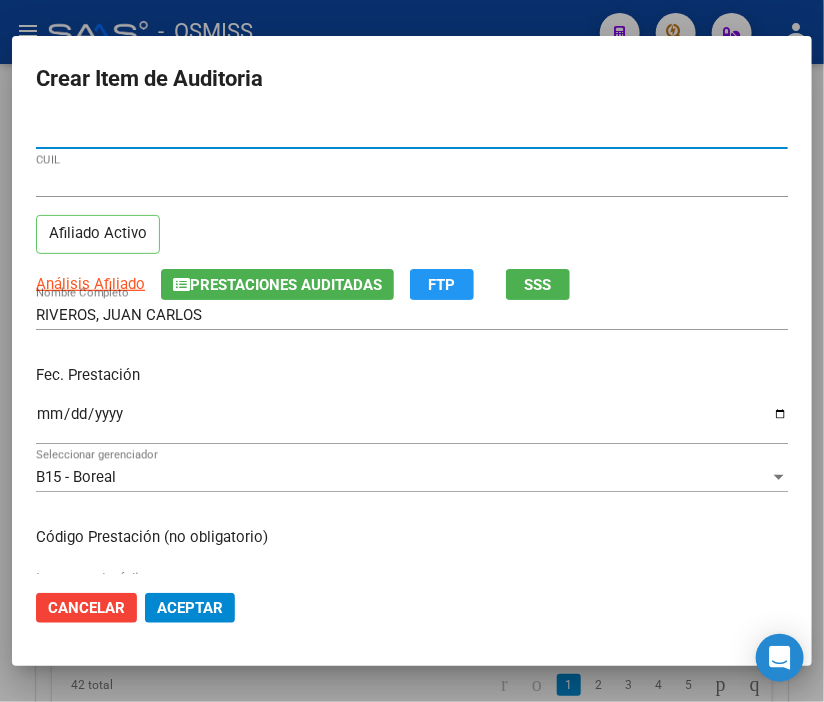 click on "Ingresar la fecha" at bounding box center [412, 422] 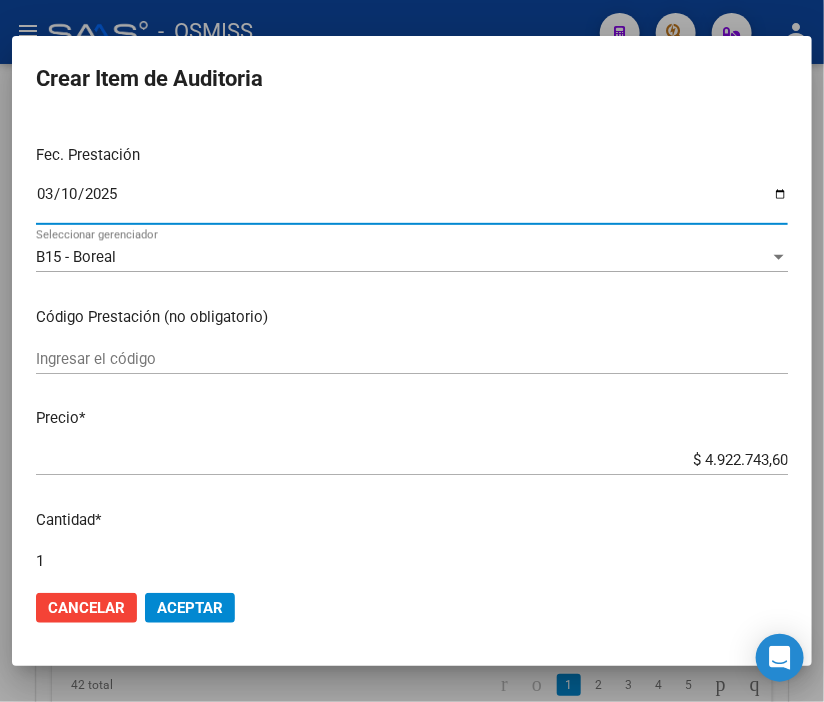 scroll, scrollTop: 222, scrollLeft: 0, axis: vertical 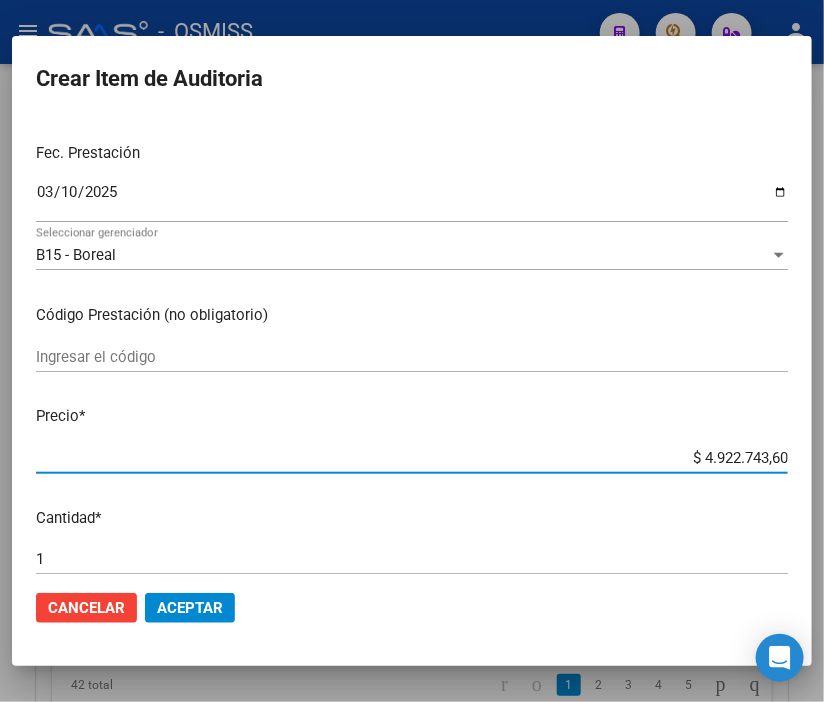 drag, startPoint x: 655, startPoint y: 455, endPoint x: 823, endPoint y: 457, distance: 168.0119 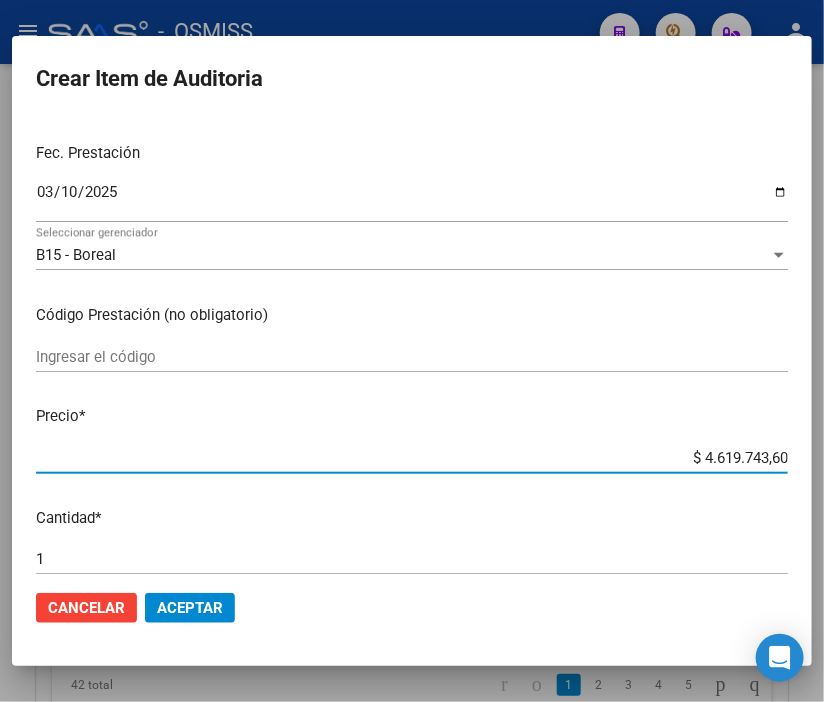 click on "Aceptar" 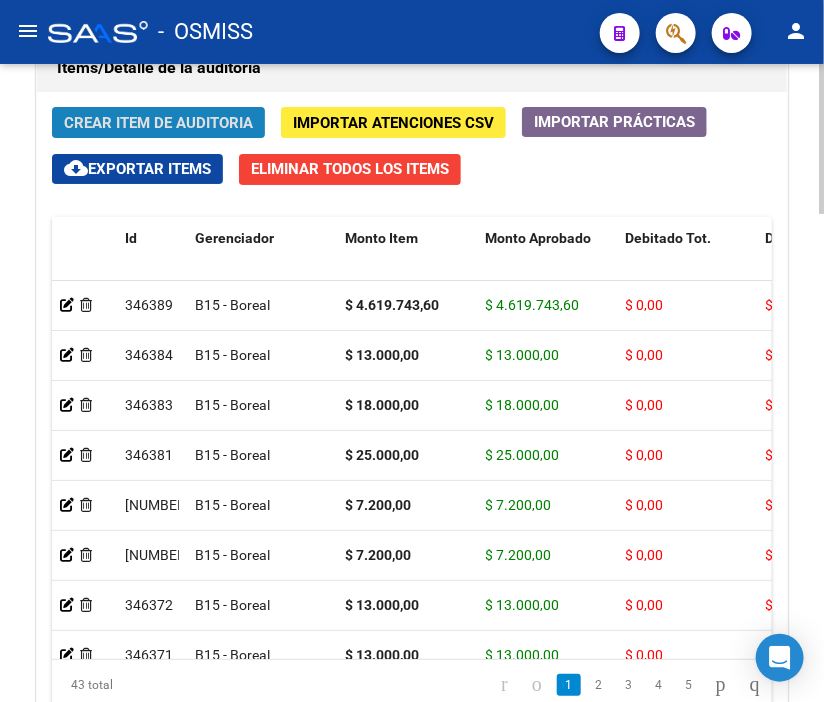 click on "Crear Item de Auditoria" 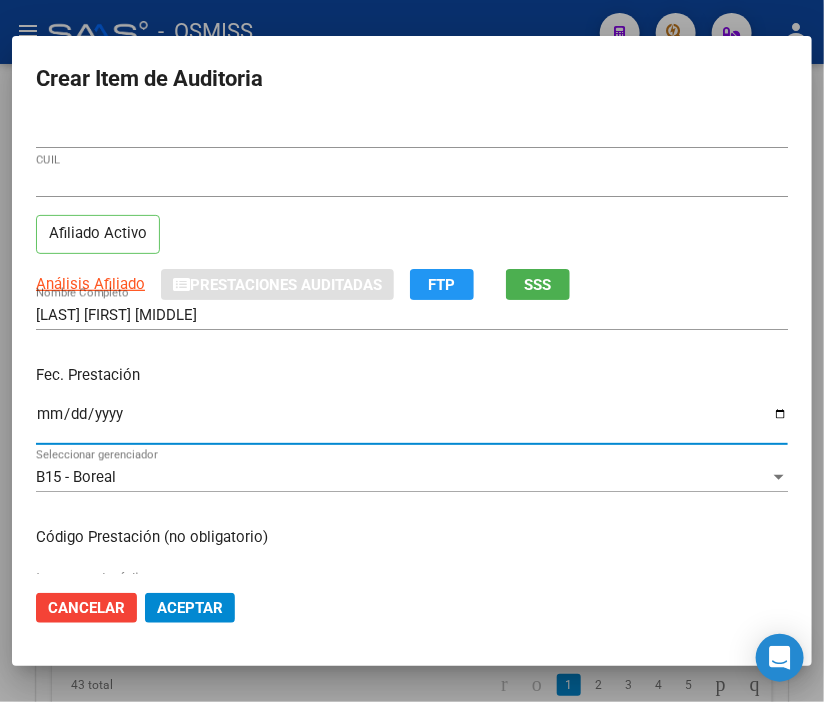 click on "Ingresar la fecha" at bounding box center (412, 422) 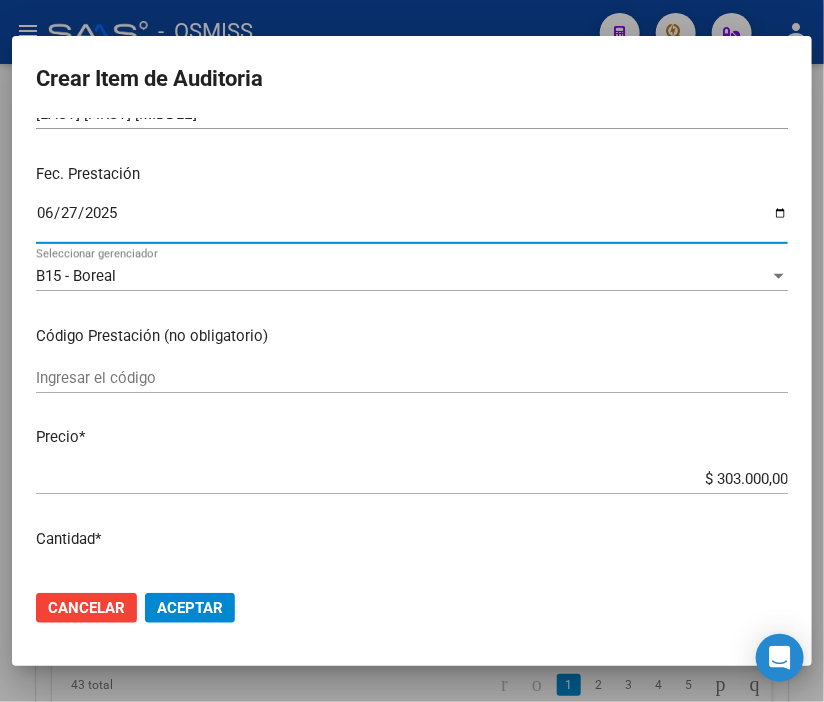 scroll, scrollTop: 222, scrollLeft: 0, axis: vertical 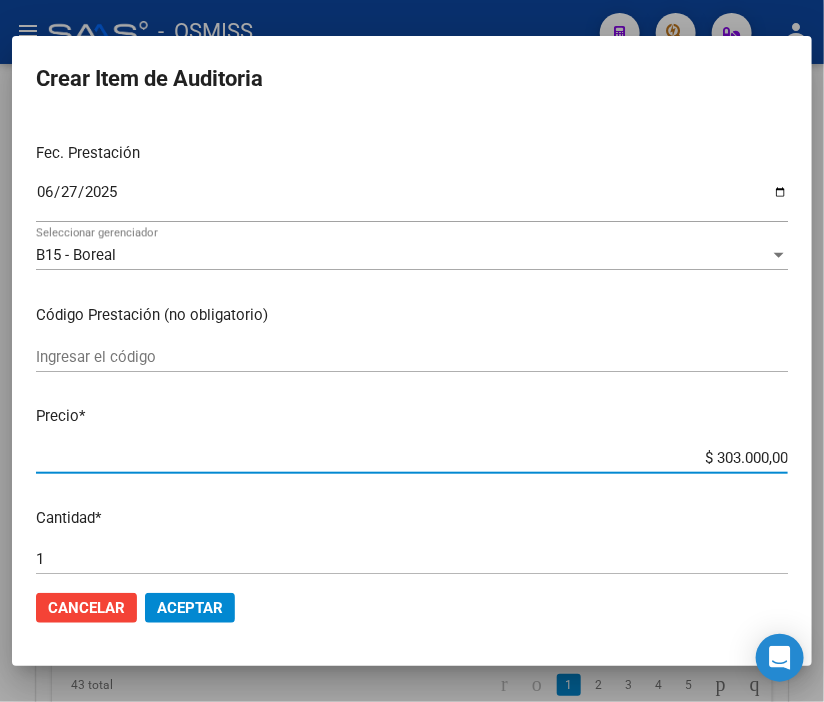 drag, startPoint x: 655, startPoint y: 453, endPoint x: 823, endPoint y: 448, distance: 168.07439 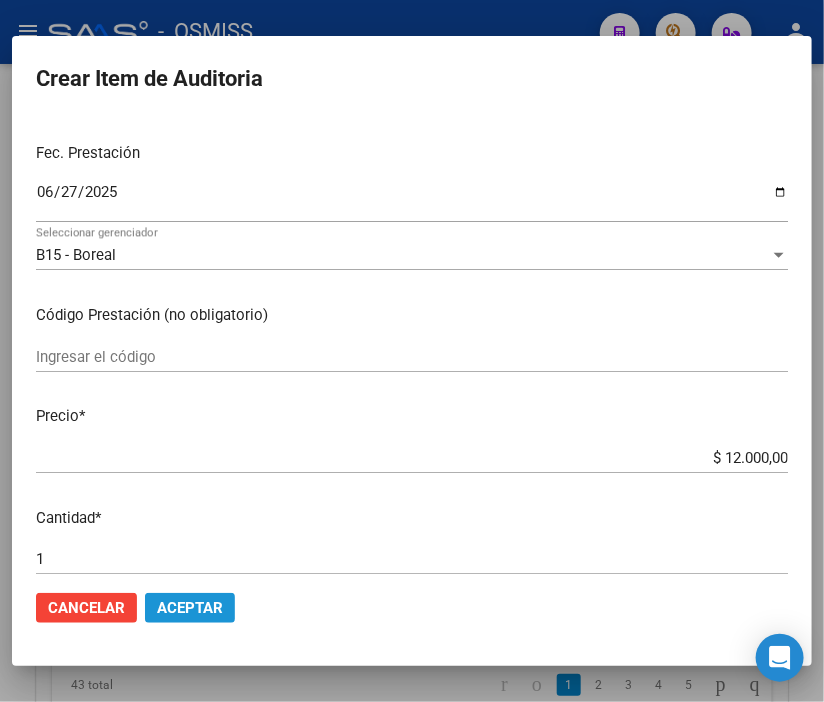 click on "Aceptar" 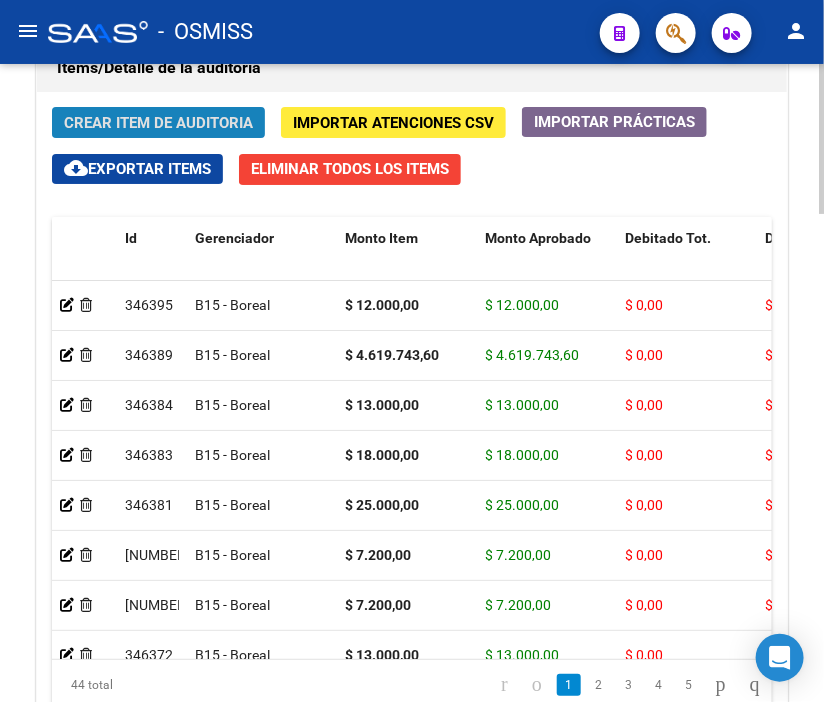 click on "Crear Item de Auditoria" 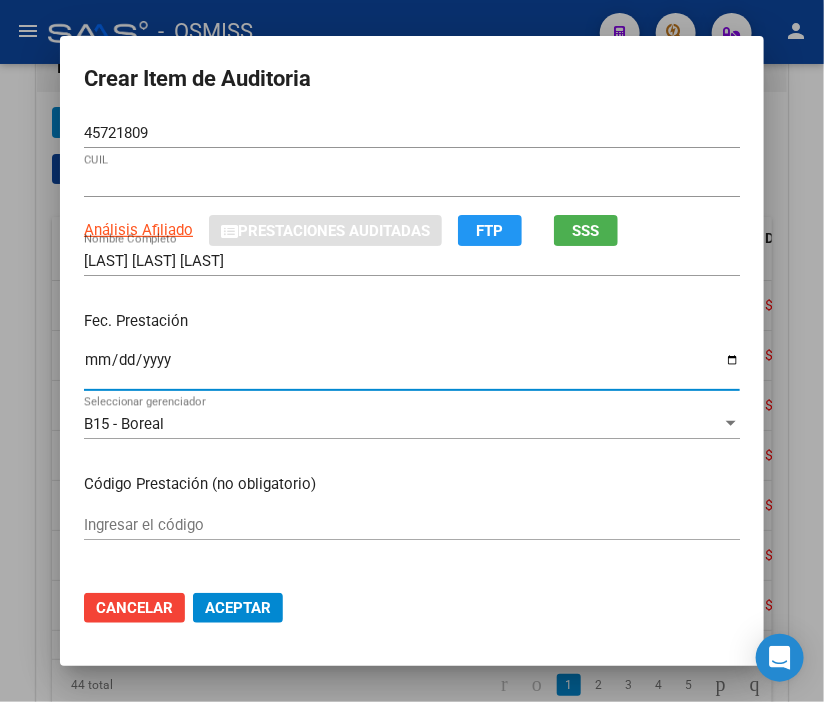 click on "Ingresar la fecha" at bounding box center [412, 368] 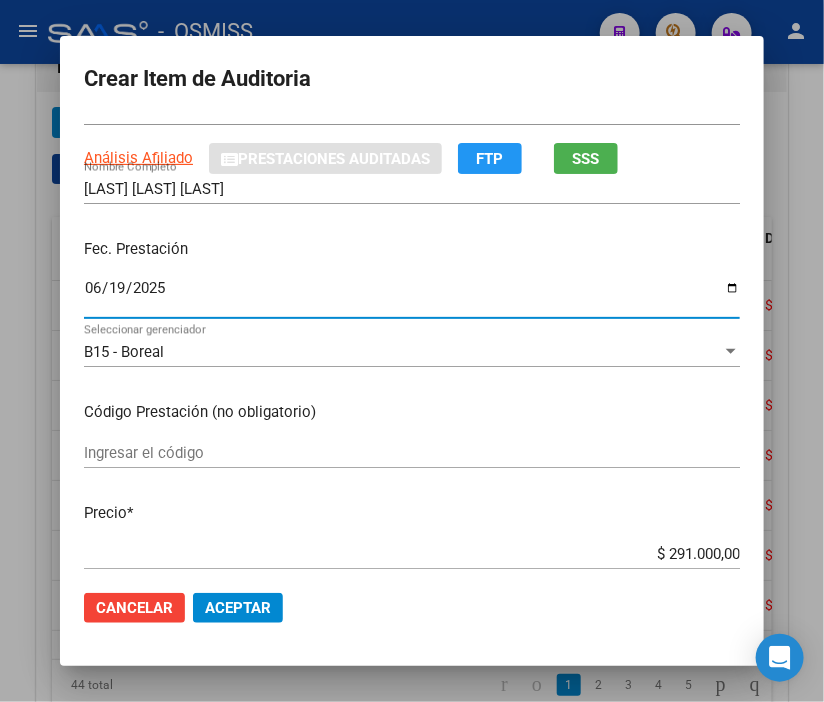 scroll, scrollTop: 111, scrollLeft: 0, axis: vertical 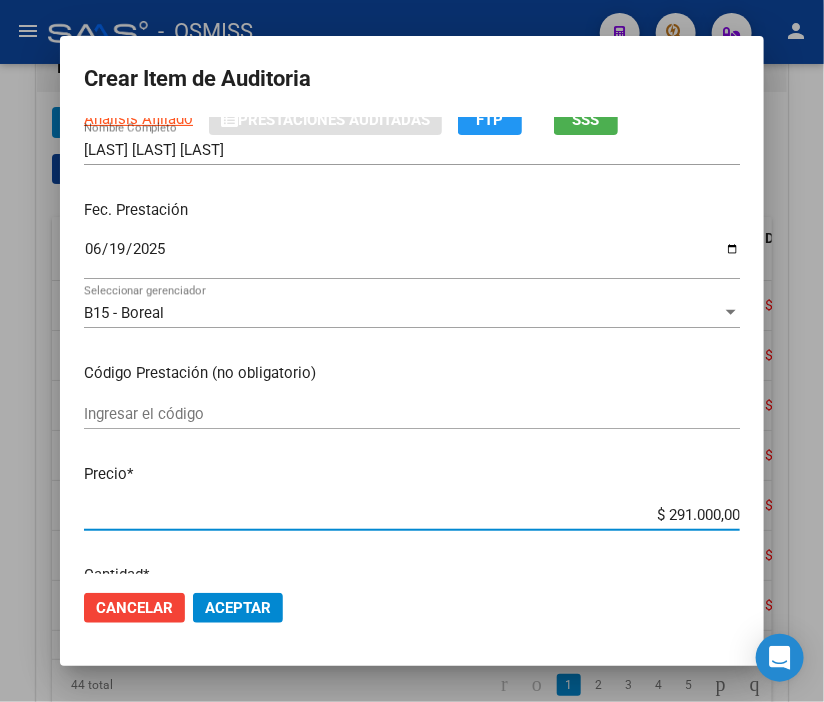drag, startPoint x: 637, startPoint y: 511, endPoint x: 823, endPoint y: 513, distance: 186.01076 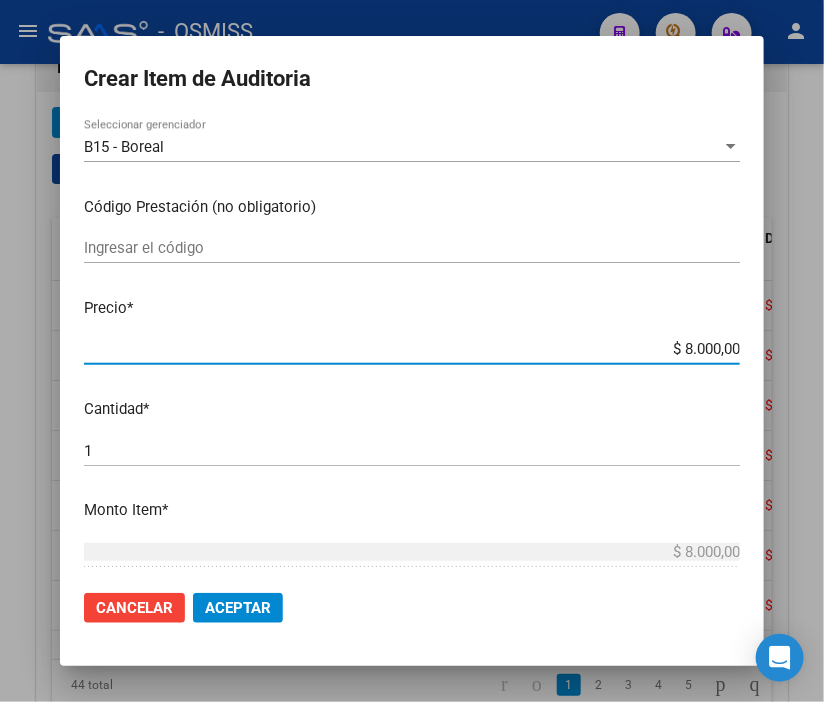 scroll, scrollTop: 333, scrollLeft: 0, axis: vertical 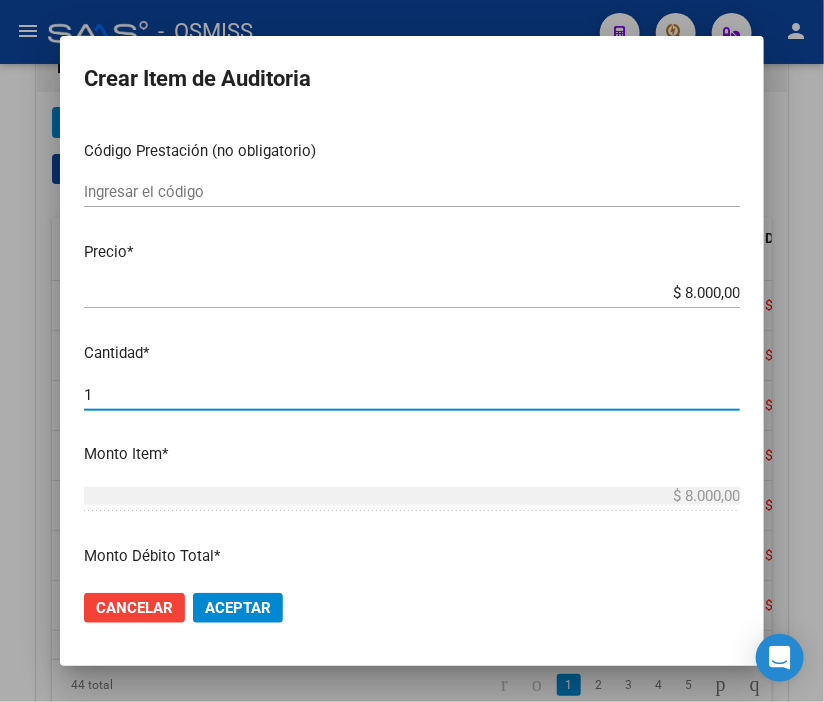 drag, startPoint x: 111, startPoint y: 391, endPoint x: -28, endPoint y: 392, distance: 139.0036 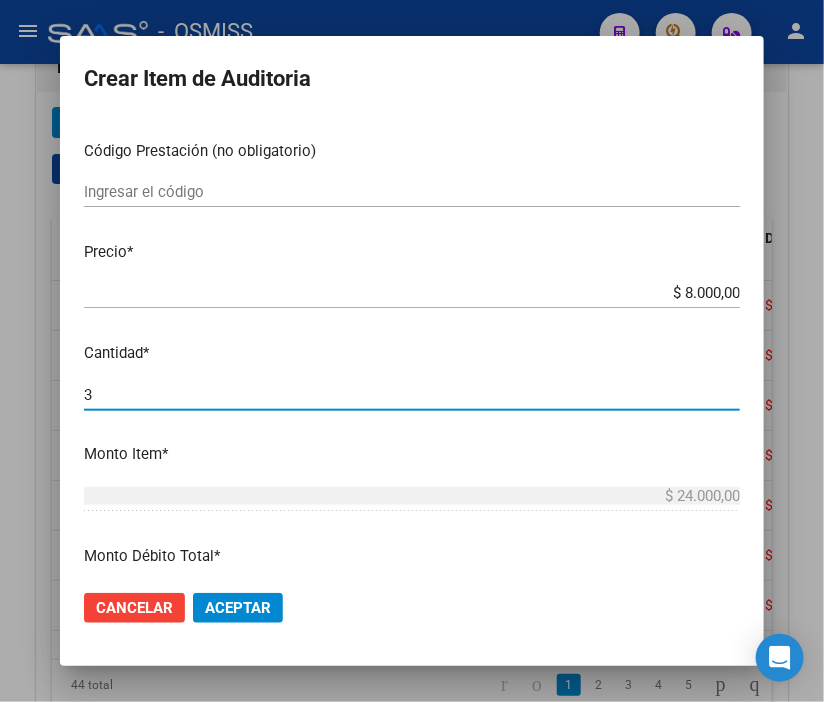 click on "Aceptar" 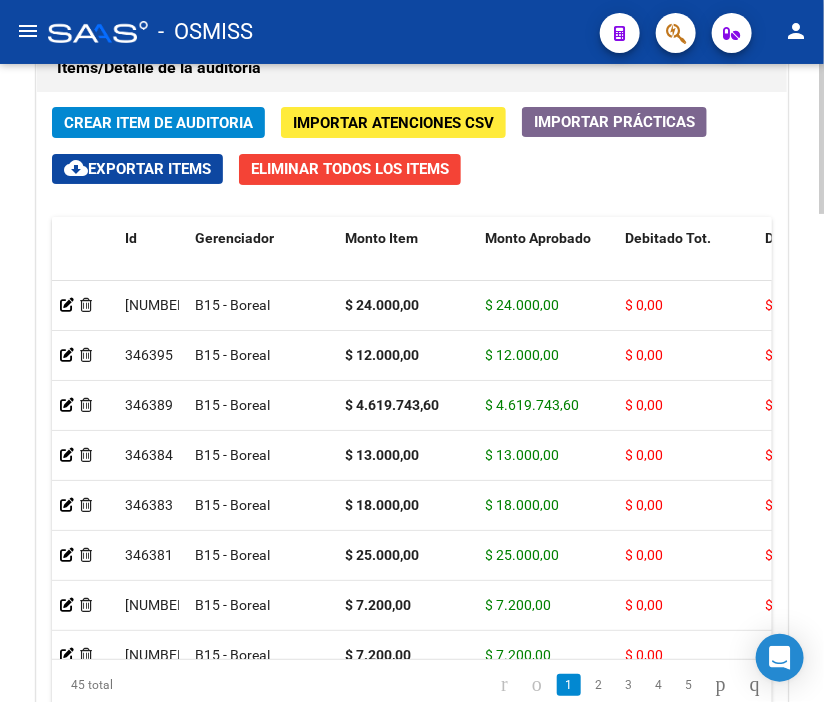 click on "Crear Item de Auditoria" 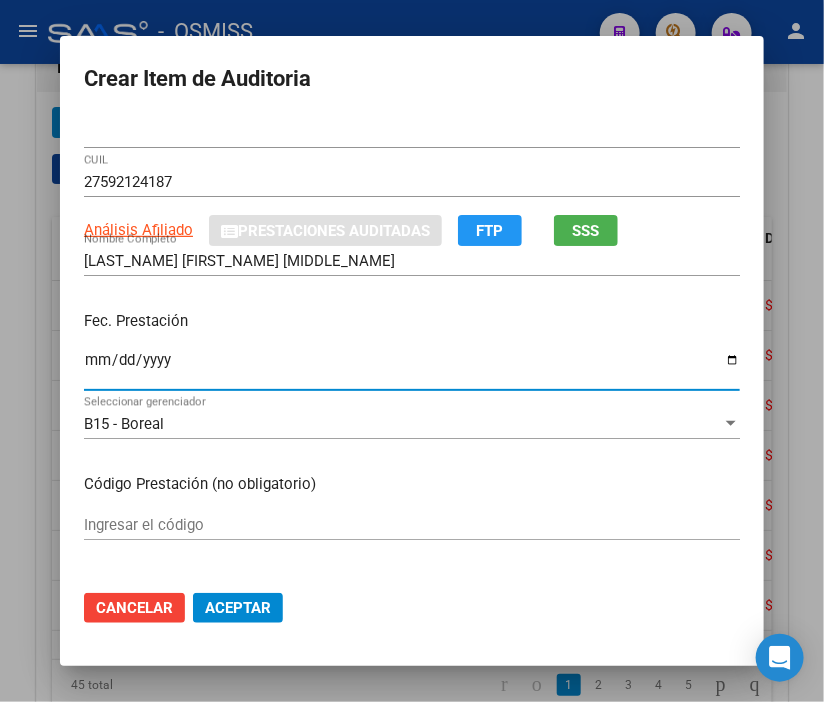 click on "Ingresar la fecha" at bounding box center [412, 368] 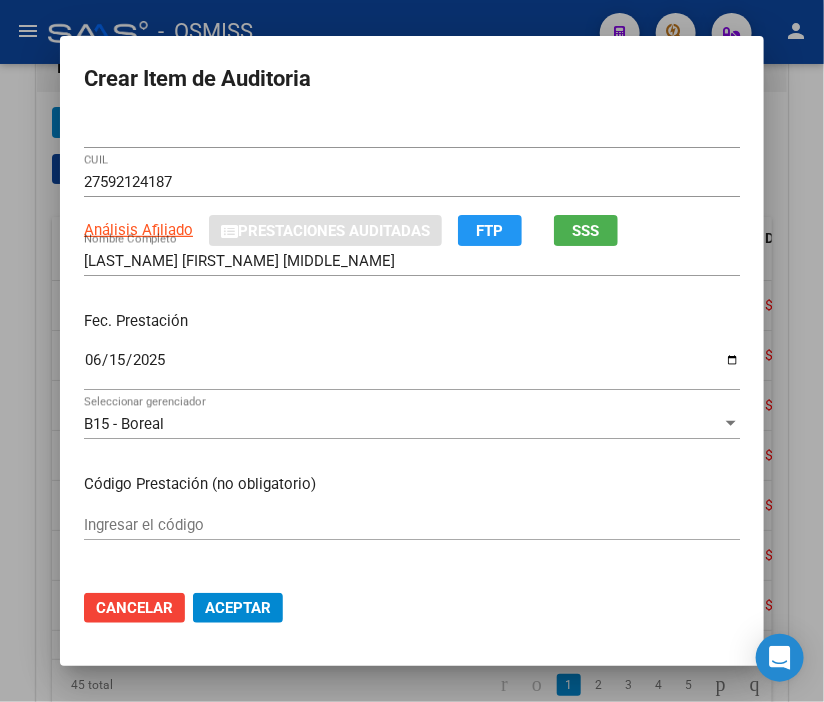 scroll, scrollTop: 111, scrollLeft: 0, axis: vertical 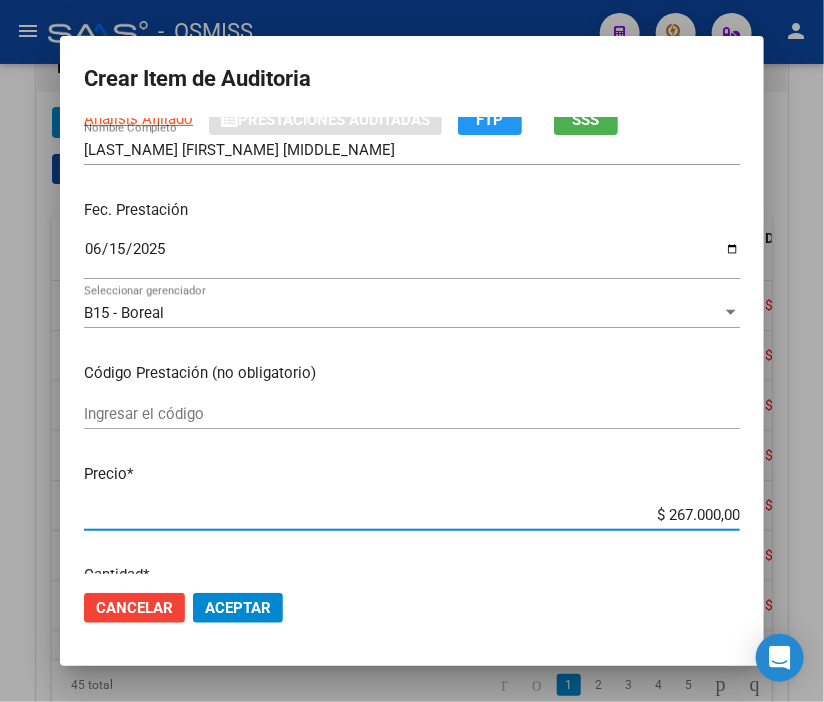 drag, startPoint x: 626, startPoint y: 514, endPoint x: 798, endPoint y: 515, distance: 172.00291 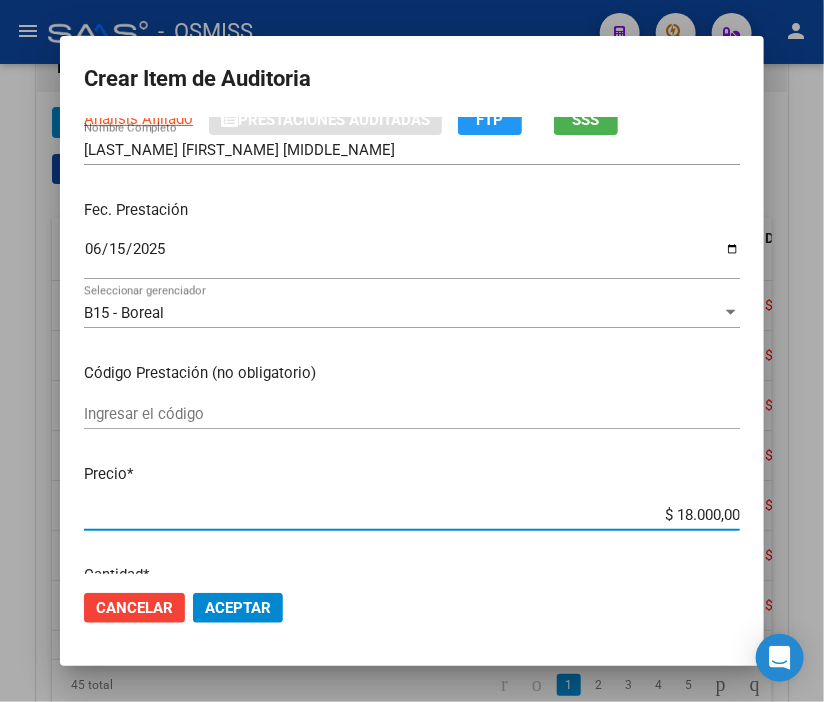 click on "Aceptar" 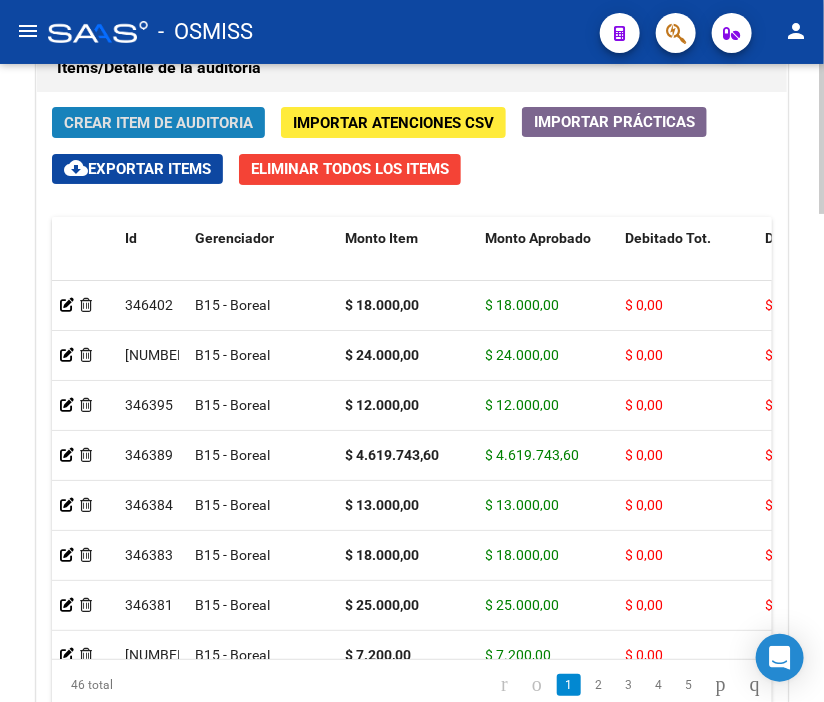 click on "Crear Item de Auditoria" 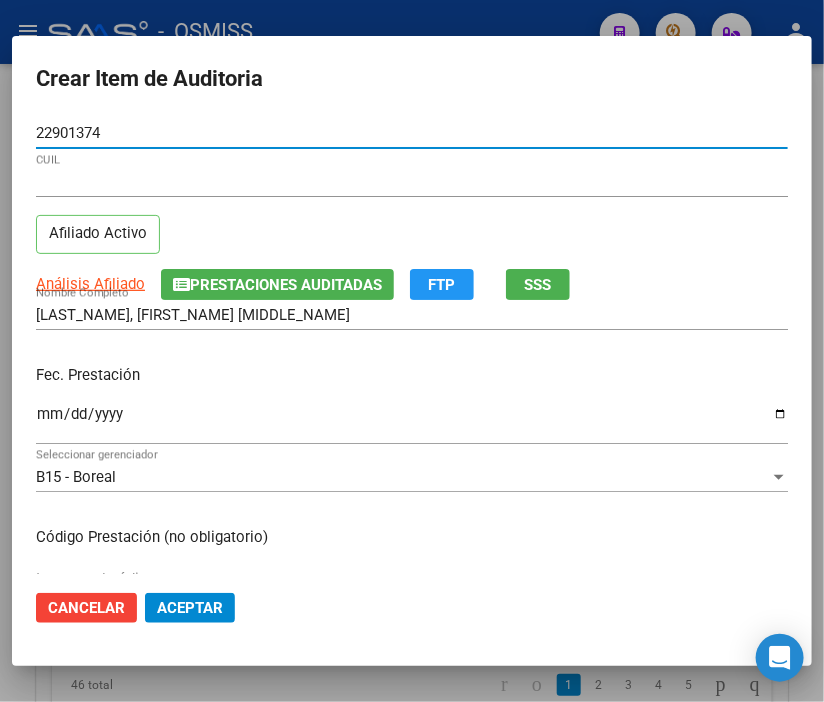 click on "Ingresar la fecha" at bounding box center (412, 422) 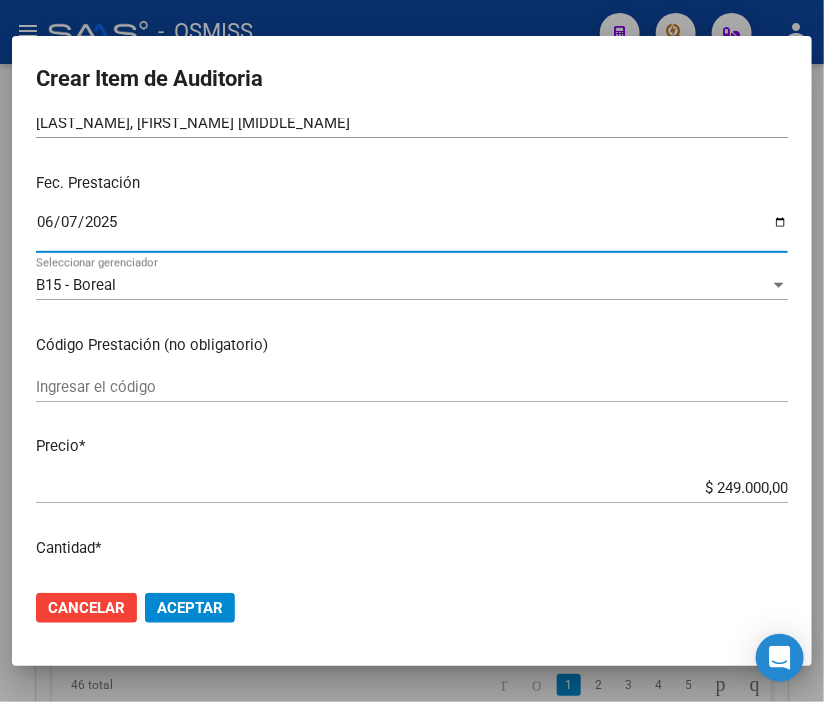 scroll, scrollTop: 222, scrollLeft: 0, axis: vertical 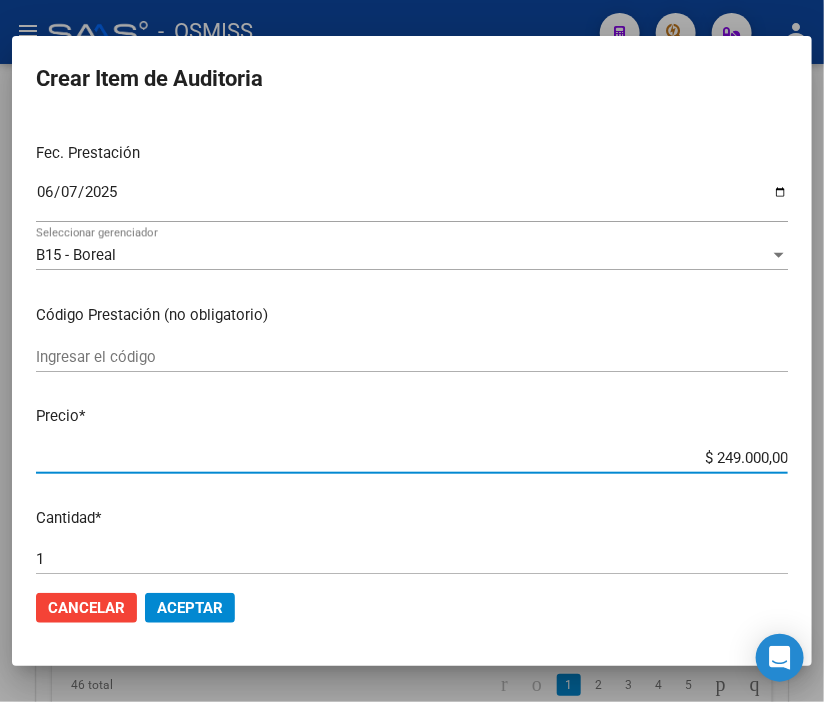 drag, startPoint x: 680, startPoint y: 454, endPoint x: 823, endPoint y: 451, distance: 143.03146 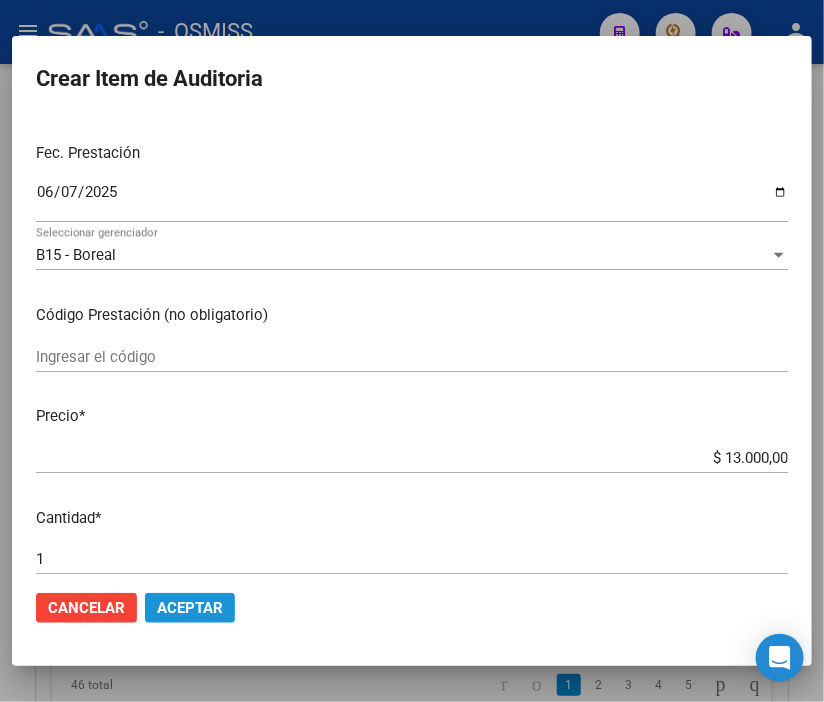 click on "Aceptar" 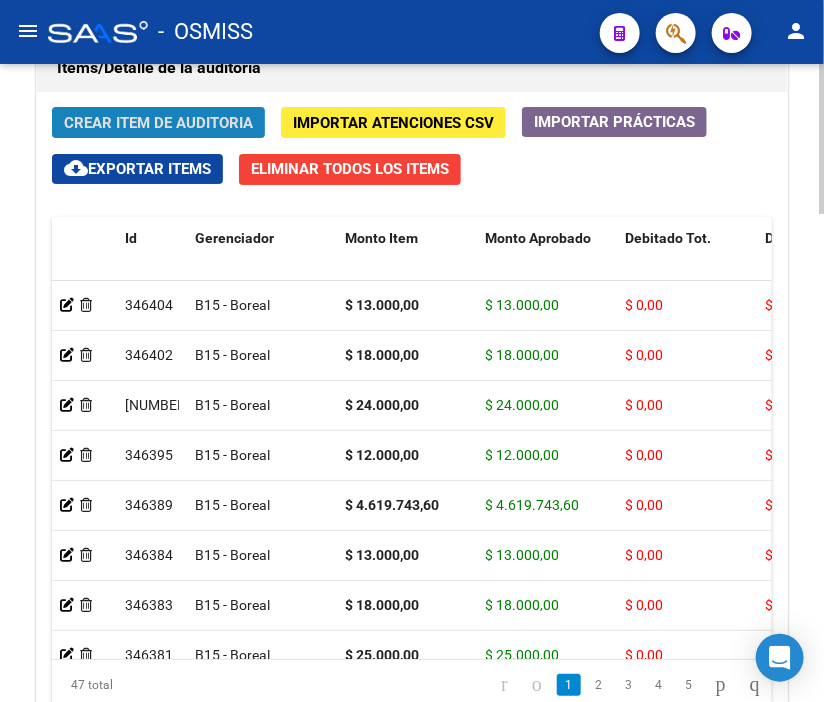 click on "Crear Item de Auditoria" 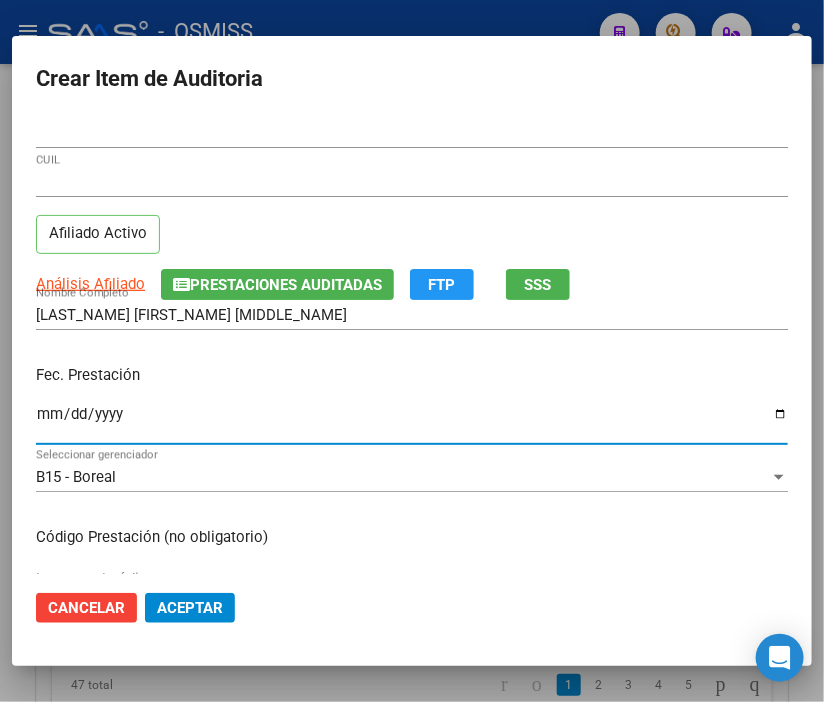 click on "Ingresar la fecha" at bounding box center [412, 422] 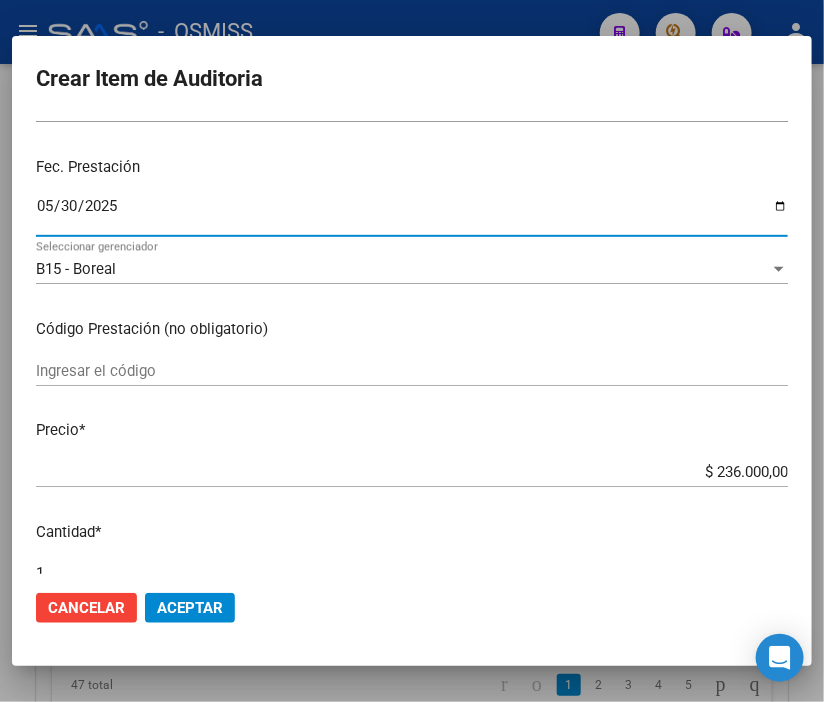 scroll, scrollTop: 222, scrollLeft: 0, axis: vertical 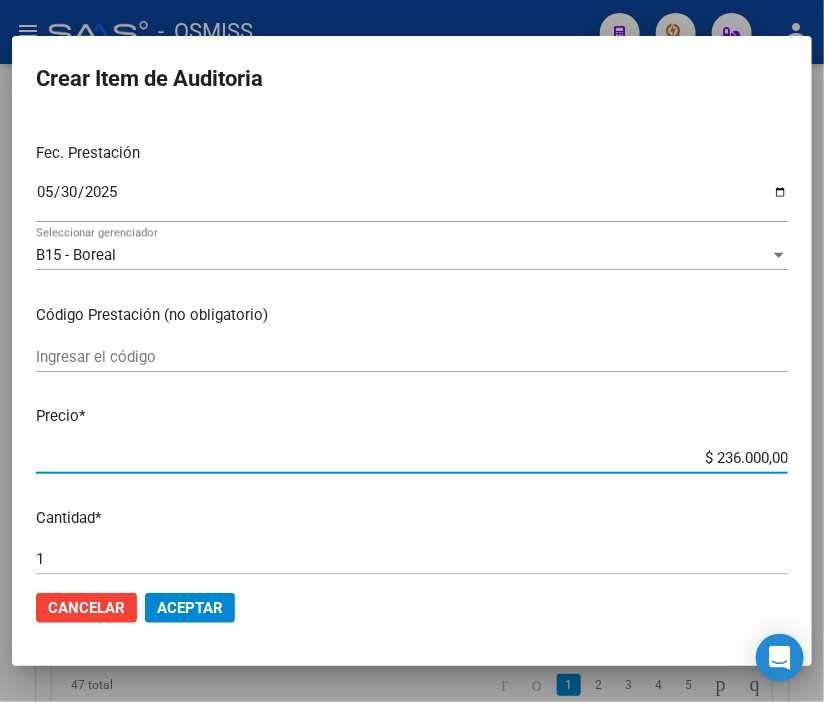 drag, startPoint x: 676, startPoint y: 461, endPoint x: 823, endPoint y: 465, distance: 147.05441 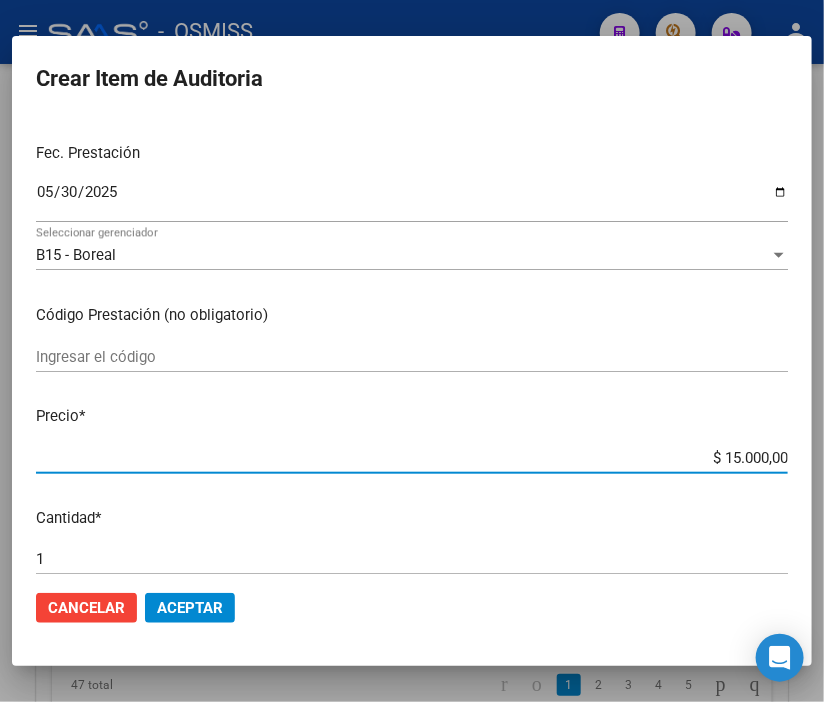 click on "Aceptar" 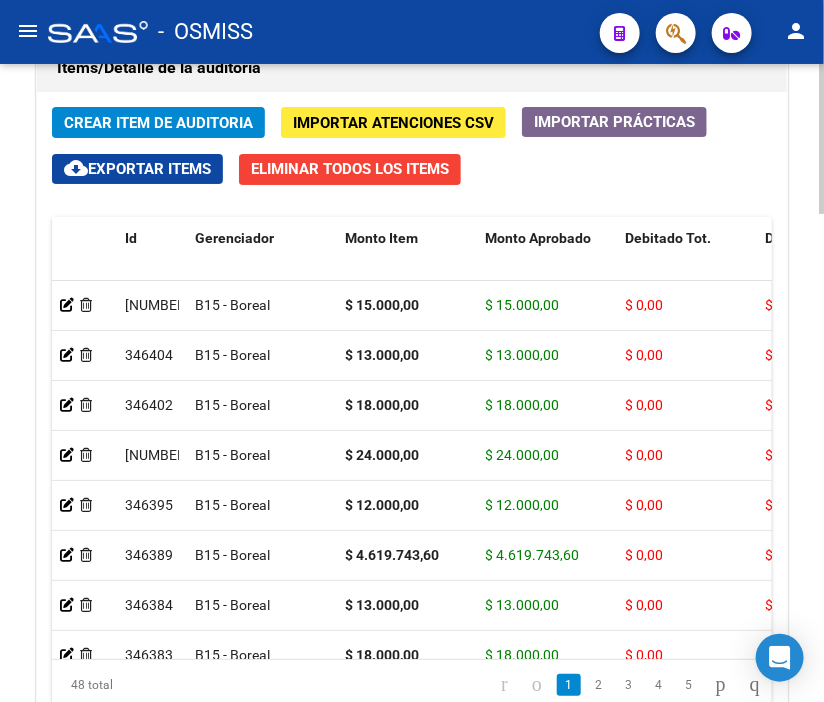 click on "Crear Item de Auditoria Importar Atenciones CSV  Importar Prácticas
cloud_download  Exportar Items   Eliminar Todos los Items  Id Gerenciador Monto Item Monto Aprobado Debitado Tot. Débito Médico Débito Afiliatorio Comentario Comentario Gerenciador Descripción Afiliado Estado CUIL Documento Nombre Completo Fec. Prestación Atencion Tipo Nomenclador Código Nomenclador Nombre Usuario Creado Area Creado Area Modificado     346406  B15 - Boreal $ 15.000,00 $ 15.000,00 $ 0,00 $ 0,00 $ 0,00         27166973983  16697398   SALAS FANNY ESTHER                 30/05/2025  Sabrina  Corton   05/08/2025      346404  B15 - Boreal $ 13.000,00 $ 13.000,00 $ 0,00 $ 0,00 $ 0,00         27229013748  22901374   ROSALES, MARIANA ROSANA            07/06/2025  Sabrina  Corton   05/08/2025      346402  B15 - Boreal $ 18.000,00 $ 18.000,00 $ 0,00 $ 0,00 $ 0,00         27592124187  59212418   RODRIGUEZ VERA NOA BRIANA          15/06/2025  Sabrina  Corton   05/08/2025      346397  B15 - Boreal $ 0,00" 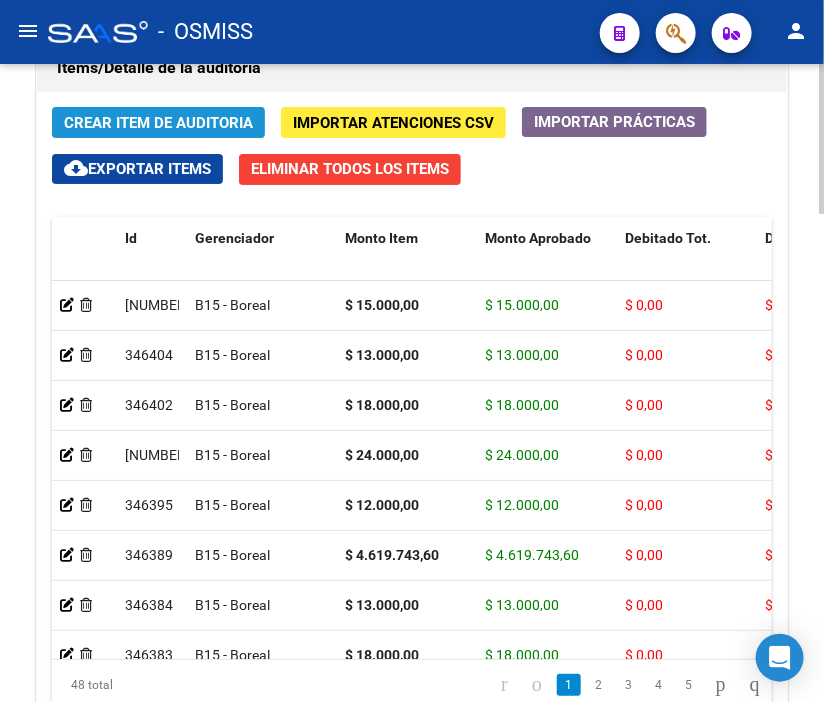click on "Crear Item de Auditoria" 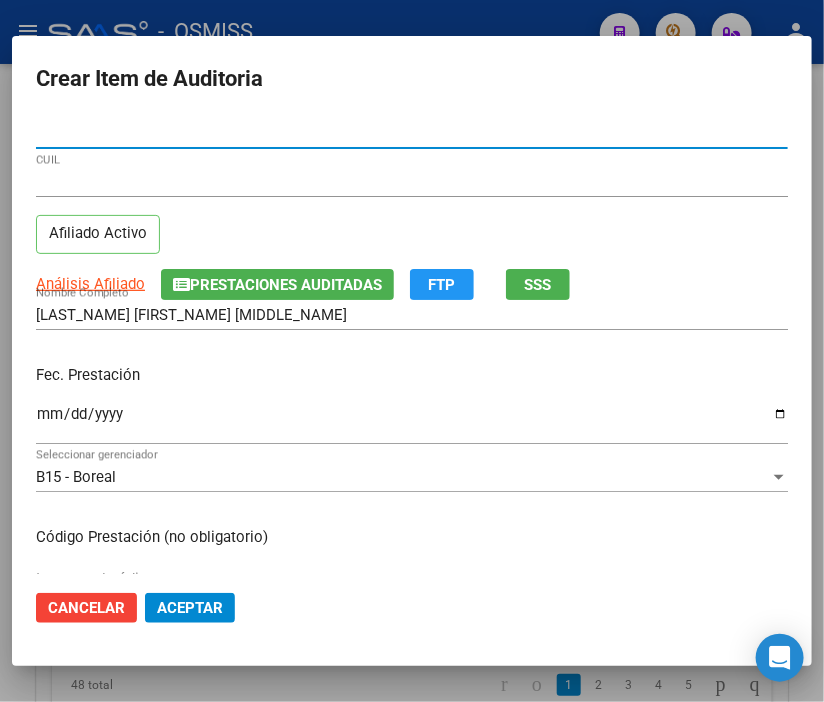 click on "Ingresar la fecha" at bounding box center [412, 422] 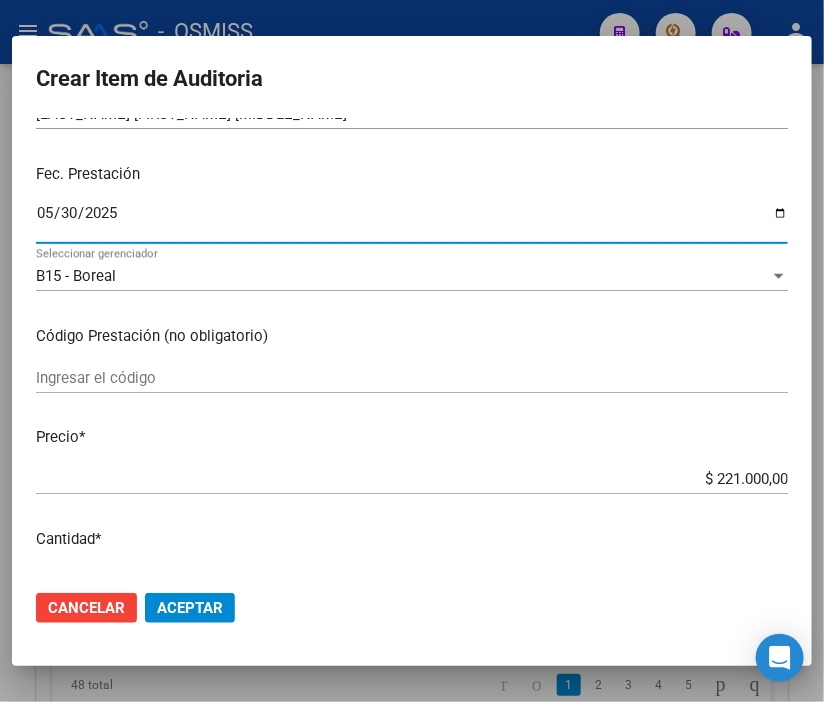 scroll, scrollTop: 222, scrollLeft: 0, axis: vertical 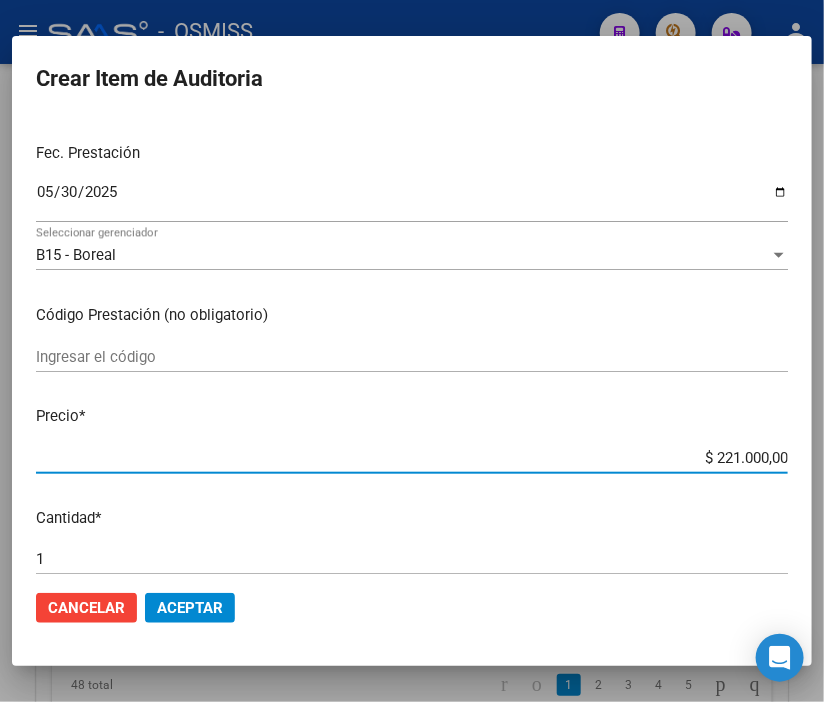 drag, startPoint x: 775, startPoint y: 463, endPoint x: 823, endPoint y: 463, distance: 48 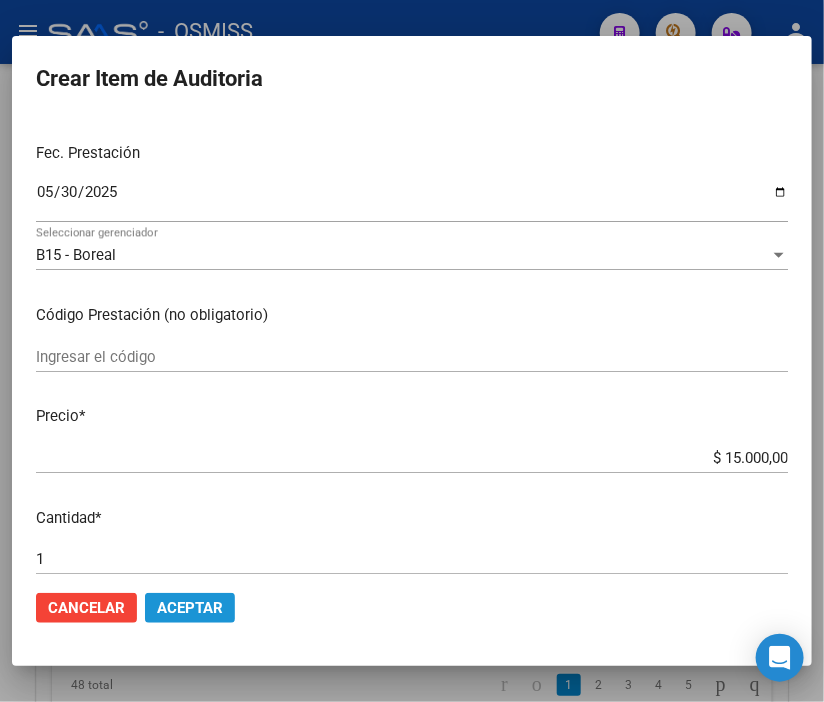 click on "Aceptar" 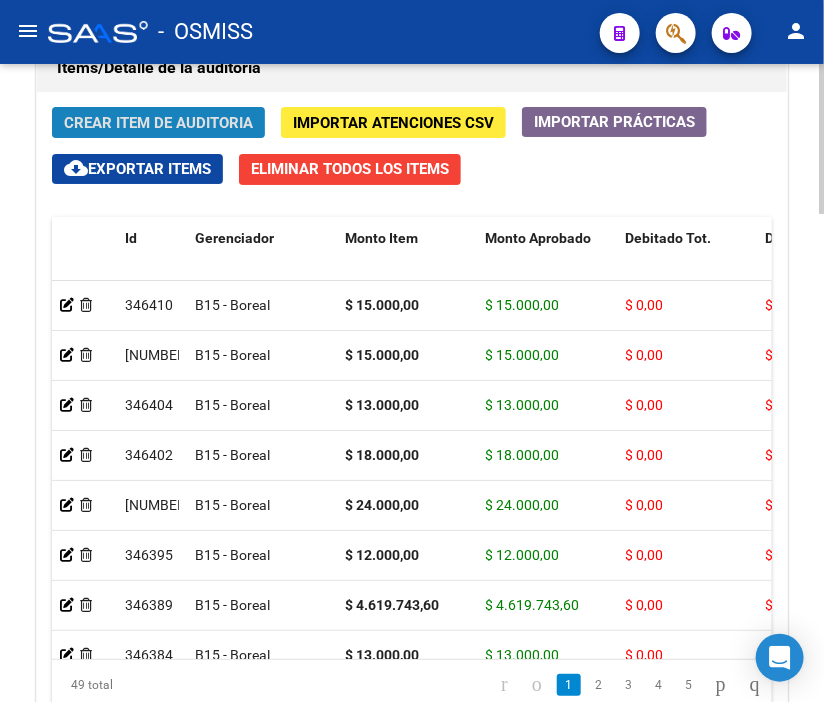 click on "Crear Item de Auditoria" 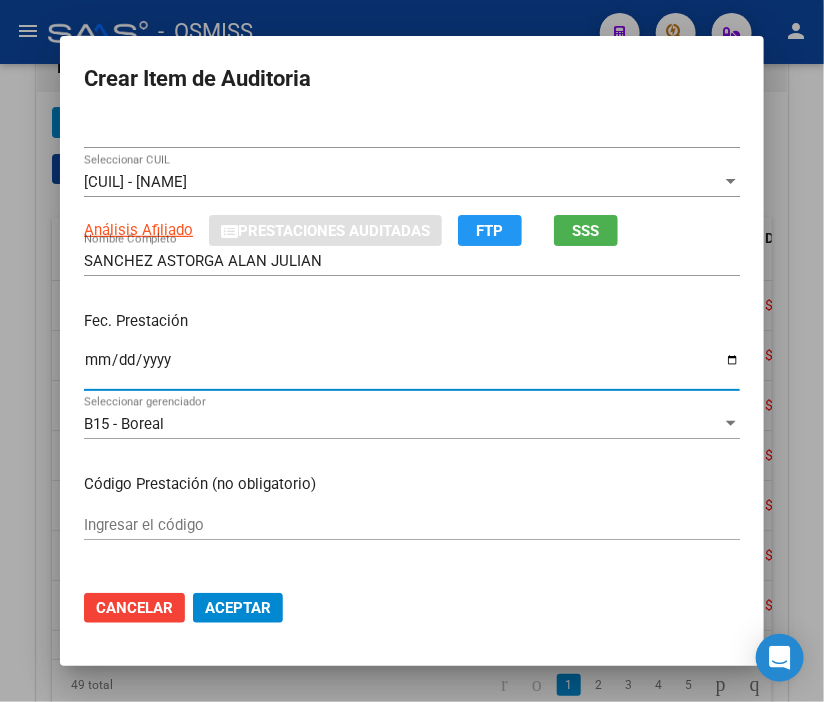 click on "Ingresar la fecha" at bounding box center (412, 368) 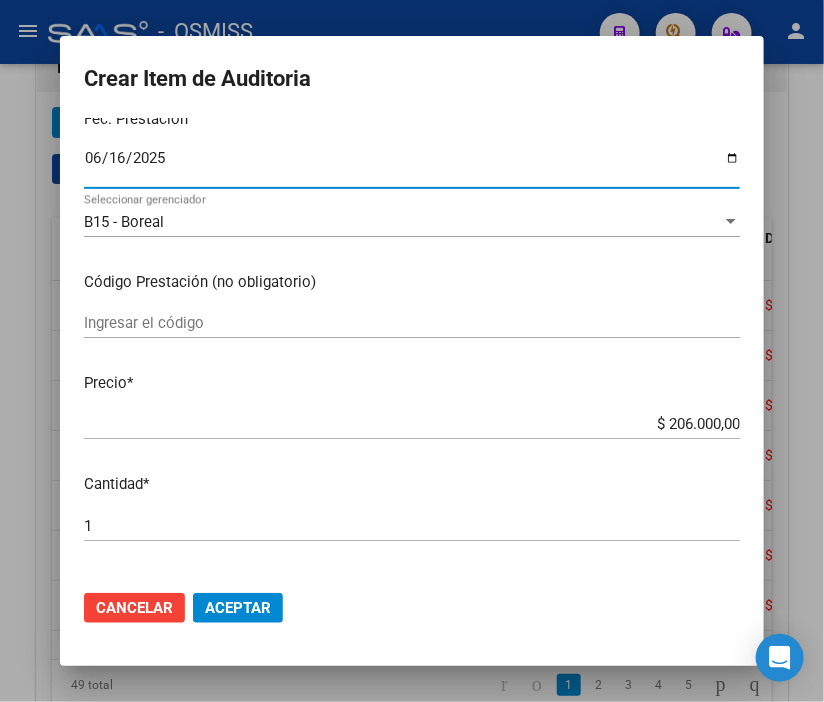 scroll, scrollTop: 222, scrollLeft: 0, axis: vertical 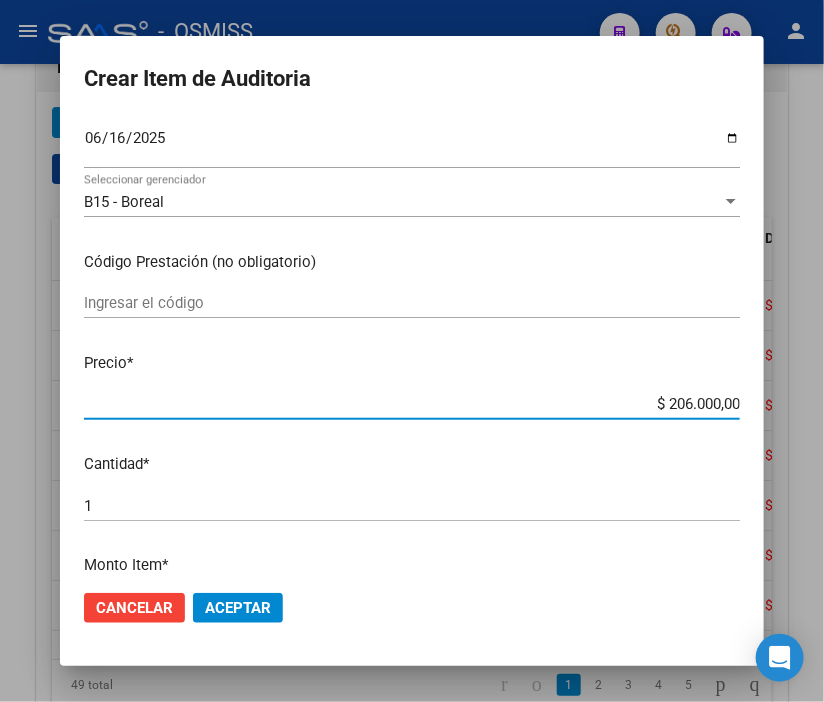 drag, startPoint x: 605, startPoint y: 401, endPoint x: 788, endPoint y: 404, distance: 183.02458 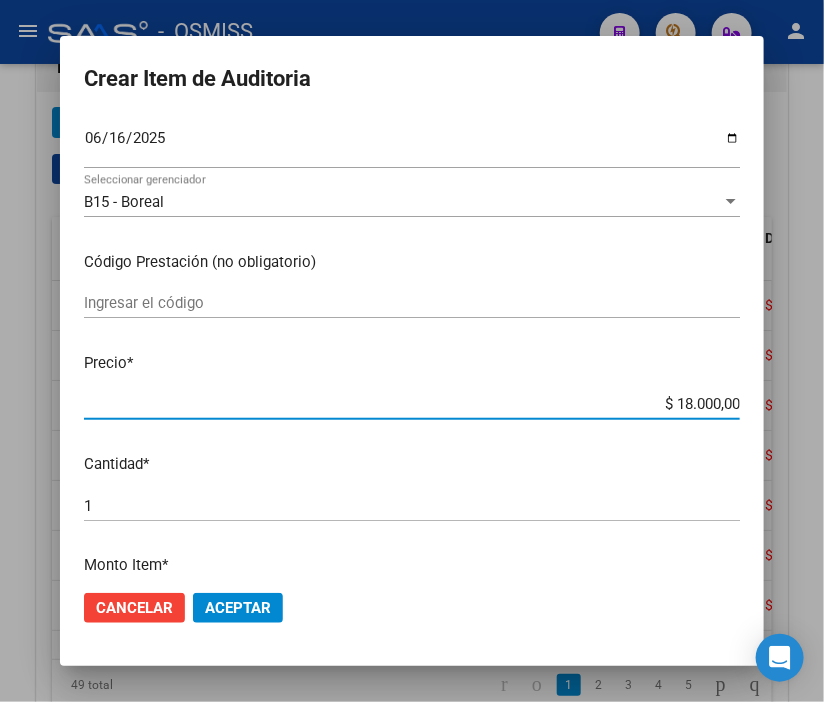 drag, startPoint x: 245, startPoint y: 607, endPoint x: 43, endPoint y: 470, distance: 244.0758 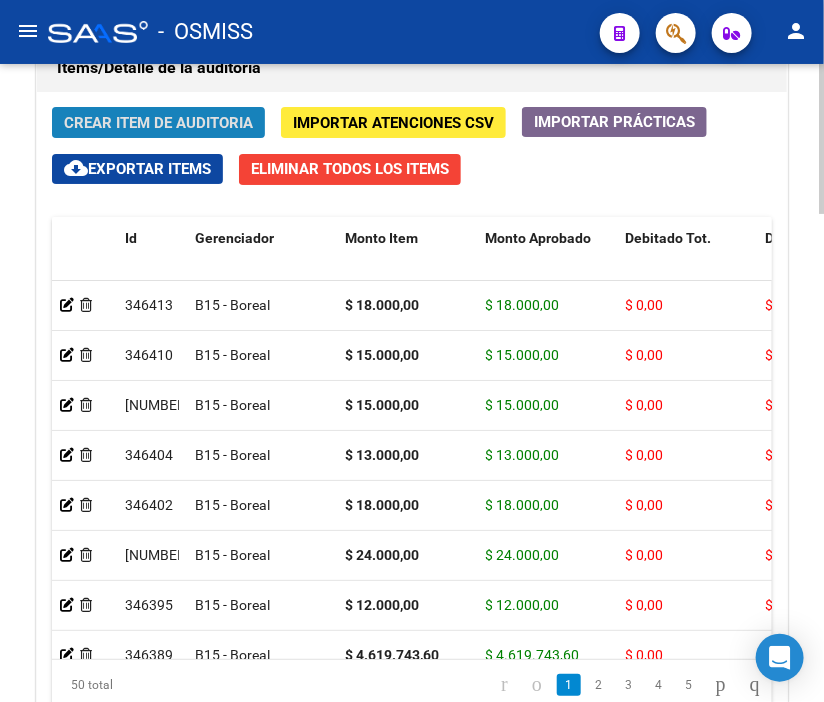 click on "Crear Item de Auditoria" 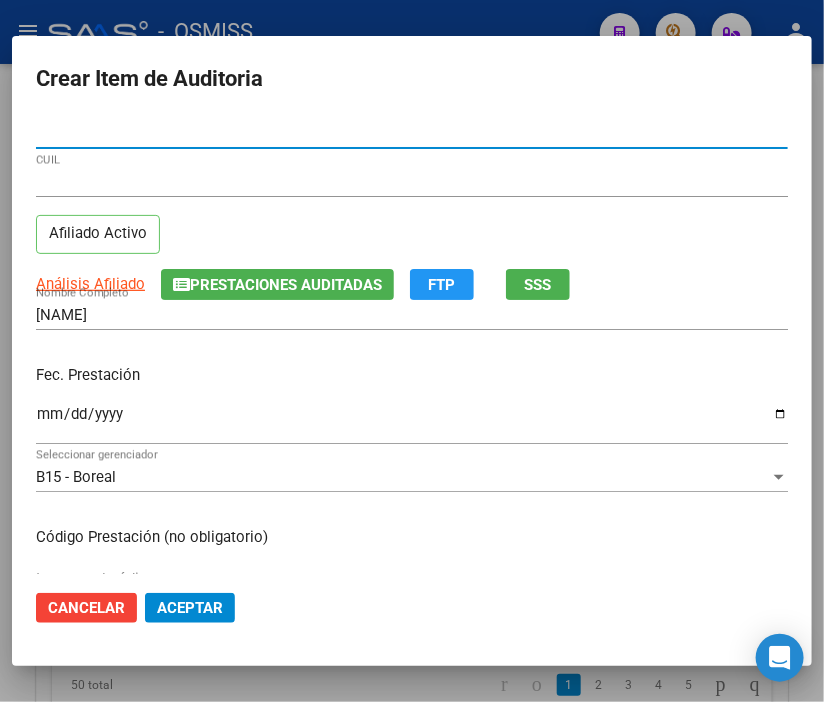 click on "Ingresar la fecha" at bounding box center [412, 422] 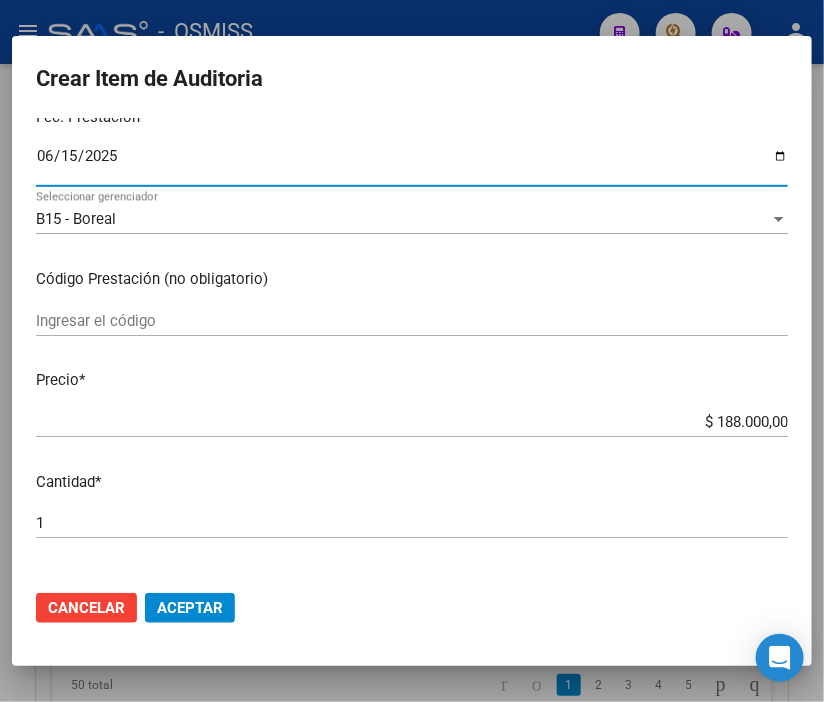 scroll, scrollTop: 333, scrollLeft: 0, axis: vertical 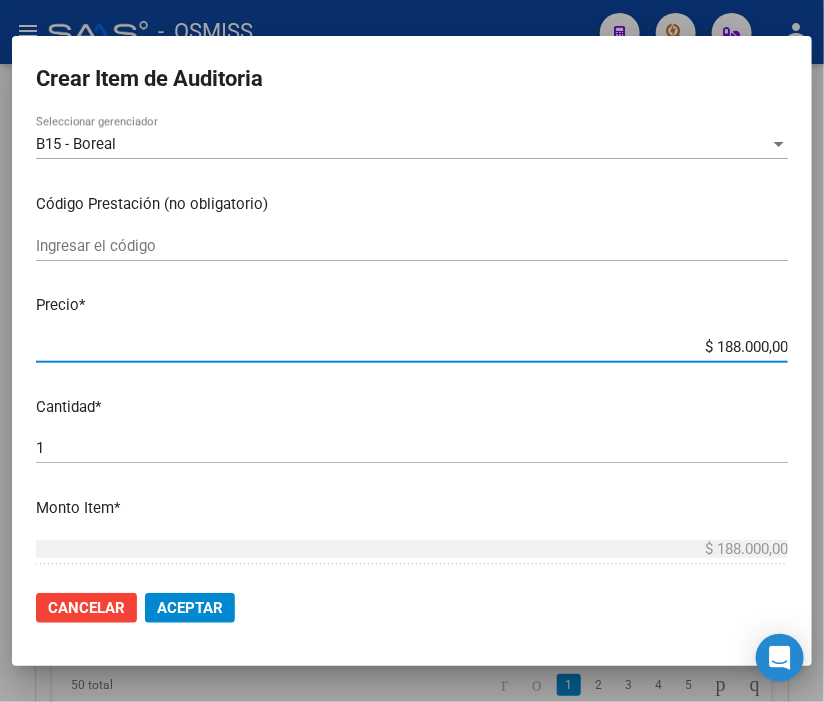 drag, startPoint x: 670, startPoint y: 348, endPoint x: 823, endPoint y: 348, distance: 153 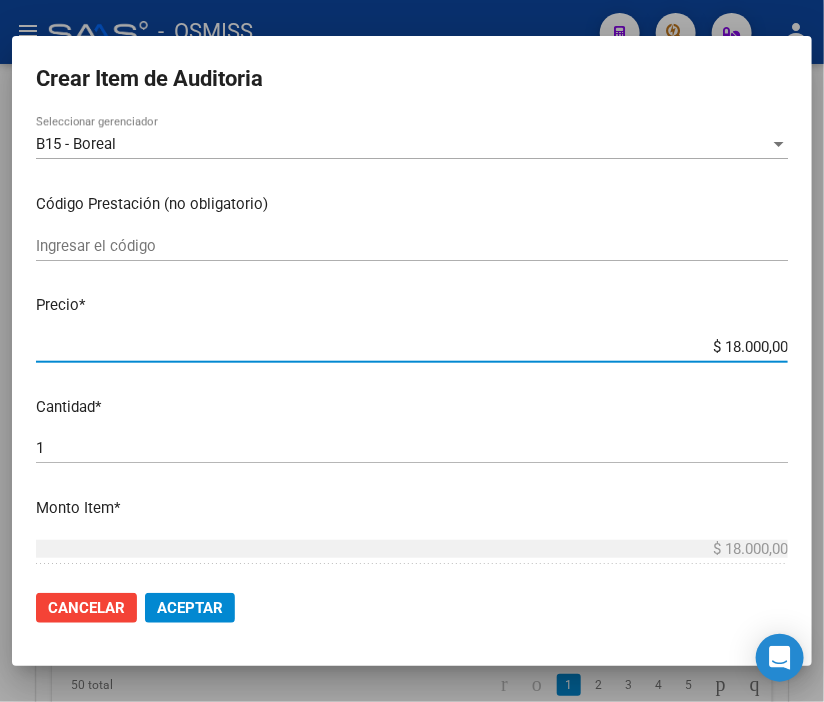 click on "Aceptar" 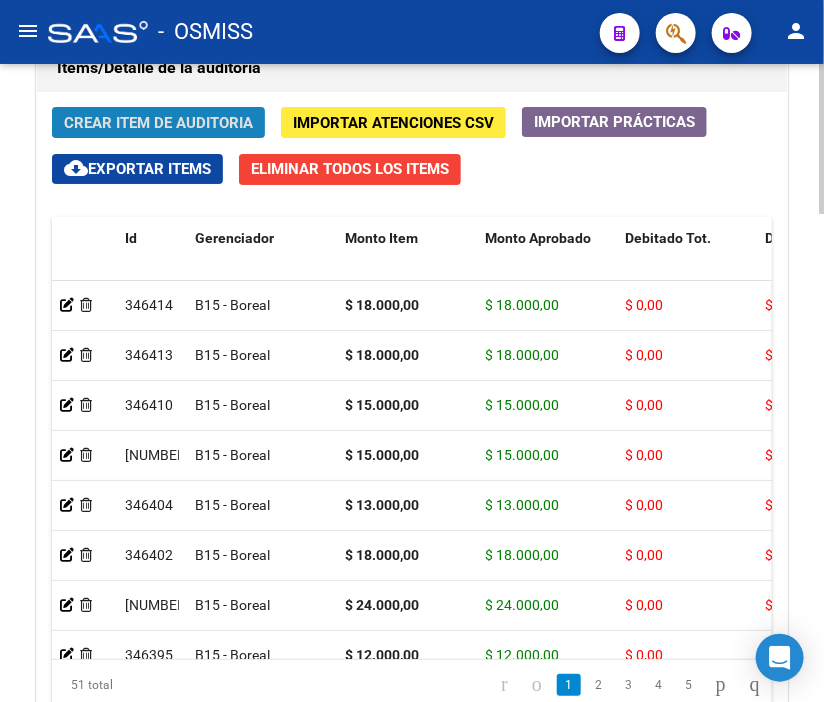 click on "Crear Item de Auditoria" 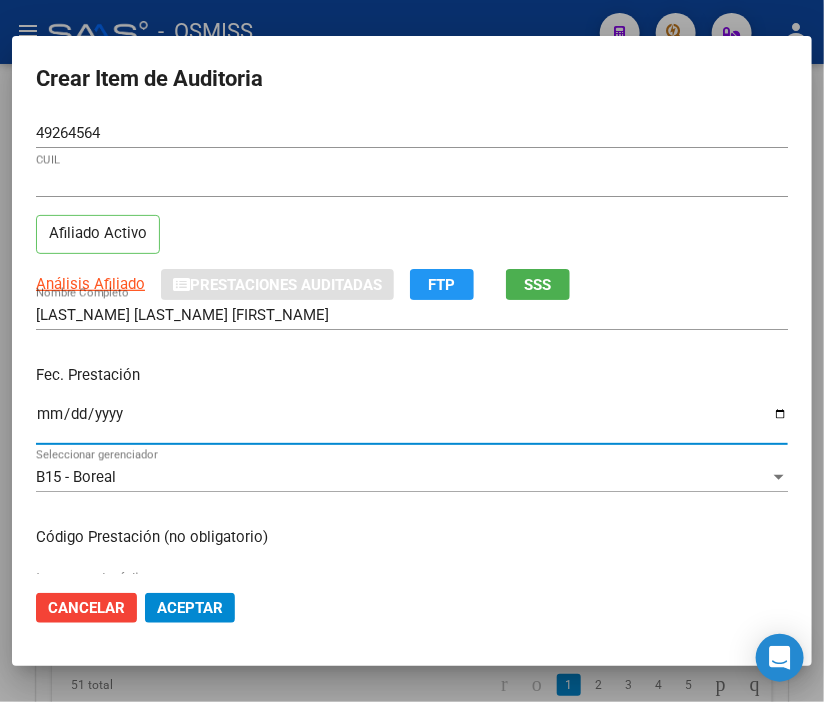 click on "Ingresar la fecha" at bounding box center [412, 422] 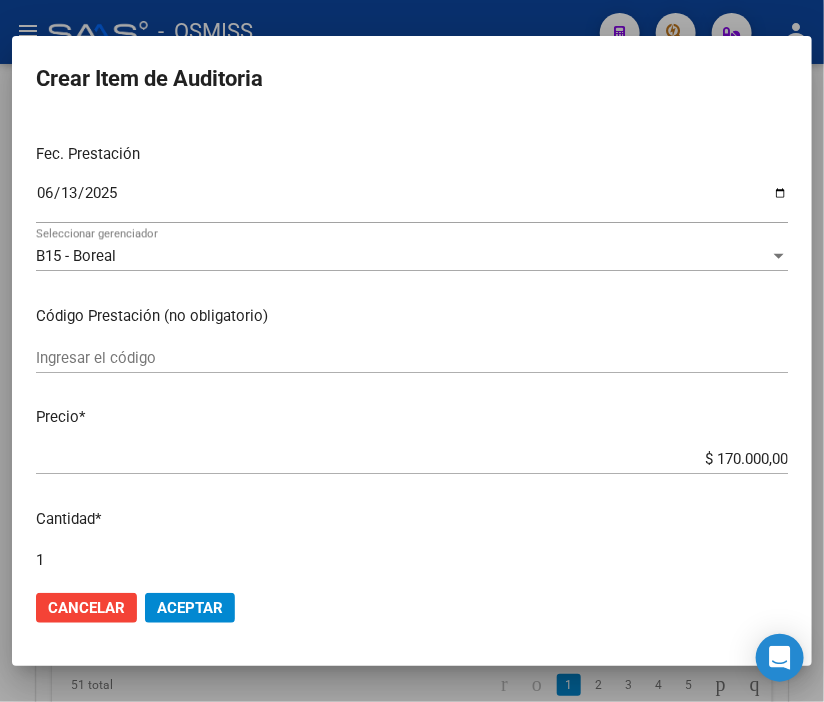 scroll, scrollTop: 222, scrollLeft: 0, axis: vertical 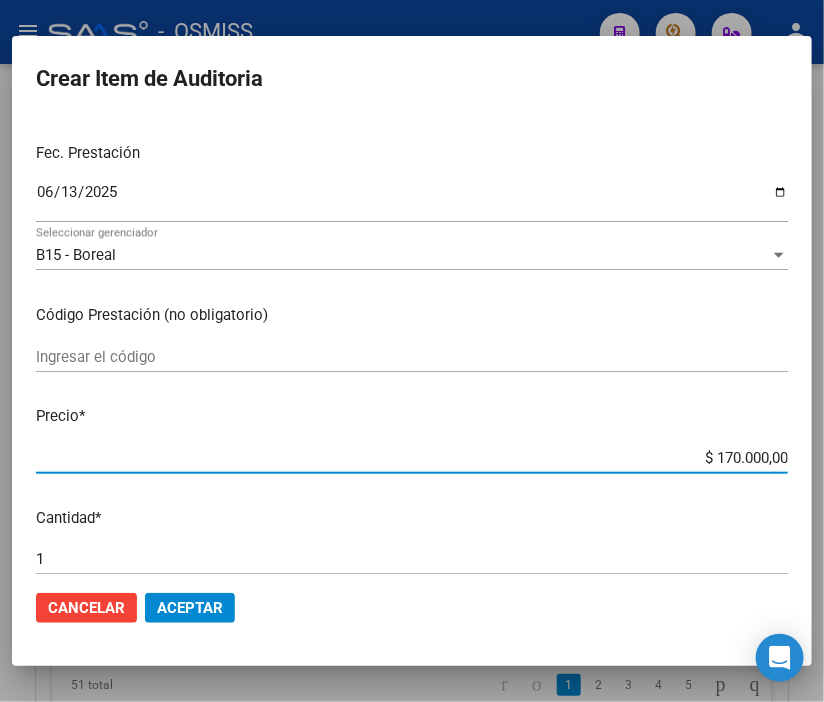 drag, startPoint x: 654, startPoint y: 454, endPoint x: 823, endPoint y: 450, distance: 169.04733 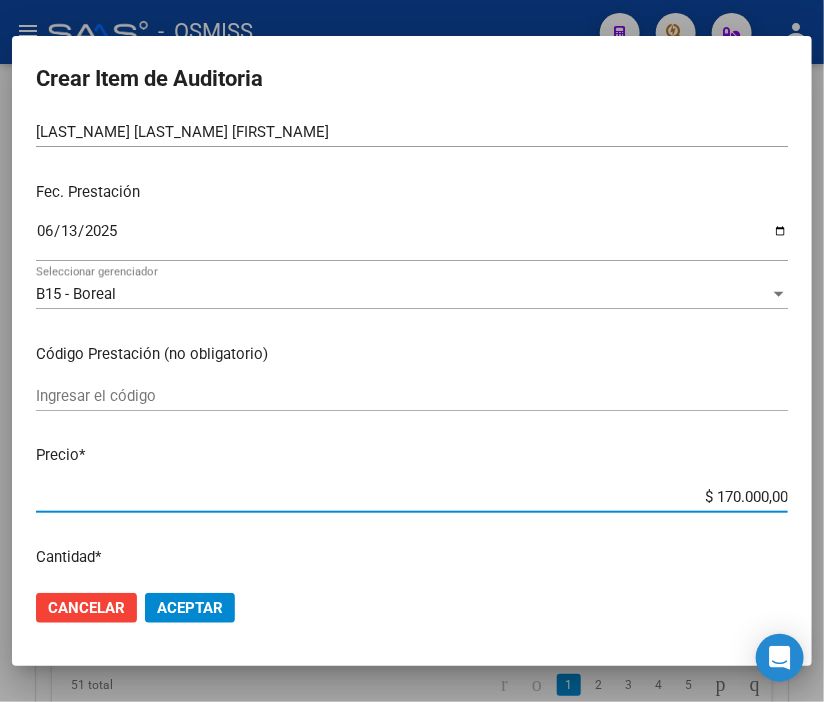 scroll, scrollTop: 222, scrollLeft: 0, axis: vertical 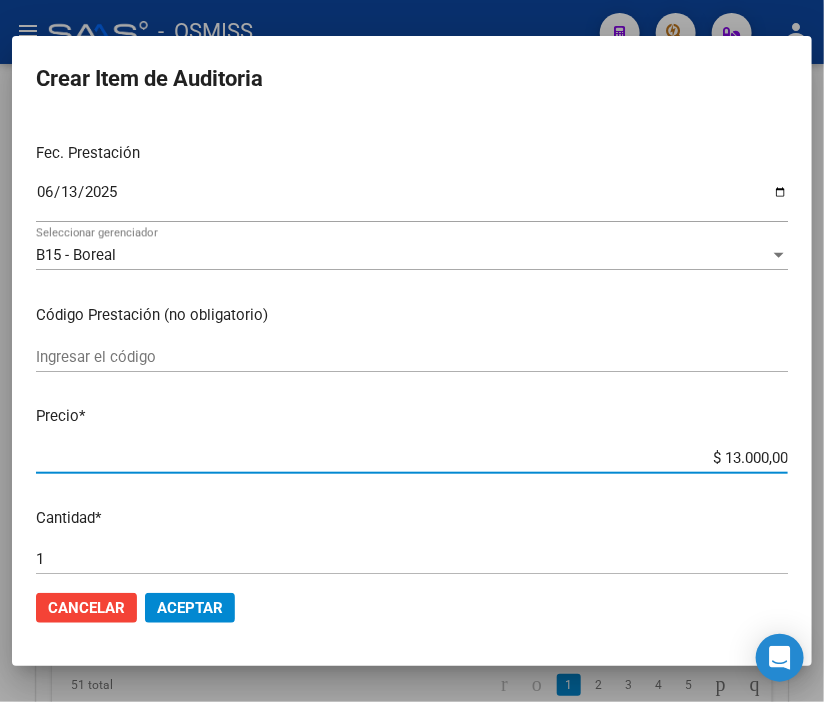 click on "Aceptar" 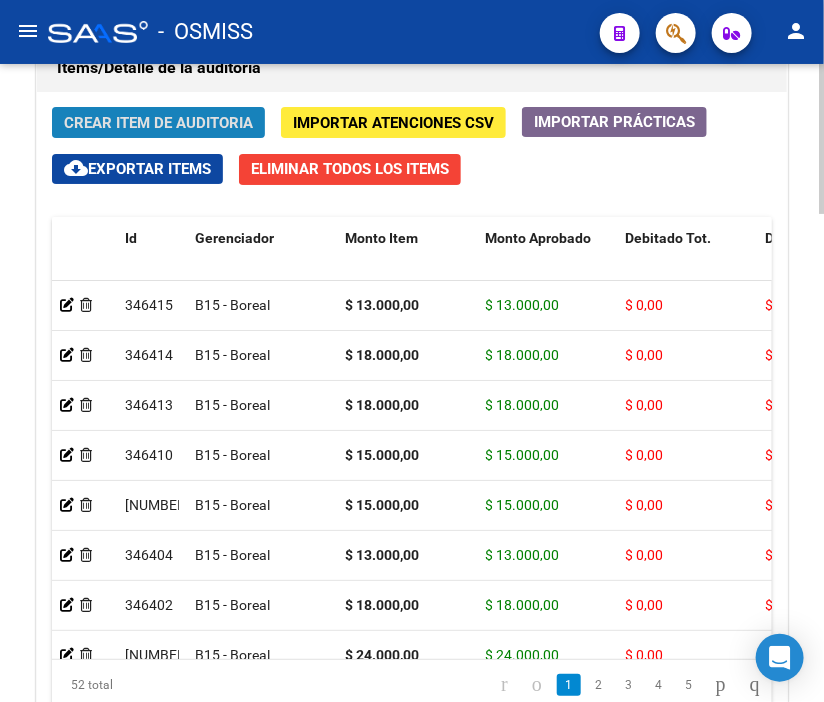 click on "Crear Item de Auditoria" 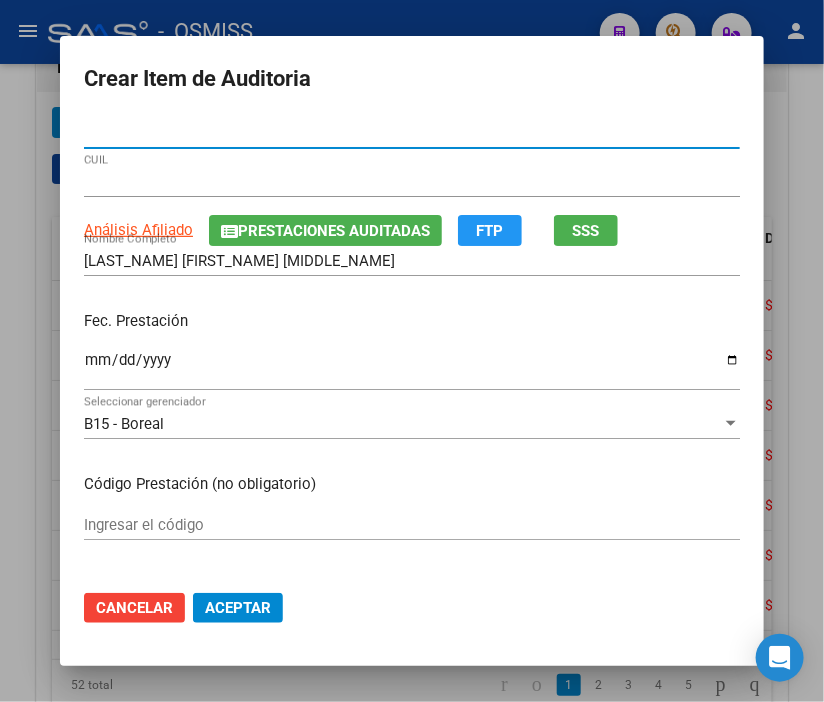 click on "Ingresar la fecha" at bounding box center (412, 368) 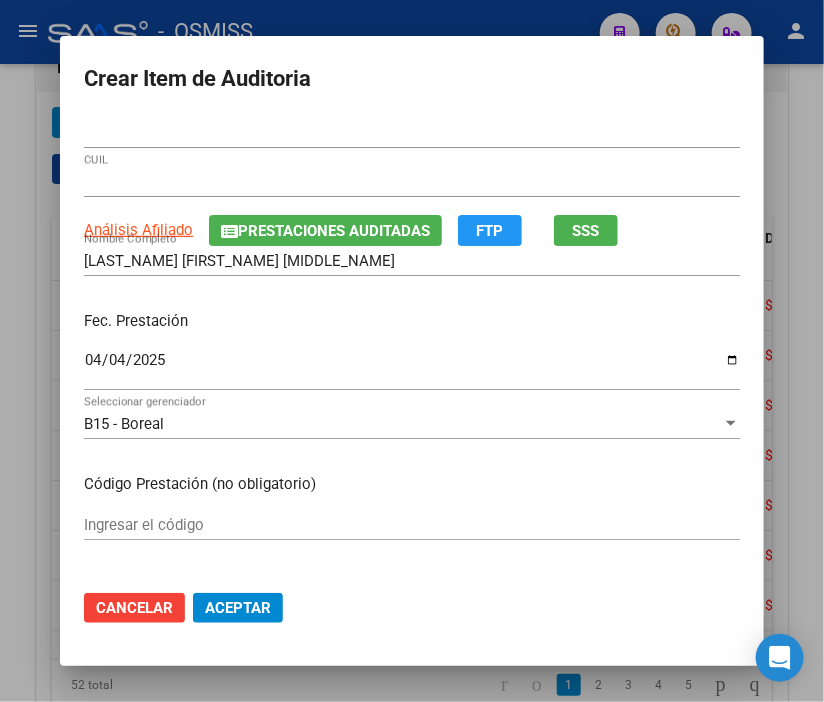 scroll, scrollTop: 222, scrollLeft: 0, axis: vertical 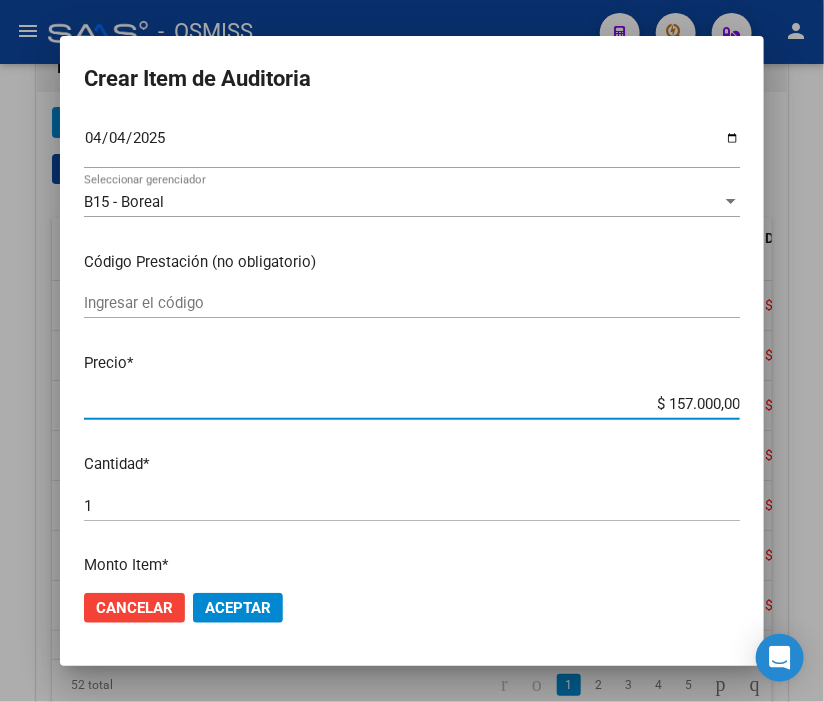 drag, startPoint x: 637, startPoint y: 404, endPoint x: 823, endPoint y: 391, distance: 186.45375 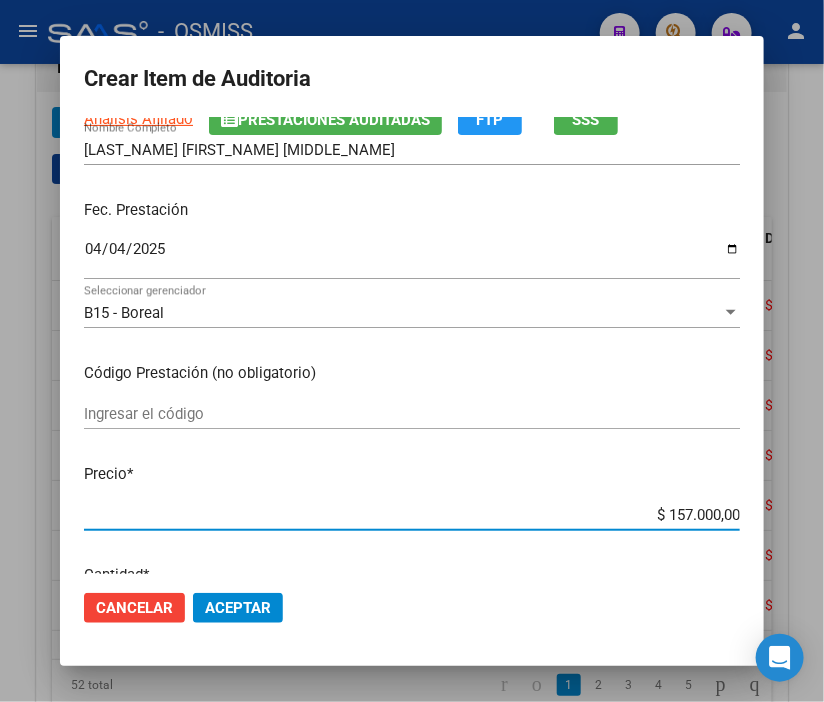 scroll, scrollTop: 222, scrollLeft: 0, axis: vertical 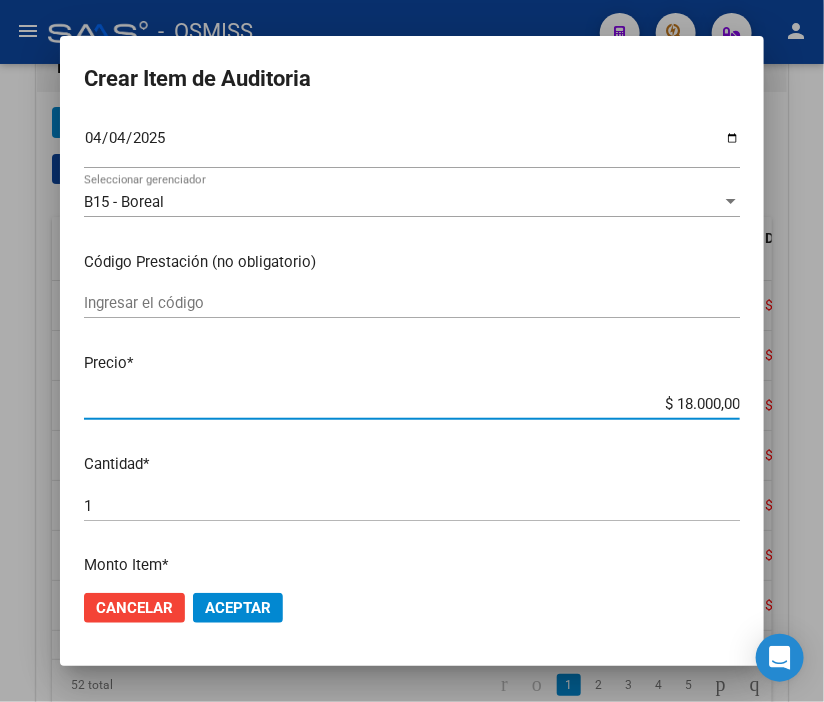 click on "Aceptar" 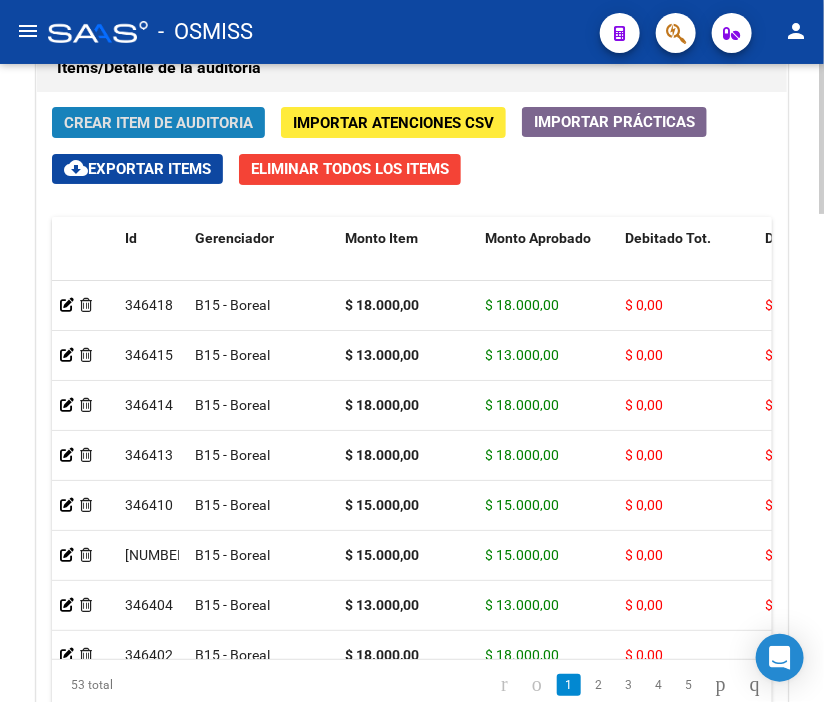 click on "Crear Item de Auditoria" 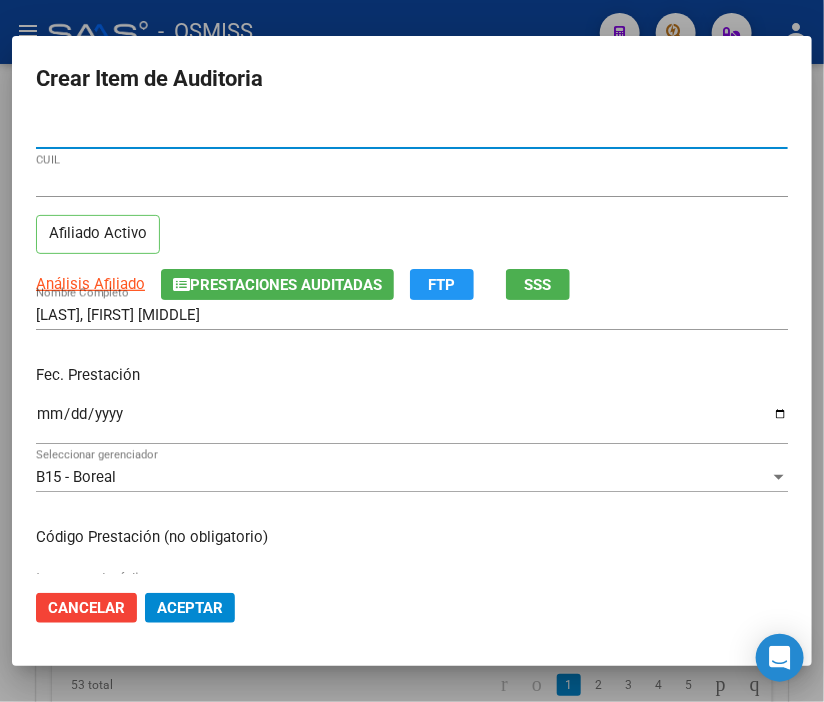 click on "Ingresar la fecha" at bounding box center (412, 422) 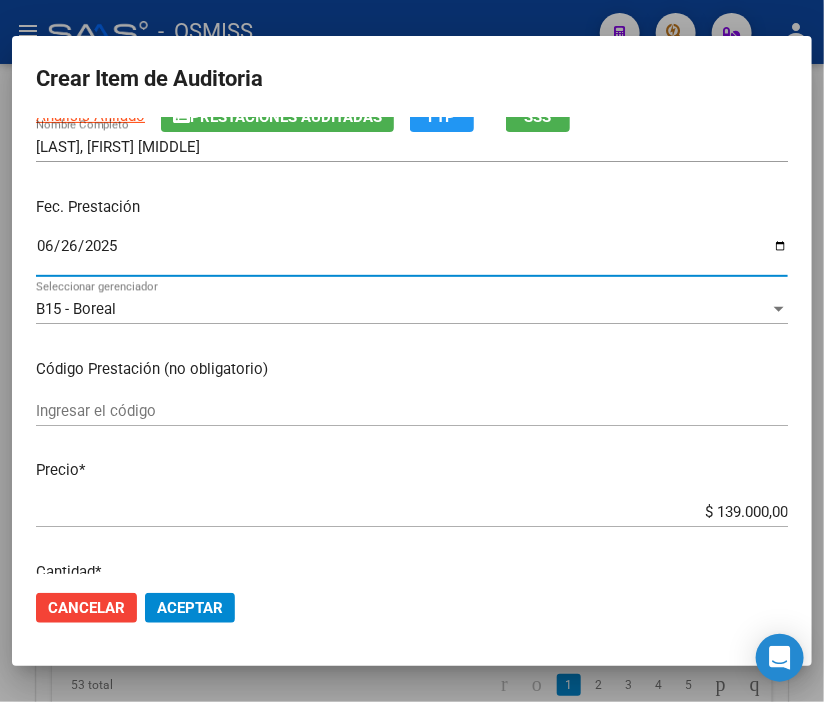 scroll, scrollTop: 222, scrollLeft: 0, axis: vertical 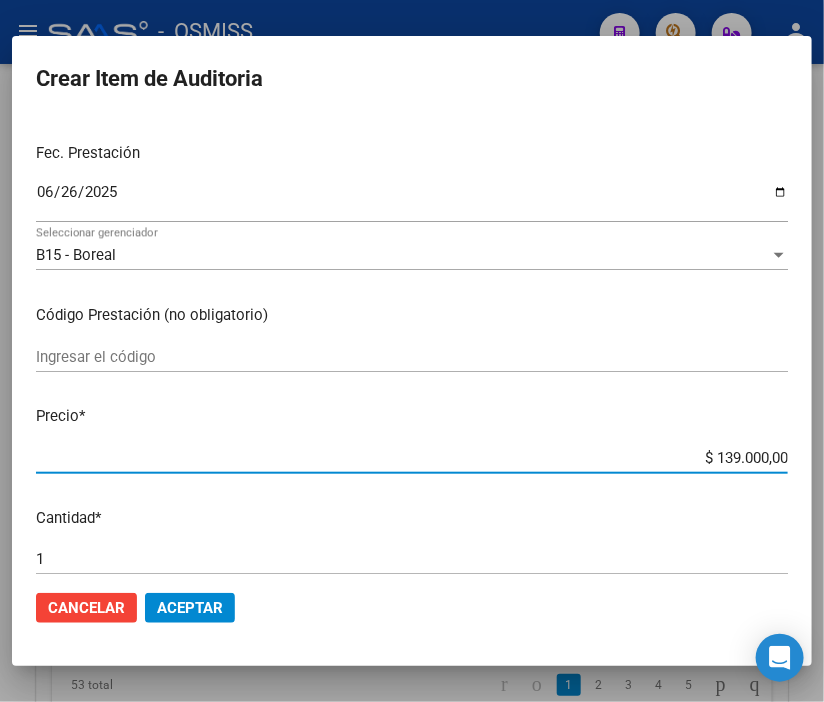 drag, startPoint x: 663, startPoint y: 456, endPoint x: 823, endPoint y: 461, distance: 160.07811 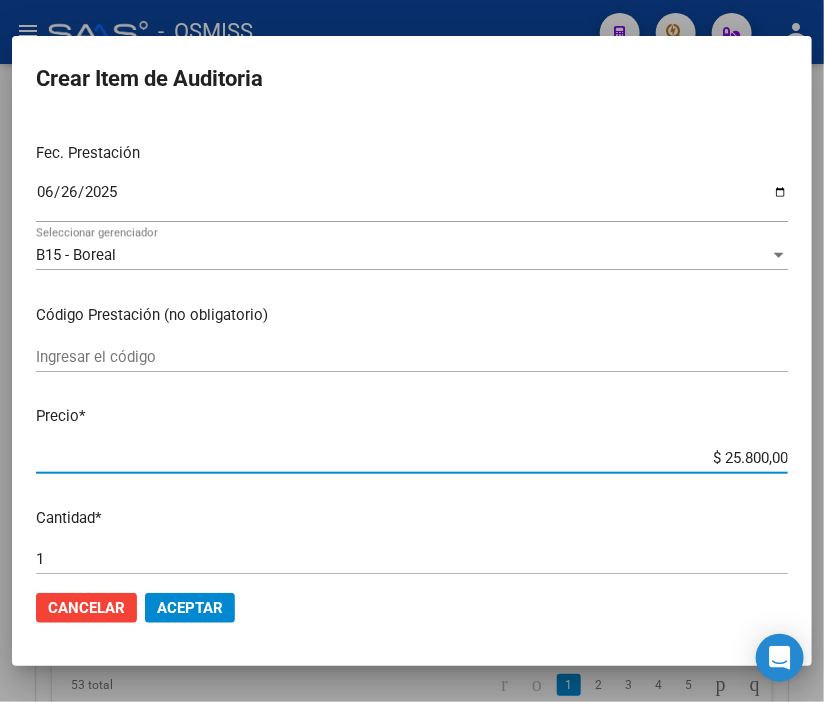 click on "Aceptar" 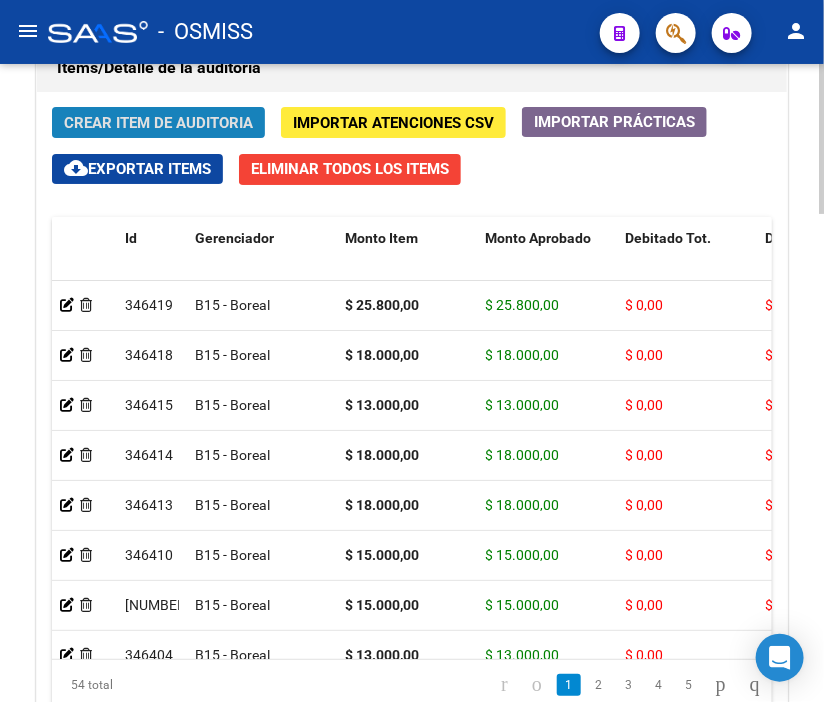 click on "Crear Item de Auditoria" 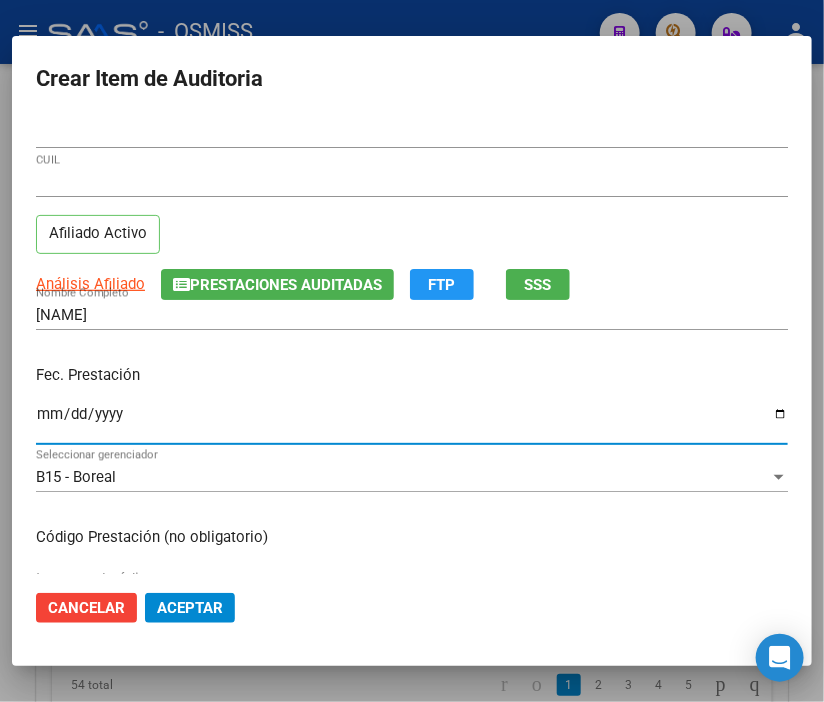 click on "Ingresar la fecha" at bounding box center (412, 422) 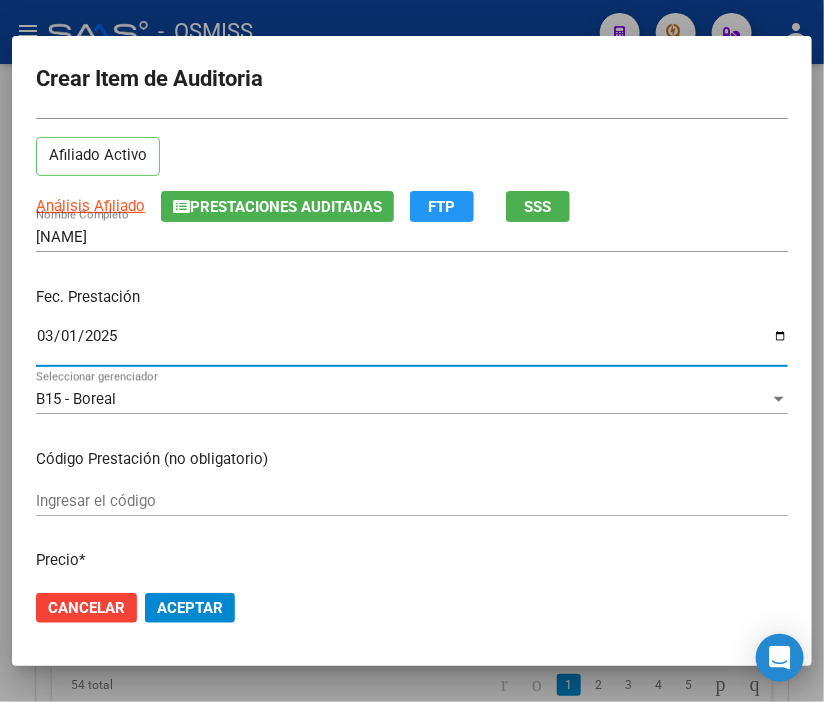 scroll, scrollTop: 222, scrollLeft: 0, axis: vertical 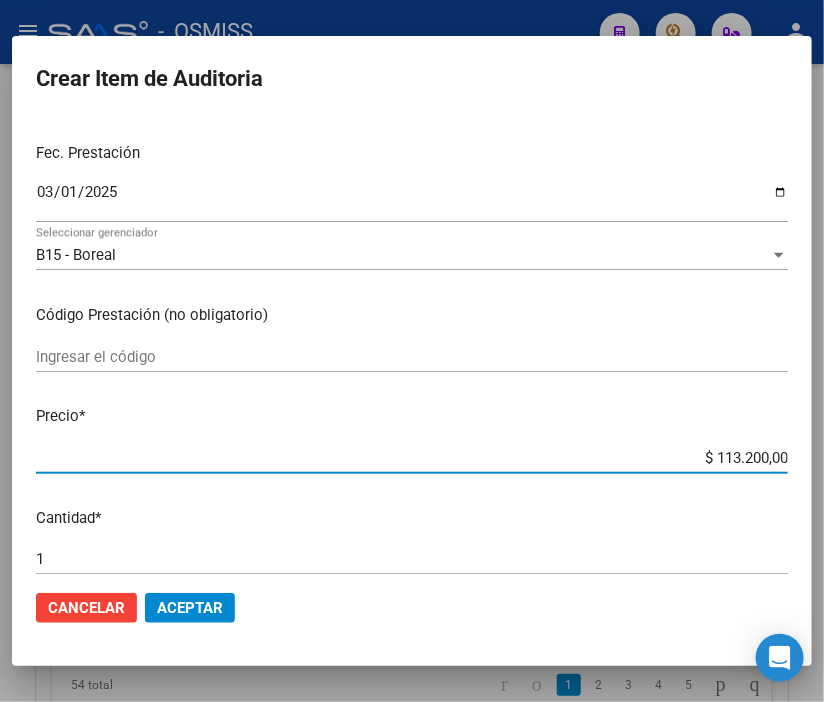 drag, startPoint x: 664, startPoint y: 462, endPoint x: 823, endPoint y: 467, distance: 159.0786 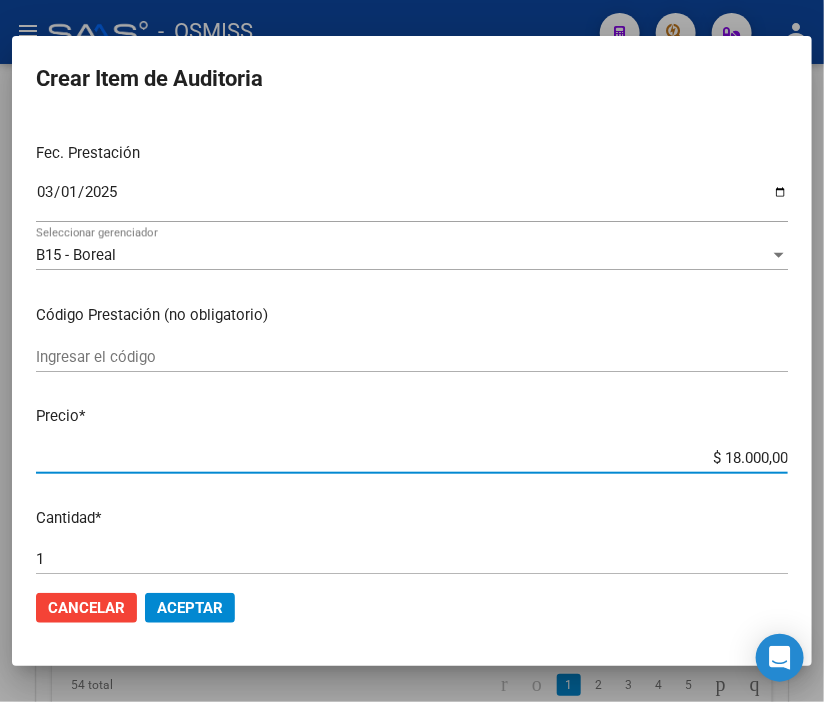 click on "Aceptar" 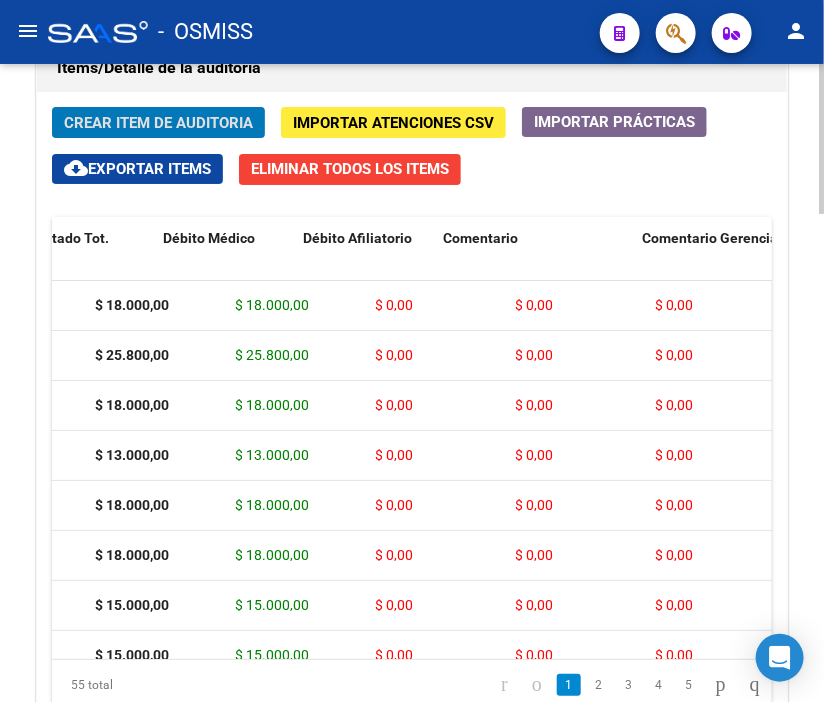 scroll, scrollTop: 0, scrollLeft: 0, axis: both 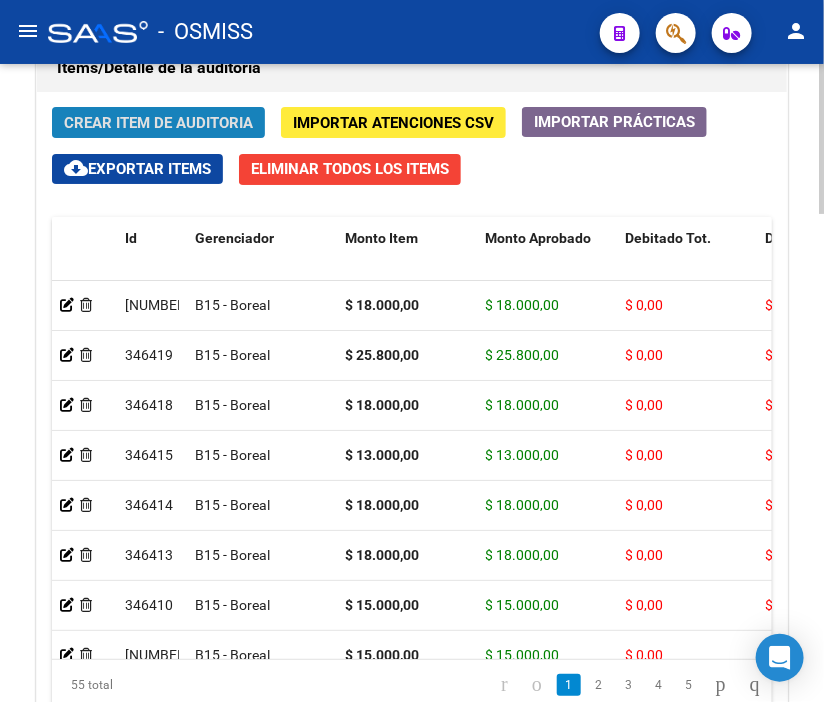 click on "Crear Item de Auditoria" 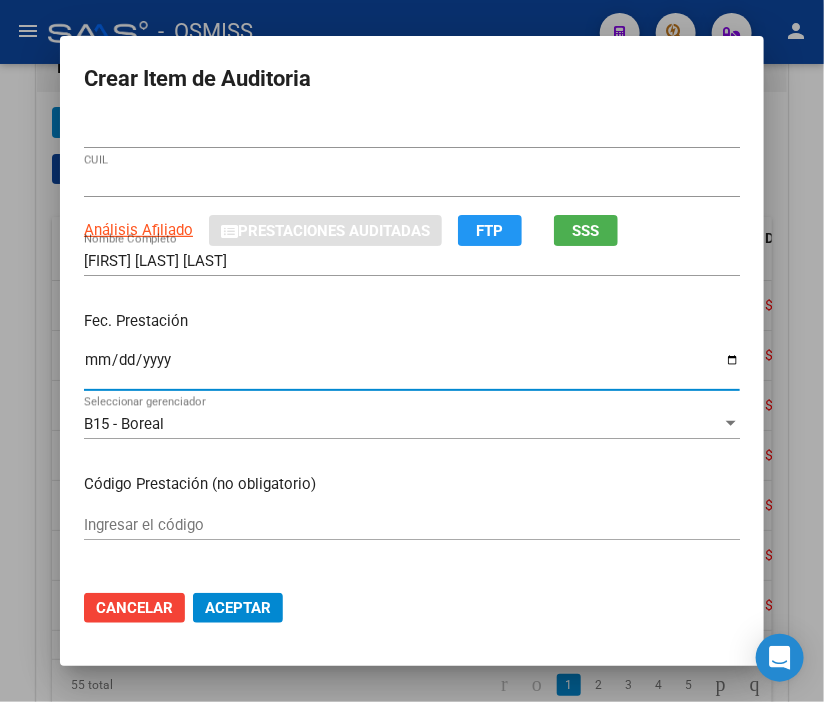 click on "Ingresar la fecha" at bounding box center (412, 368) 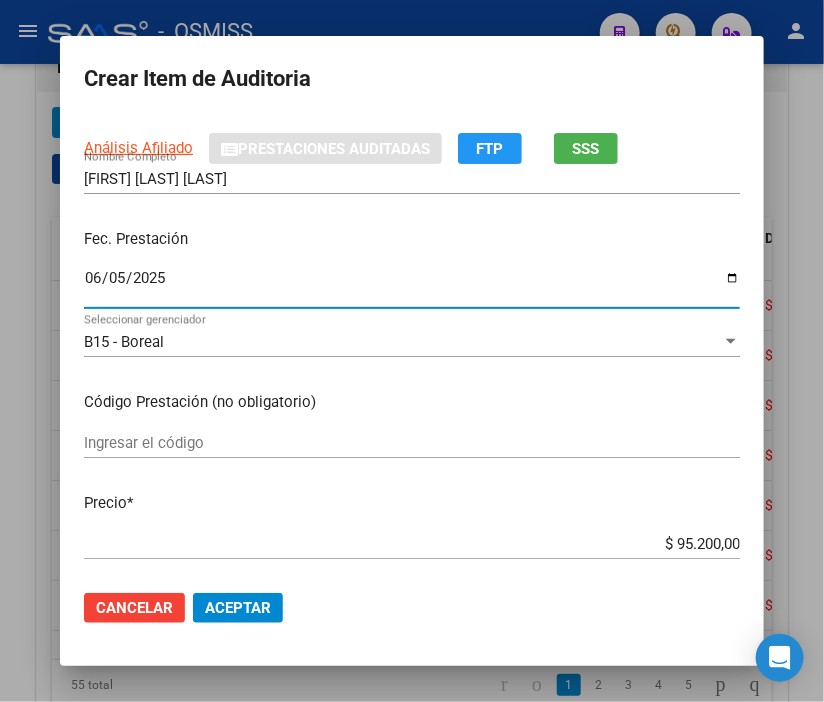 scroll, scrollTop: 222, scrollLeft: 0, axis: vertical 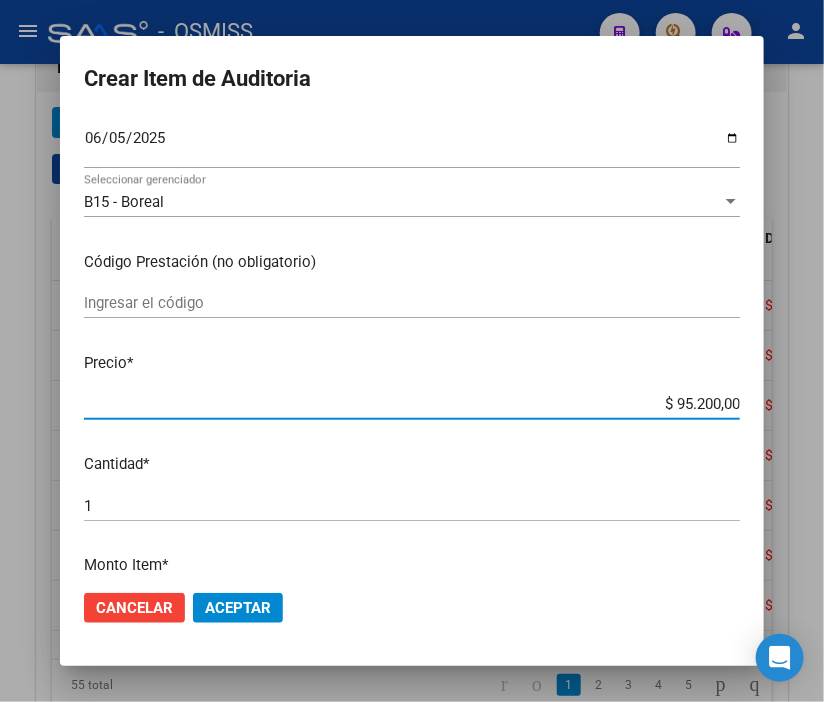 drag, startPoint x: 636, startPoint y: 400, endPoint x: 823, endPoint y: 387, distance: 187.45132 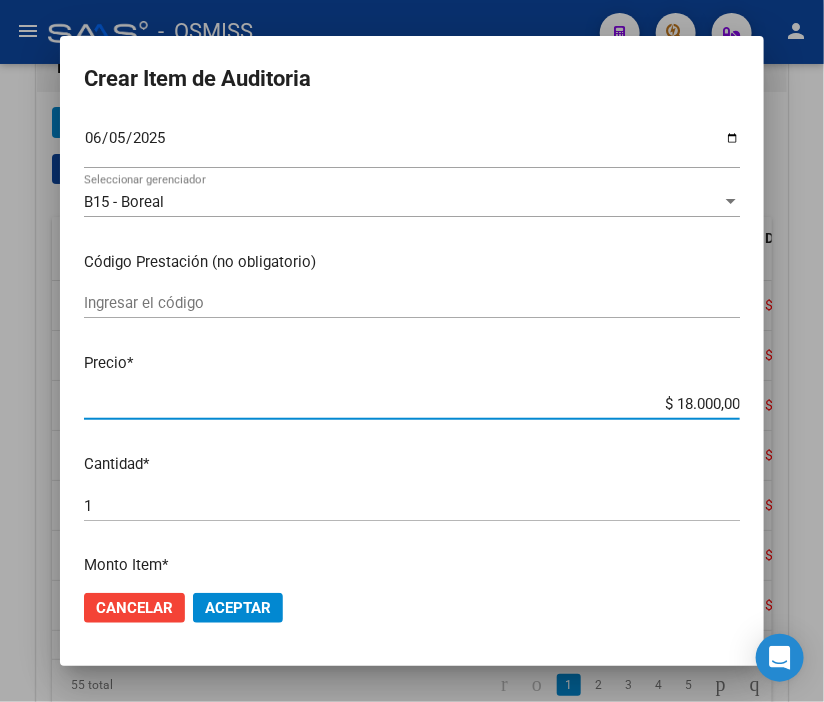 click on "Aceptar" 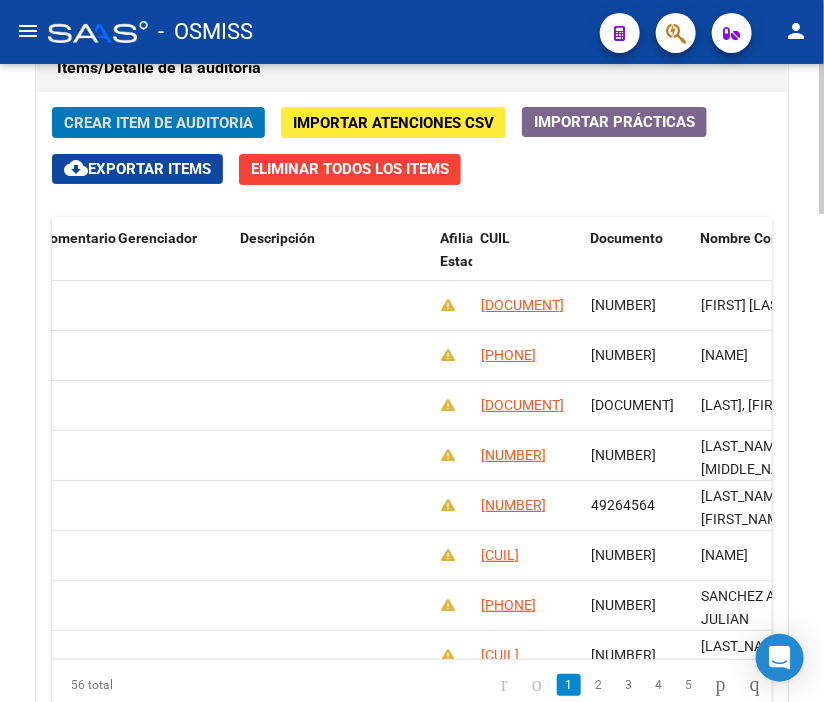 scroll, scrollTop: 0, scrollLeft: 0, axis: both 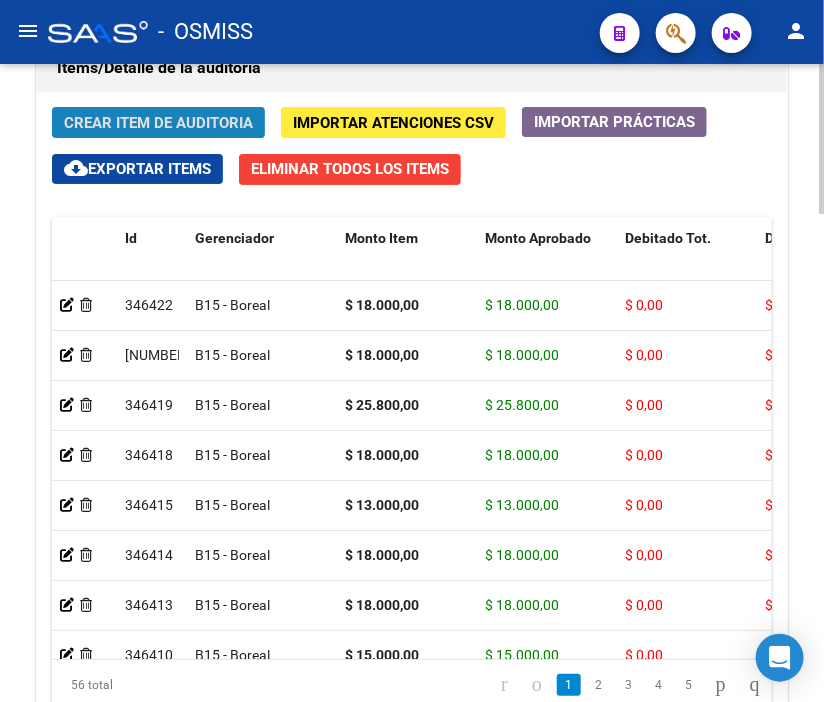 click on "Crear Item de Auditoria" 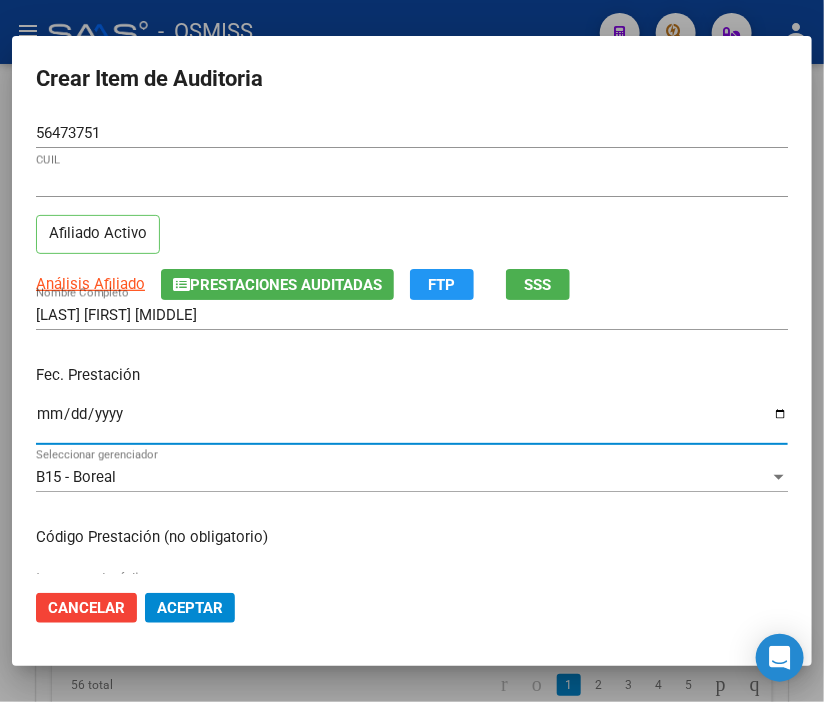 click on "Ingresar la fecha" at bounding box center [412, 422] 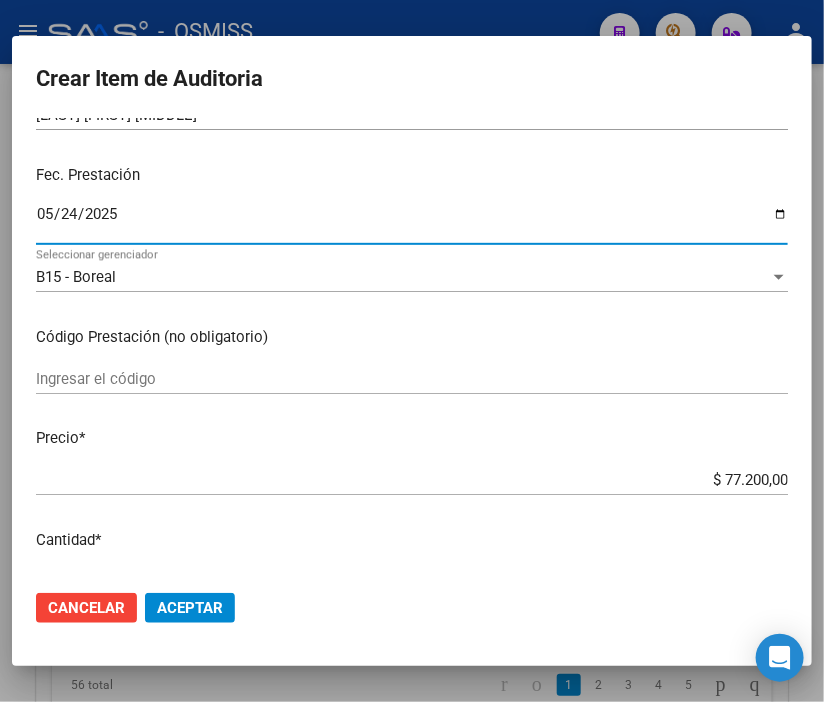 scroll, scrollTop: 333, scrollLeft: 0, axis: vertical 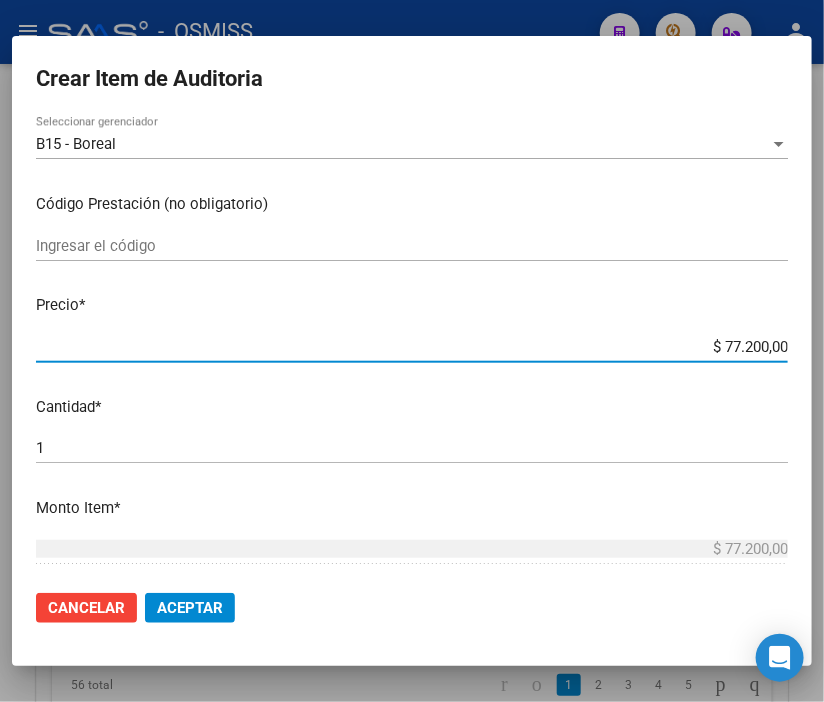 drag, startPoint x: 653, startPoint y: 340, endPoint x: 823, endPoint y: 356, distance: 170.75128 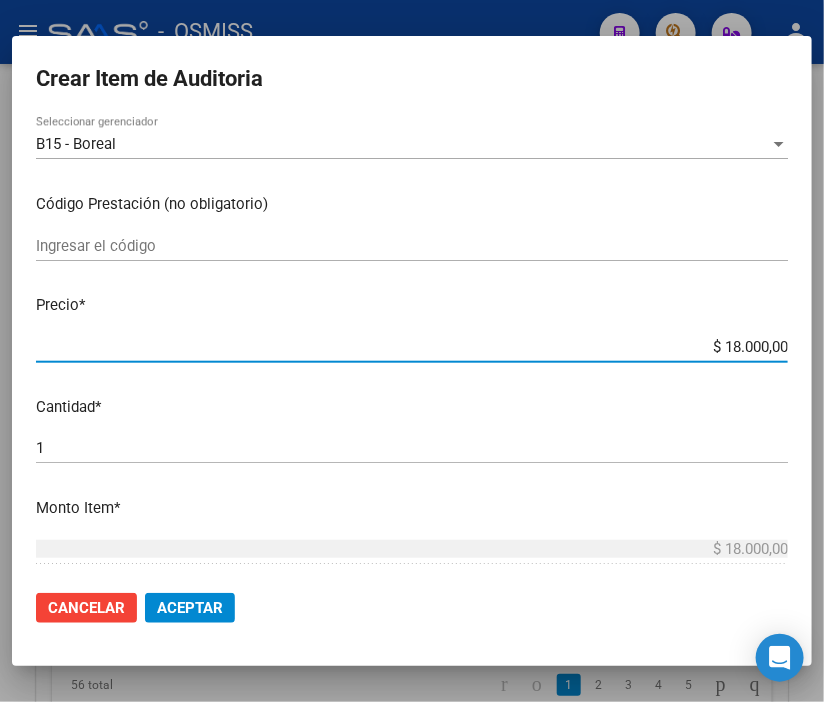click on "Aceptar" 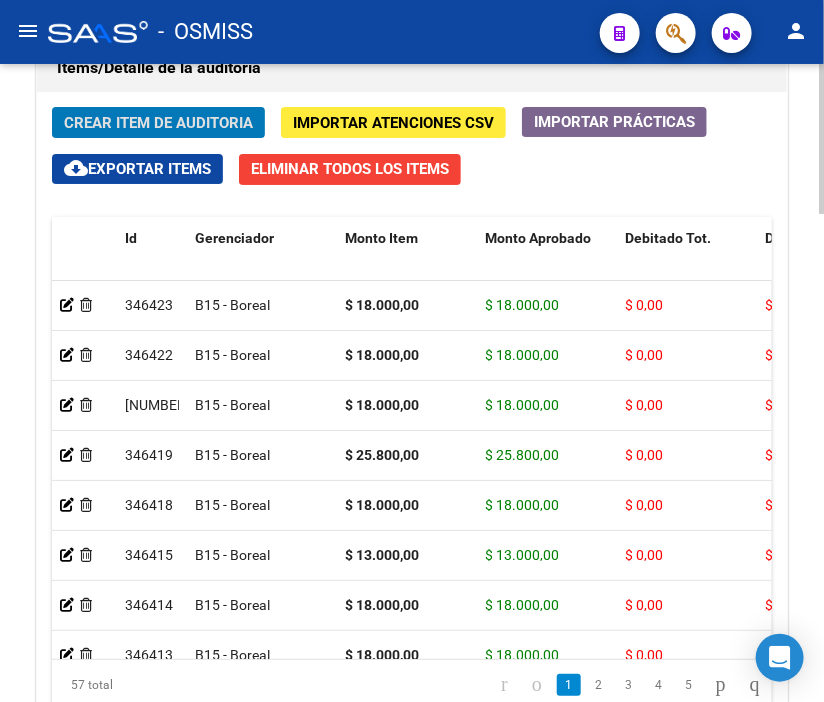 click on "Crear Item de Auditoria" 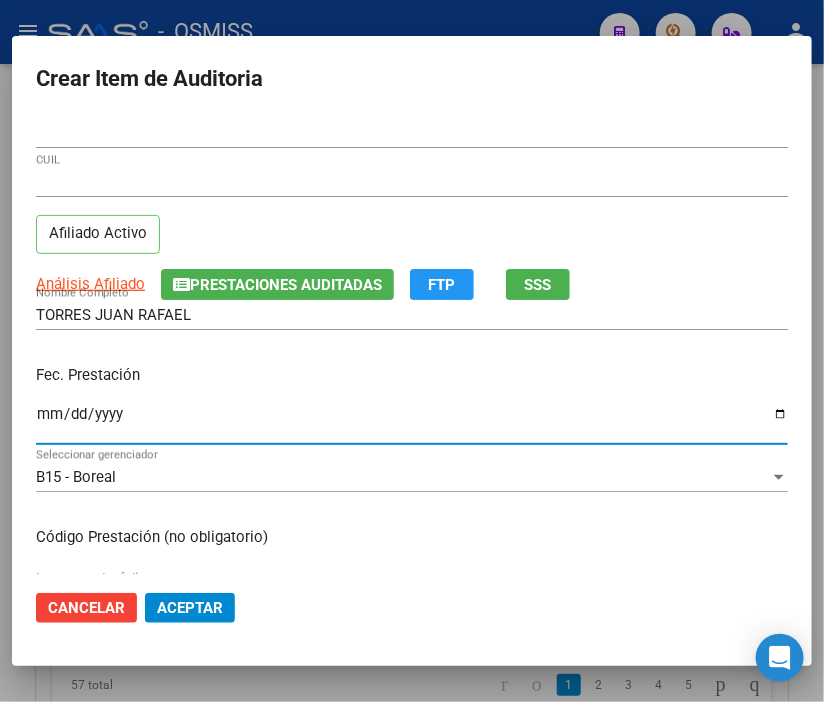 click on "Ingresar la fecha" at bounding box center [412, 422] 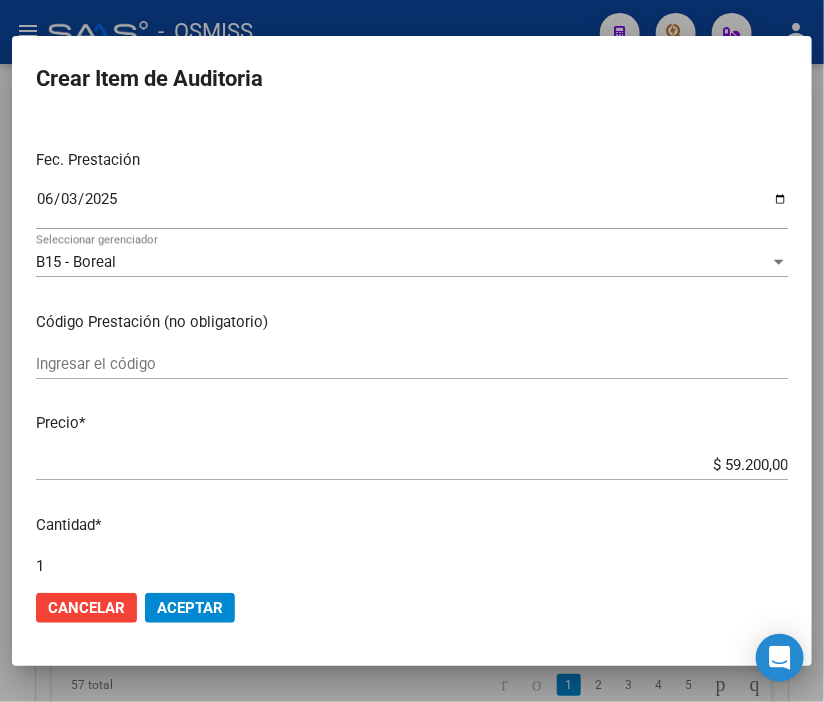scroll, scrollTop: 222, scrollLeft: 0, axis: vertical 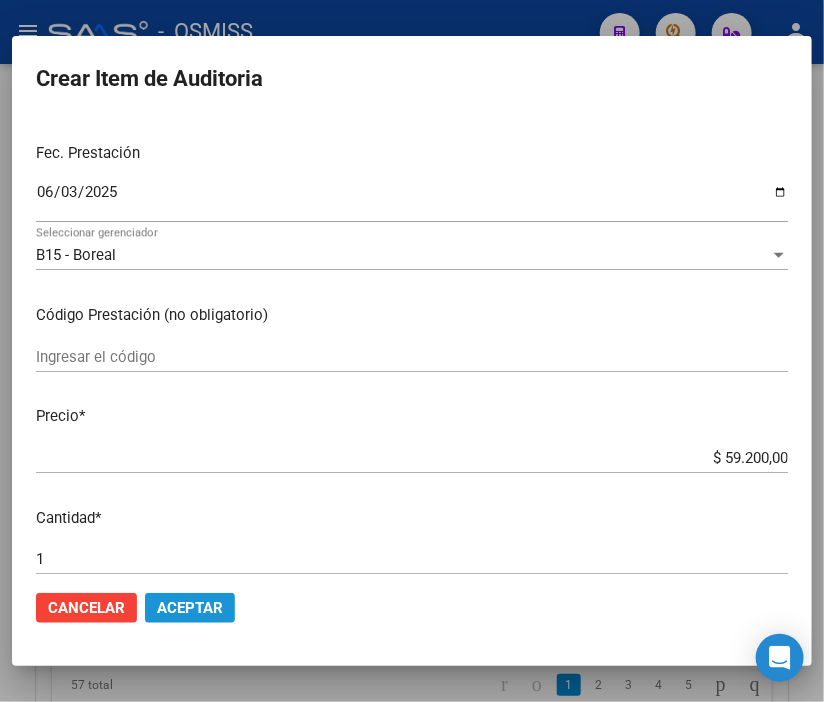 click on "Aceptar" 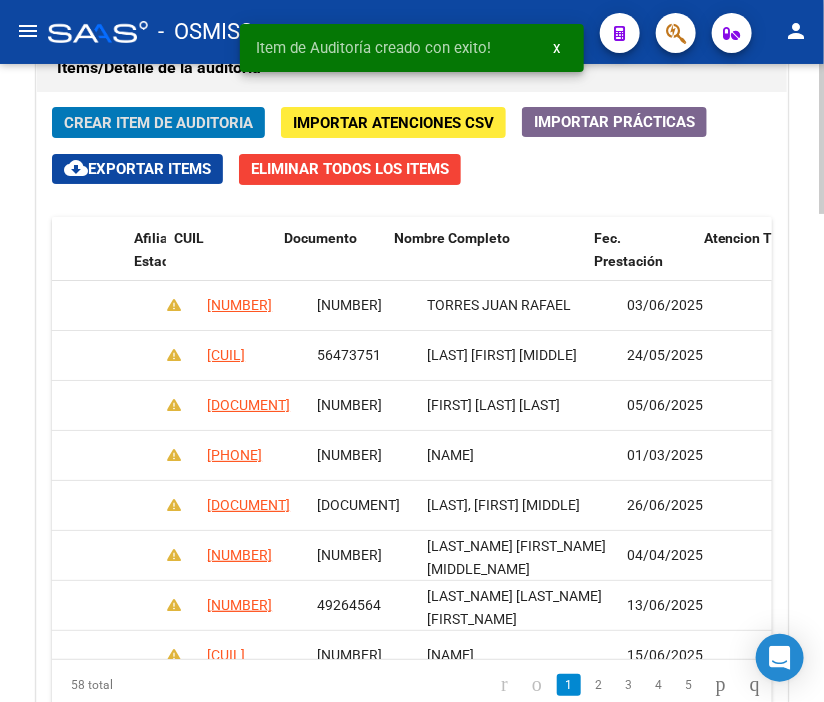 scroll, scrollTop: 0, scrollLeft: 1525, axis: horizontal 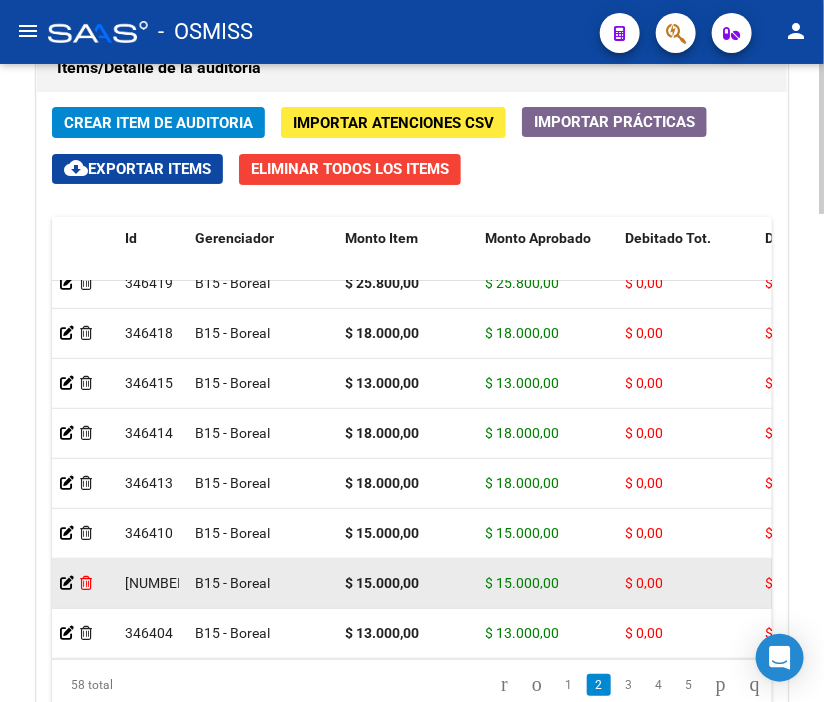 click 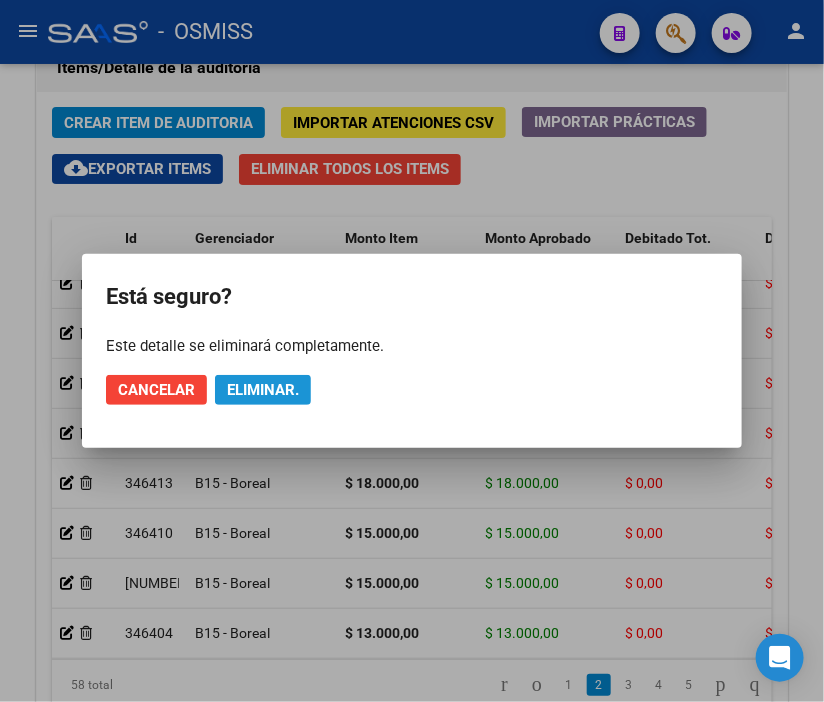click on "Eliminar." 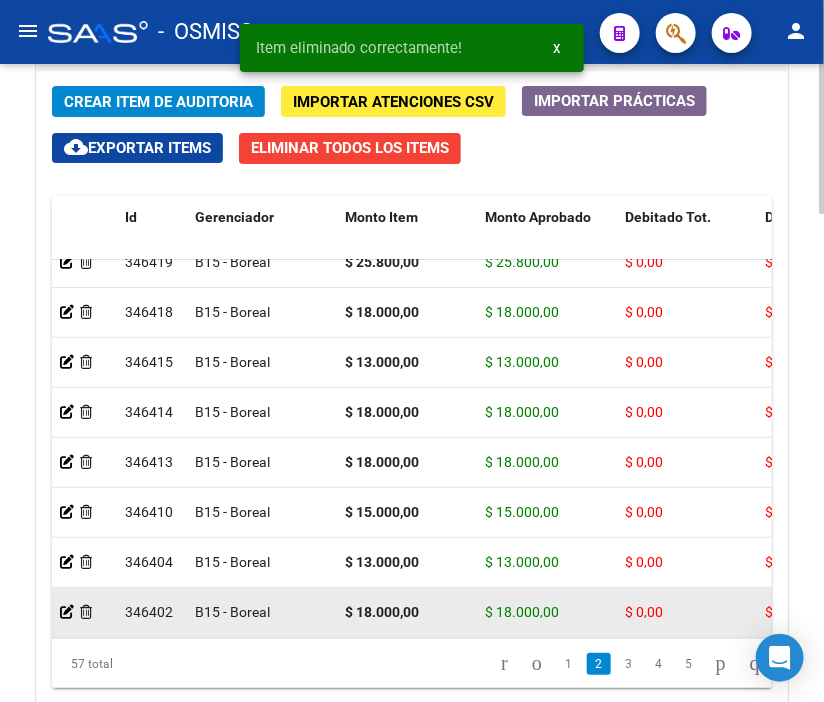 scroll, scrollTop: 1855, scrollLeft: 0, axis: vertical 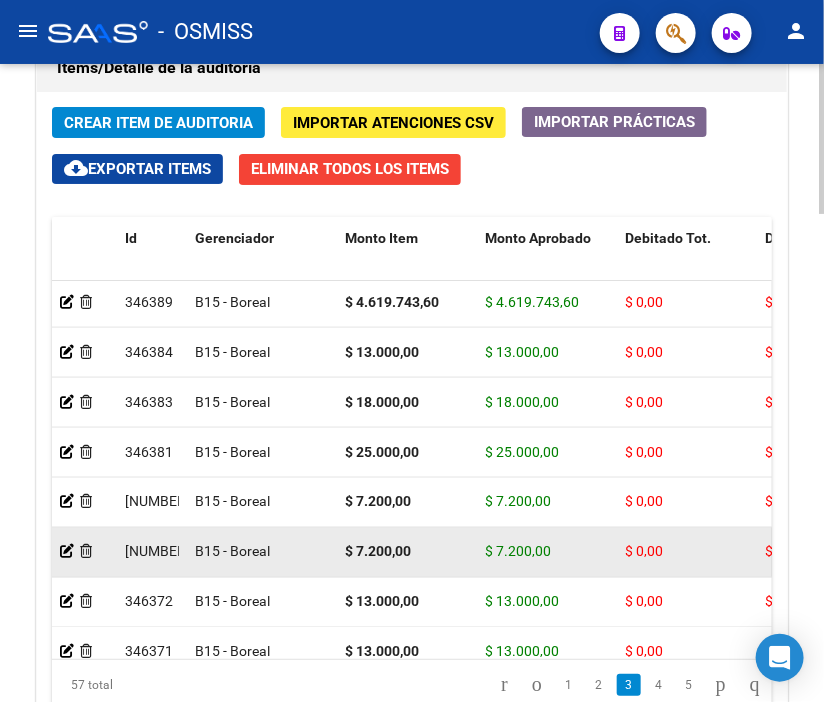 click 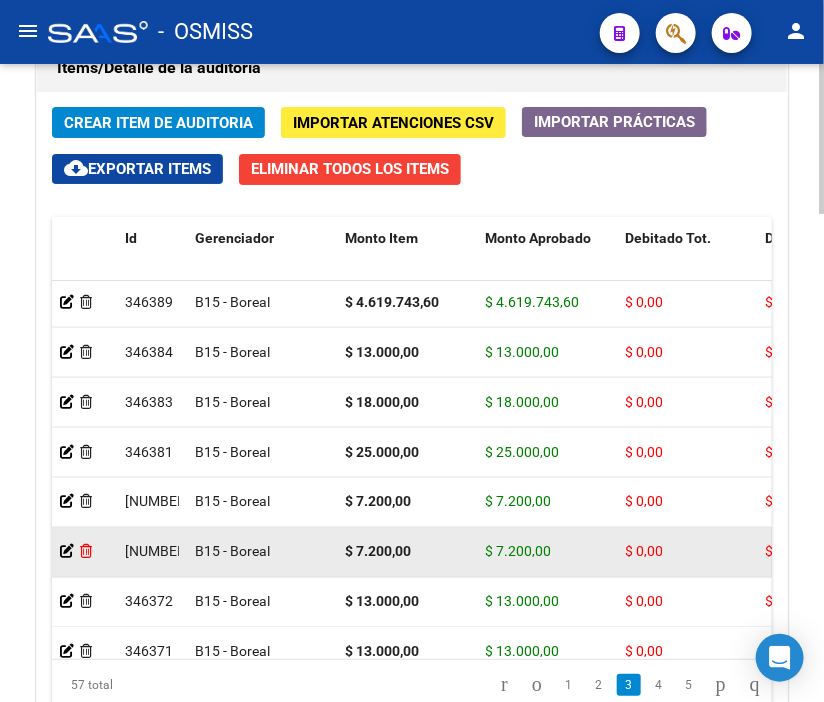 click 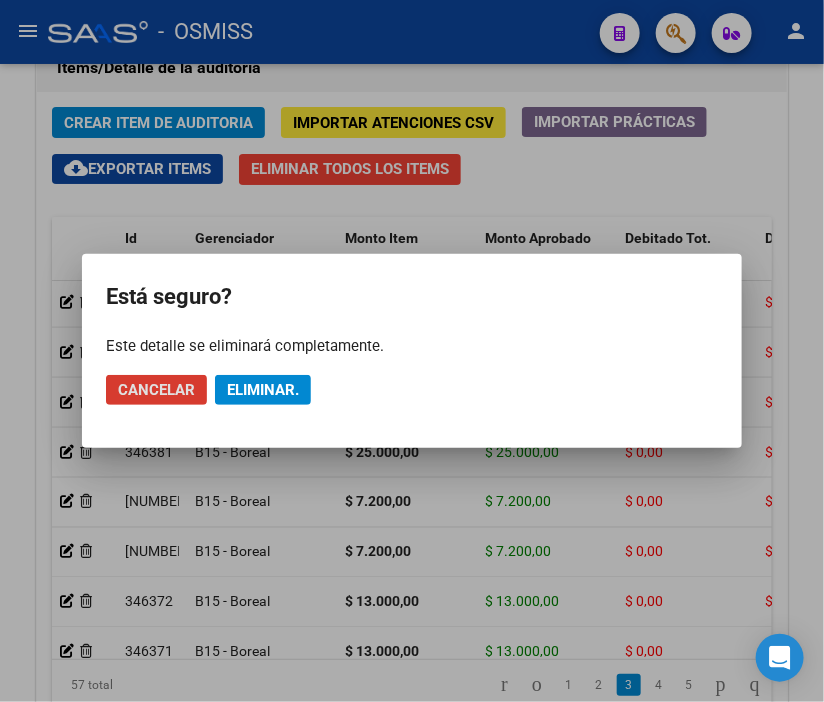 click on "Eliminar." 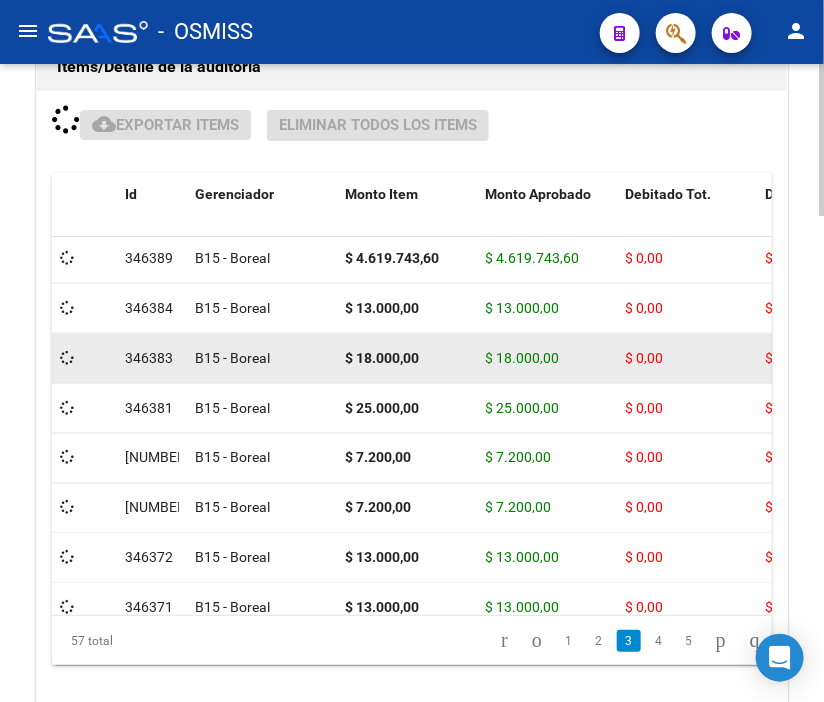 scroll, scrollTop: 1855, scrollLeft: 0, axis: vertical 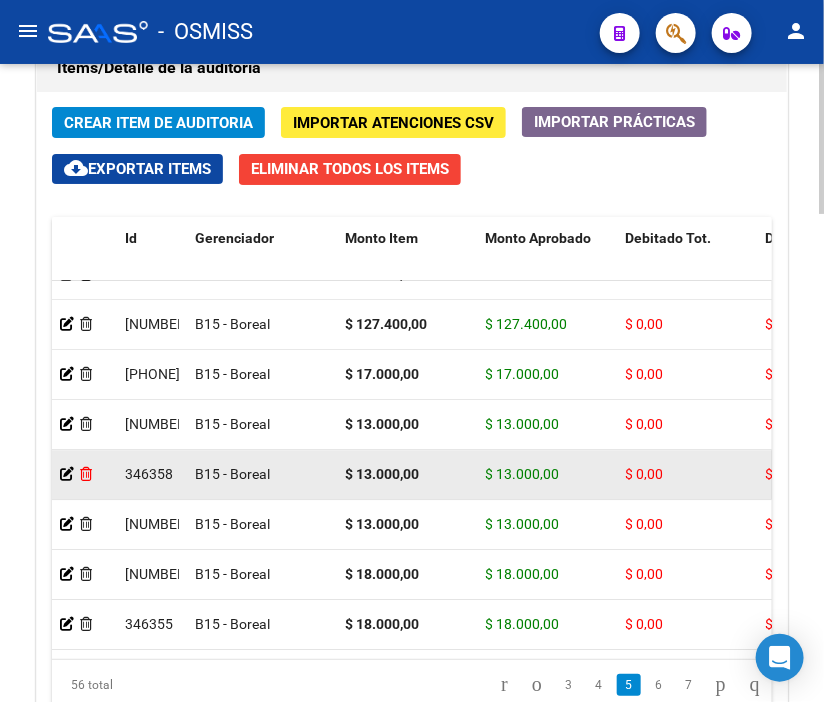 click 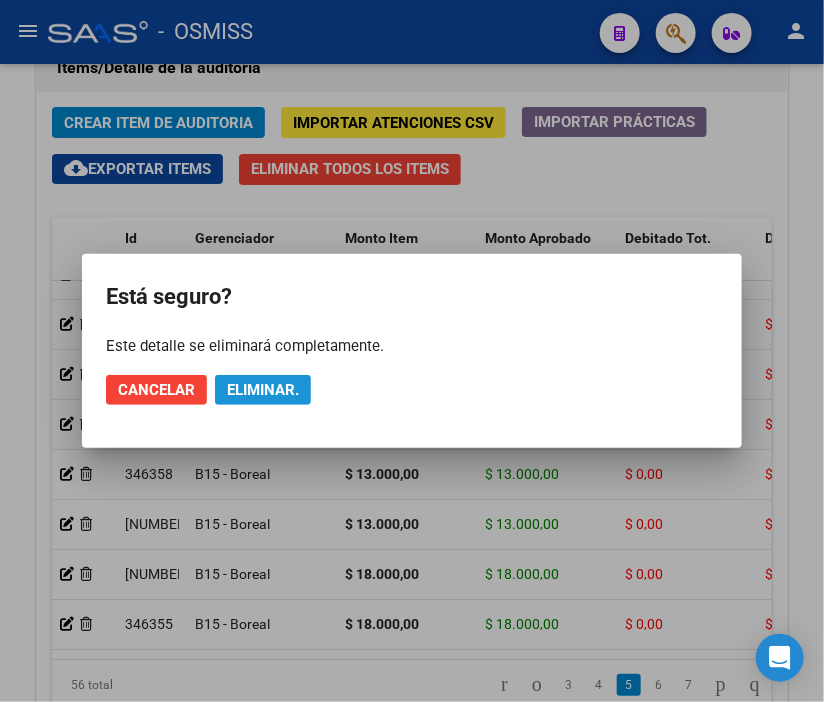 click on "Eliminar." 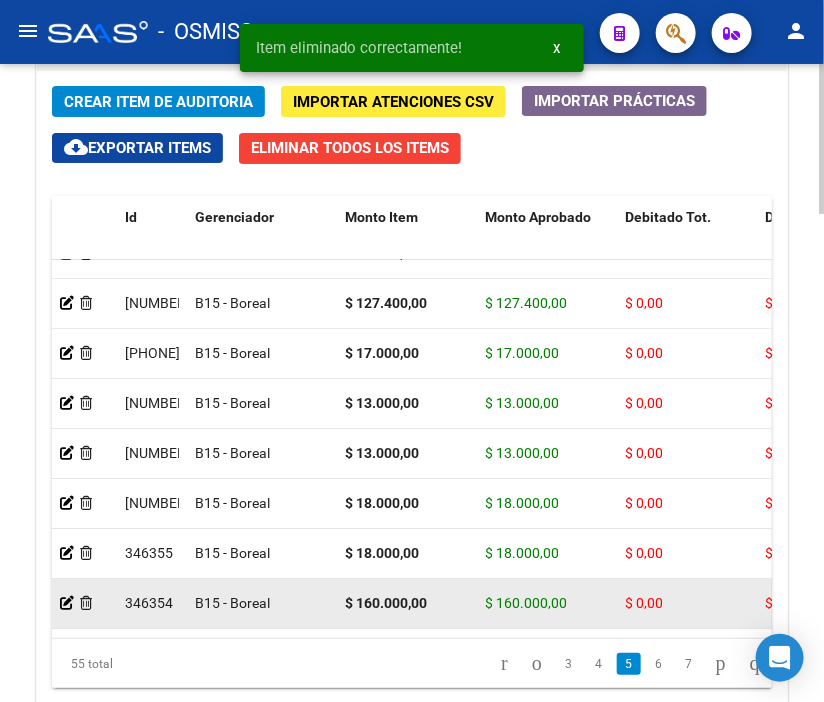 scroll, scrollTop: 1855, scrollLeft: 0, axis: vertical 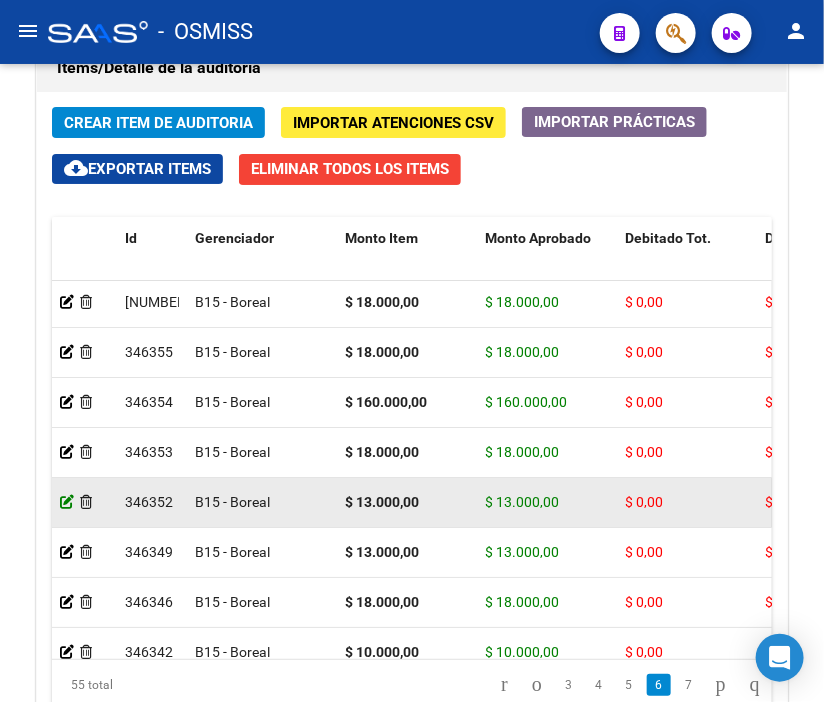 click 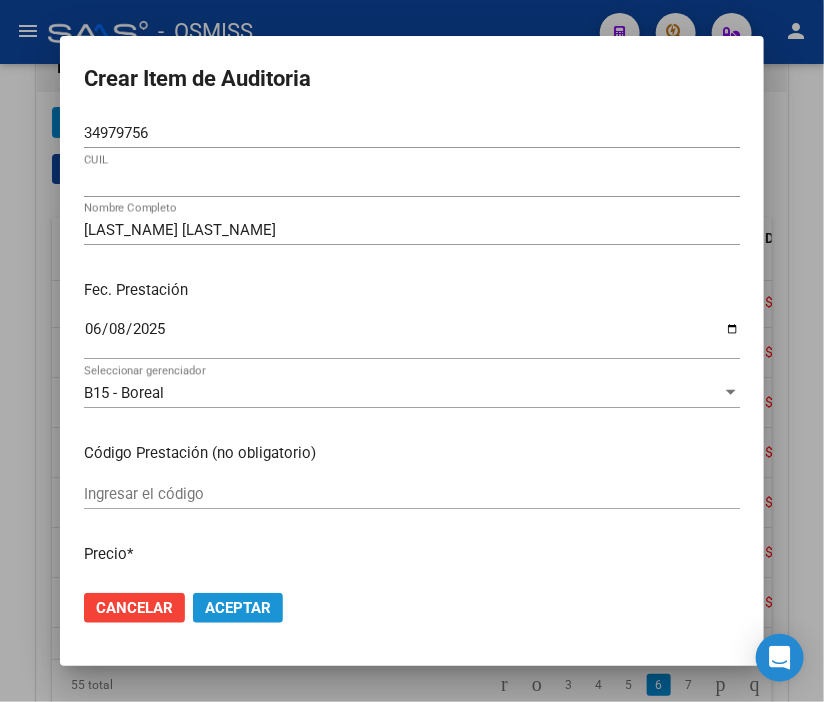 click on "Aceptar" 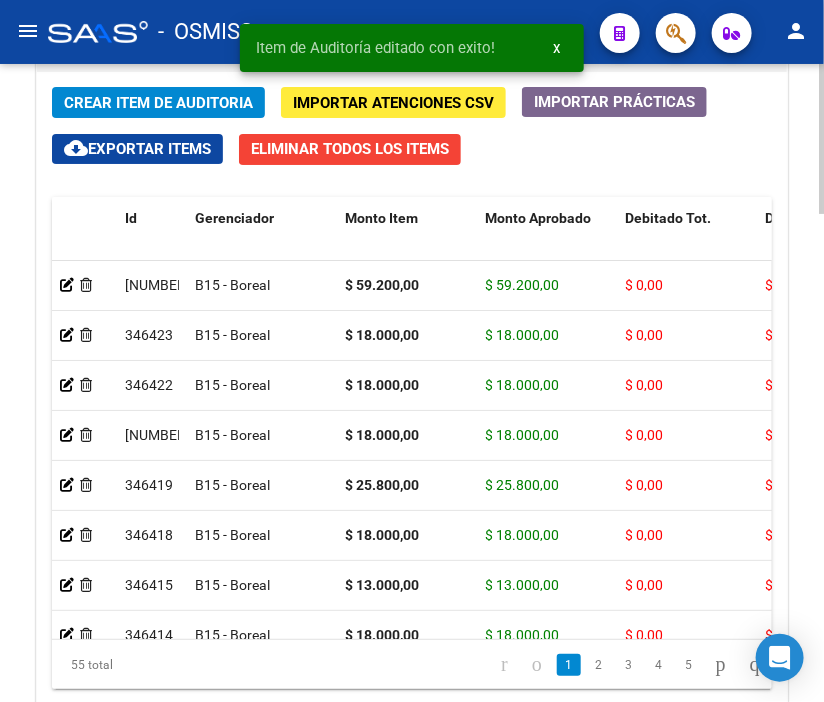 scroll, scrollTop: 1888, scrollLeft: 0, axis: vertical 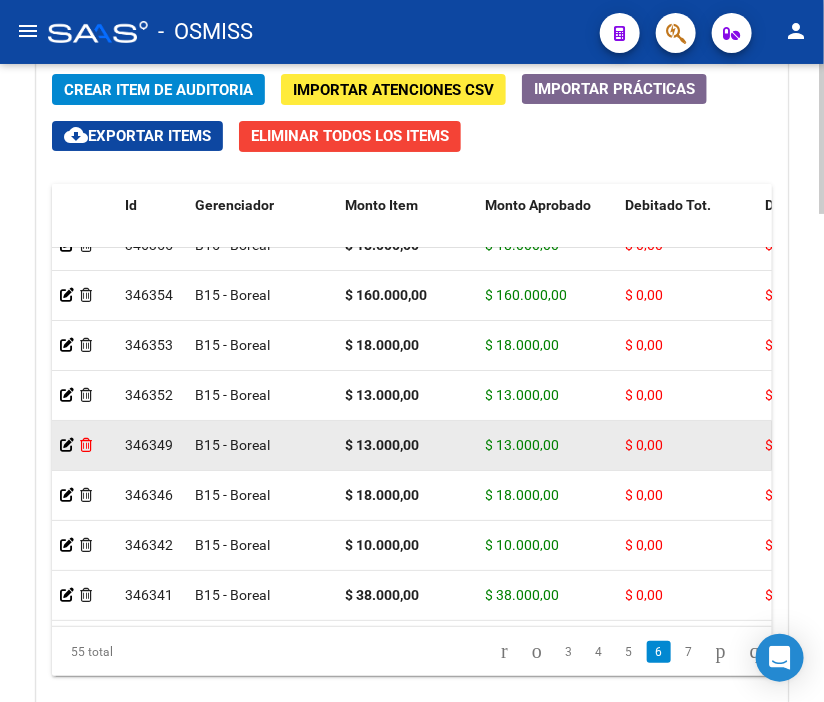 click 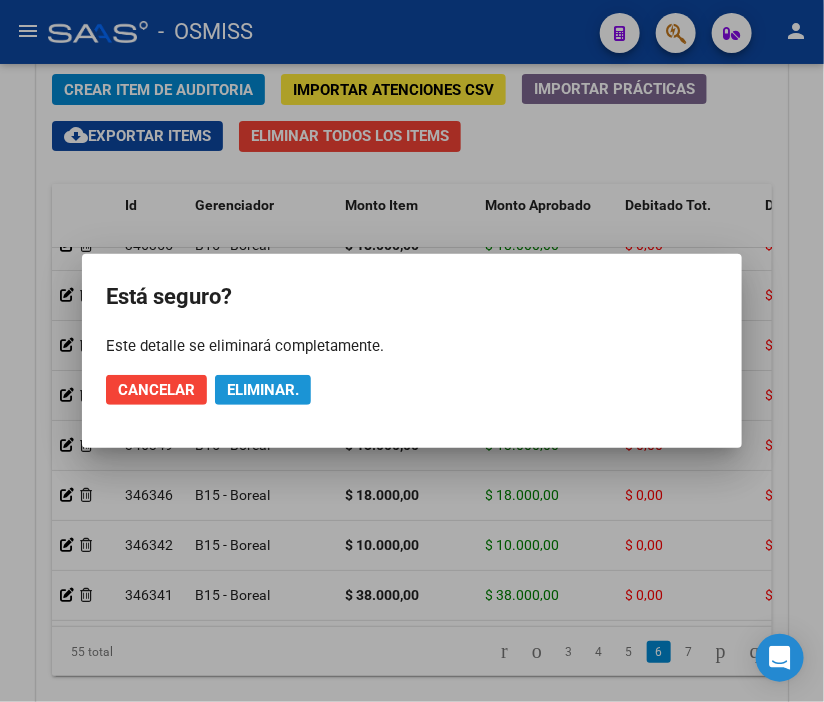 click on "Eliminar." 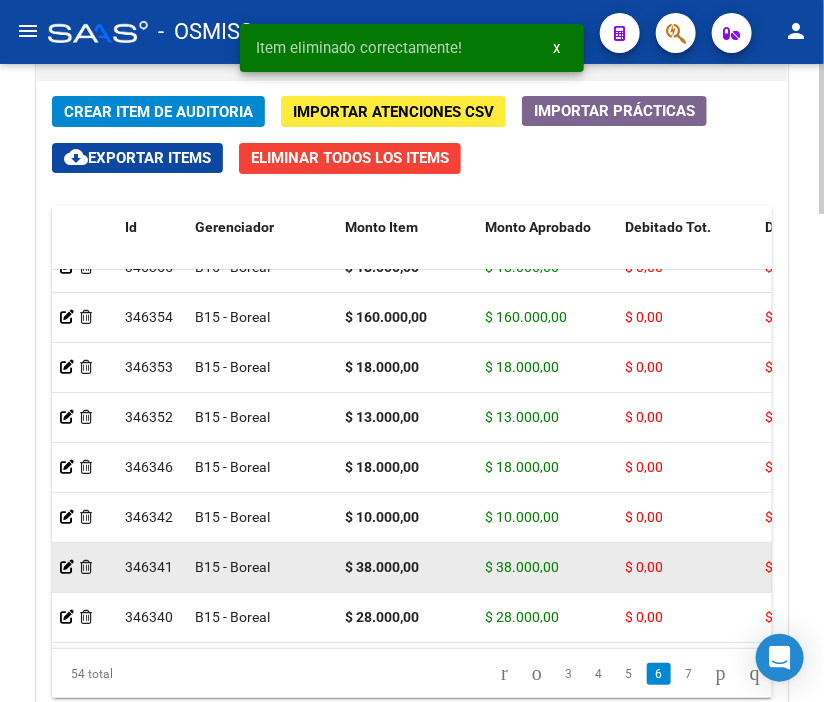 scroll, scrollTop: 1845, scrollLeft: 0, axis: vertical 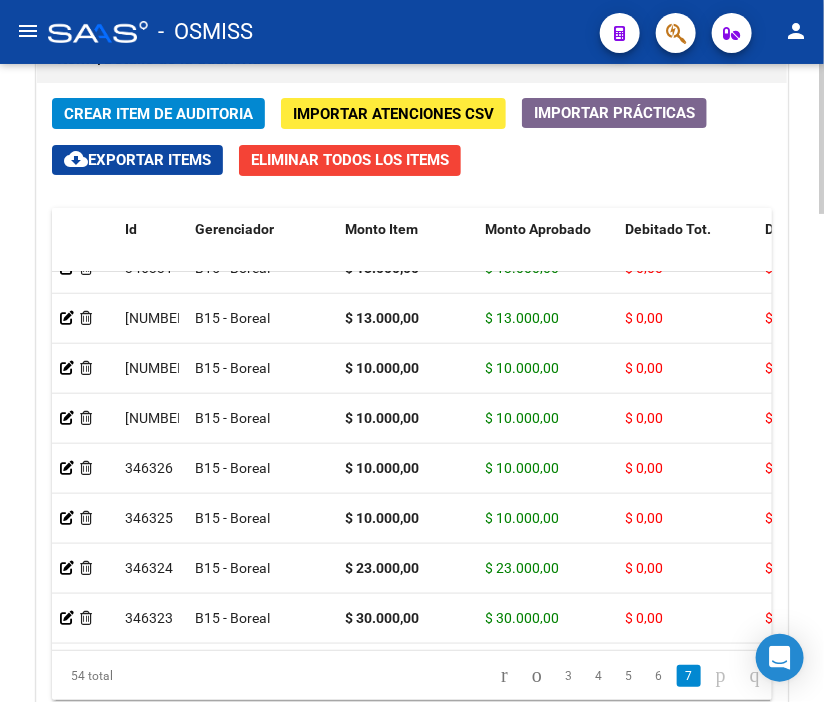 click 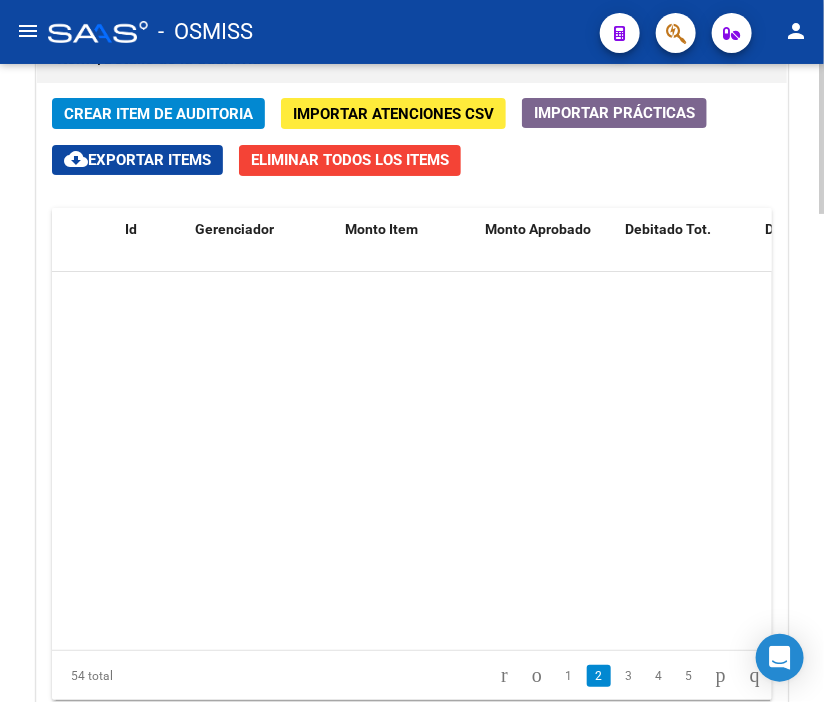 scroll, scrollTop: 0, scrollLeft: 0, axis: both 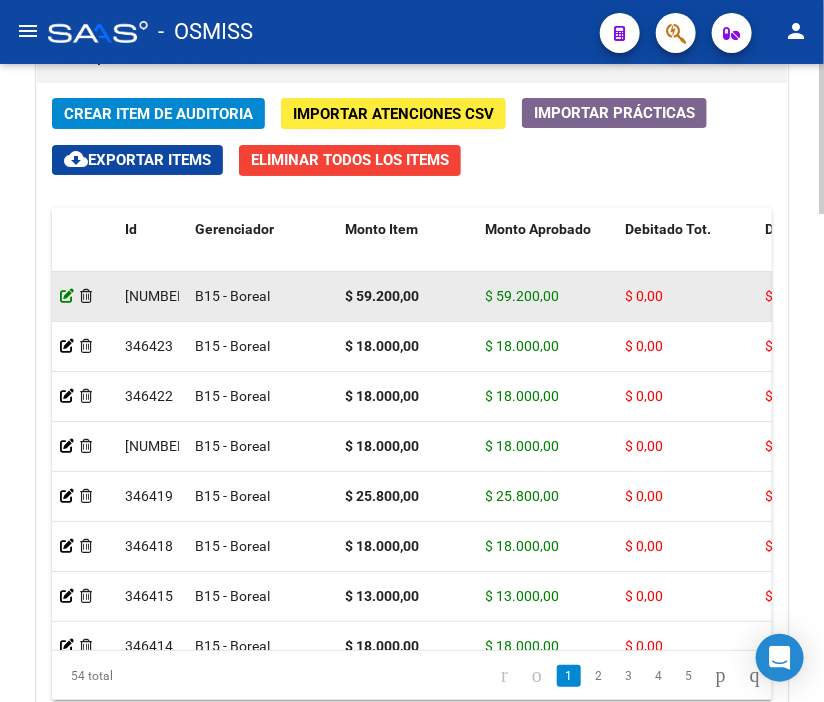 click 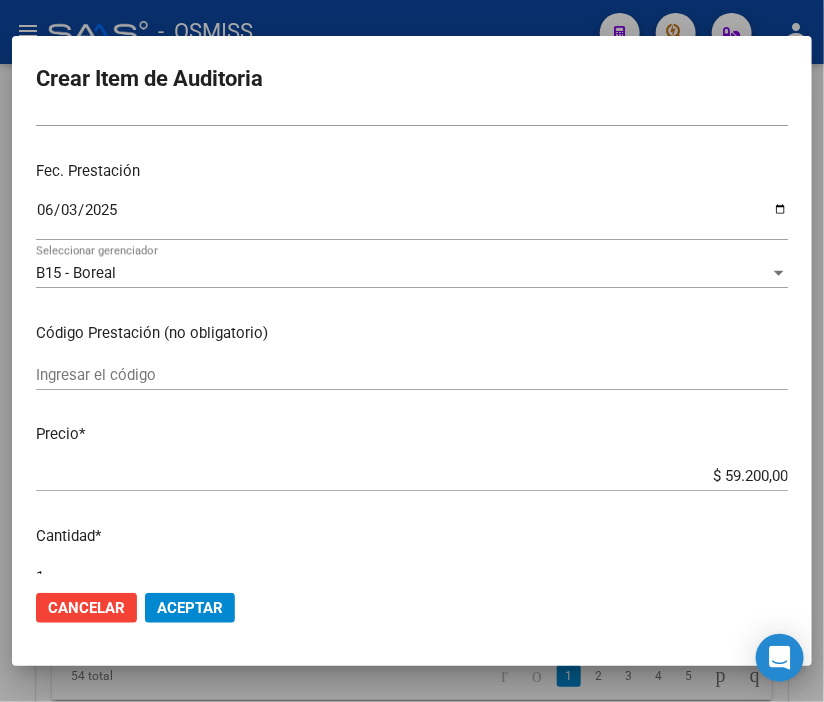 scroll, scrollTop: 222, scrollLeft: 0, axis: vertical 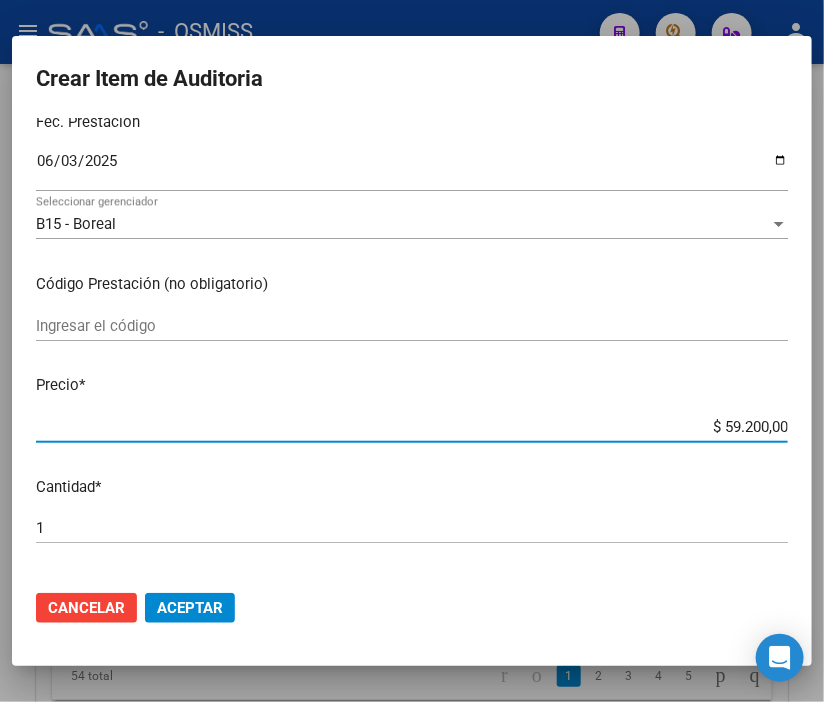 drag, startPoint x: 675, startPoint y: 423, endPoint x: 823, endPoint y: 430, distance: 148.16545 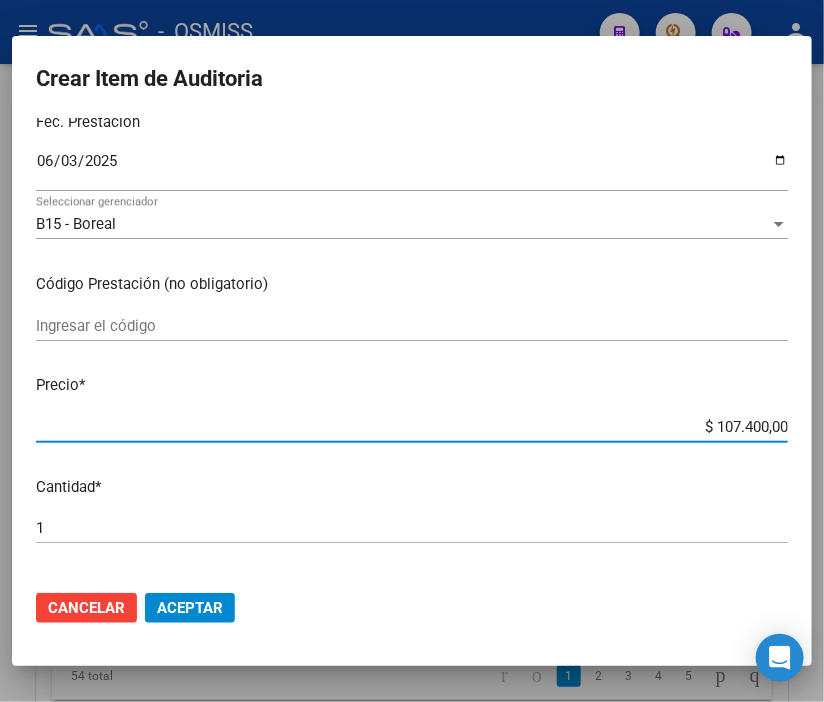 click on "Aceptar" 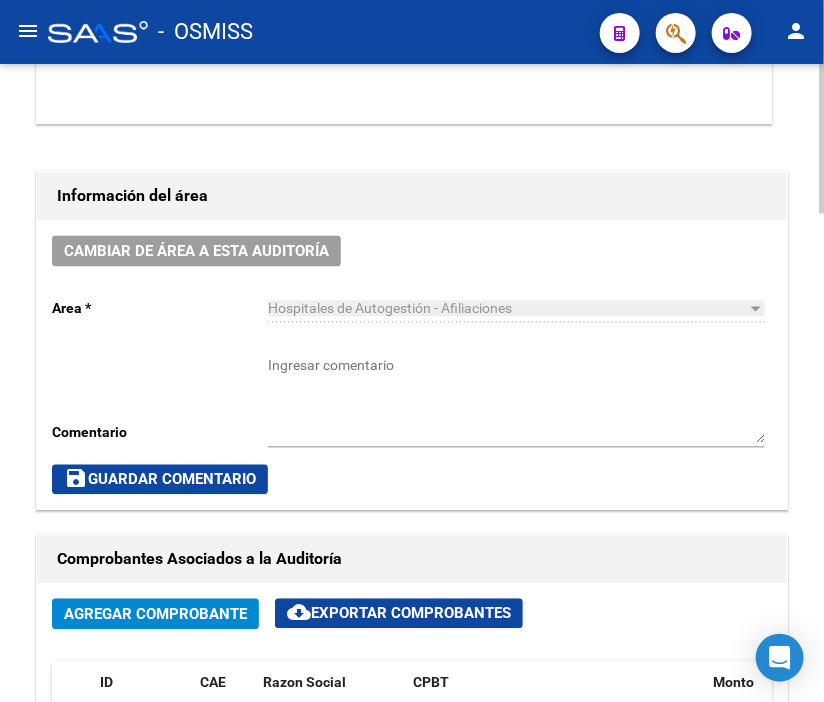 scroll, scrollTop: 846, scrollLeft: 0, axis: vertical 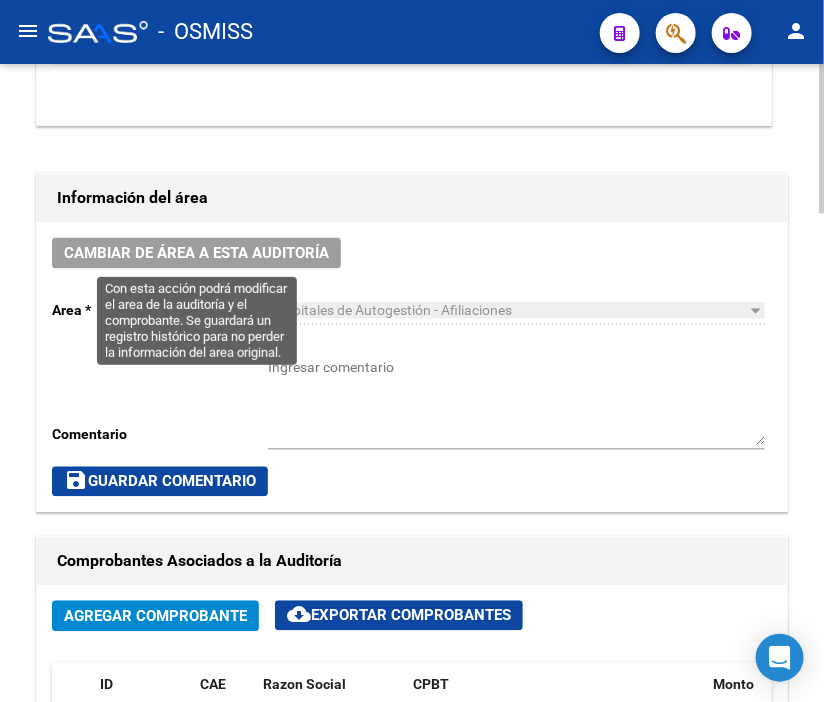 click on "Cambiar de área a esta auditoría" 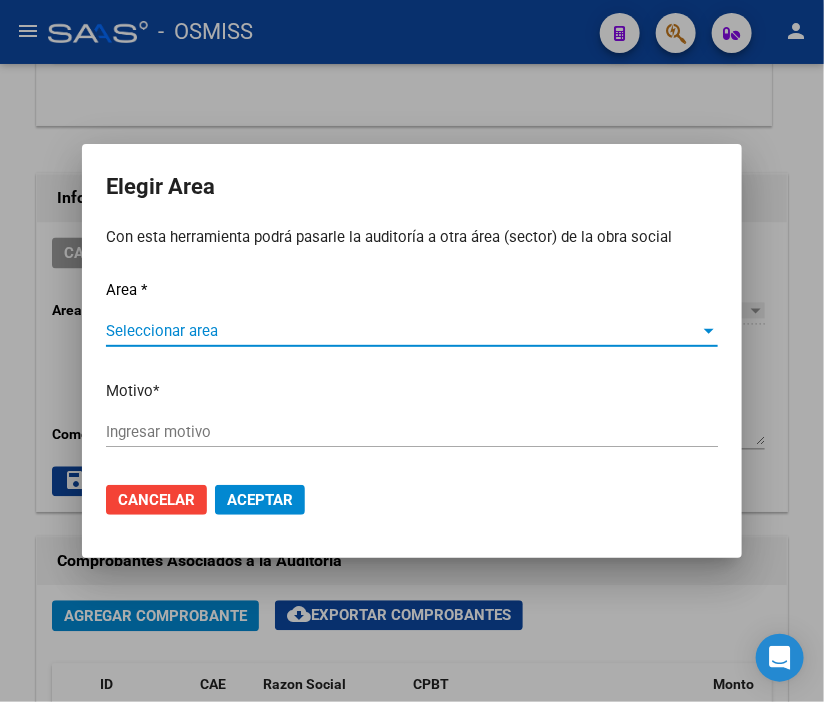 click on "Seleccionar area" at bounding box center (403, 331) 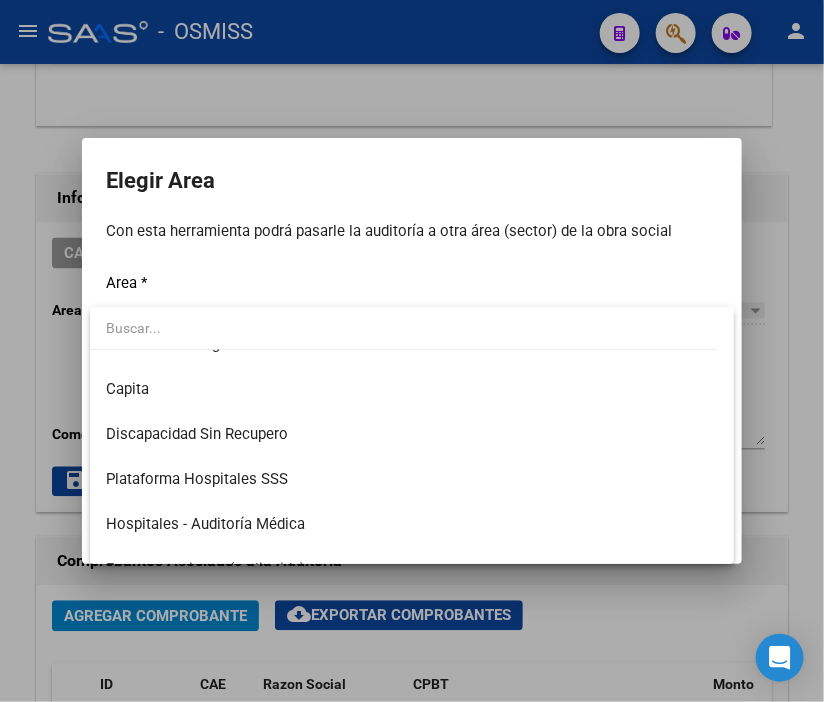 scroll, scrollTop: 222, scrollLeft: 0, axis: vertical 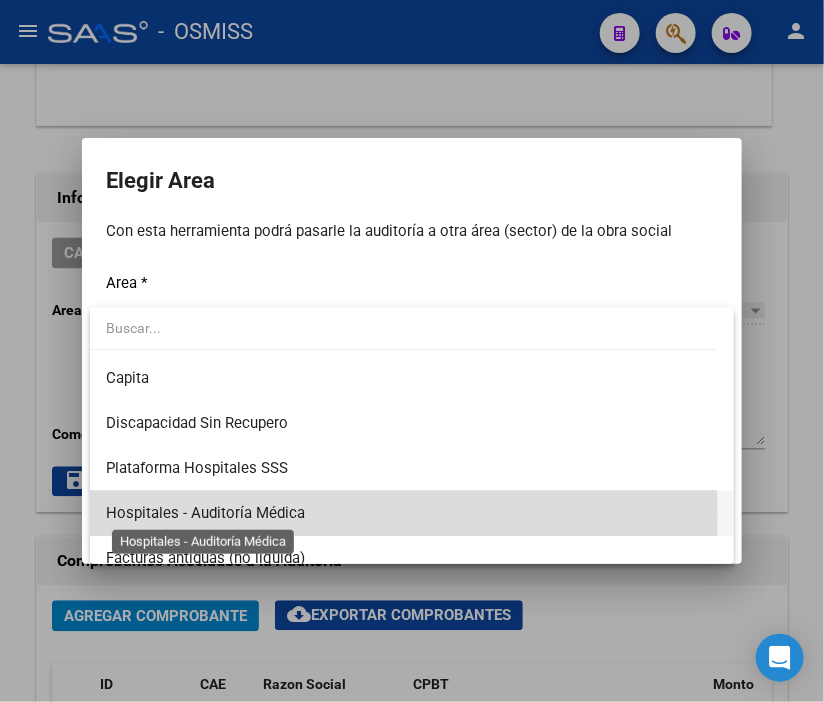 click on "Hospitales - Auditoría Médica" at bounding box center (205, 513) 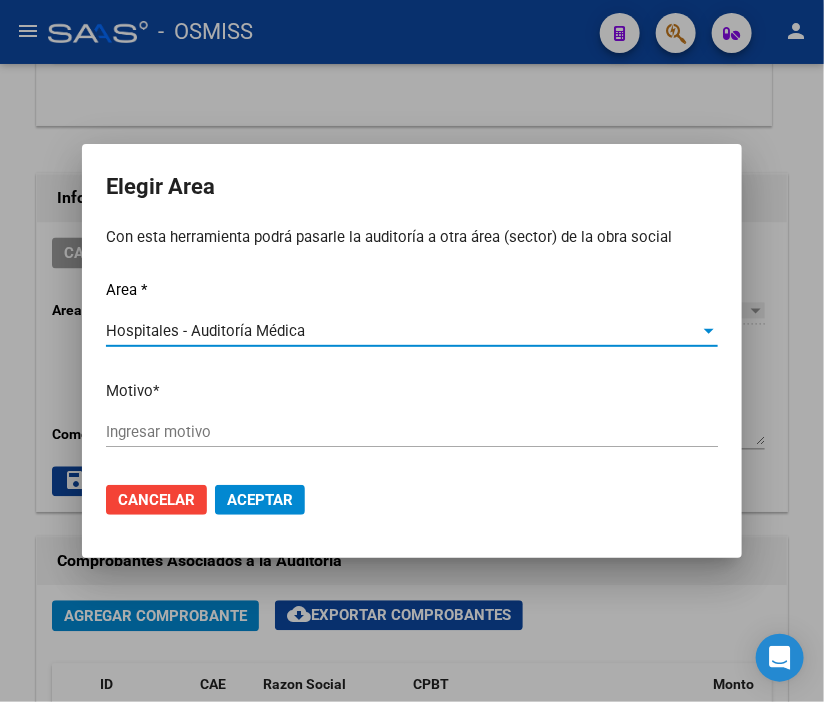 click on "Ingresar motivo" at bounding box center (412, 432) 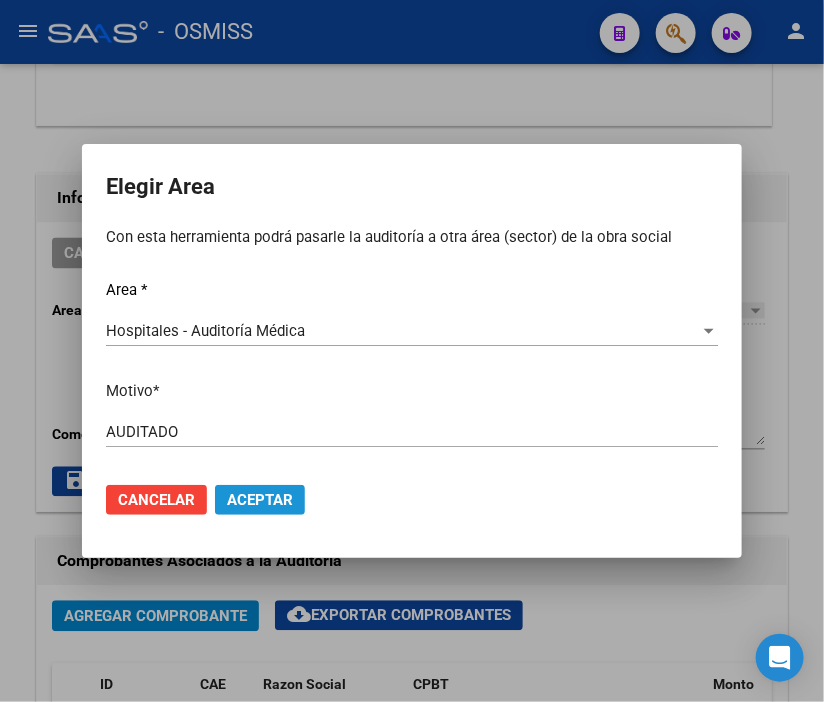 click on "Aceptar" at bounding box center (260, 500) 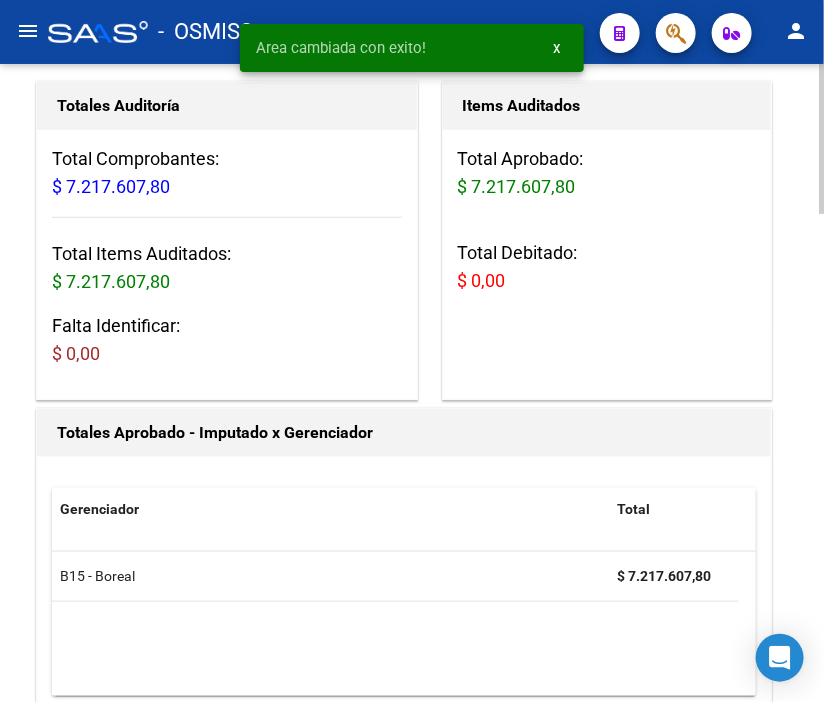 scroll, scrollTop: 0, scrollLeft: 0, axis: both 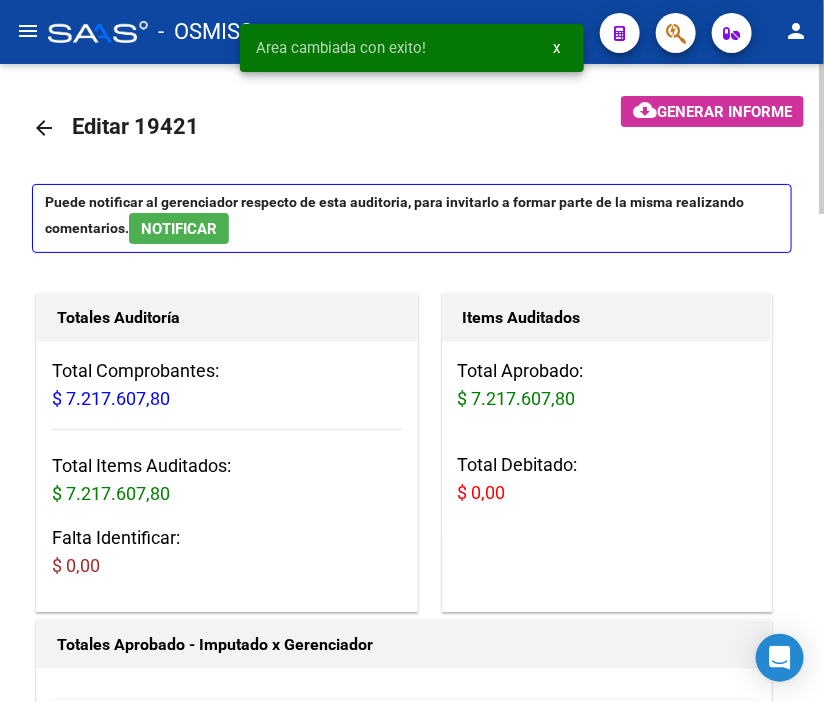 click on "arrow_back" 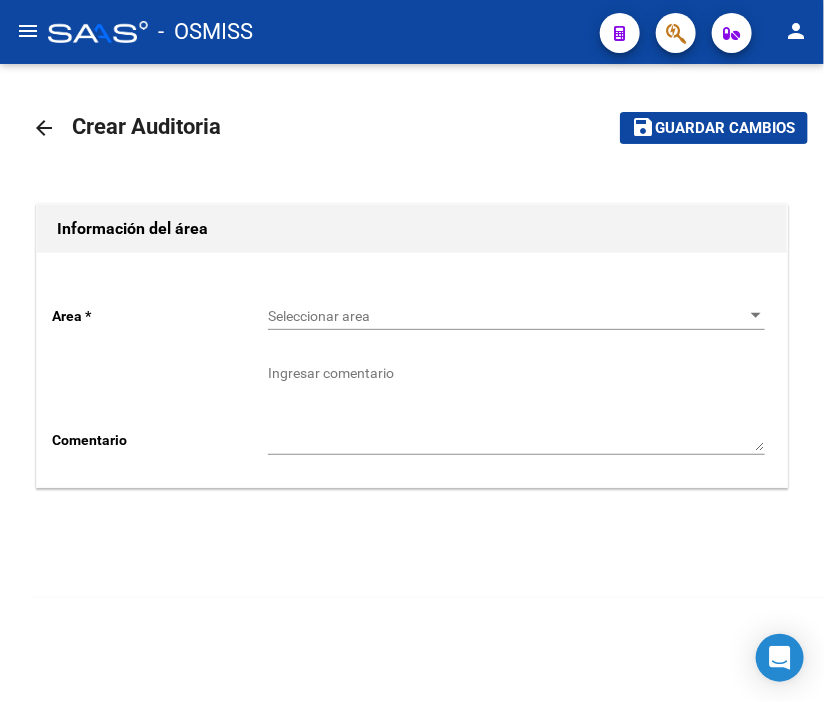 click on "Seleccionar area" at bounding box center (507, 316) 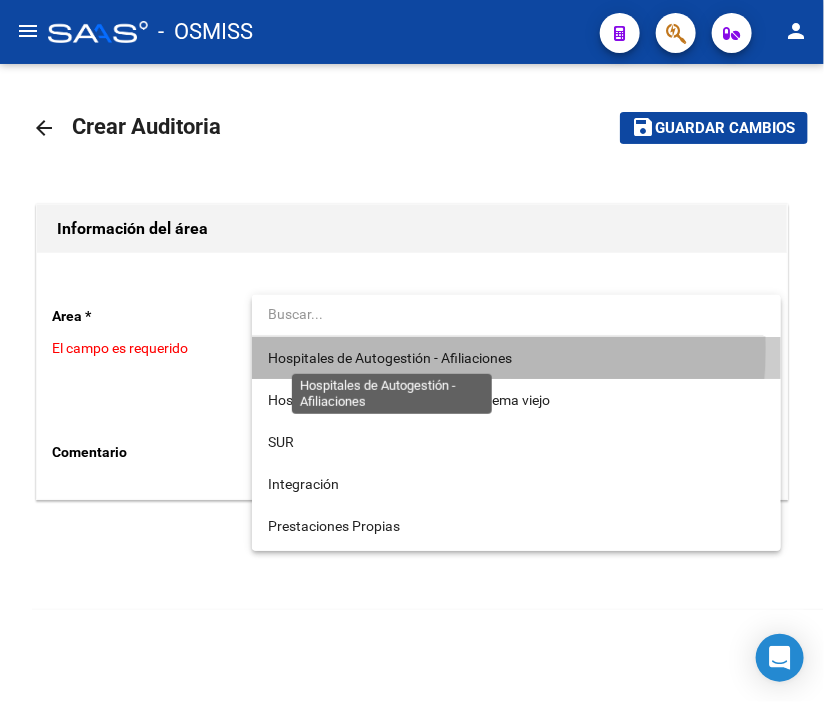 click on "Hospitales de Autogestión - Afiliaciones" at bounding box center [390, 358] 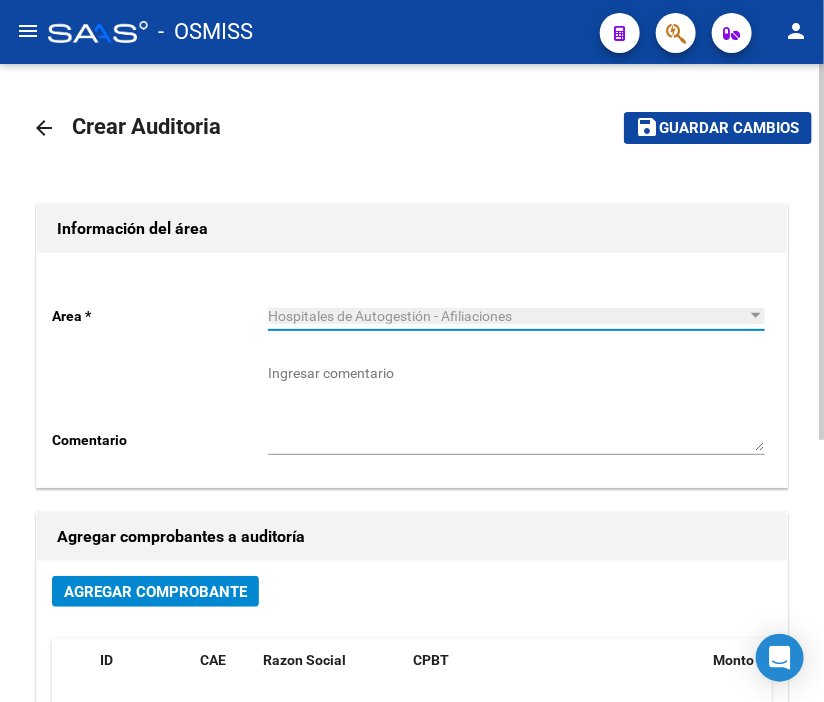 click on "Agregar Comprobante" 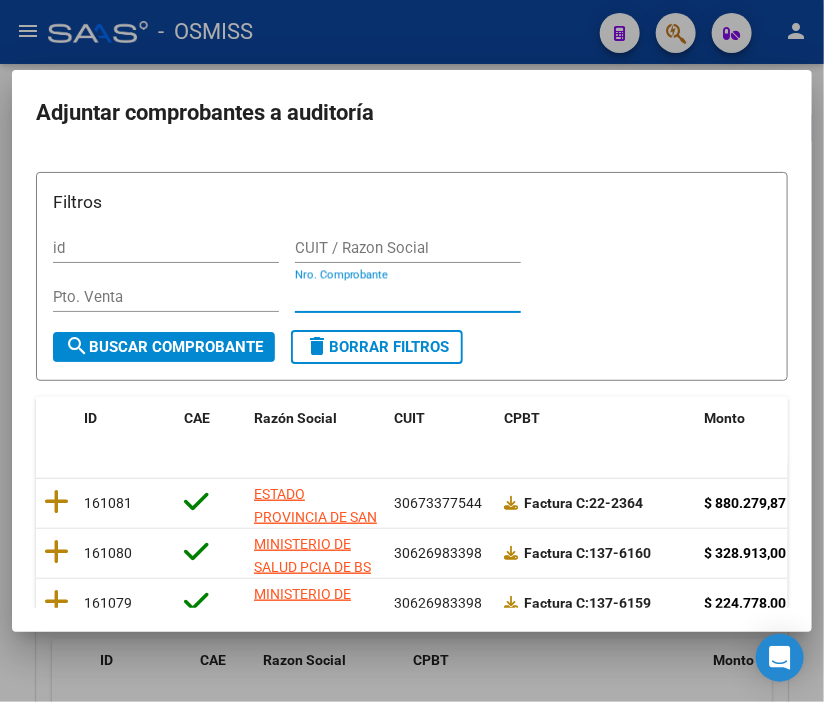 click on "Nro. Comprobante" at bounding box center (408, 297) 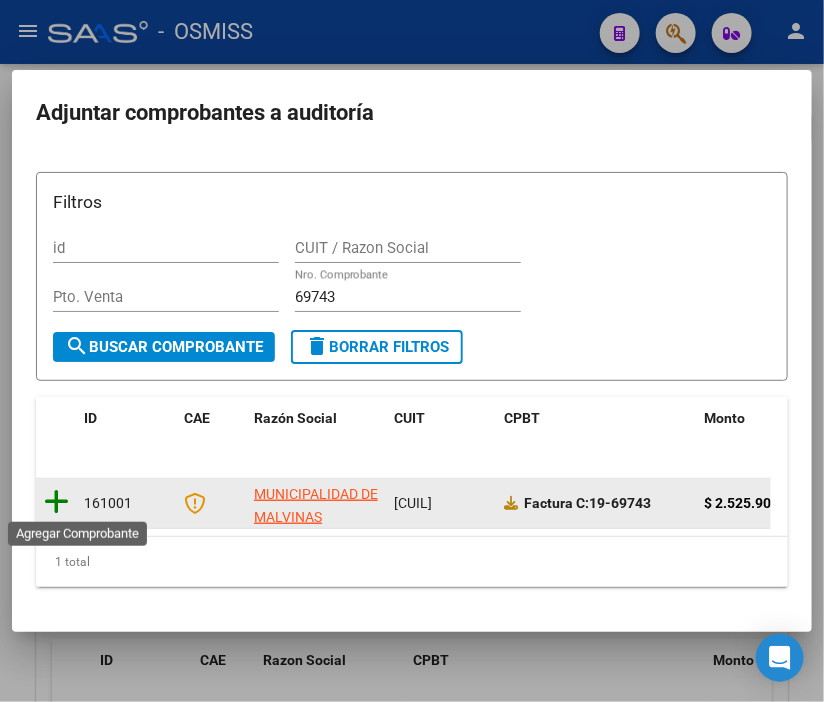 click 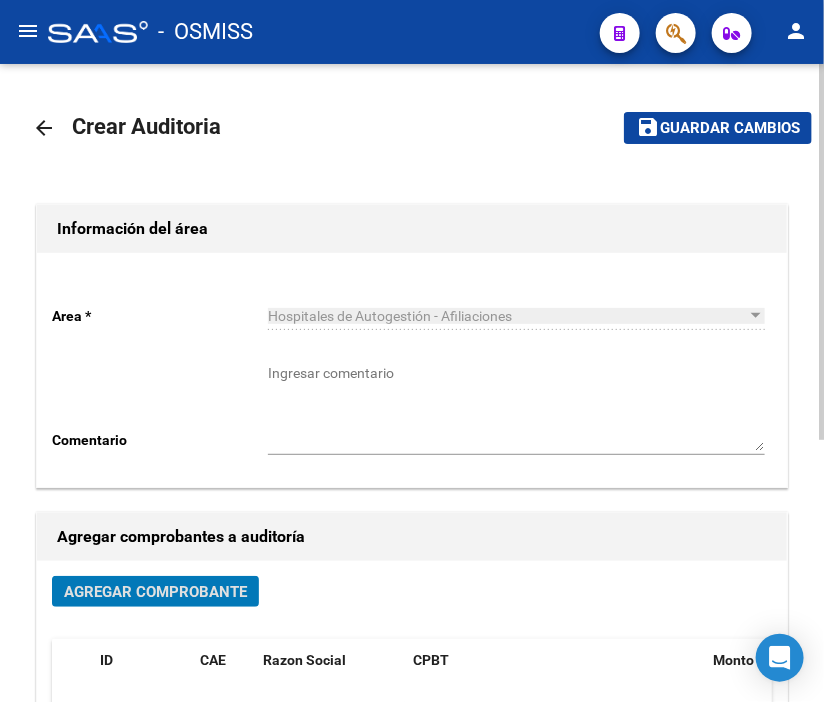 click on "Guardar cambios" 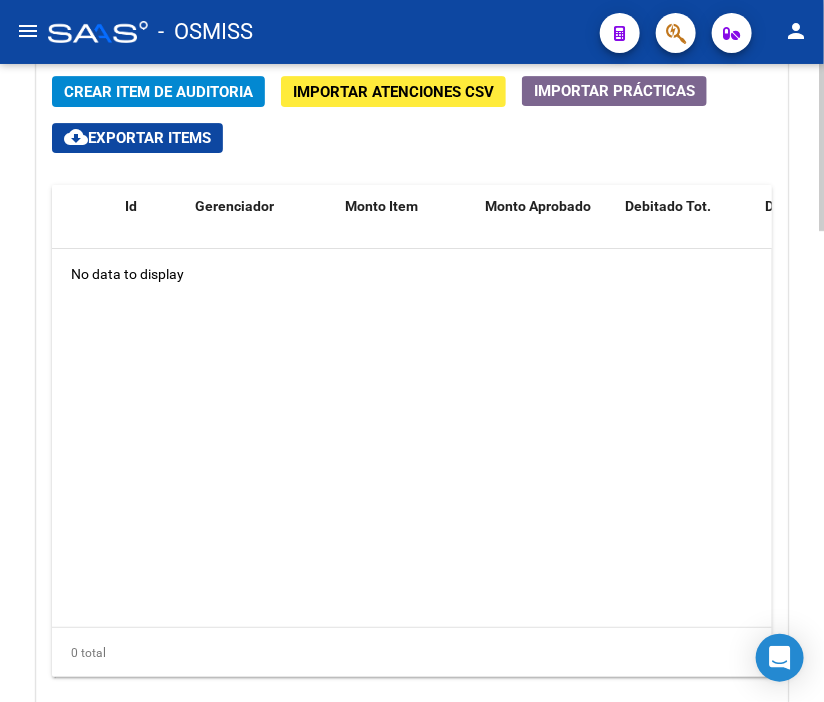 scroll, scrollTop: 1622, scrollLeft: 0, axis: vertical 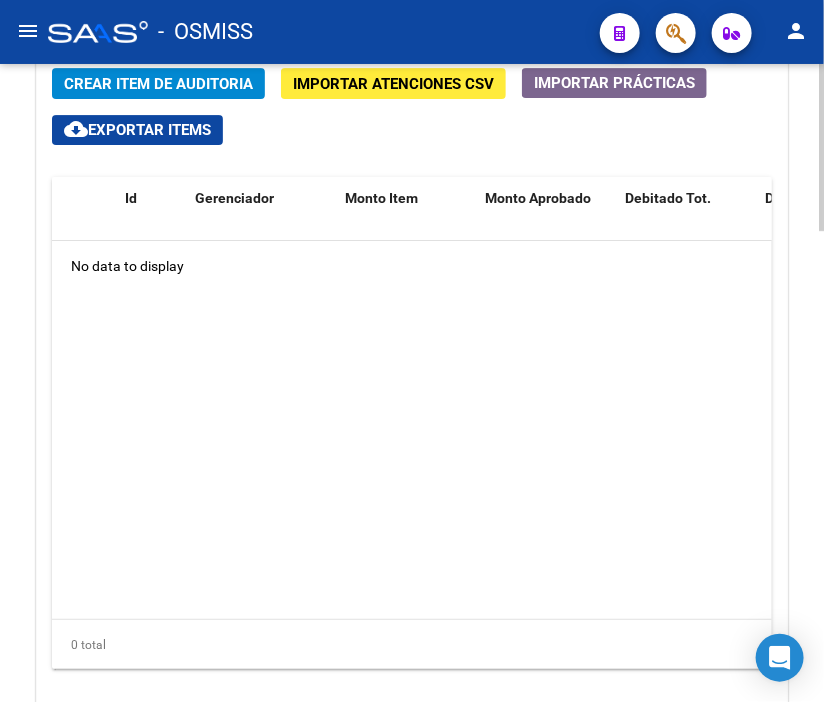 click 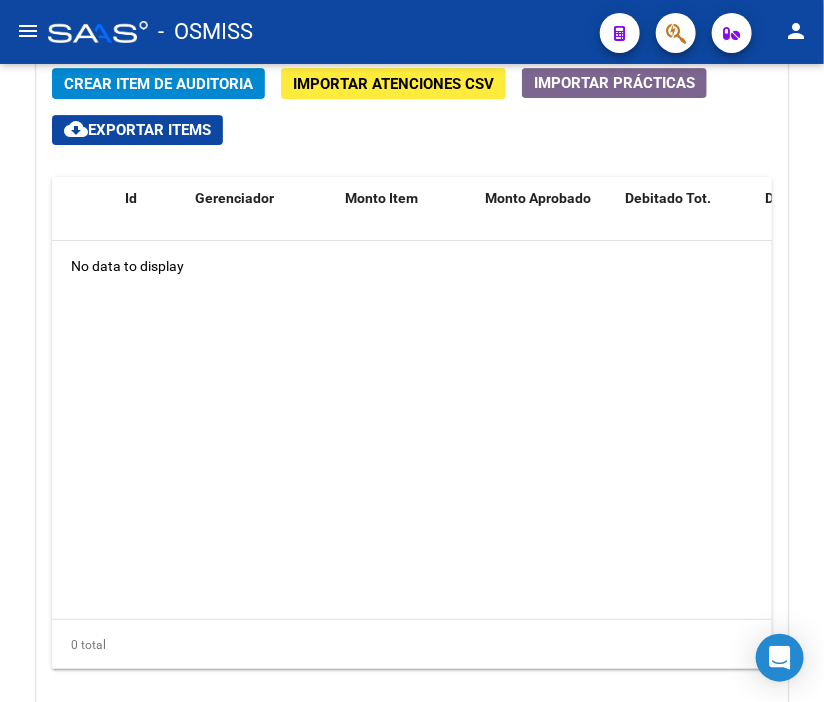 click on "Crear Item de Auditoria" 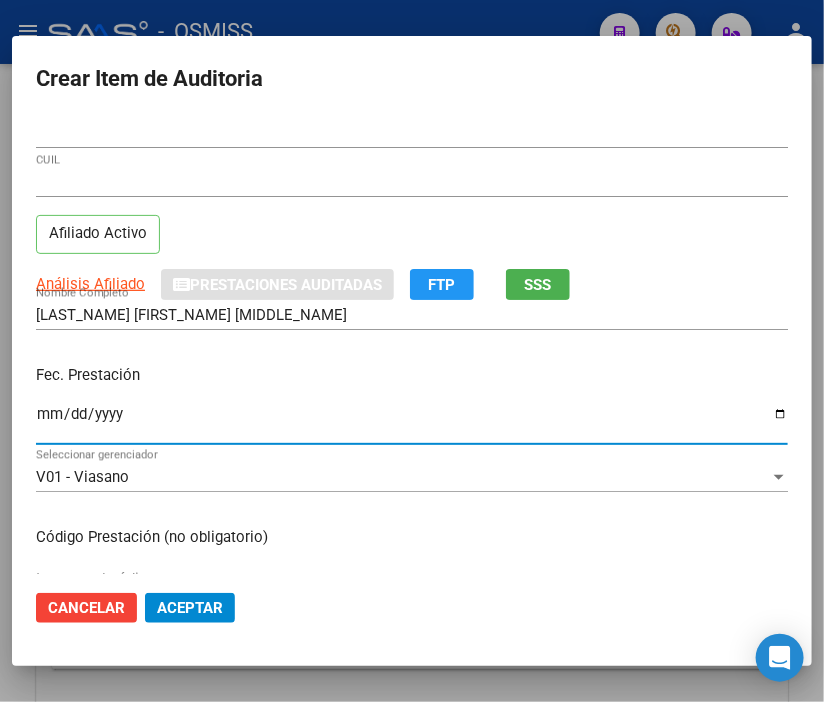 click on "Ingresar la fecha" at bounding box center (412, 422) 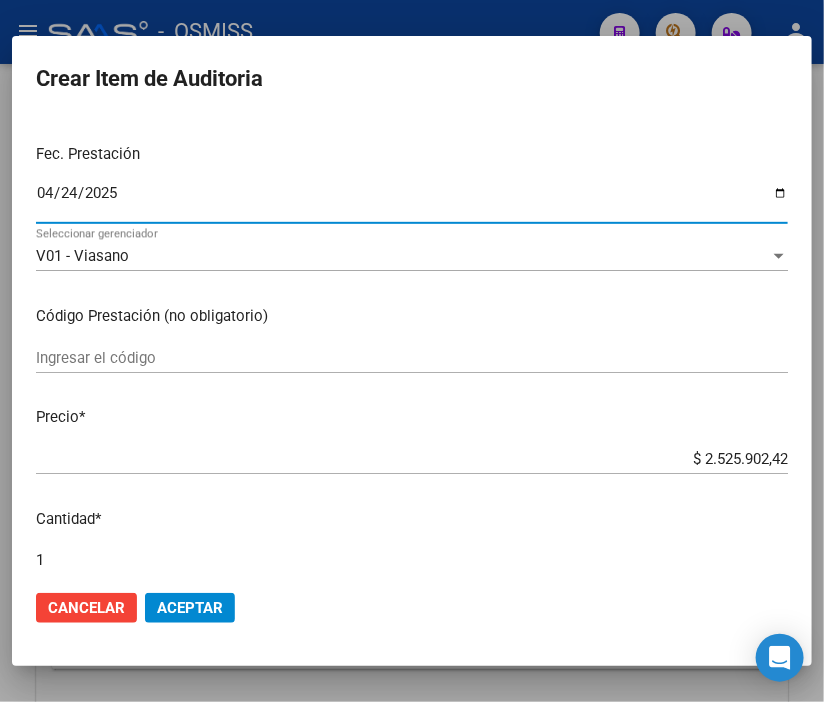 scroll, scrollTop: 222, scrollLeft: 0, axis: vertical 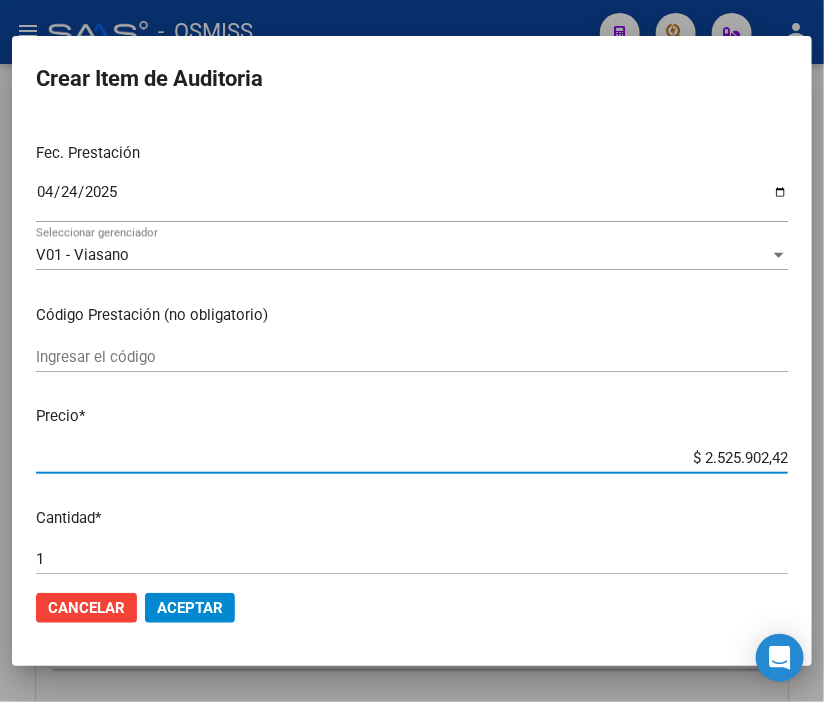 click on "$ 2.525.902,42" at bounding box center [412, 458] 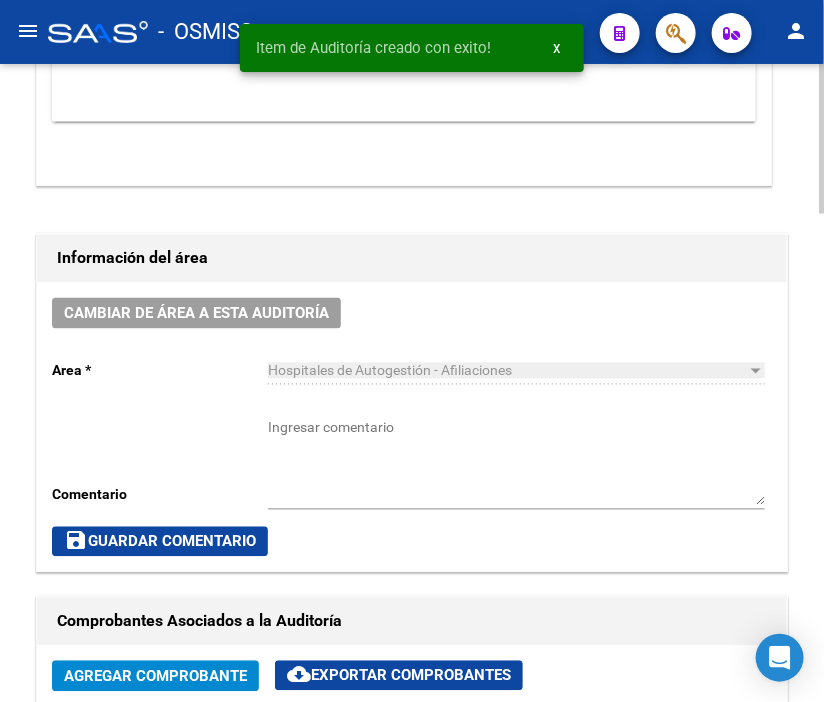 scroll, scrollTop: 783, scrollLeft: 0, axis: vertical 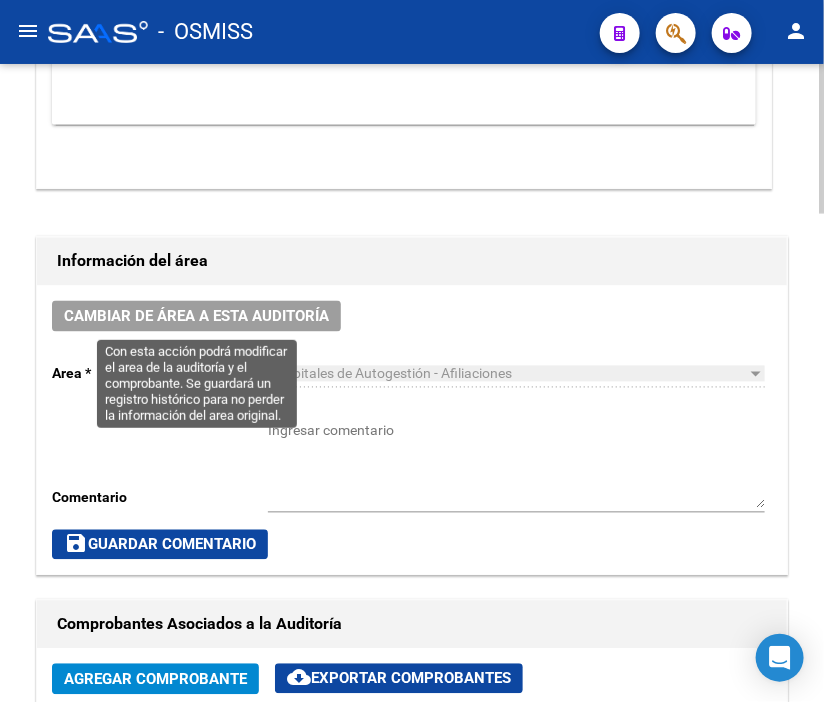 click on "Cambiar de área a esta auditoría" 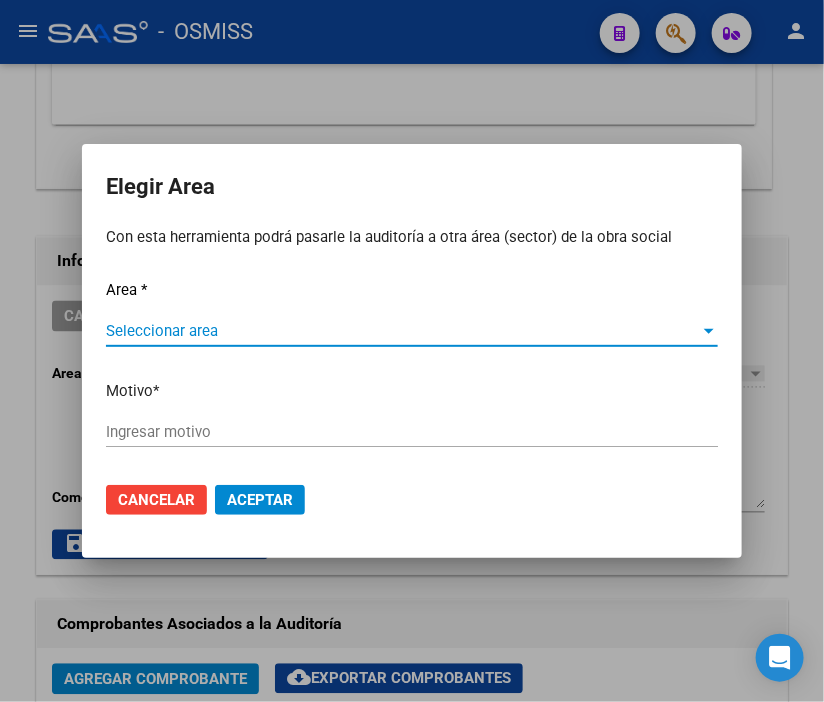 click on "Seleccionar area" at bounding box center (403, 331) 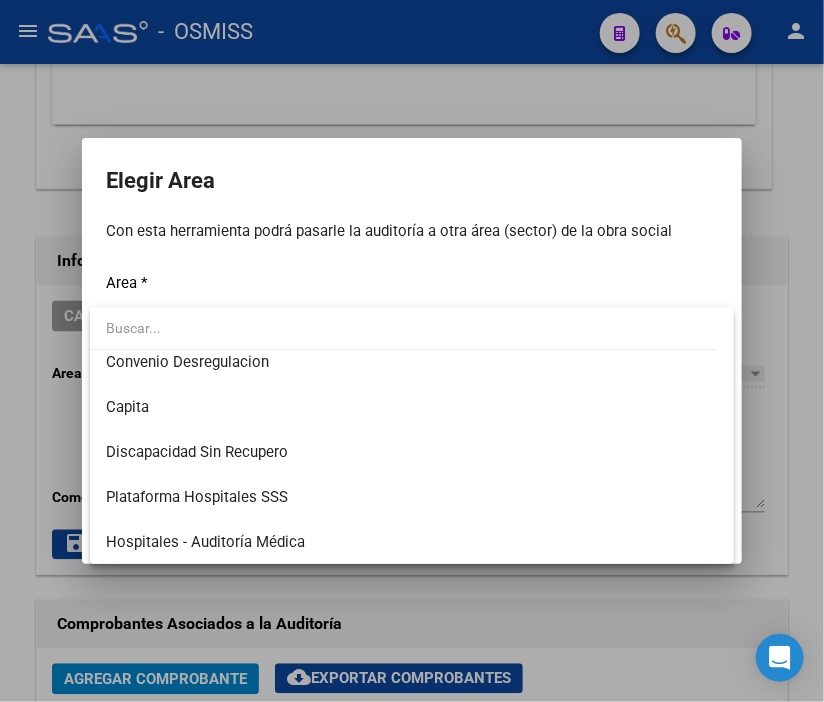 scroll, scrollTop: 222, scrollLeft: 0, axis: vertical 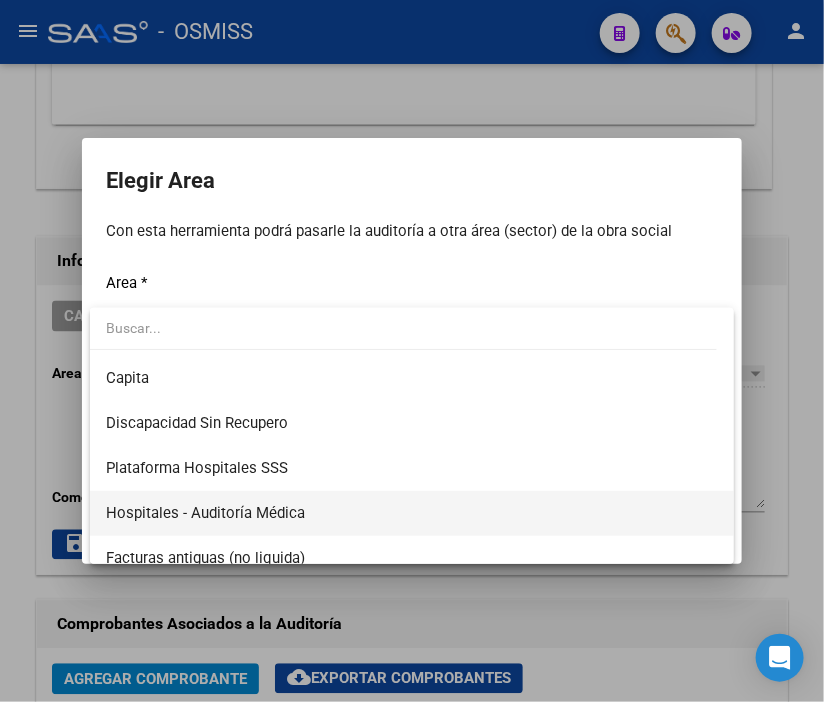 click on "Hospitales - Auditoría Médica" at bounding box center [205, 513] 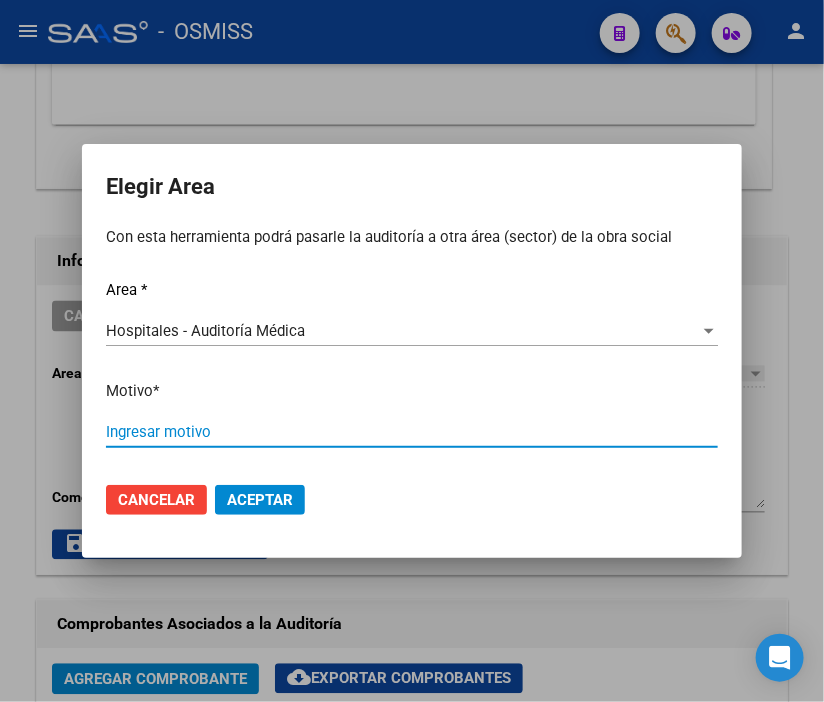click on "Ingresar motivo" at bounding box center [412, 432] 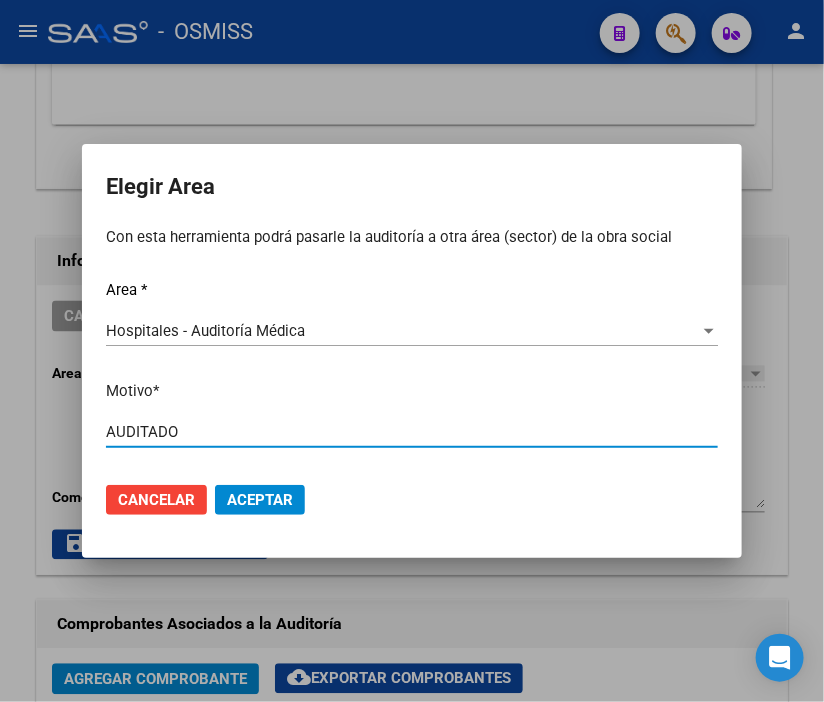 click on "Aceptar" at bounding box center [260, 500] 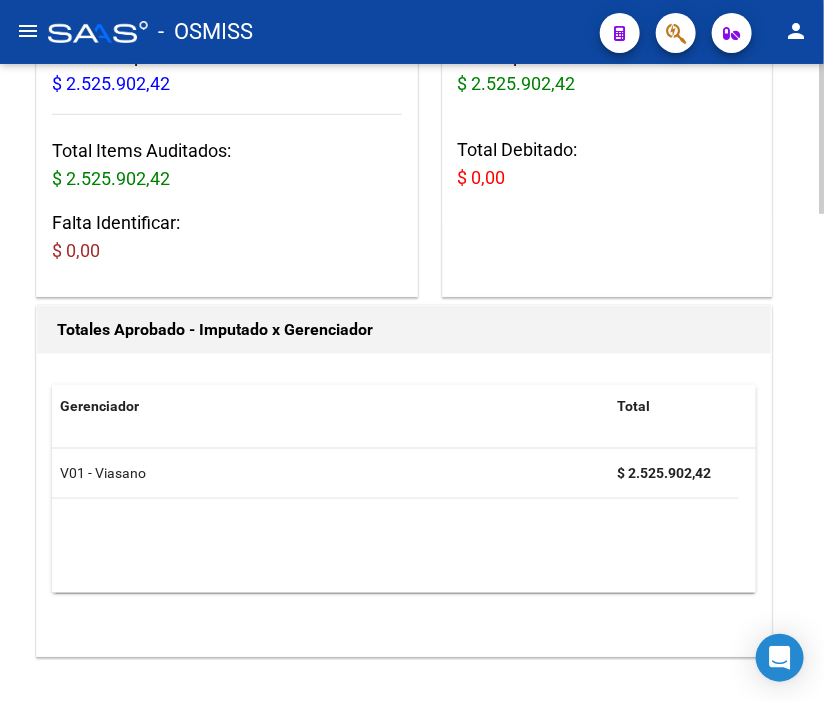 scroll, scrollTop: 0, scrollLeft: 0, axis: both 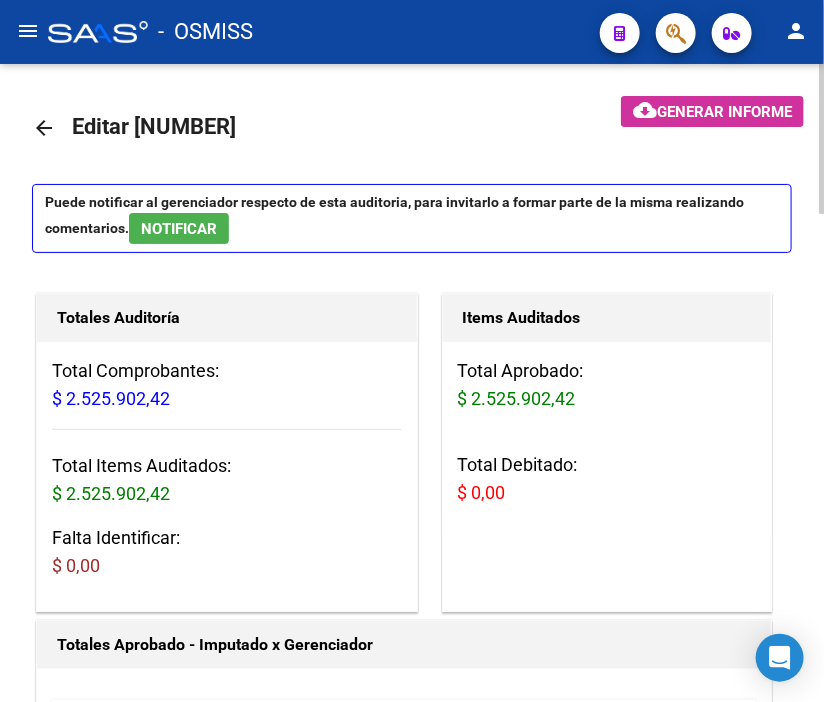 click on "arrow_back" 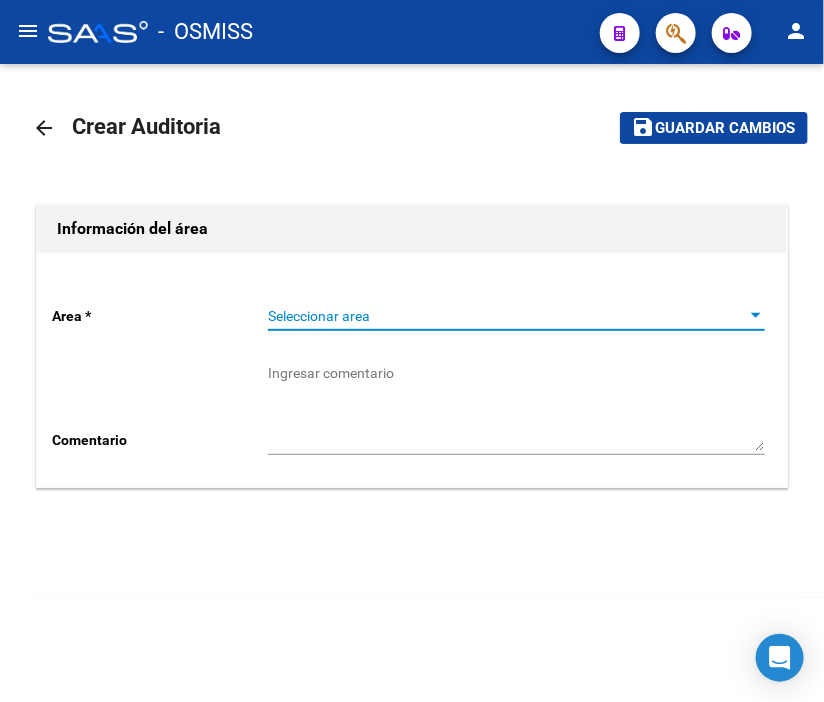 click on "Seleccionar area" at bounding box center (507, 316) 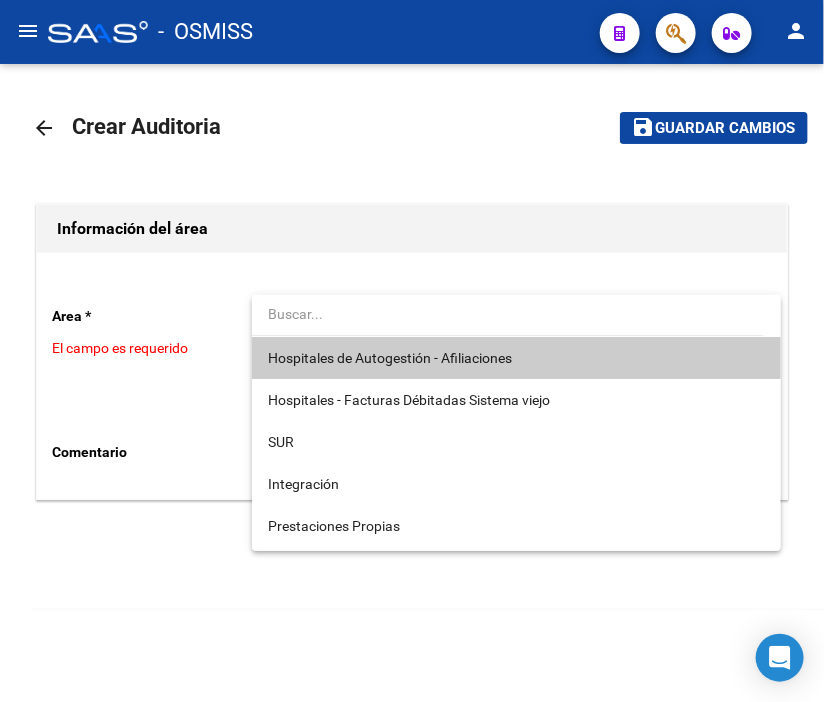 click on "Hospitales de Autogestión - Afiliaciones" at bounding box center (390, 358) 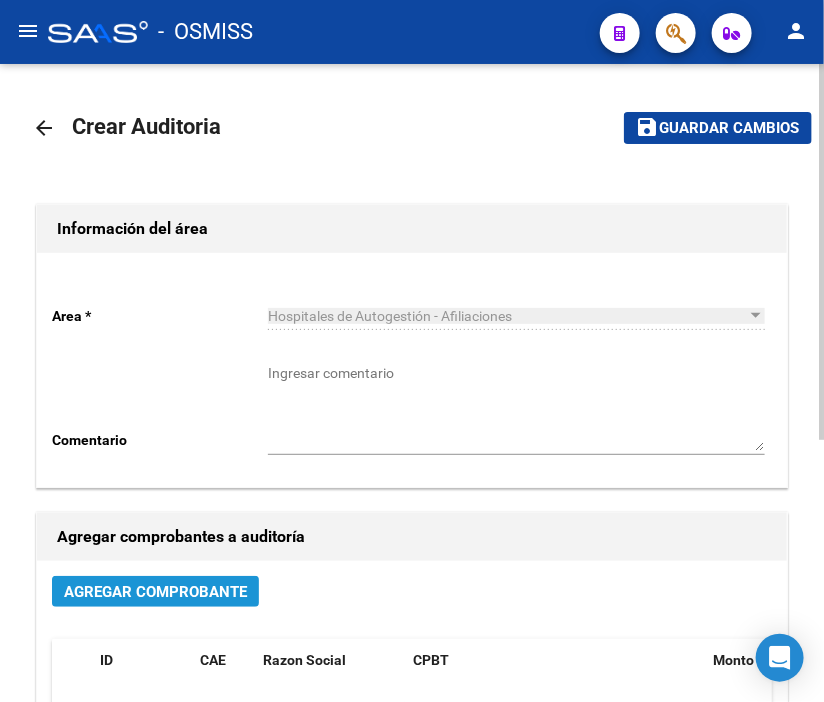 click on "Agregar Comprobante" 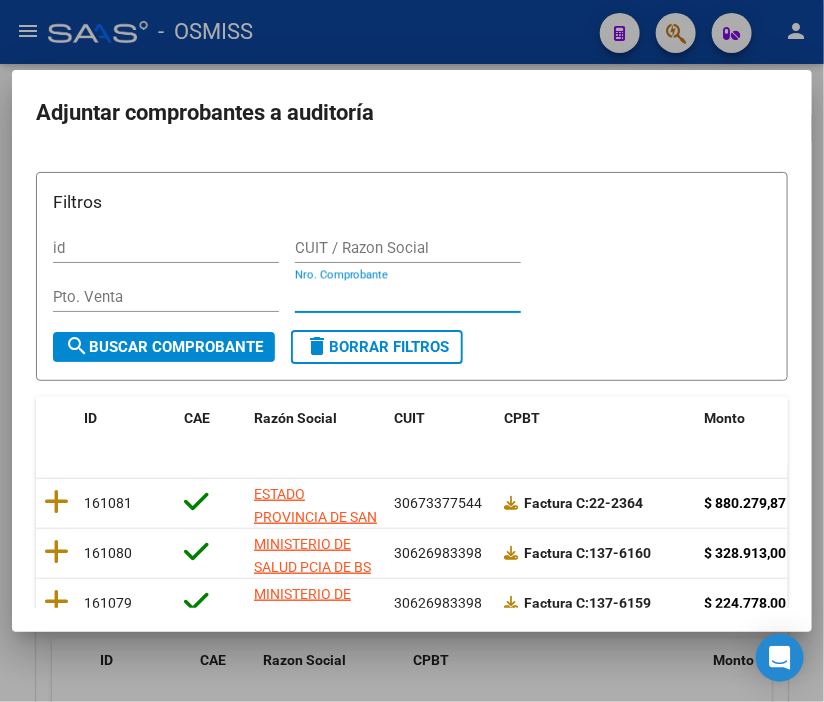 click on "Nro. Comprobante" at bounding box center (408, 297) 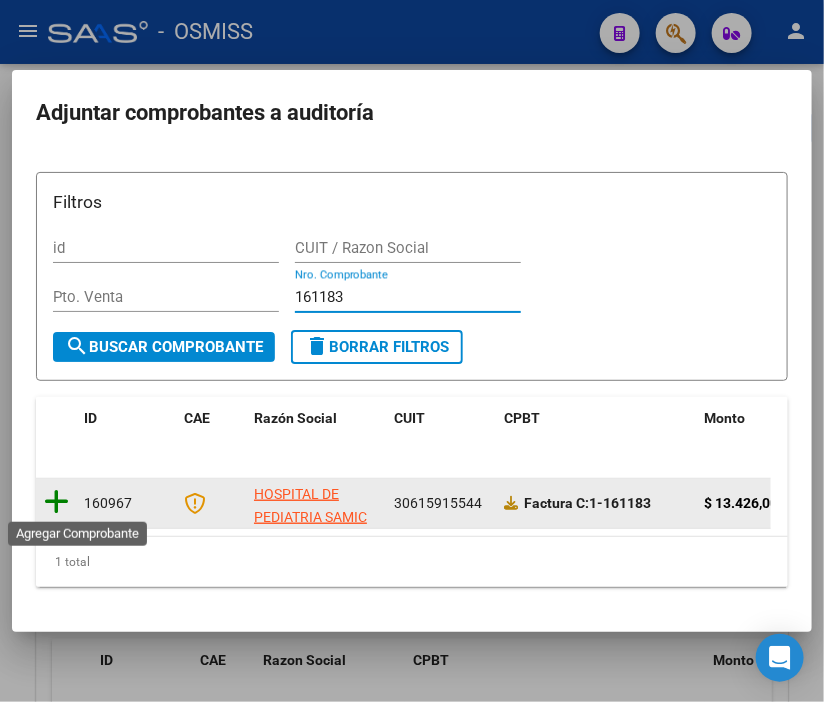 click 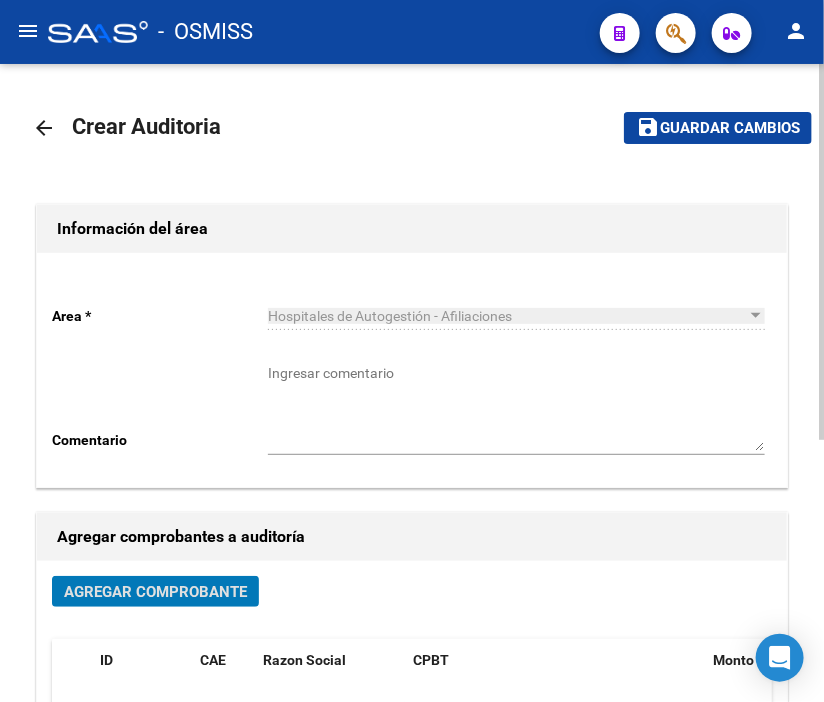 click on "Guardar cambios" 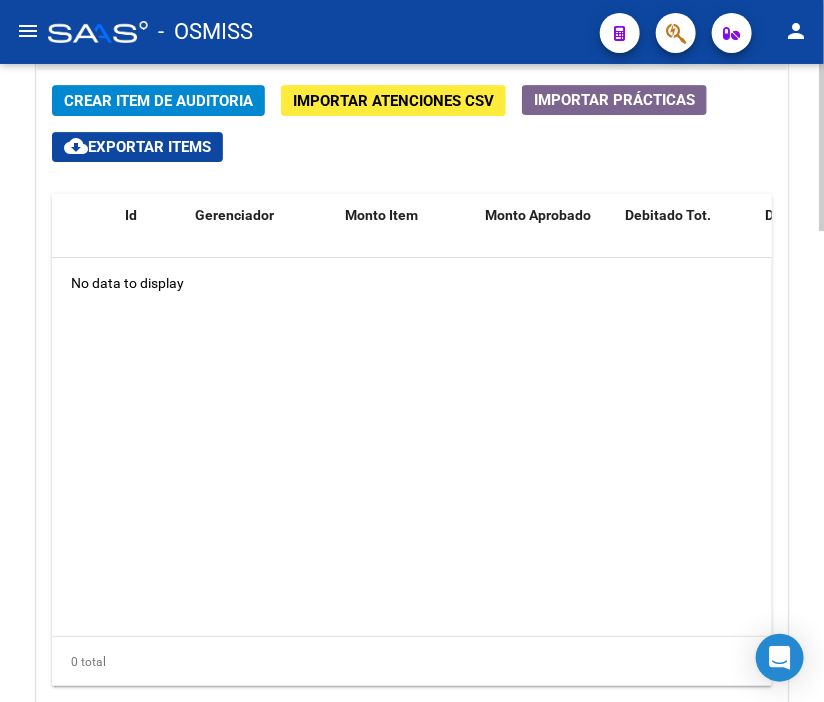 scroll, scrollTop: 1618, scrollLeft: 0, axis: vertical 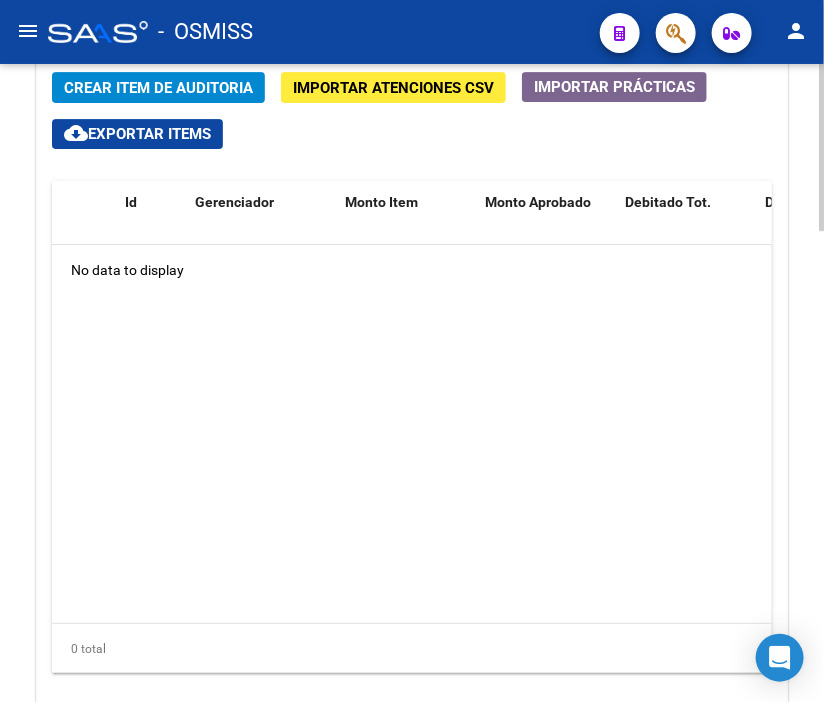 click 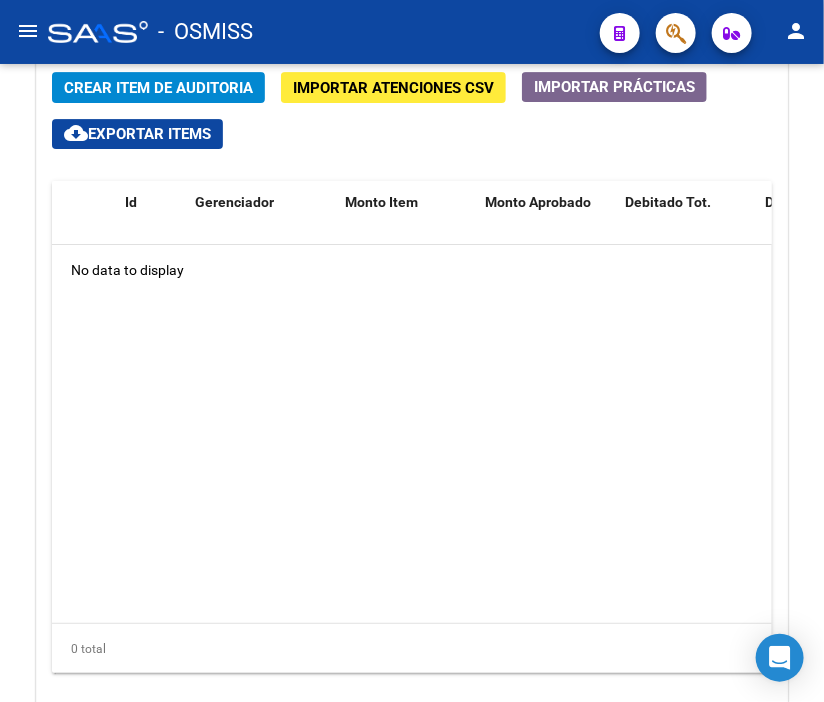 click on "No data to display" 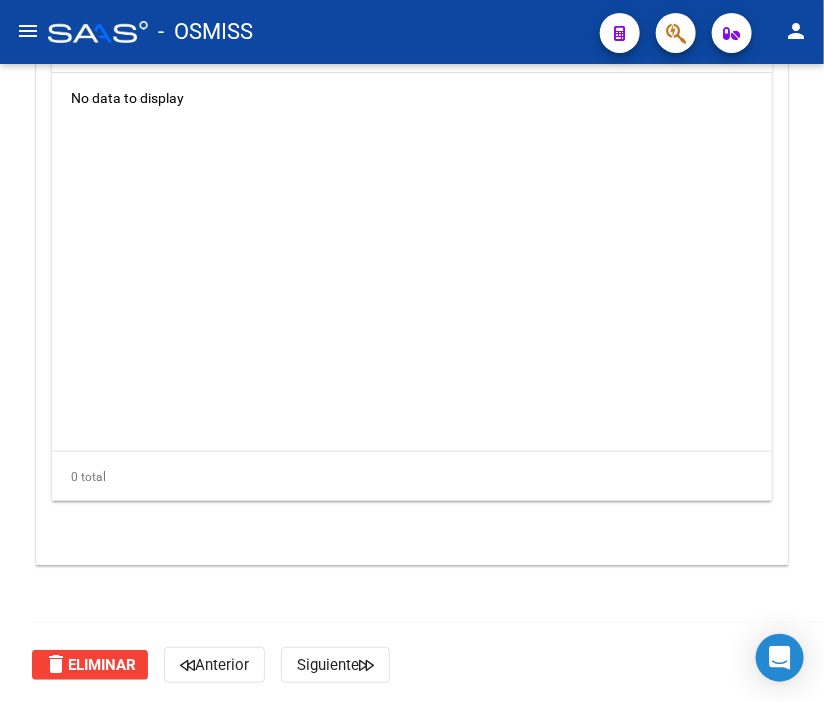 scroll, scrollTop: 1795, scrollLeft: 0, axis: vertical 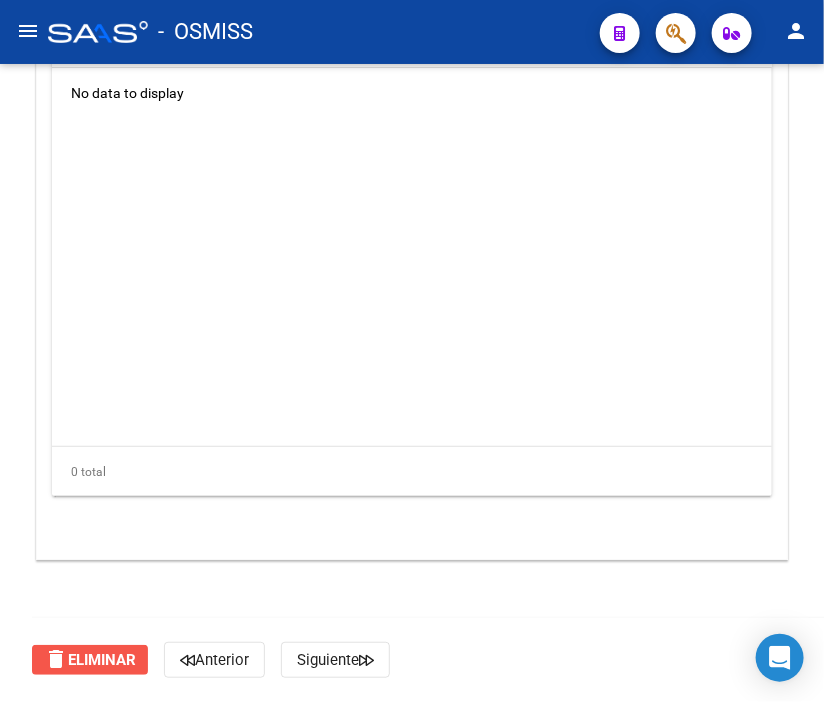 click on "delete  Eliminar" 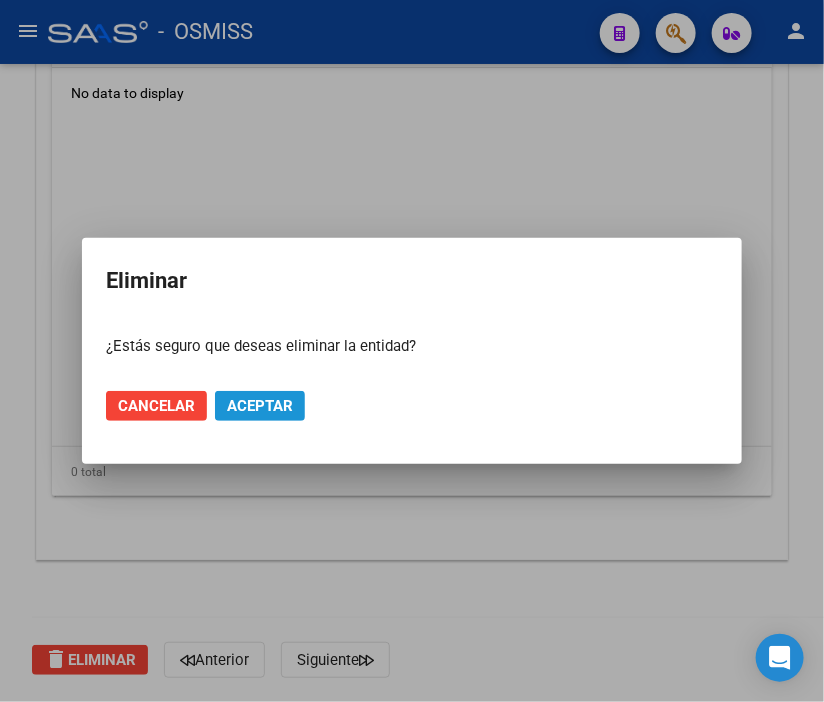 click on "Aceptar" 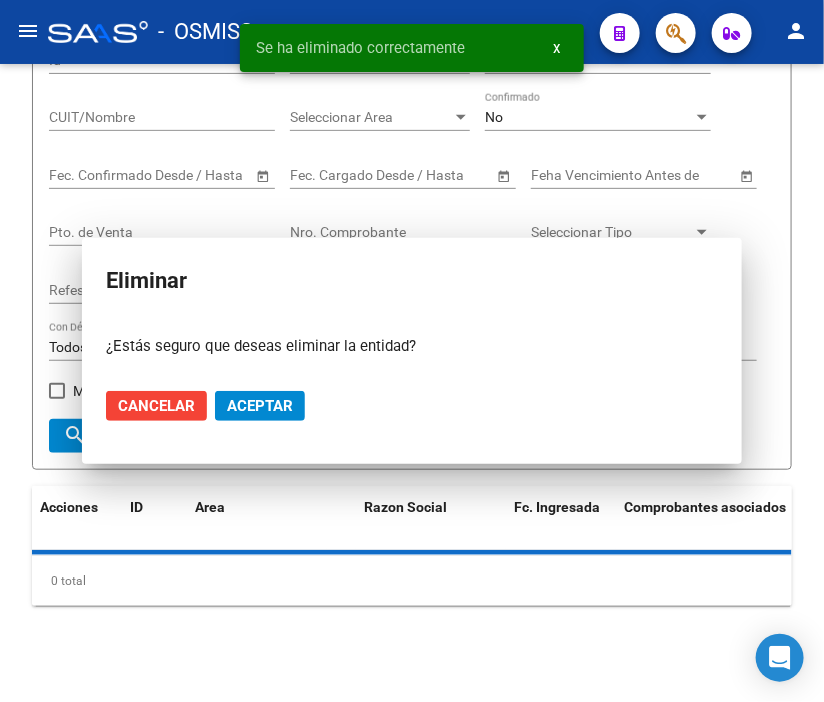 scroll, scrollTop: 0, scrollLeft: 0, axis: both 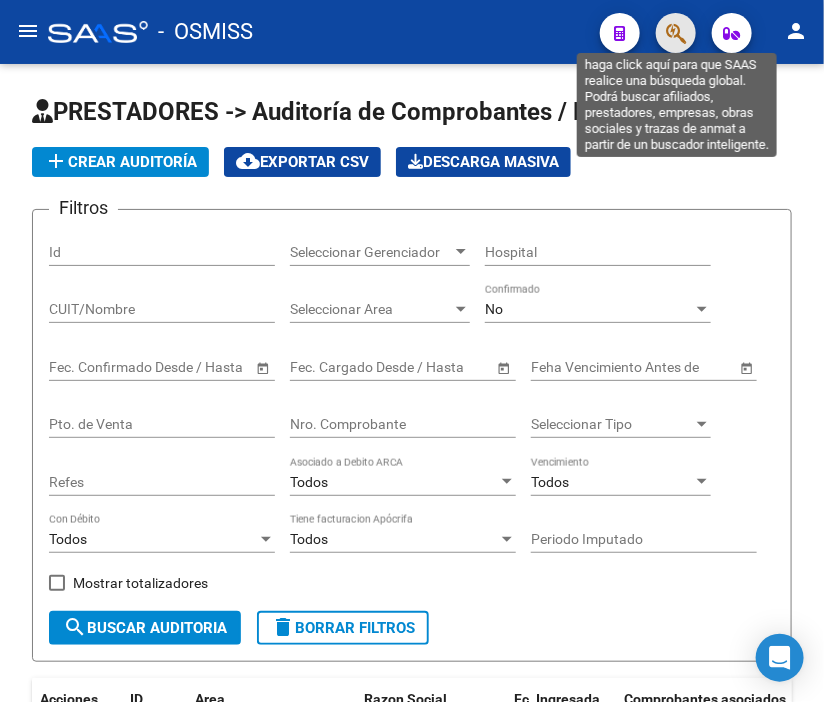 click 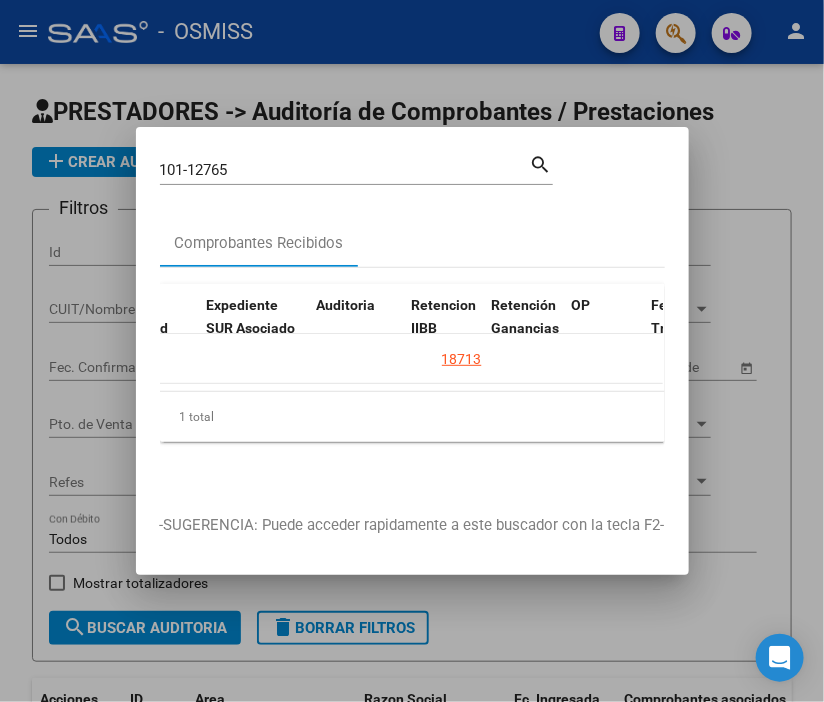 scroll, scrollTop: 0, scrollLeft: 1418, axis: horizontal 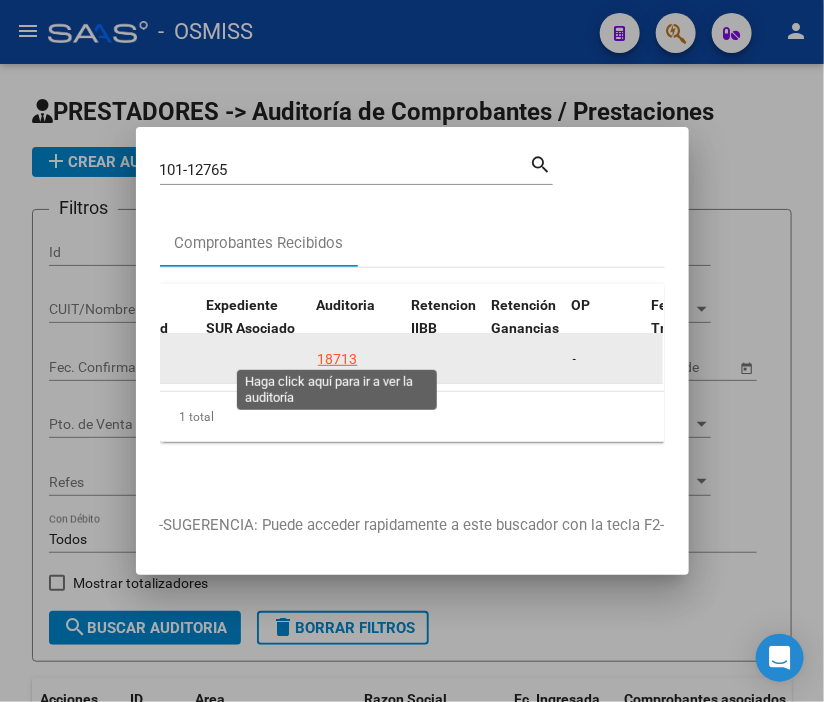 click on "18713" 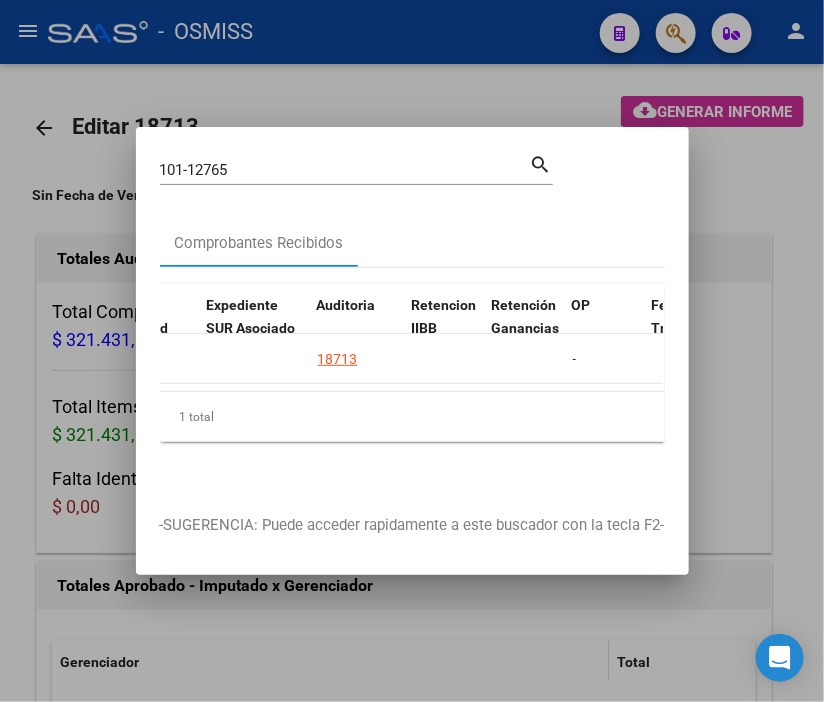 click at bounding box center (412, 351) 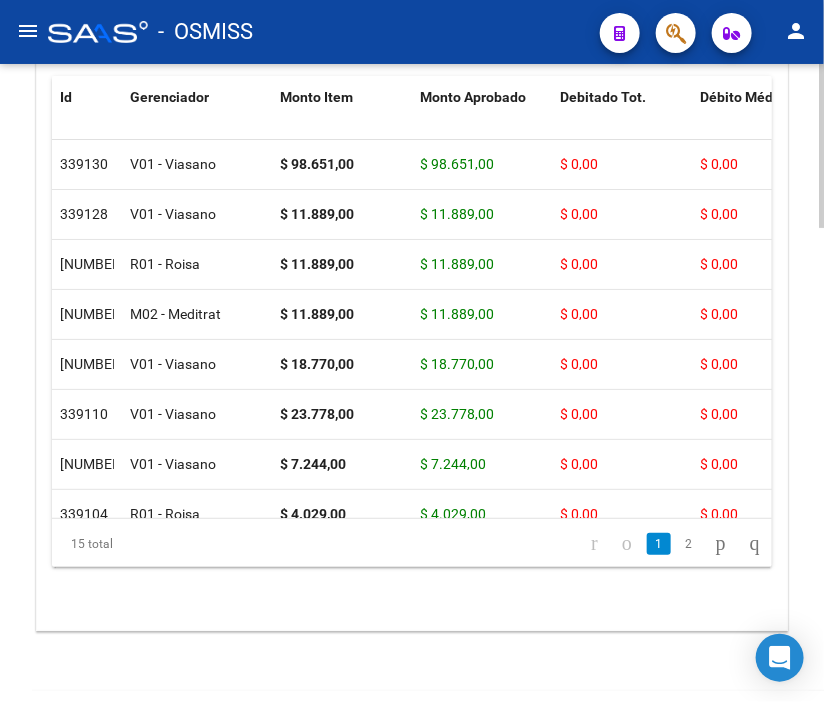 scroll, scrollTop: 1777, scrollLeft: 0, axis: vertical 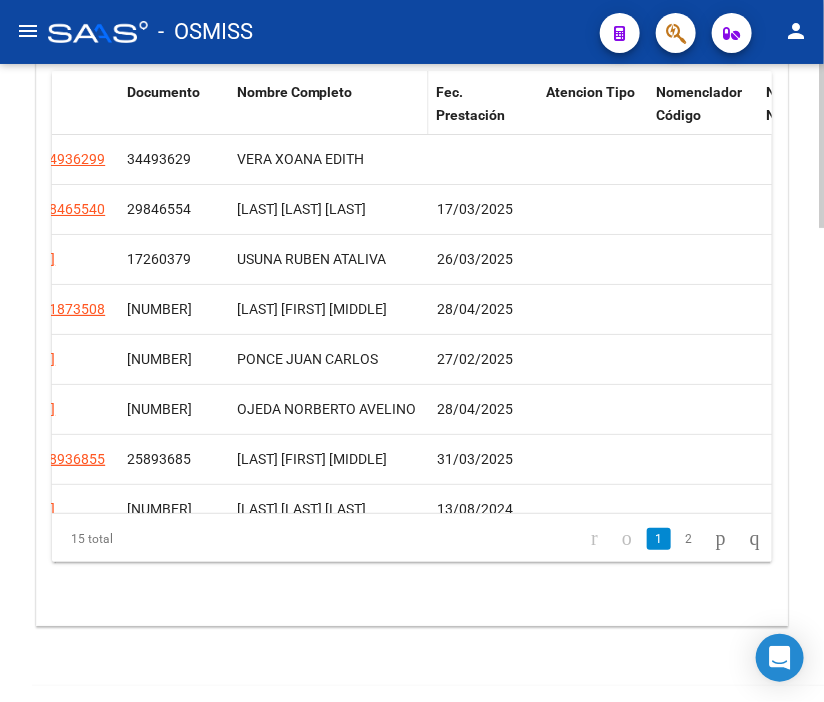 click on "Nombre Completo" 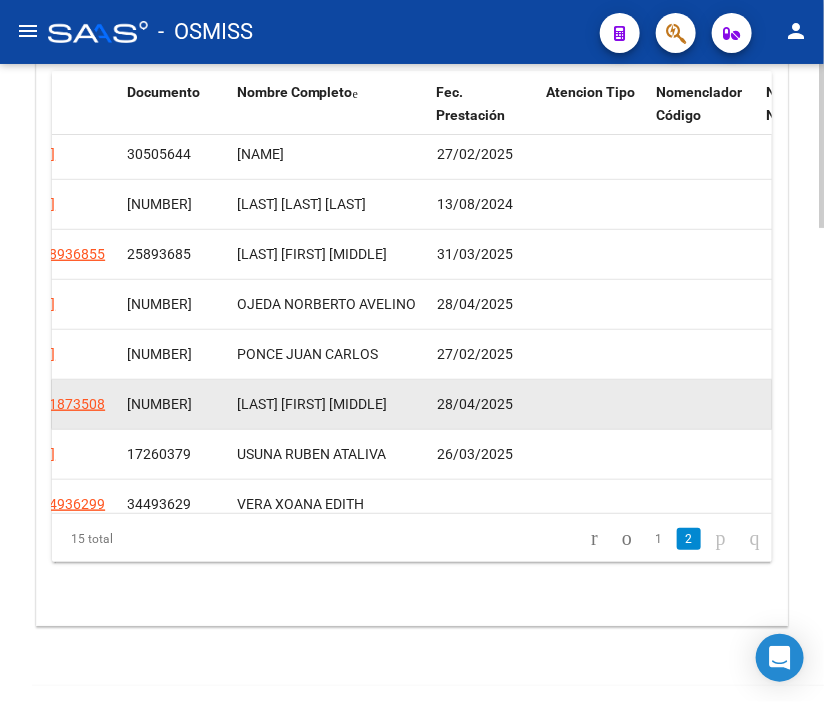 scroll, scrollTop: 312, scrollLeft: 1603, axis: both 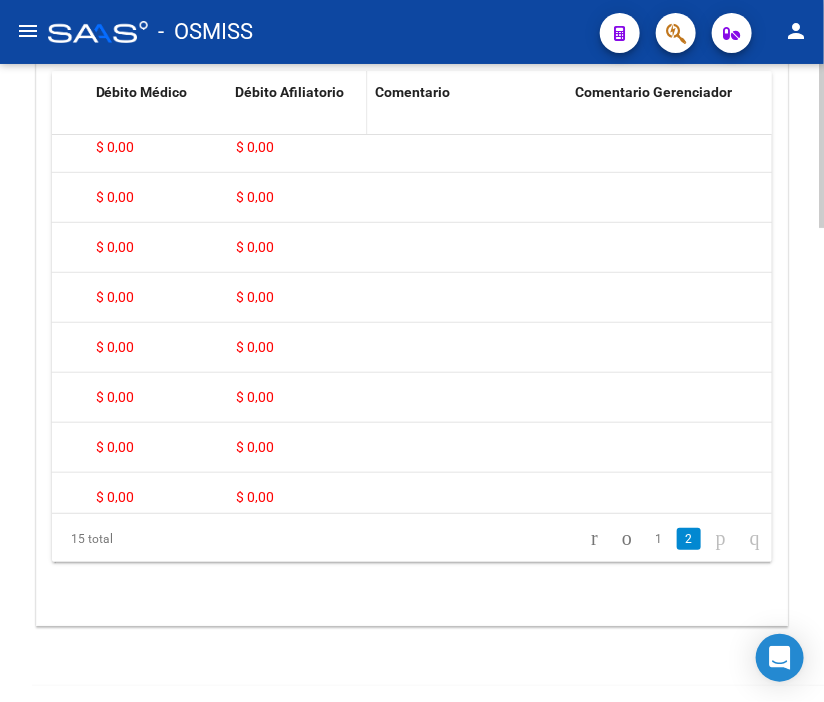 click on "Débito Afiliatorio" 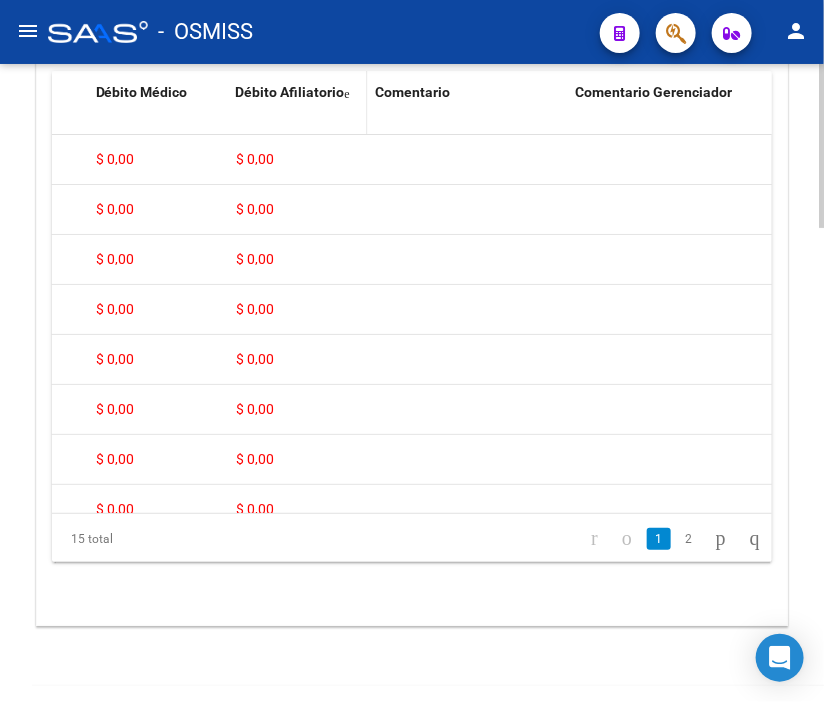 click on "Débito Afiliatorio" 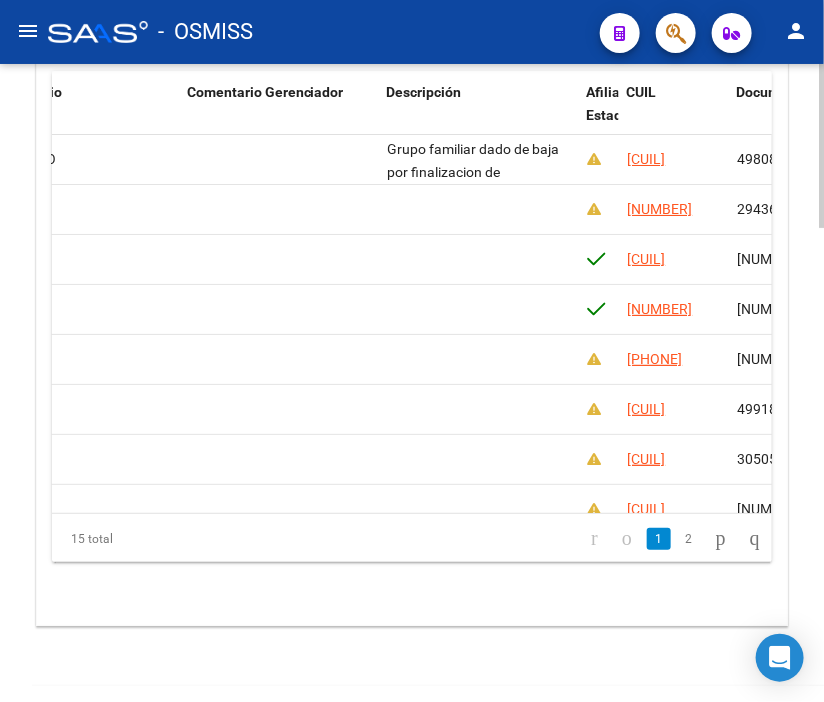 scroll, scrollTop: 0, scrollLeft: 1078, axis: horizontal 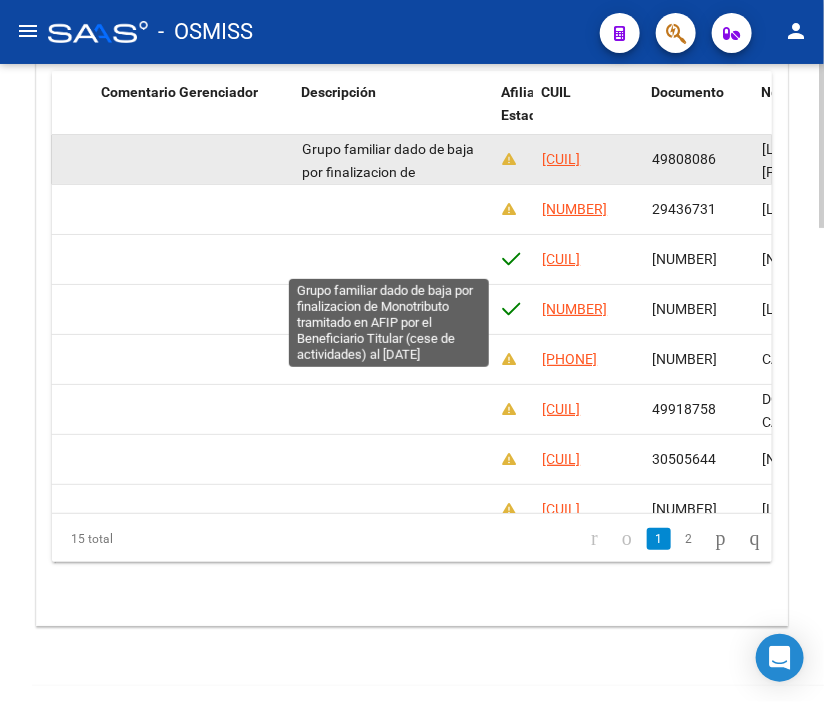 click on "Grupo familiar dado de baja por finalizacion de Monotributo tramitado en AFIP por el Beneficiario Titular (cese de actividades) al [DATE]" 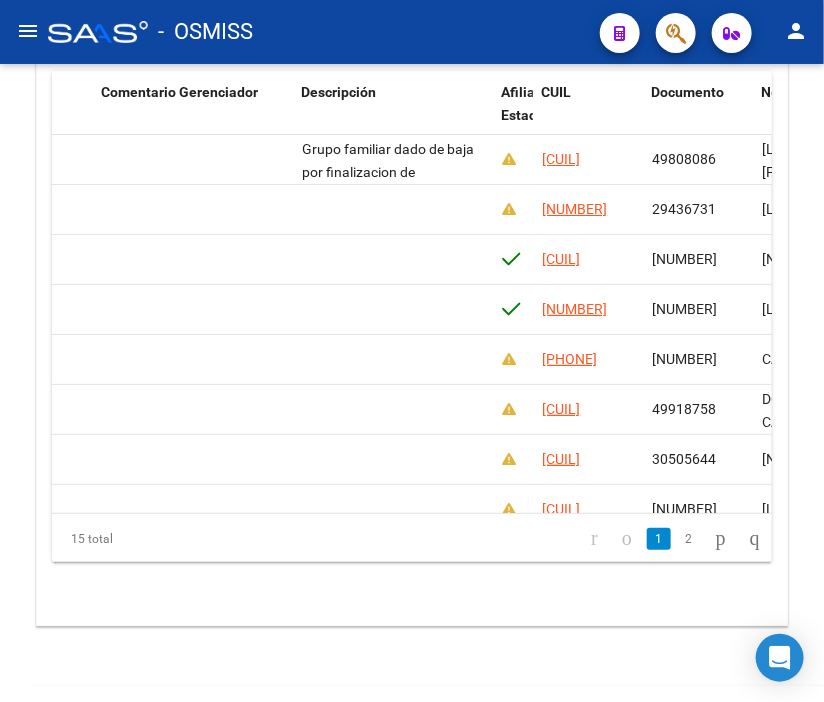 click on "menu -   OSMISS  person" 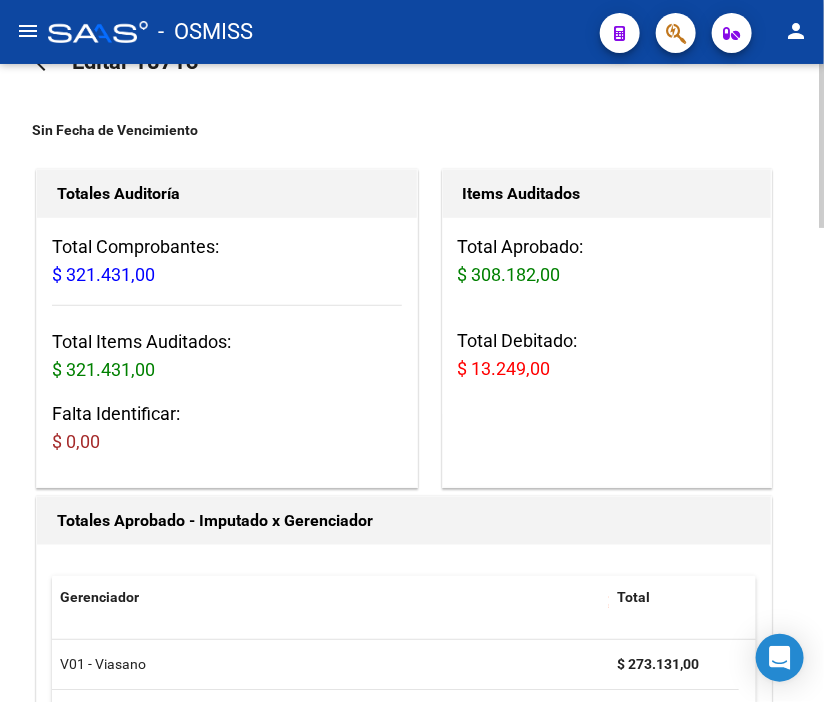scroll, scrollTop: 0, scrollLeft: 0, axis: both 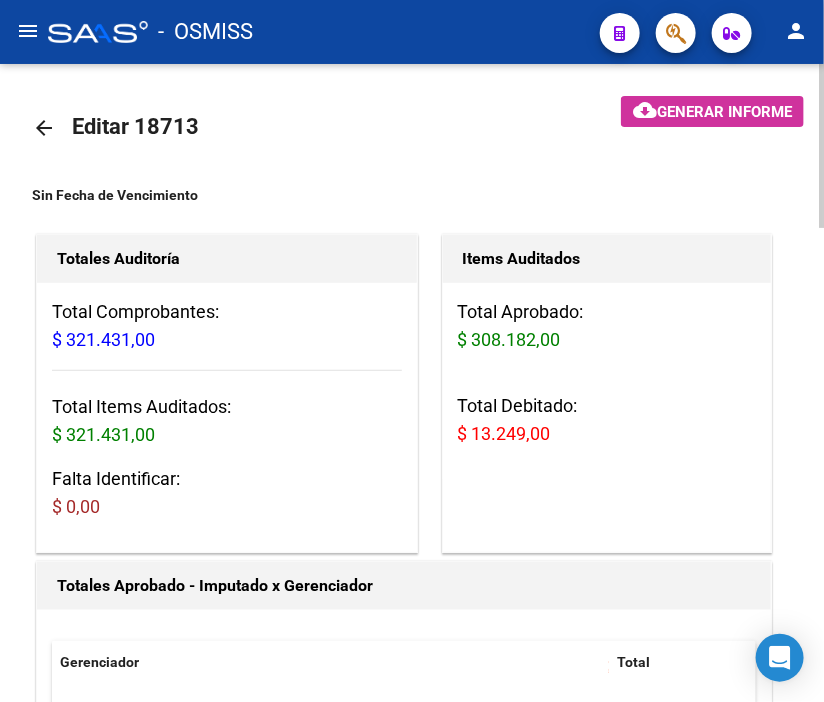 click on "arrow_back" 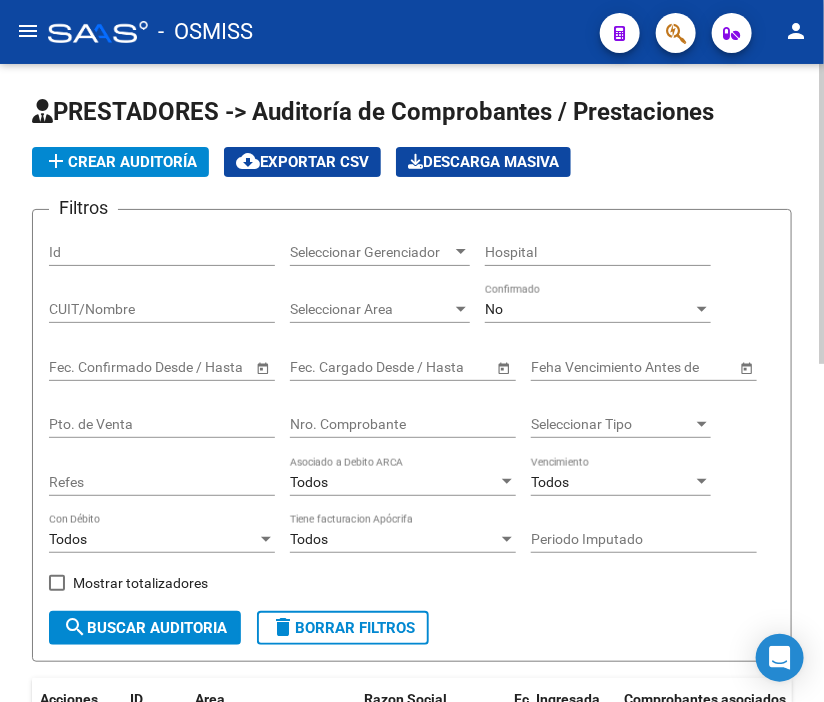 click on "add  Crear Auditoría" 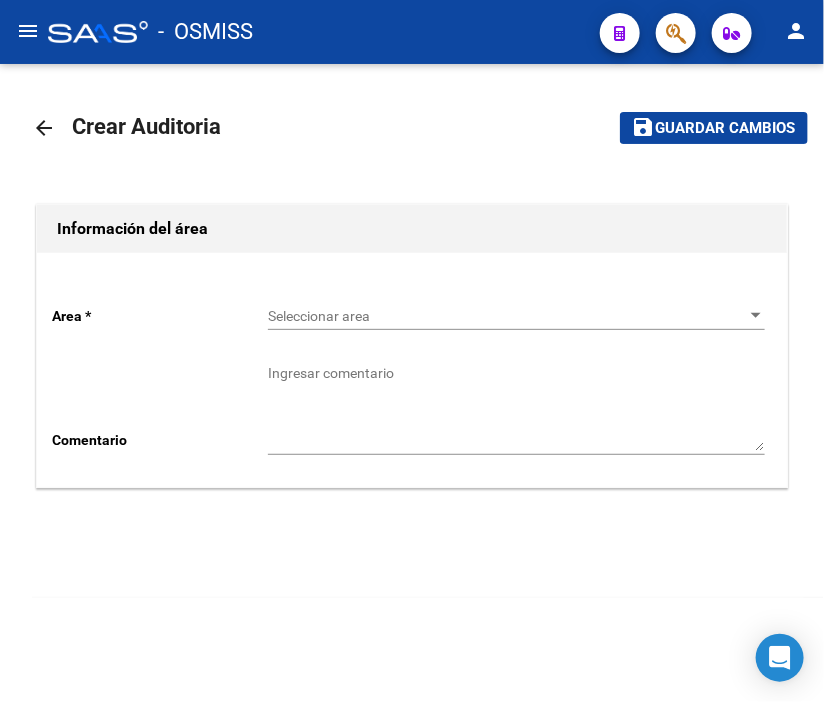 click on "Seleccionar area" at bounding box center [507, 316] 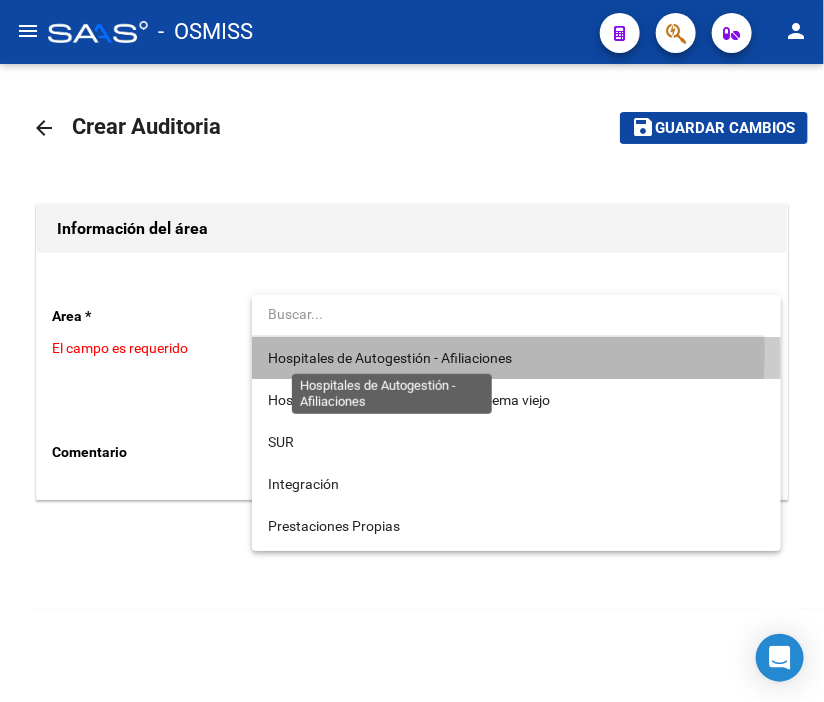 click on "Hospitales de Autogestión - Afiliaciones" at bounding box center (390, 358) 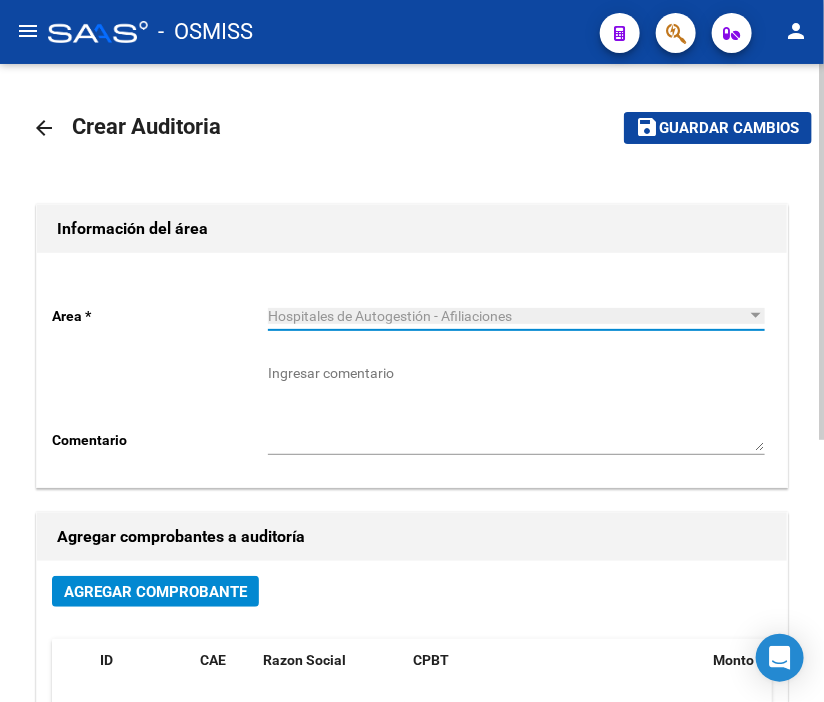click on "Agregar Comprobante" 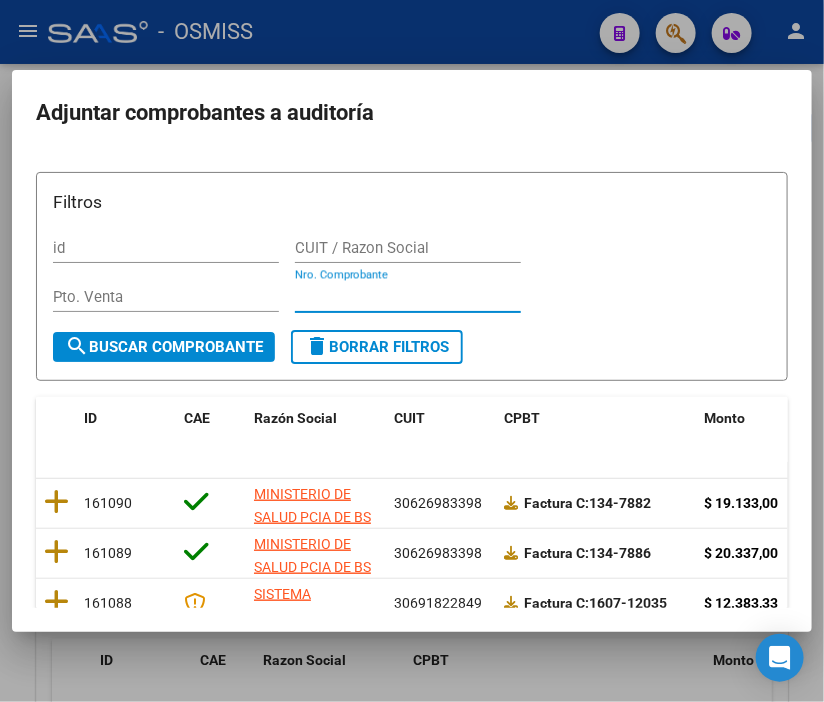 click on "Nro. Comprobante" at bounding box center [408, 297] 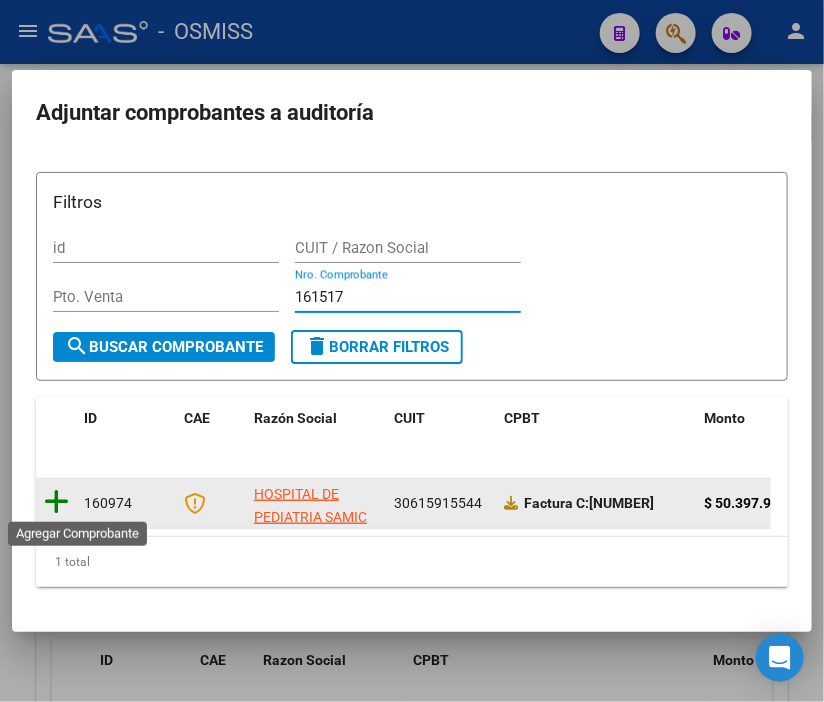 click 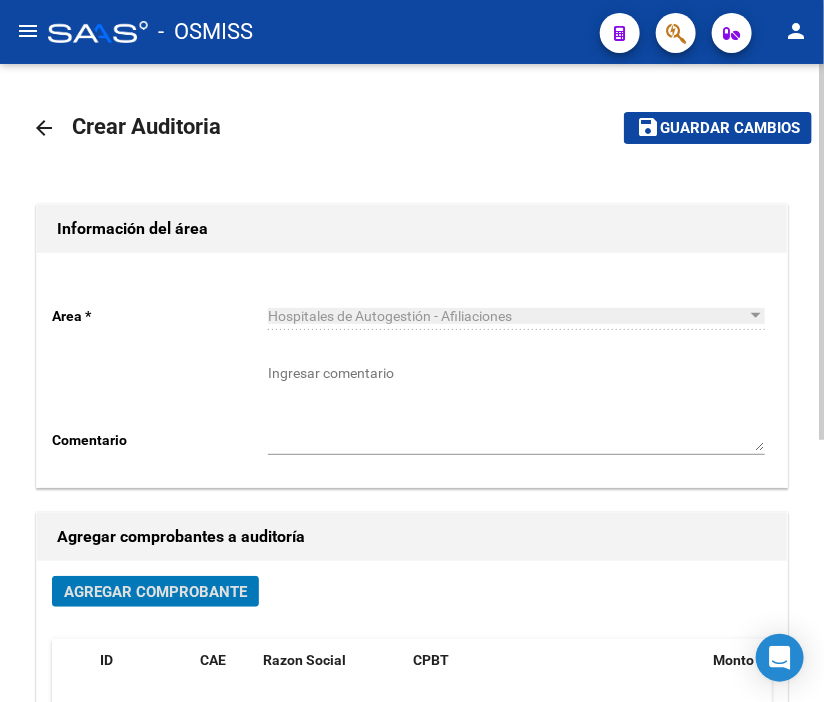 click on "save Guardar cambios" 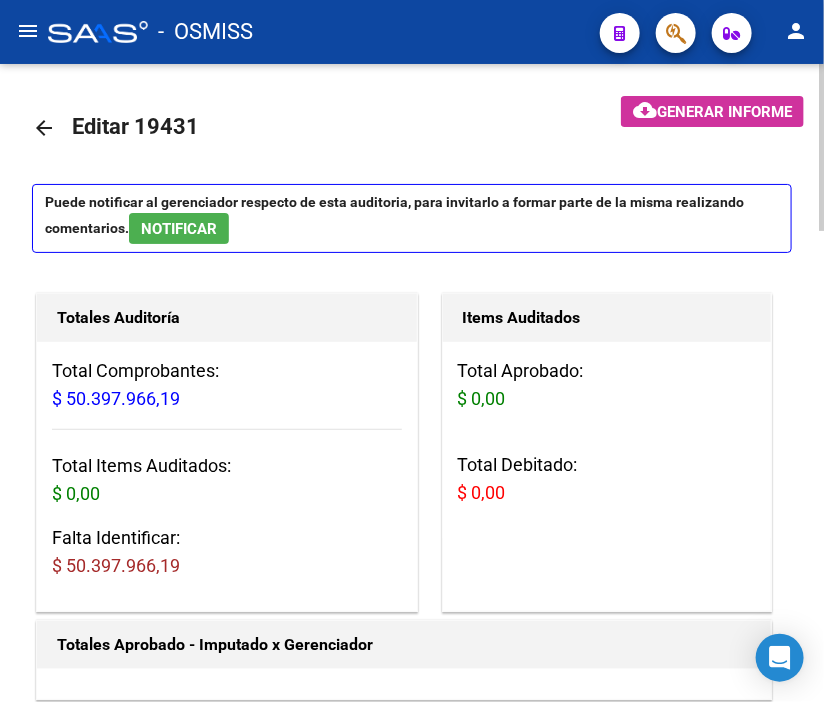 click on "-   OSMISS" 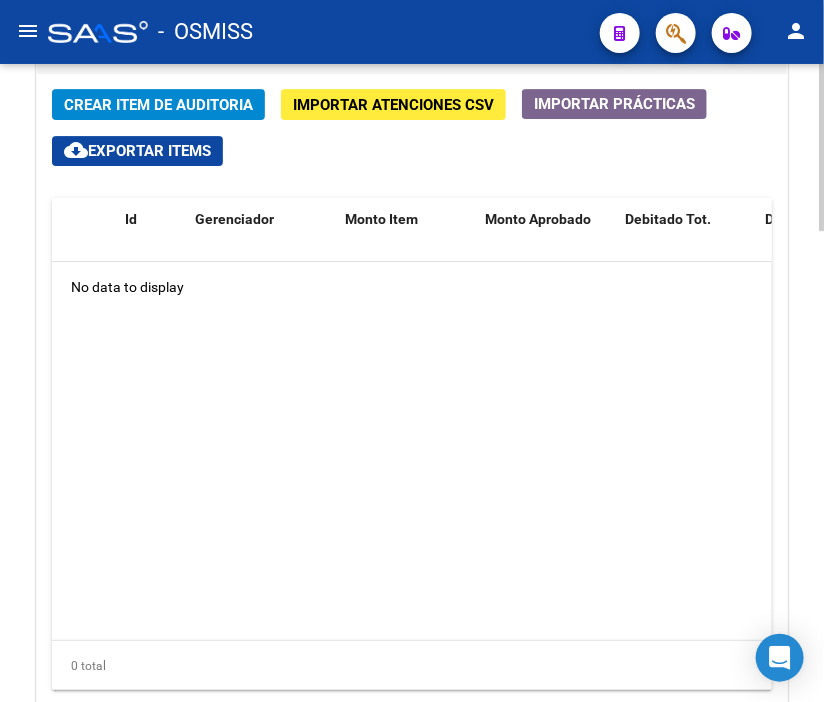 scroll, scrollTop: 1610, scrollLeft: 0, axis: vertical 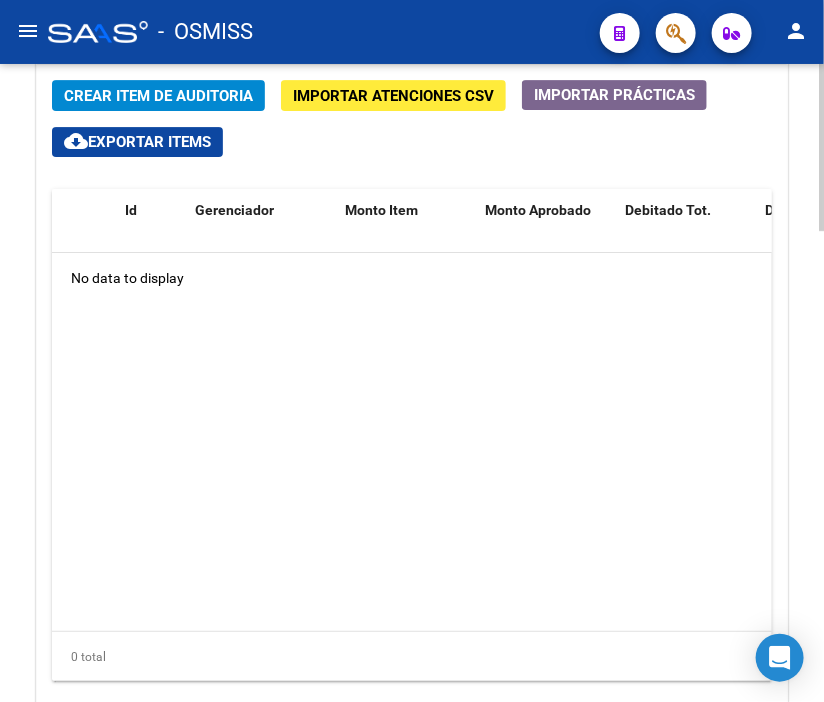 click 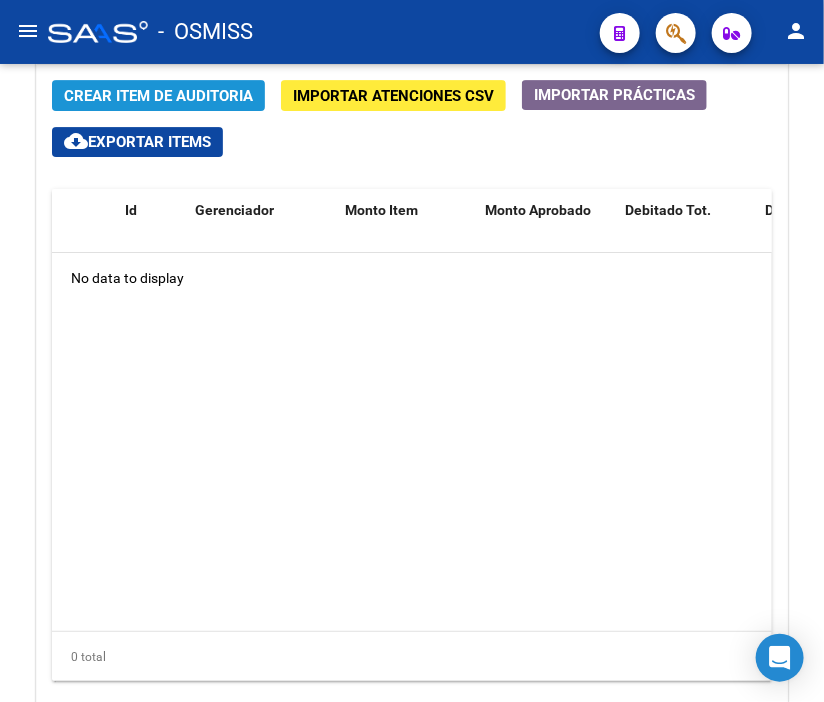 click on "Crear Item de Auditoria" 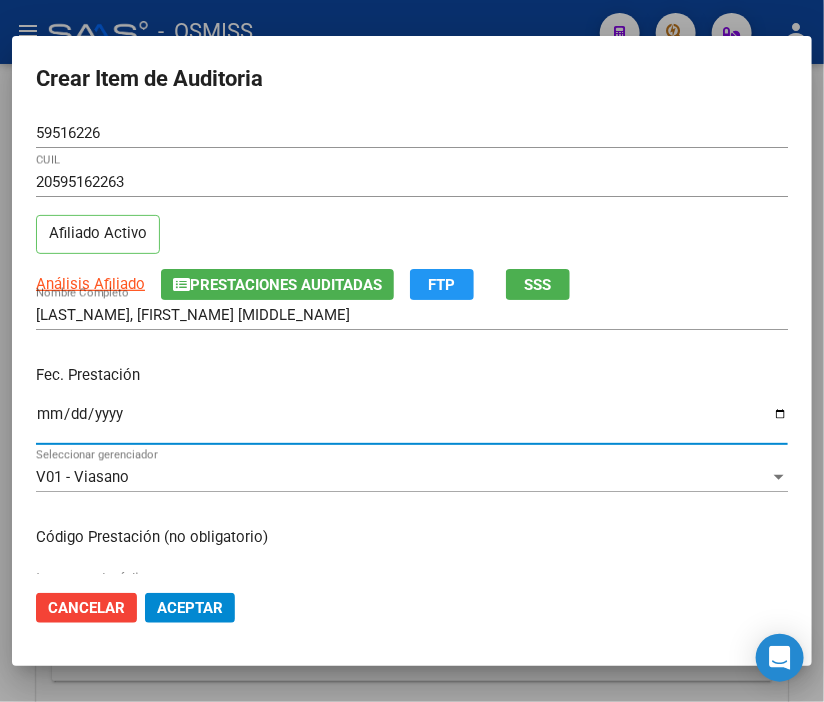 click on "Ingresar la fecha" at bounding box center (412, 422) 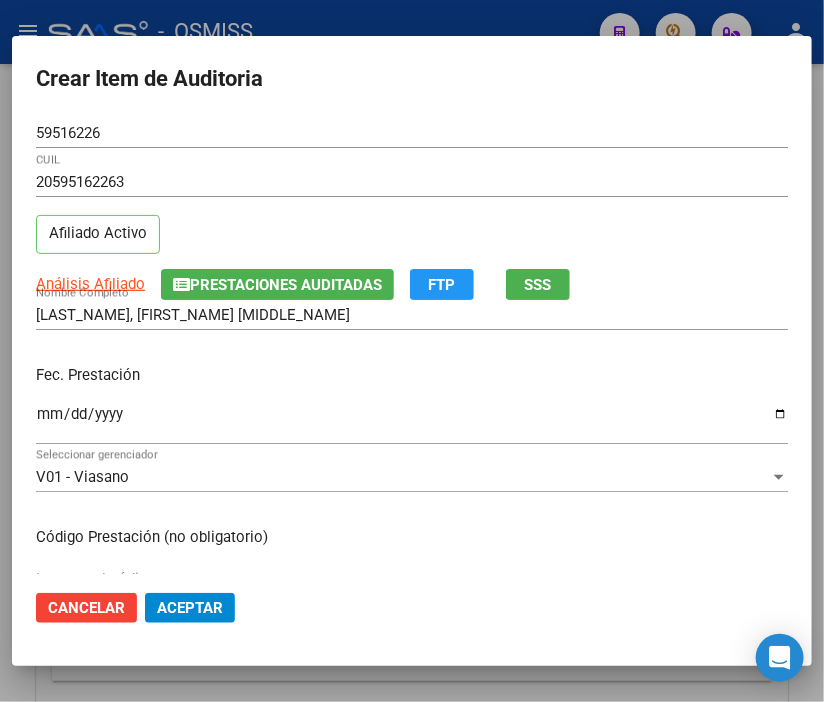 drag, startPoint x: 342, startPoint y: 134, endPoint x: 216, endPoint y: 198, distance: 141.32233 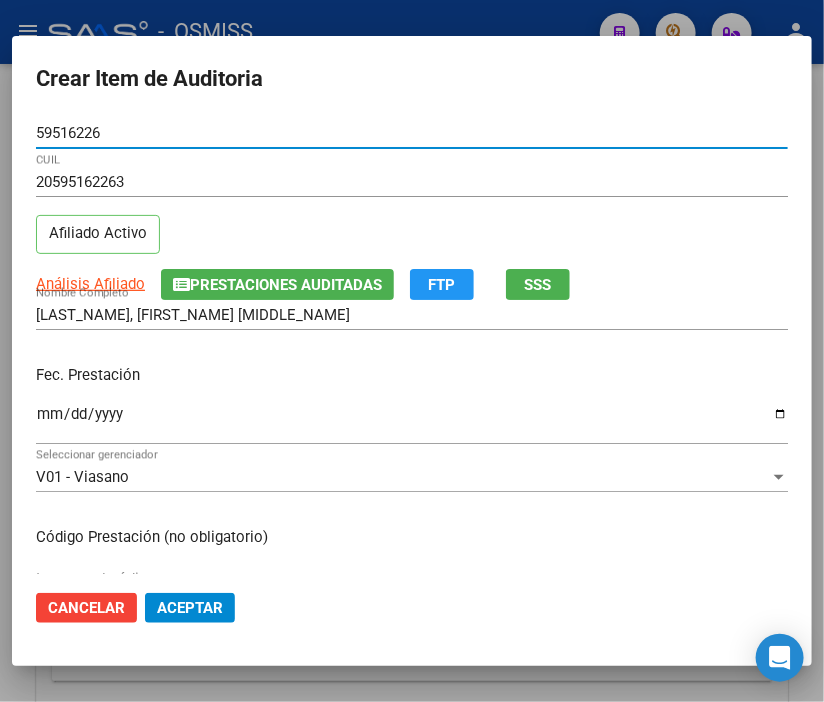 click on "Ingresar la fecha" at bounding box center (412, 422) 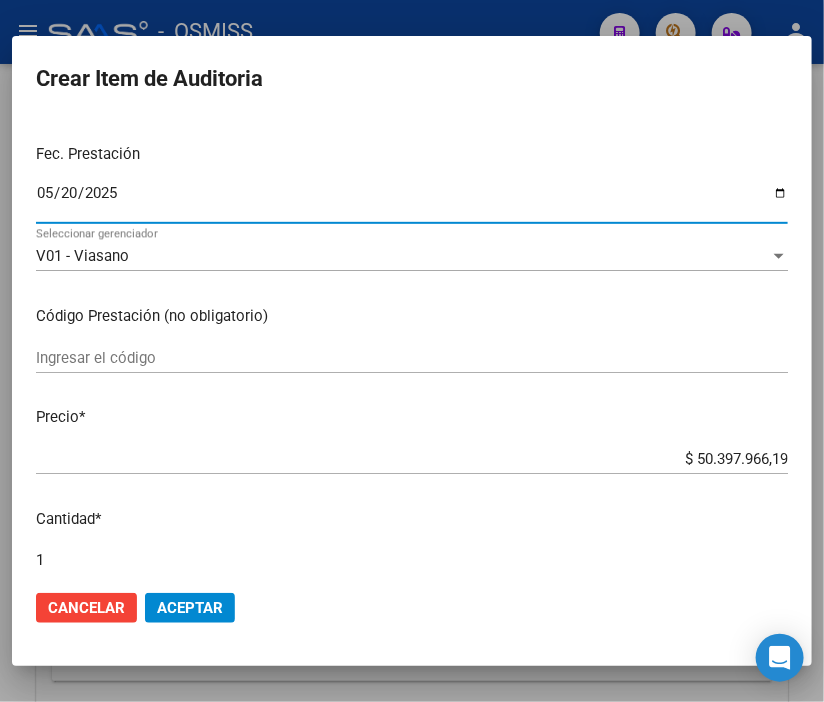 scroll, scrollTop: 222, scrollLeft: 0, axis: vertical 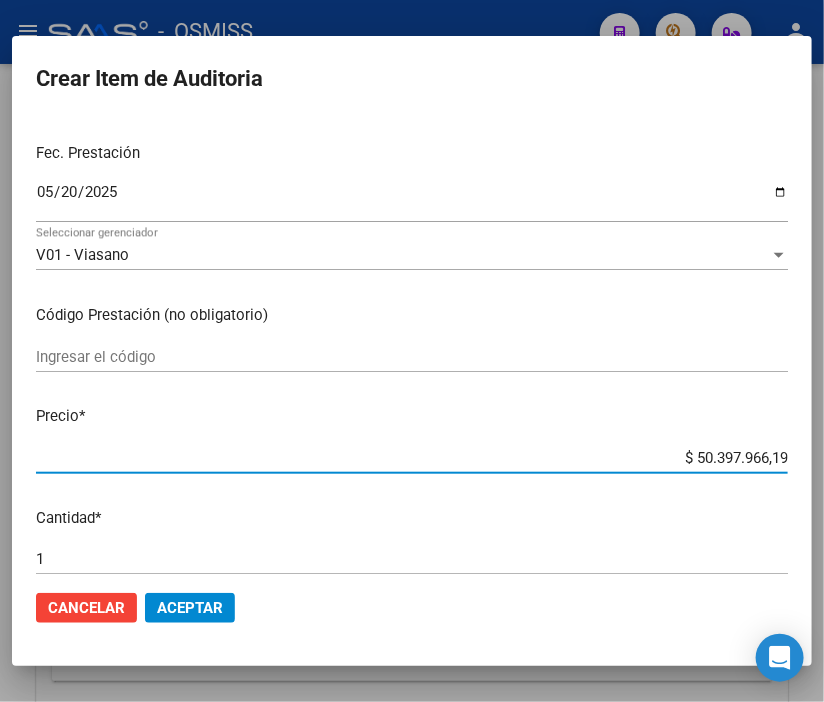 drag, startPoint x: 625, startPoint y: 460, endPoint x: 823, endPoint y: 472, distance: 198.3633 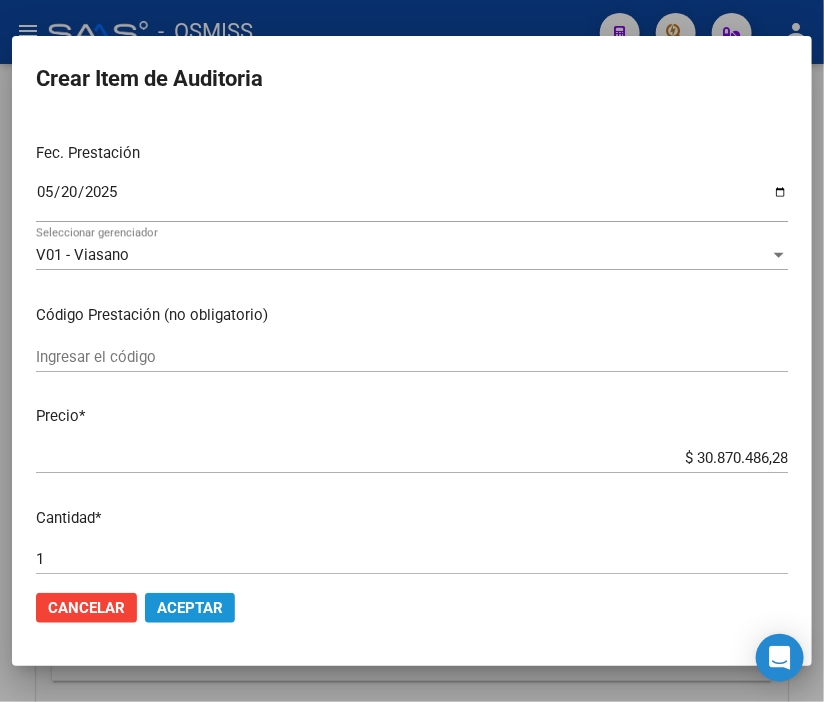 click on "Aceptar" 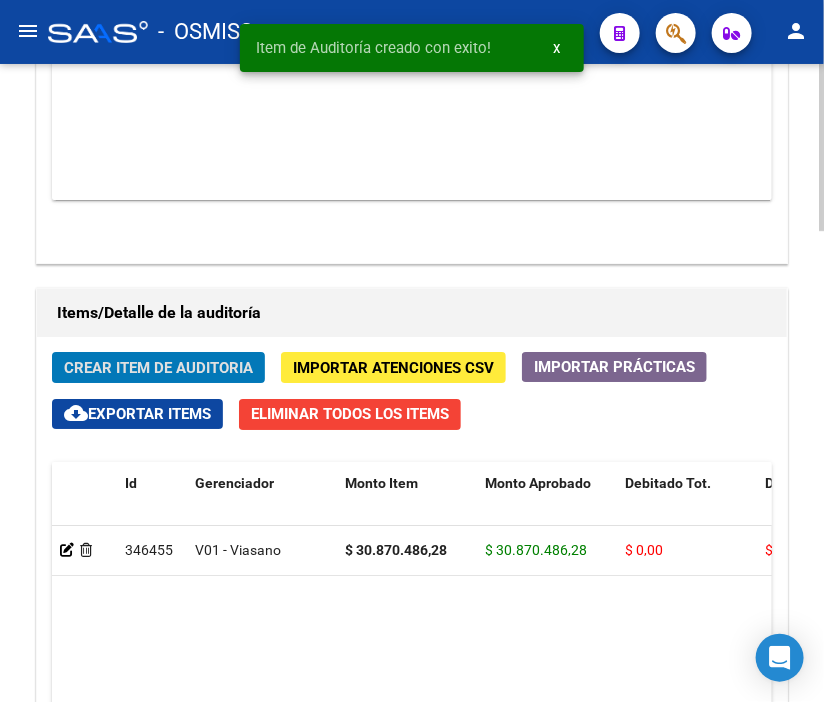 scroll, scrollTop: 1882, scrollLeft: 0, axis: vertical 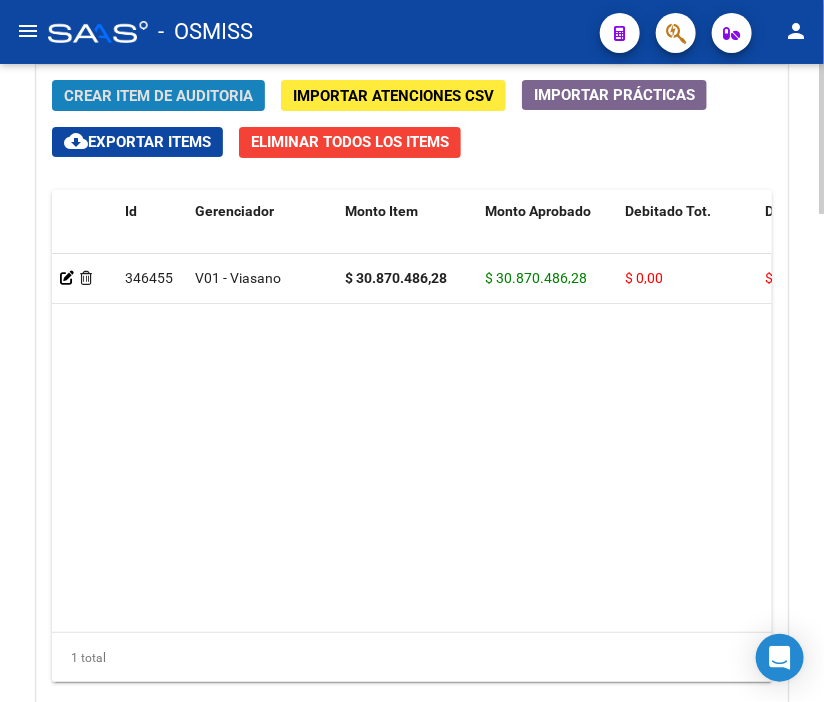 click on "Crear Item de Auditoria" 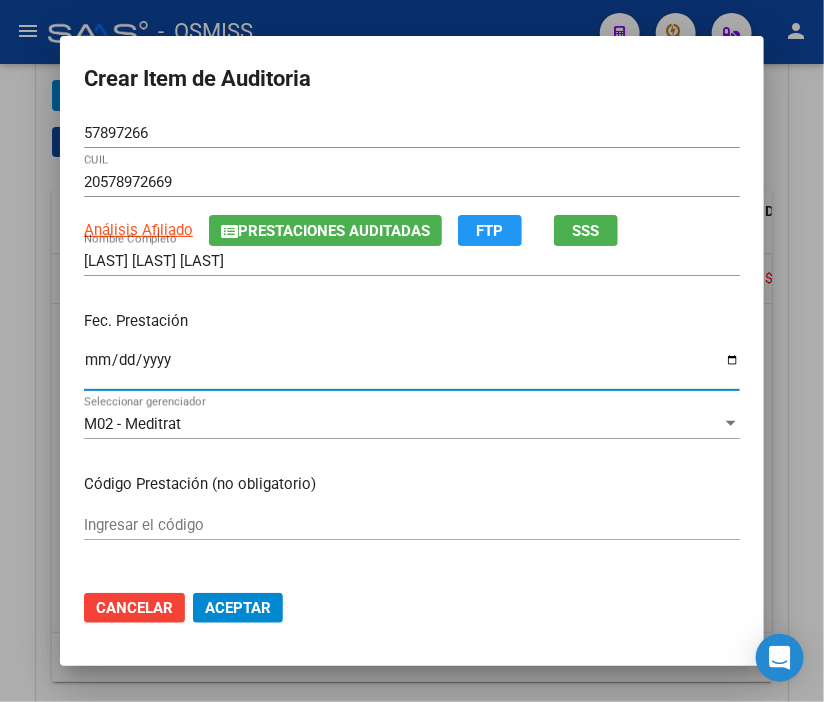 click on "Ingresar la fecha" at bounding box center [412, 368] 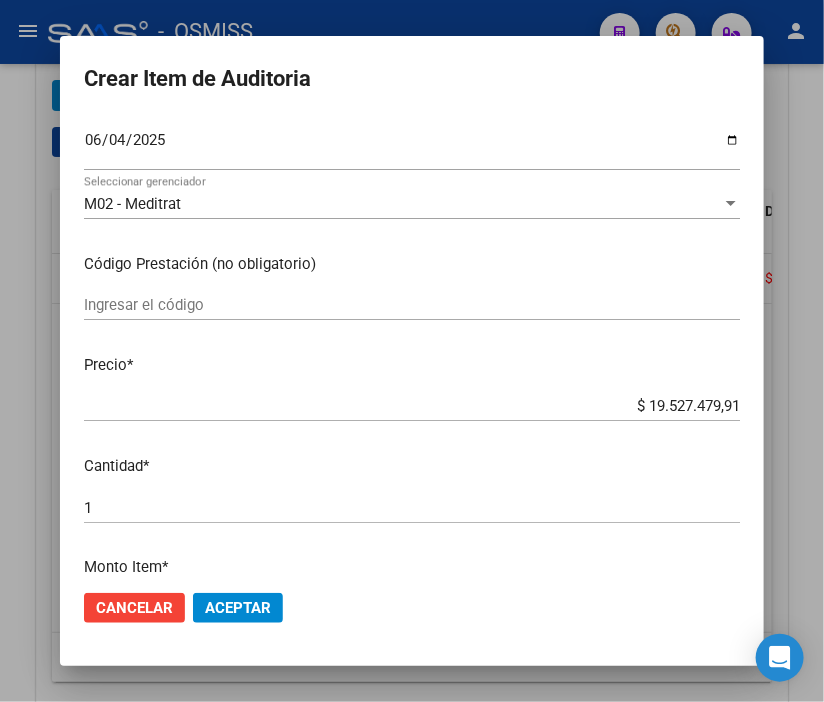 scroll, scrollTop: 222, scrollLeft: 0, axis: vertical 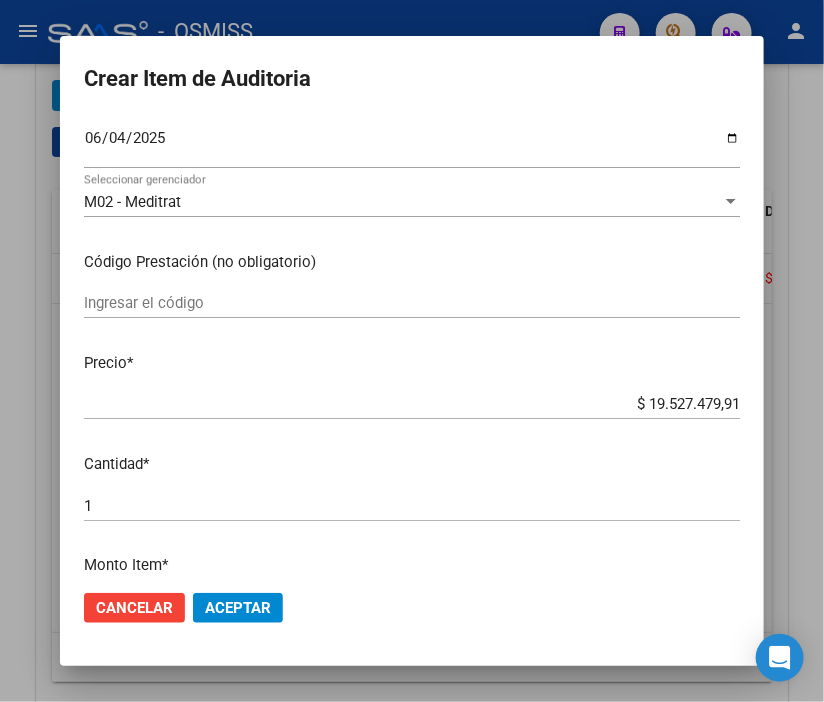 drag, startPoint x: 575, startPoint y: 413, endPoint x: 796, endPoint y: 414, distance: 221.00226 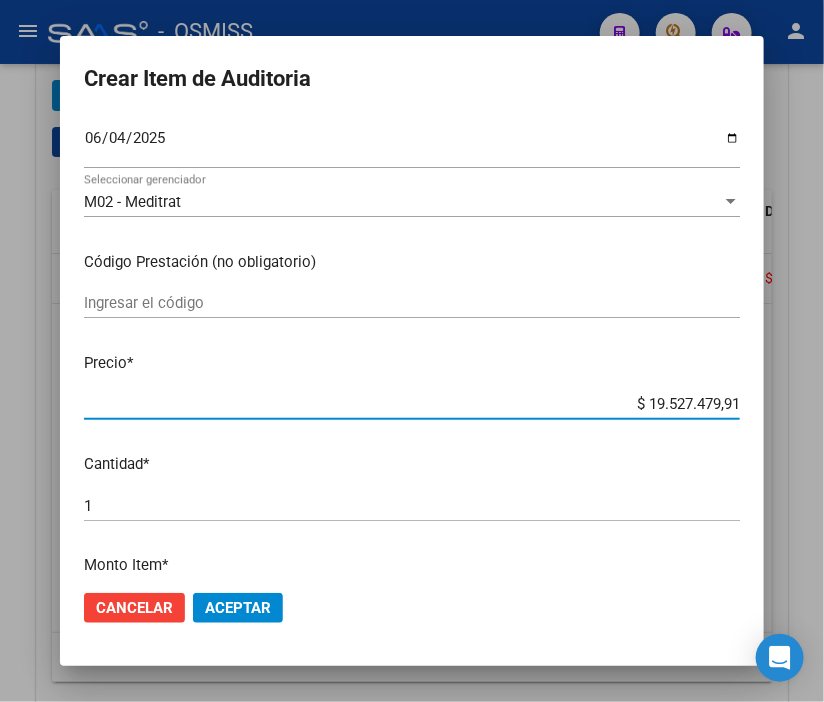 drag, startPoint x: 635, startPoint y: 404, endPoint x: 792, endPoint y: 405, distance: 157.00319 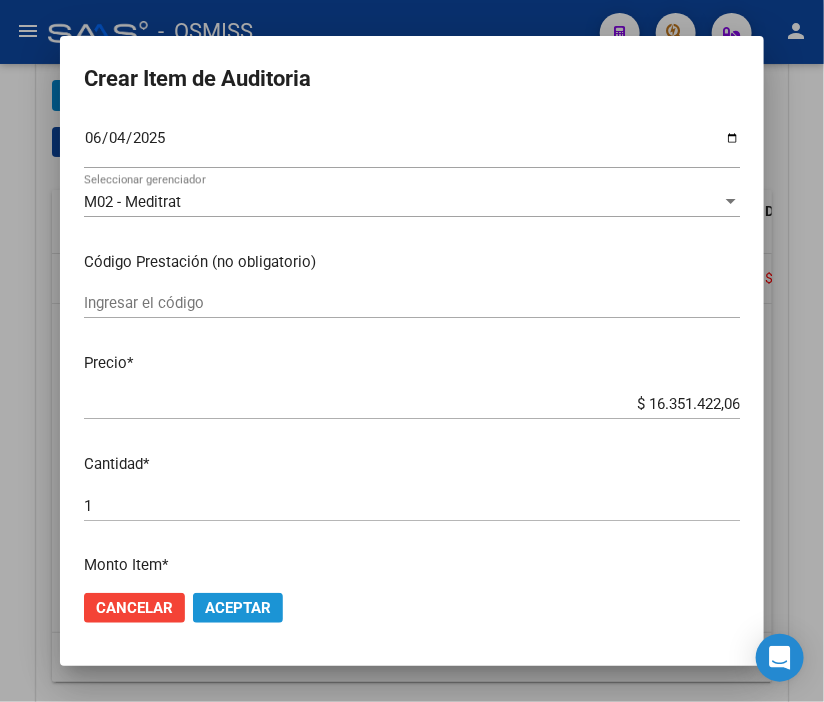click on "Aceptar" 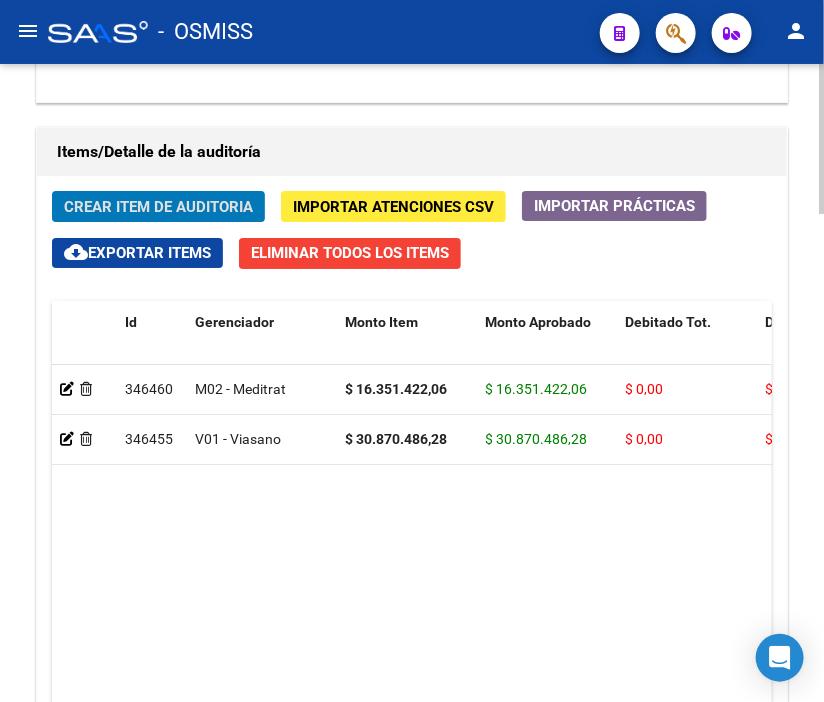 scroll, scrollTop: 1882, scrollLeft: 0, axis: vertical 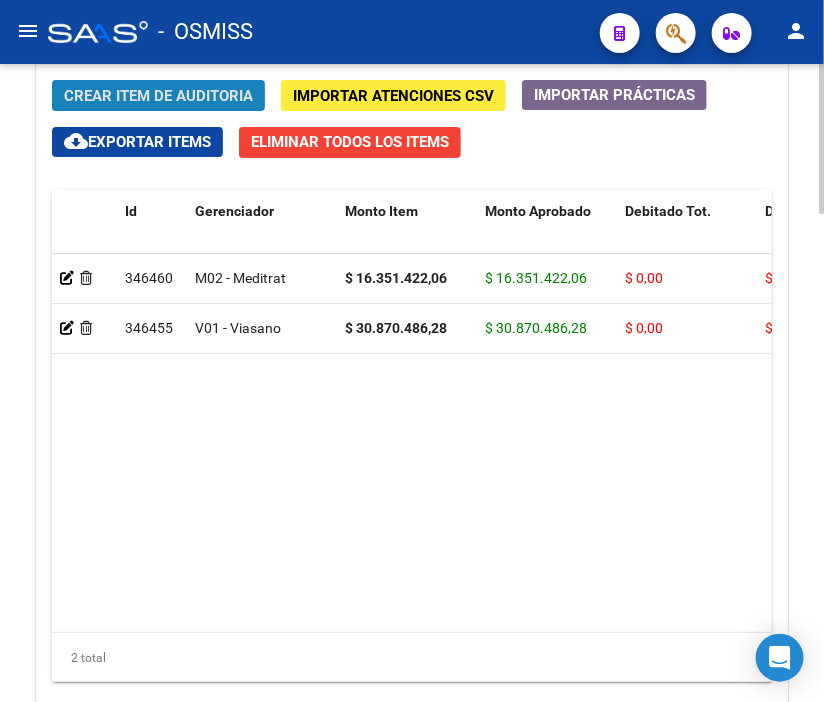 click on "Crear Item de Auditoria" 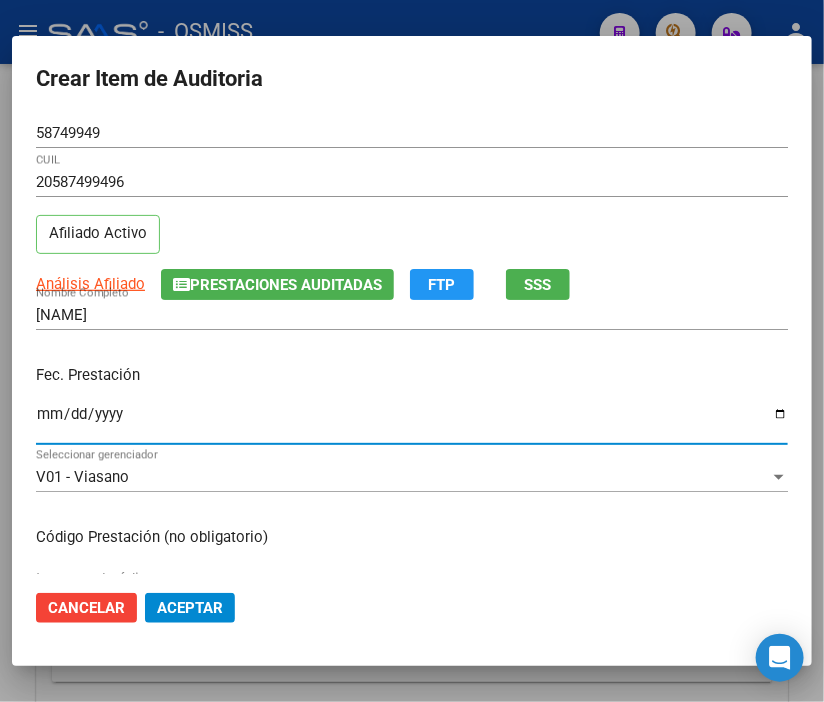 click on "Ingresar la fecha" at bounding box center (412, 422) 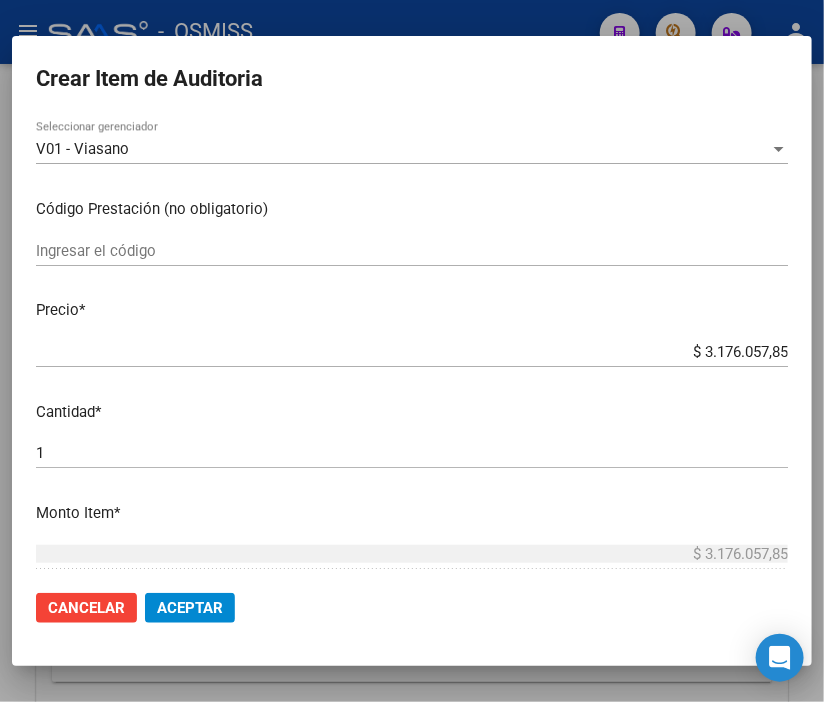 scroll, scrollTop: 333, scrollLeft: 0, axis: vertical 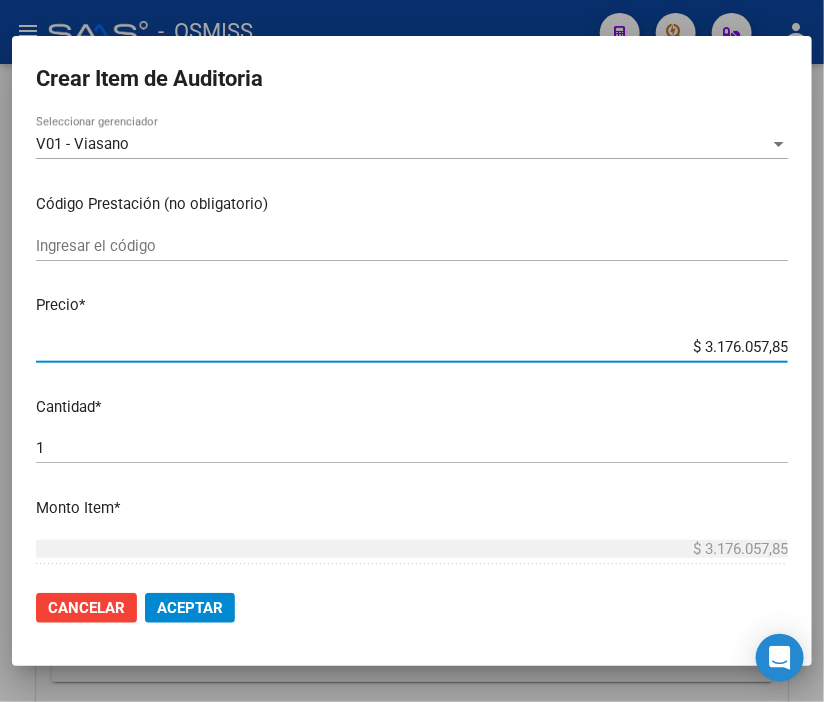 drag, startPoint x: 640, startPoint y: 341, endPoint x: 746, endPoint y: 343, distance: 106.01887 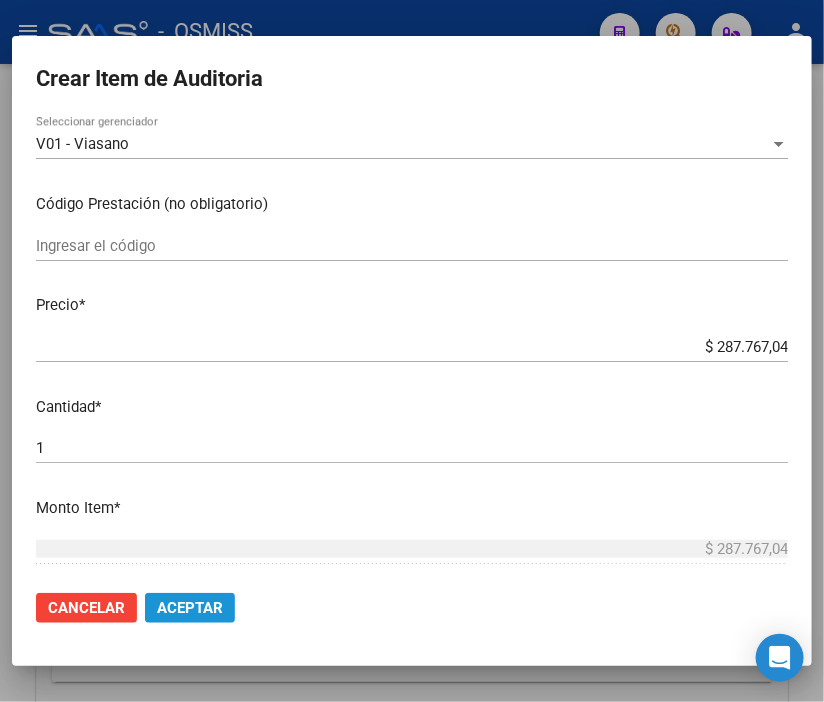 click on "Aceptar" 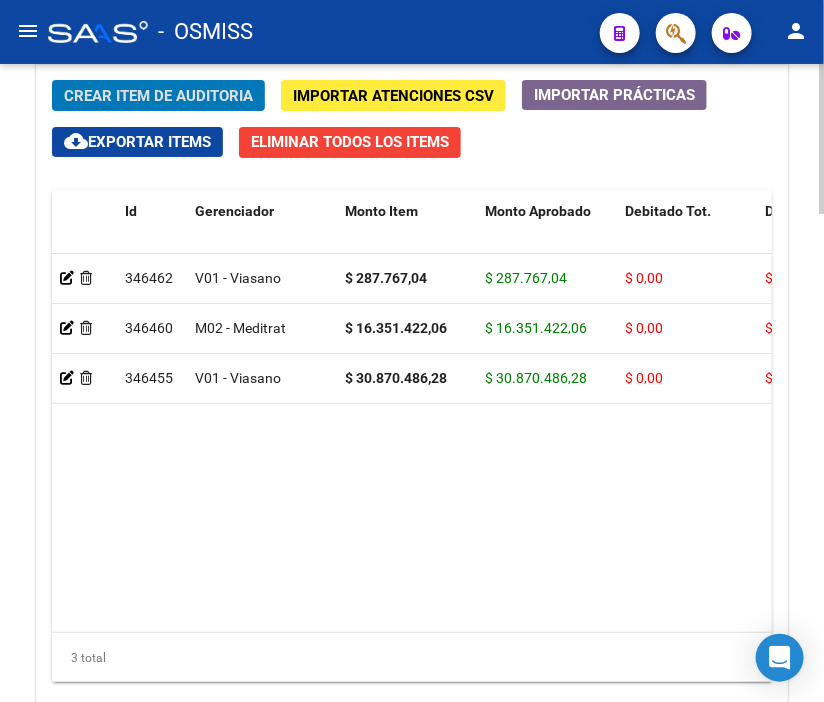 click on "Crear Item de Auditoria" 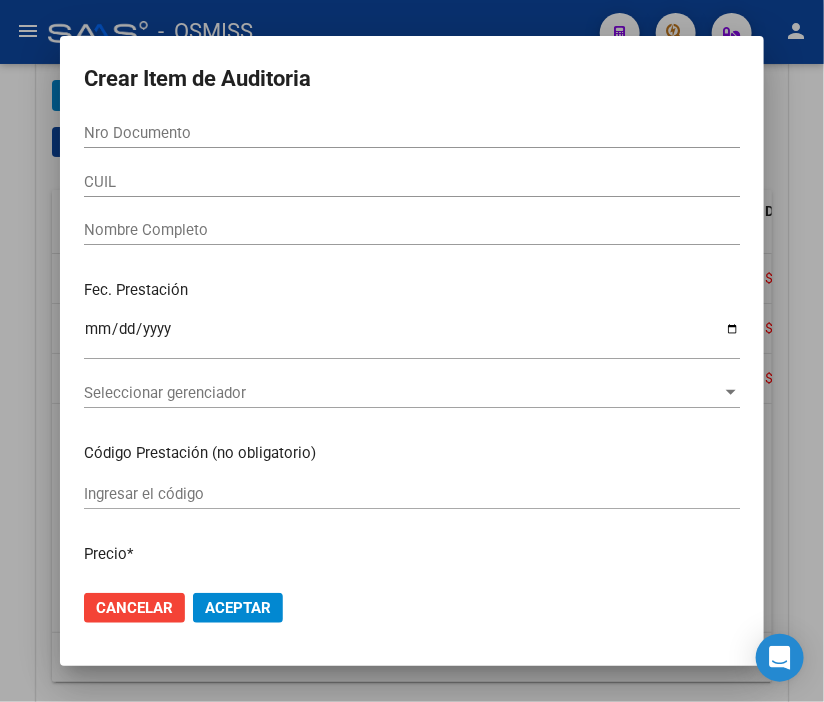 click on "Nro Documento" at bounding box center (412, 133) 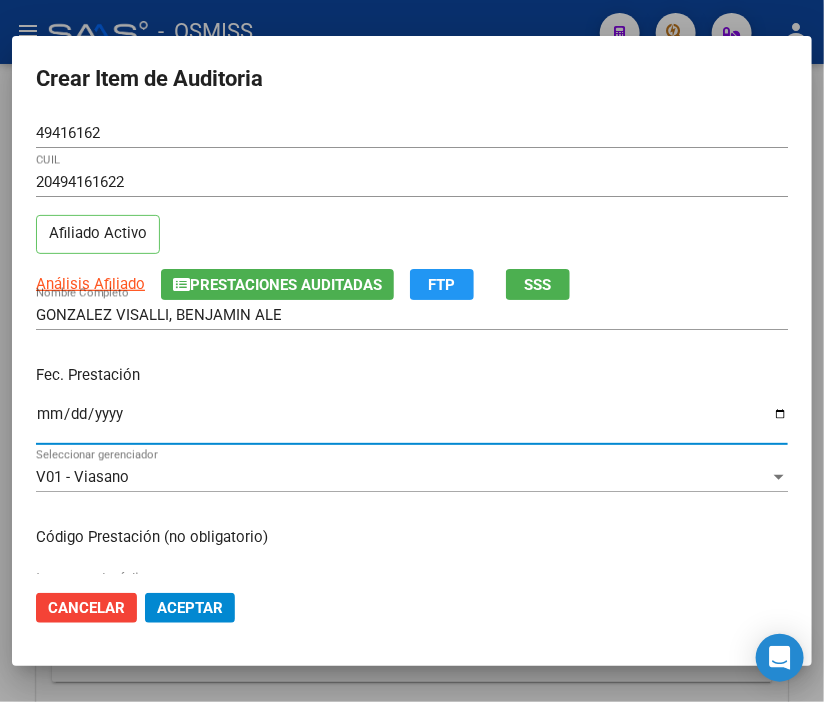 click on "Ingresar la fecha" at bounding box center [412, 422] 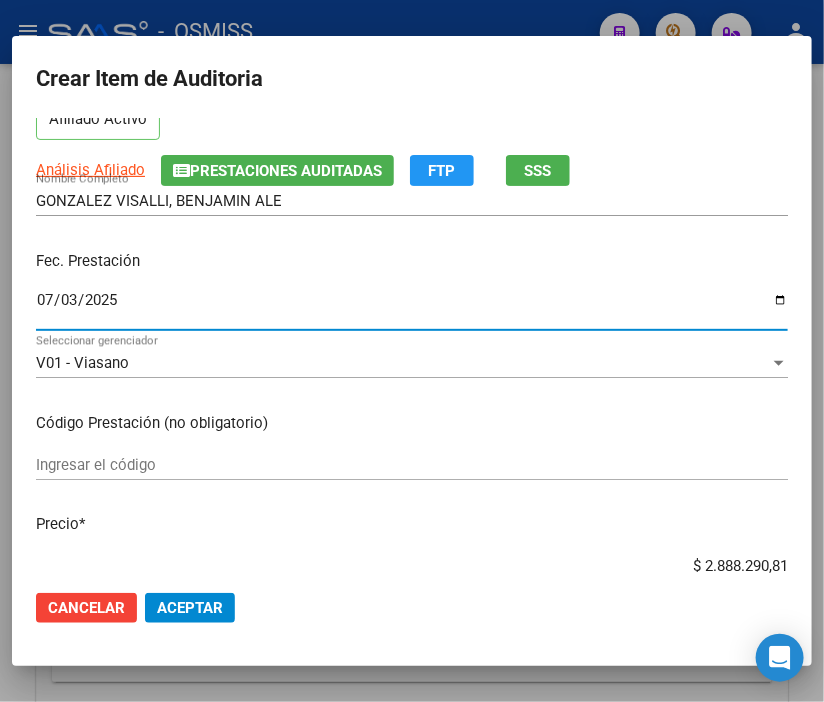 scroll, scrollTop: 0, scrollLeft: 0, axis: both 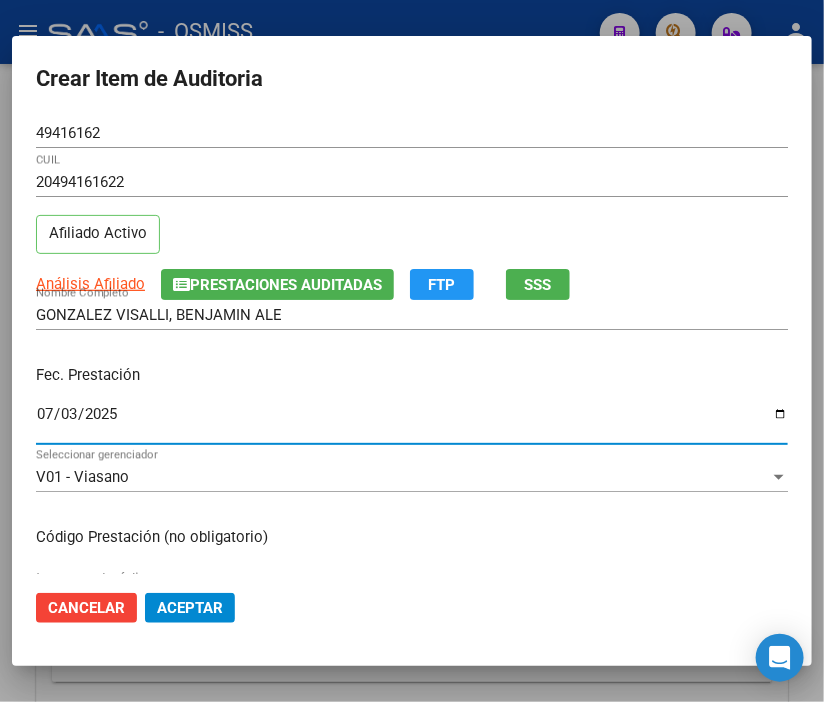 click on "Prestaciones Auditadas" 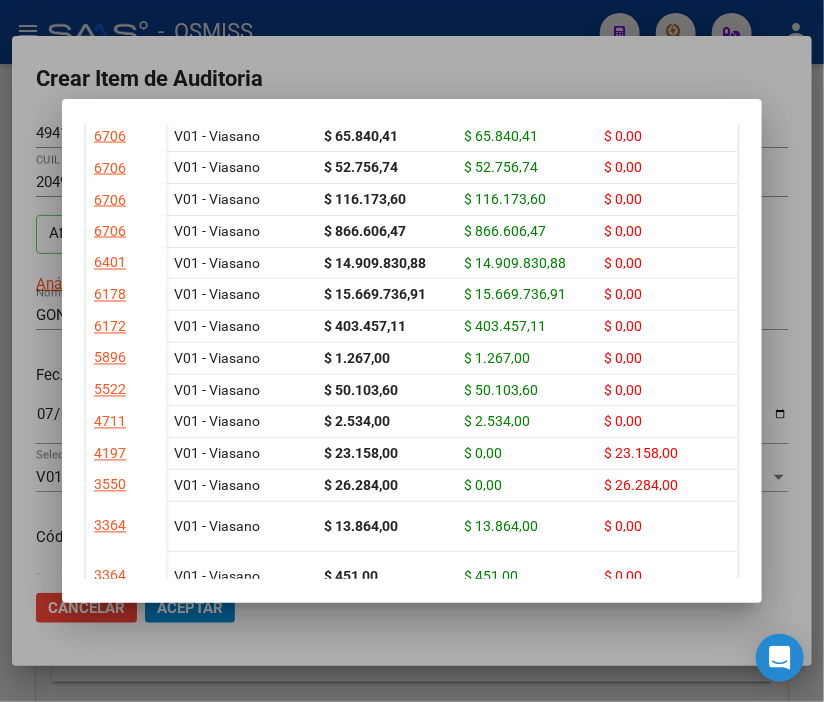 scroll, scrollTop: 1103, scrollLeft: 0, axis: vertical 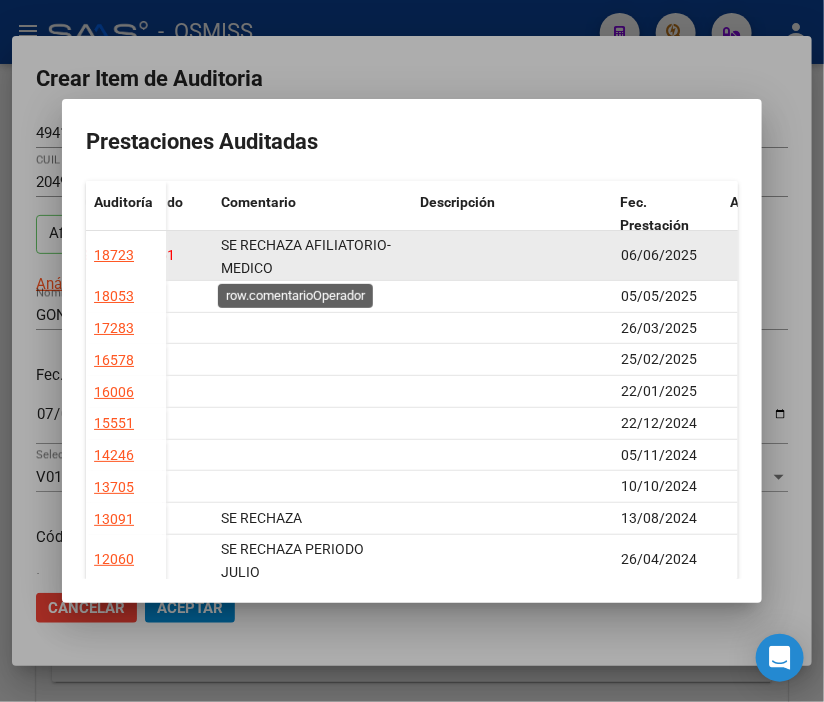click on "SE RECHAZA AFILIATORIO-MEDICO" 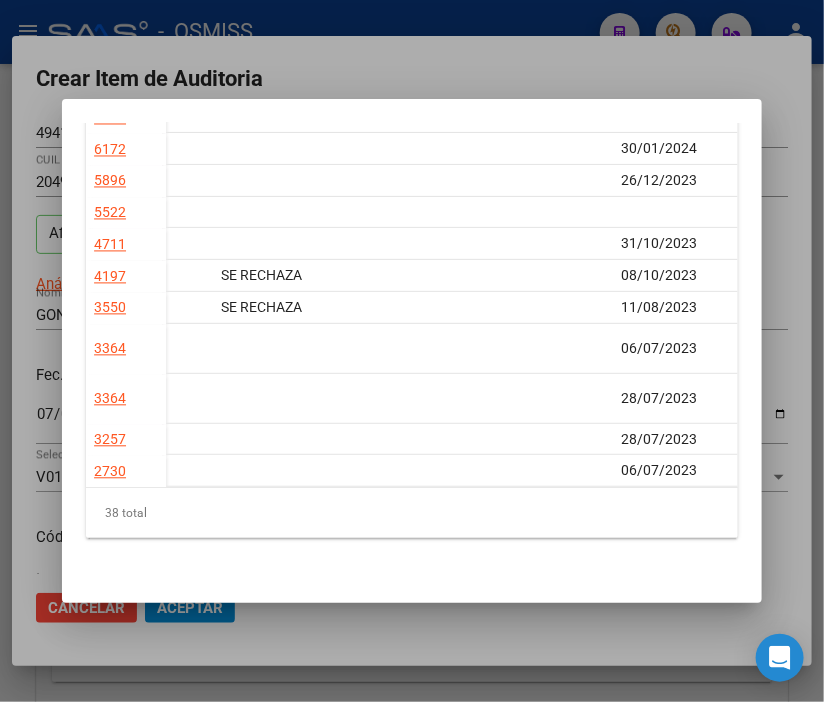 scroll, scrollTop: 1103, scrollLeft: 0, axis: vertical 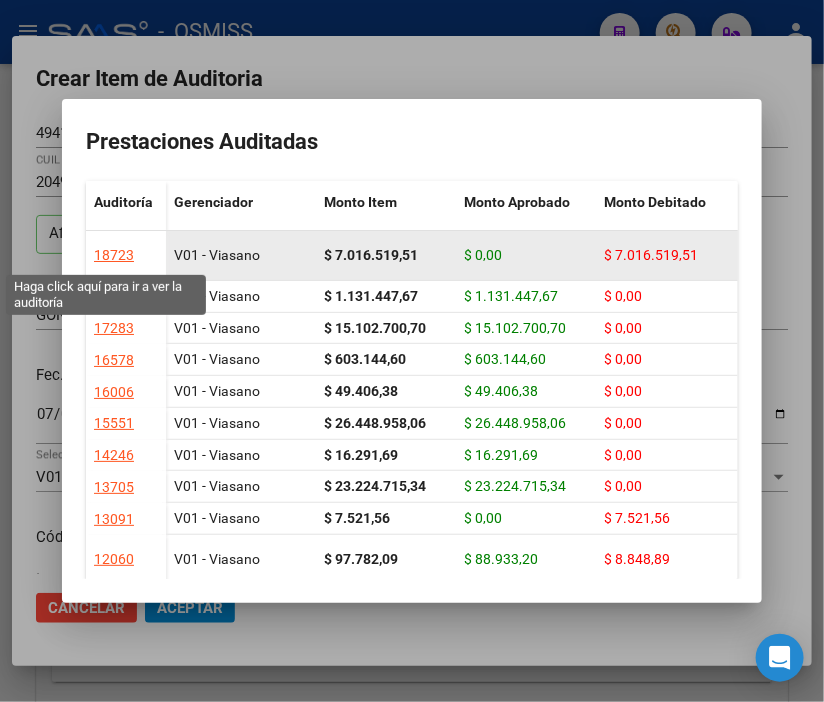 click on "18723" 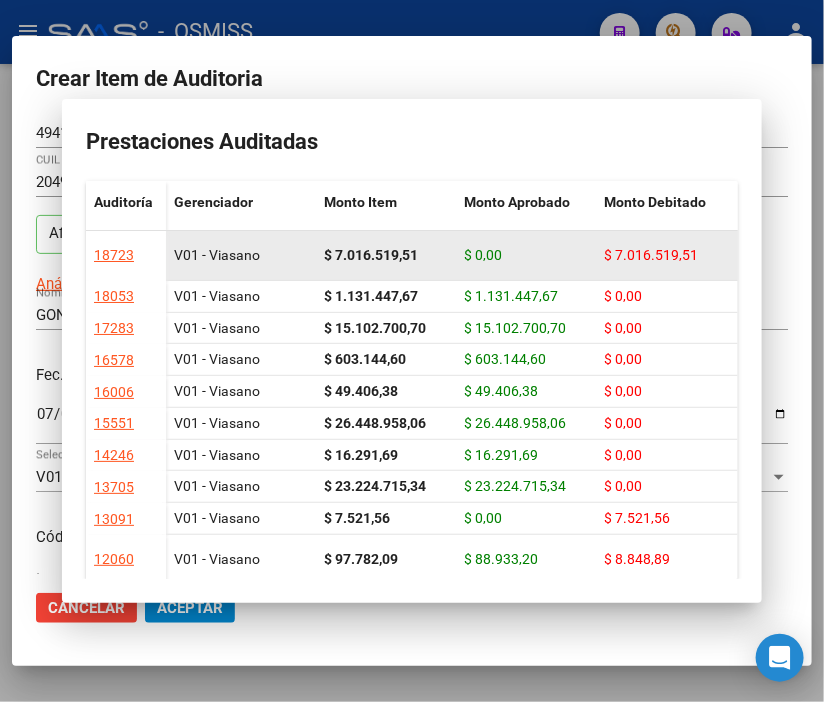 scroll, scrollTop: 0, scrollLeft: 0, axis: both 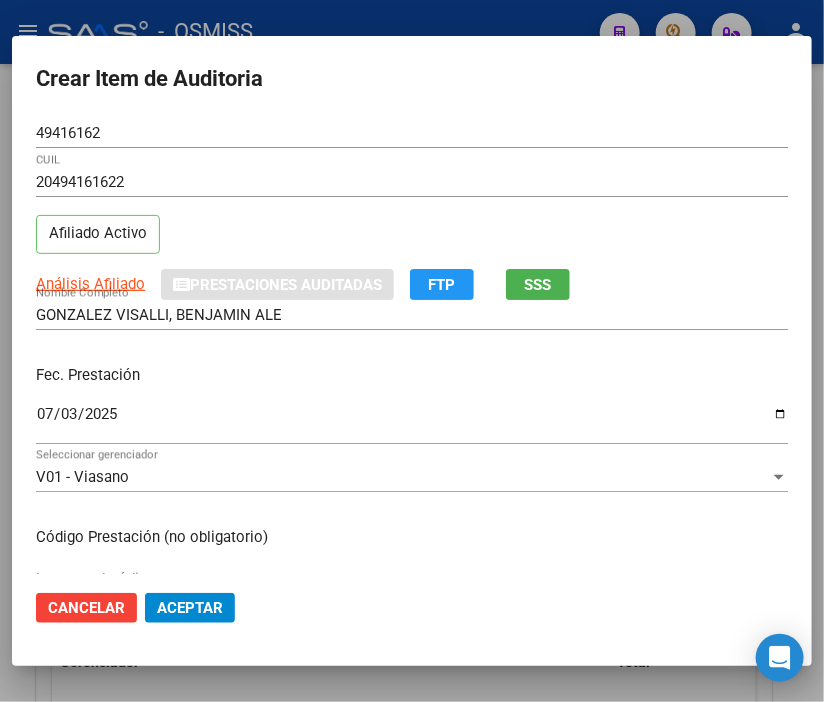 click at bounding box center [412, 351] 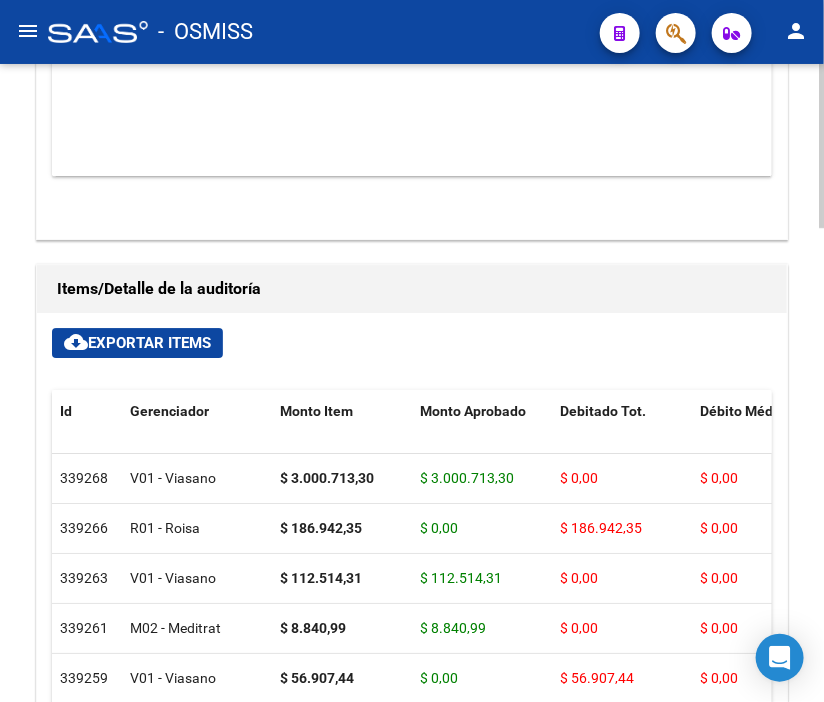 scroll, scrollTop: 1555, scrollLeft: 0, axis: vertical 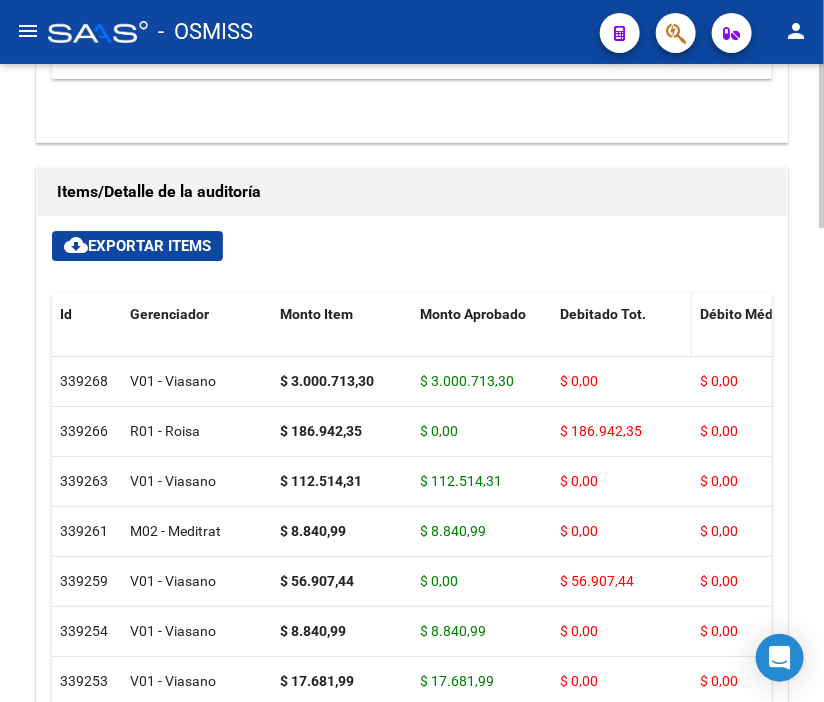 click on "Debitado Tot." 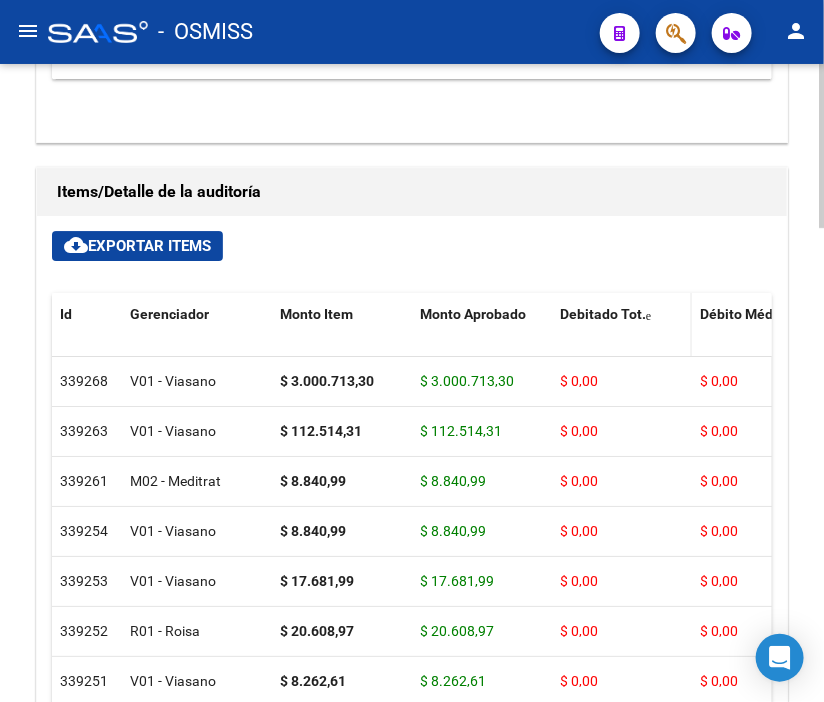 click on "Debitado Tot." 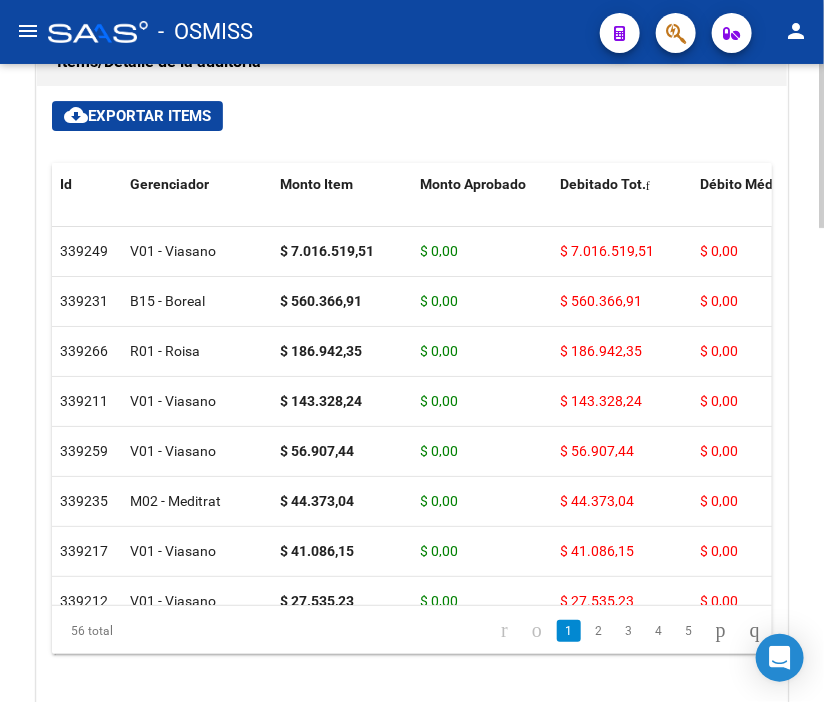 scroll, scrollTop: 1694, scrollLeft: 0, axis: vertical 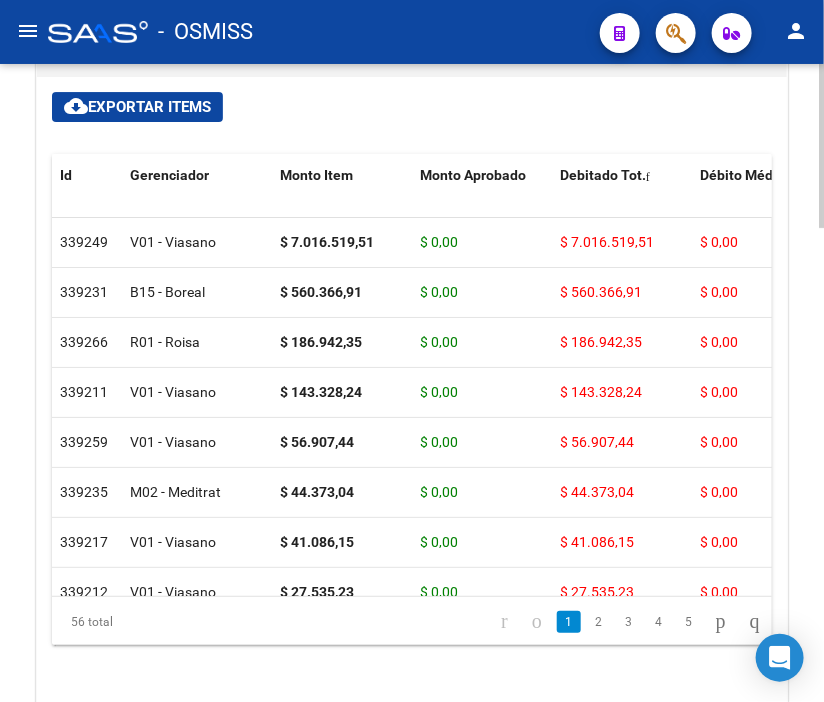 click 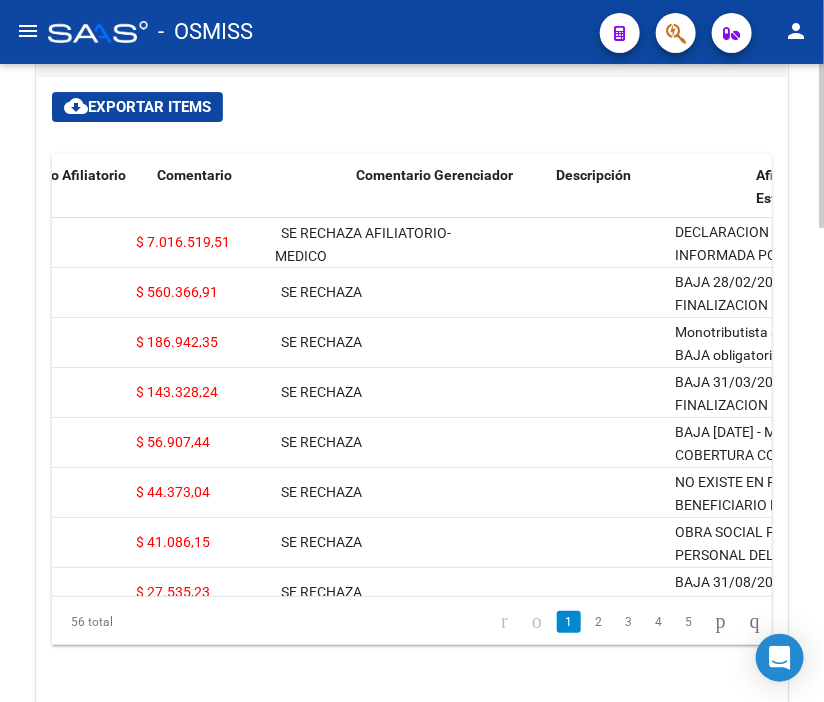 scroll, scrollTop: 0, scrollLeft: 938, axis: horizontal 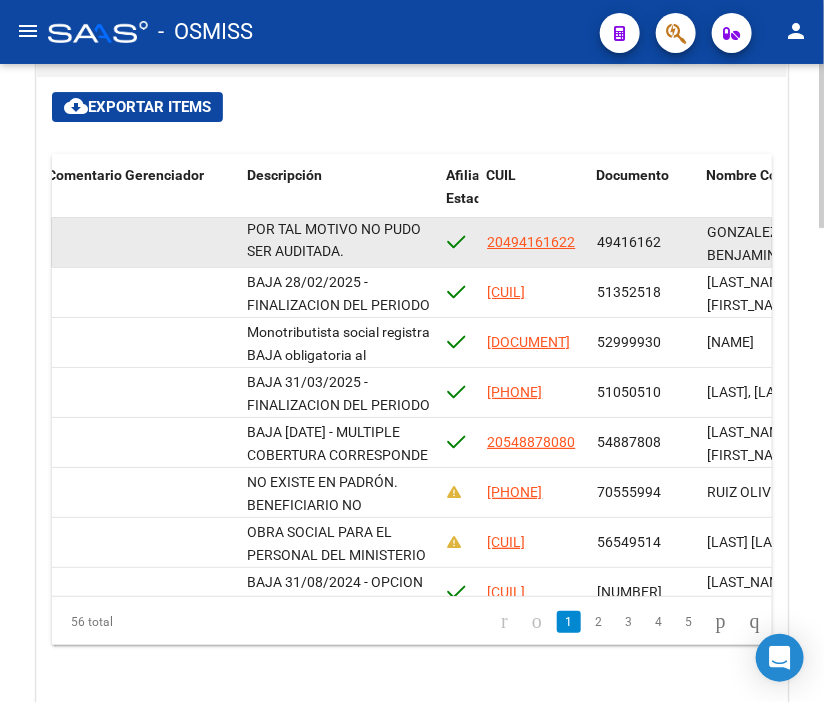 drag, startPoint x: 247, startPoint y: 226, endPoint x: 380, endPoint y: 261, distance: 137.52818 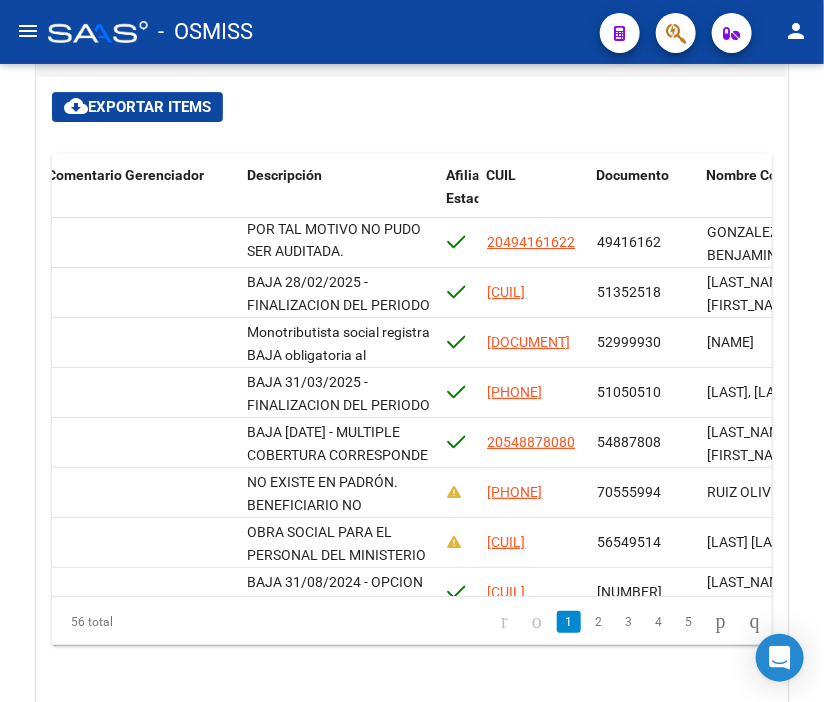 click on "menu -   OSMISS  person" 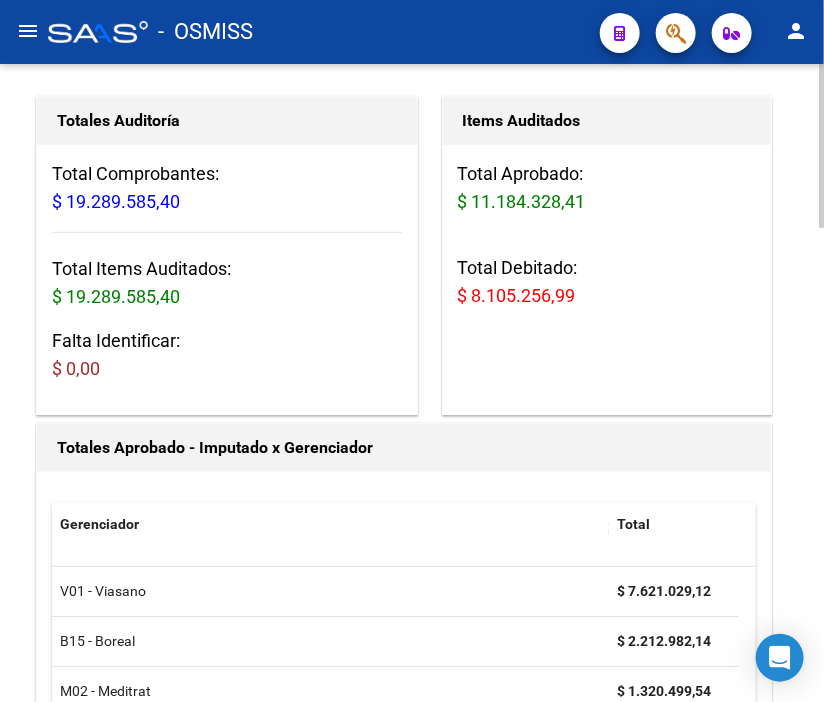 scroll, scrollTop: 14, scrollLeft: 0, axis: vertical 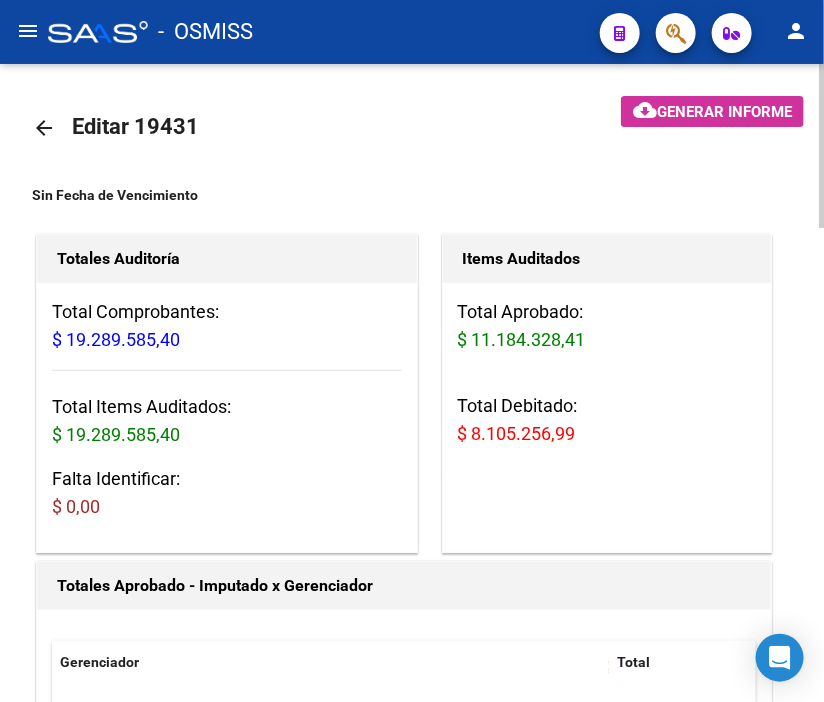 click on "arrow_back" 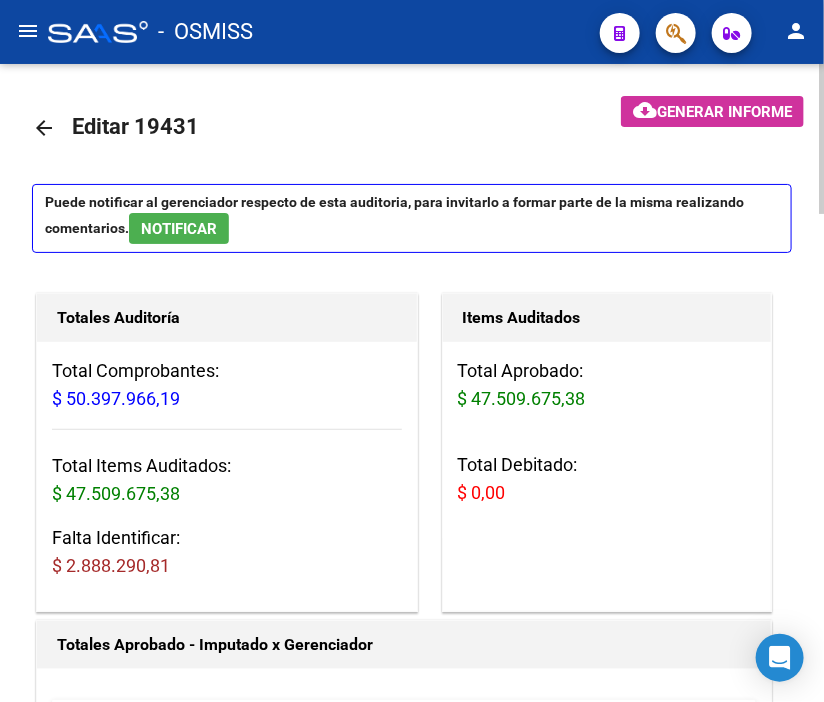 click on "arrow_back Editar 19431    cloud_download  Generar informe  Puede notificar al gerenciador respecto de esta auditoria, para invitarlo a formar parte de la misma realizando comentarios.  NOTIFICAR Totales Auditoría Total Comprobantes:  $ 50.397.966,19 Total Items Auditados:  $ 47.509.675,38 Falta Identificar:   $ 2.888.290,81 Items Auditados Total Aprobado: $ 47.509.675,38 Total Debitado: $ 0,00 Totales Aprobado - Imputado x Gerenciador Gerenciador Total V01 - Viasano  $ 31.158.253,32 M02 - Meditrat  $ 16.351.422,06 Información del área Cambiar de área a esta auditoría  Area * Hospitales de Autogestión - Afiliaciones Seleccionar area Comentario    Ingresar comentario  save  Guardar Comentario  Comprobantes Asociados a la Auditoría Agregar Comprobante cloud_download  Exportar Comprobantes  ID CAE Razon Social CPBT Monto Fecha Cpbt Fecha Recibido Doc Respaldatoria Doc Trazabilidad Expte. Interno Creado Usuario $ 50.397.966,19 160974 HOSPITAL DE PEDIATRIA SAMIC "PROFESOR DR JUAN P GARRAHAN" Id" 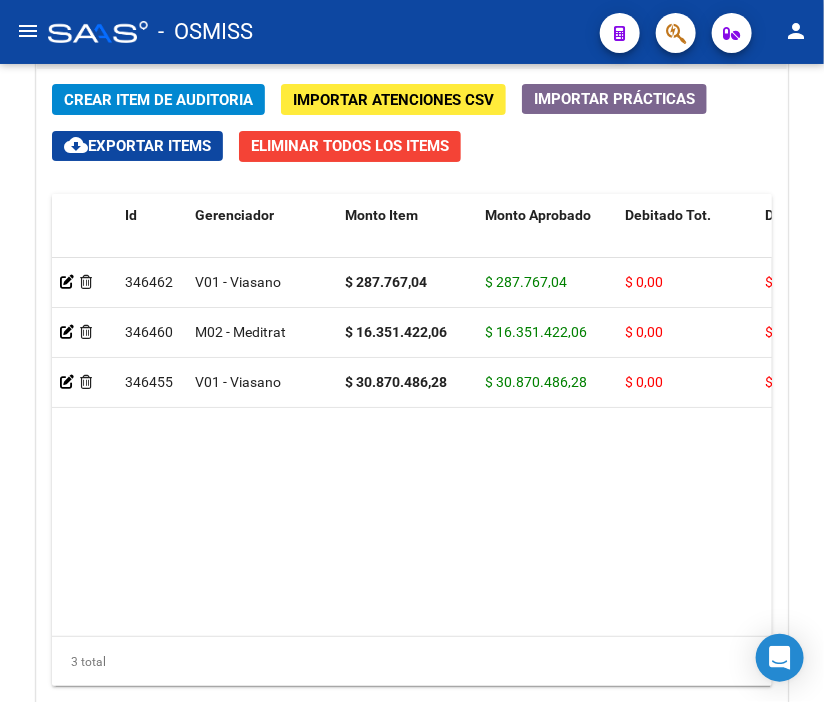 scroll, scrollTop: 1888, scrollLeft: 0, axis: vertical 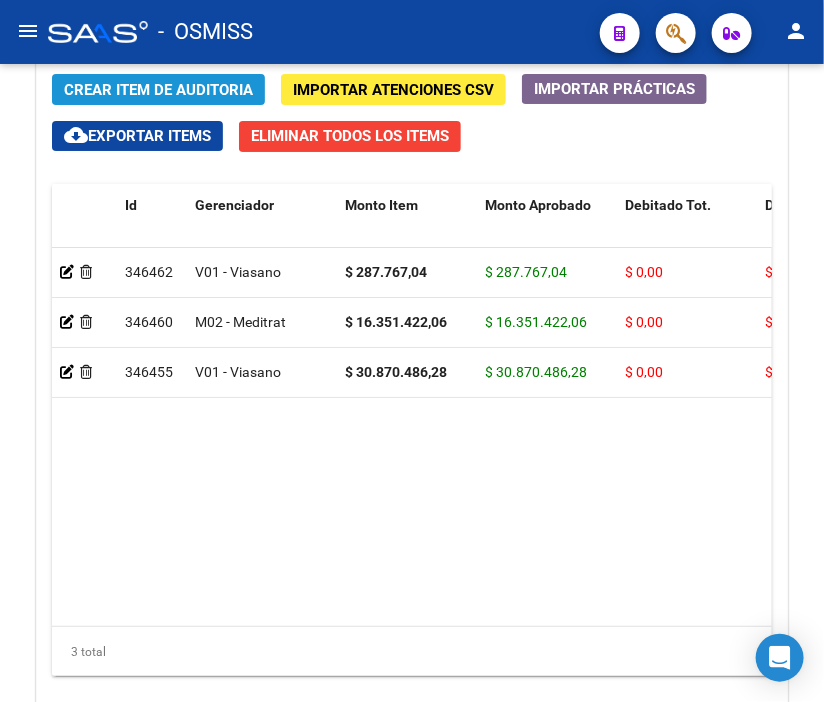 click on "Crear Item de Auditoria" 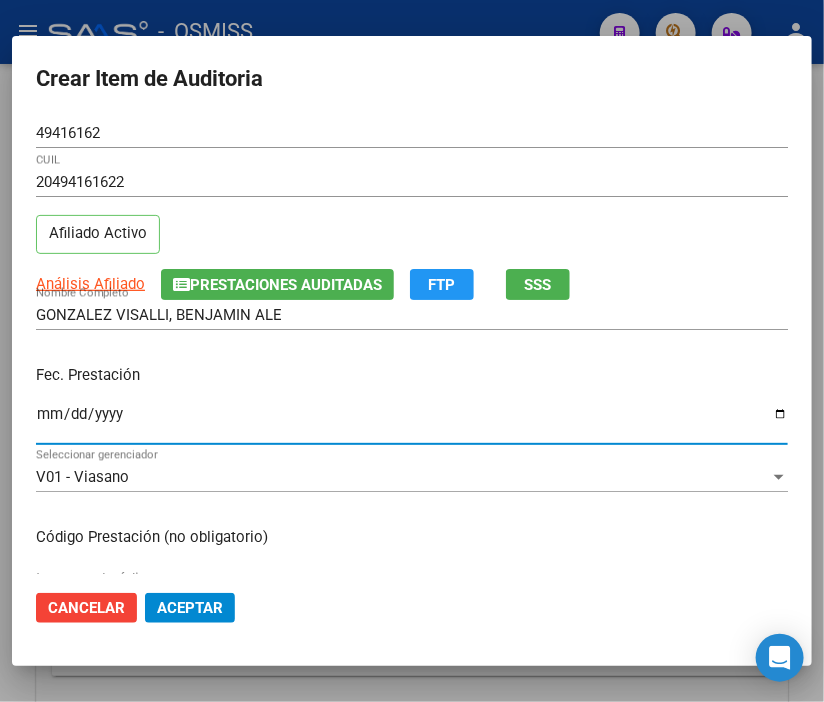 click on "Ingresar la fecha" at bounding box center (412, 422) 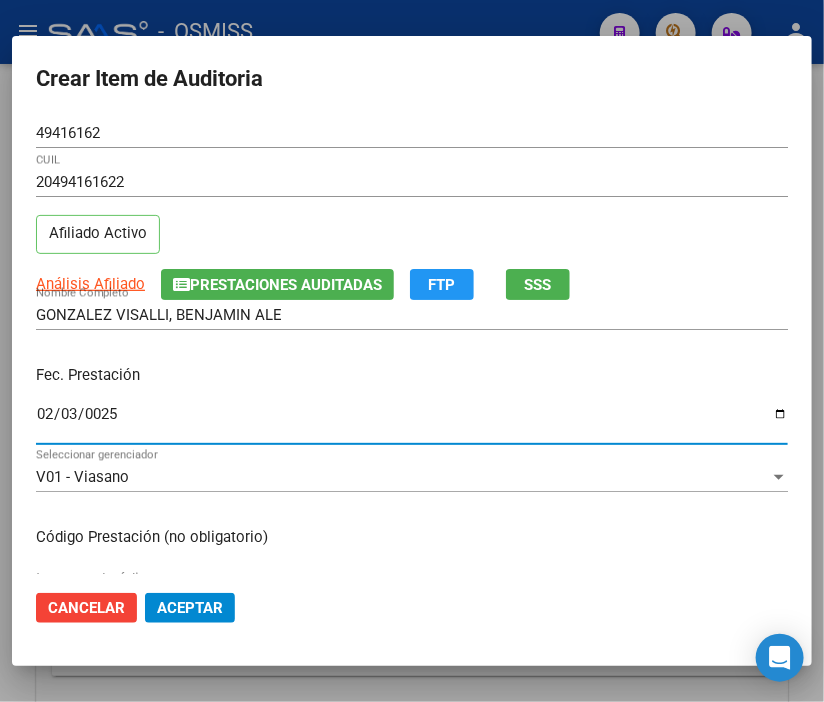 scroll, scrollTop: 111, scrollLeft: 0, axis: vertical 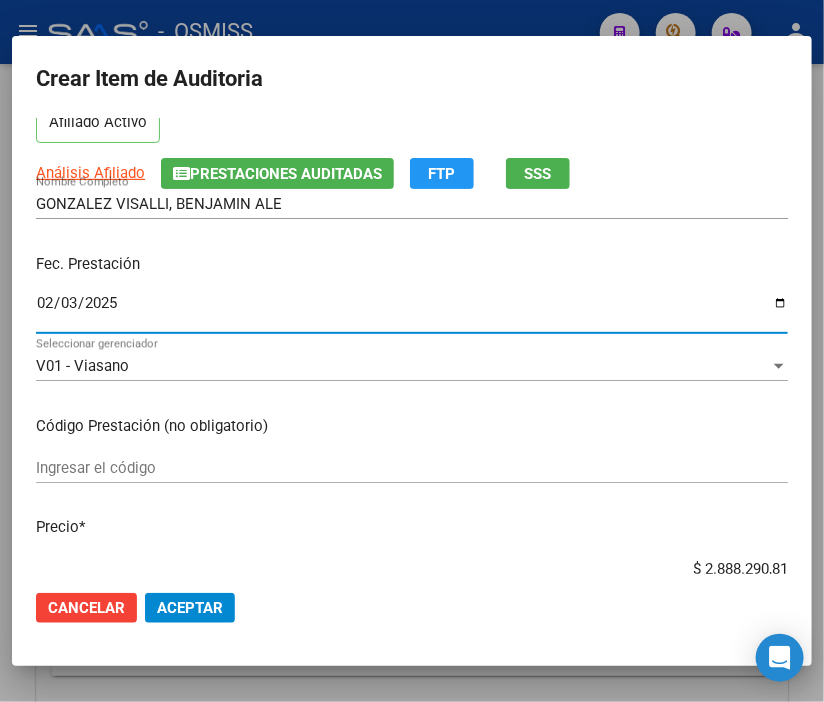 click on "2025-02-03" at bounding box center [412, 311] 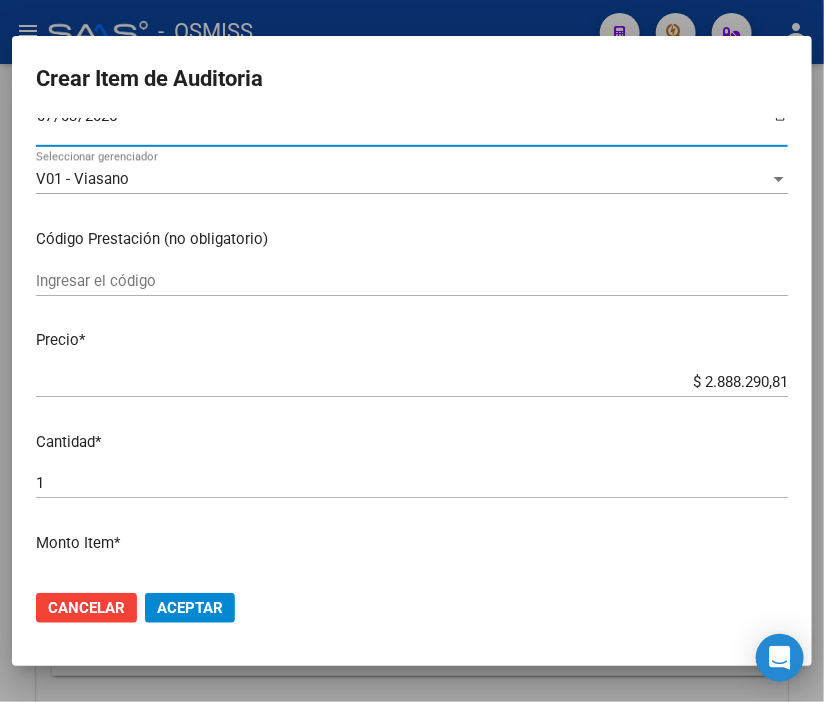 scroll, scrollTop: 333, scrollLeft: 0, axis: vertical 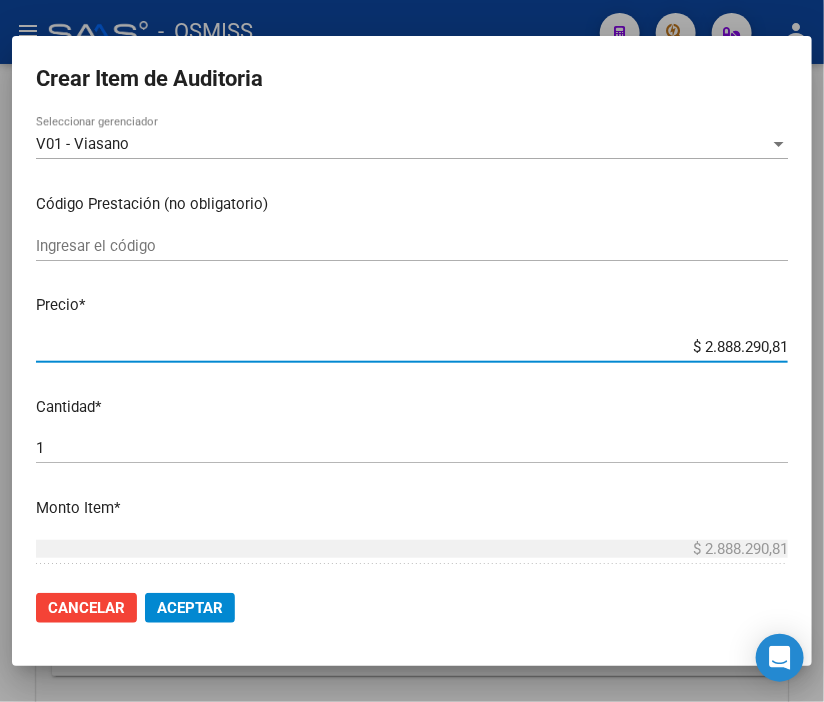 drag, startPoint x: 651, startPoint y: 338, endPoint x: 803, endPoint y: 331, distance: 152.1611 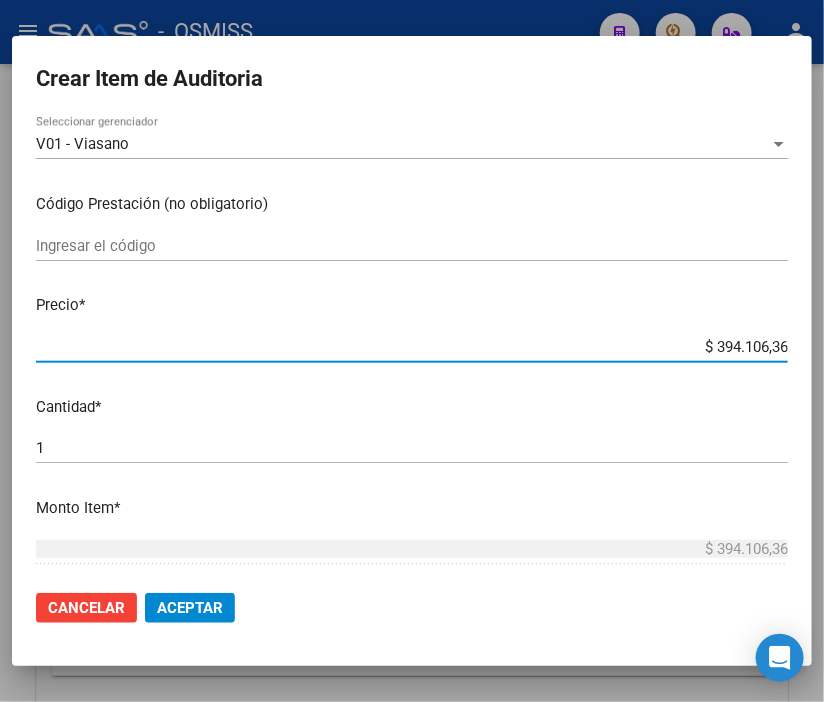 click on "Aceptar" 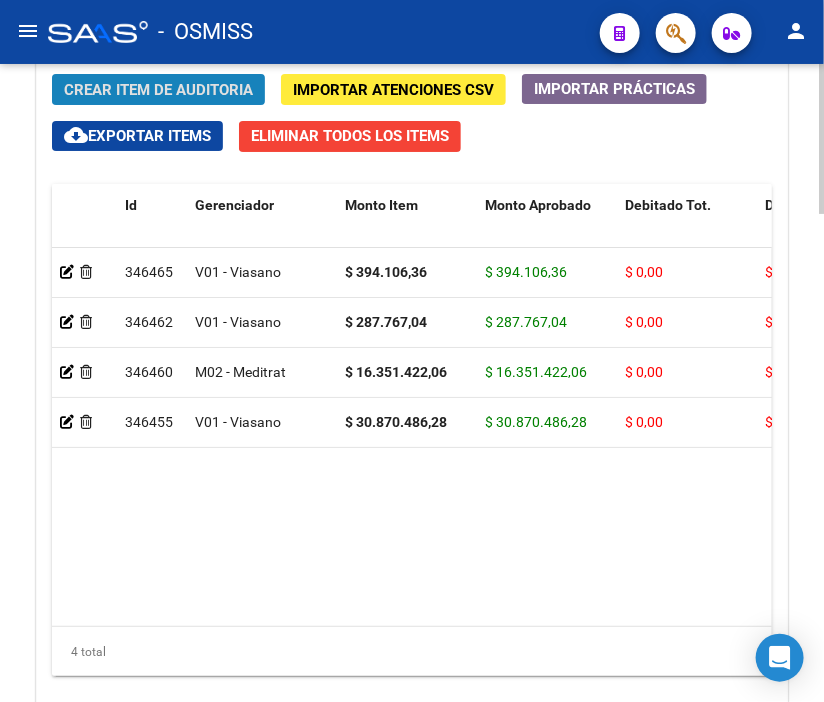 click on "Crear Item de Auditoria" 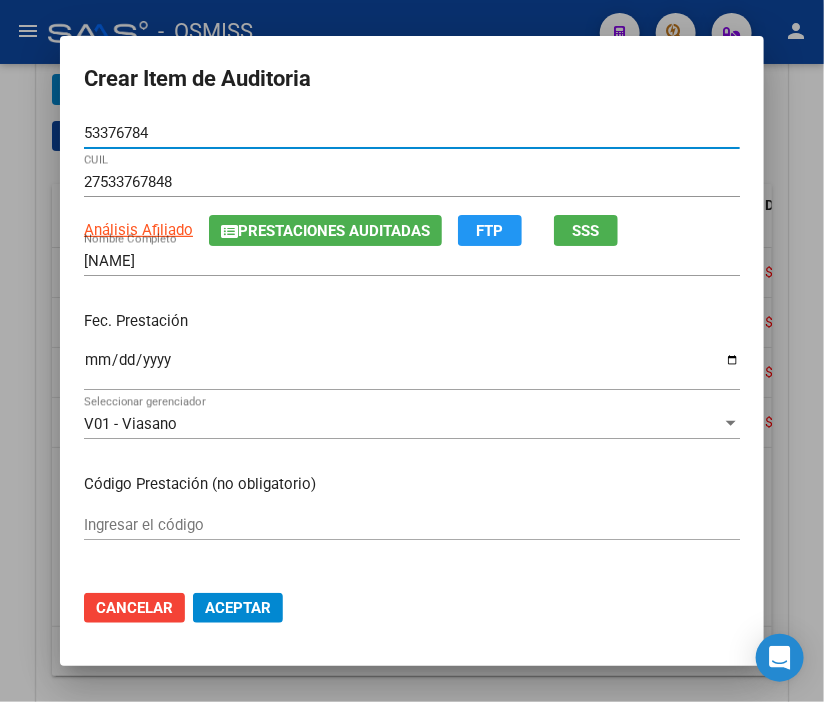 click on "Ingresar la fecha" at bounding box center (412, 368) 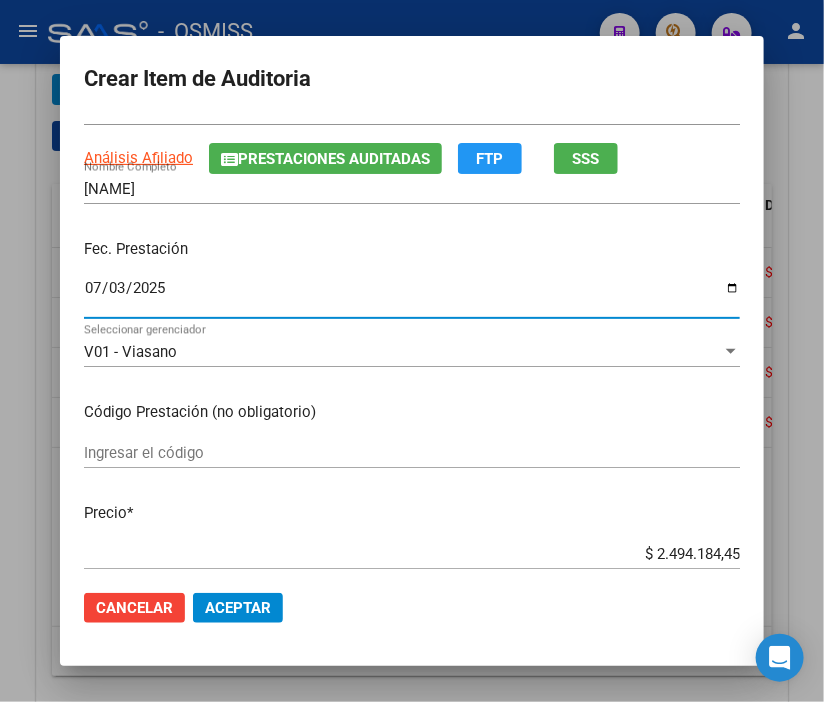 scroll, scrollTop: 111, scrollLeft: 0, axis: vertical 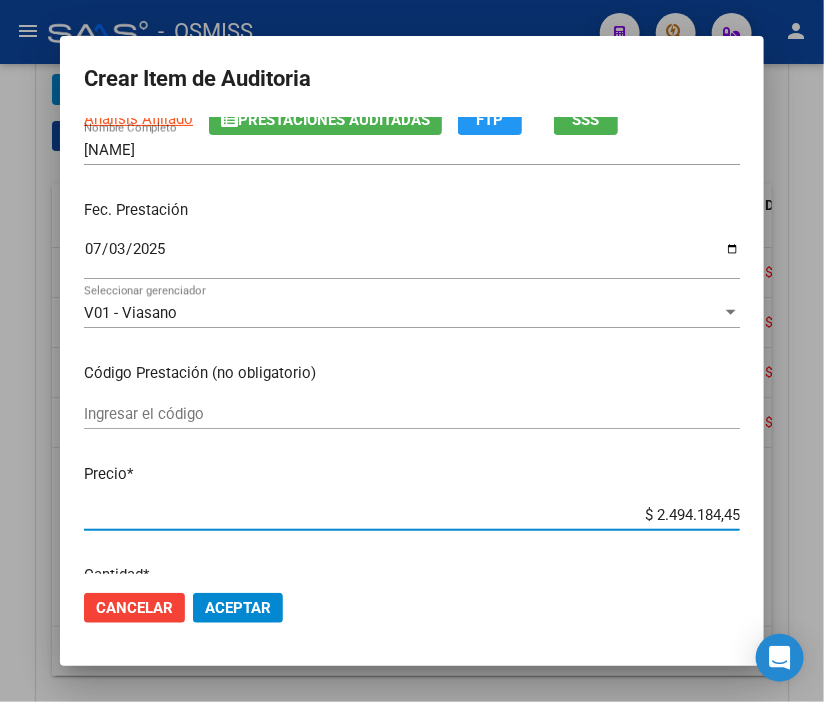 drag, startPoint x: 628, startPoint y: 514, endPoint x: 794, endPoint y: 514, distance: 166 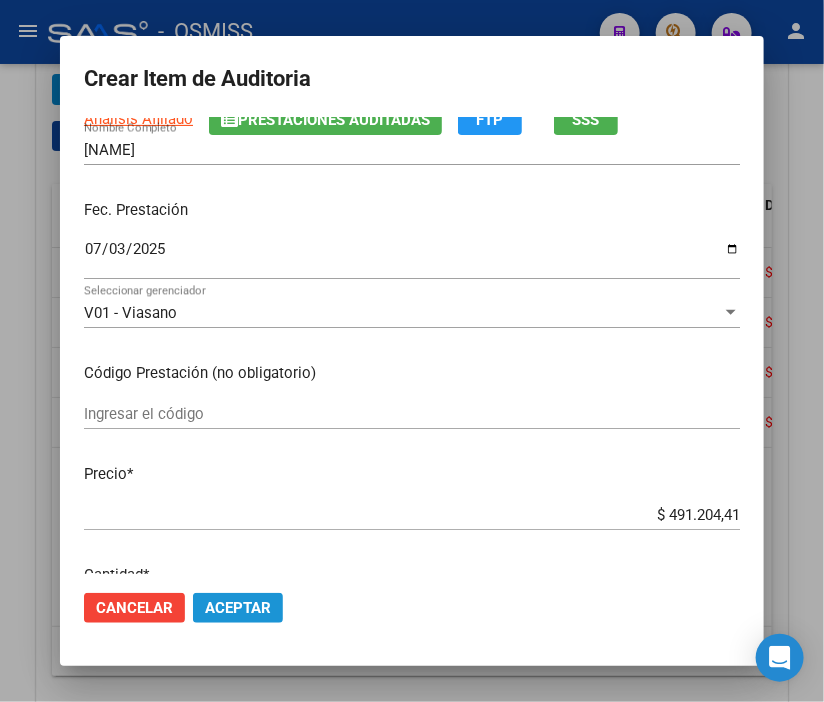 click on "Aceptar" 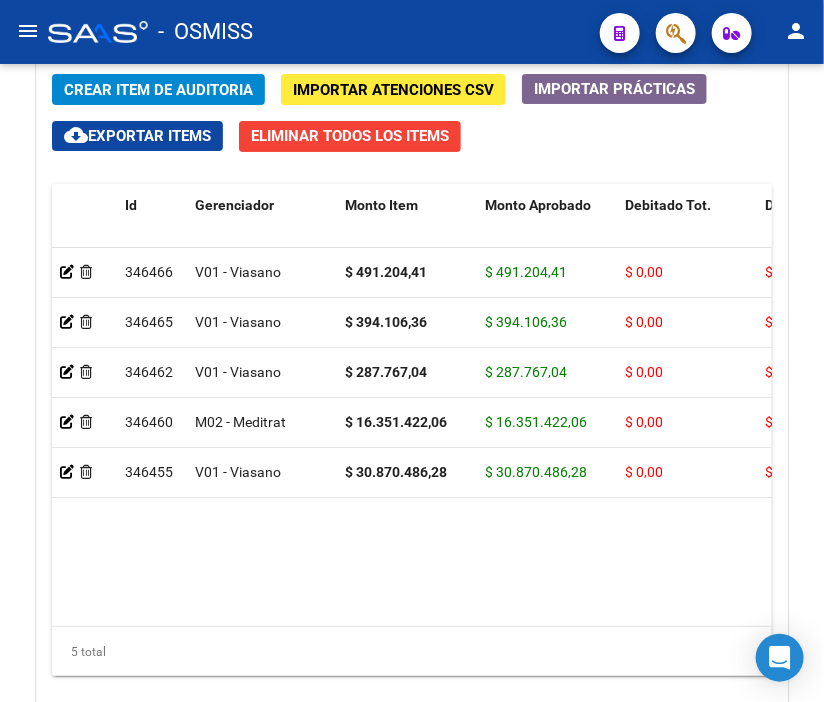 click on "-   OSMISS" 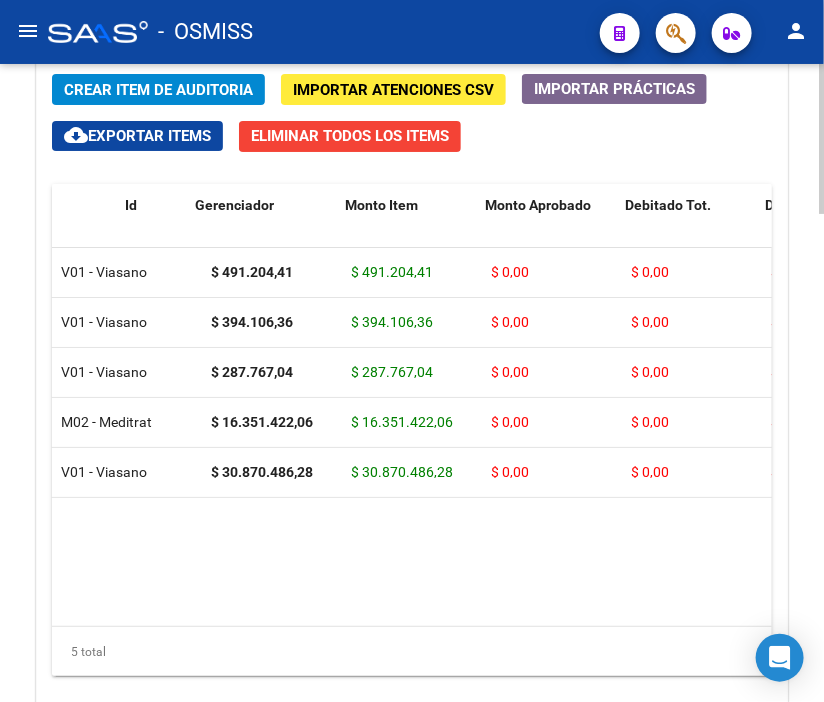 scroll, scrollTop: 0, scrollLeft: 0, axis: both 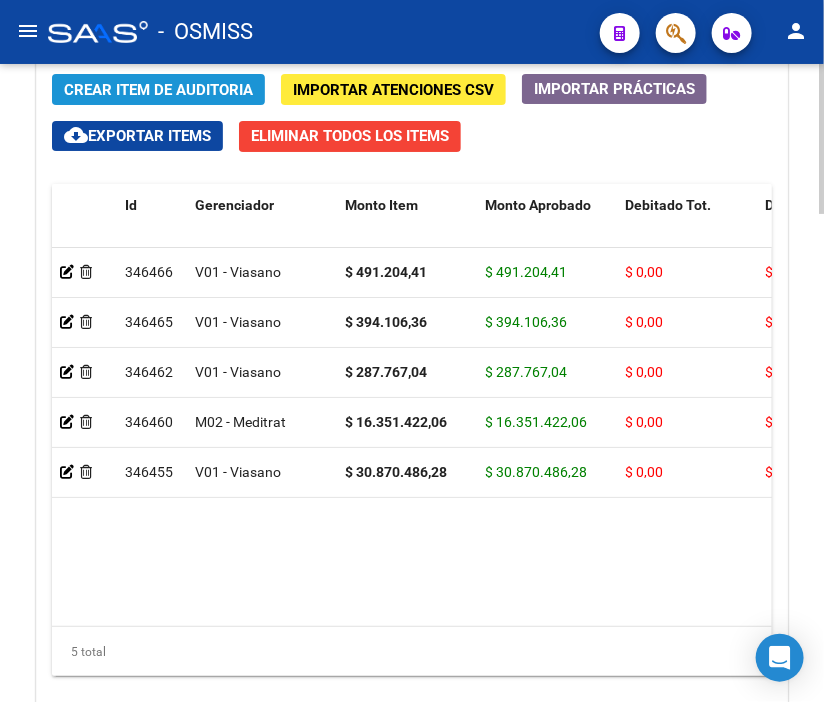 click on "Crear Item de Auditoria" 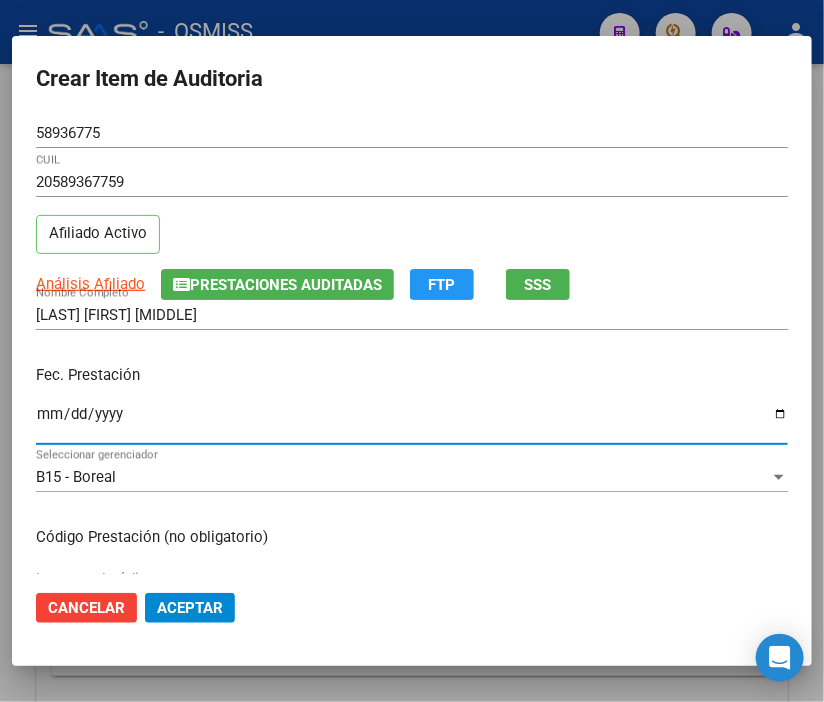 click on "Ingresar la fecha" at bounding box center (412, 422) 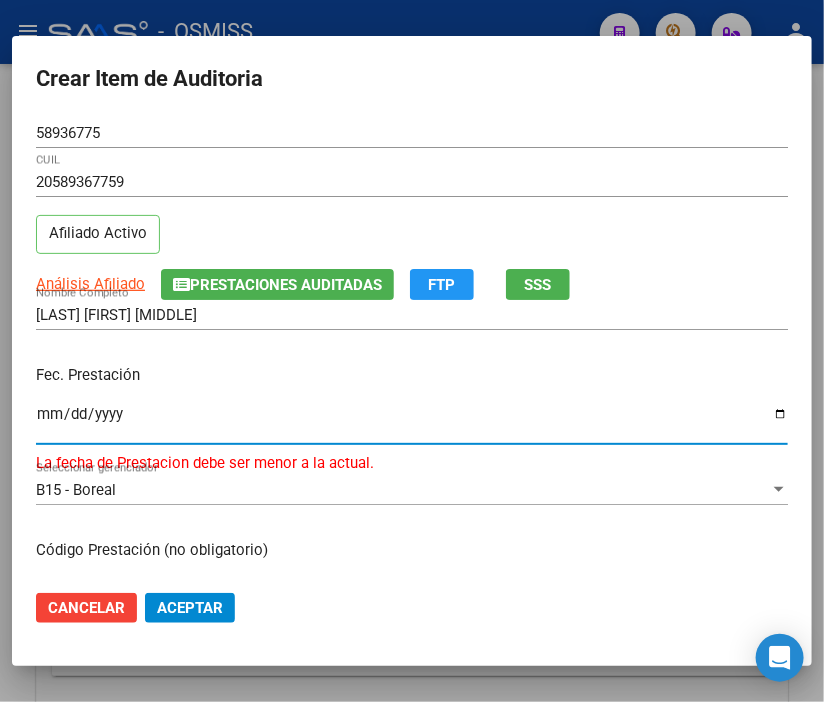 click on "[DATE]" at bounding box center [412, 422] 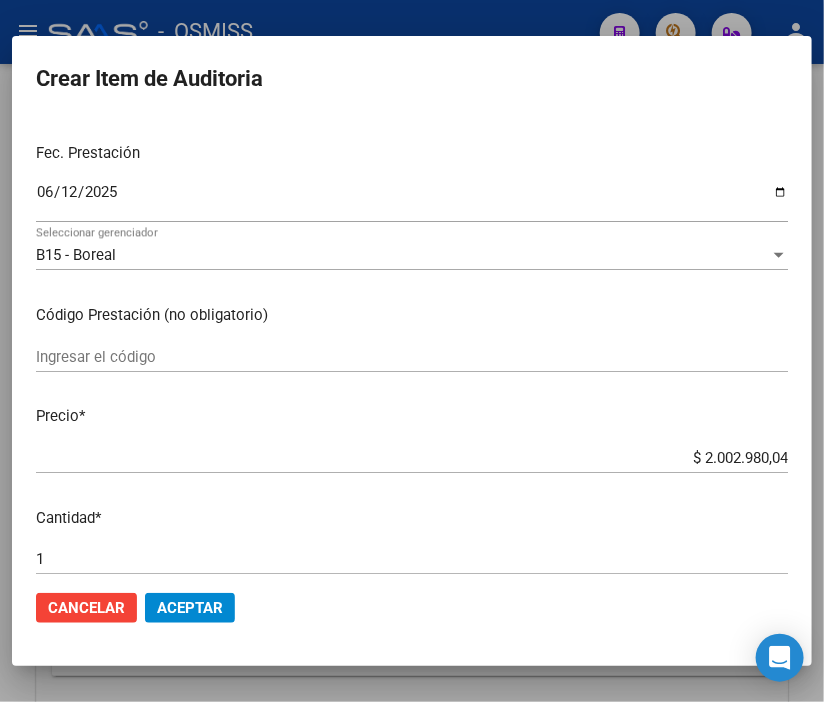 scroll, scrollTop: 333, scrollLeft: 0, axis: vertical 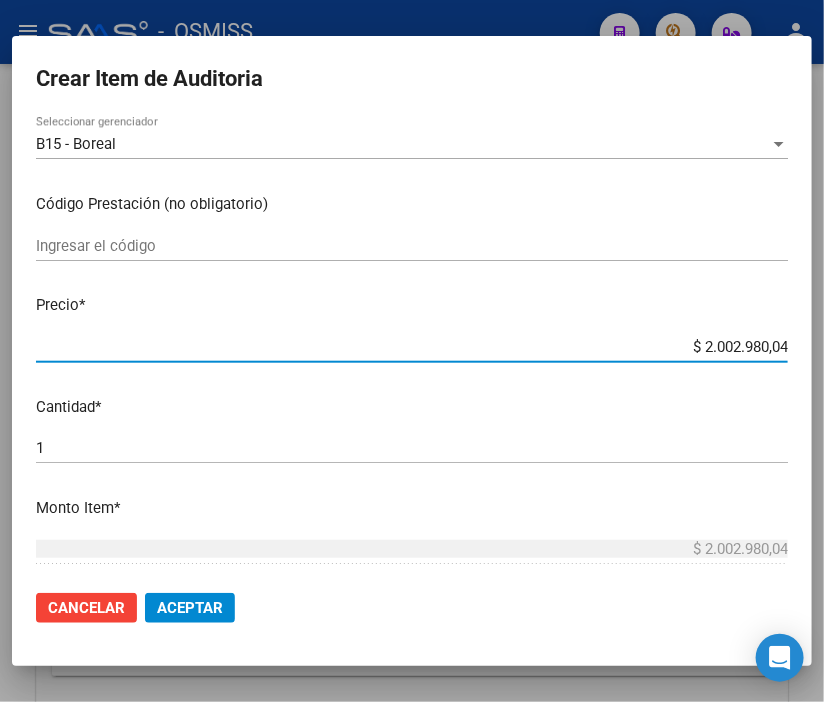 drag, startPoint x: 646, startPoint y: 345, endPoint x: 823, endPoint y: 343, distance: 177.01129 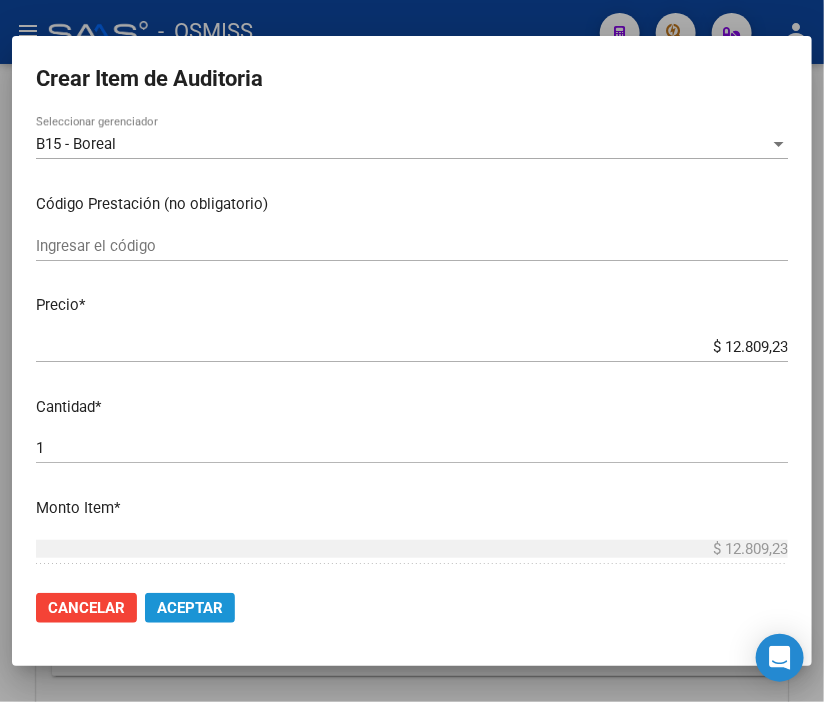 click on "Aceptar" 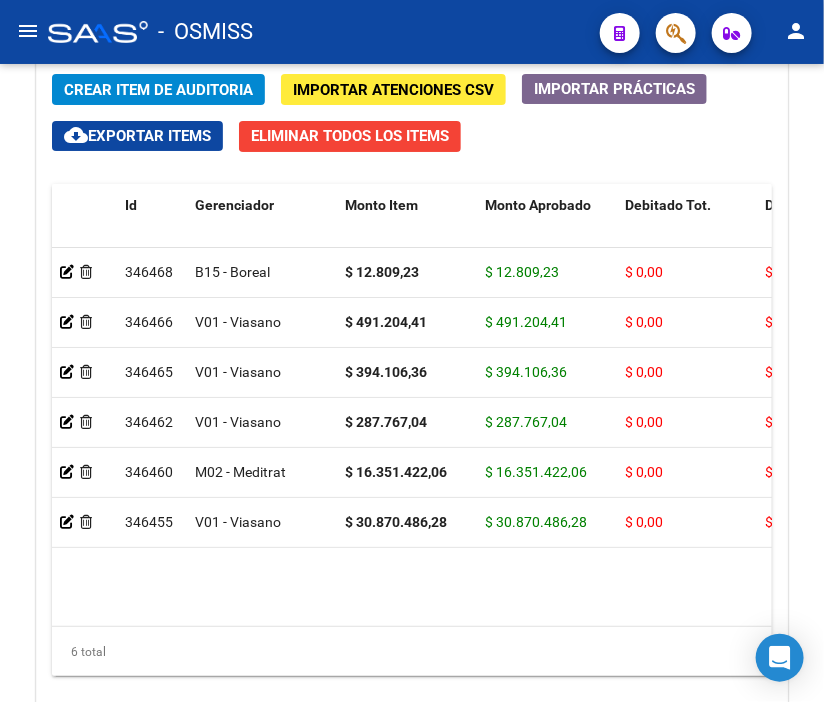 click on "-   OSMISS" 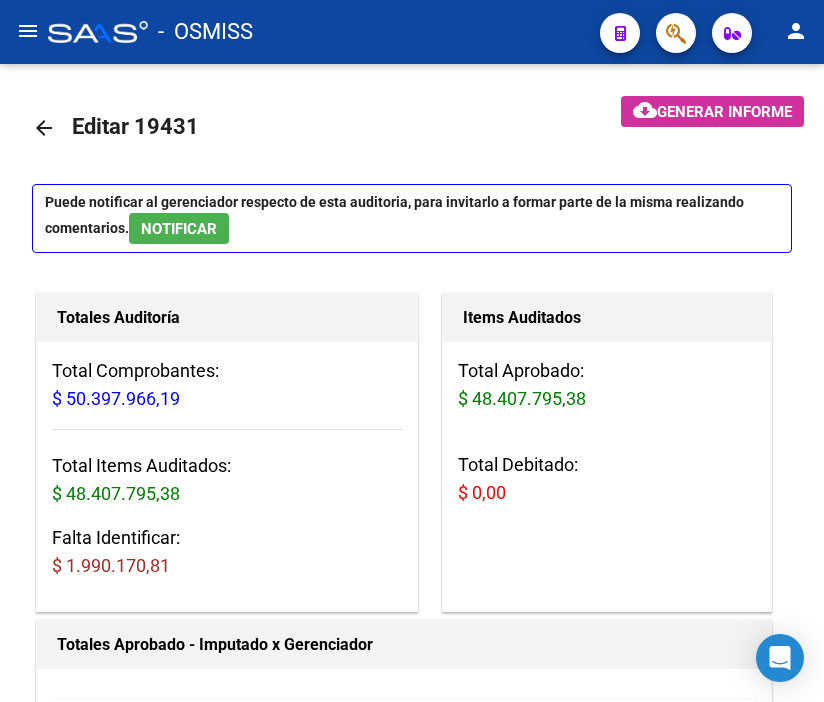 scroll, scrollTop: 0, scrollLeft: 0, axis: both 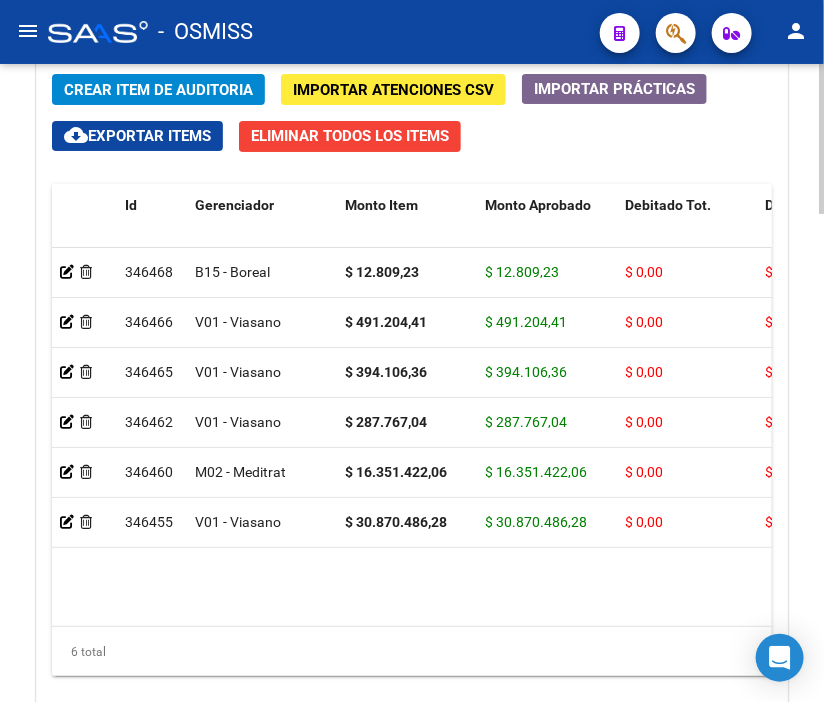 drag, startPoint x: 296, startPoint y: 34, endPoint x: 321, endPoint y: 96, distance: 66.85058 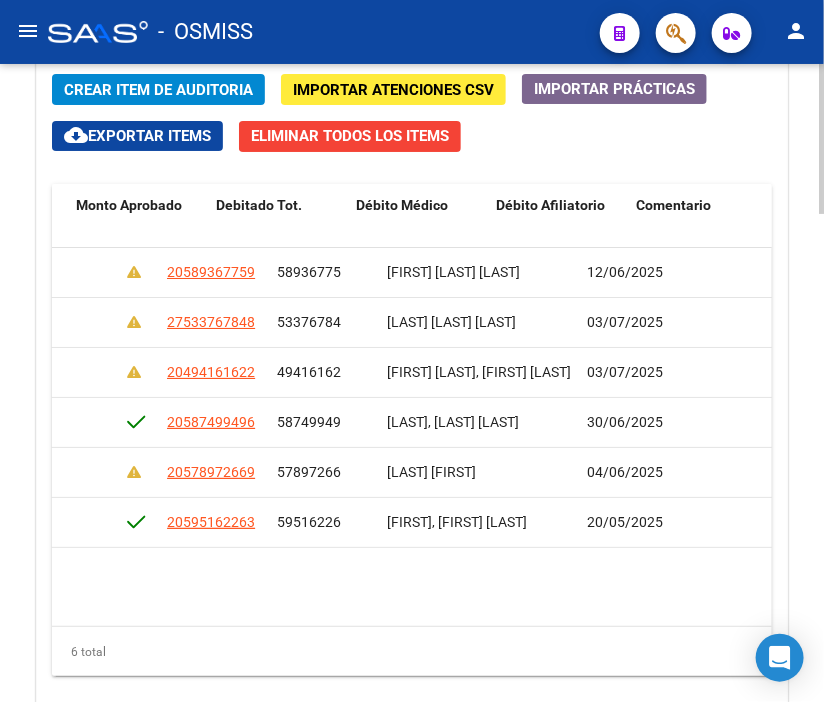scroll, scrollTop: 0, scrollLeft: 0, axis: both 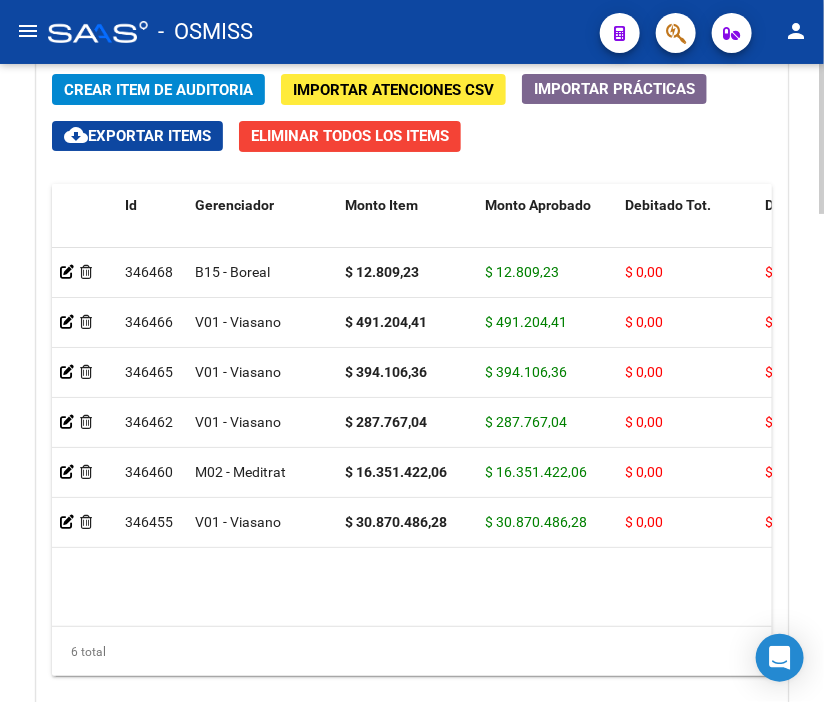 click on "Crear Item de Auditoria" 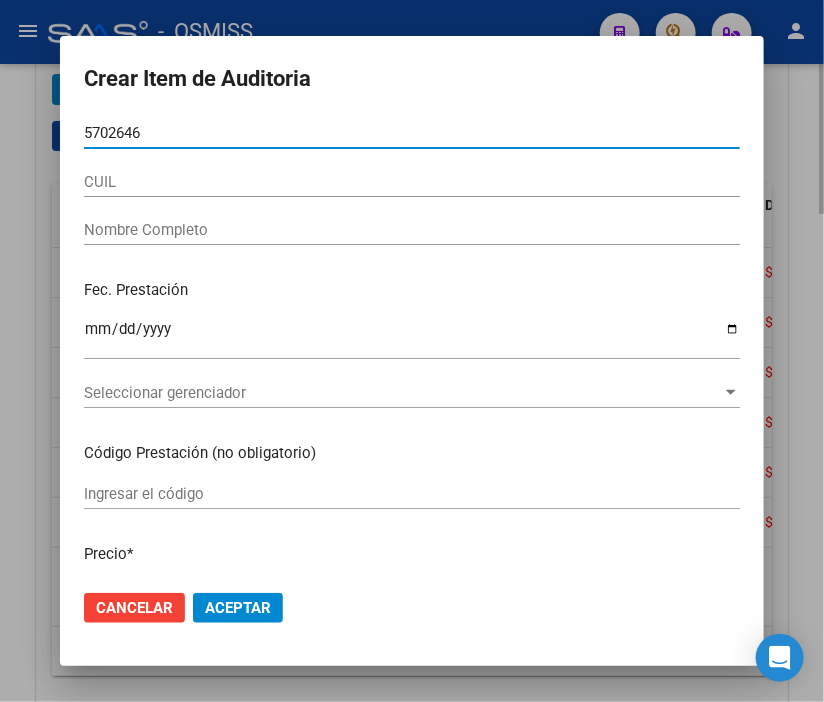 type on "57026468" 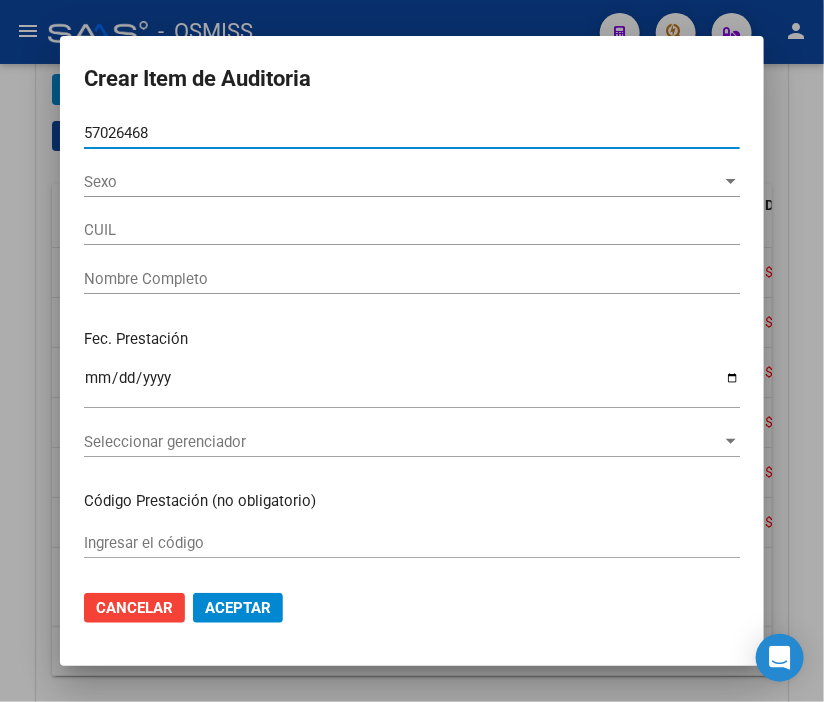 type on "27570264686" 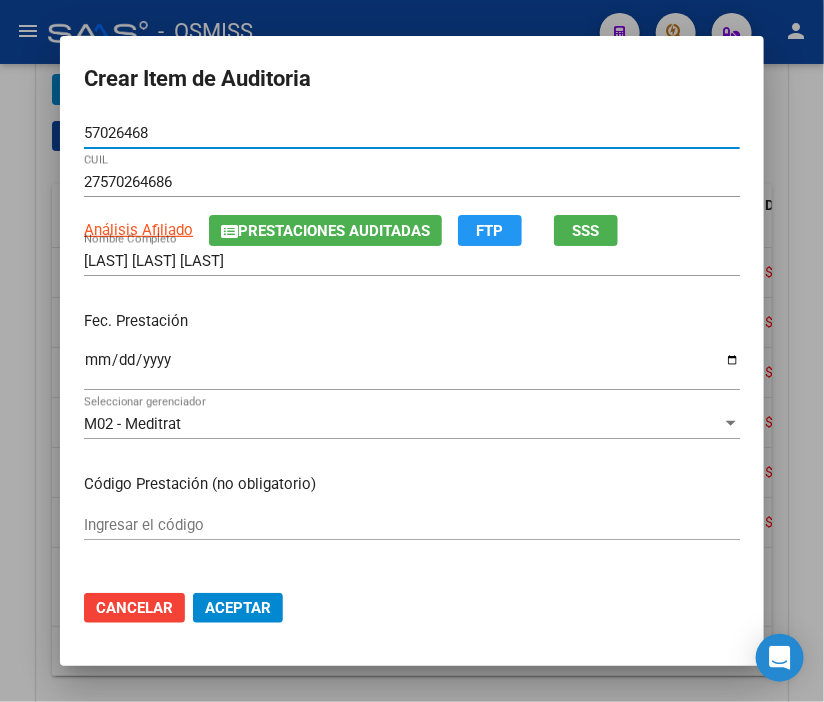type on "57026468" 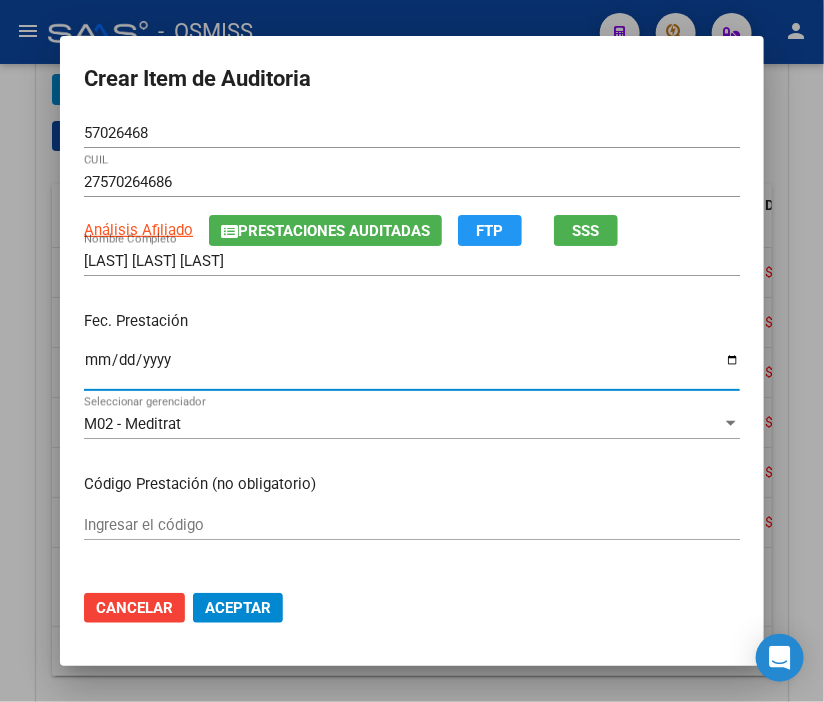 click on "Ingresar la fecha" at bounding box center (412, 368) 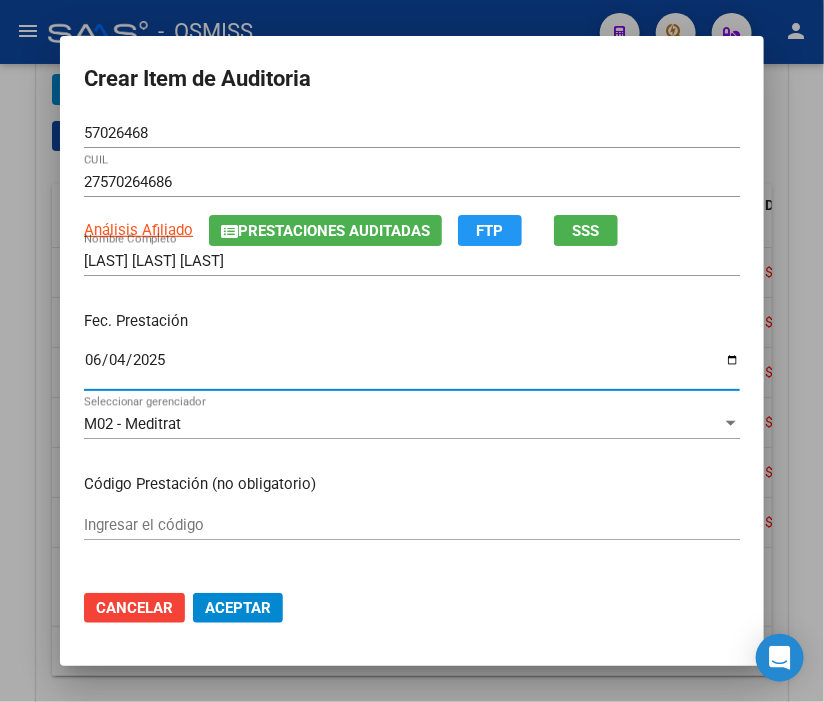 type on "0258-06-04" 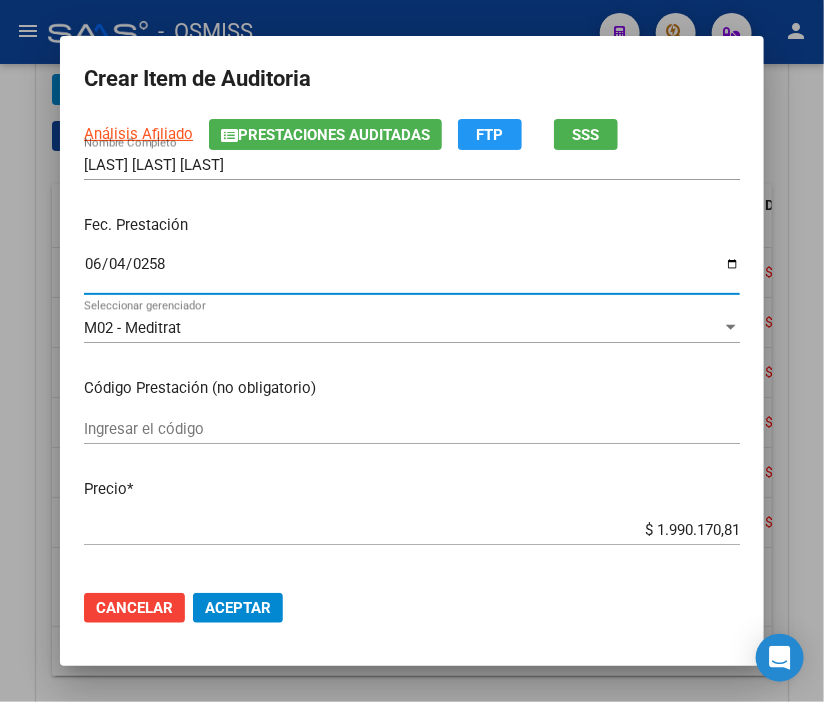 scroll, scrollTop: 222, scrollLeft: 0, axis: vertical 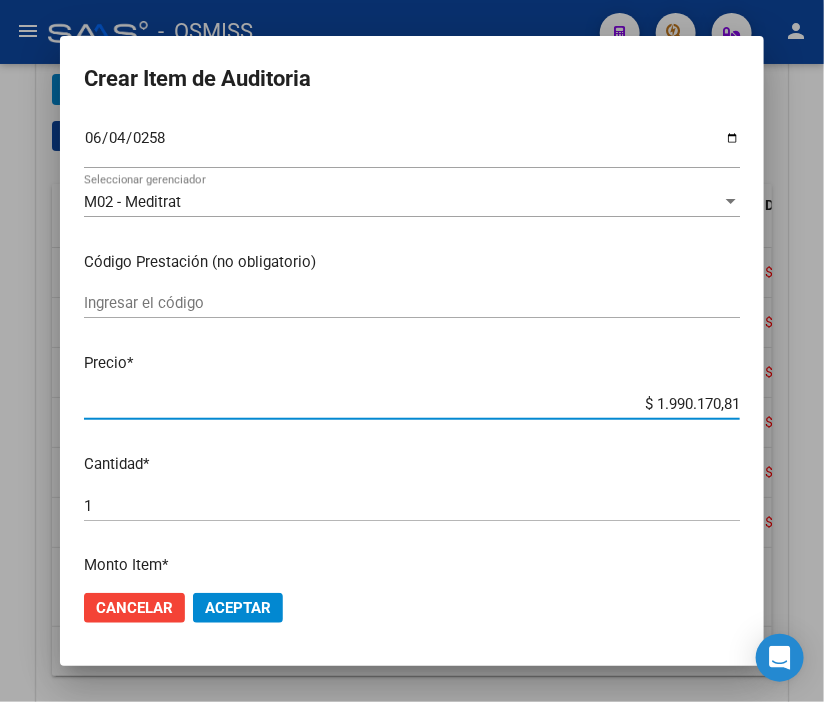 drag, startPoint x: 624, startPoint y: 410, endPoint x: 778, endPoint y: 395, distance: 154.72879 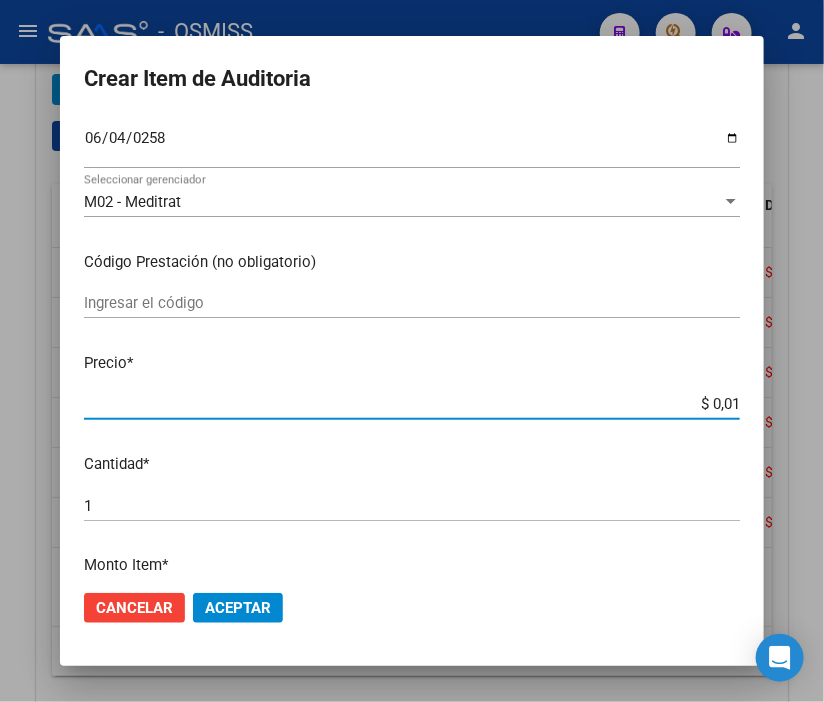 type on "$ 0,12" 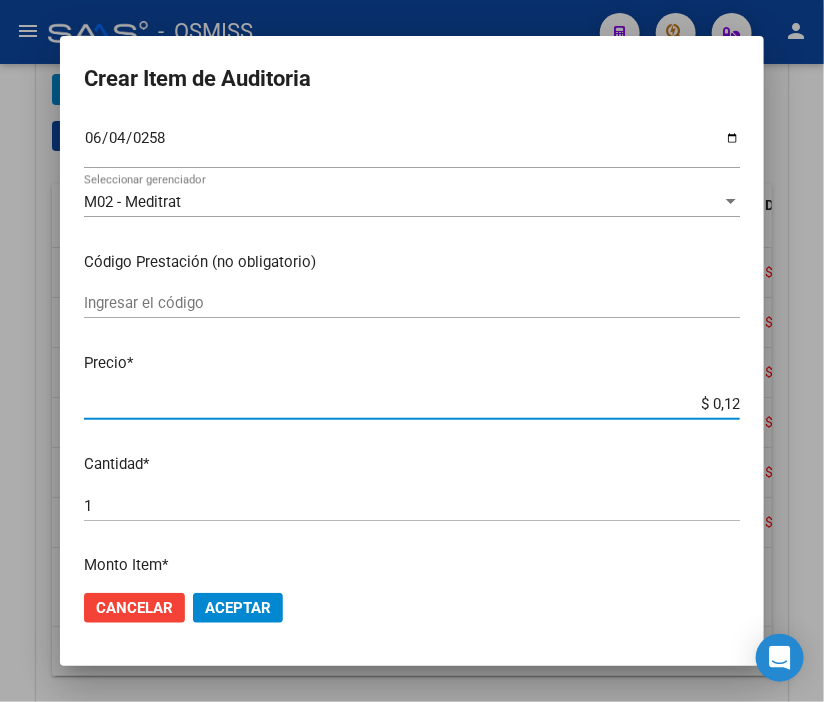 type on "$ 1,28" 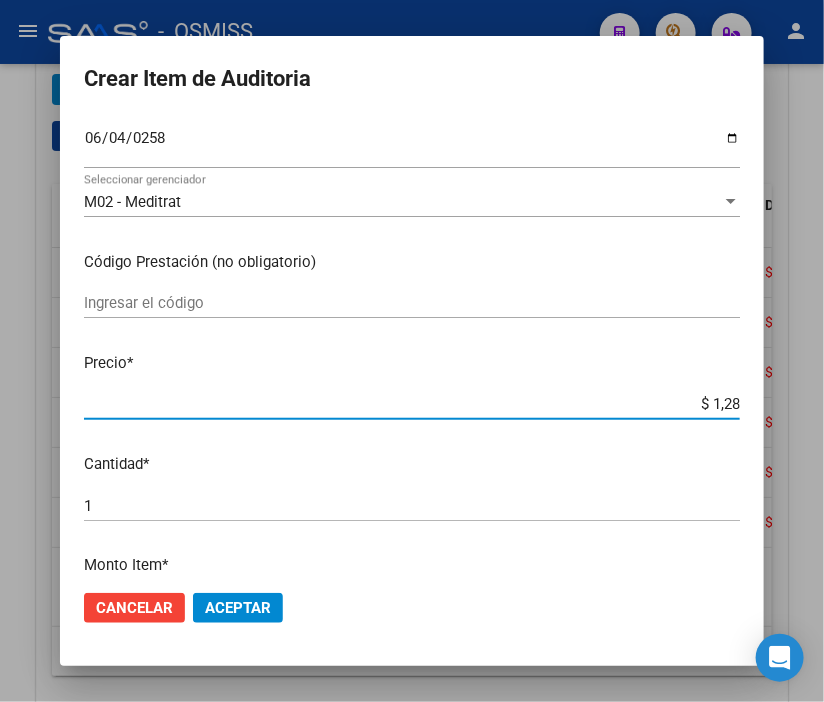 type on "$ 12,80" 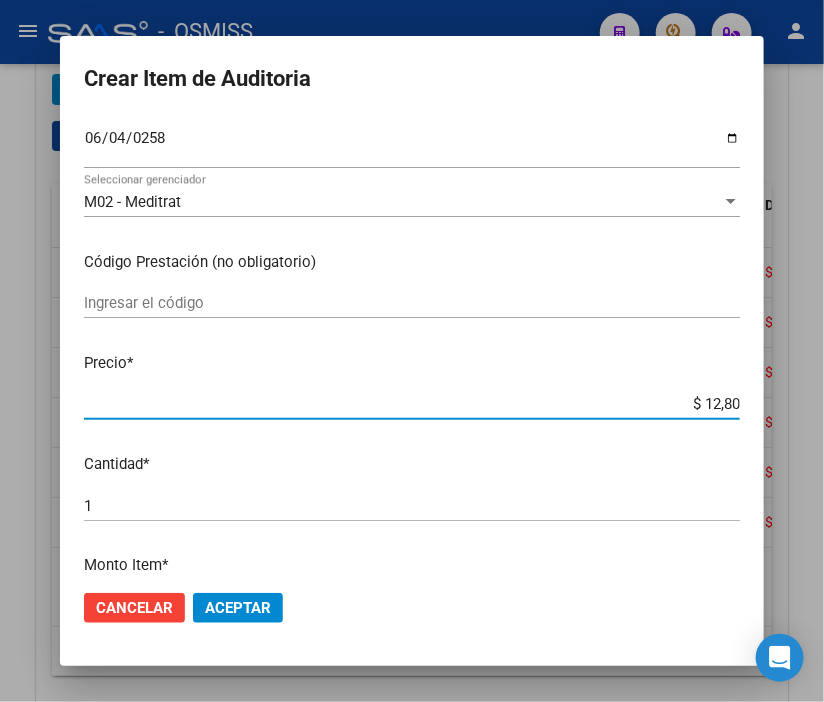 type on "$ 128,09" 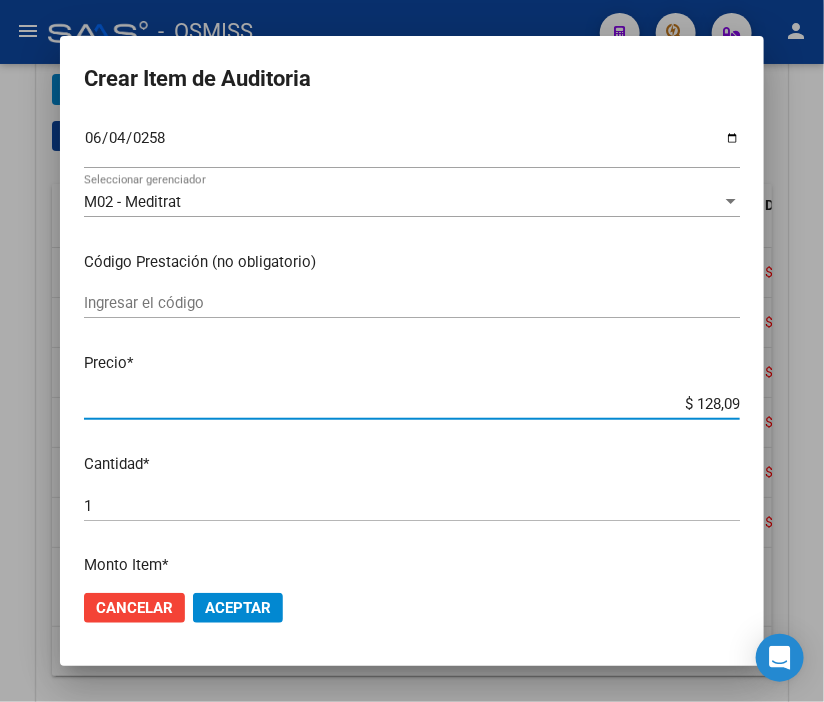 type on "$ 1.280,92" 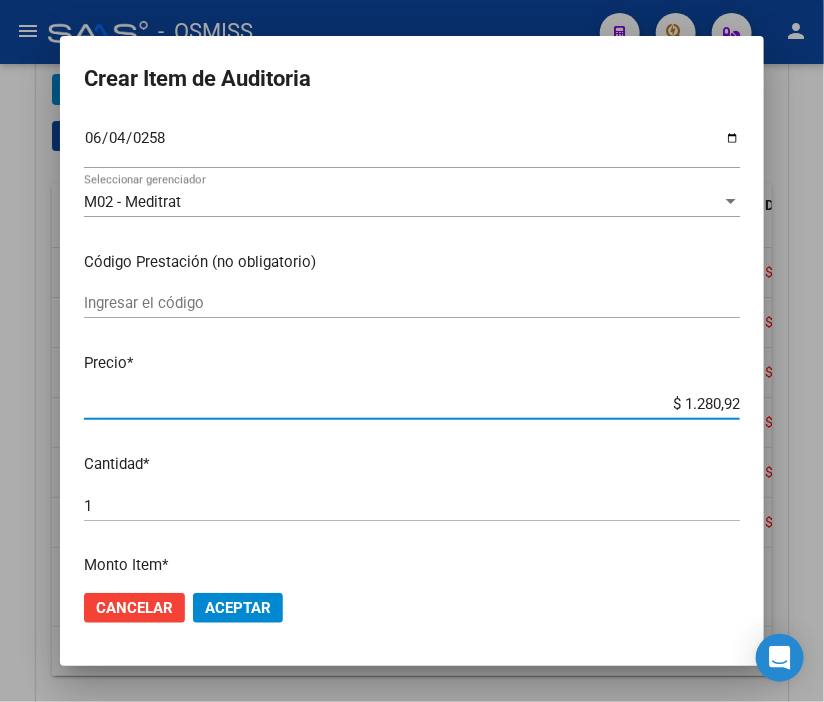 type on "$ 12.809,23" 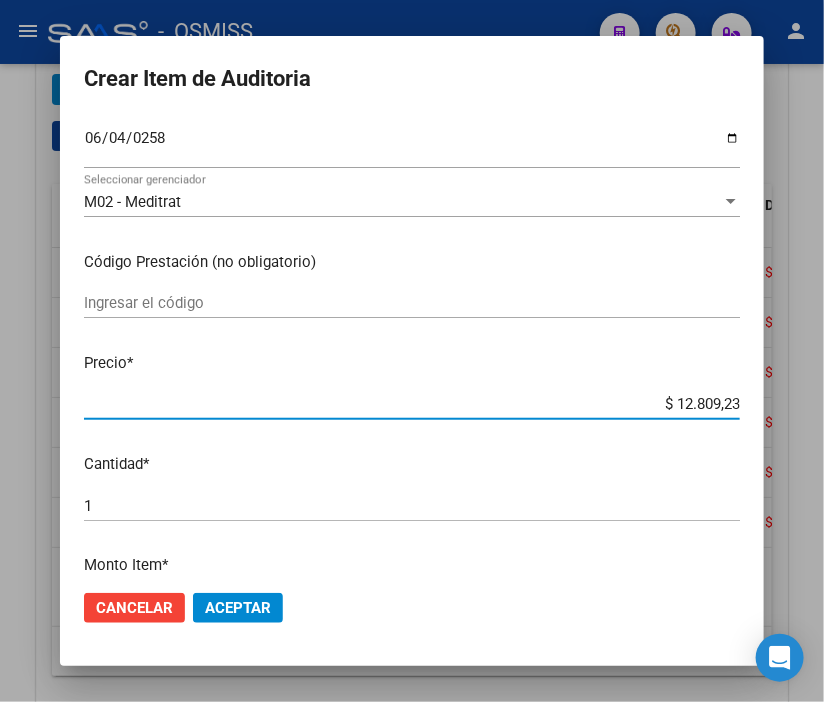 click on "Aceptar" 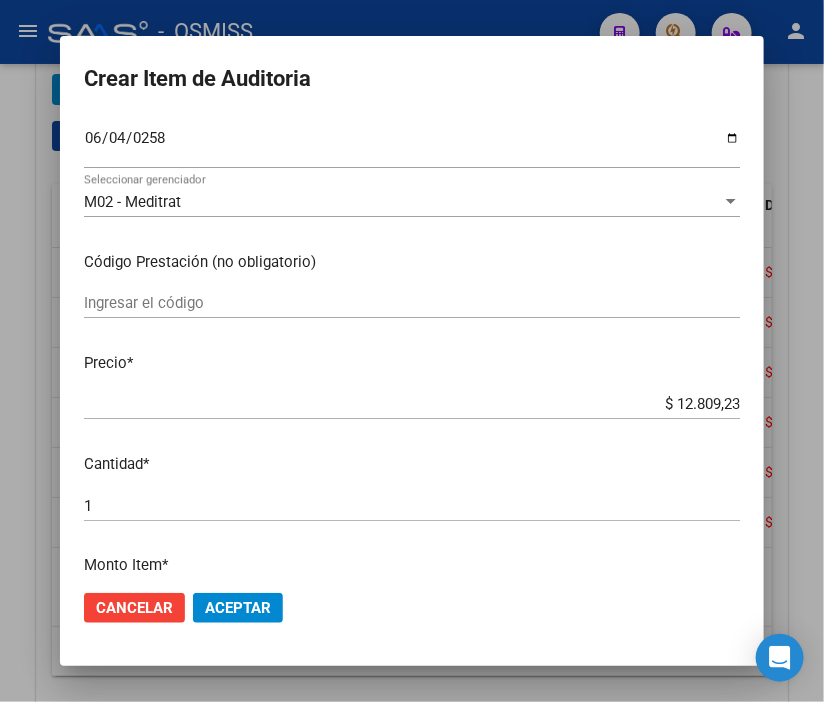 click on "Aceptar" 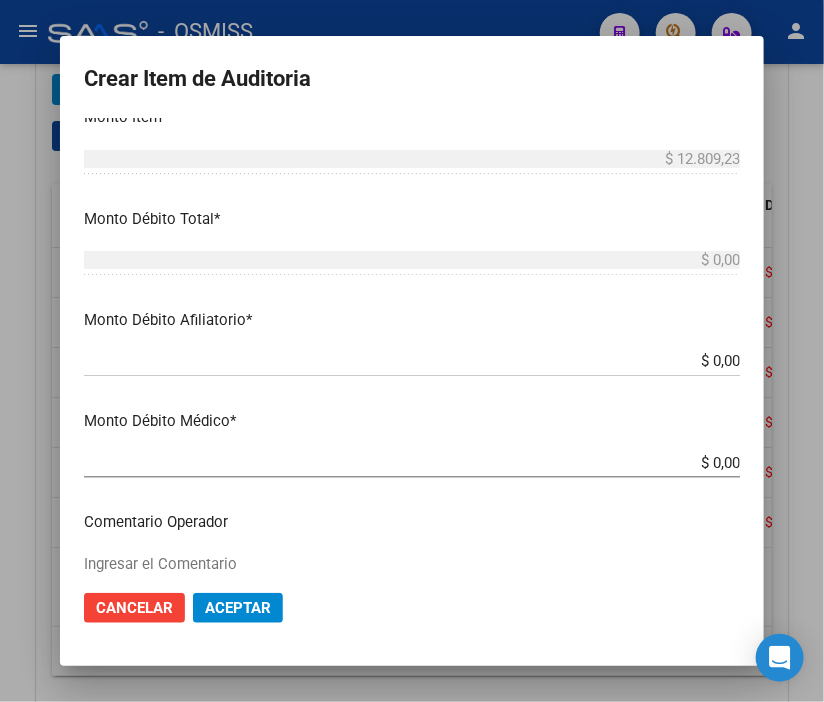 scroll, scrollTop: 777, scrollLeft: 0, axis: vertical 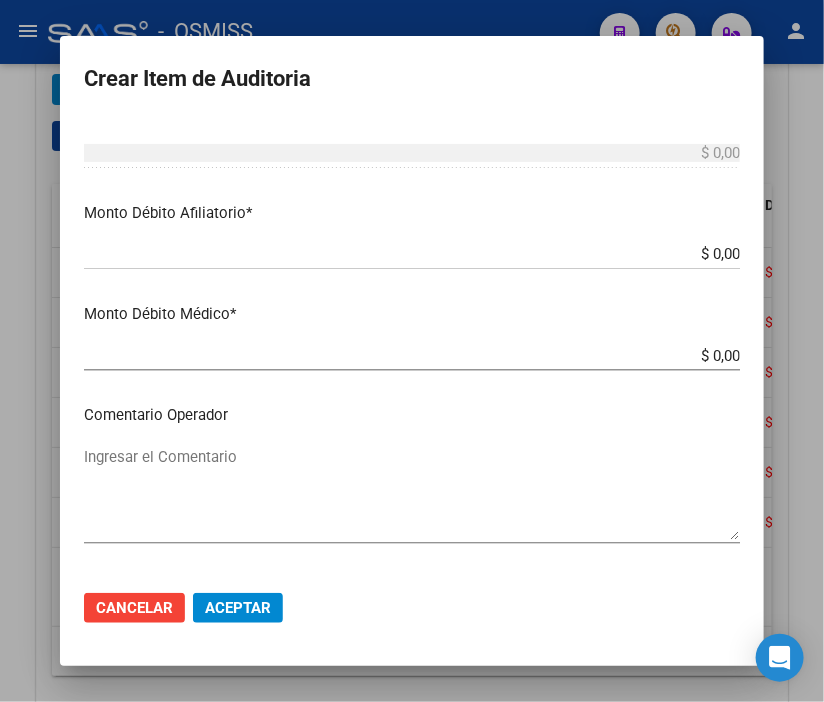 click on "Aceptar" 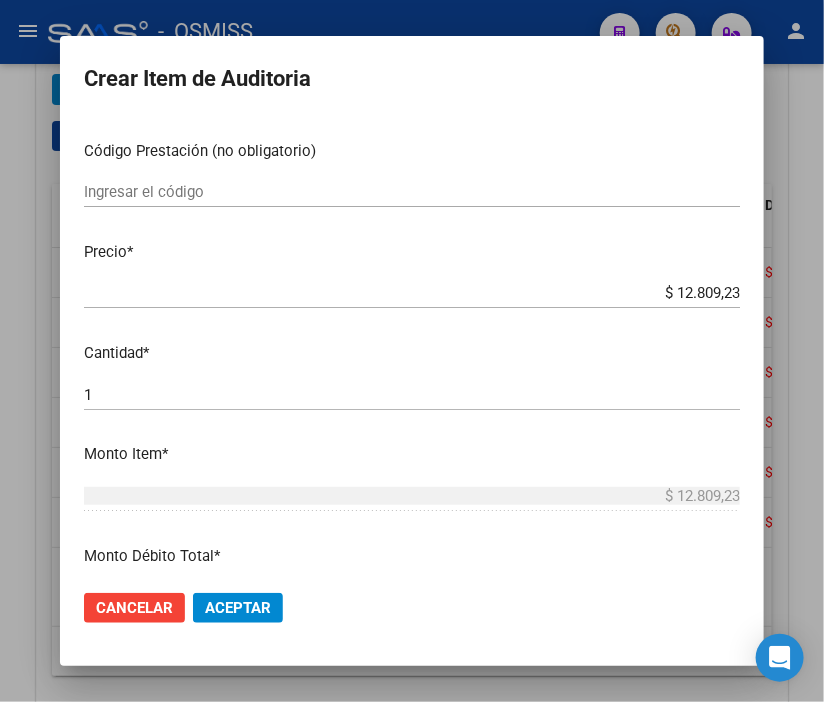 scroll, scrollTop: 0, scrollLeft: 0, axis: both 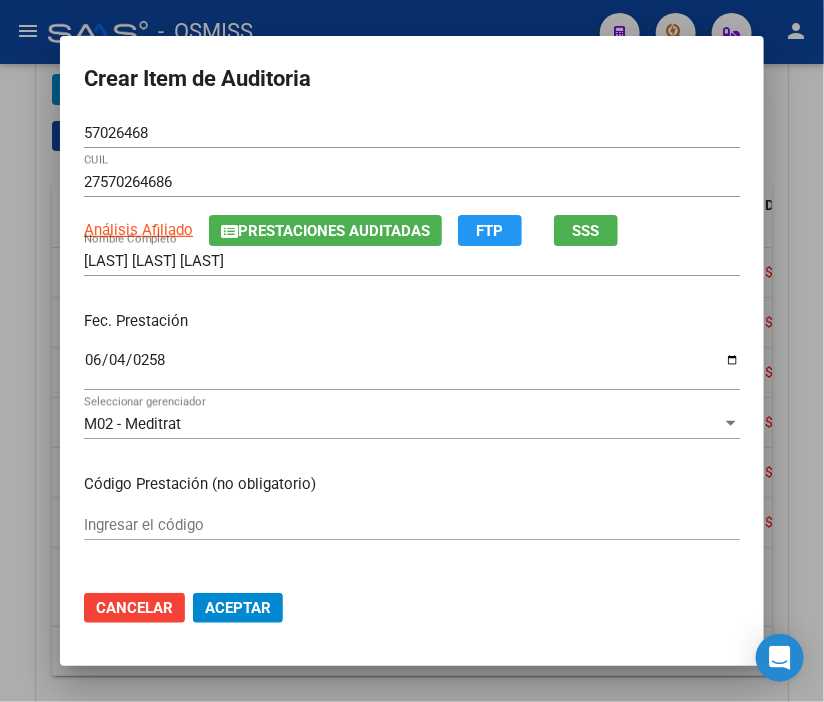 click on "0258-06-04" at bounding box center (412, 368) 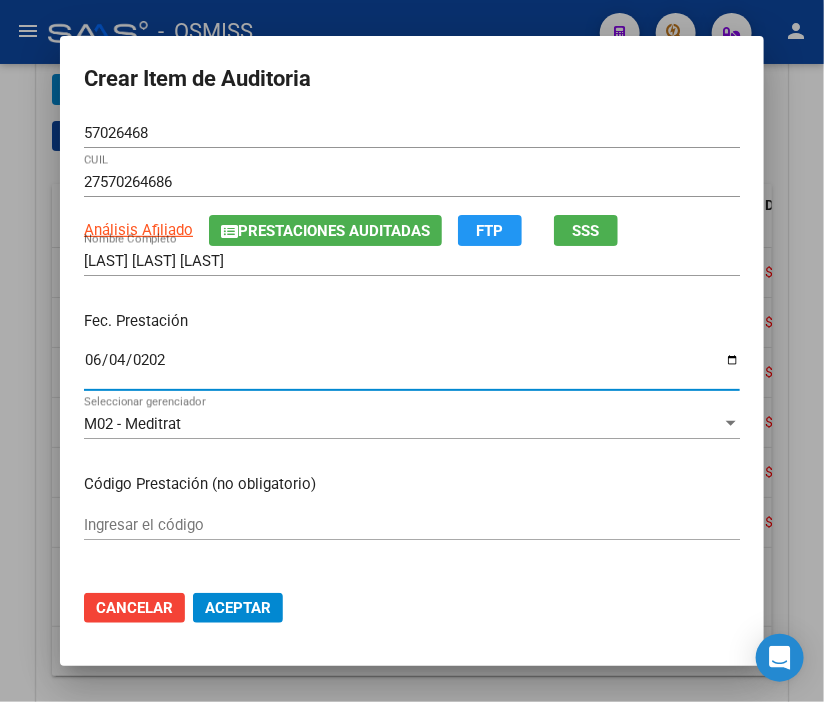 type on "2025-06-04" 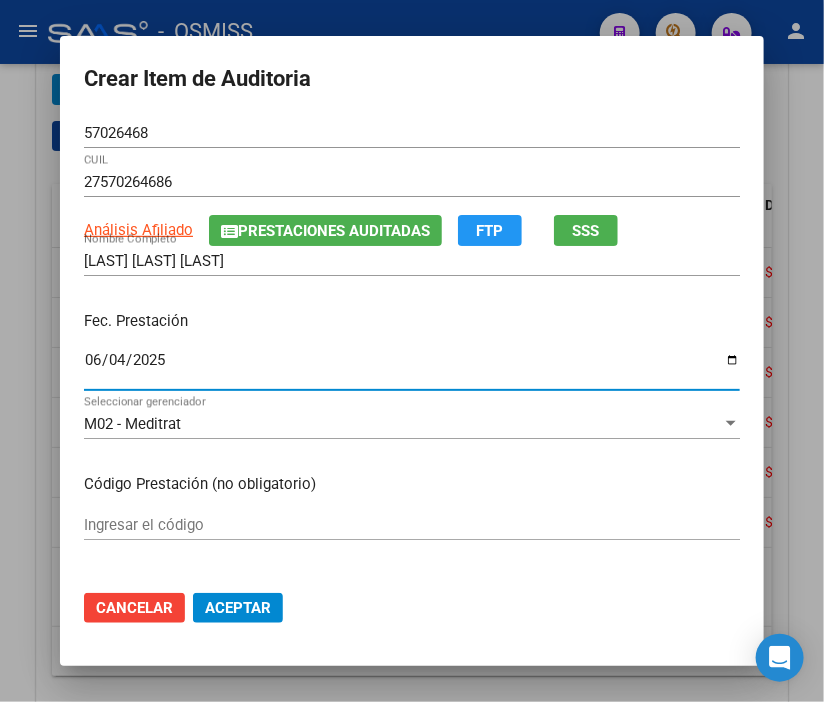 click on "Aceptar" 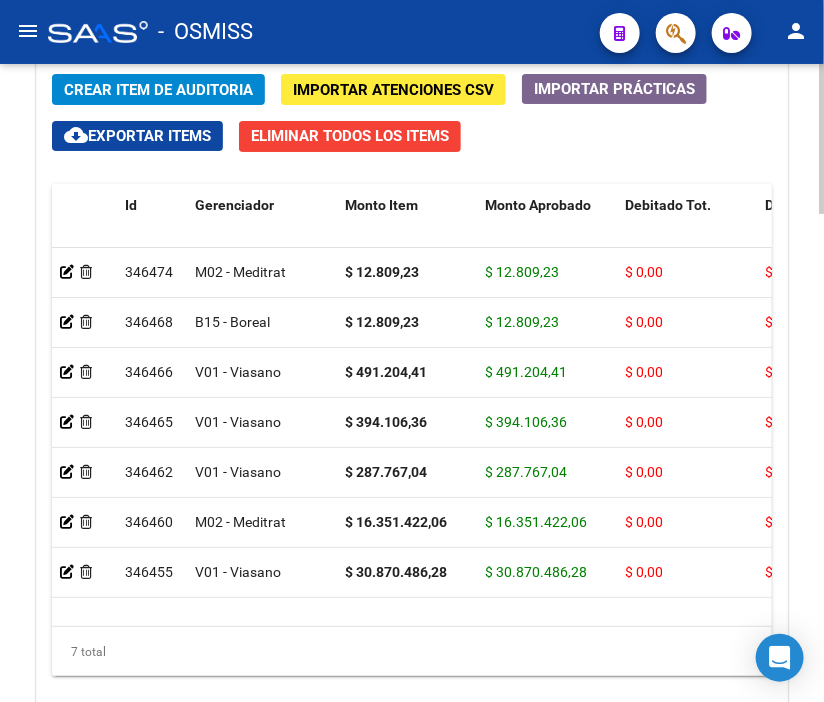 click on "Crear Item de Auditoria Importar Atenciones CSV  Importar Prácticas
cloud_download  Exportar Items   Eliminar Todos los Items  Id Gerenciador Monto Item Monto Aprobado Debitado Tot. Débito Médico Débito Afiliatorio Comentario Comentario Gerenciador Descripción Afiliado Estado CUIL Documento Nombre Completo Fec. Prestación Atencion Tipo Nomenclador Código Nomenclador Nombre Usuario Creado Area Creado Area Modificado     346474  M02 - Meditrat $ 12.809,23 $ 12.809,23 $ 0,00 $ 0,00 $ 0,00         27570264686  57026468   ALVAREZ RODRIGUEZ NAHIA REGINA     04/06/2025  Sabrina  Corton   05/08/2025      346468  B15 - Boreal $ 12.809,23 $ 12.809,23 $ 0,00 $ 0,00 $ 0,00         20589367759  58936775   ALTAMIRANO LIAM LAUREANO           12/06/2025  Sabrina  Corton   05/08/2025      346466  V01 - Viasano $ 491.204,41 $ 491.204,41 $ 0,00 $ 0,00 $ 0,00         27533767848  53376784   DELGADO ISABELLA MARISOL           03/07/2025  Sabrina  Corton   05/08/2025      346465  V01 - Viasano" 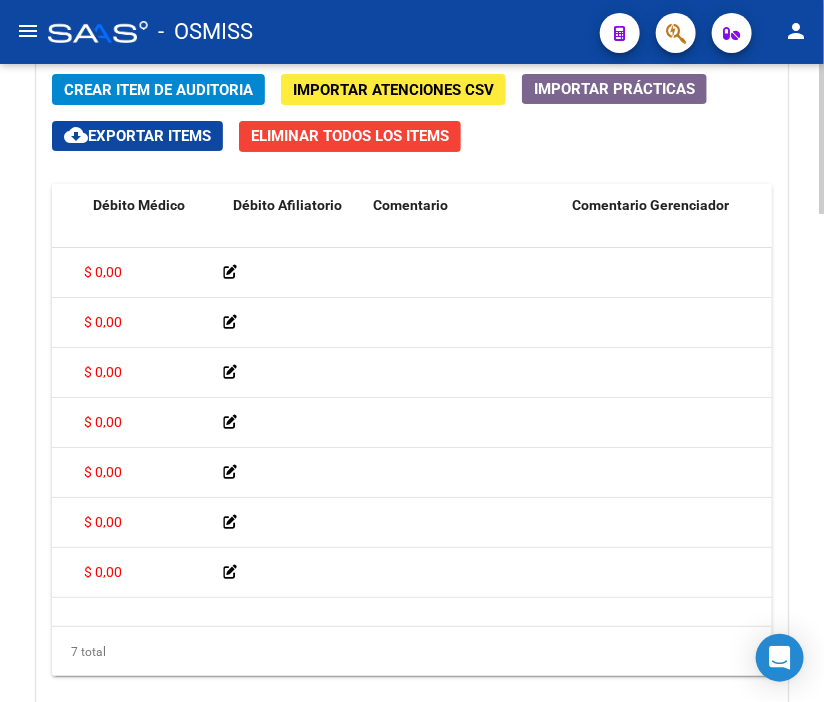 scroll, scrollTop: 0, scrollLeft: 0, axis: both 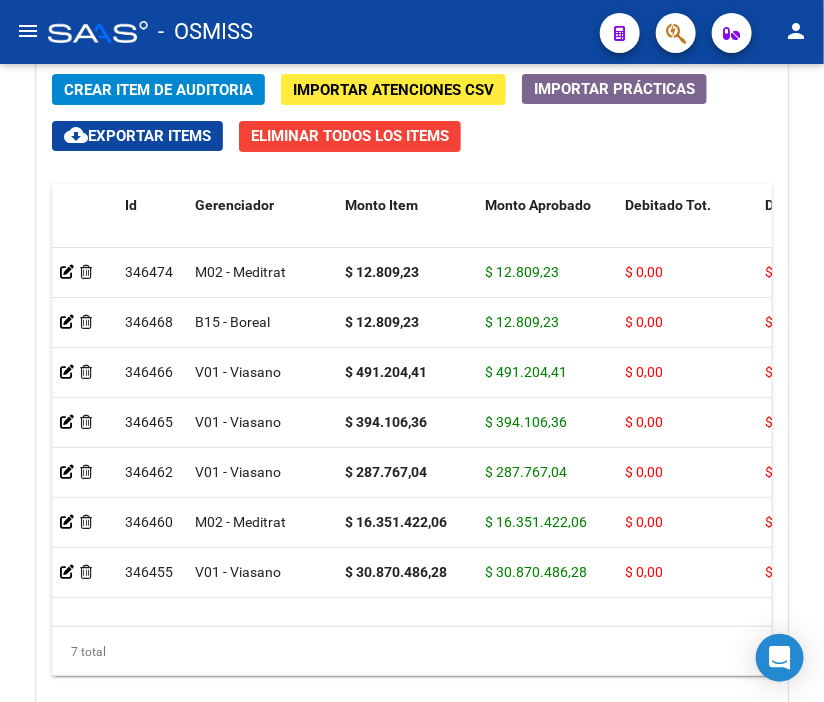 click on "-   OSMISS" 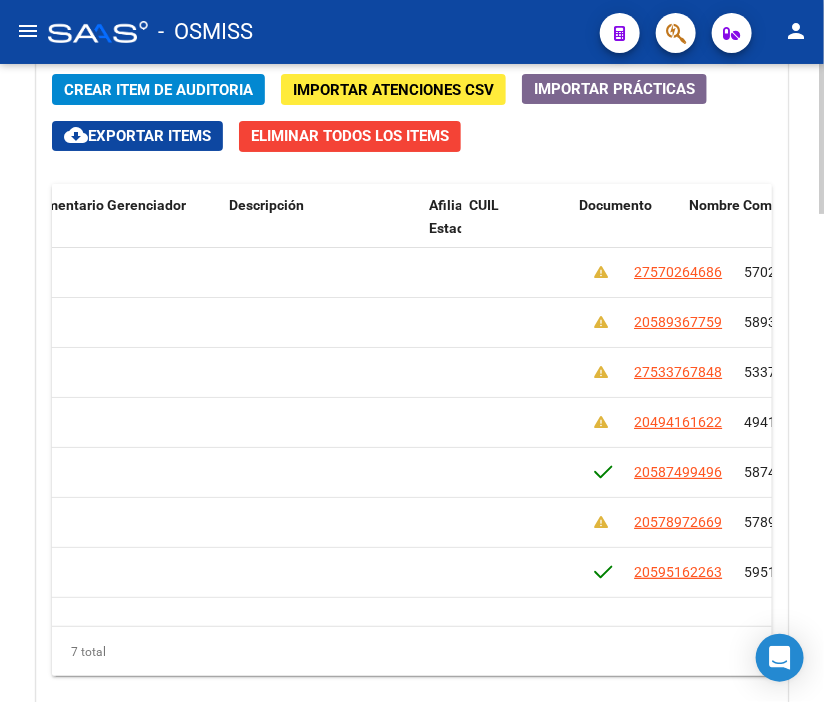 scroll, scrollTop: 0, scrollLeft: 0, axis: both 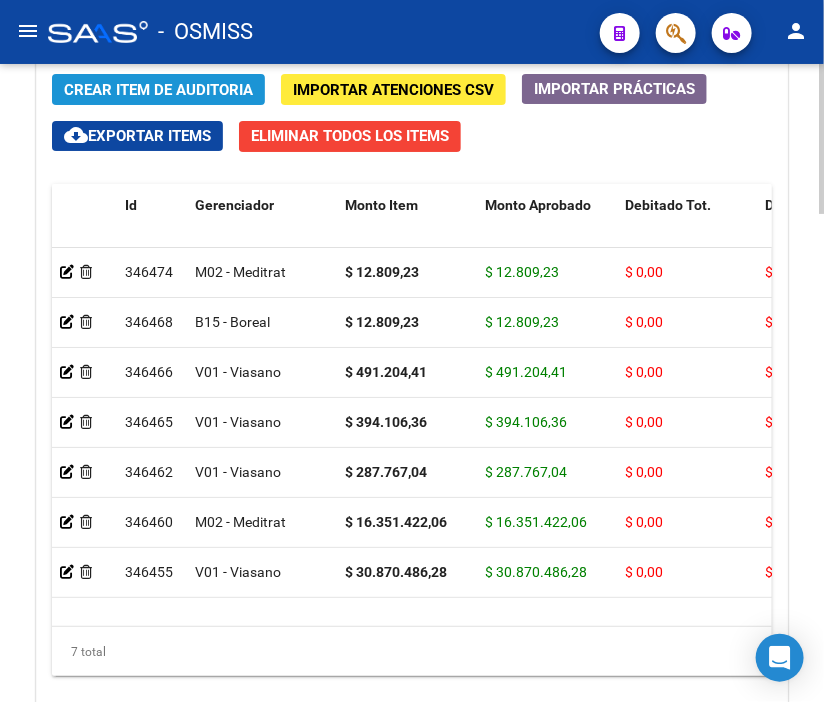 click on "Crear Item de Auditoria" 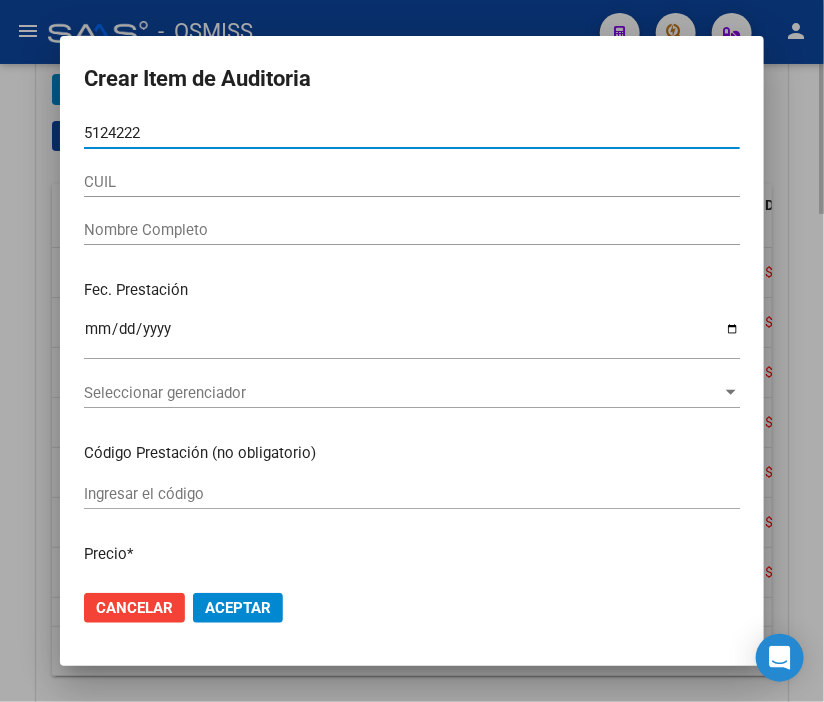 type on "51242225" 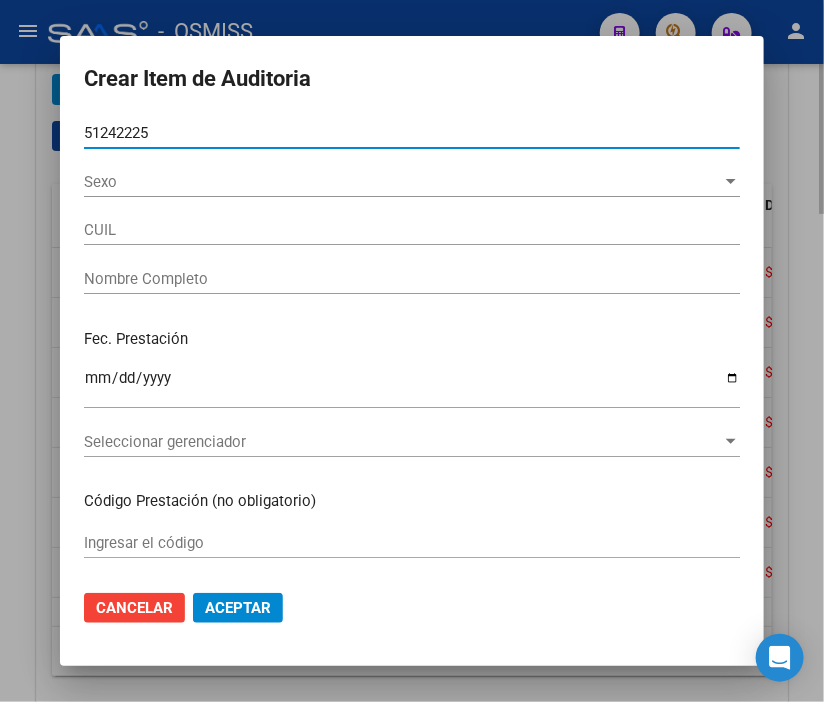 type on "20512422250" 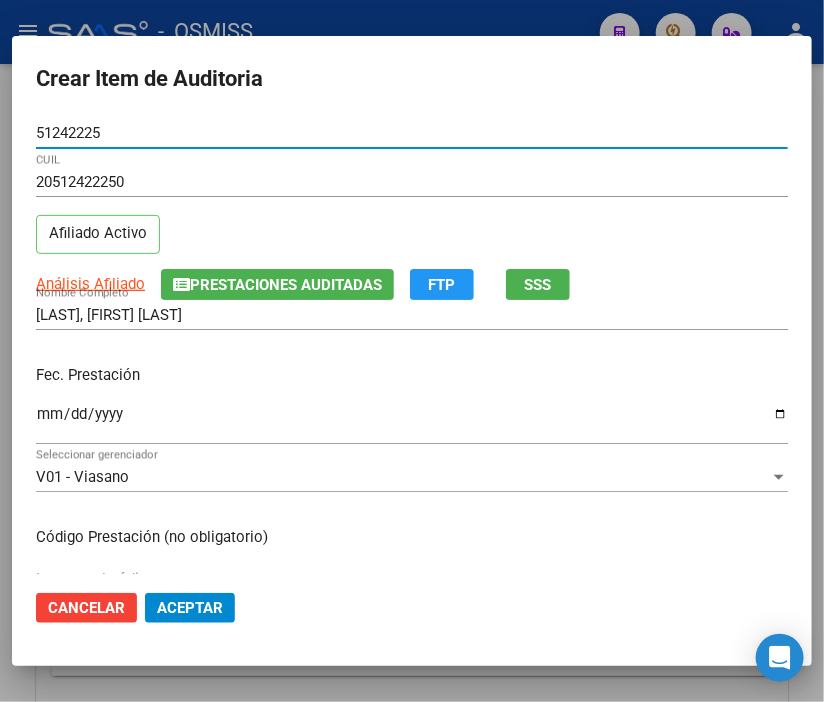 type on "51242225" 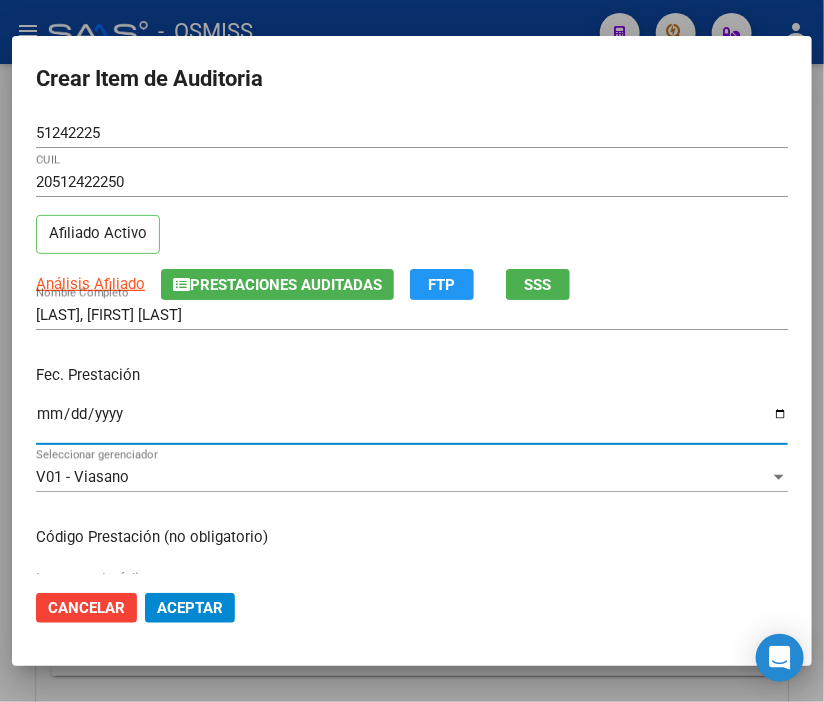 click on "Ingresar la fecha" at bounding box center [412, 422] 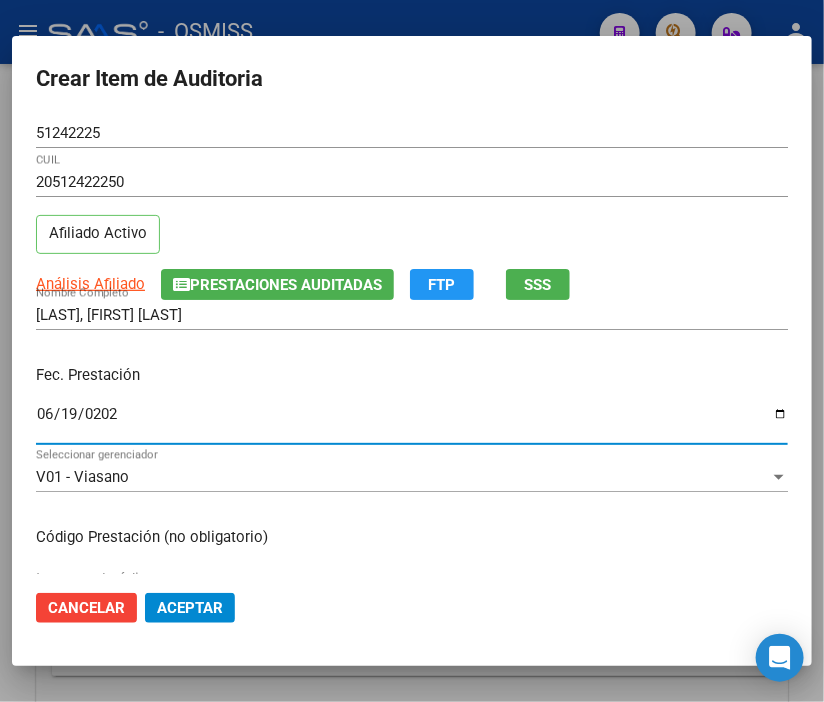 type on "2025-06-19" 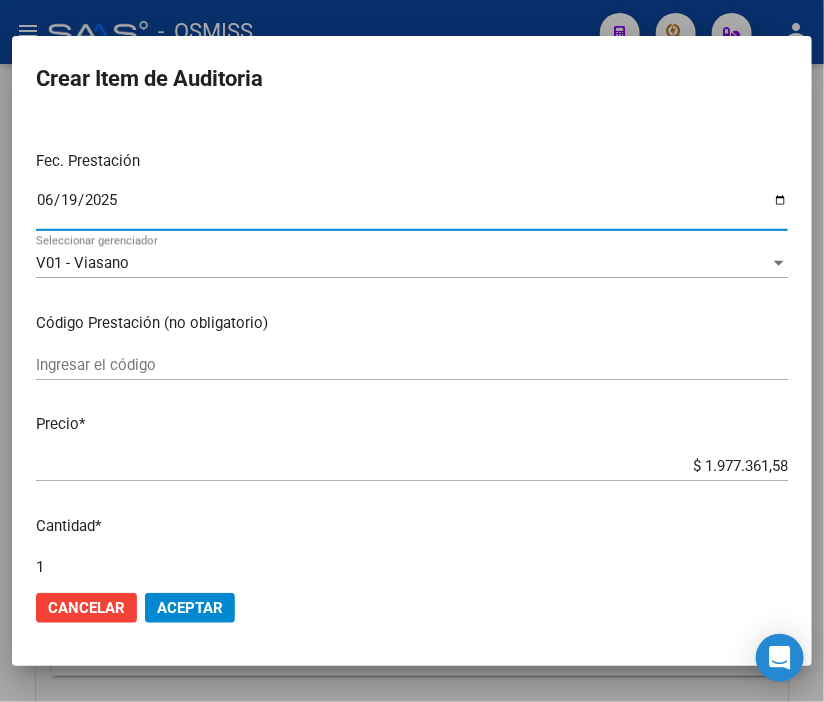 scroll, scrollTop: 222, scrollLeft: 0, axis: vertical 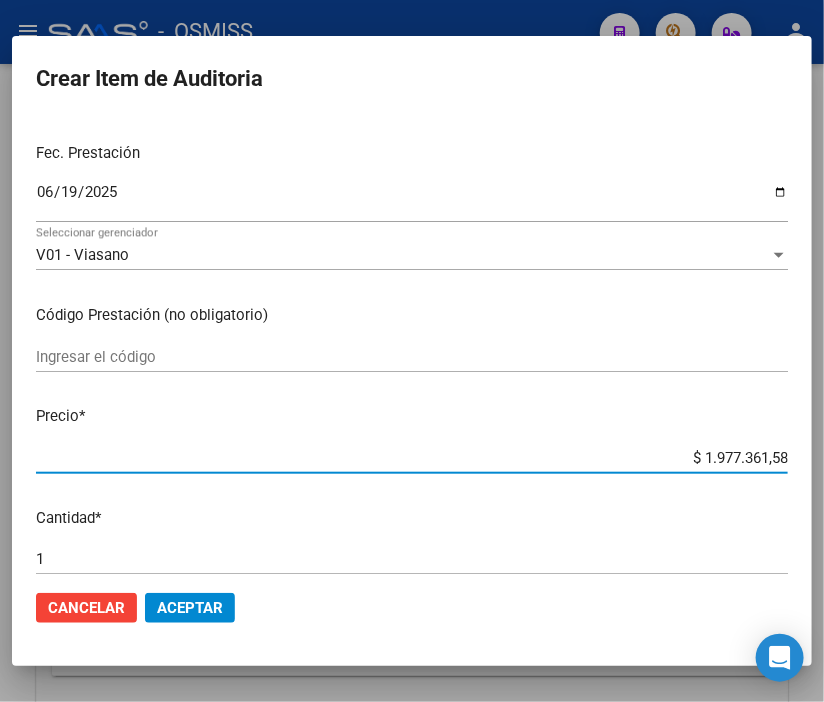 drag, startPoint x: 643, startPoint y: 464, endPoint x: 823, endPoint y: 464, distance: 180 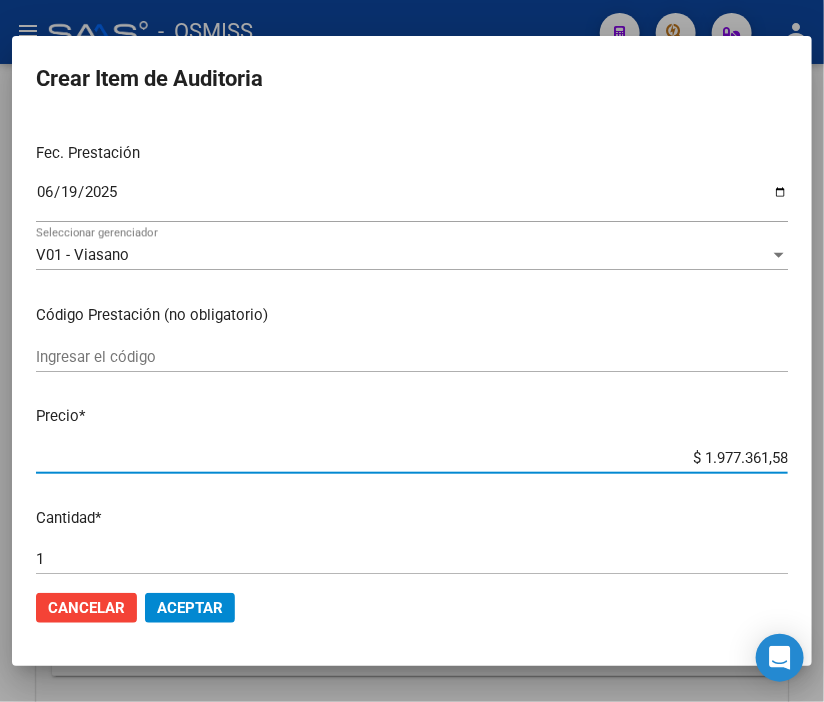 type on "$ 0,01" 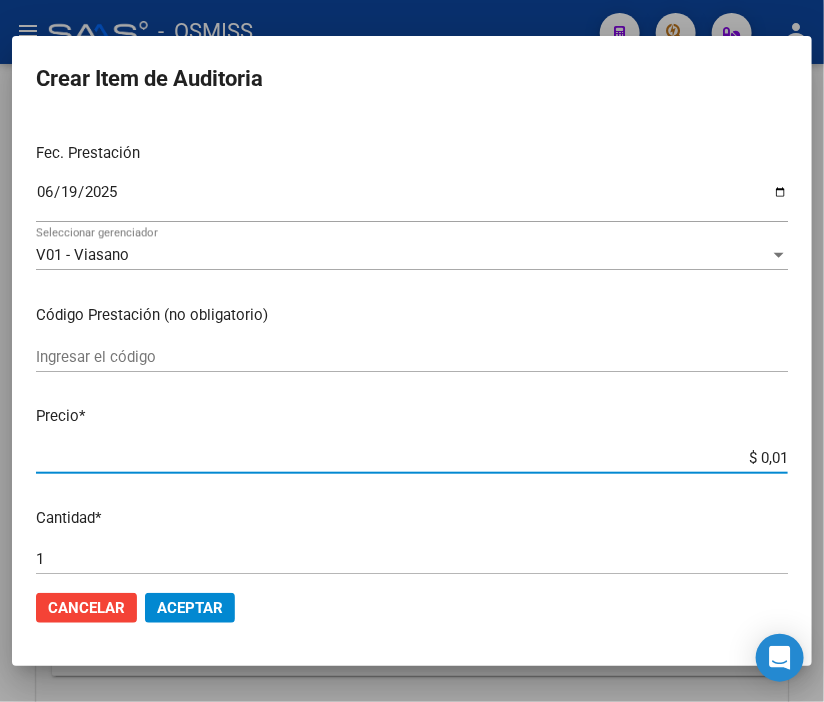 type on "$ 0,12" 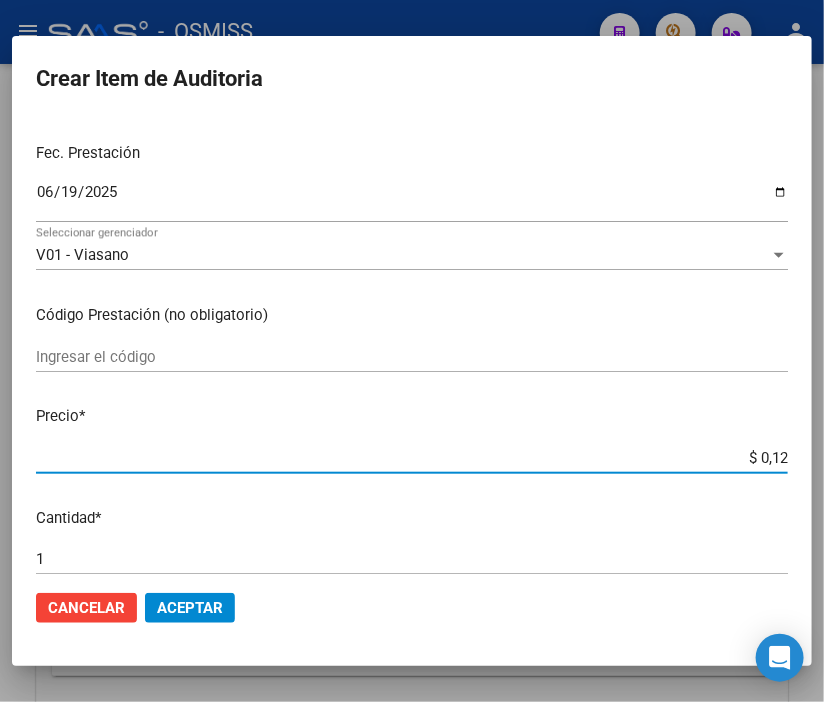 type on "$ 1,28" 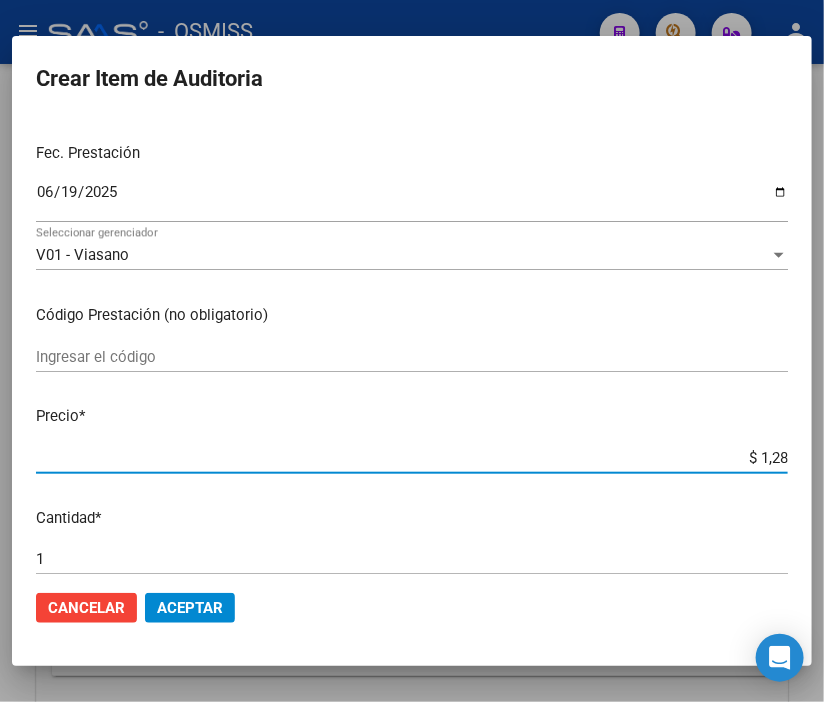 type on "$ 12,80" 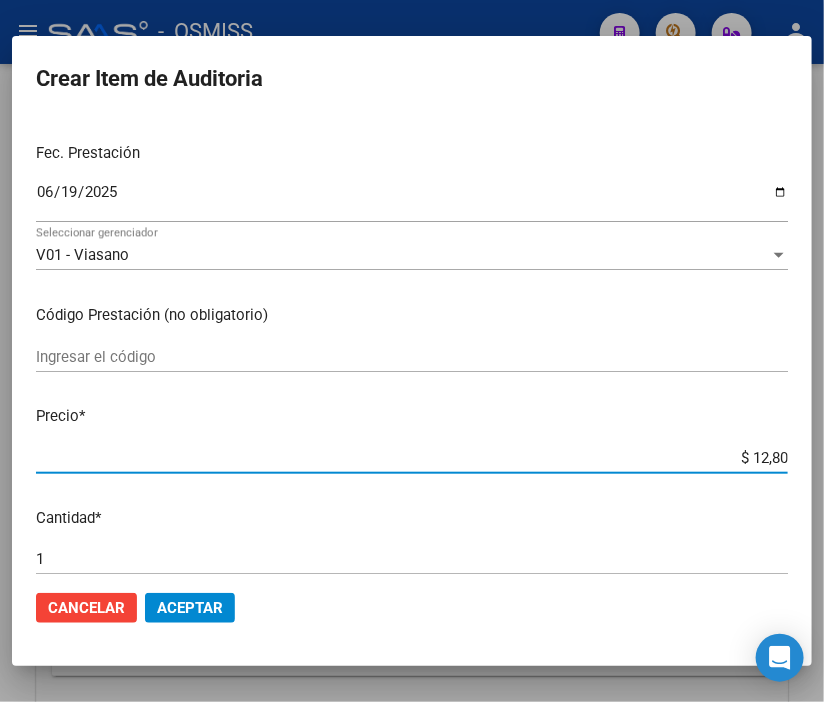 type on "$ 128,09" 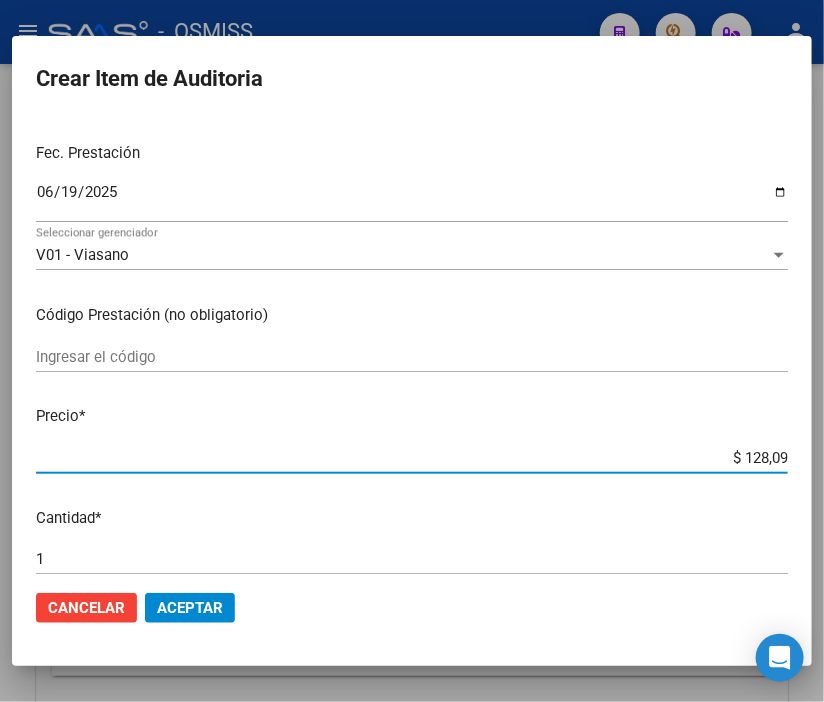 type on "$ 1.280,92" 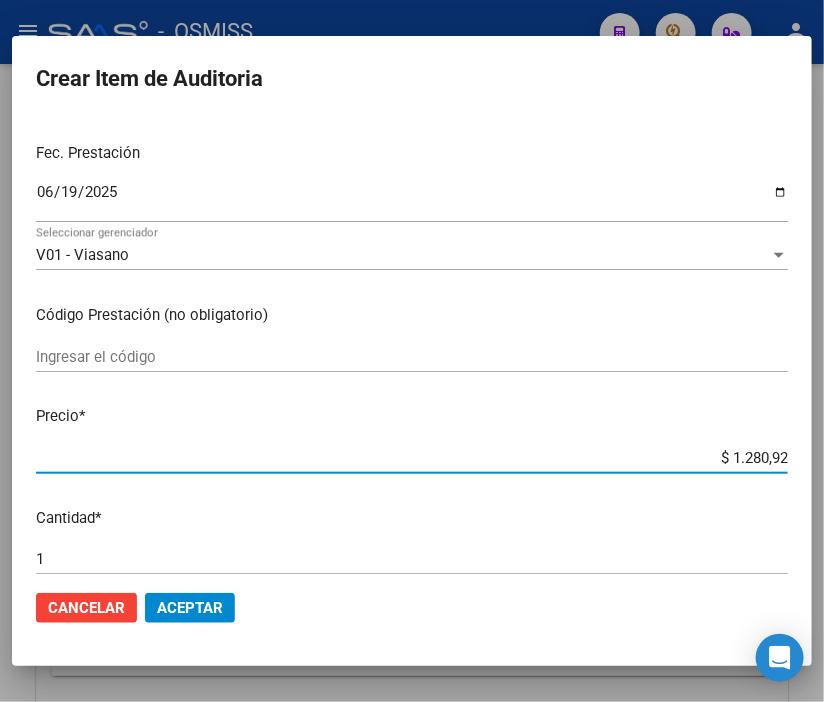 type on "$ 12.809,23" 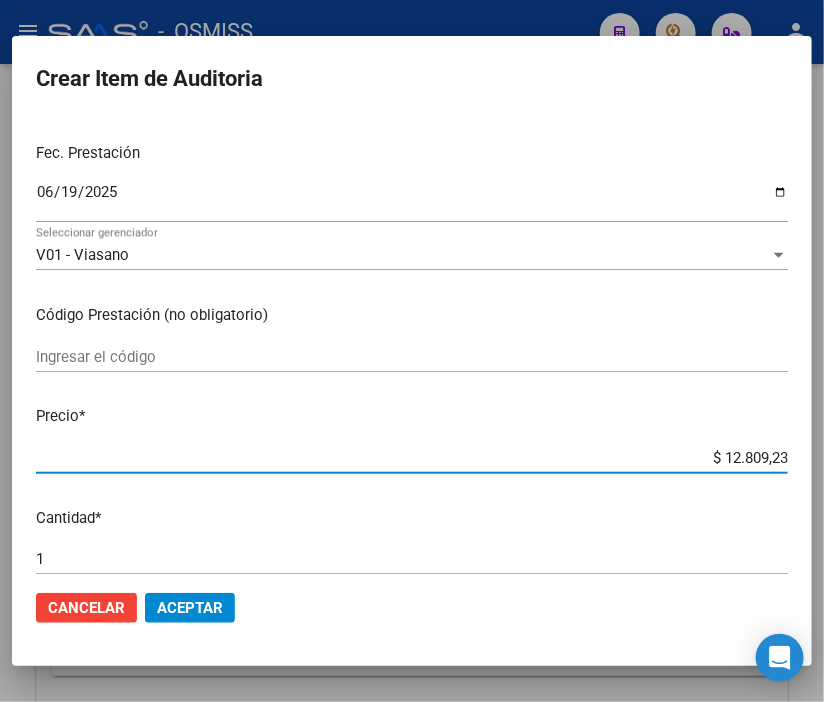 click on "Aceptar" 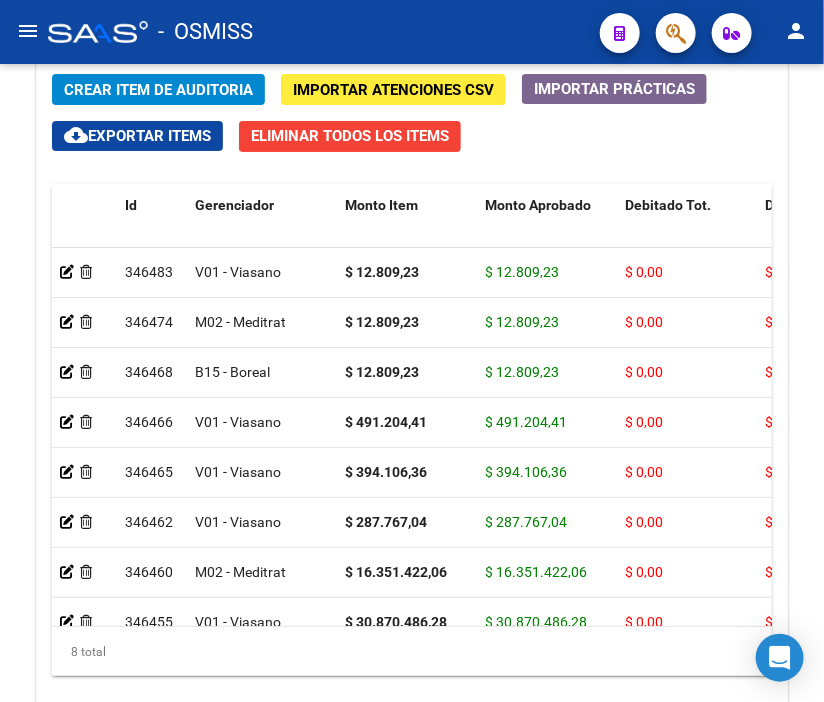 click on "-   OSMISS" 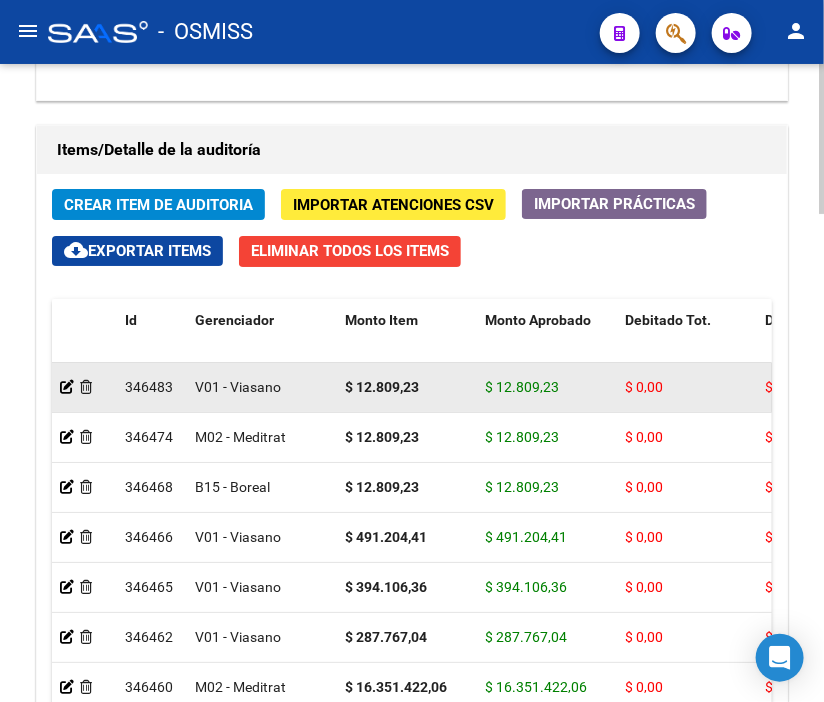 scroll, scrollTop: 1777, scrollLeft: 0, axis: vertical 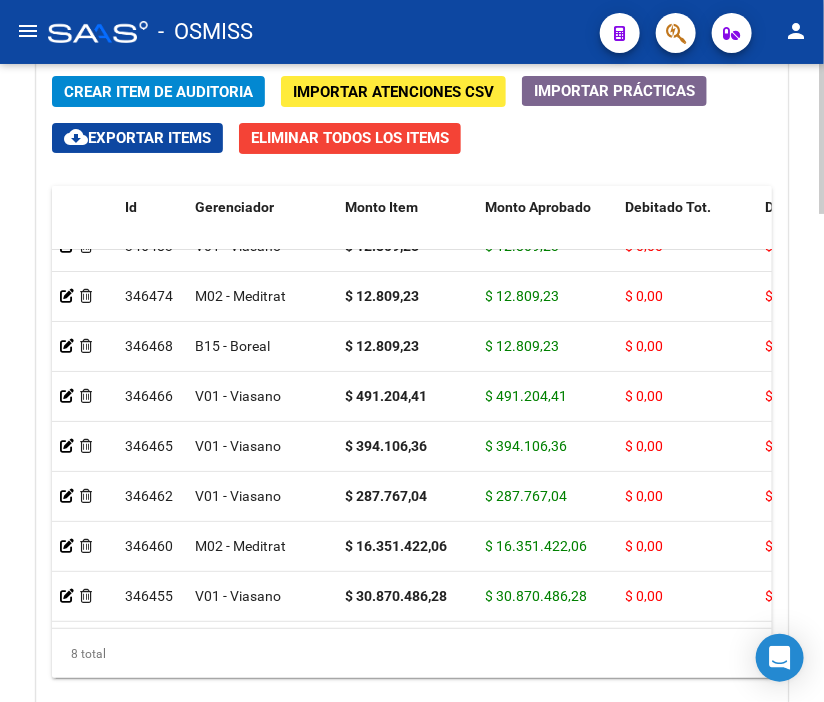 click 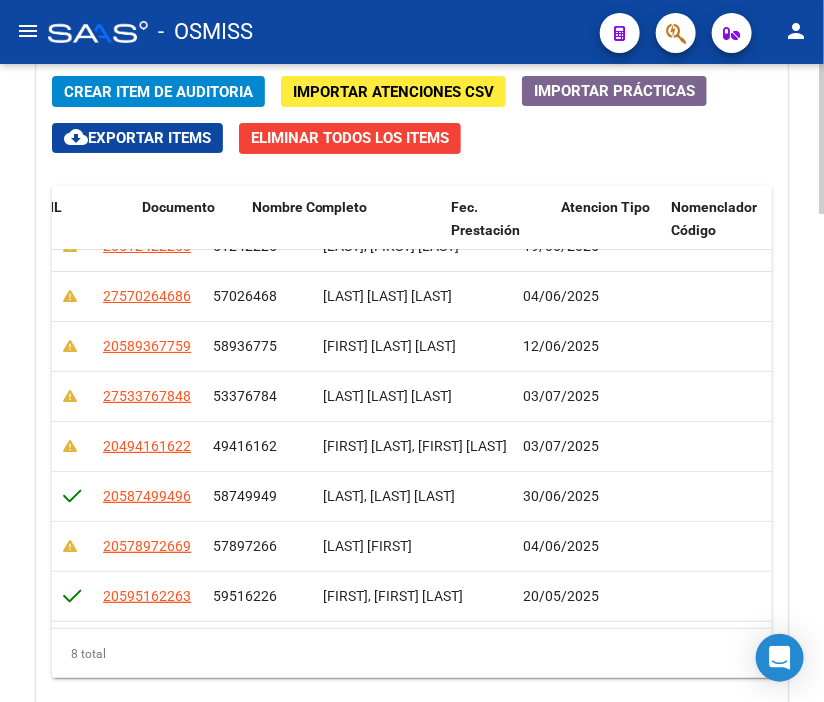 scroll, scrollTop: 45, scrollLeft: 1653, axis: both 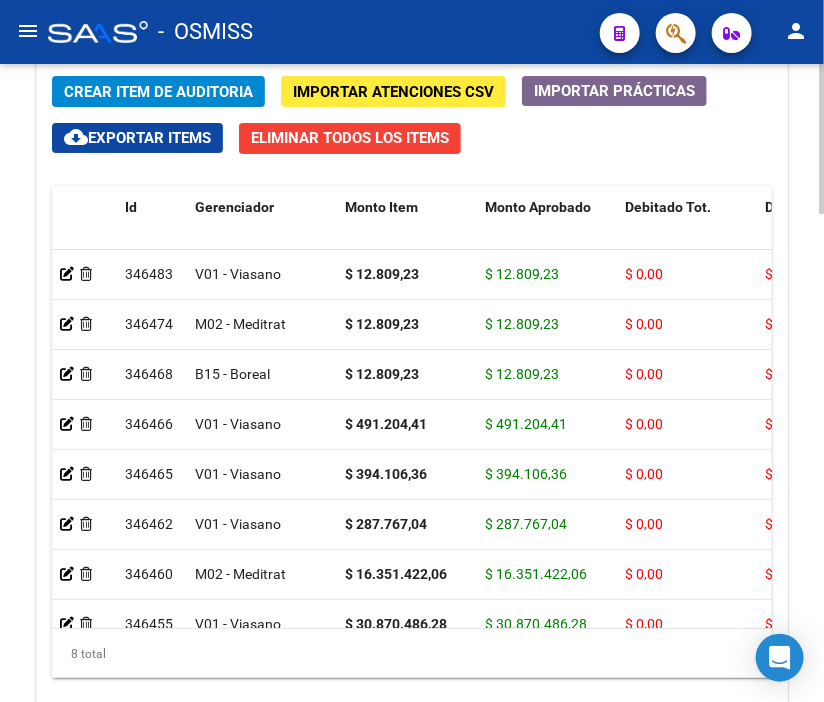 click on "Crear Item de Auditoria" 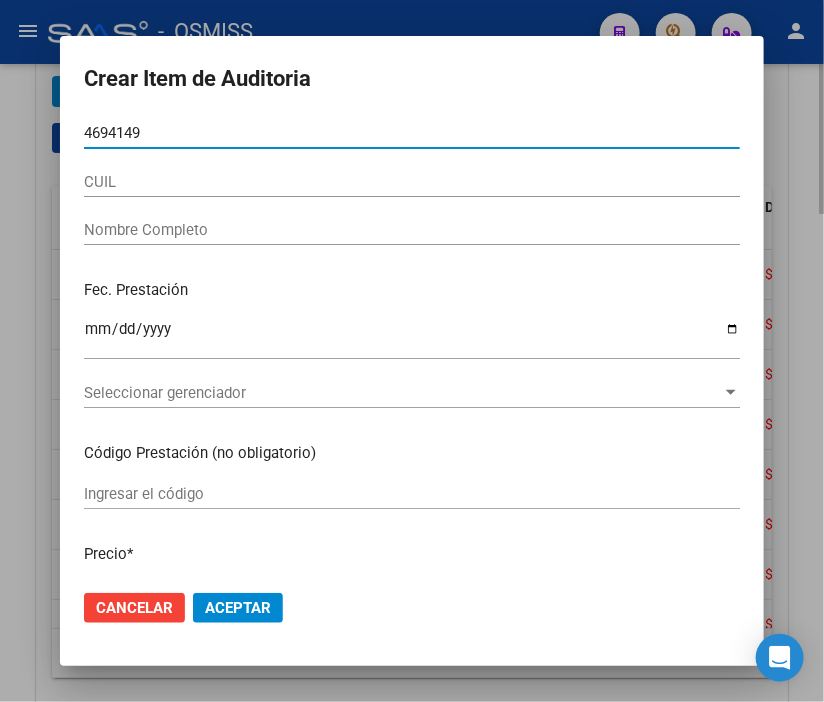 type on "46941499" 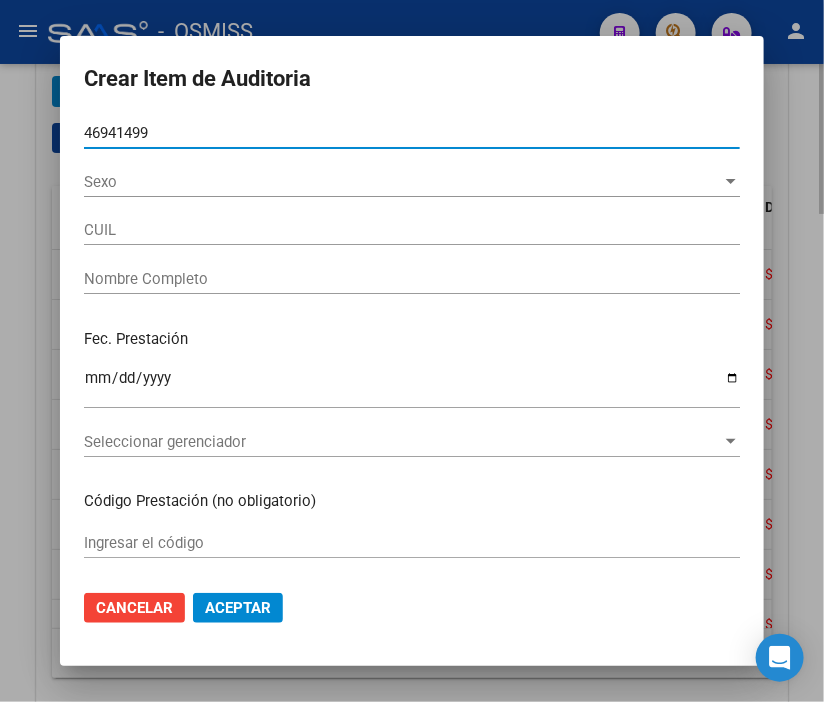 type on "27469414995" 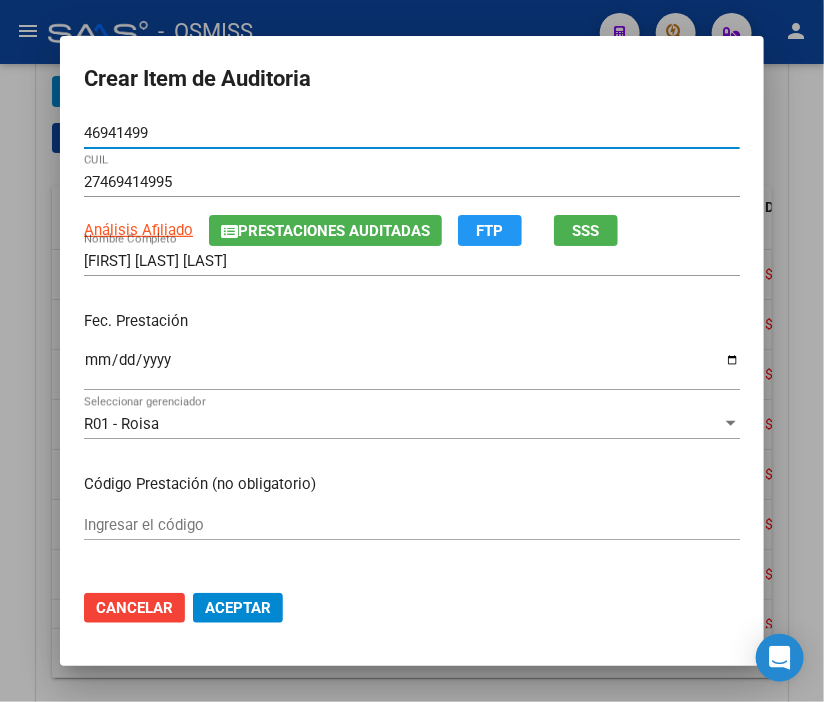 type on "46941499" 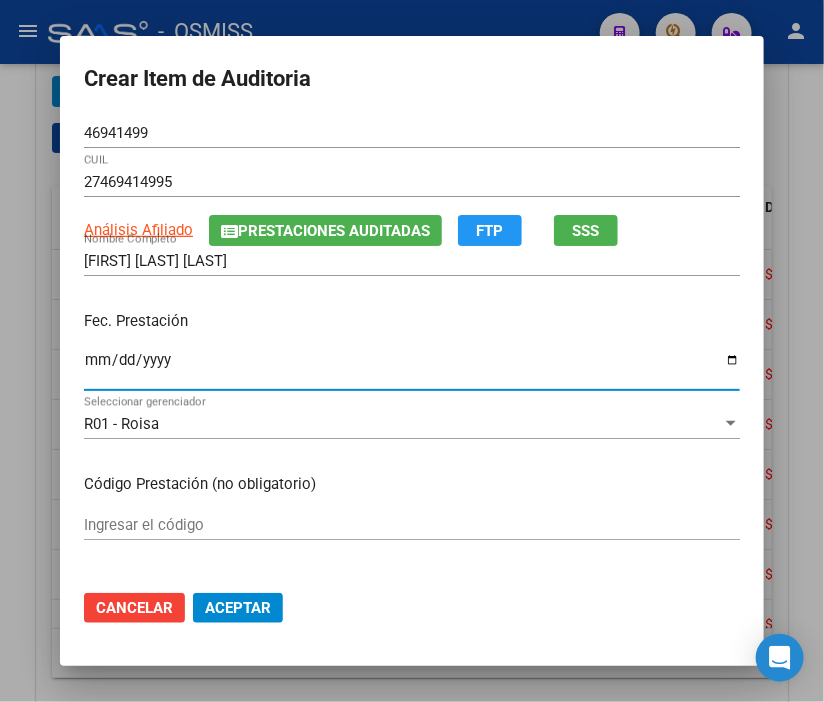 click on "Ingresar la fecha" at bounding box center [412, 368] 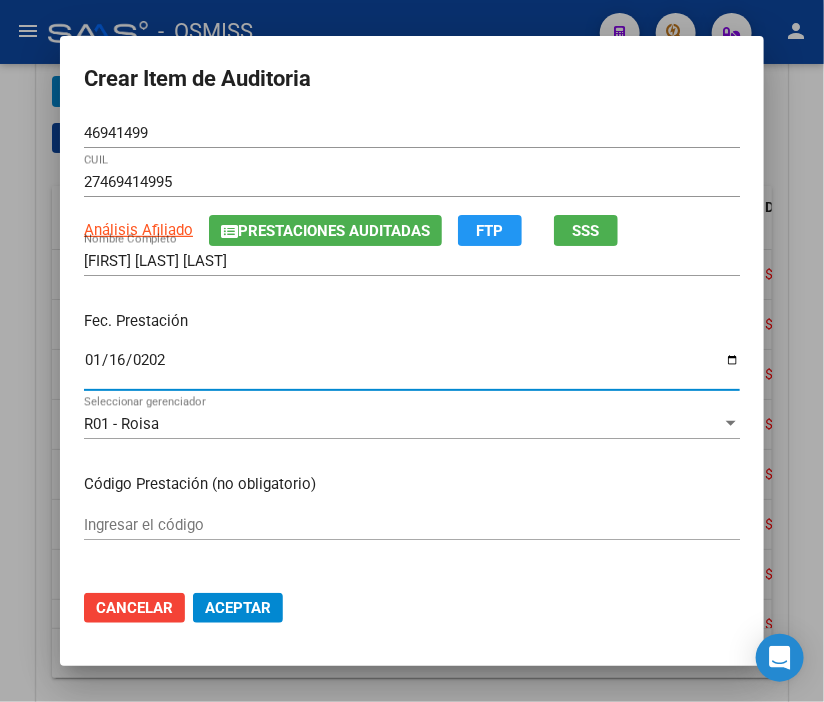 type on "2025-01-16" 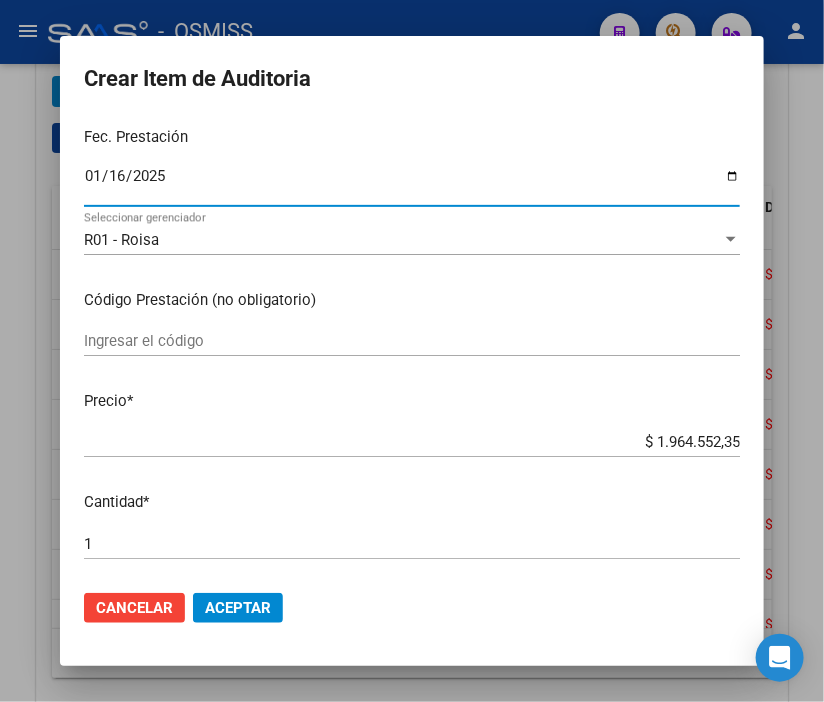 scroll, scrollTop: 222, scrollLeft: 0, axis: vertical 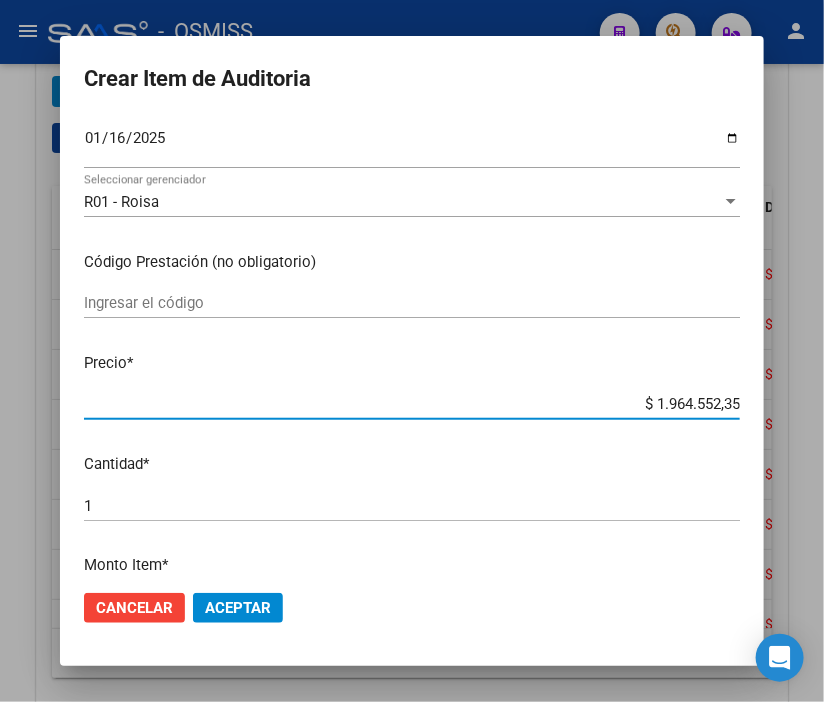 drag, startPoint x: 612, startPoint y: 400, endPoint x: 823, endPoint y: 401, distance: 211.00237 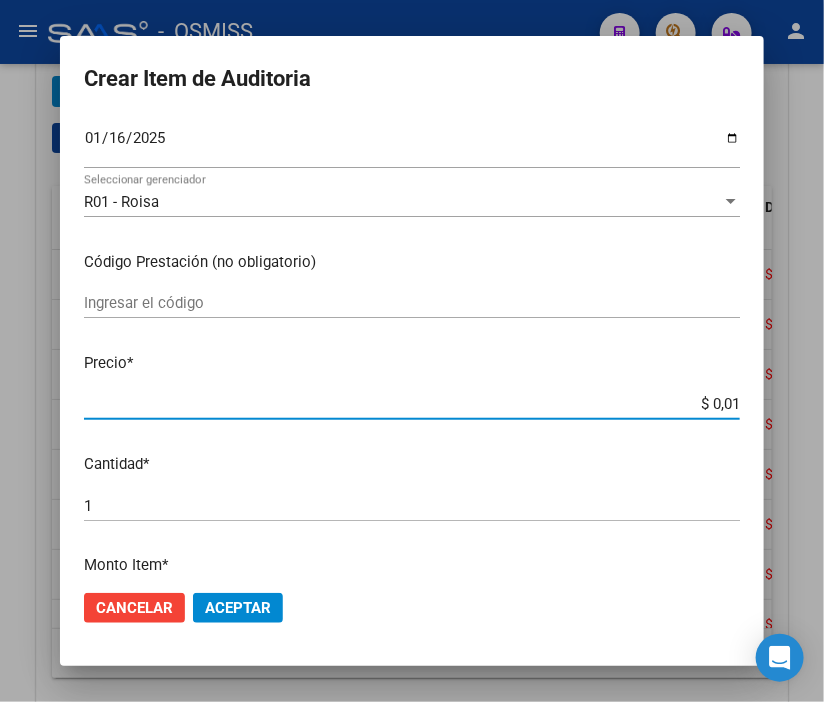 type on "$ 0,18" 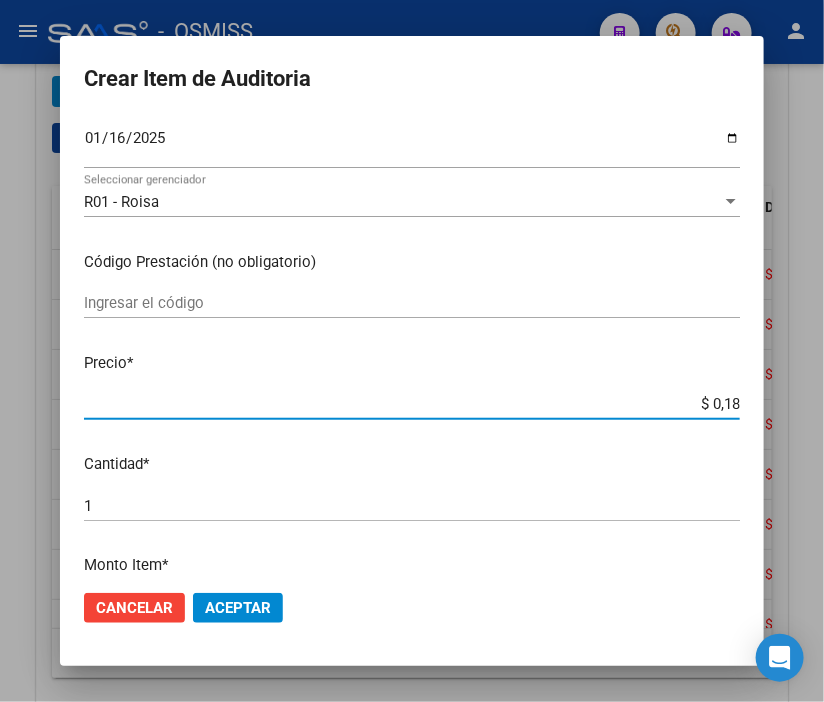 type on "$ 1,84" 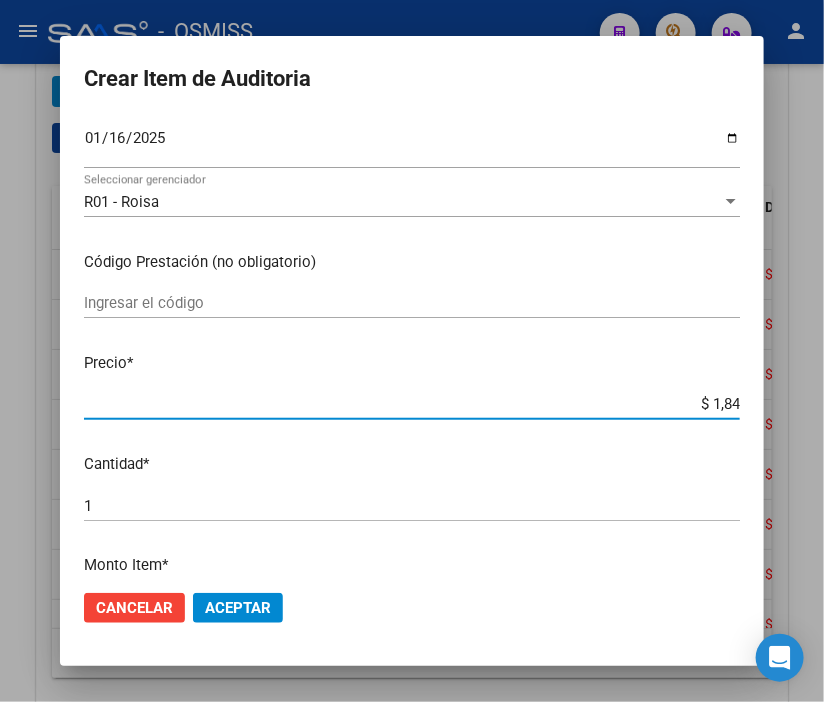 type on "$ 18,41" 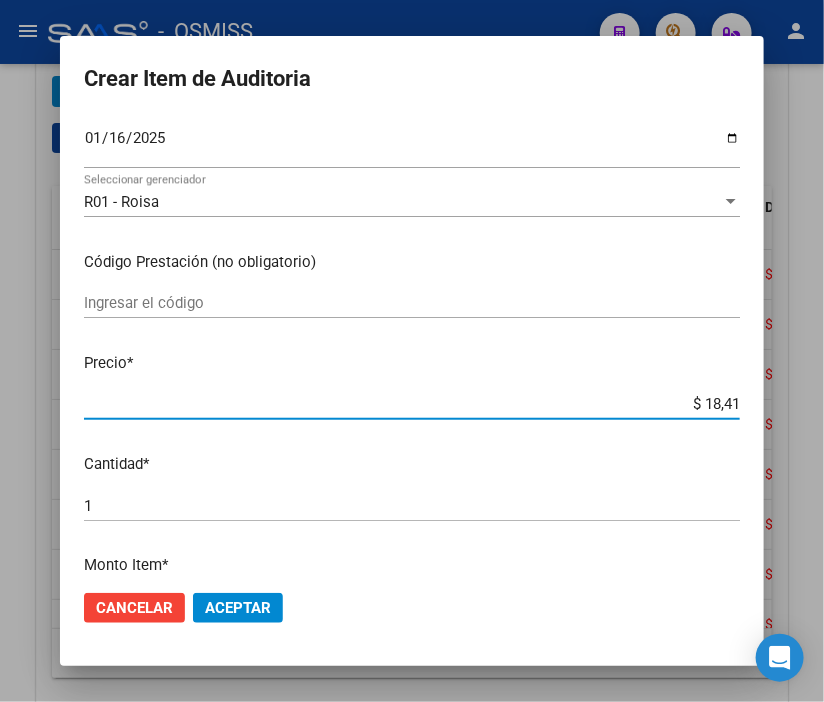 type on "$ 184,17" 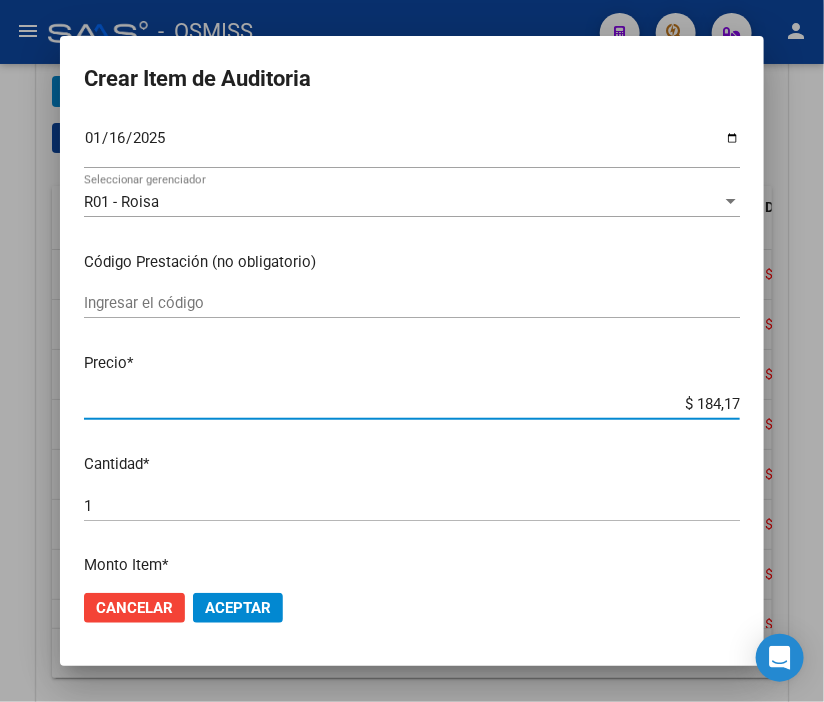 type on "$ 1.841,72" 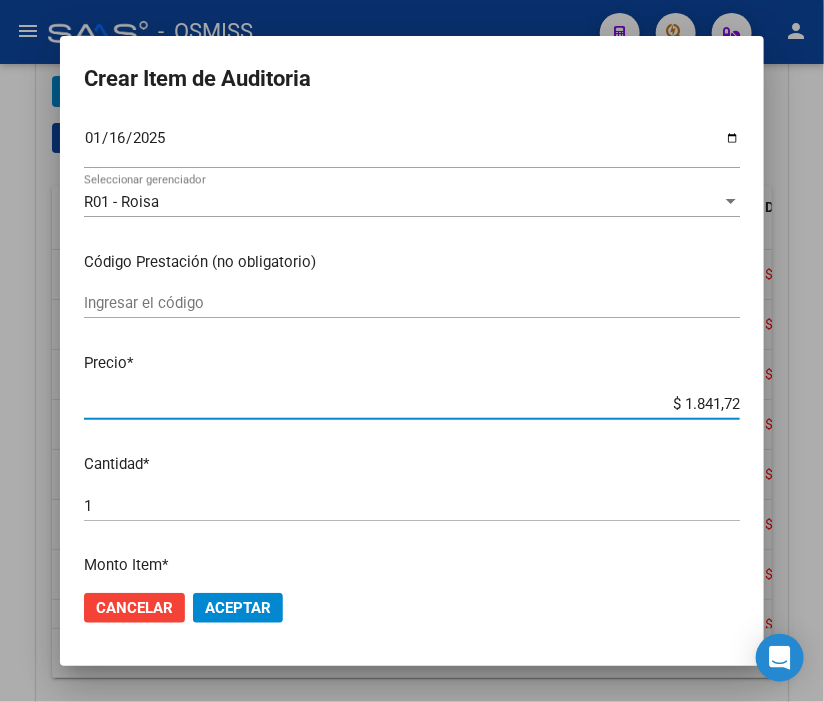 type on "$ 18.417,28" 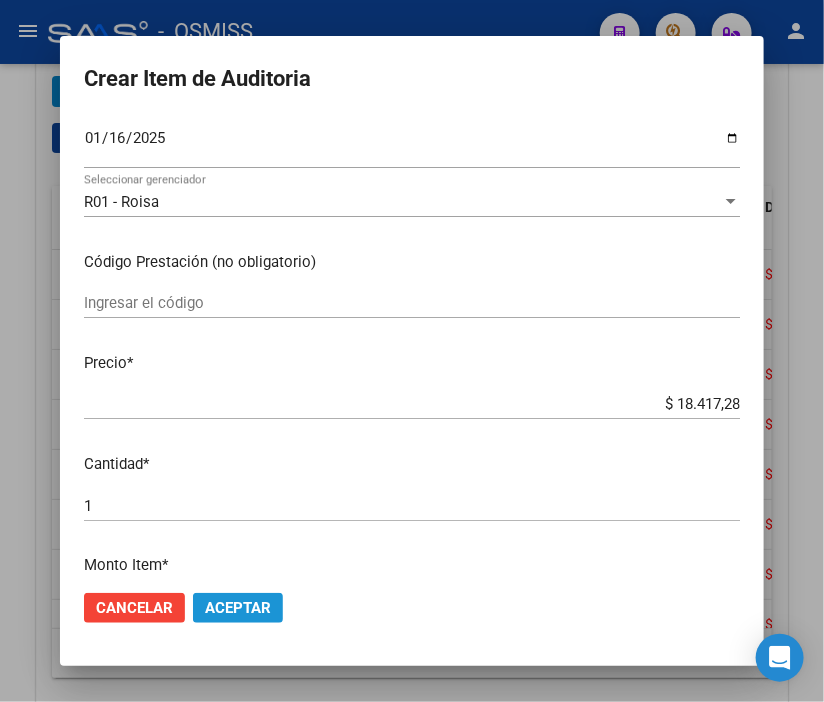 click on "Aceptar" 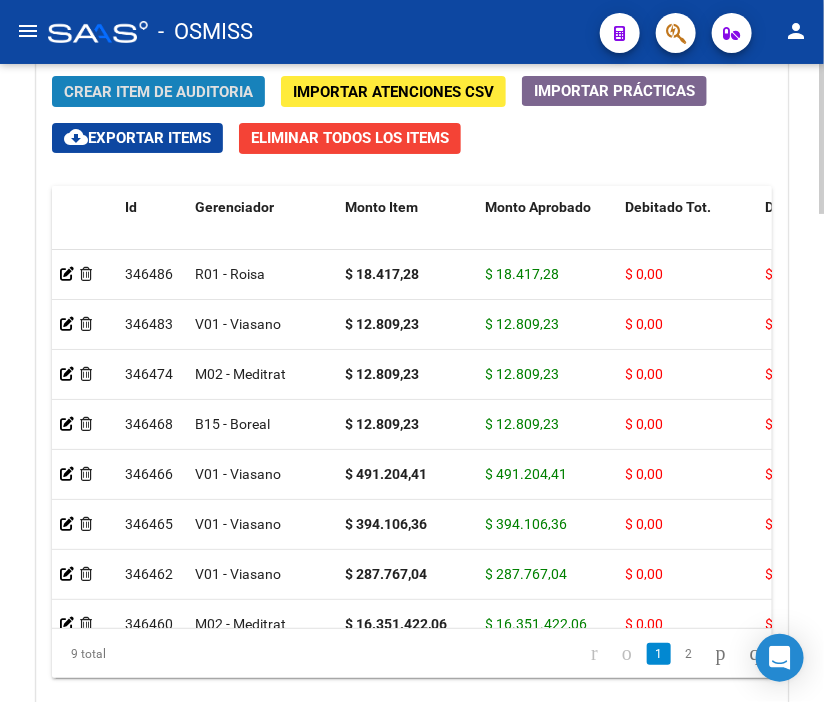 click on "Crear Item de Auditoria" 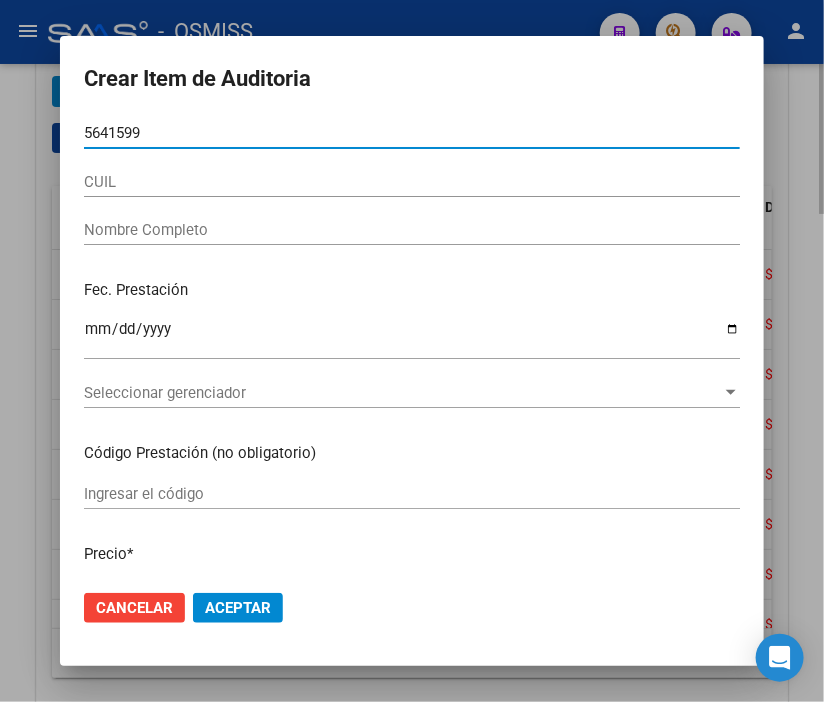 type on "56415990" 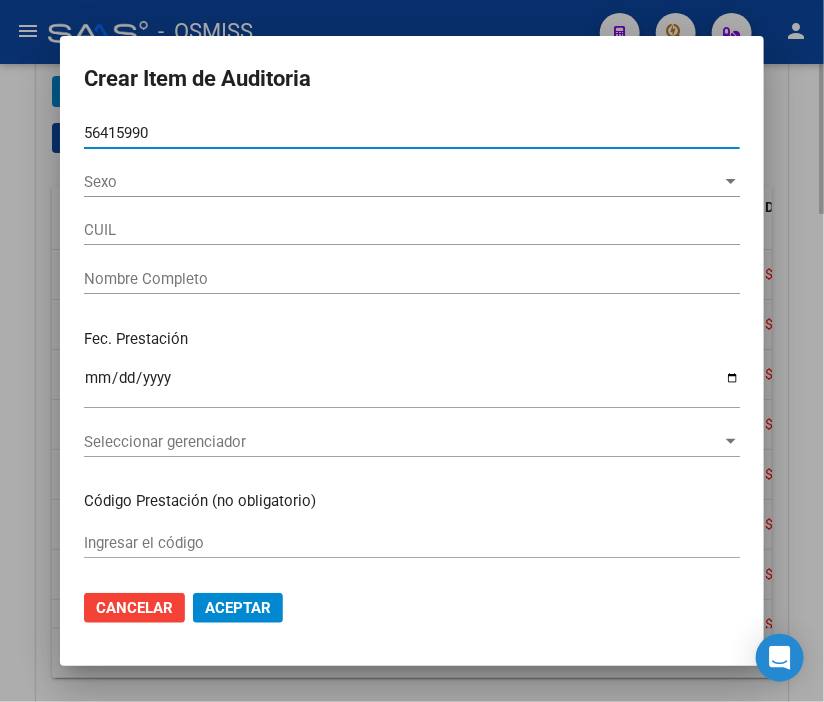 type on "27564159900" 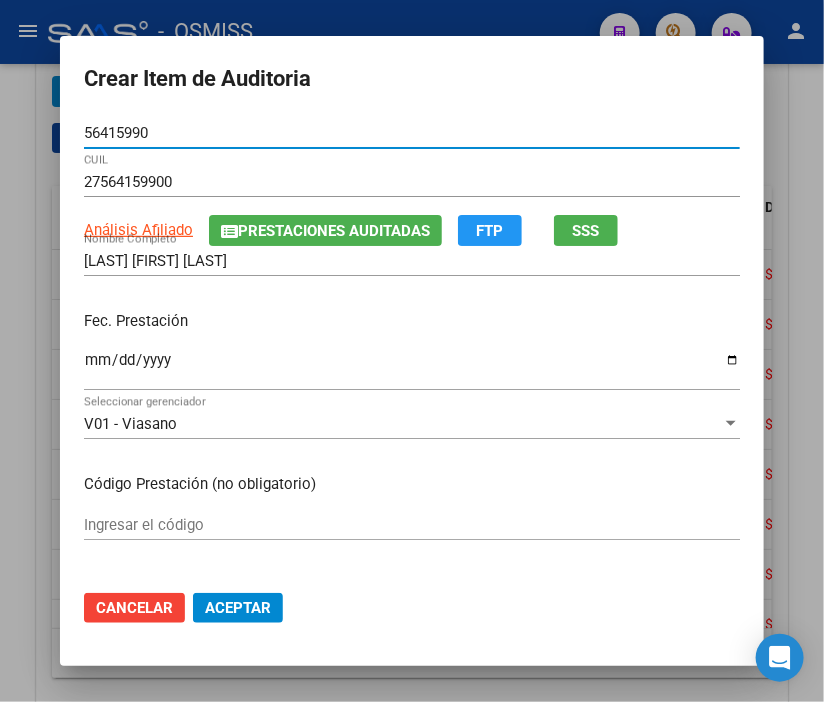 type on "56415990" 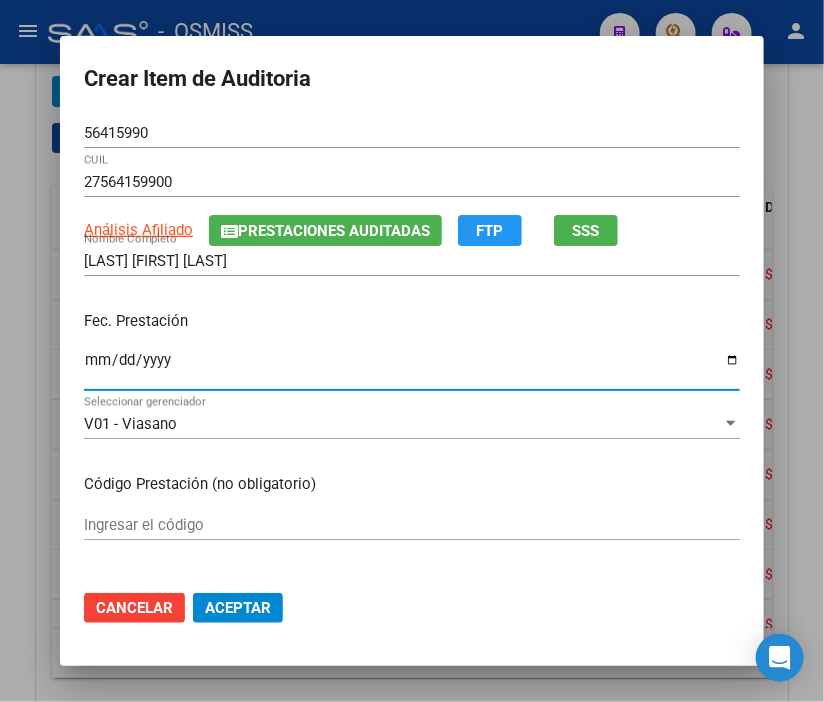 click on "Ingresar la fecha" at bounding box center (412, 368) 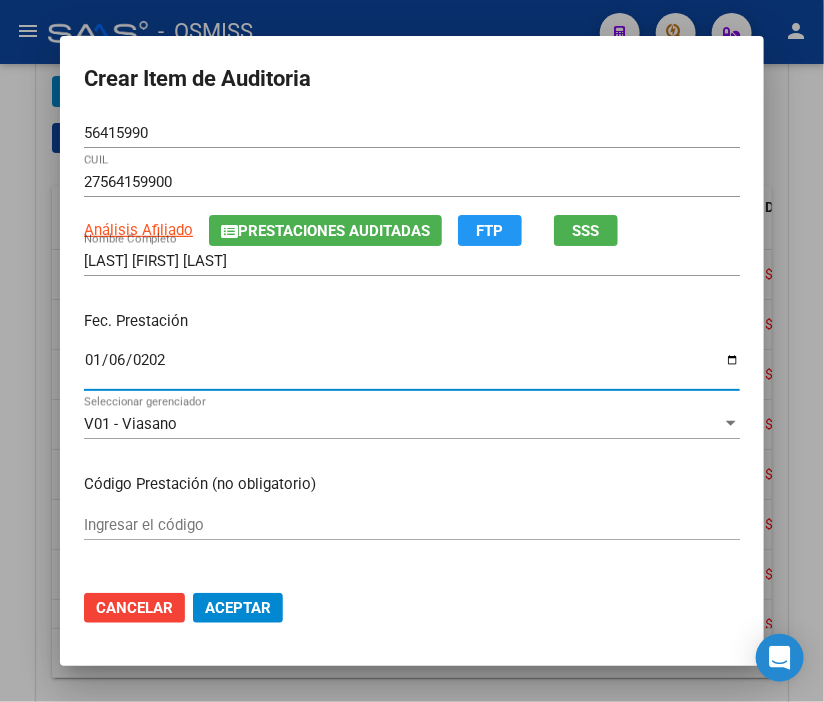 type on "2025-01-06" 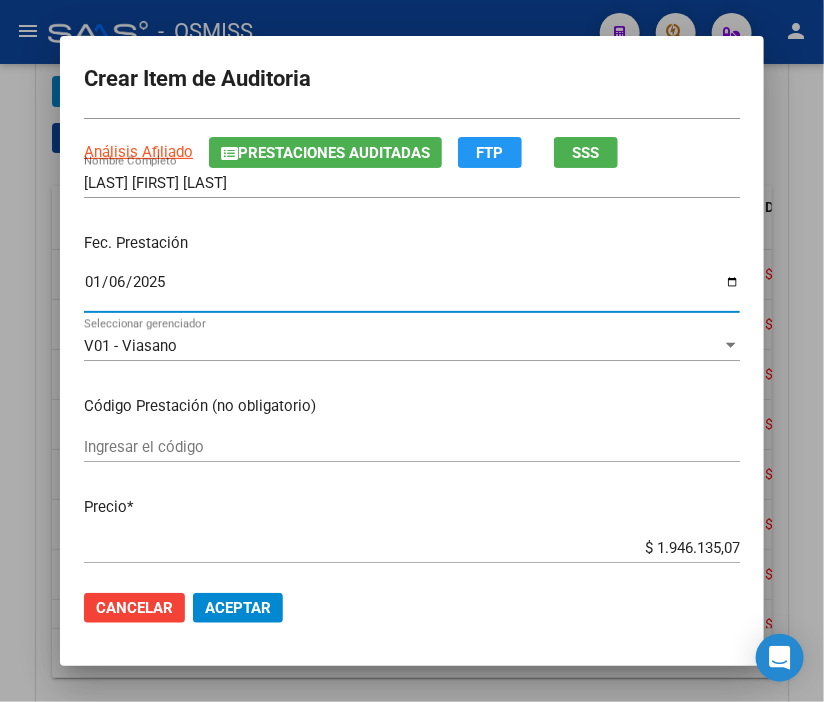 scroll, scrollTop: 222, scrollLeft: 0, axis: vertical 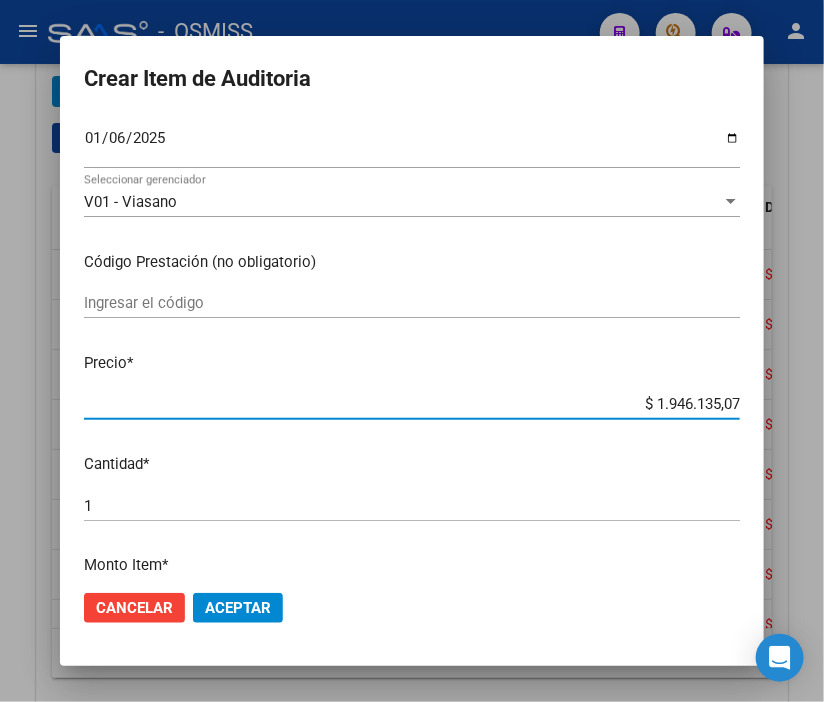 drag, startPoint x: 616, startPoint y: 397, endPoint x: 823, endPoint y: 406, distance: 207.19556 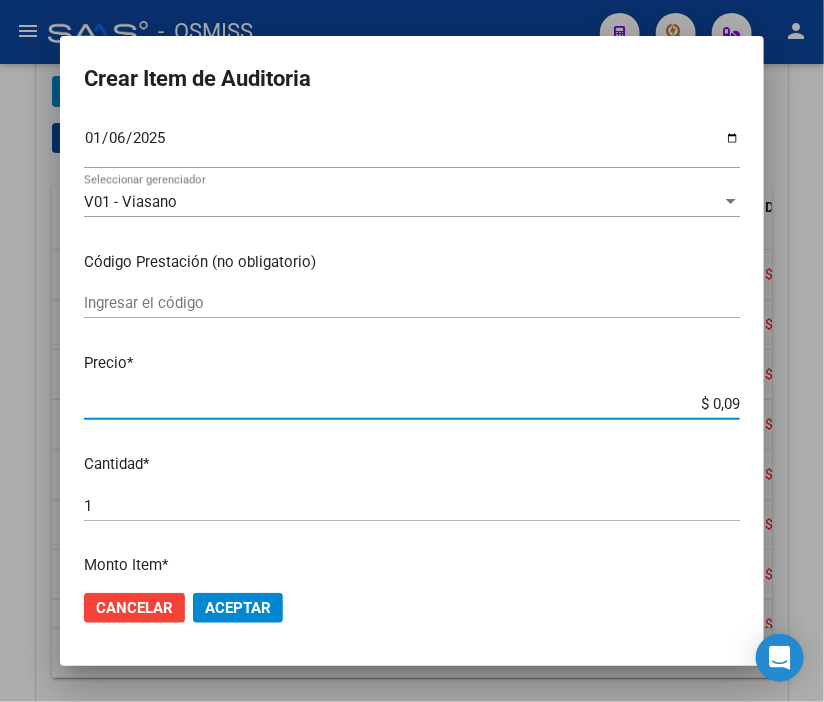 type on "$ 0,92" 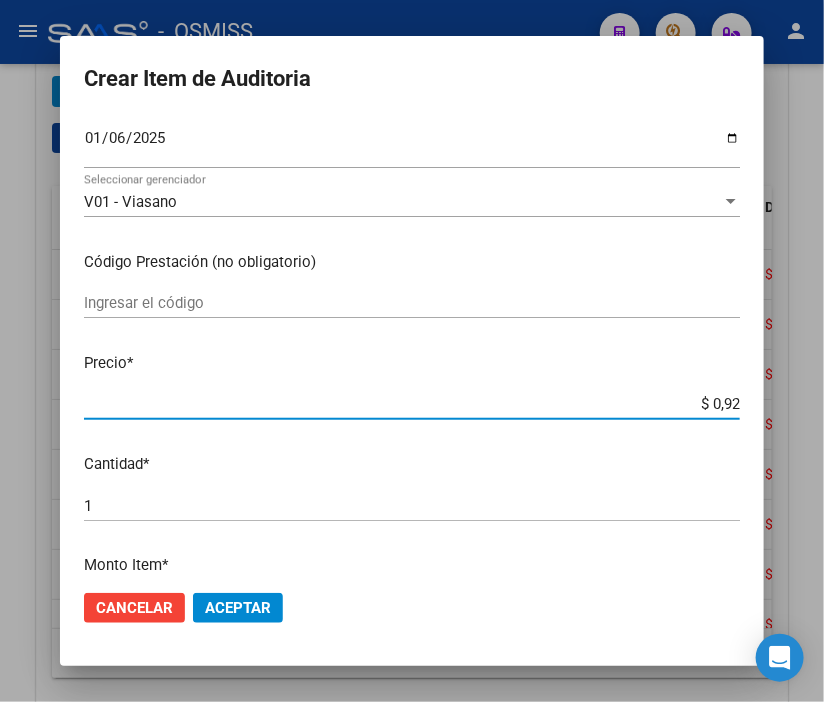 type on "$ 9,20" 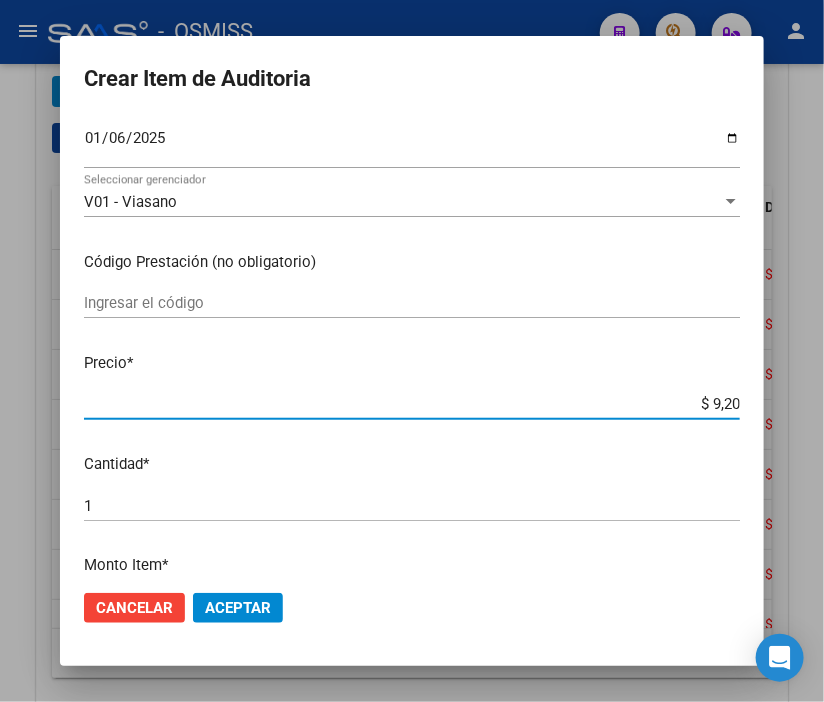 type on "$ 92,08" 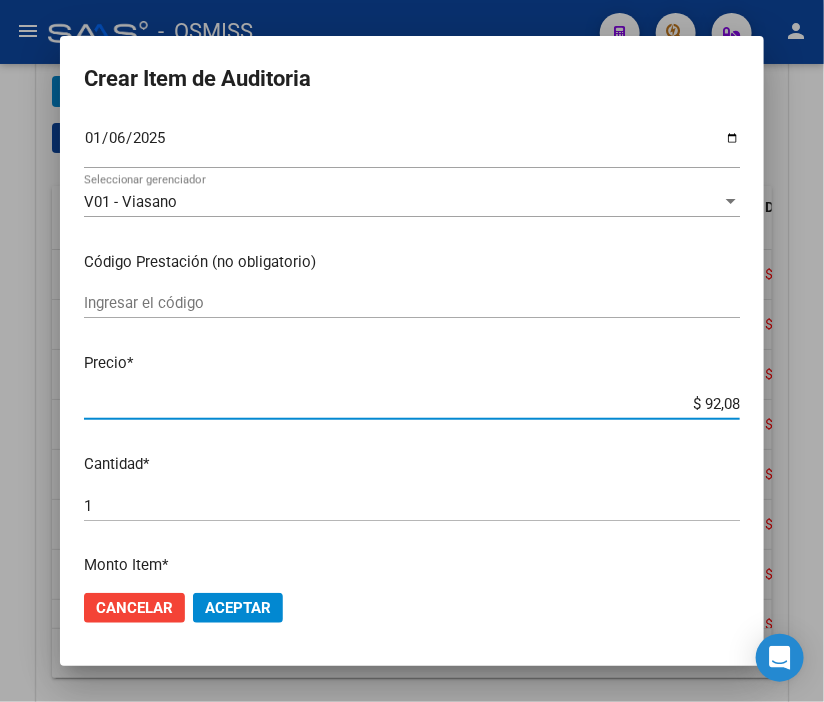 type on "$ 920,86" 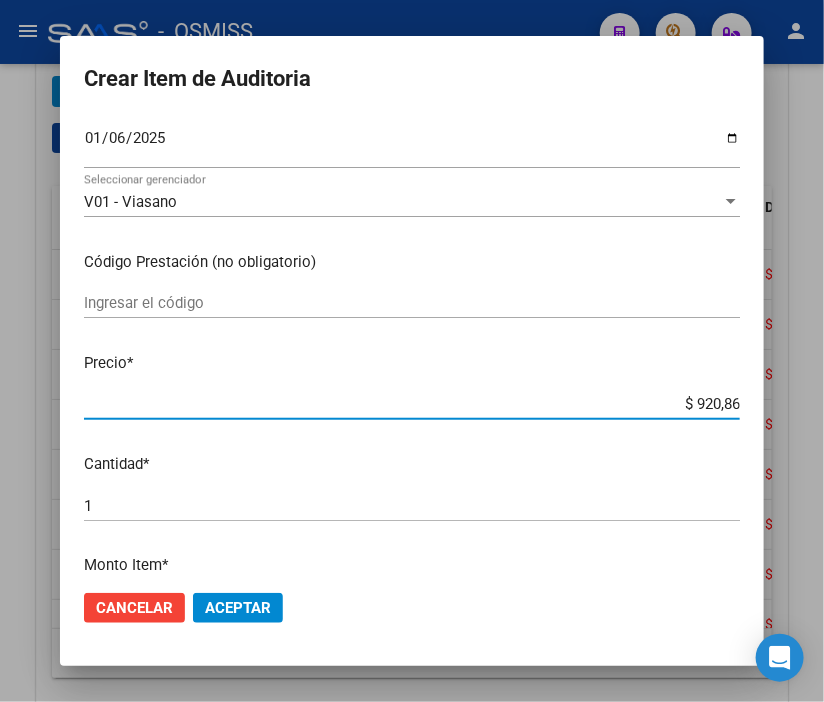 type on "$ 9.208,64" 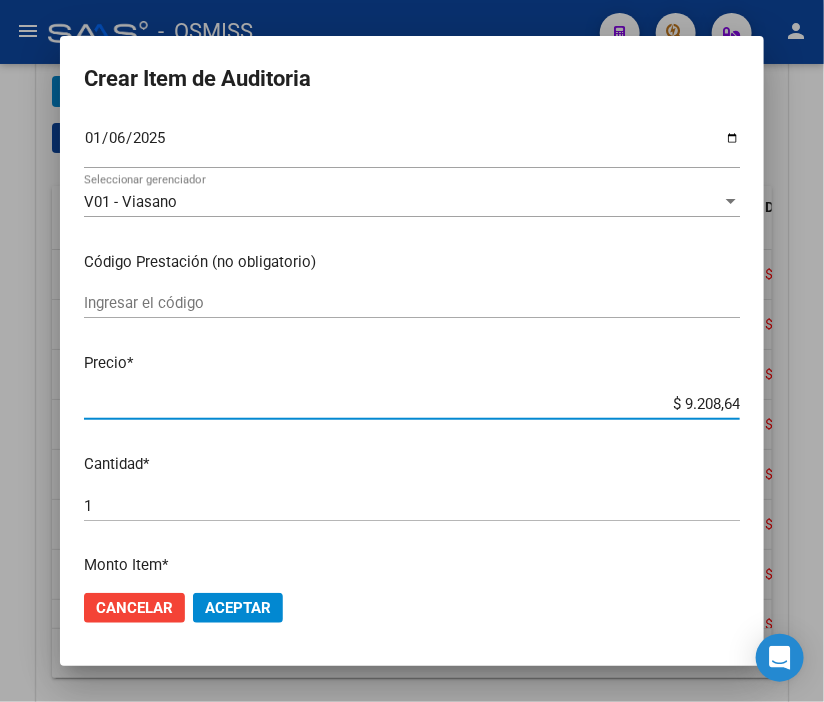 click on "Aceptar" 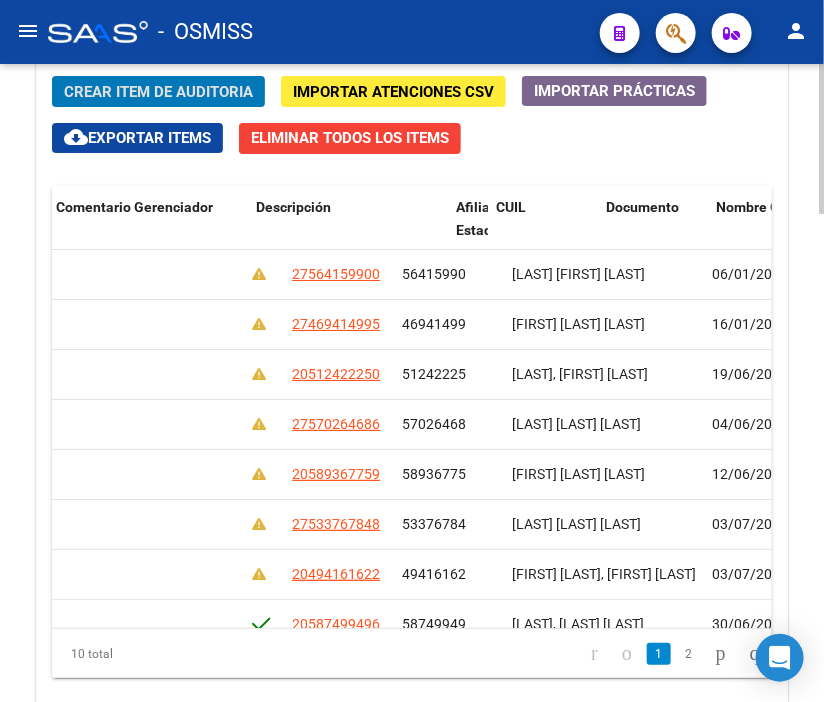 scroll, scrollTop: 0, scrollLeft: 0, axis: both 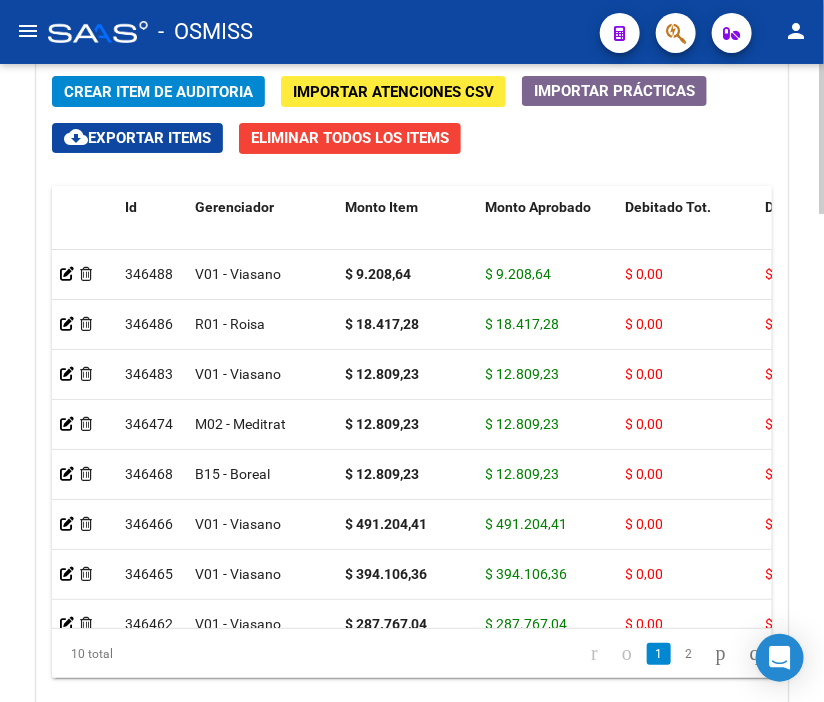 click on "Crear Item de Auditoria" 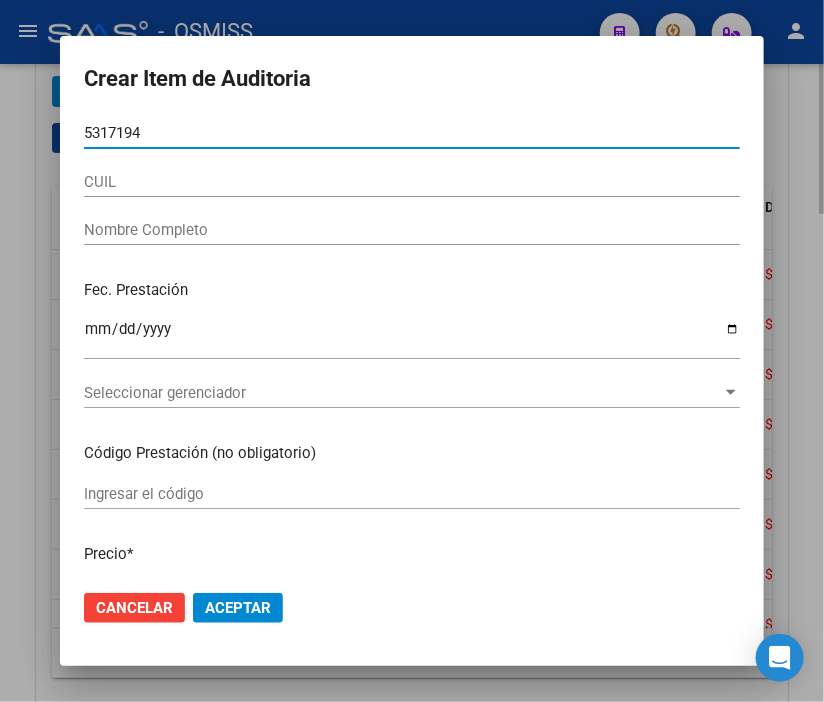 type on "53171946" 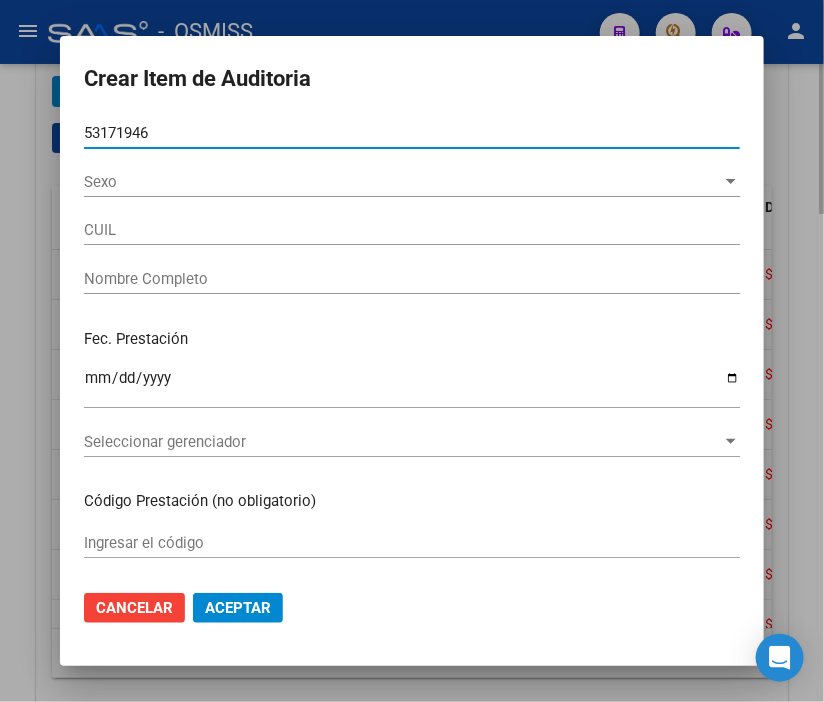type on "20531719469" 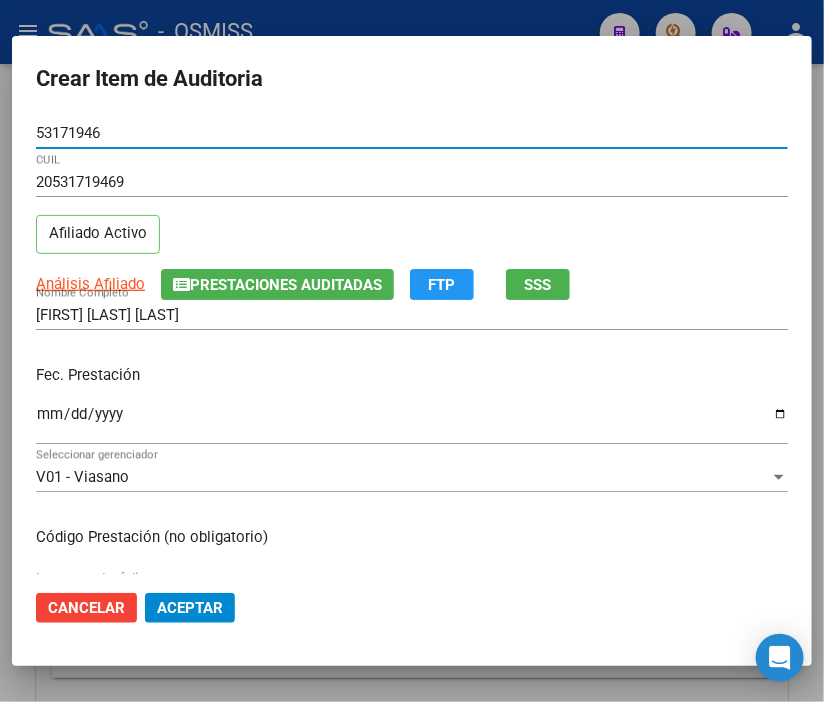 type on "53171946" 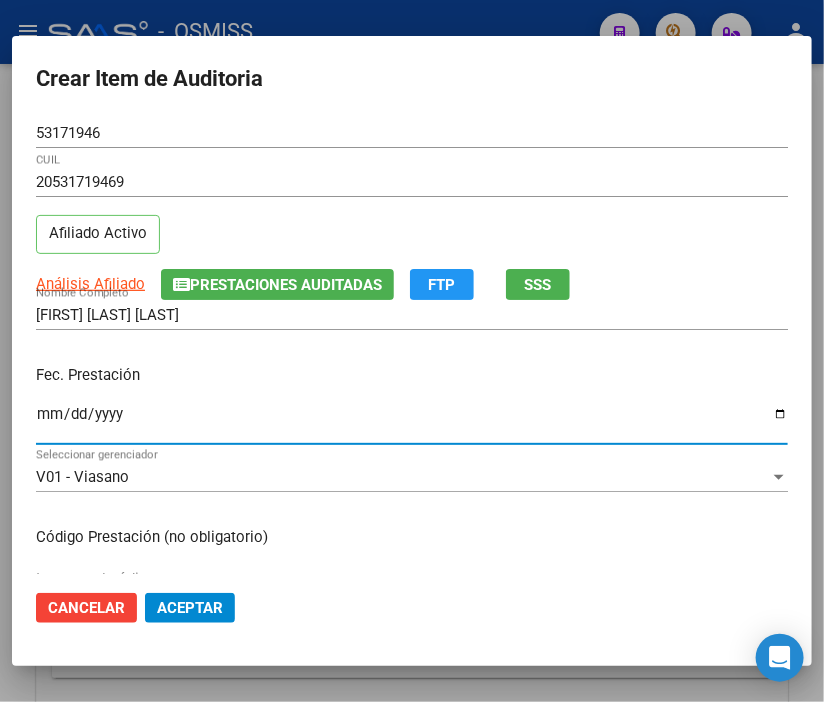 click on "Ingresar la fecha" at bounding box center (412, 422) 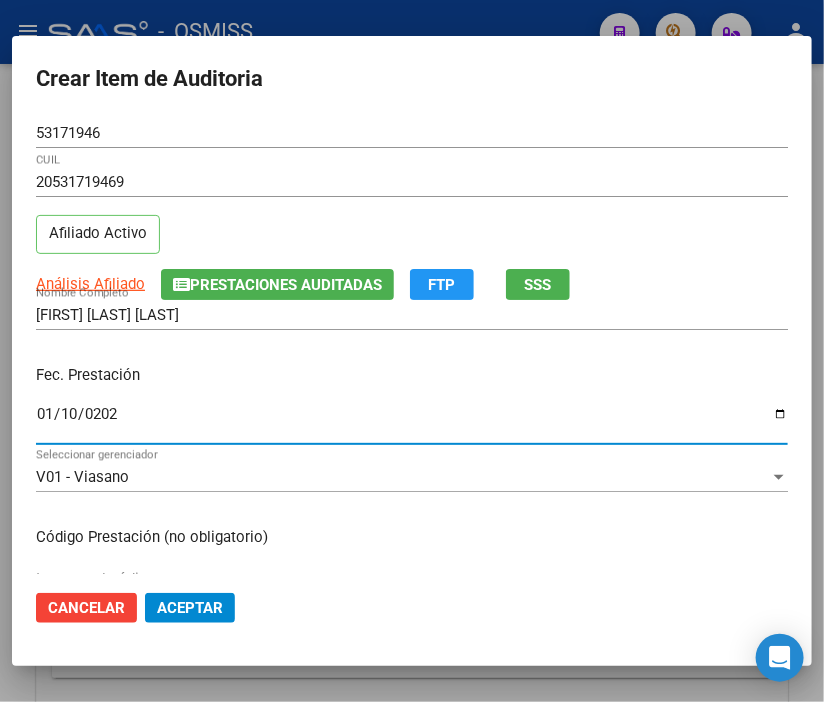 type on "2025-01-10" 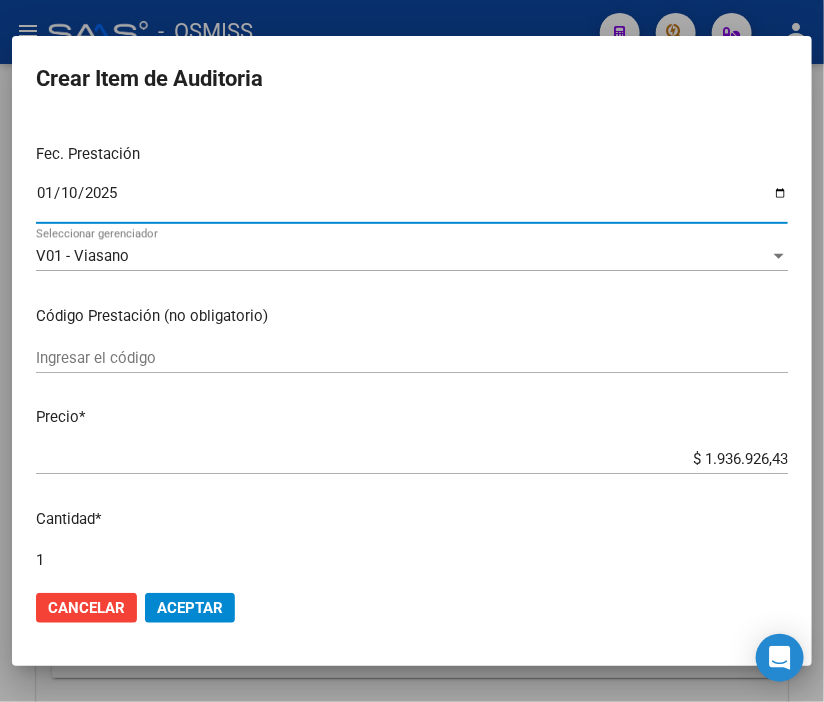 scroll, scrollTop: 222, scrollLeft: 0, axis: vertical 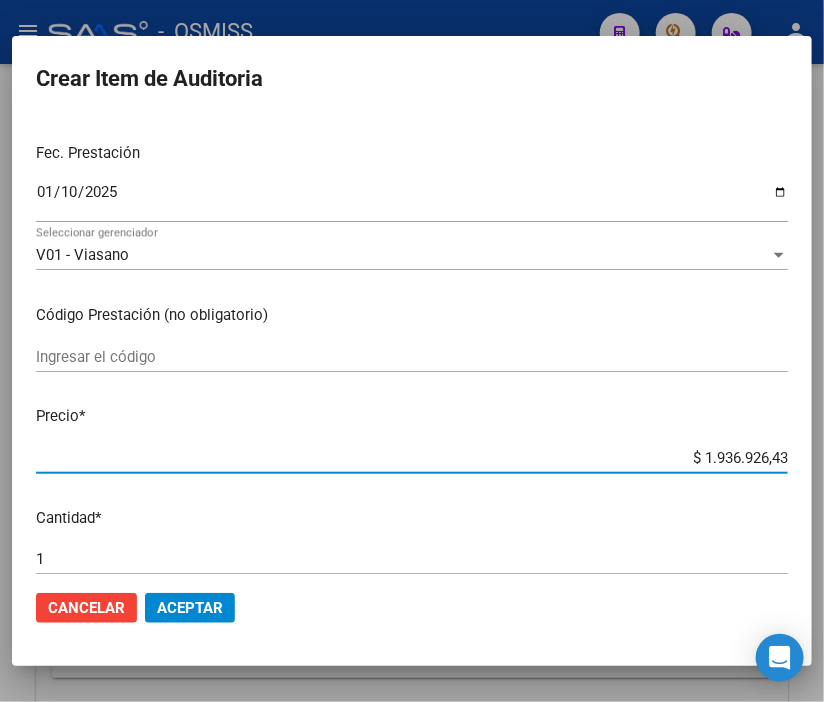 drag, startPoint x: 674, startPoint y: 463, endPoint x: 823, endPoint y: 480, distance: 149.96666 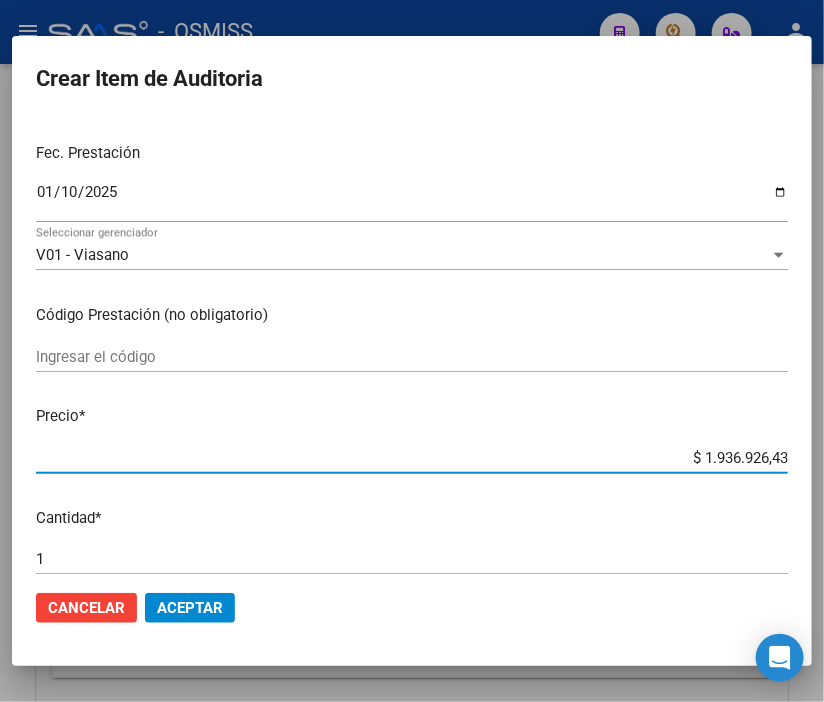 type on "$ 0,09" 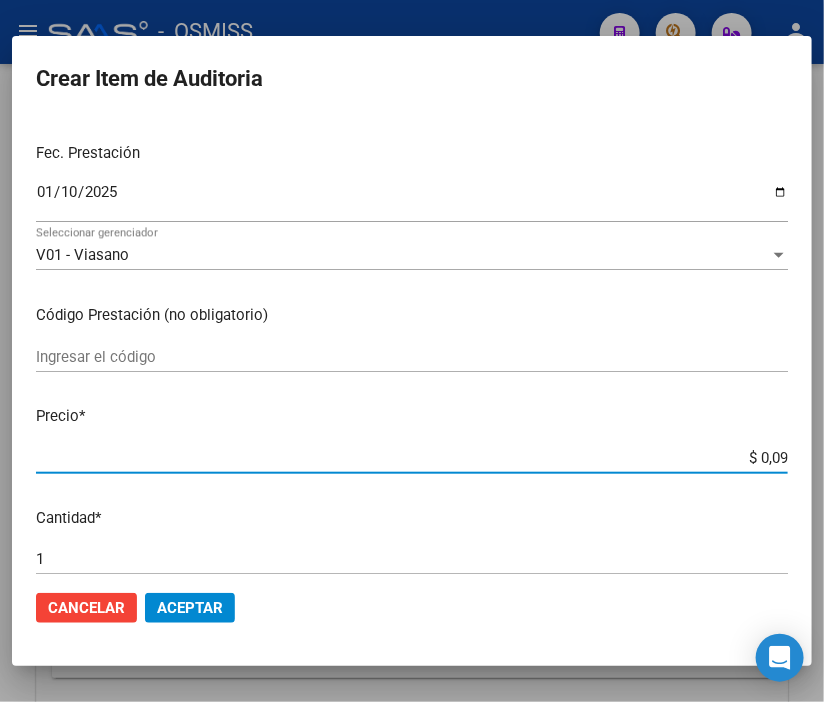 type on "$ 0,92" 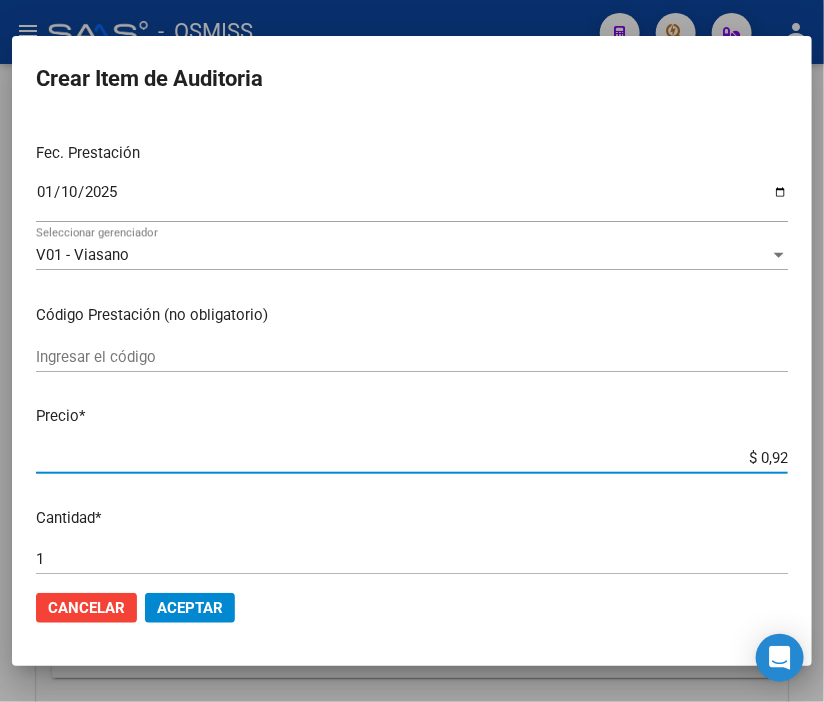 type on "$ 9,20" 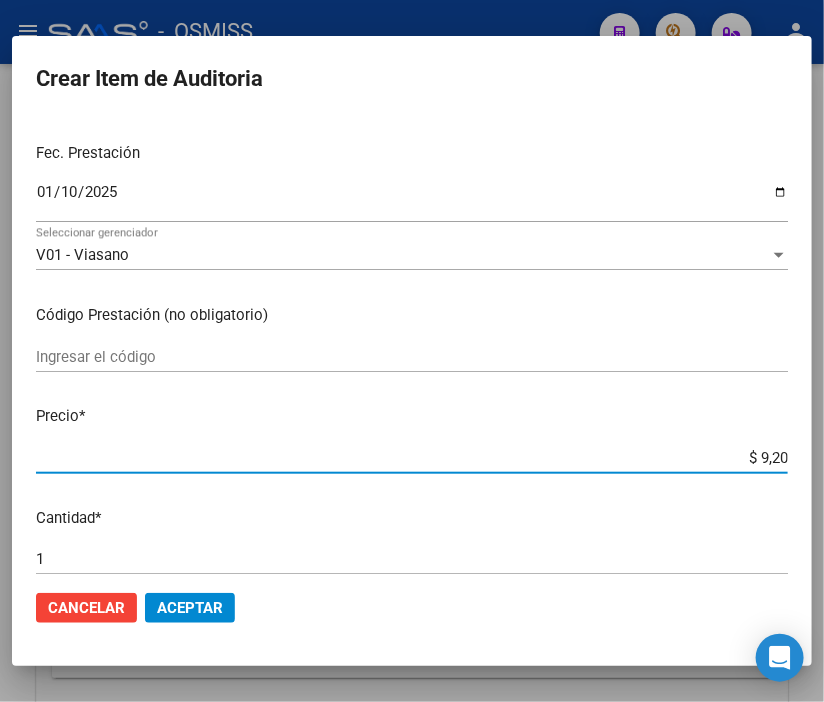 type on "$ 92,08" 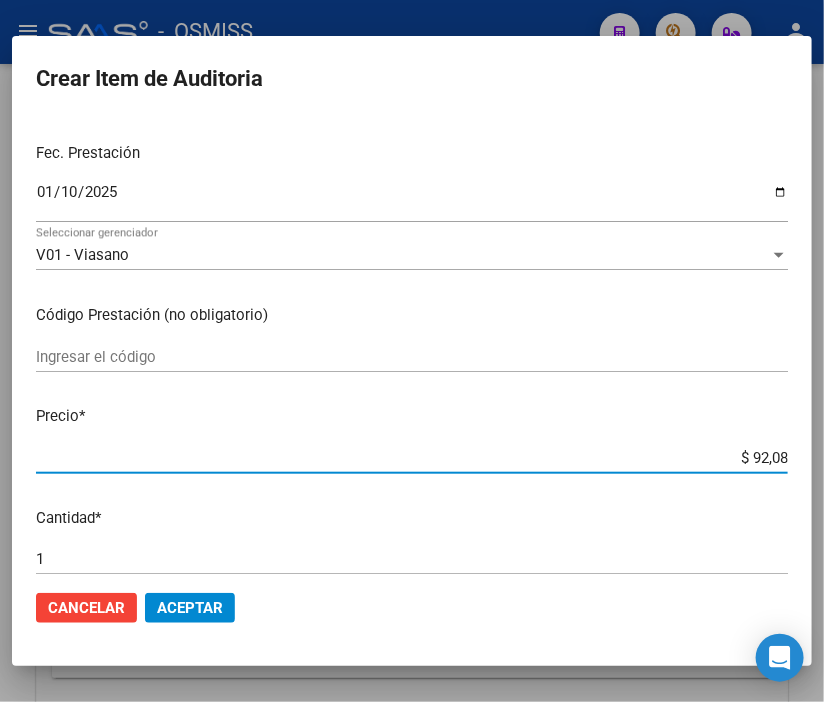 type on "$ 920,86" 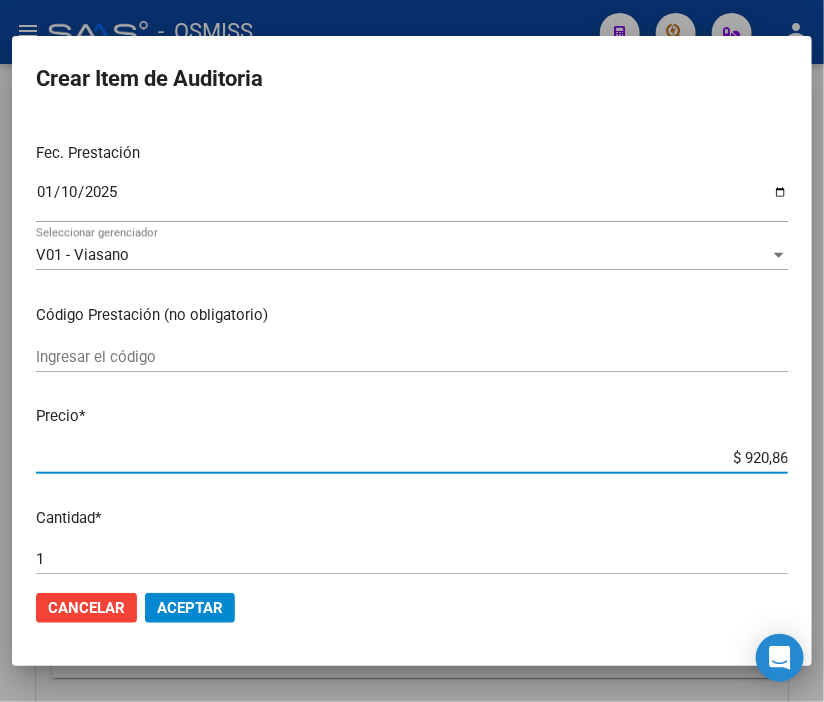 type on "$ 9.208,64" 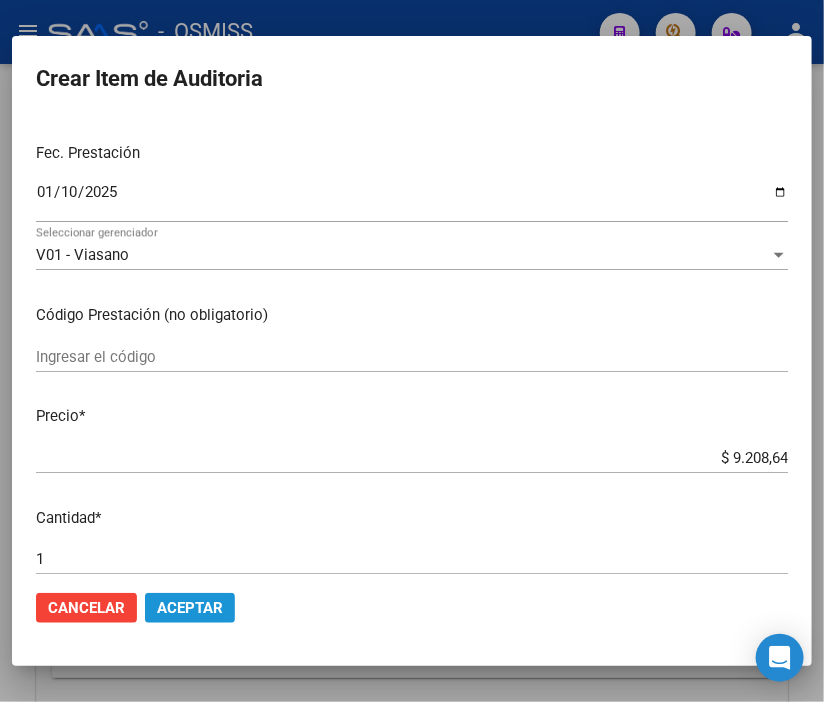 click on "Aceptar" 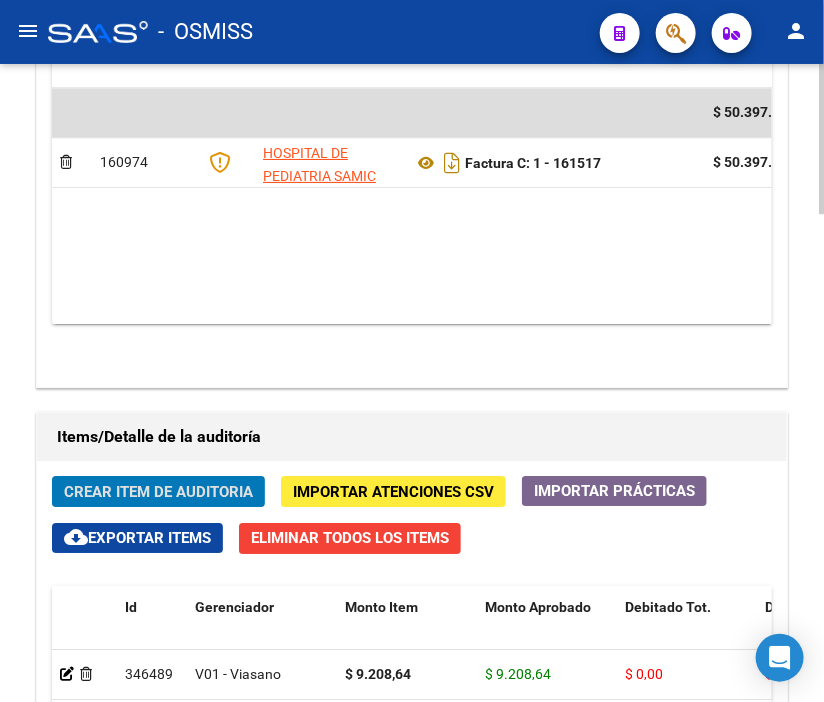 scroll, scrollTop: 1886, scrollLeft: 0, axis: vertical 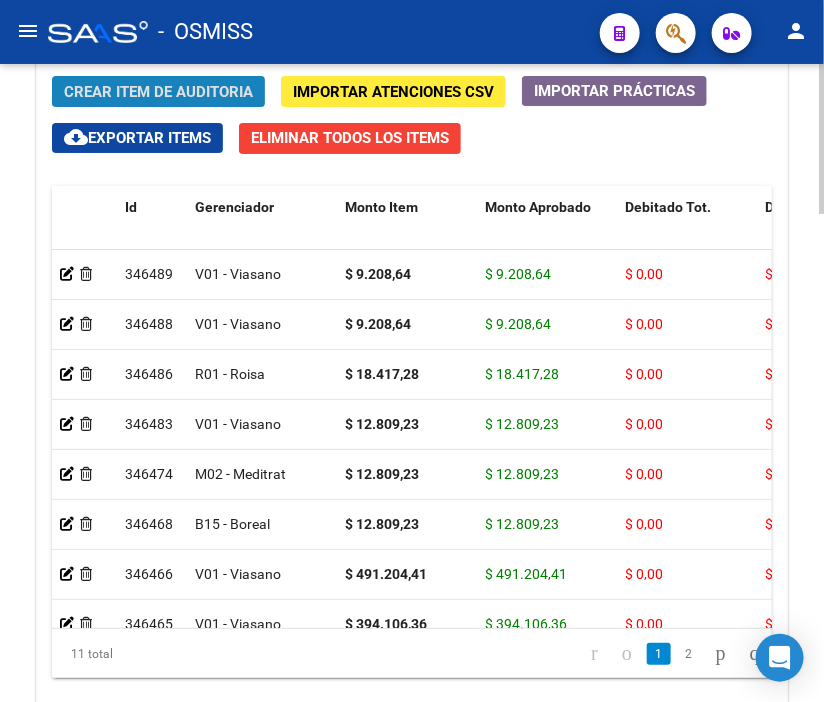 click on "Crear Item de Auditoria" 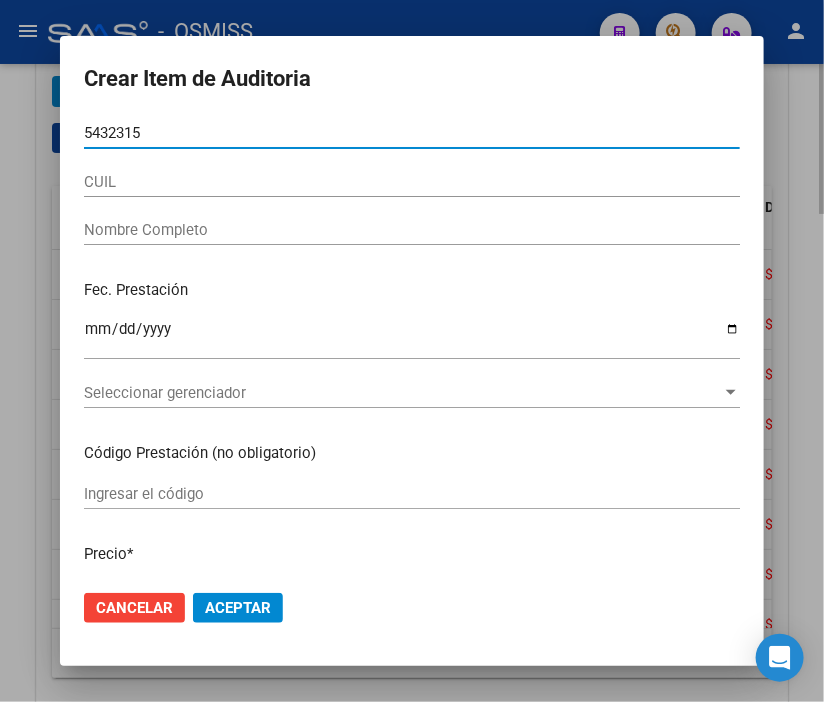 type on "54323155" 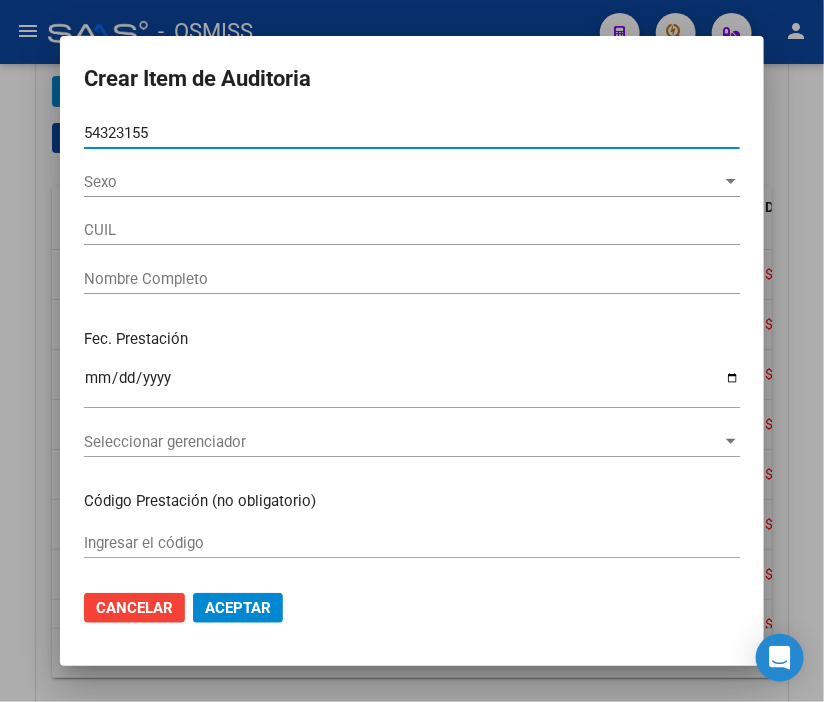type on "27543231555" 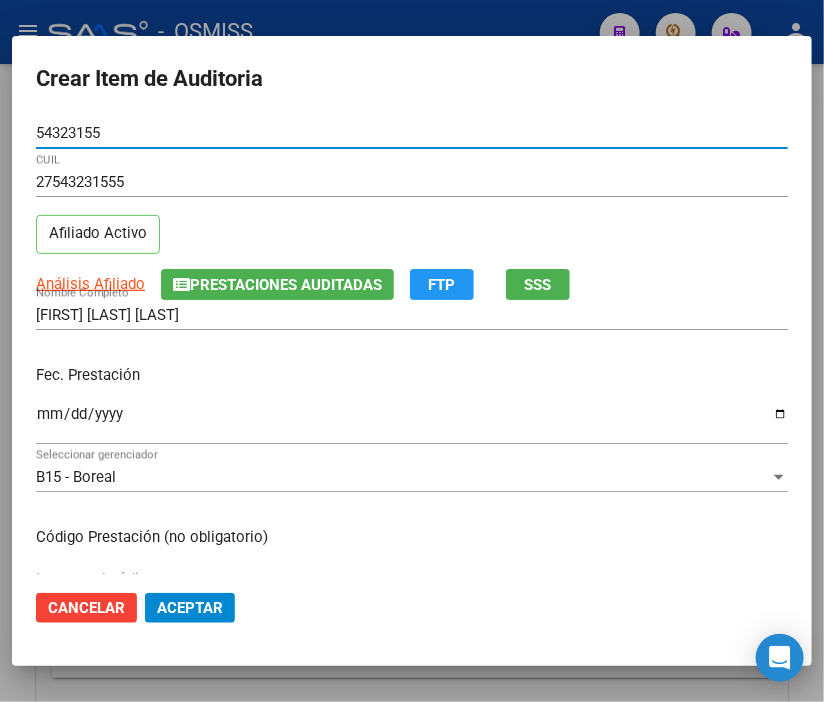 type on "54323155" 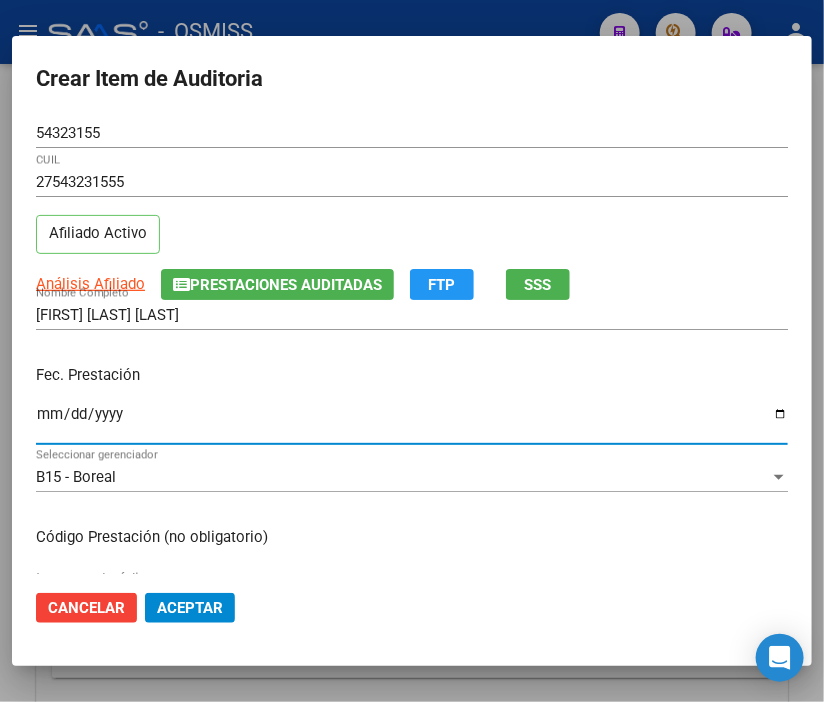 click on "Ingresar la fecha" at bounding box center (412, 422) 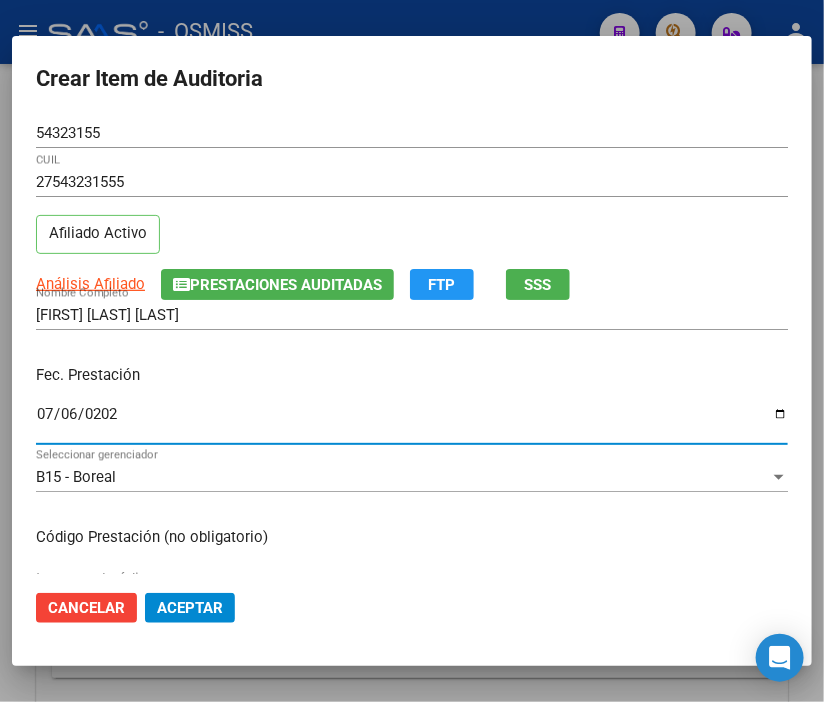 type on "2025-07-06" 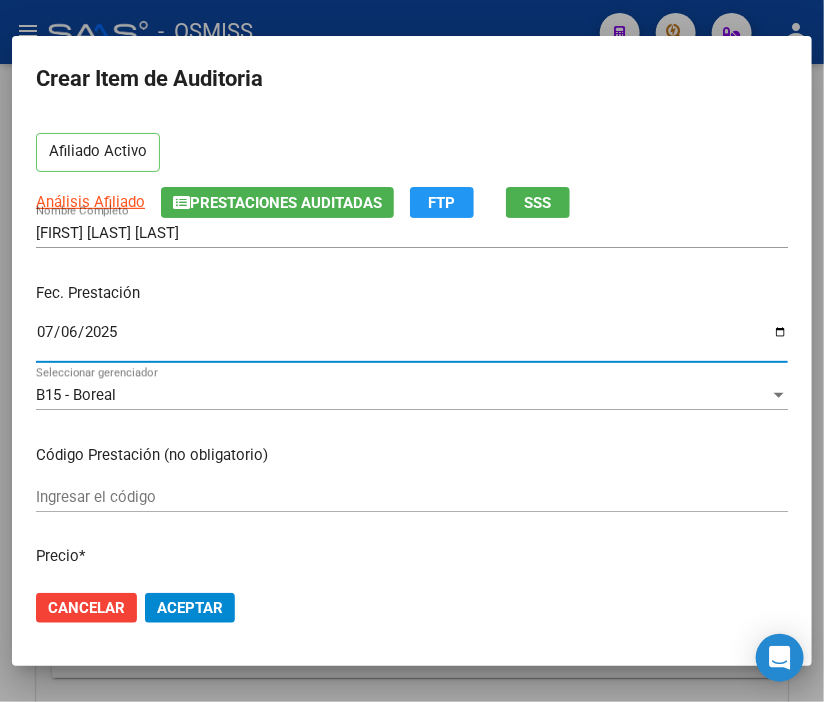 scroll, scrollTop: 222, scrollLeft: 0, axis: vertical 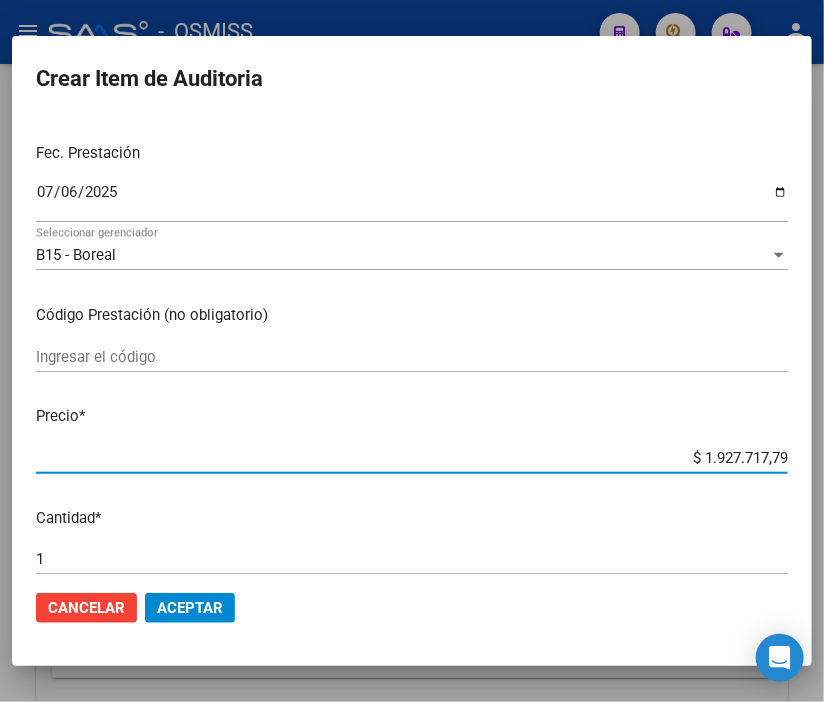 drag, startPoint x: 664, startPoint y: 455, endPoint x: 823, endPoint y: 470, distance: 159.70598 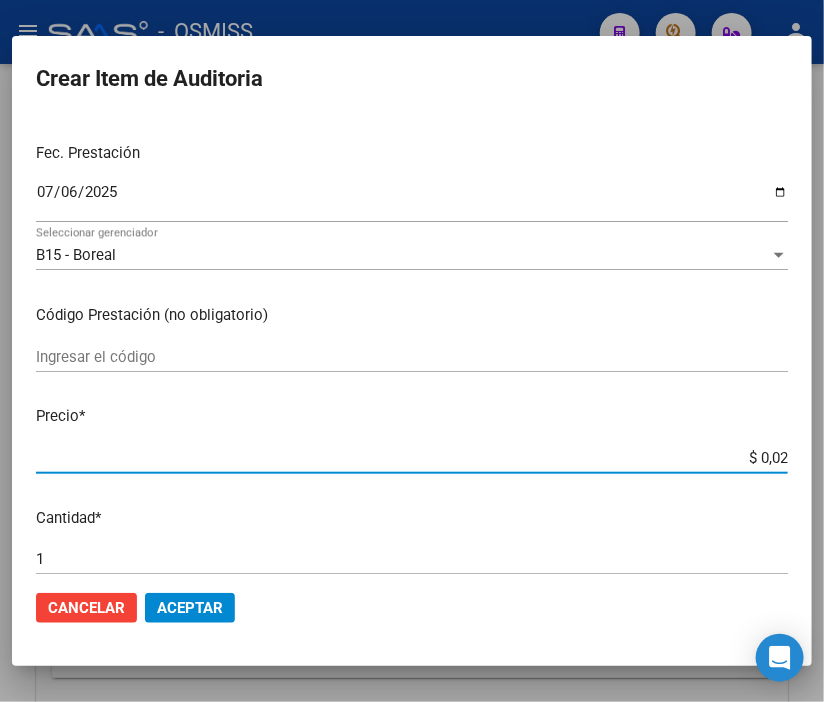 type on "$ 0,28" 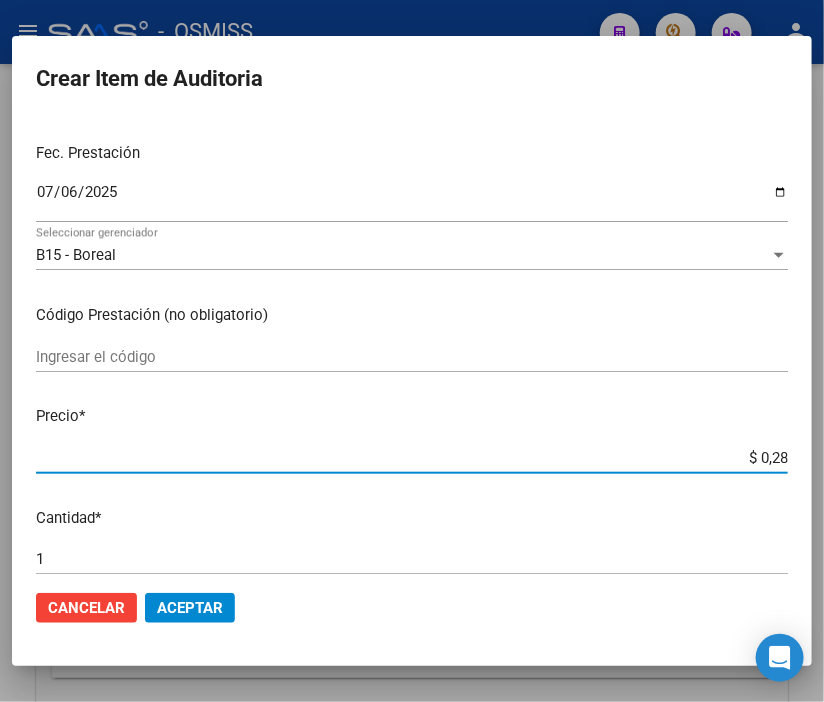 type on "$ 2,88" 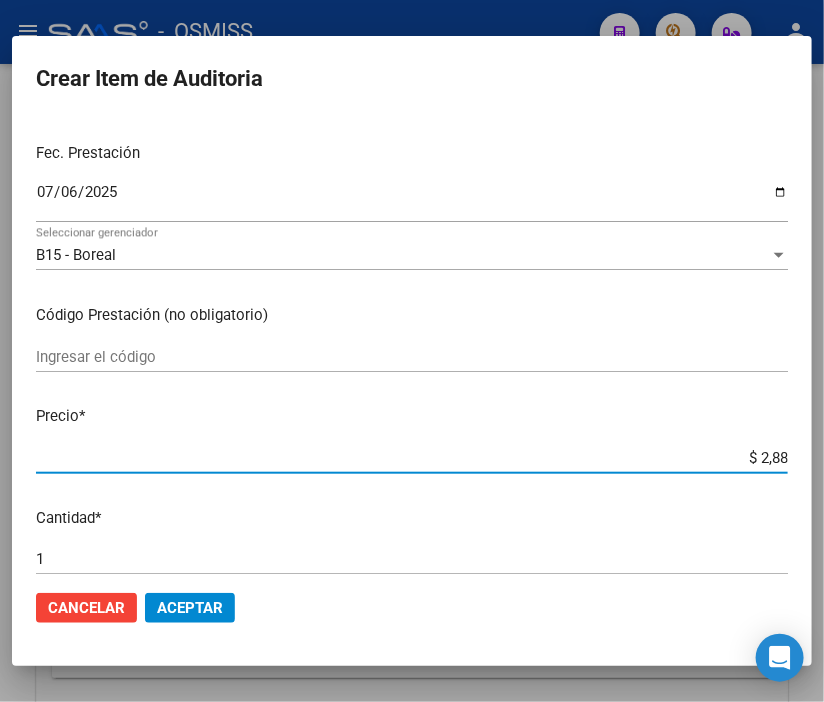 type on "$ 28,84" 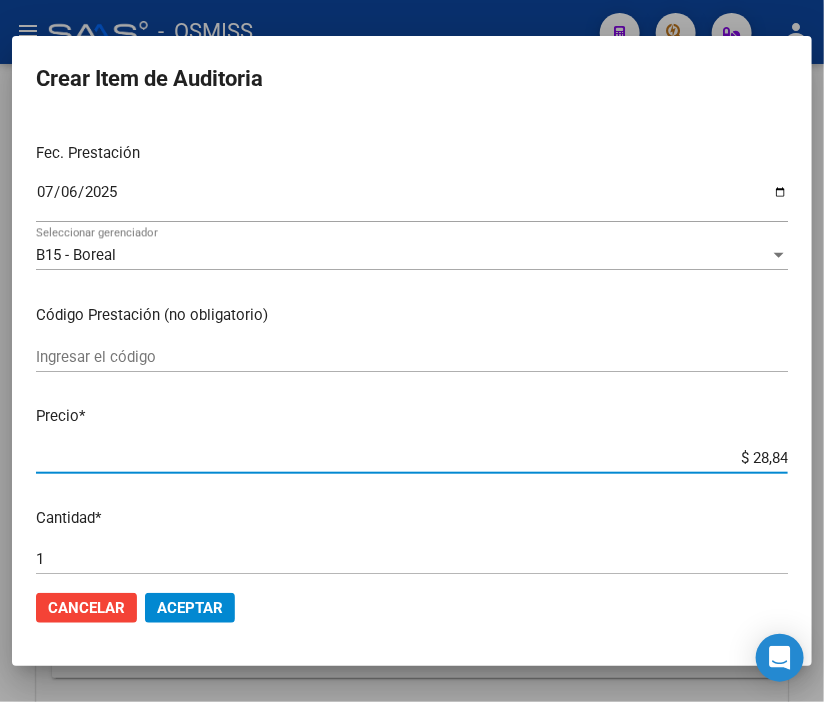 type on "$ 288,40" 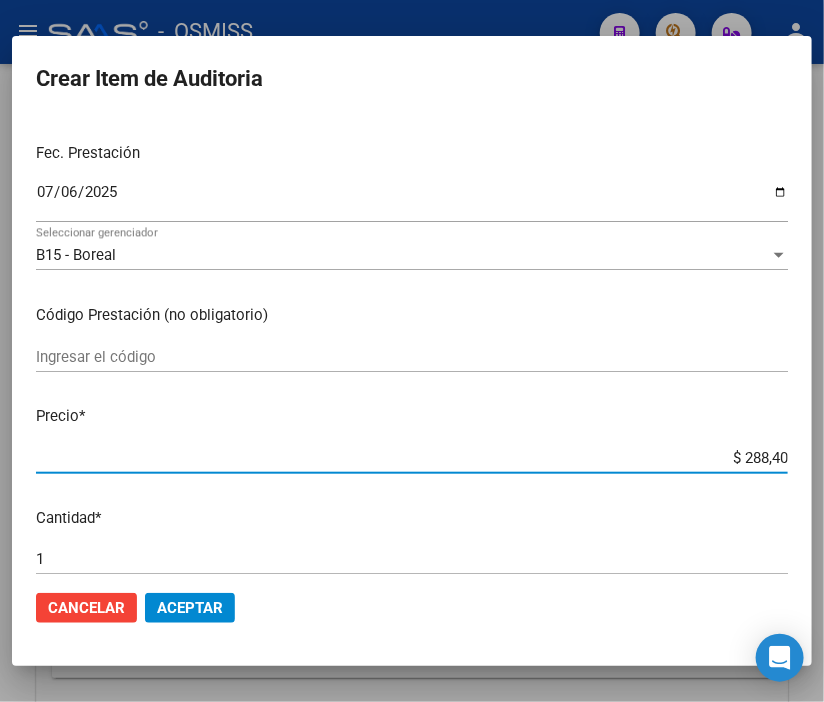 type on "$ 2.884,01" 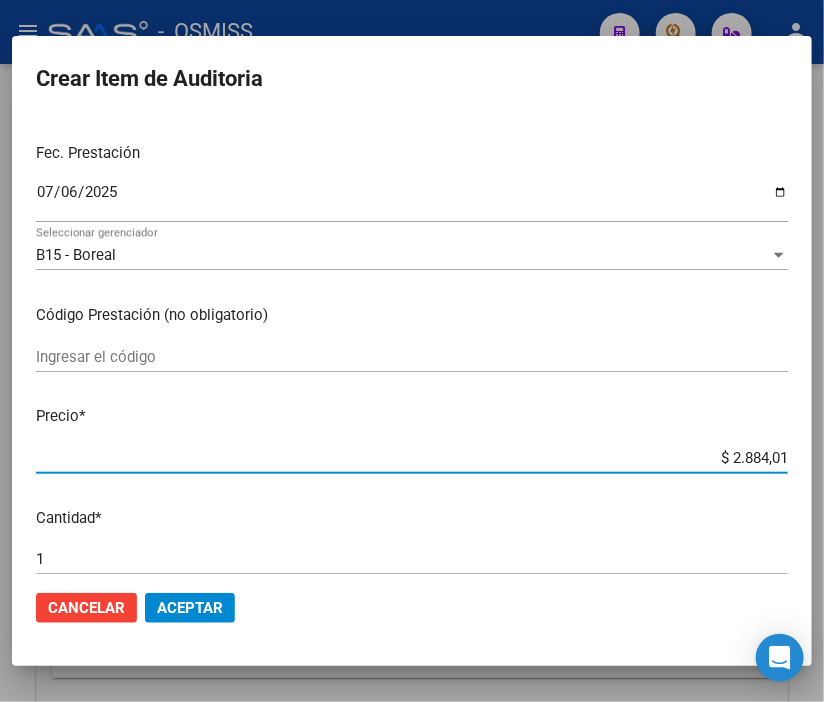 type on "$ 28.840,12" 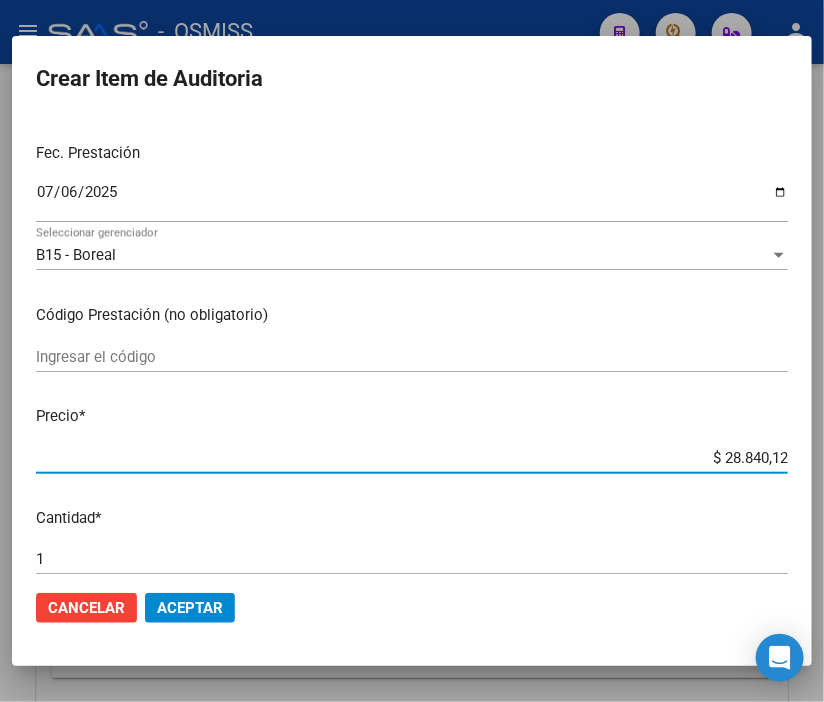 type on "$ 288.401,21" 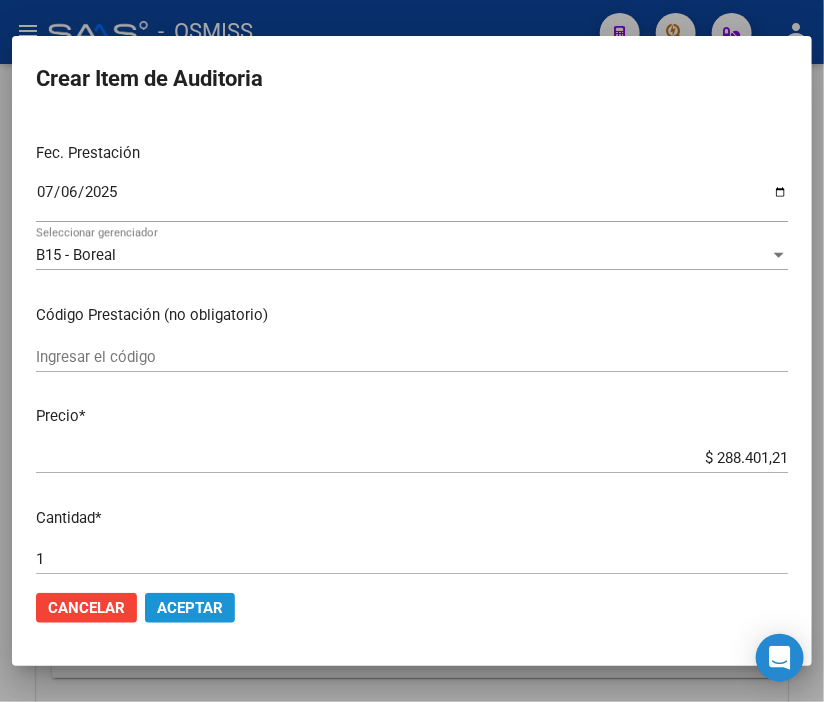 click on "Aceptar" 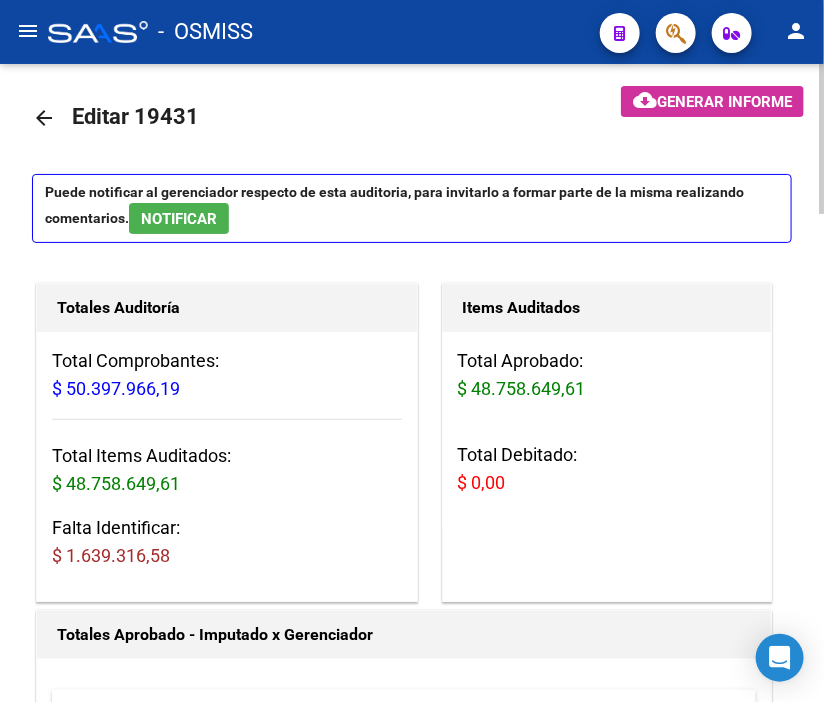 scroll, scrollTop: 0, scrollLeft: 0, axis: both 